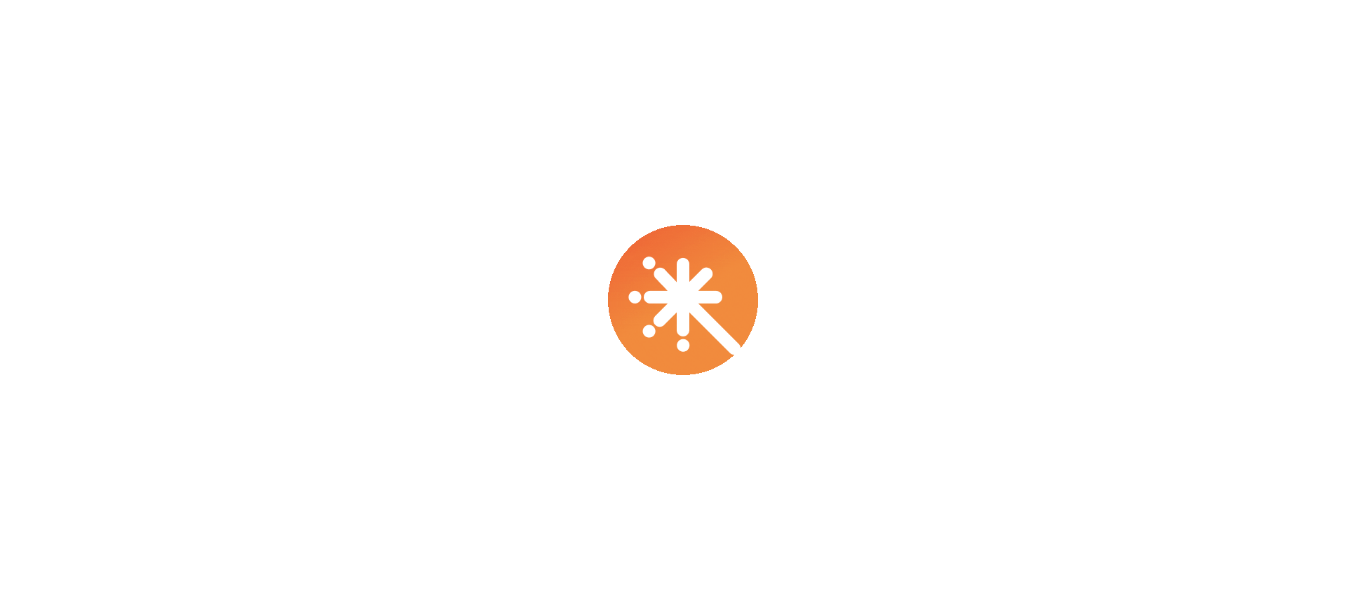 scroll, scrollTop: 0, scrollLeft: 0, axis: both 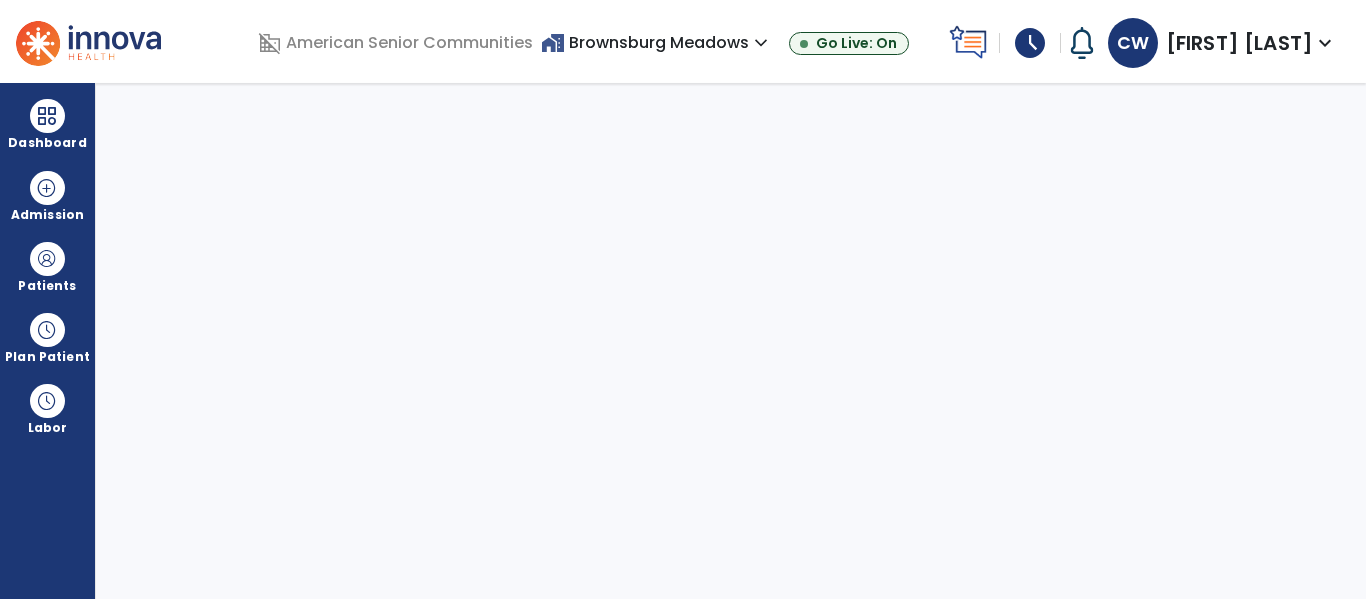 select on "****" 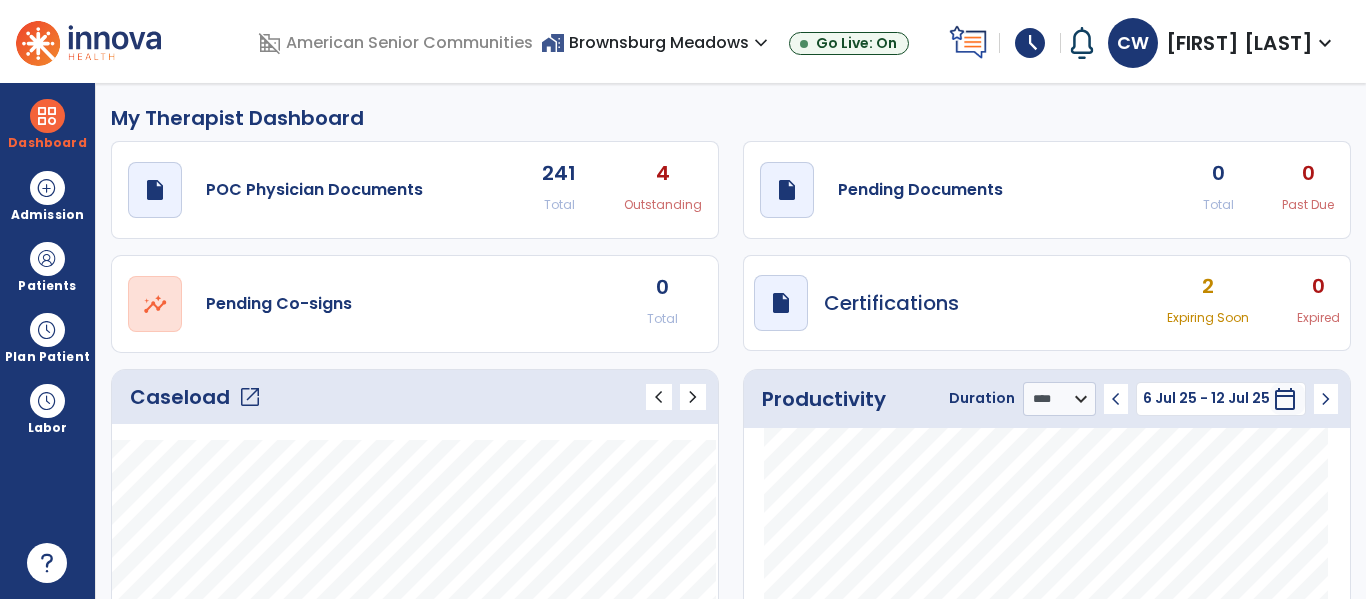 click on "draft   open_in_new  Pending Documents 0 Total 0 Past Due" 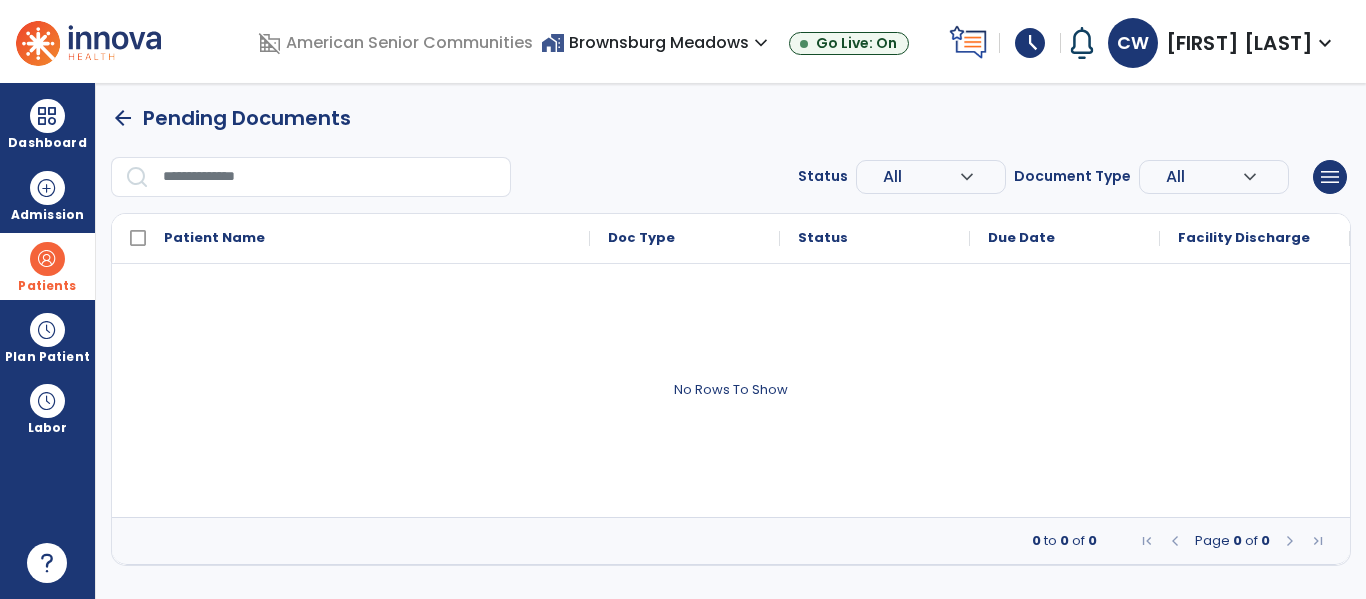 click at bounding box center [47, 259] 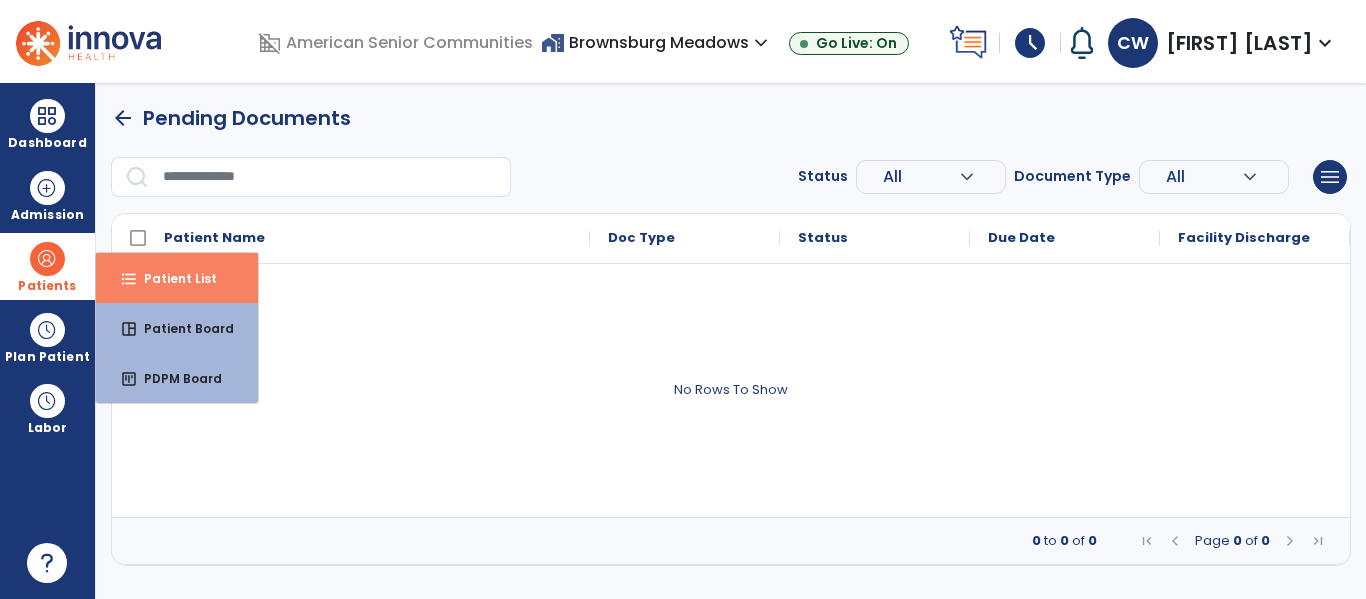 click on "format_list_bulleted  Patient List" at bounding box center (177, 278) 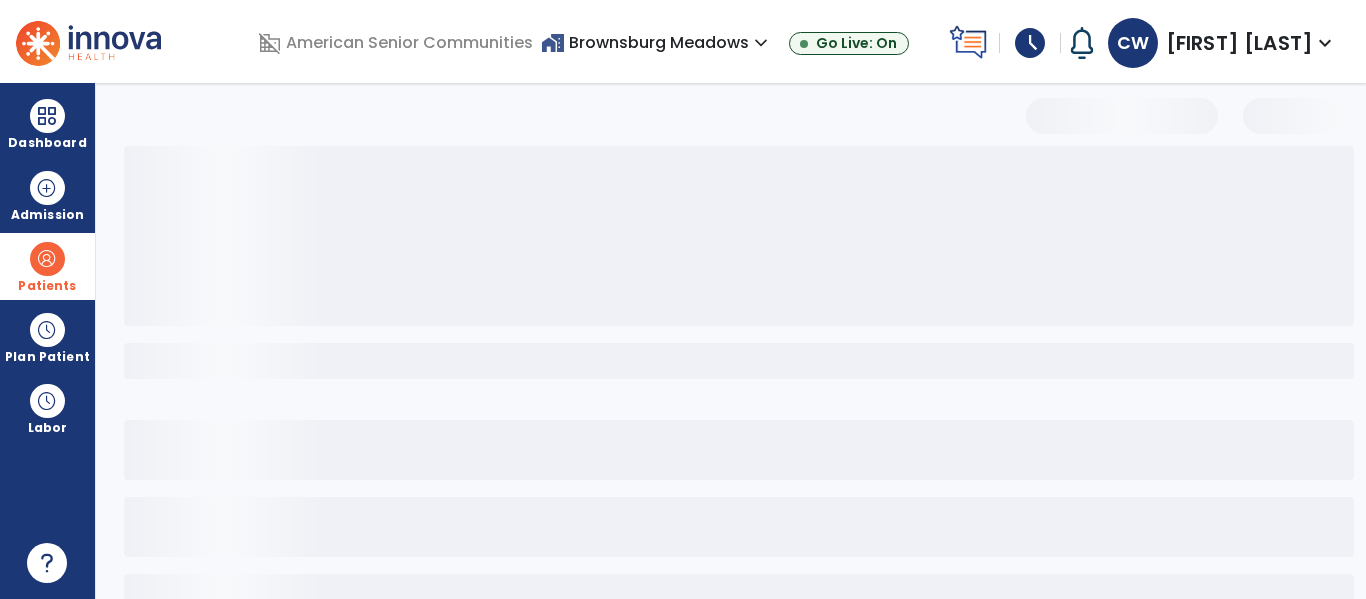 select on "***" 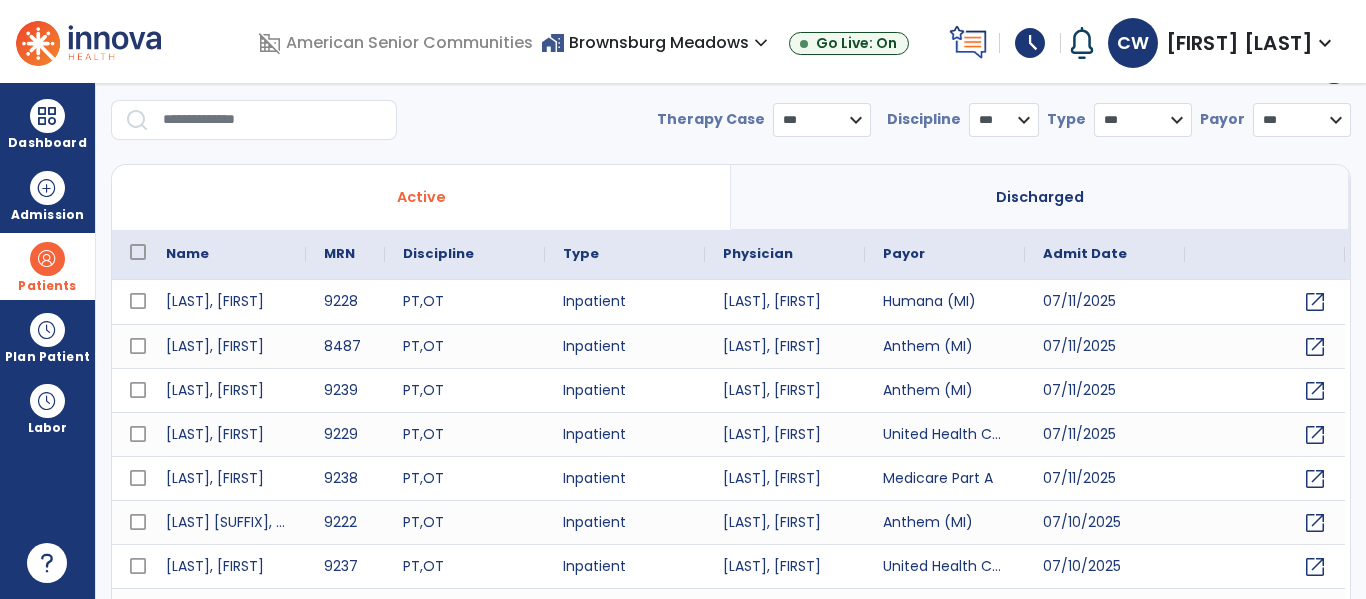 scroll, scrollTop: 56, scrollLeft: 0, axis: vertical 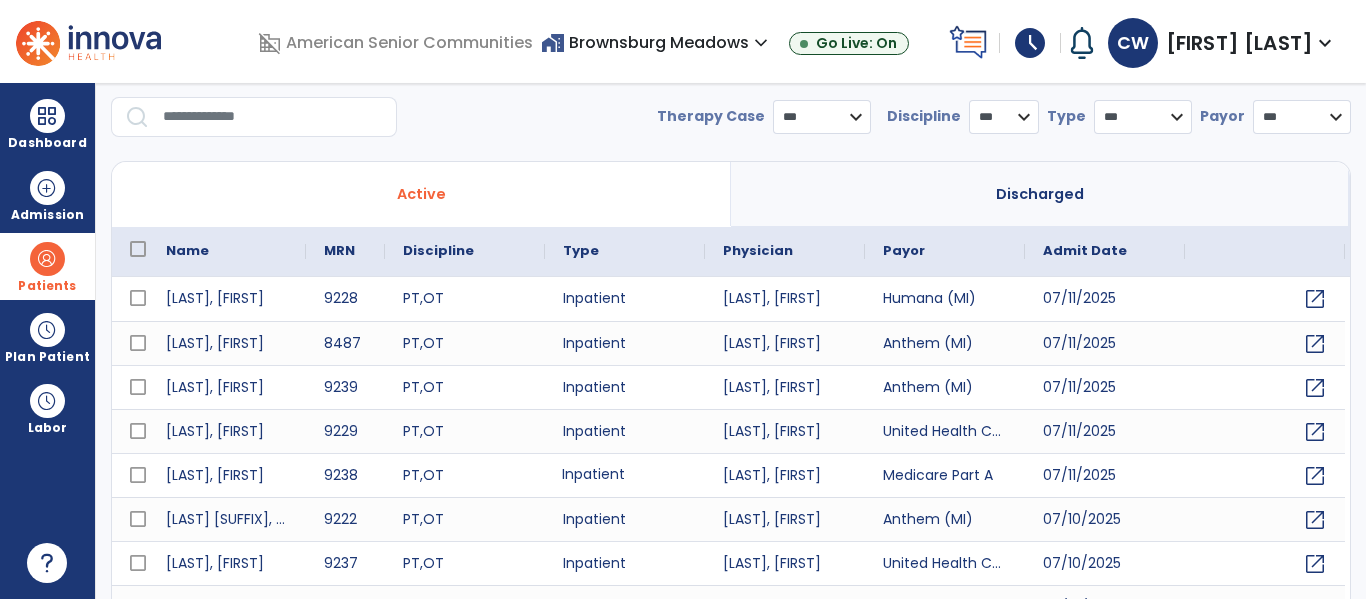 click on "Inpatient" at bounding box center (625, 475) 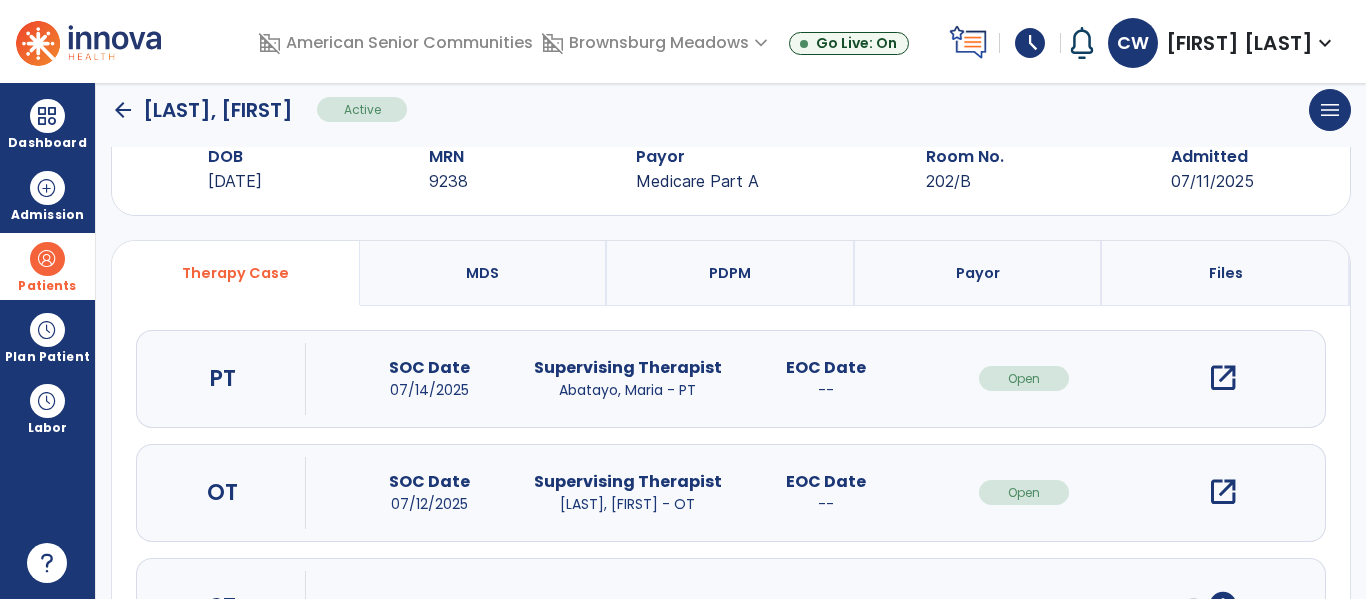 click on "open_in_new" at bounding box center [1223, 492] 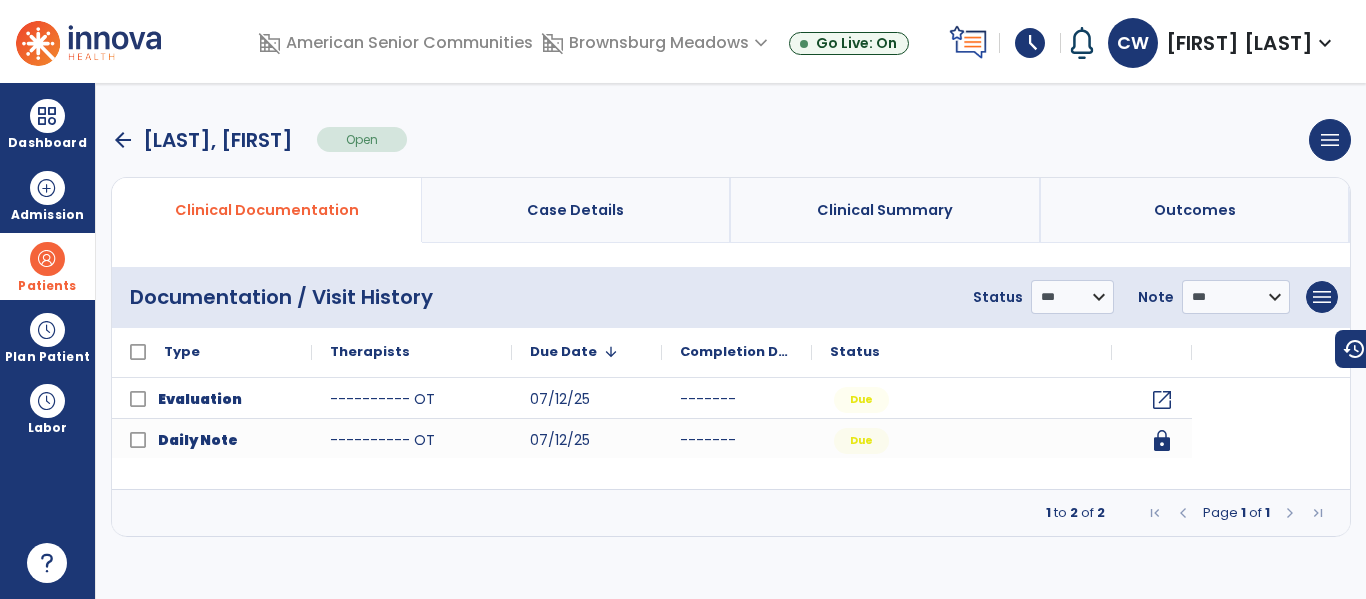 scroll, scrollTop: 0, scrollLeft: 0, axis: both 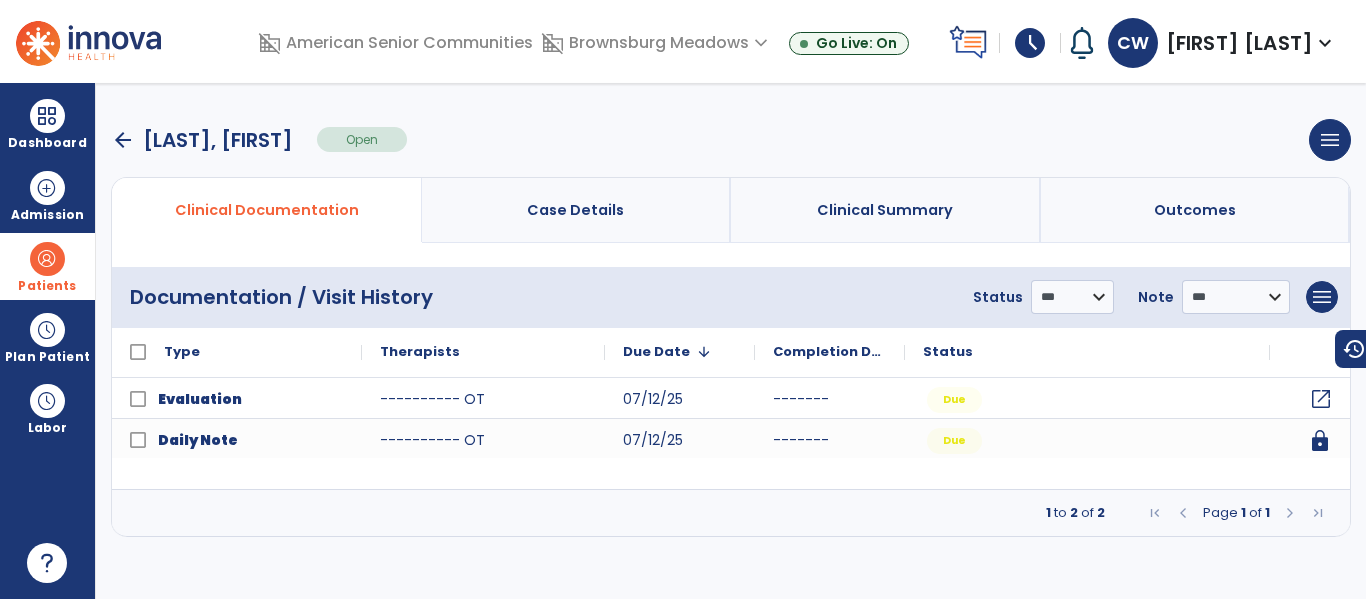 click on "open_in_new" 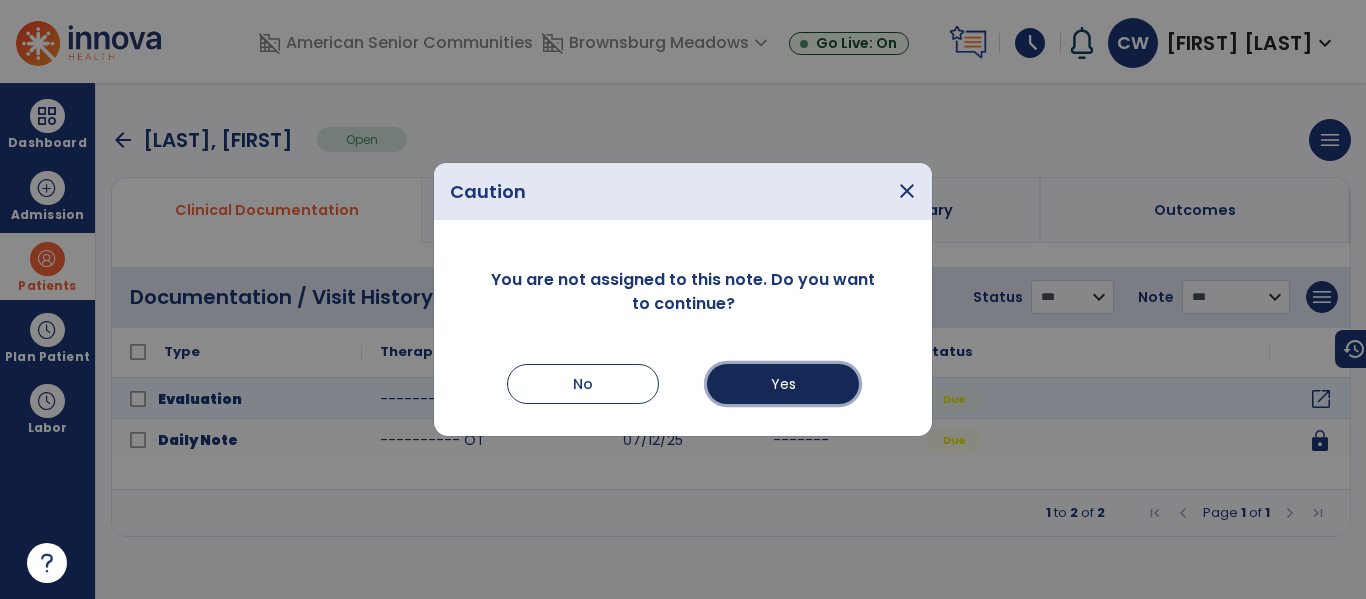 click on "Yes" at bounding box center (783, 384) 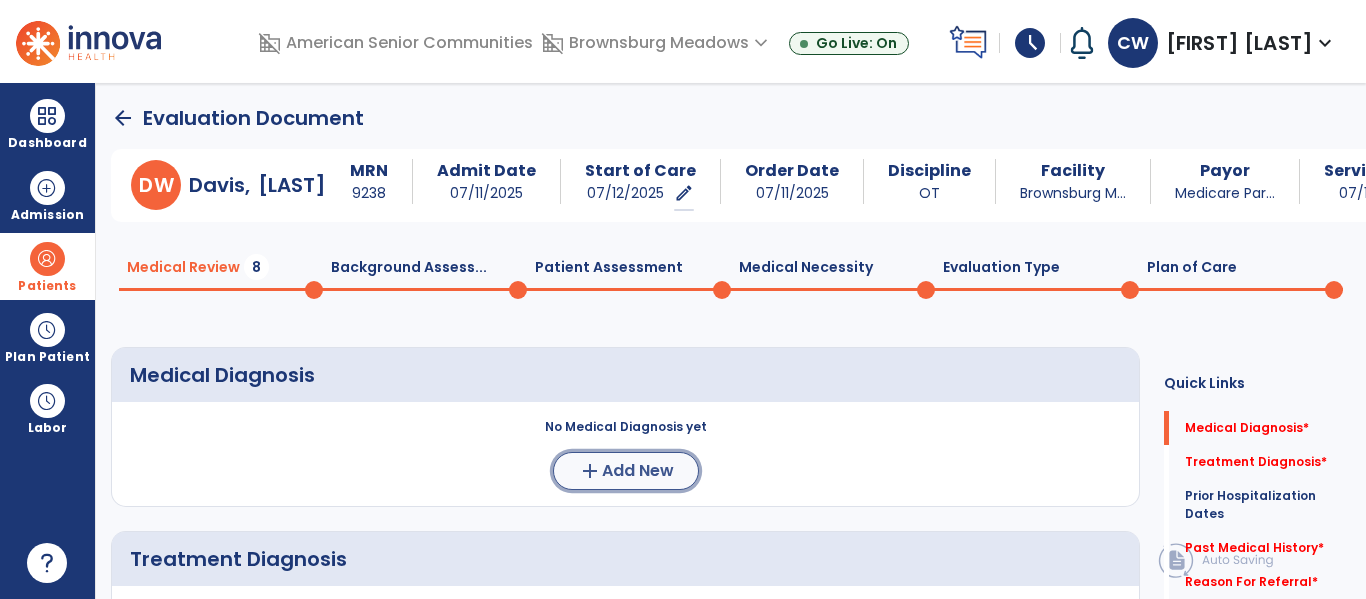 click on "add  Add New" 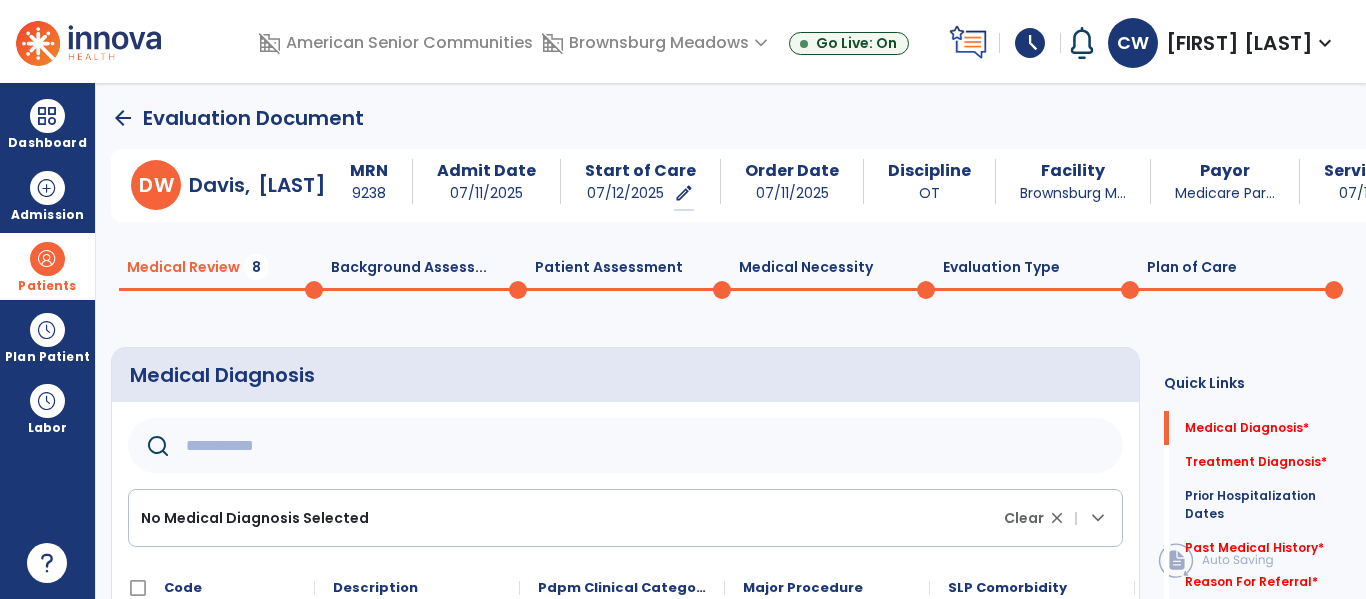 click 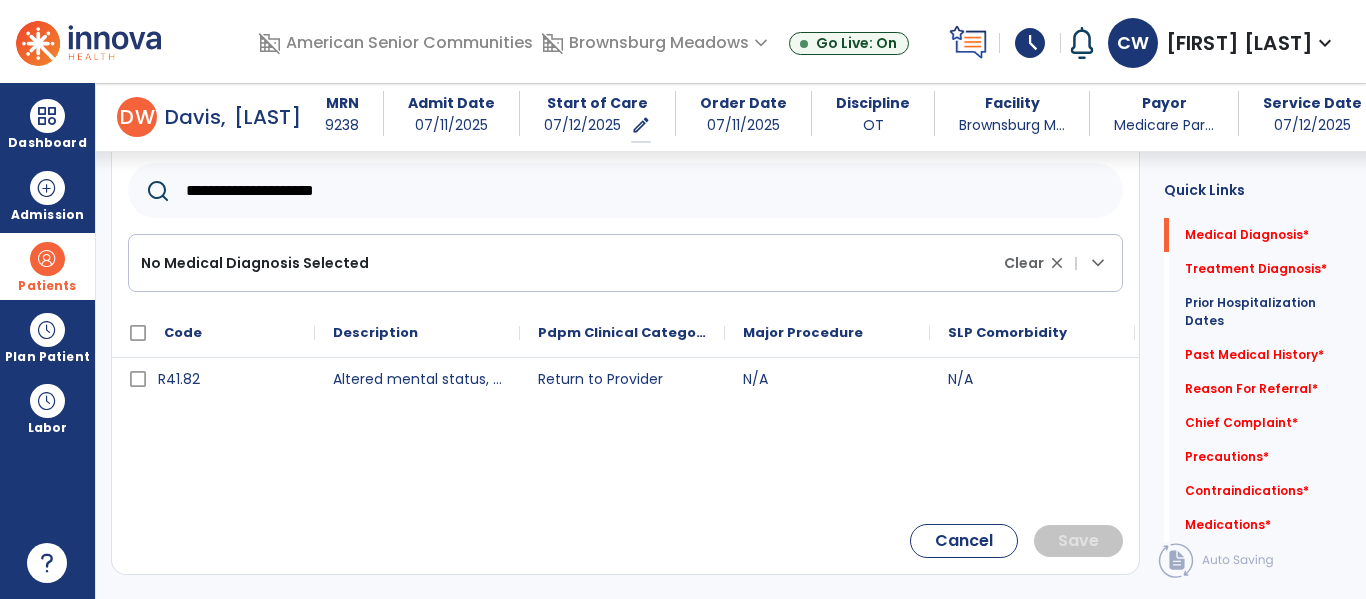 scroll, scrollTop: 244, scrollLeft: 0, axis: vertical 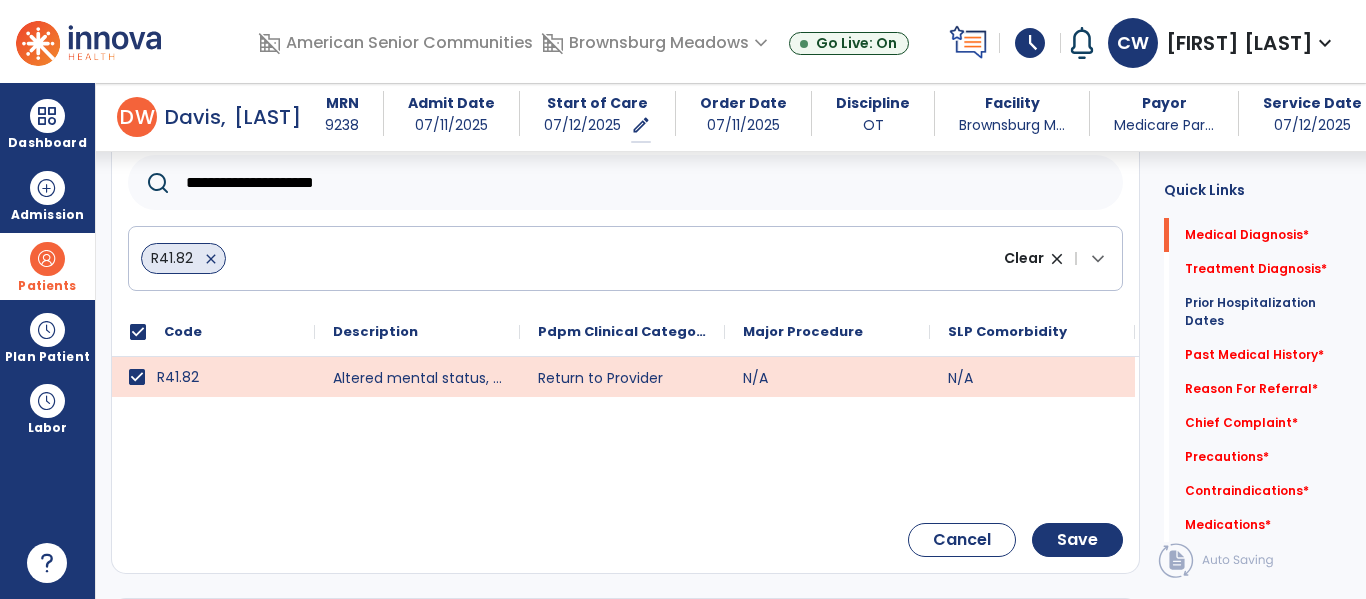 click on "**********" 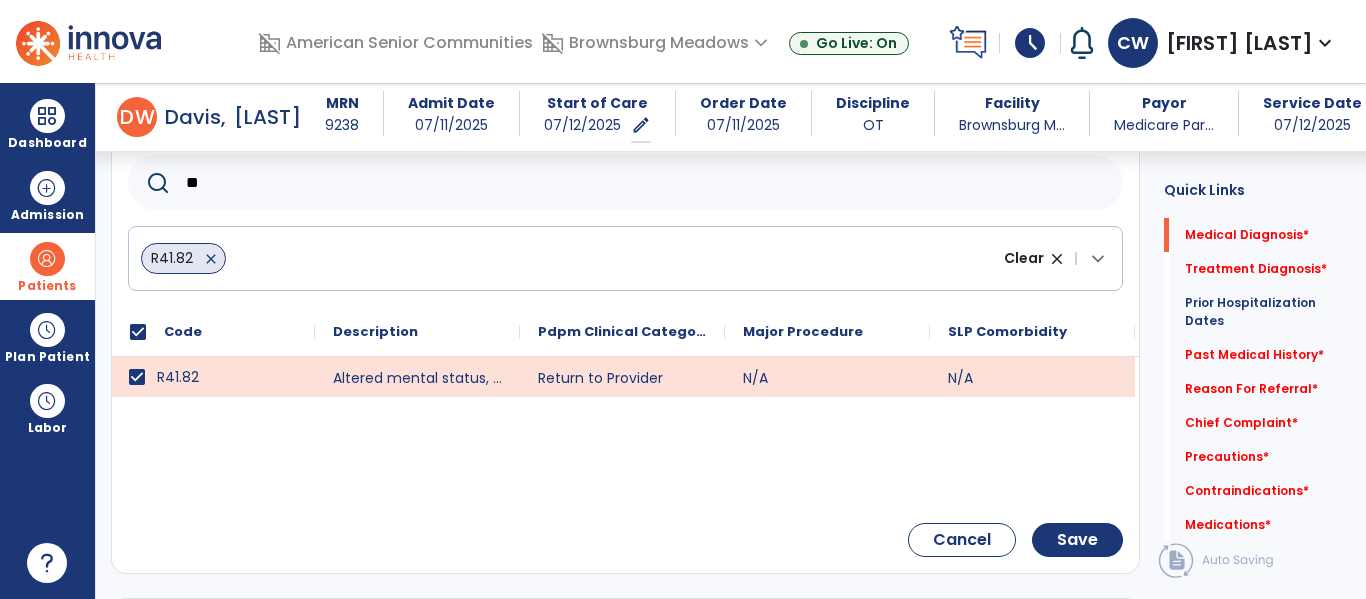 type on "*" 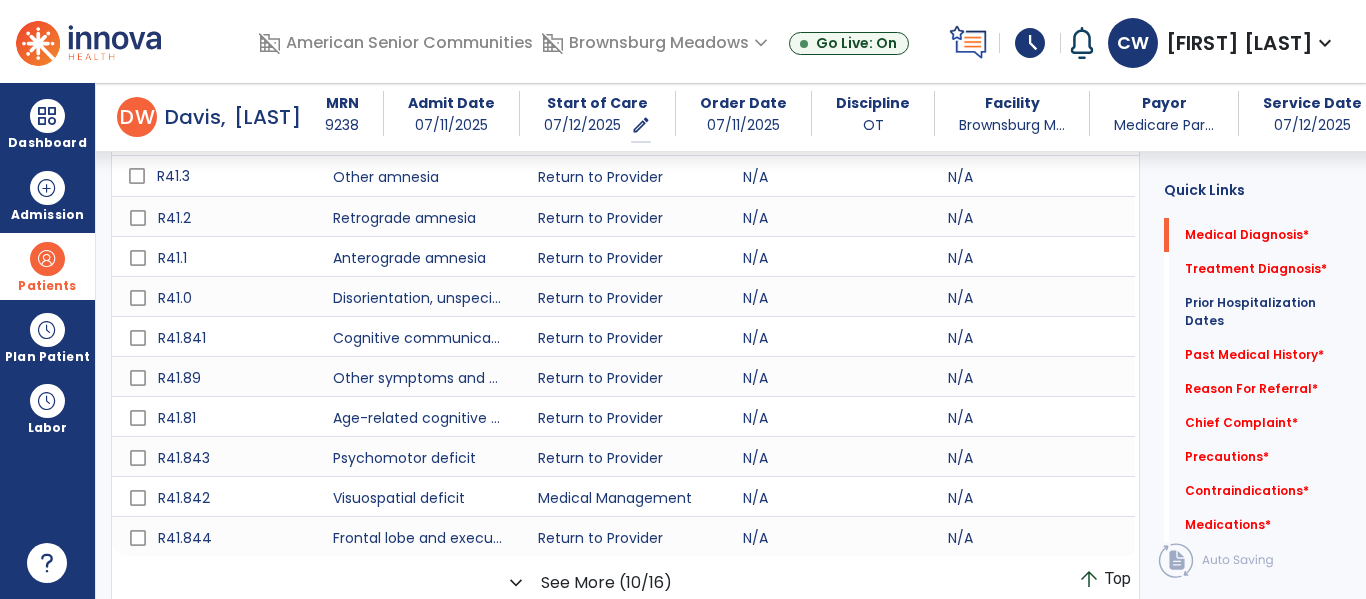 scroll, scrollTop: 448, scrollLeft: 0, axis: vertical 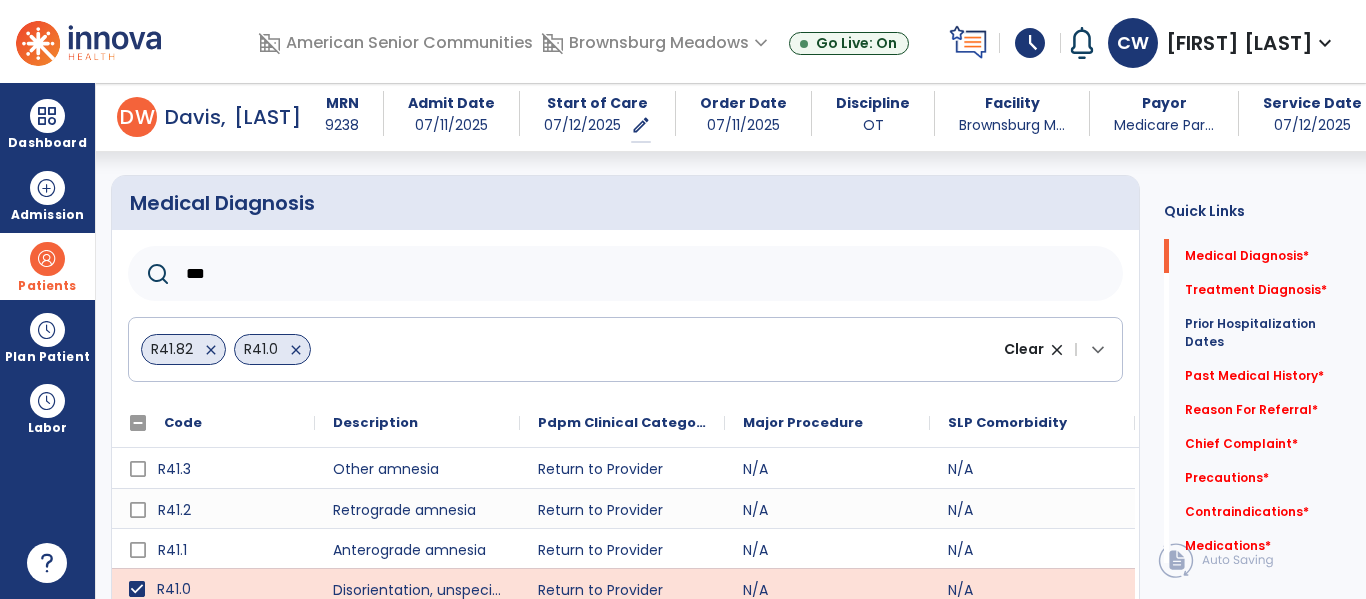 click on "***" 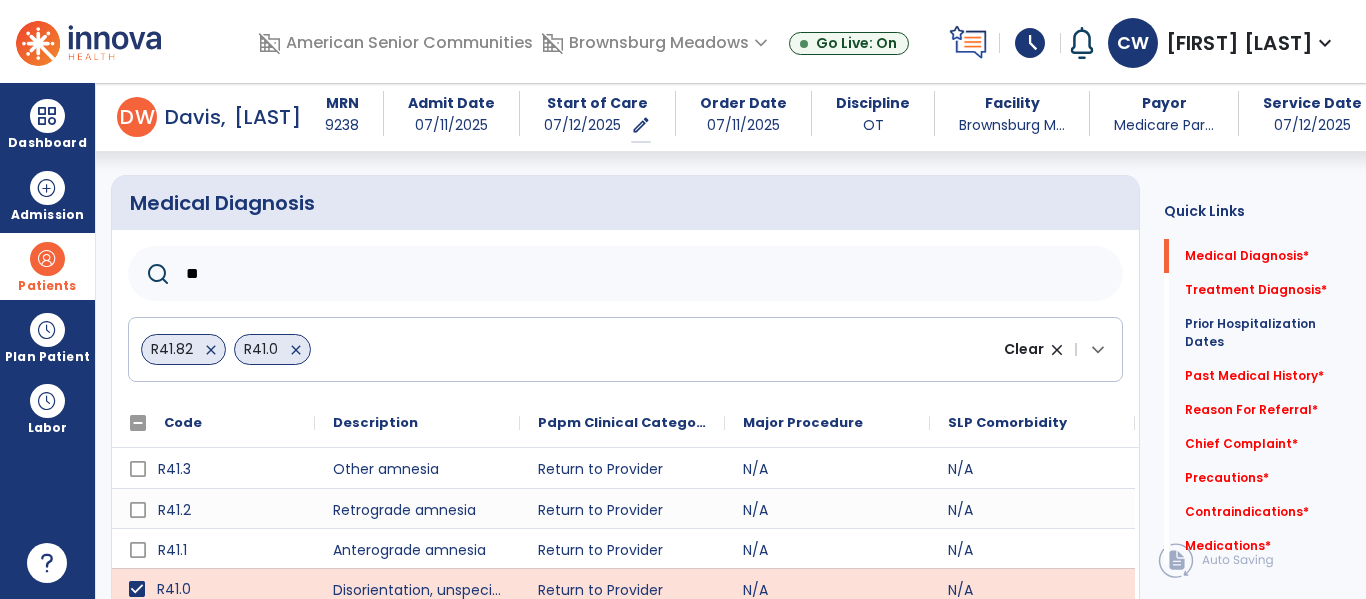 type on "*" 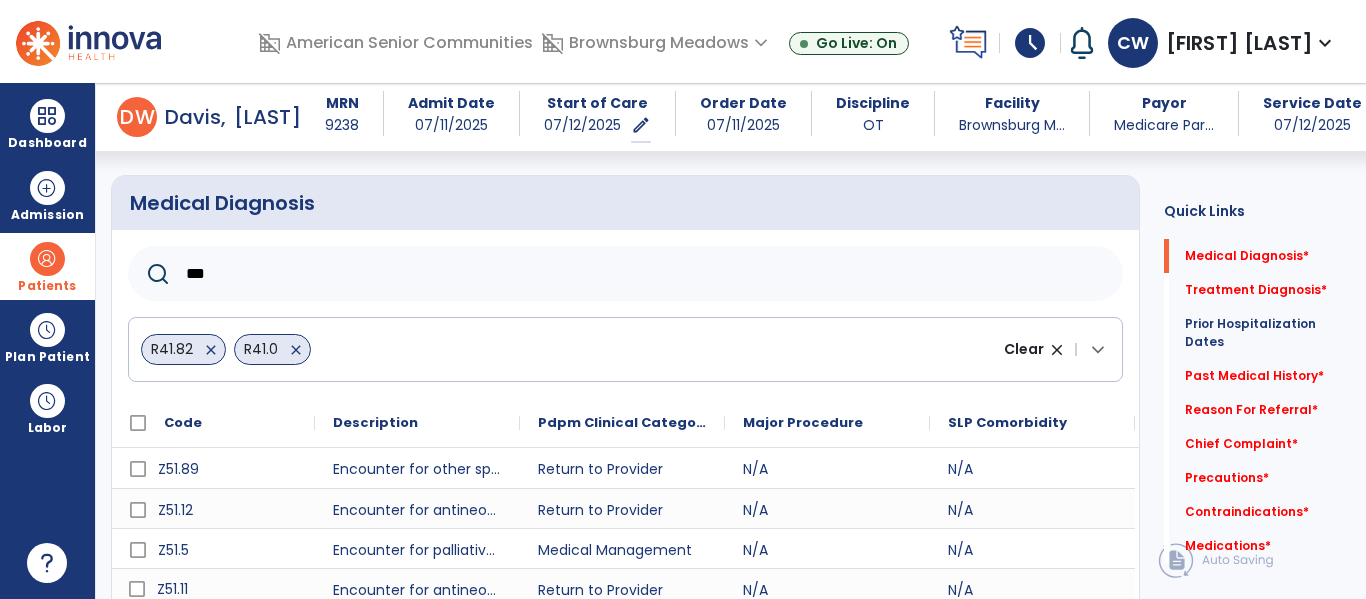 type on "***" 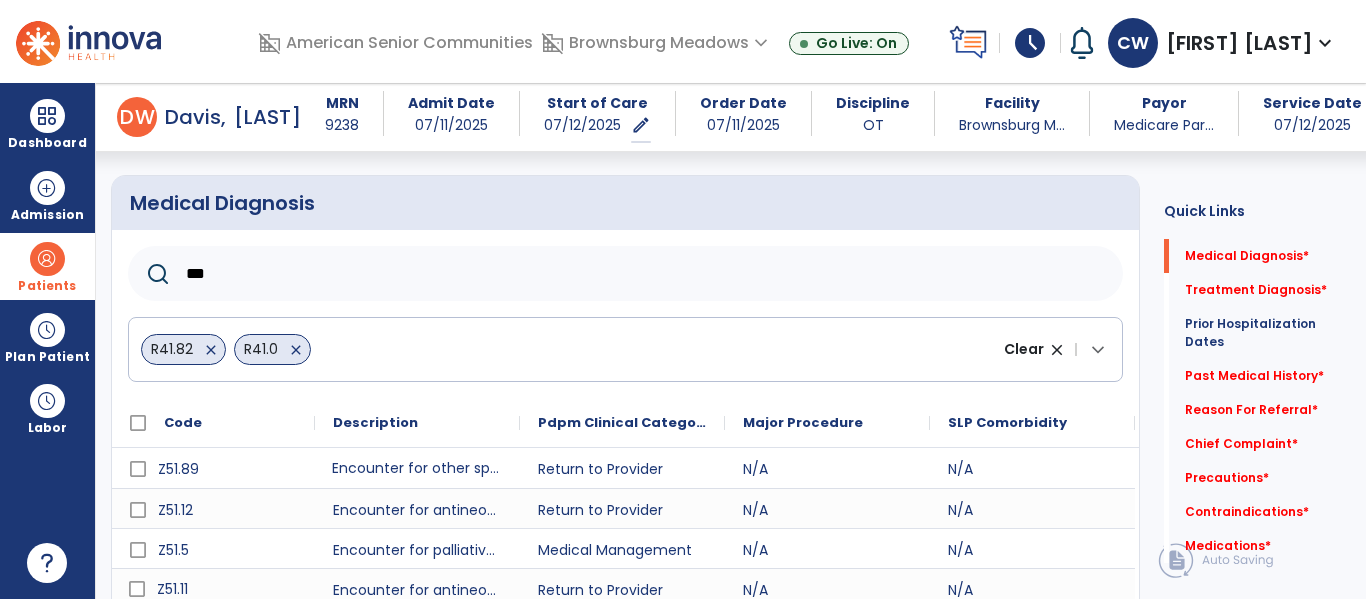 click on "Encounter for other specified aftercare" 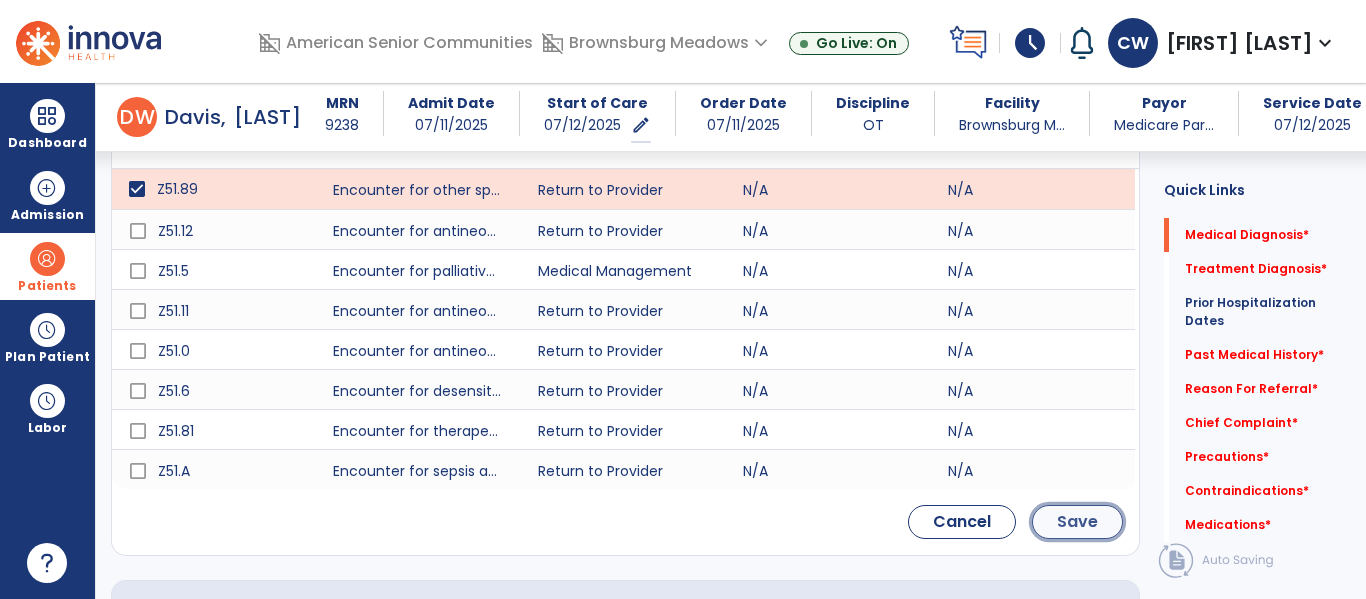 click on "Save" 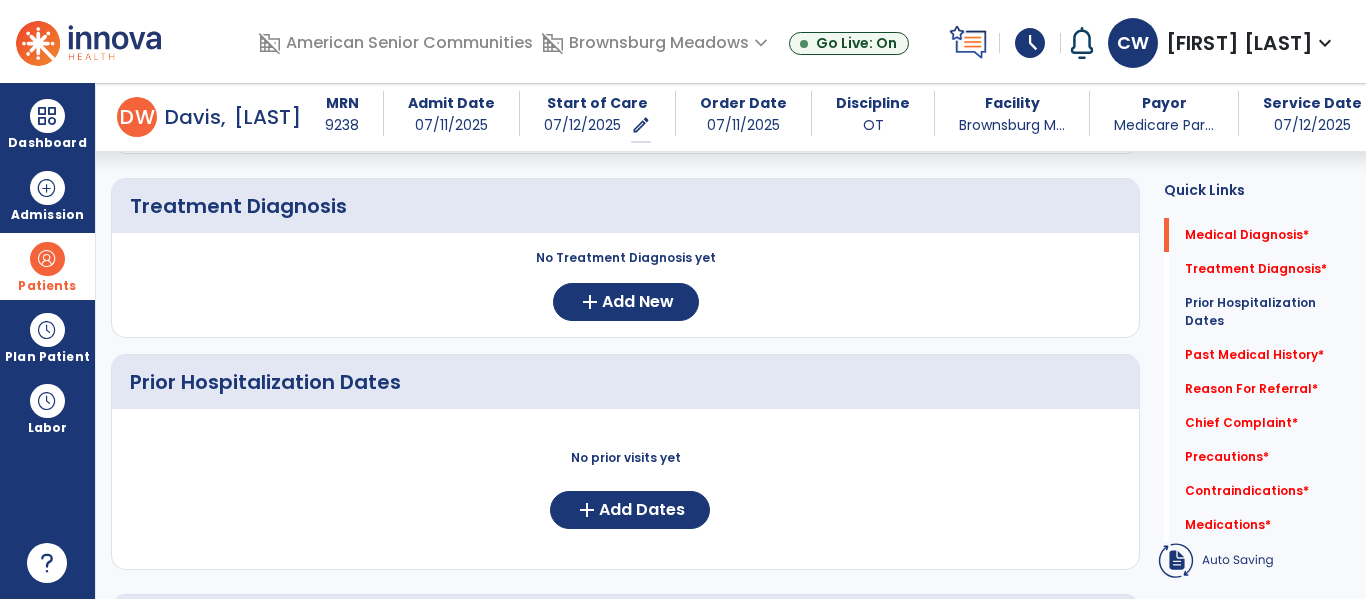scroll, scrollTop: 266, scrollLeft: 0, axis: vertical 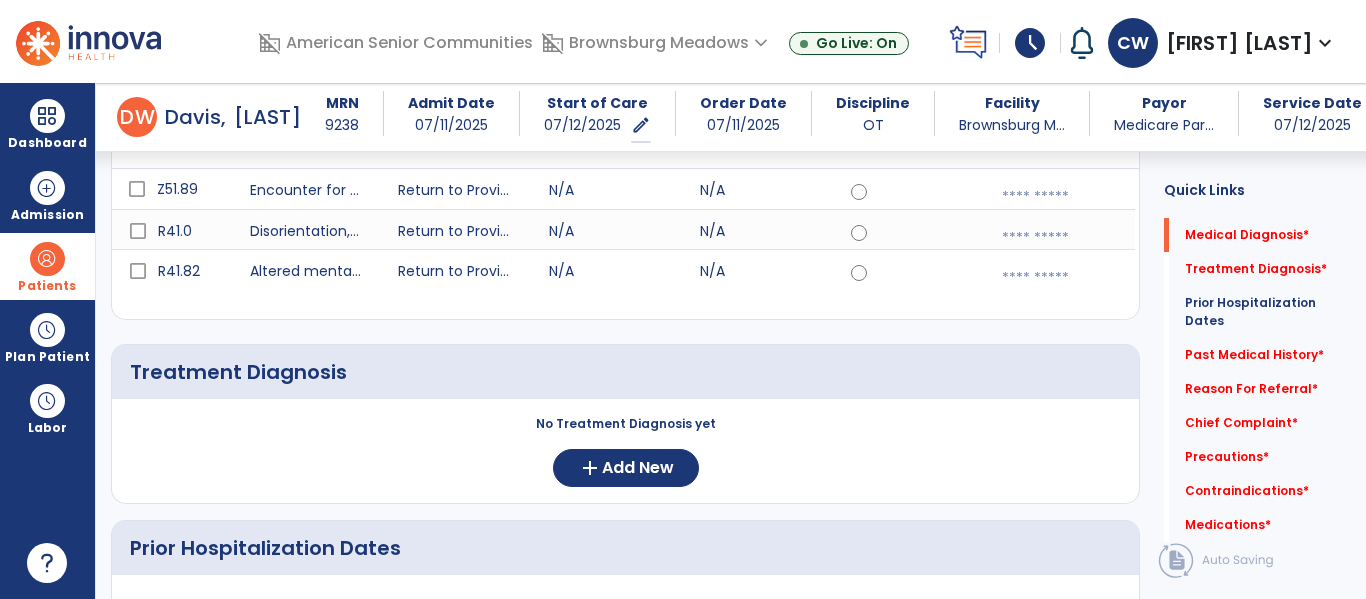 click at bounding box center [1059, 197] 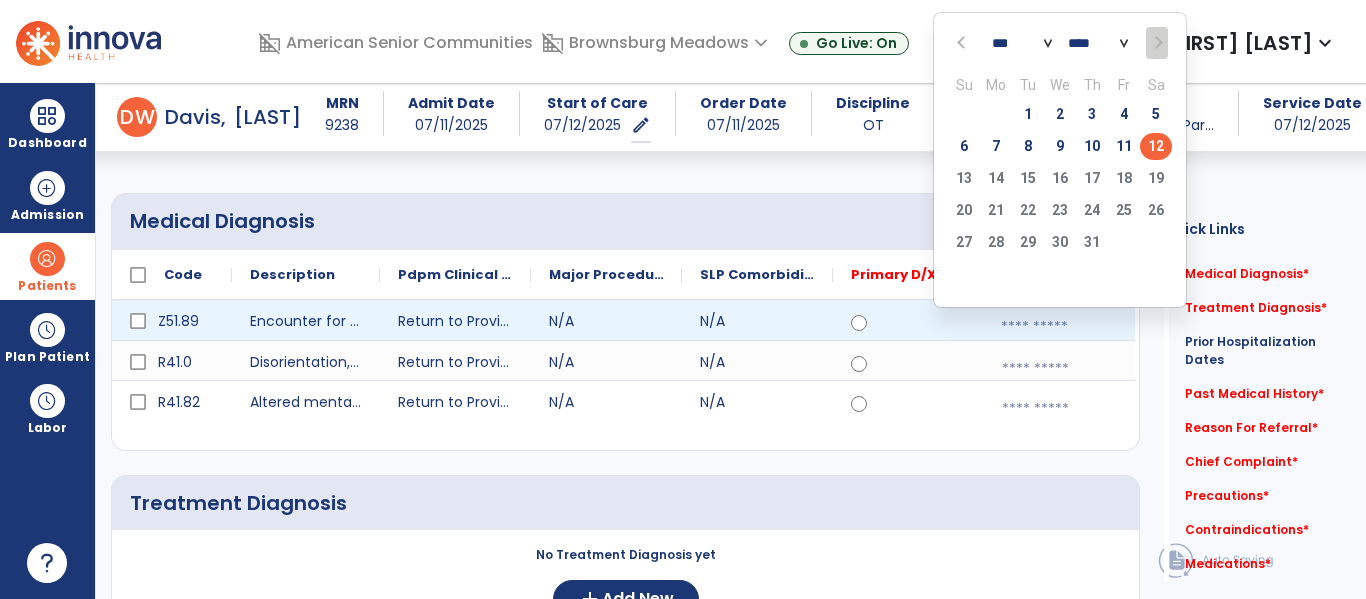 scroll, scrollTop: 127, scrollLeft: 0, axis: vertical 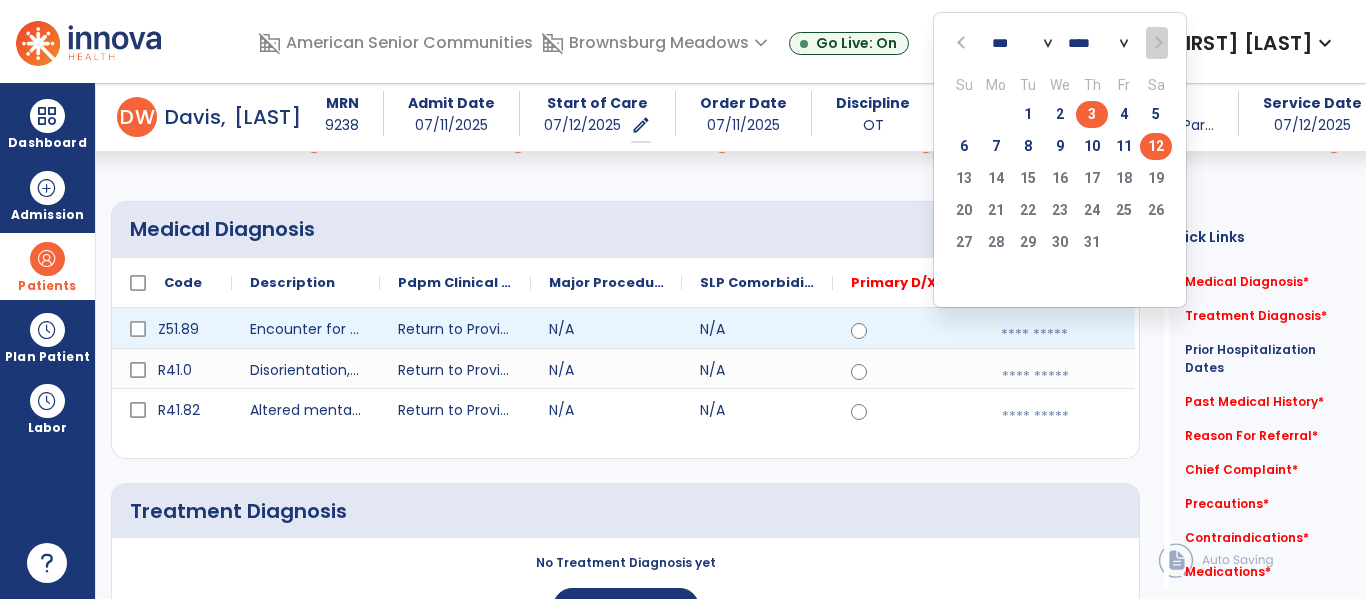 click on "3" 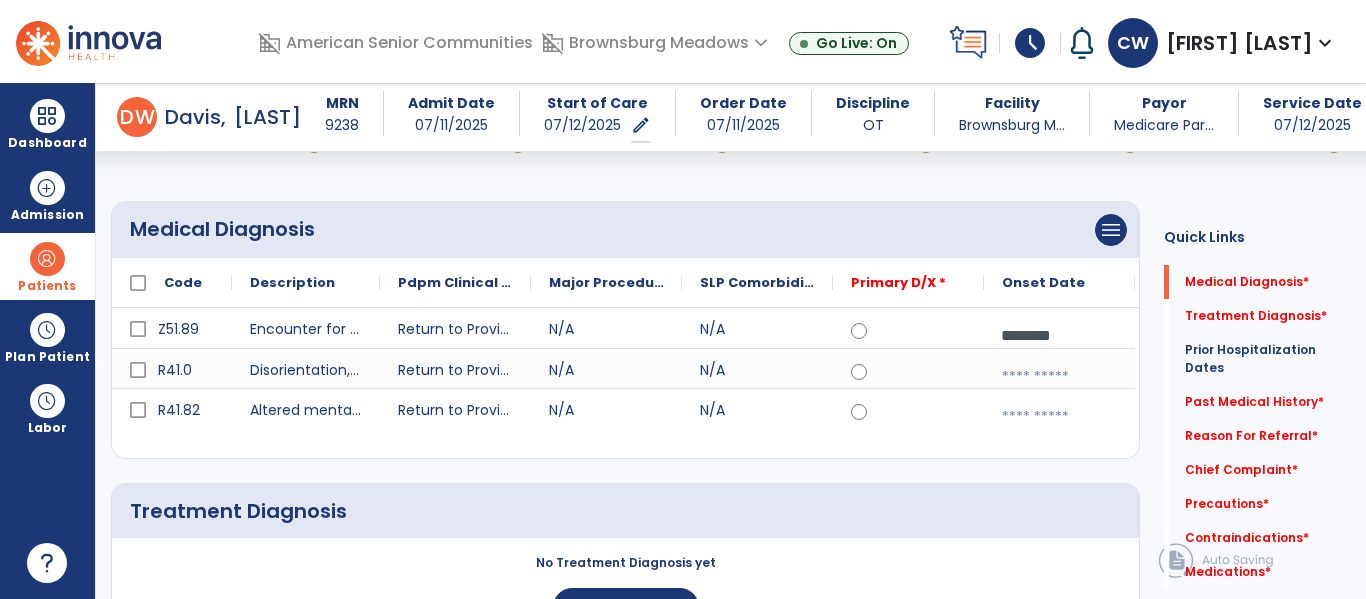 click at bounding box center [1059, 377] 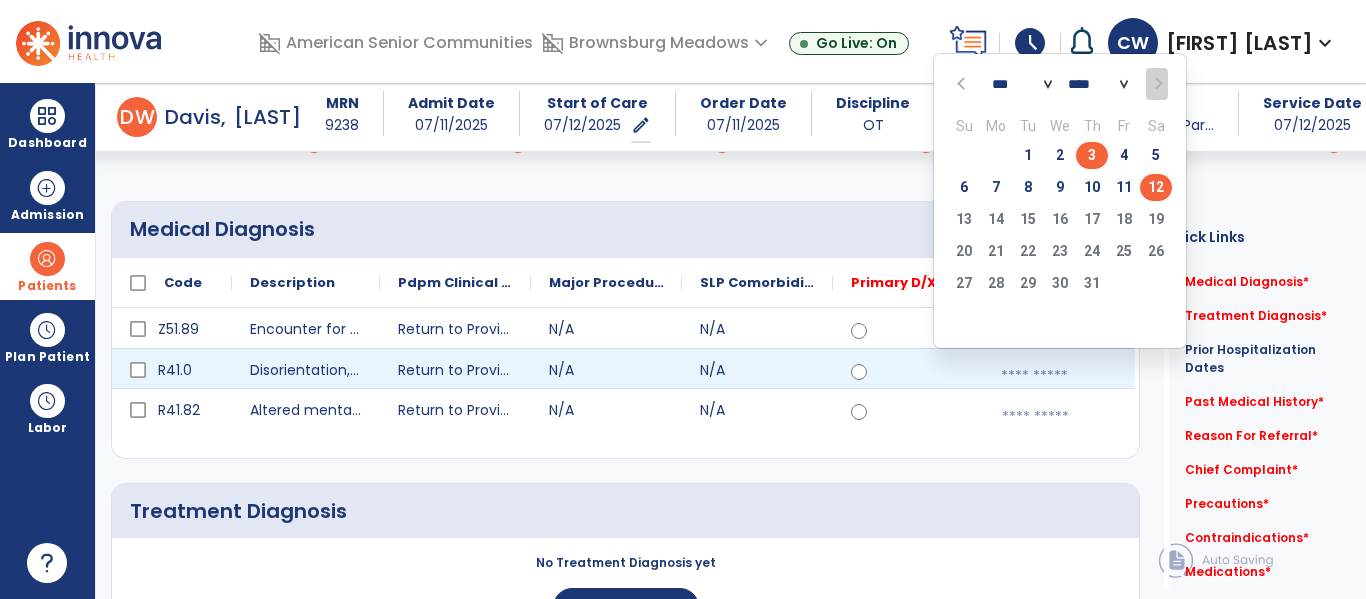 click on "3" 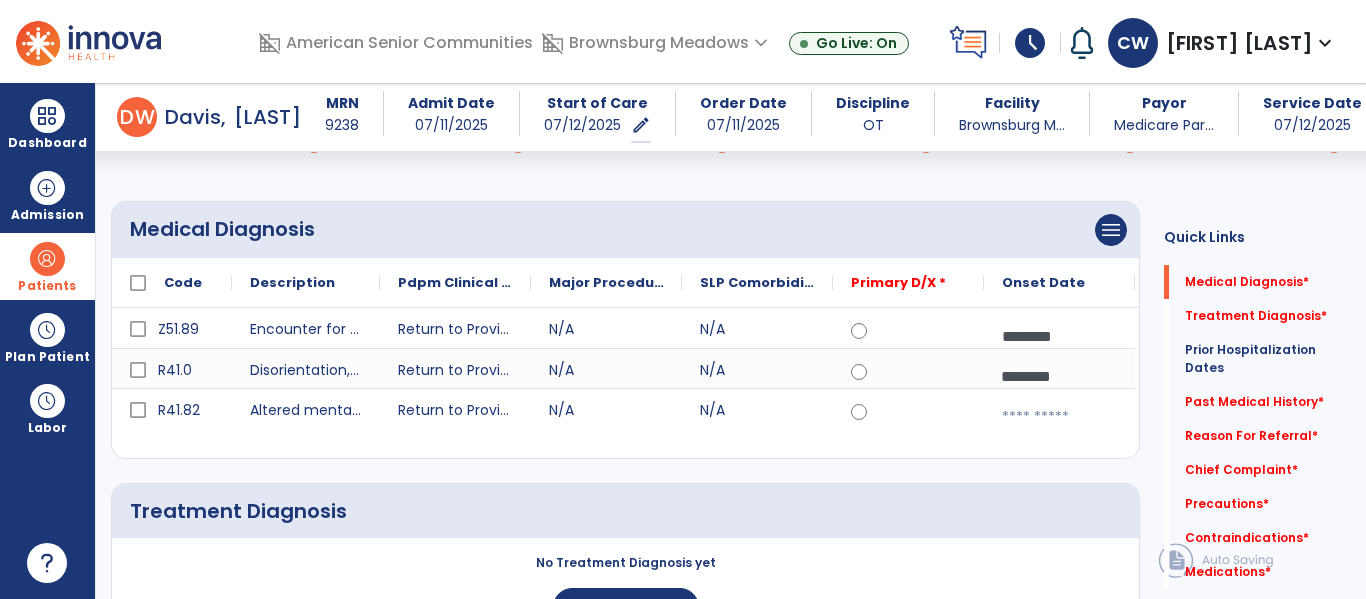 click at bounding box center (1059, 417) 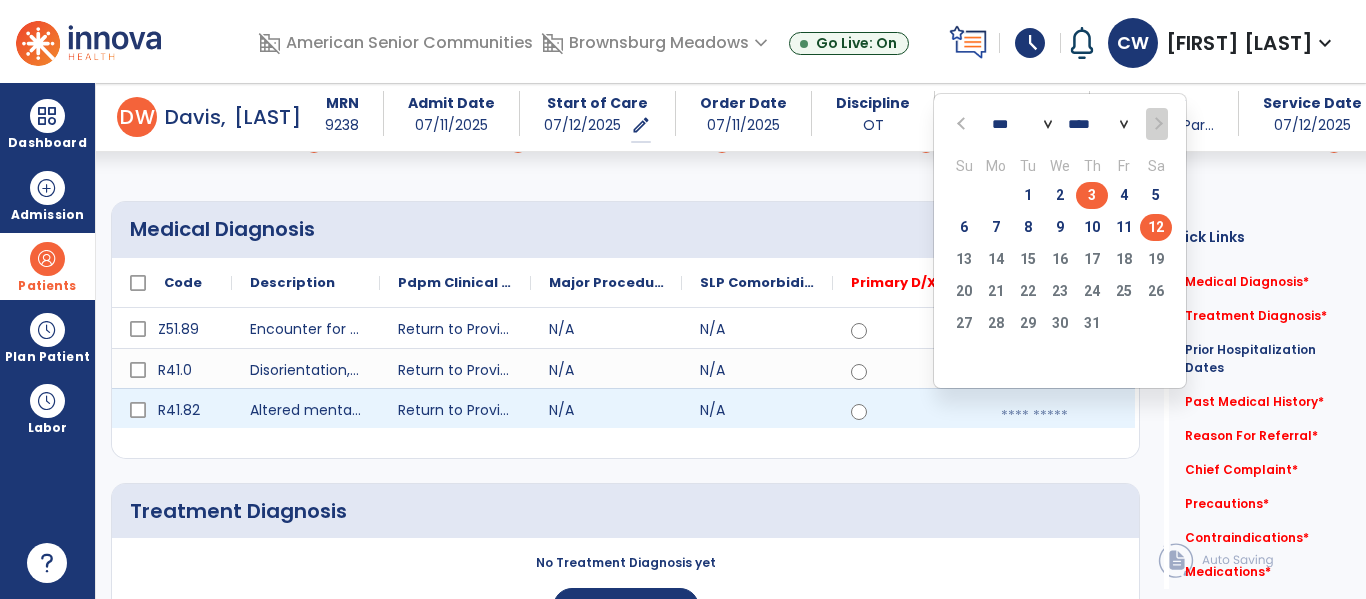 click on "3" 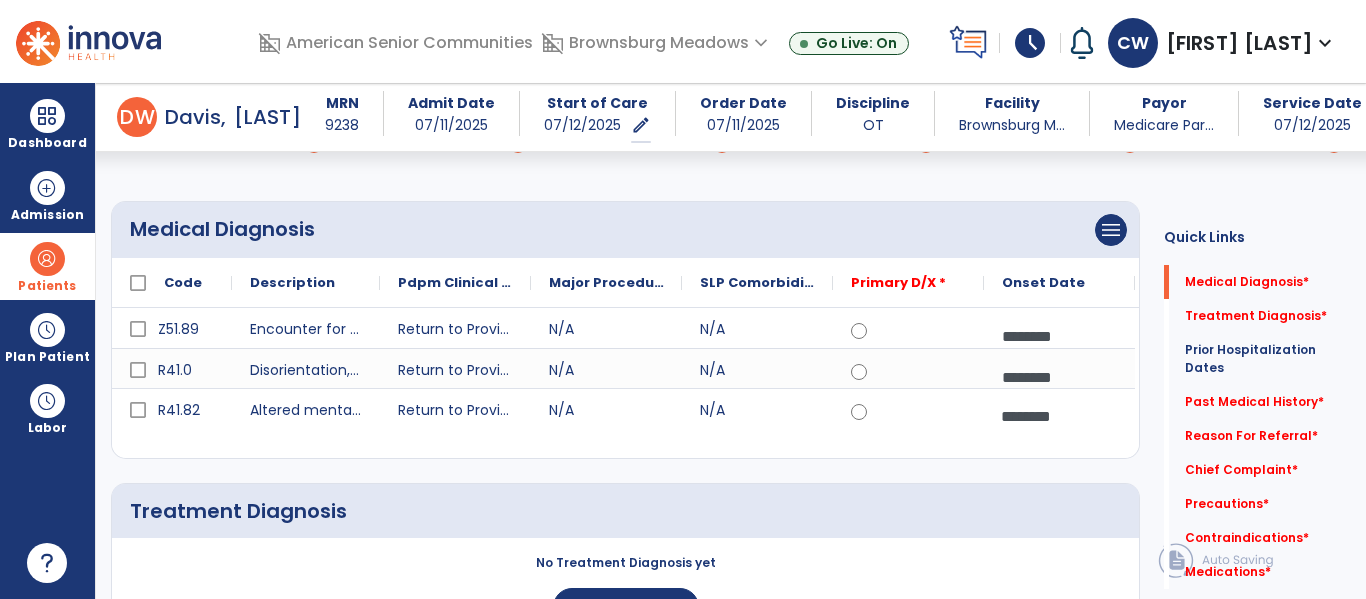 click 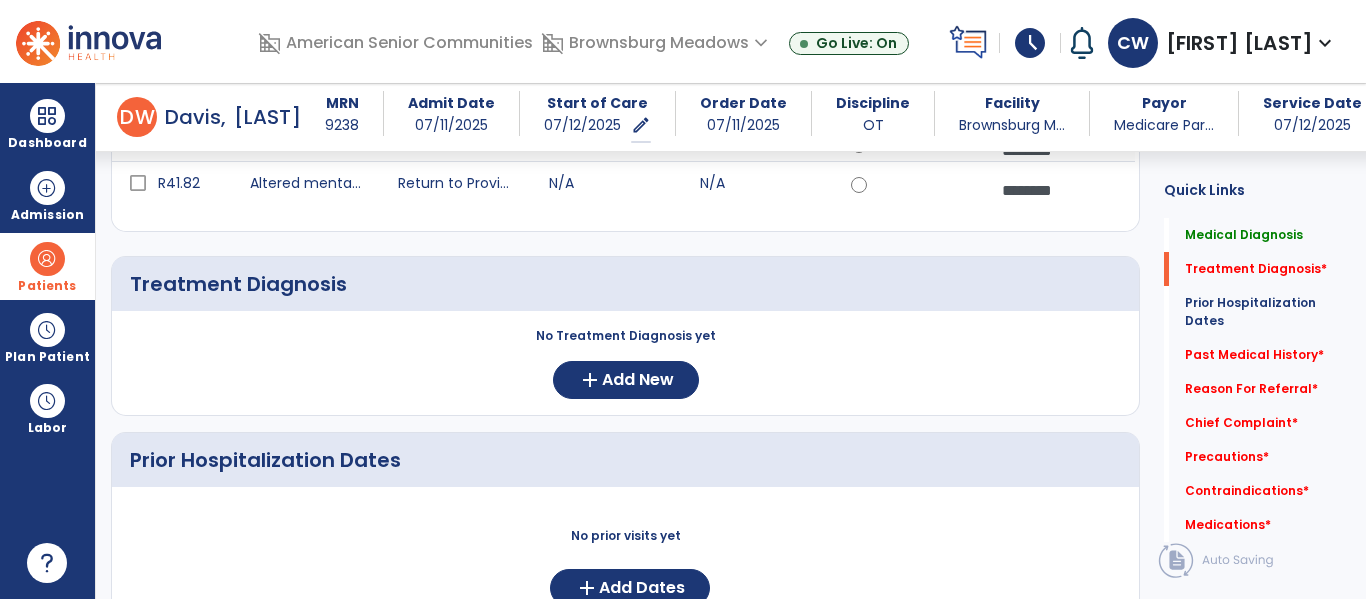scroll, scrollTop: 361, scrollLeft: 0, axis: vertical 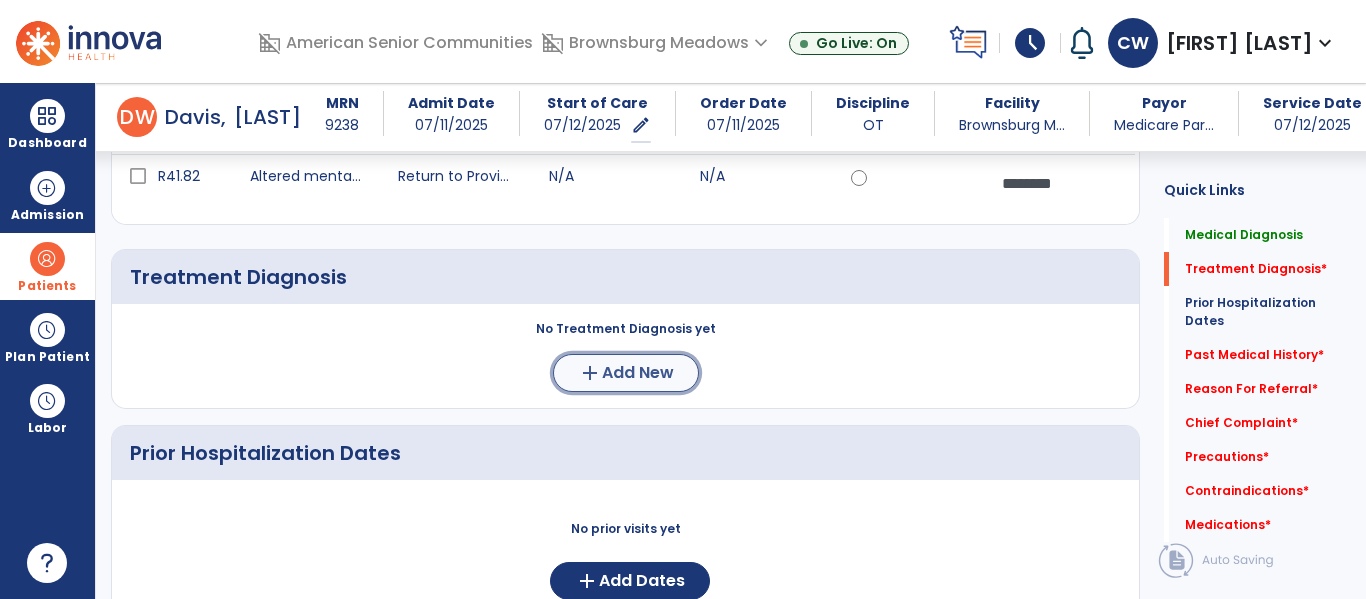 click on "Add New" 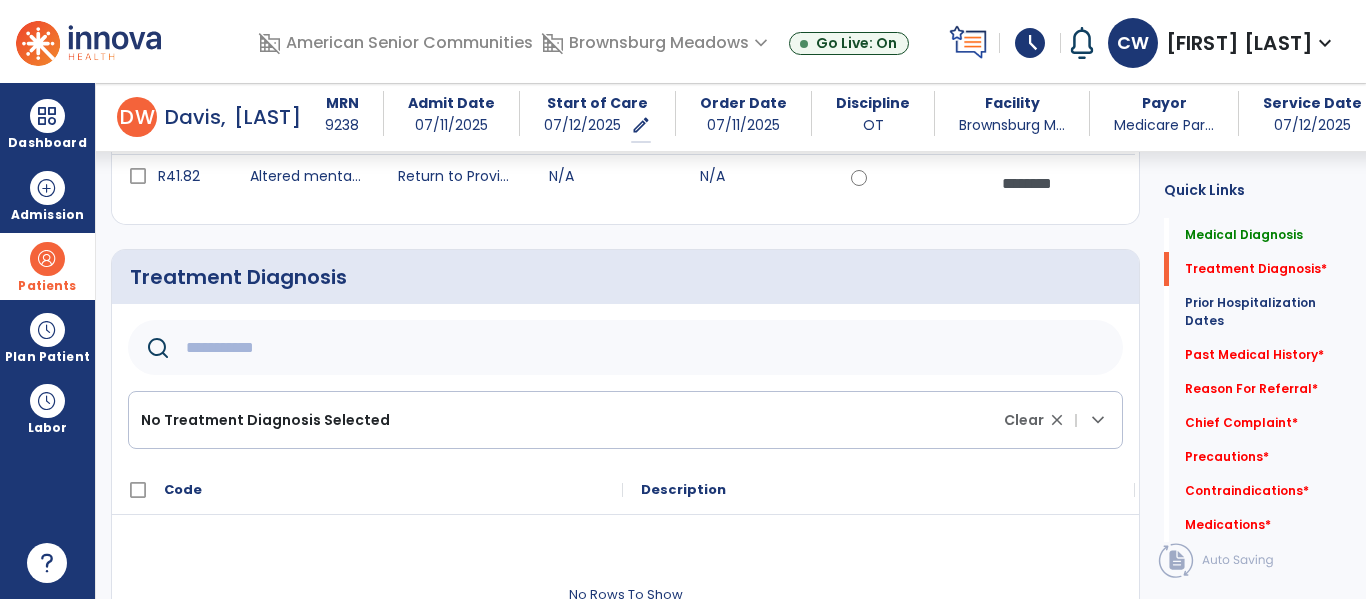 click 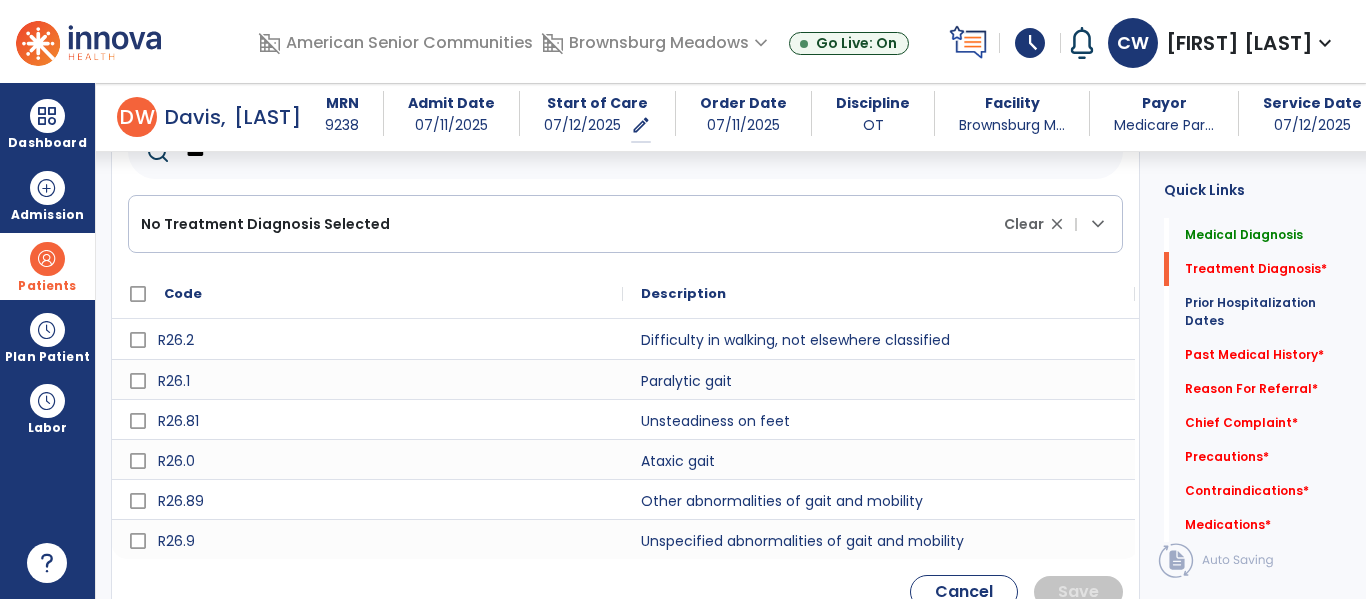 scroll, scrollTop: 560, scrollLeft: 0, axis: vertical 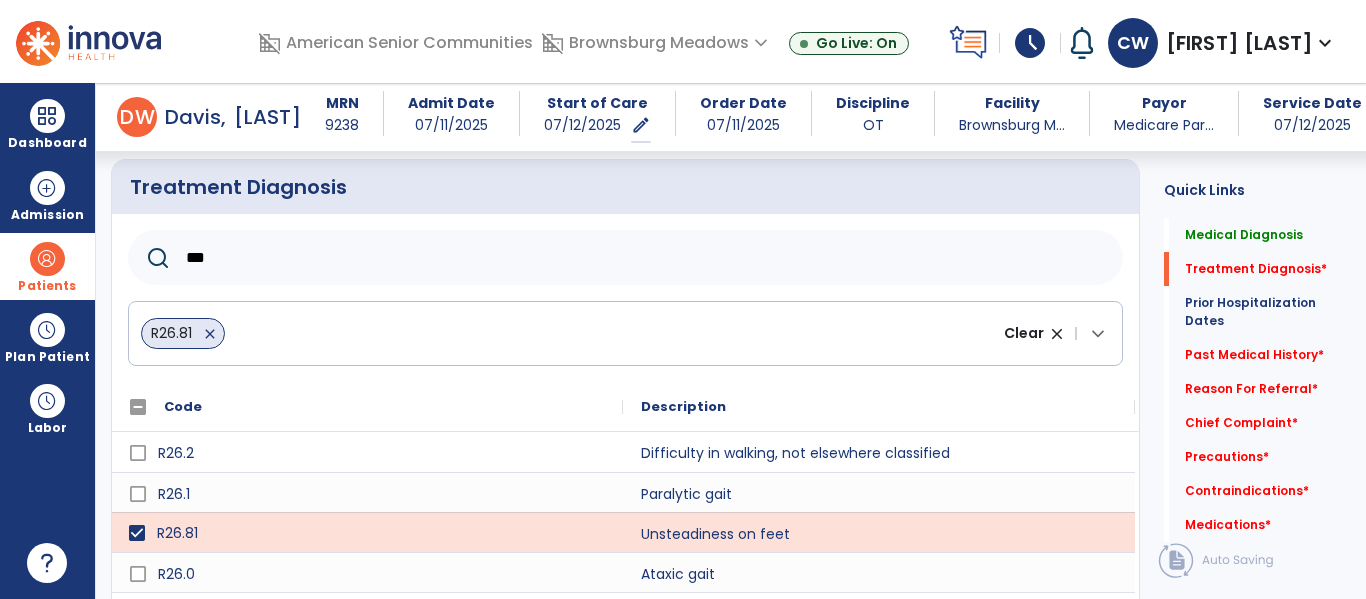 click on "***" 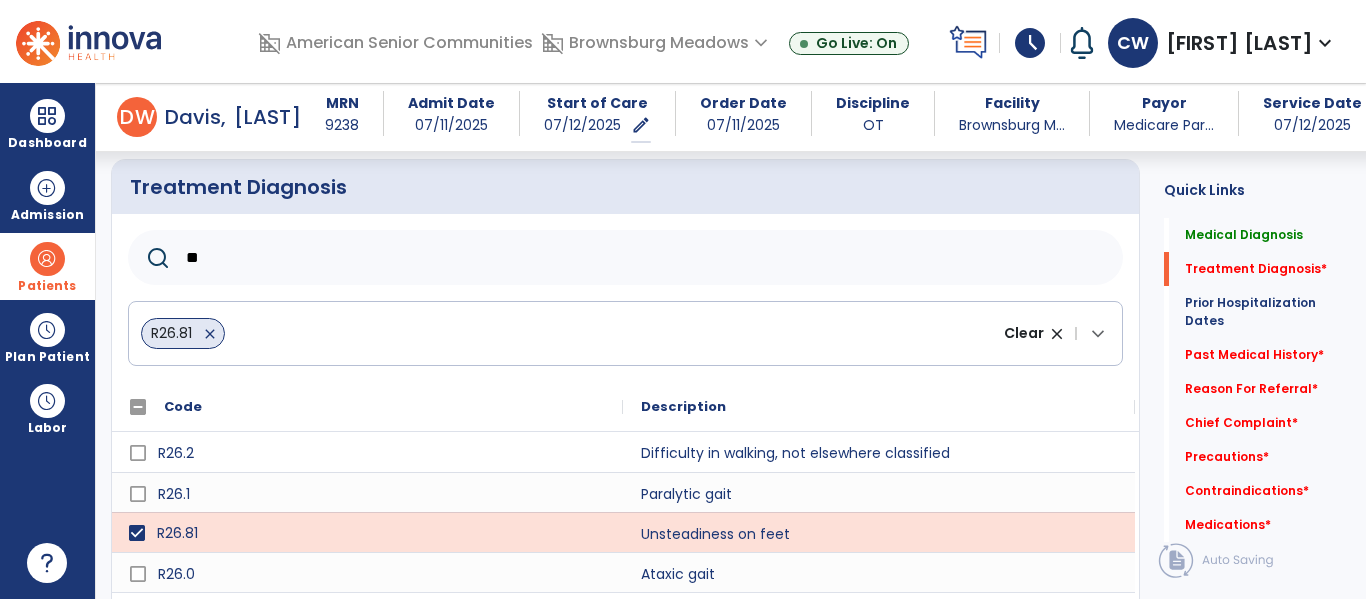 type on "*" 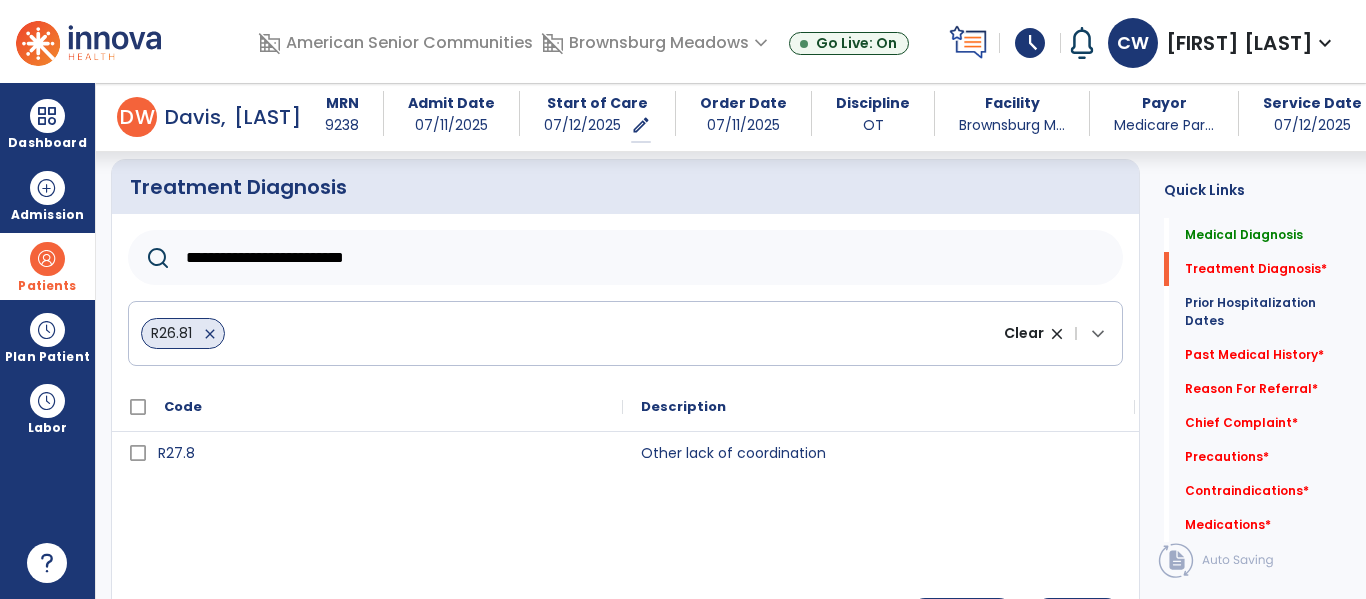 type on "**********" 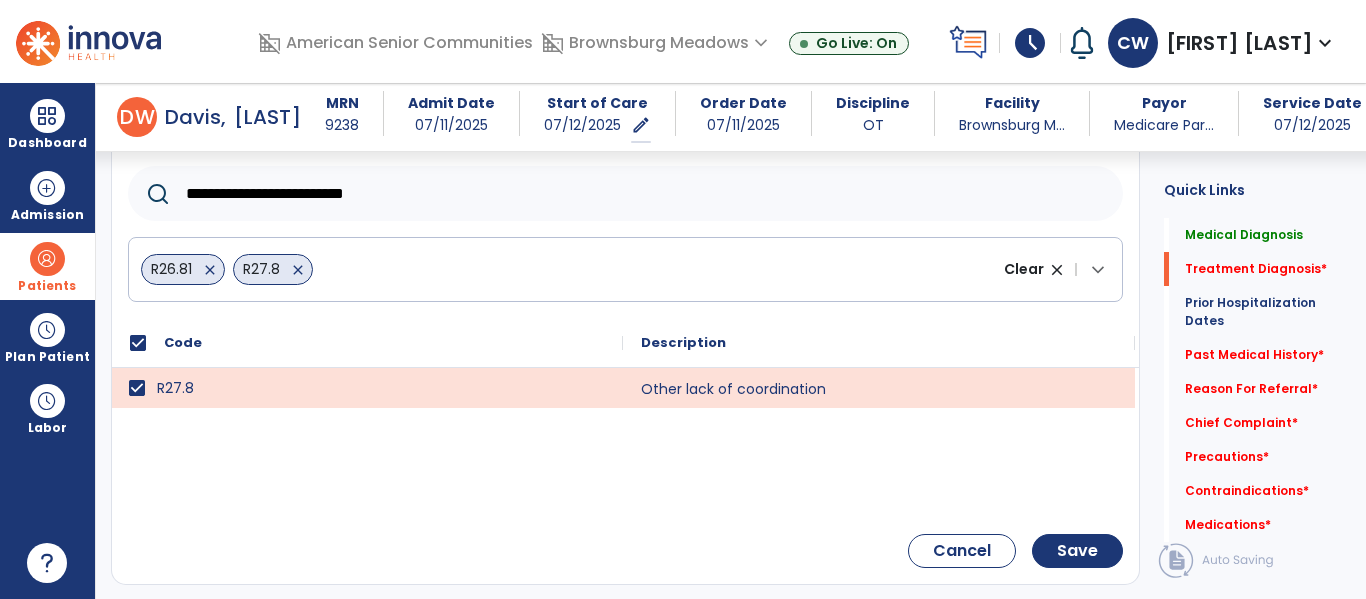 scroll, scrollTop: 551, scrollLeft: 0, axis: vertical 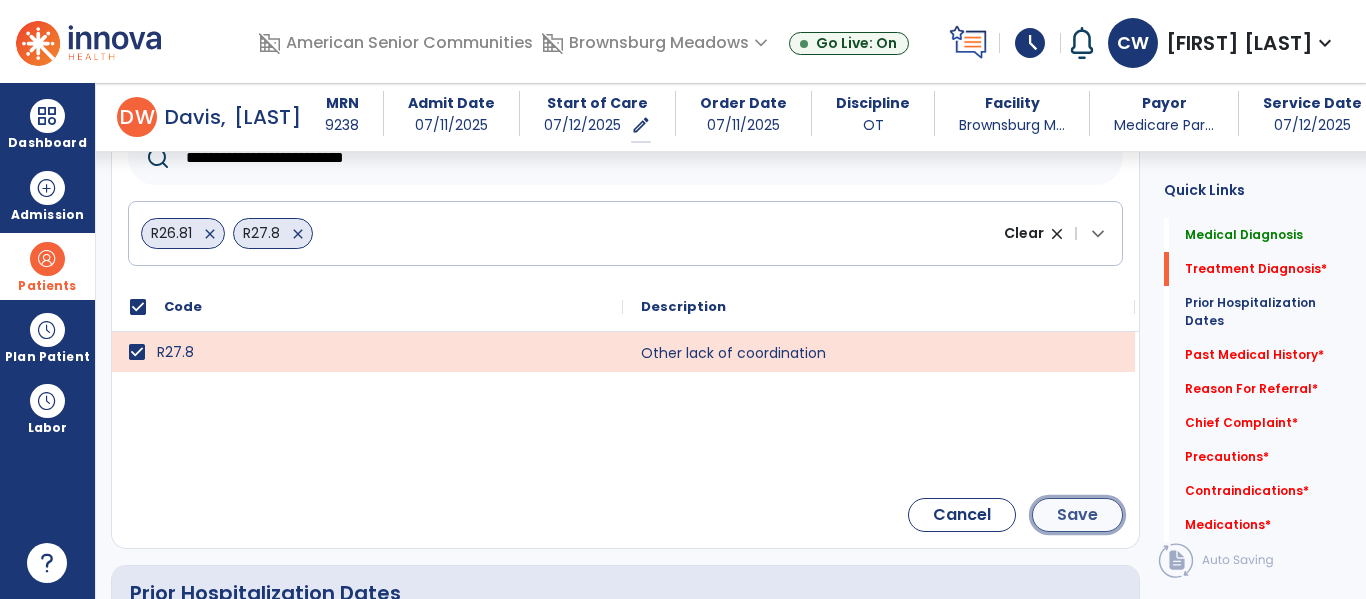 click on "Save" 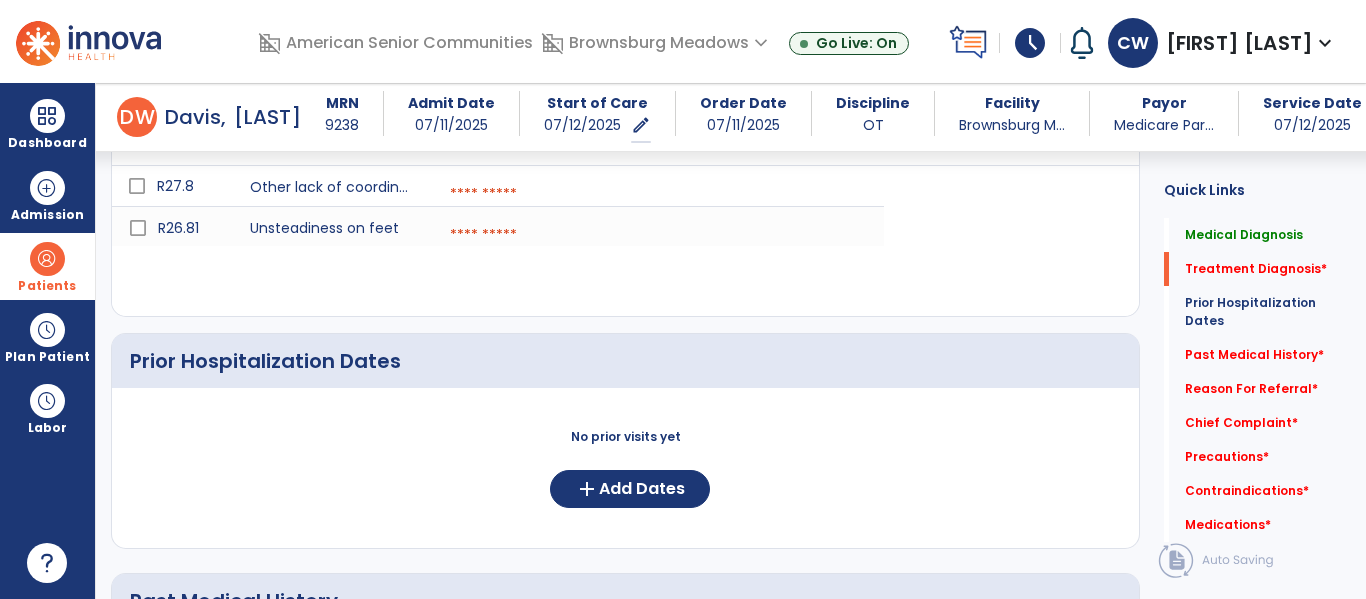 click at bounding box center (658, 194) 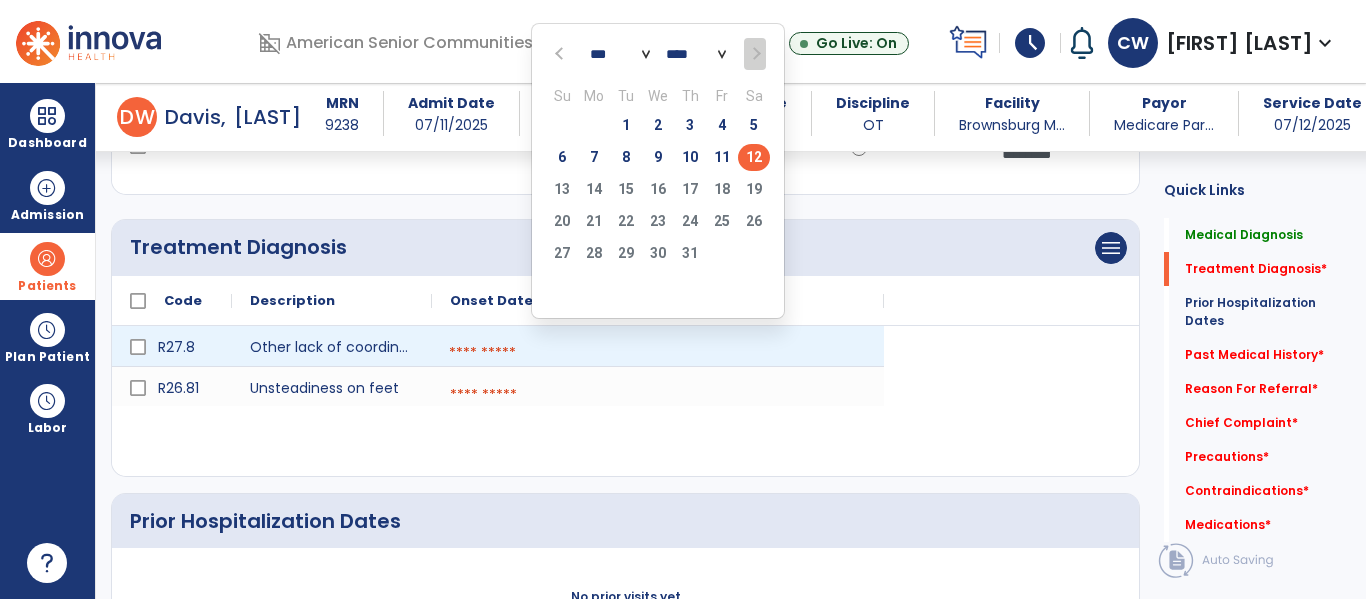 scroll, scrollTop: 391, scrollLeft: 0, axis: vertical 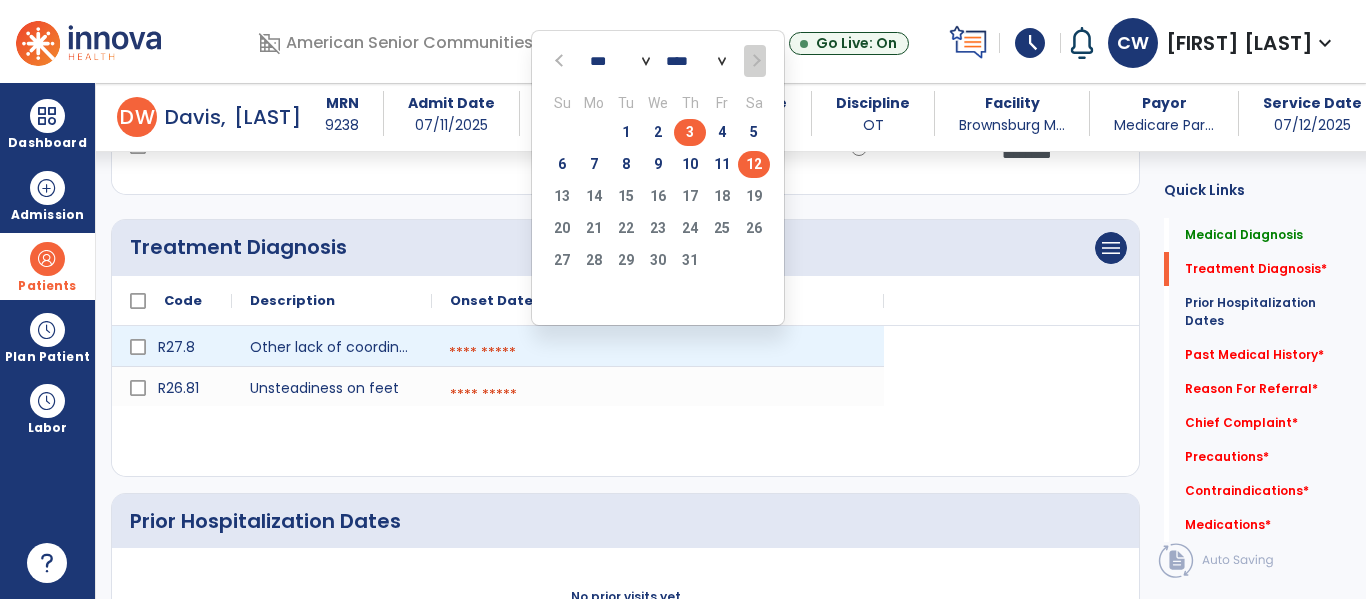click on "3" 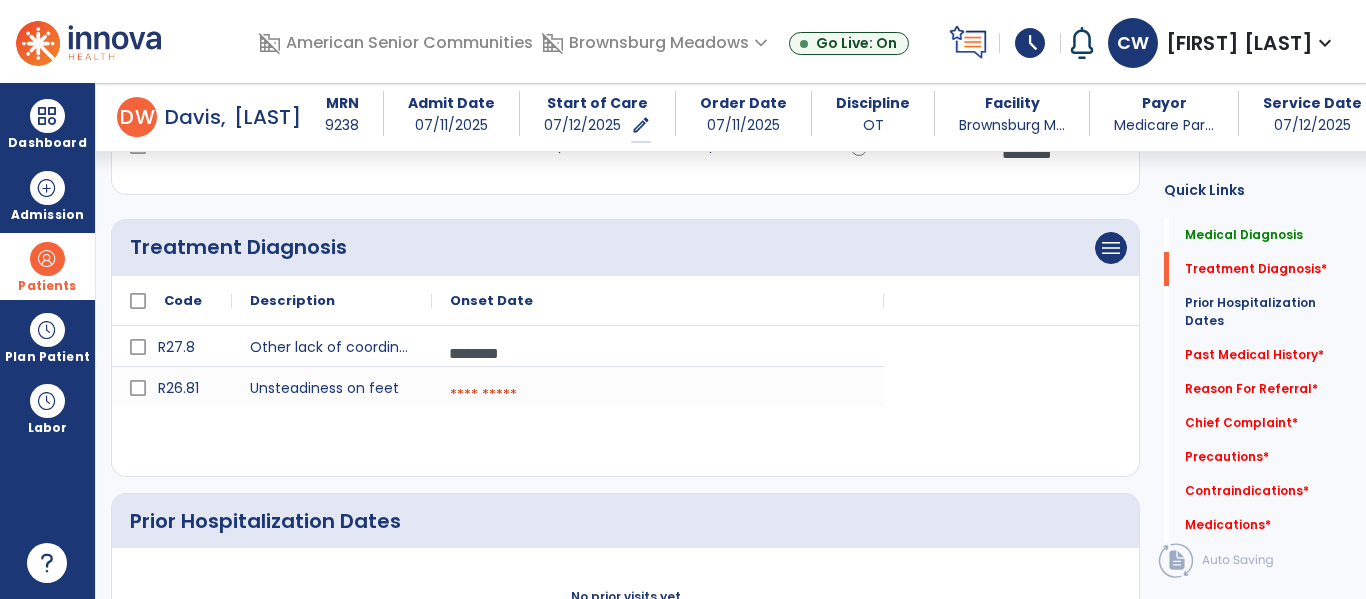 click at bounding box center [658, 395] 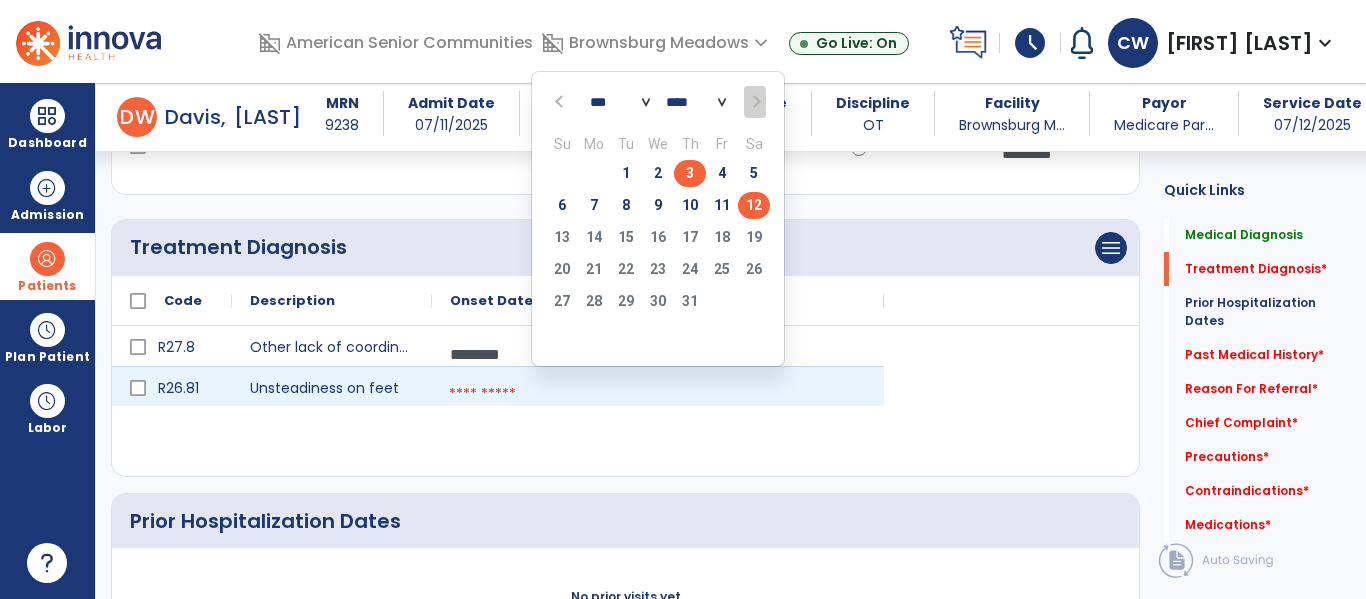 click on "3" 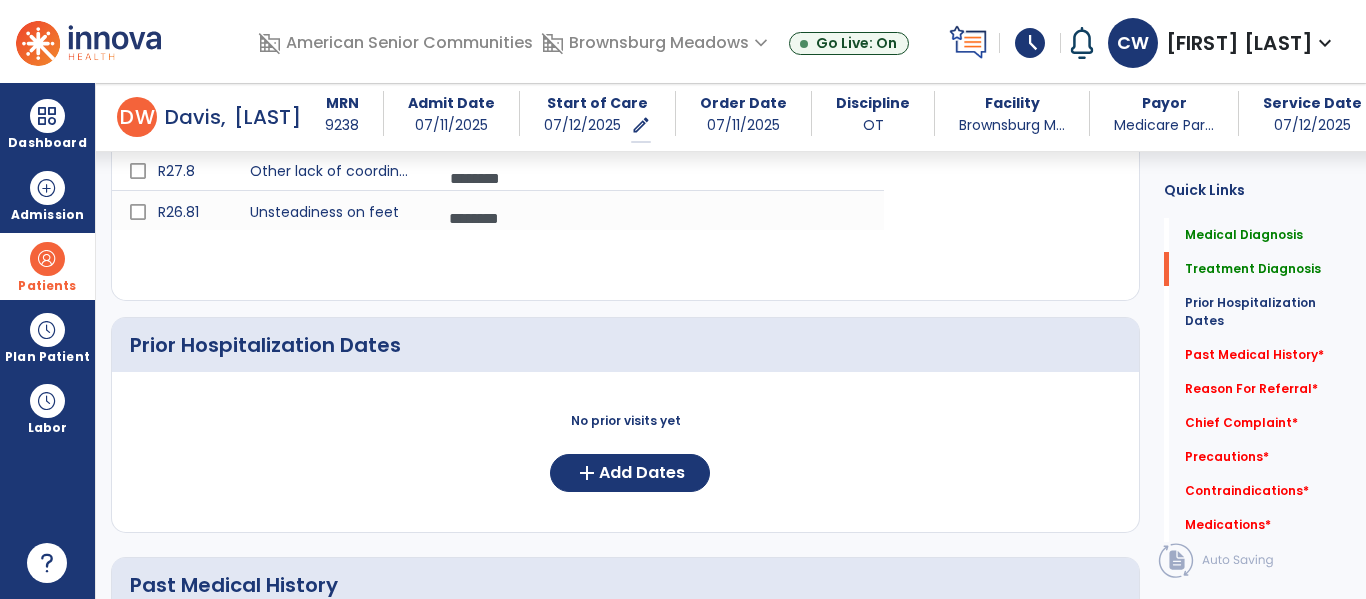 scroll, scrollTop: 605, scrollLeft: 0, axis: vertical 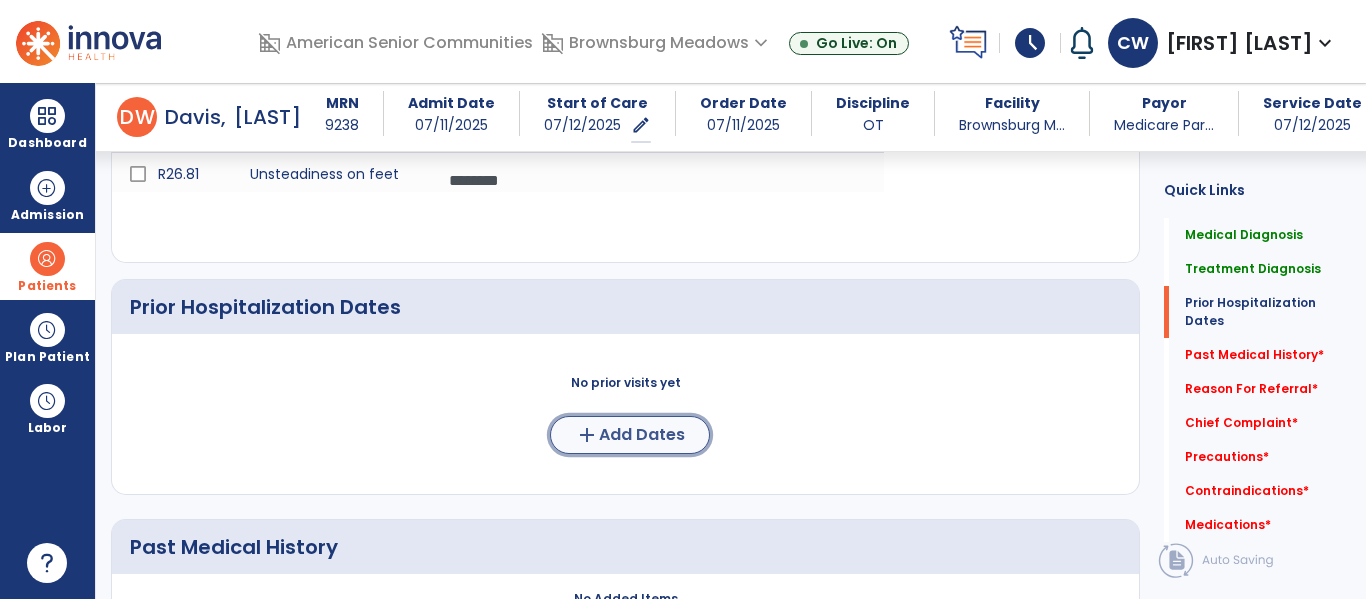 click on "Add Dates" 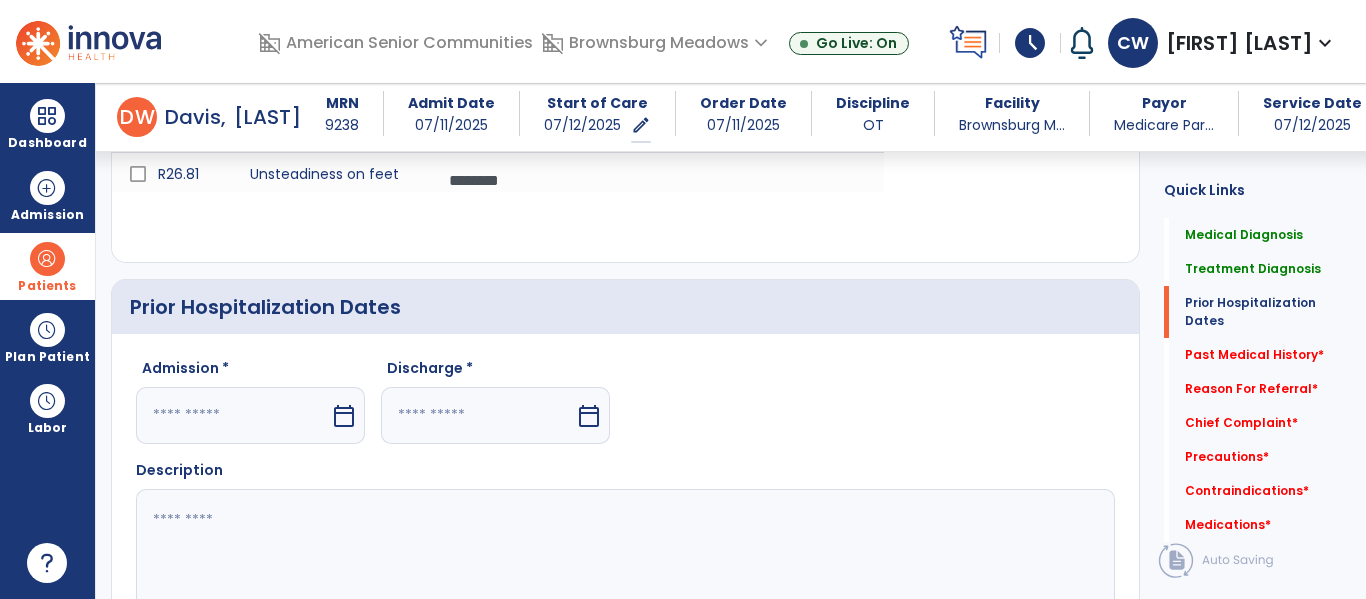 click on "calendar_today" at bounding box center (344, 416) 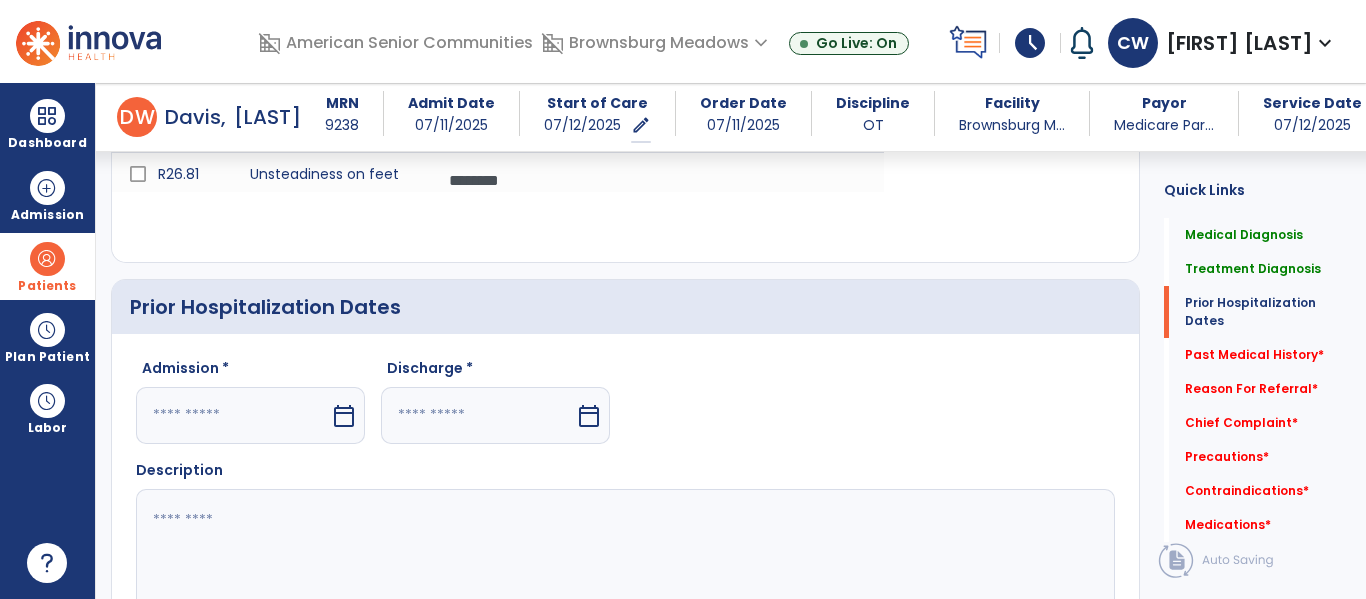 select on "*" 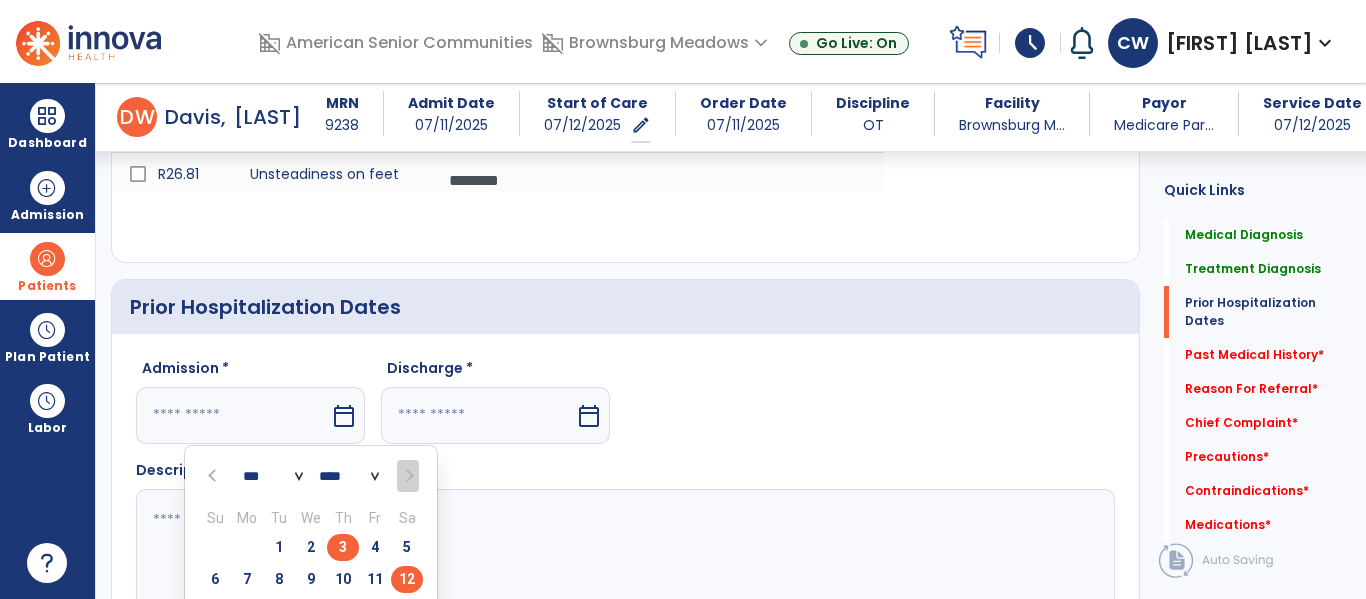 click on "3" at bounding box center [343, 547] 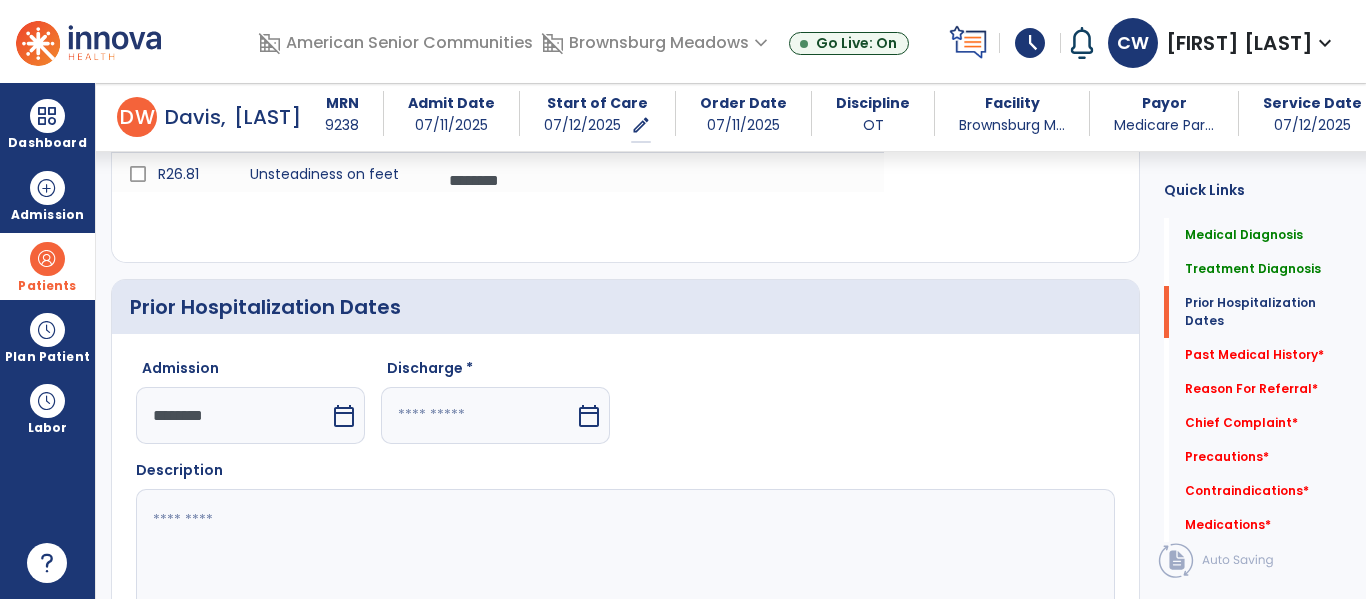 click on "calendar_today" at bounding box center (589, 416) 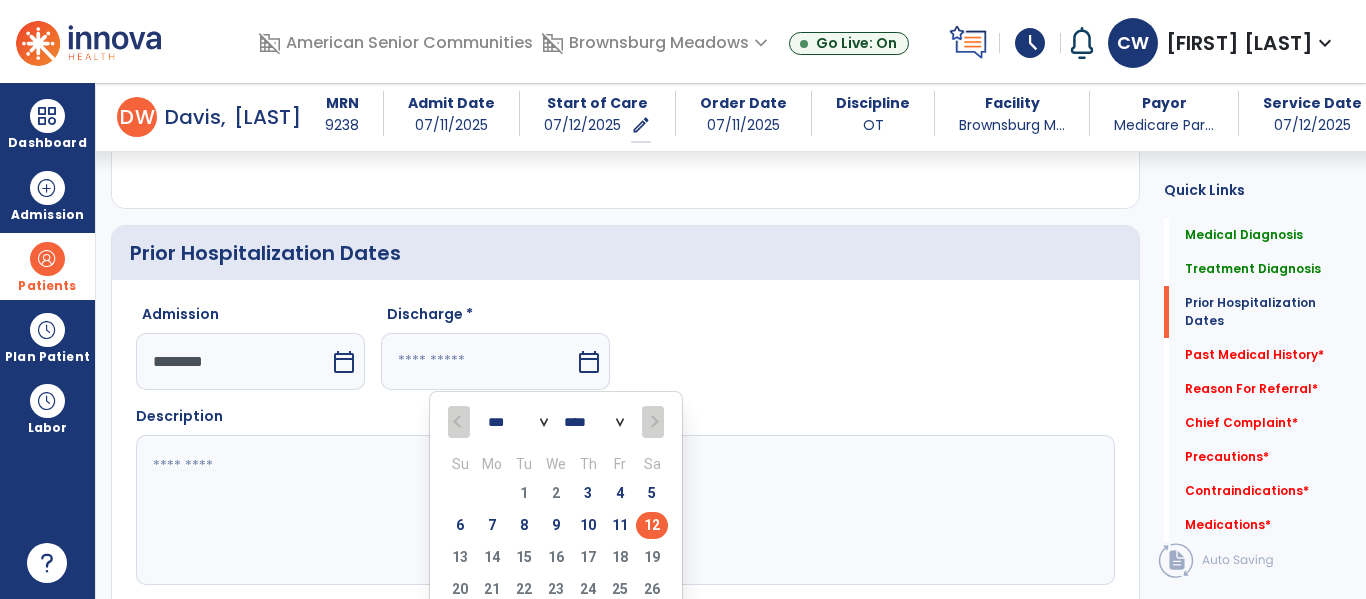 scroll, scrollTop: 664, scrollLeft: 0, axis: vertical 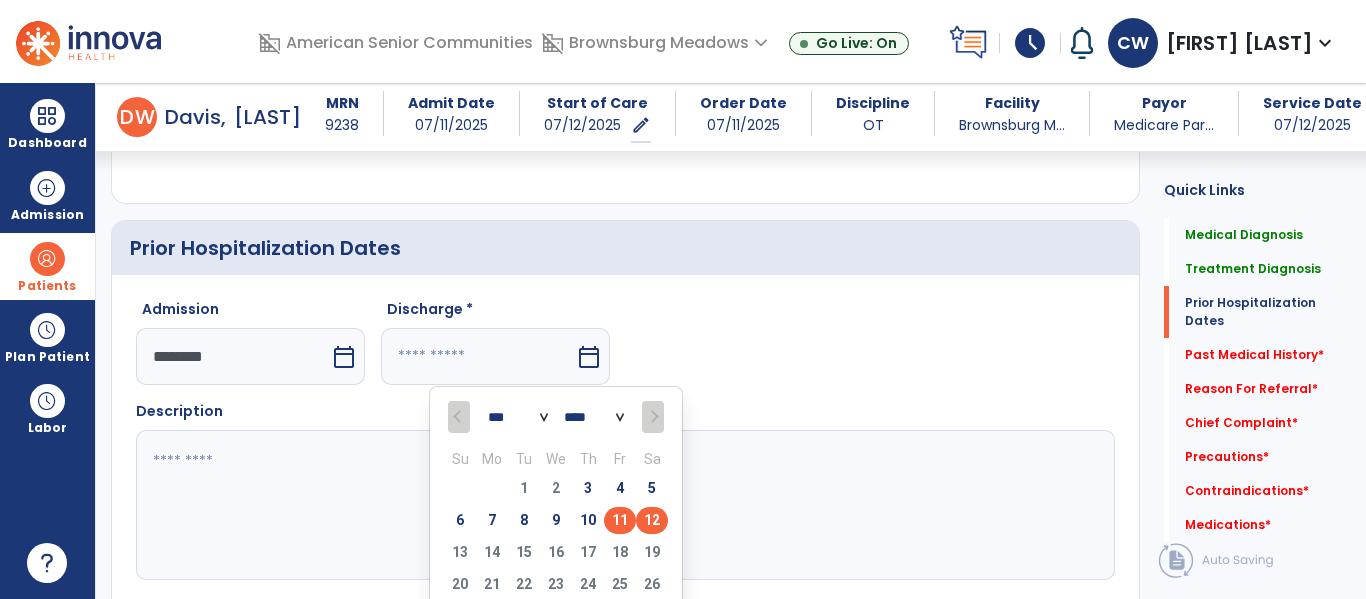 click on "11" at bounding box center (620, 520) 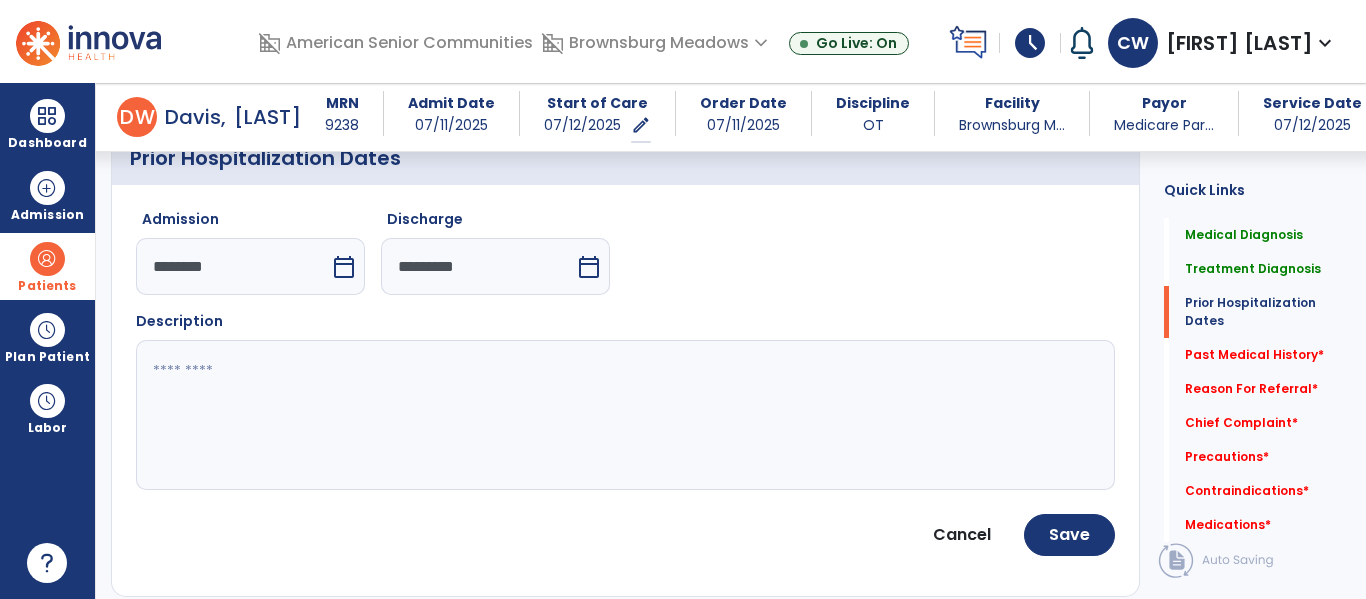 scroll, scrollTop: 757, scrollLeft: 0, axis: vertical 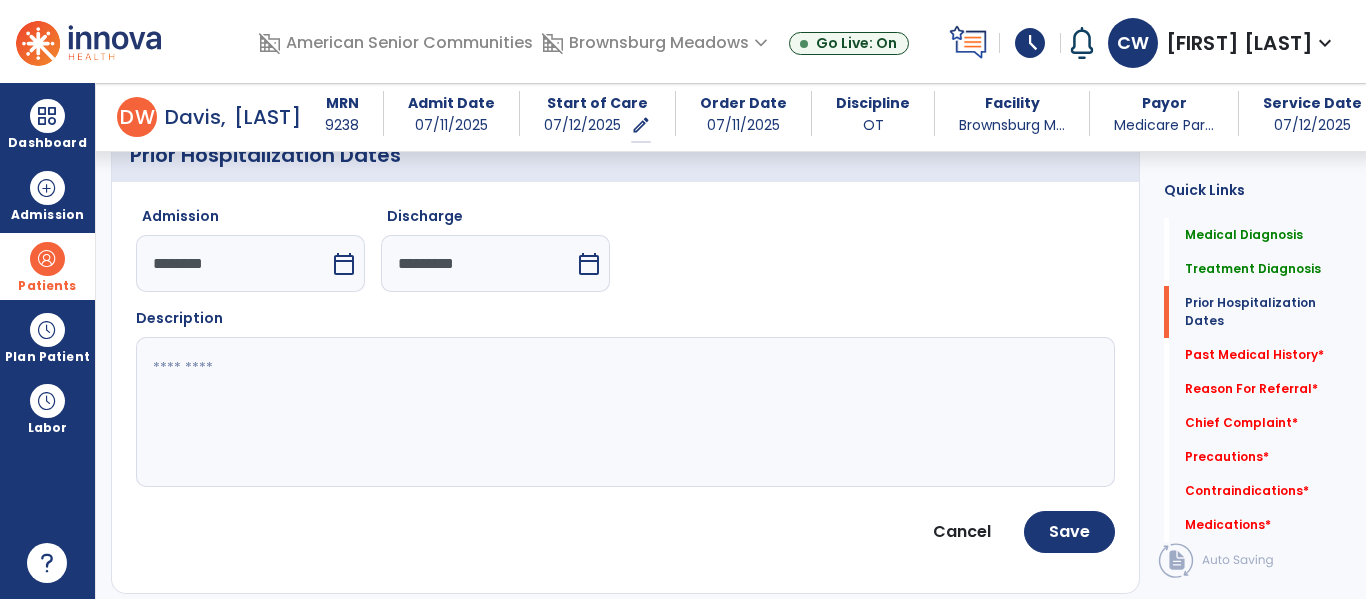 click 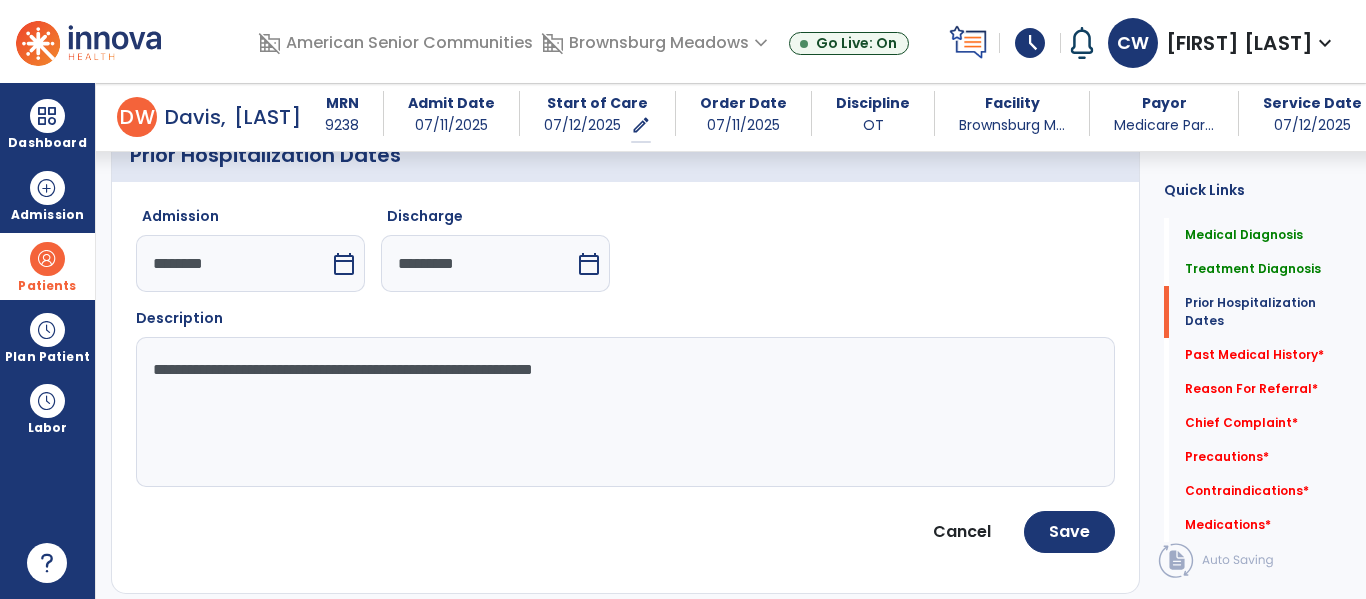 click on "*********" at bounding box center (478, 263) 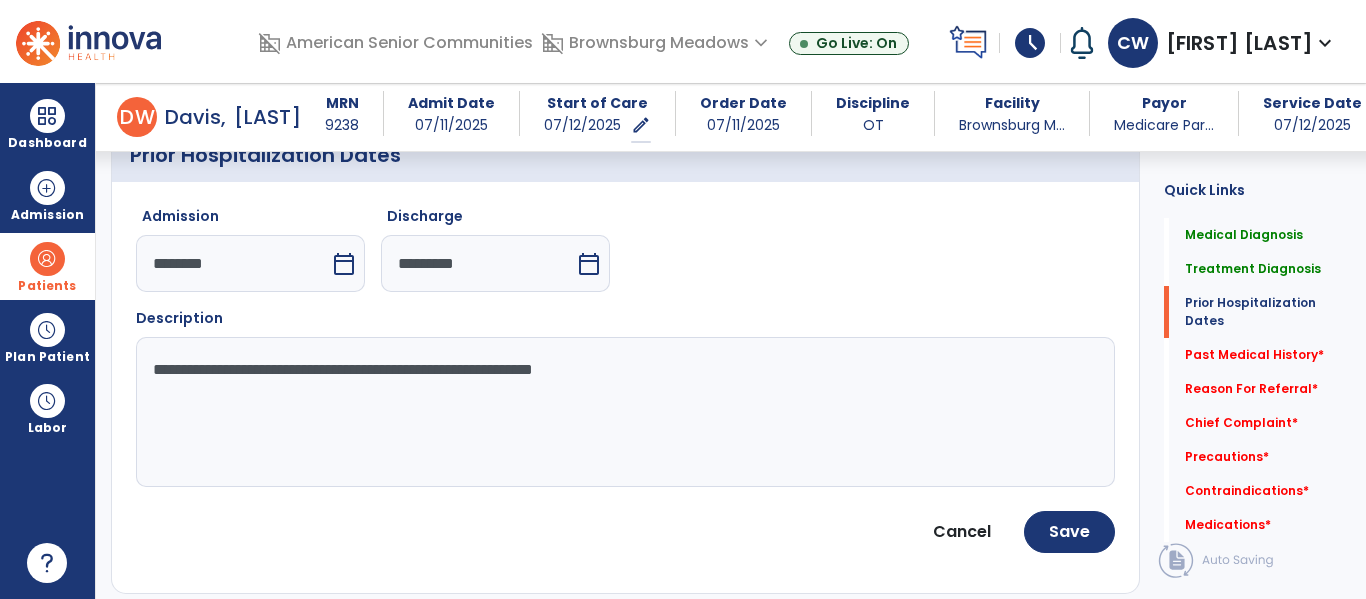 click on "**********" 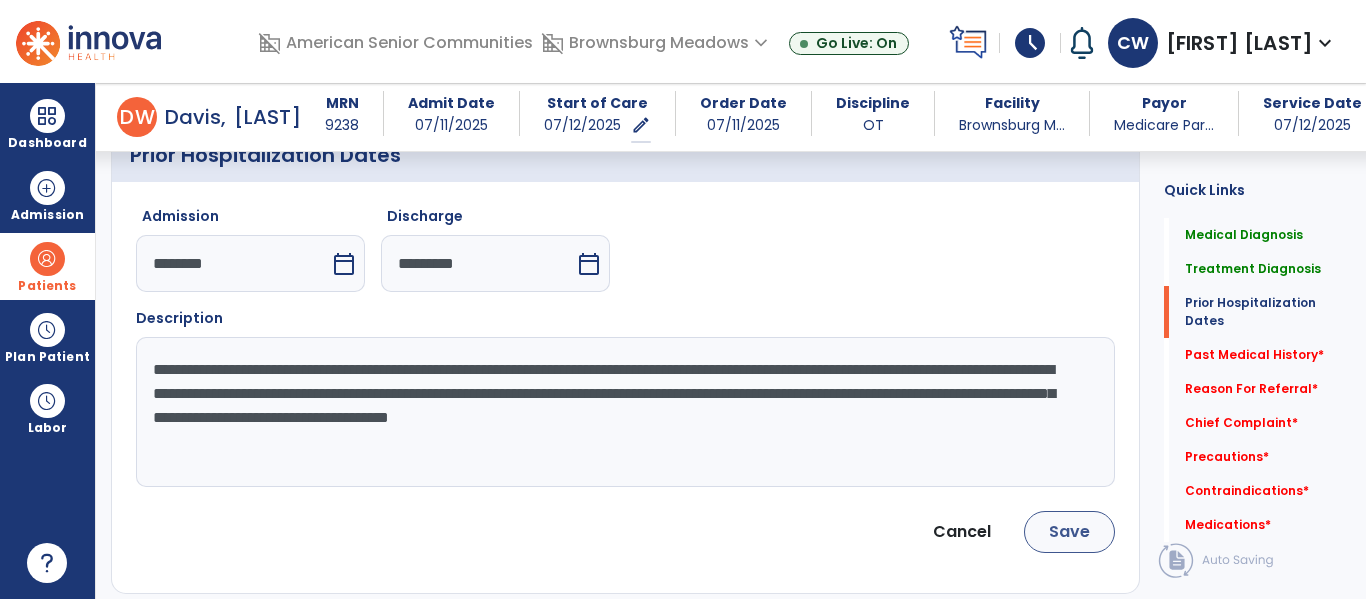 type on "**********" 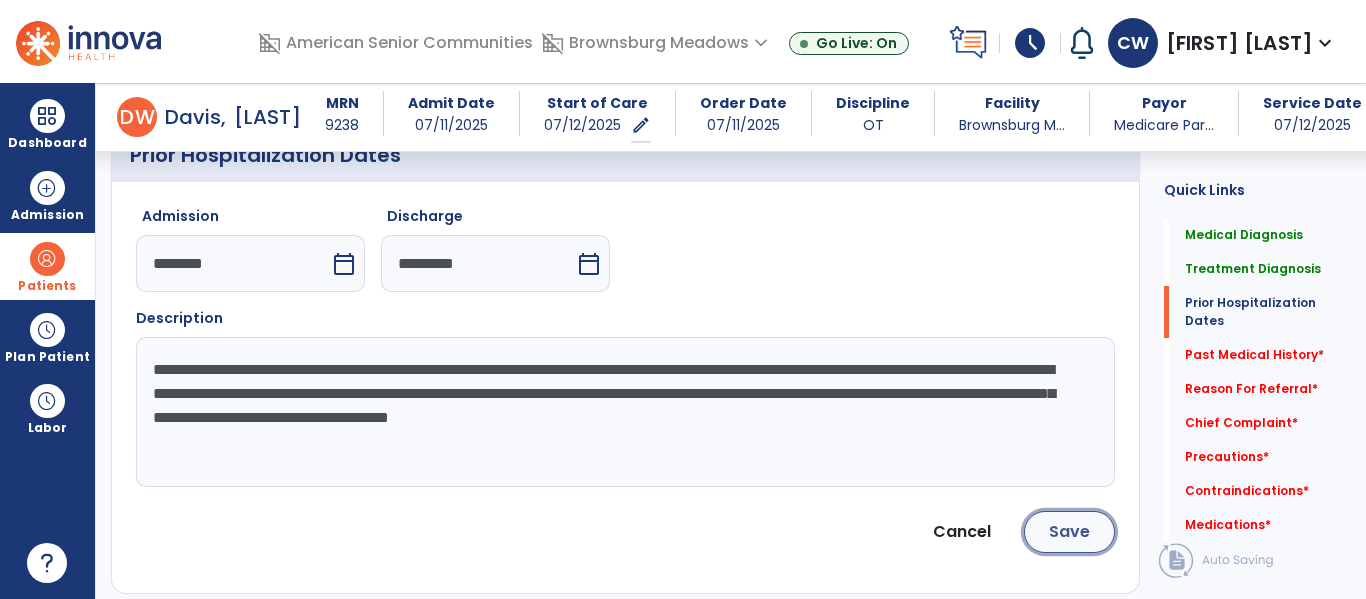 click on "Save" 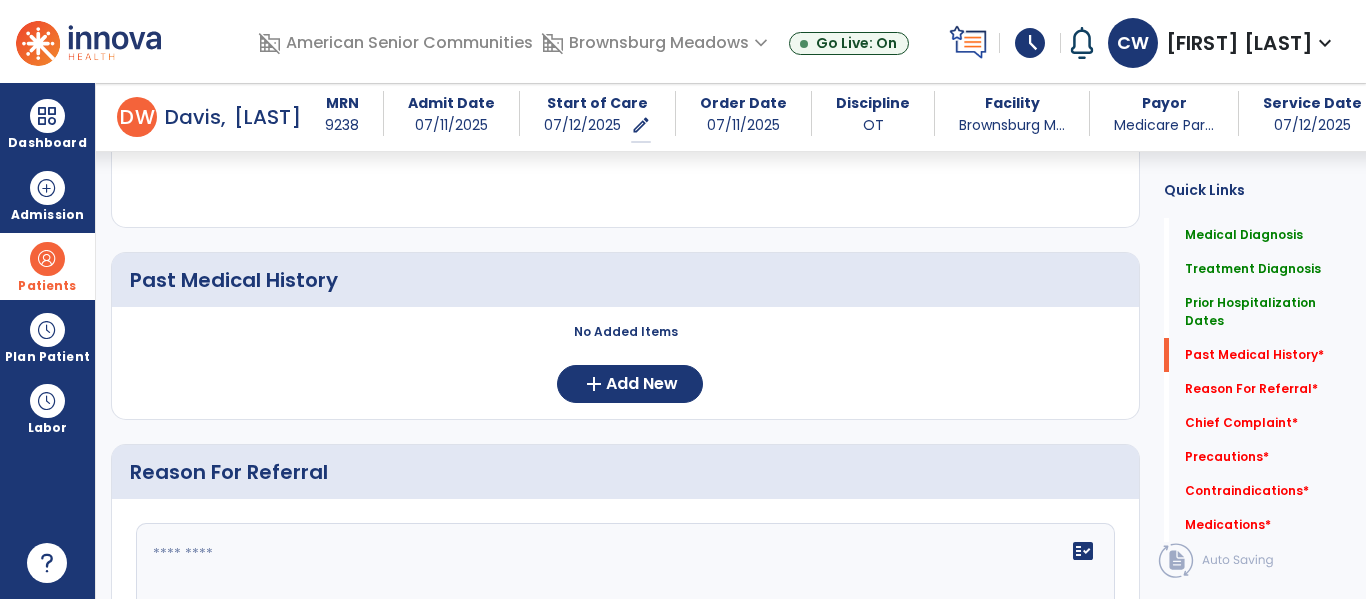 scroll, scrollTop: 976, scrollLeft: 0, axis: vertical 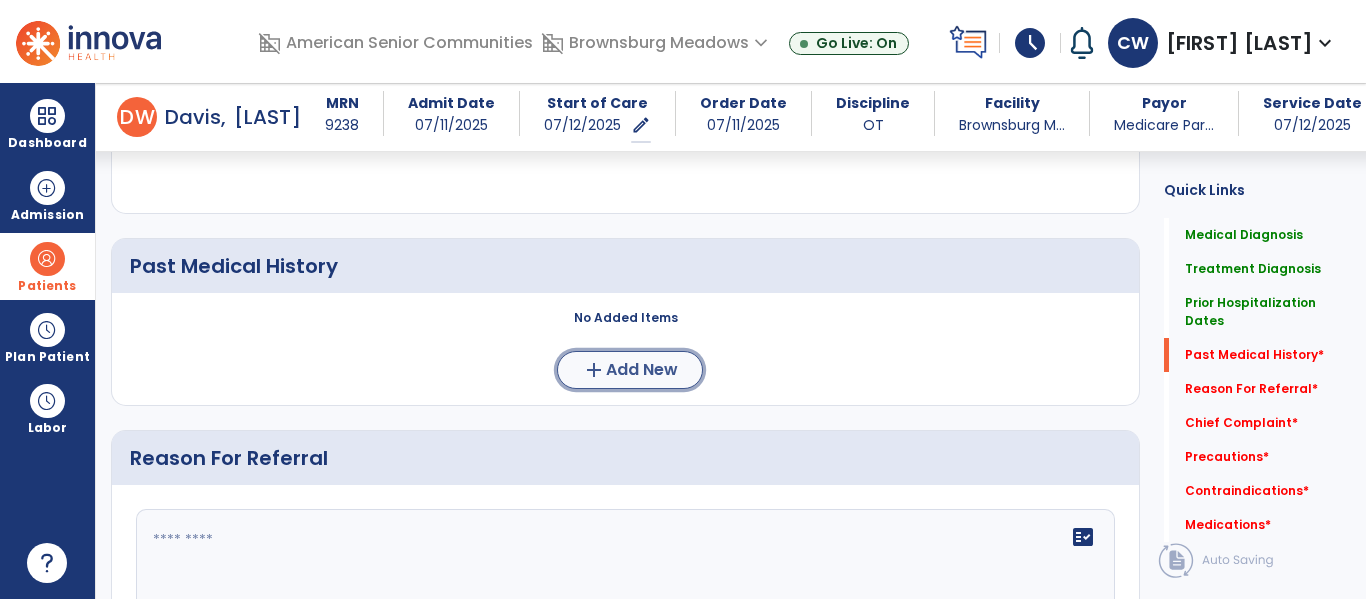 click on "Add New" 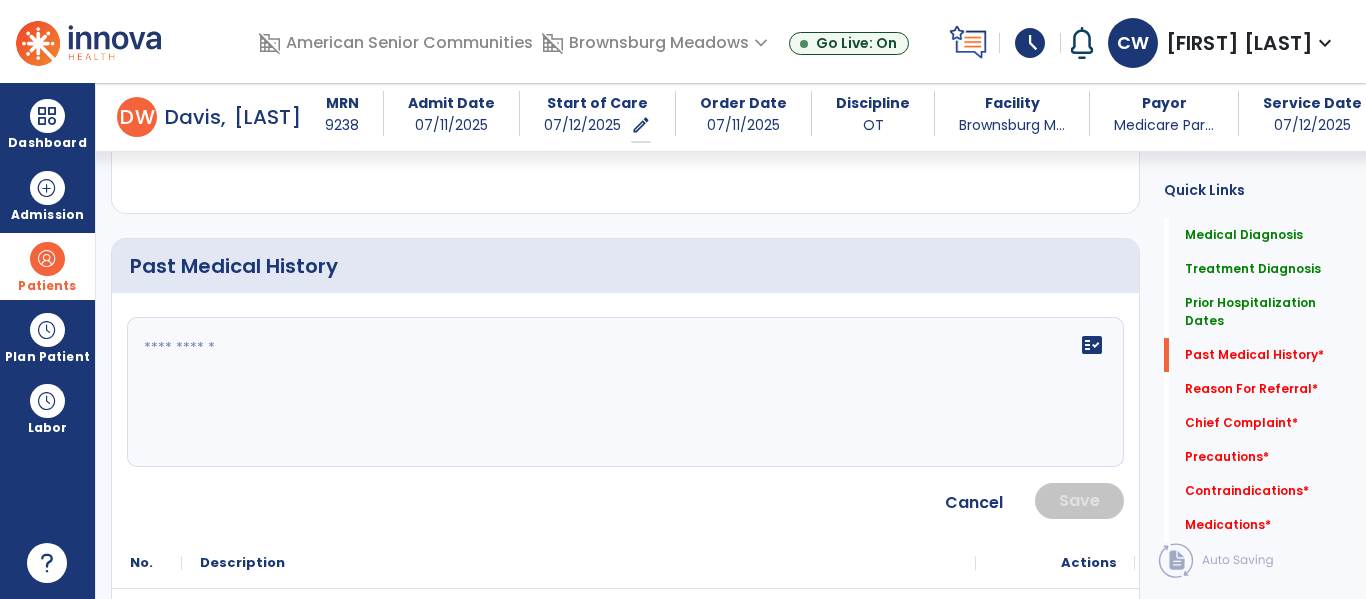 click 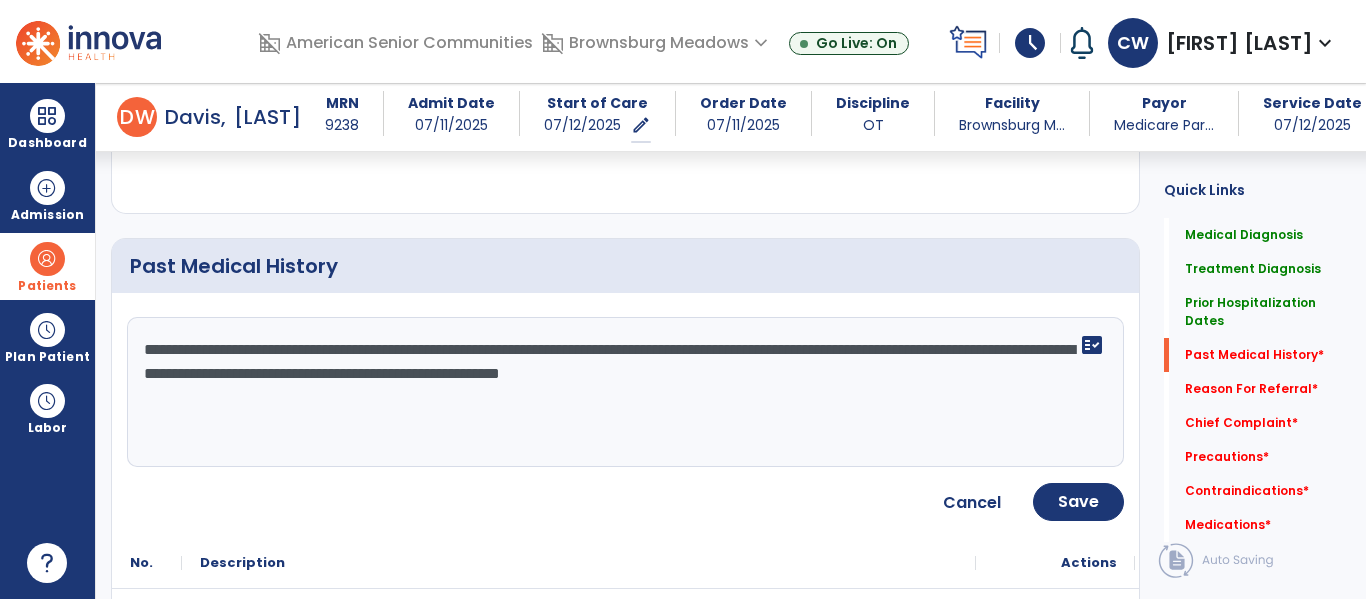 click on "**********" 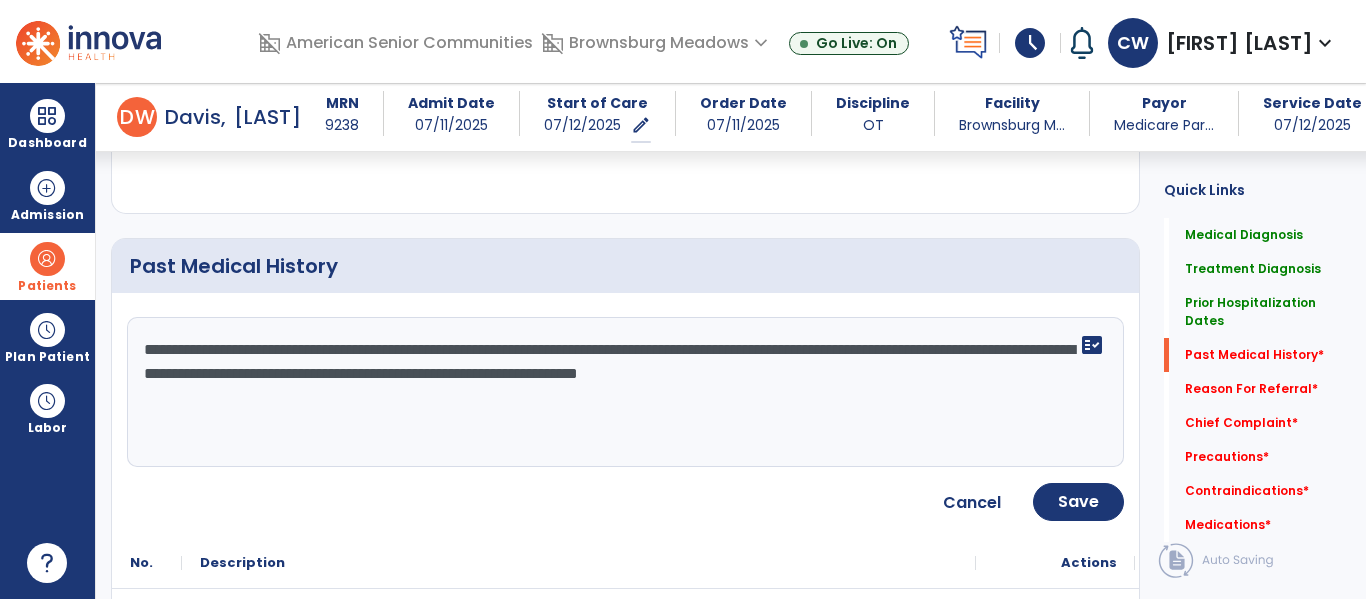 click on "**********" 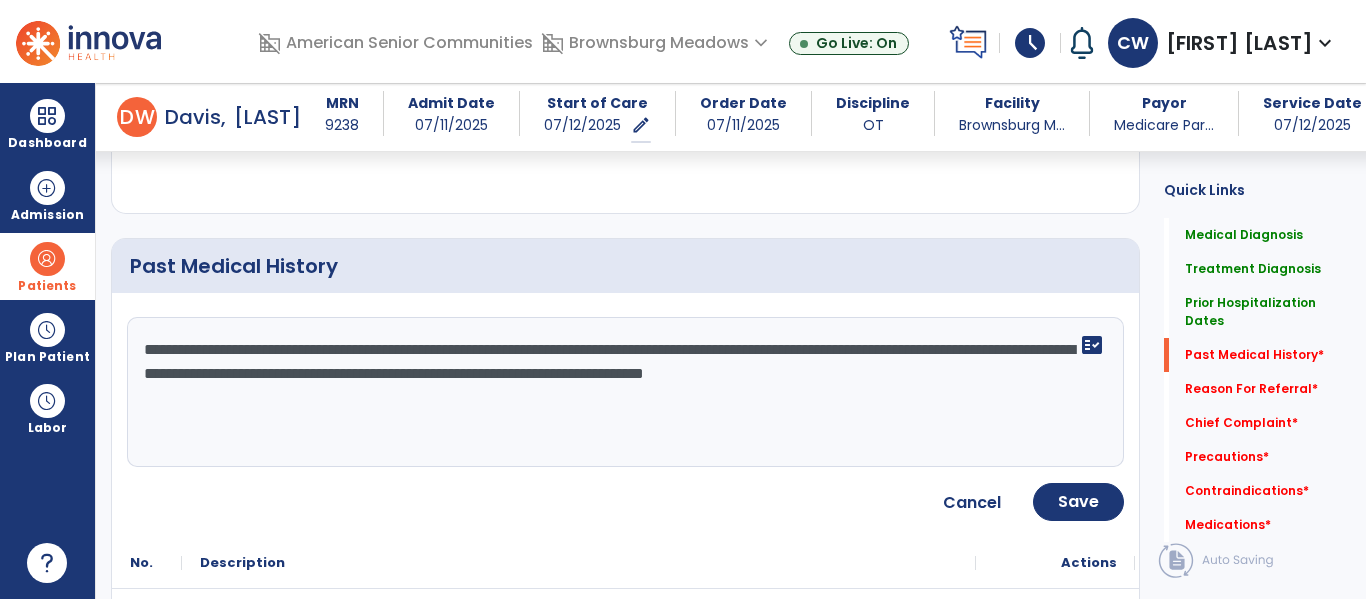 click on "**********" 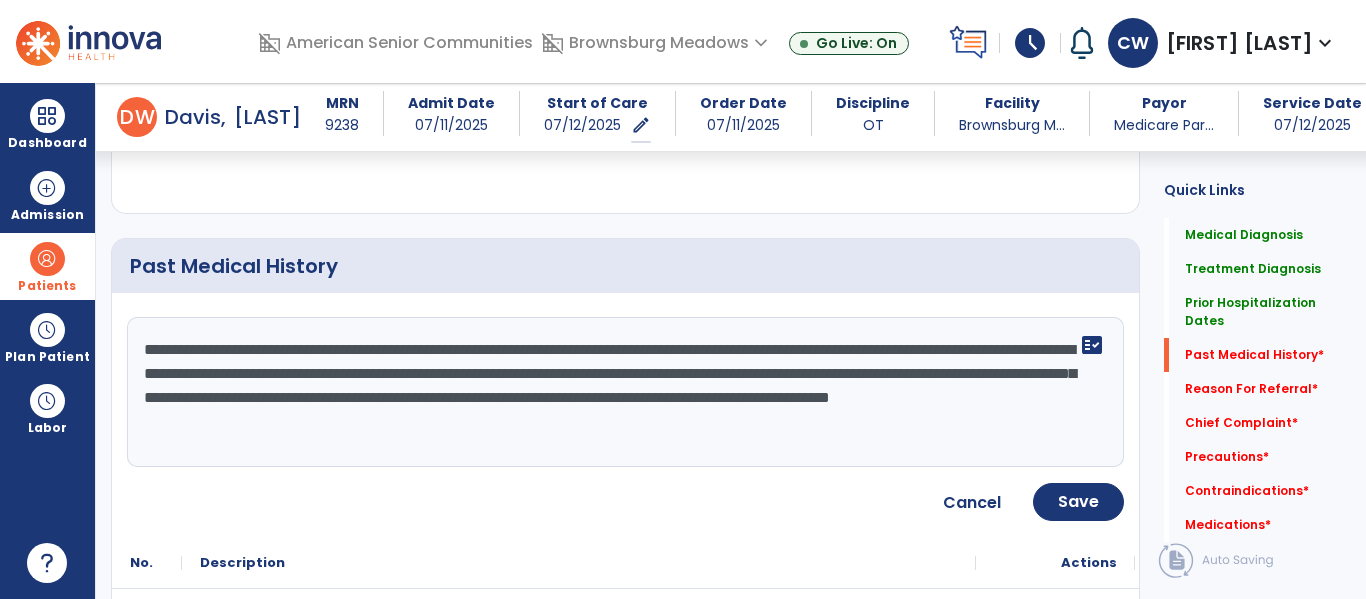 click on "**********" 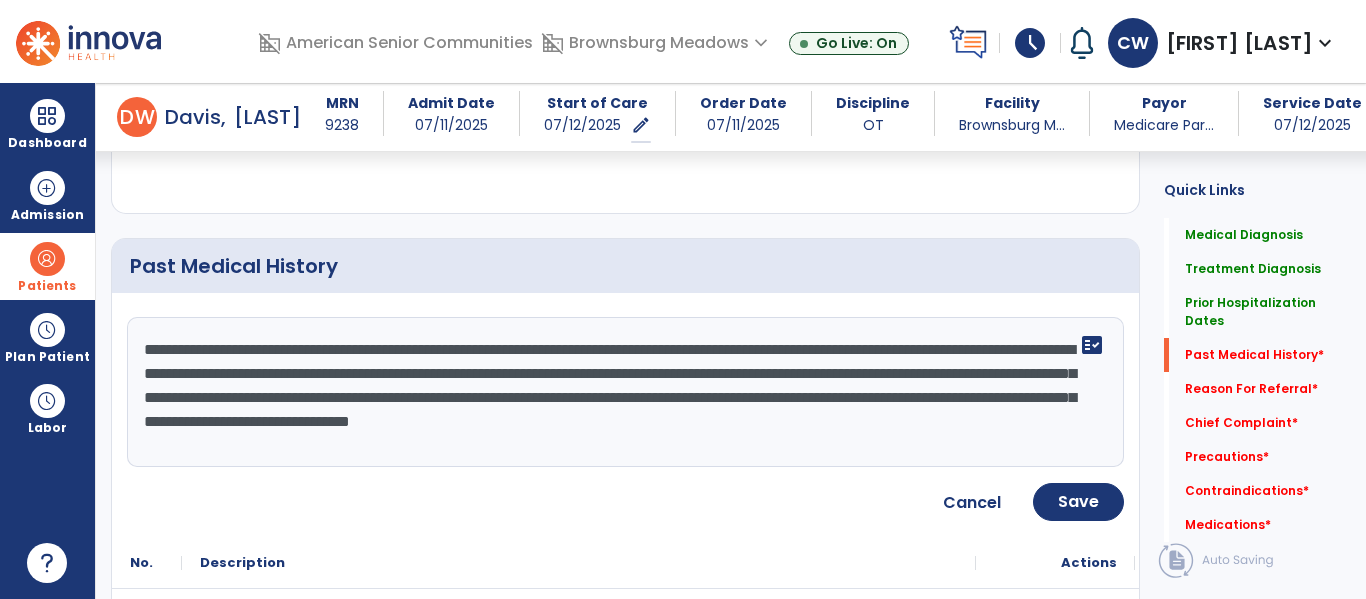 click on "**********" 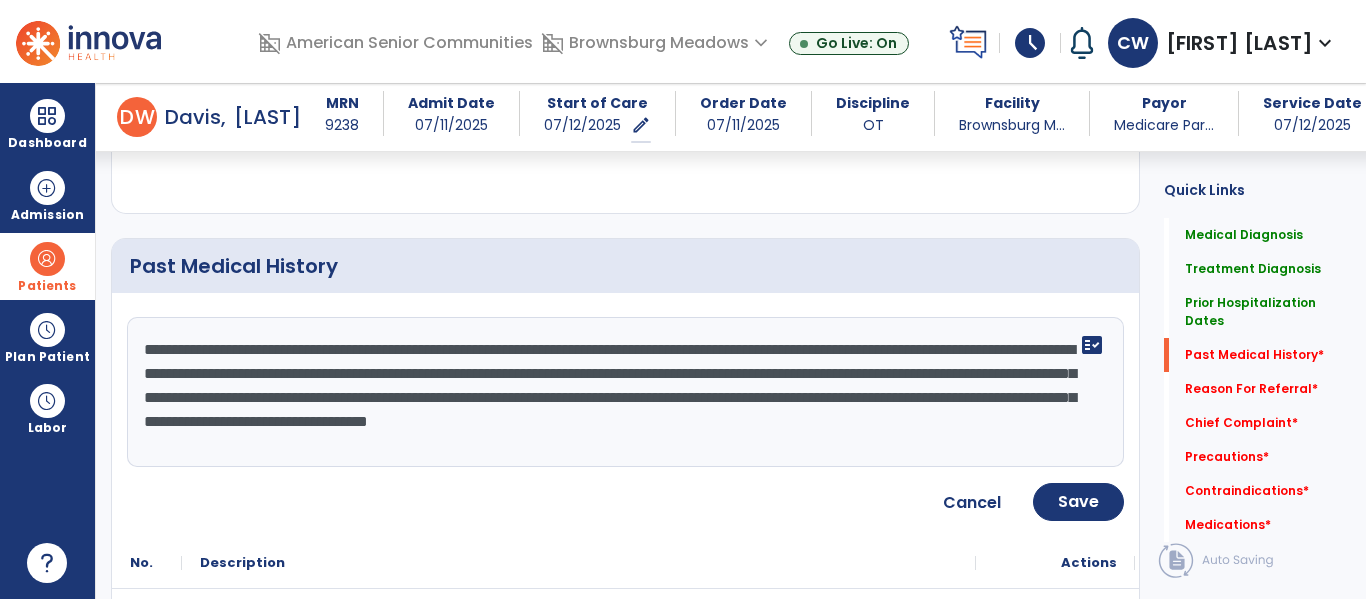 click on "**********" 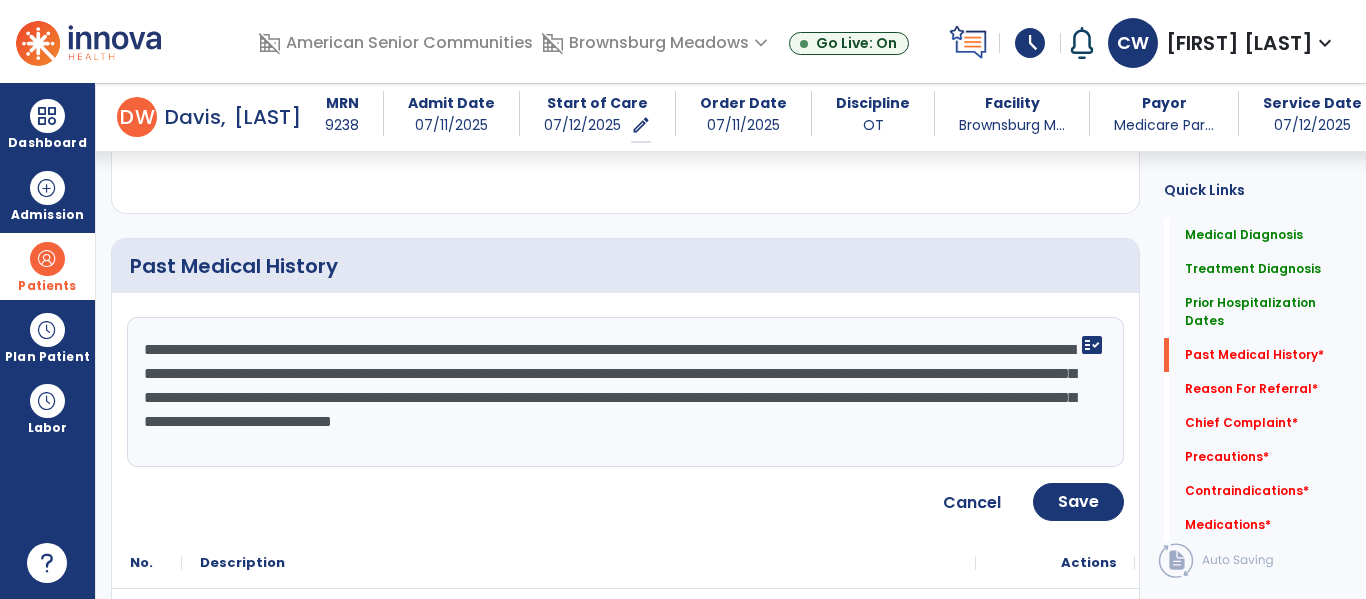 click on "**********" 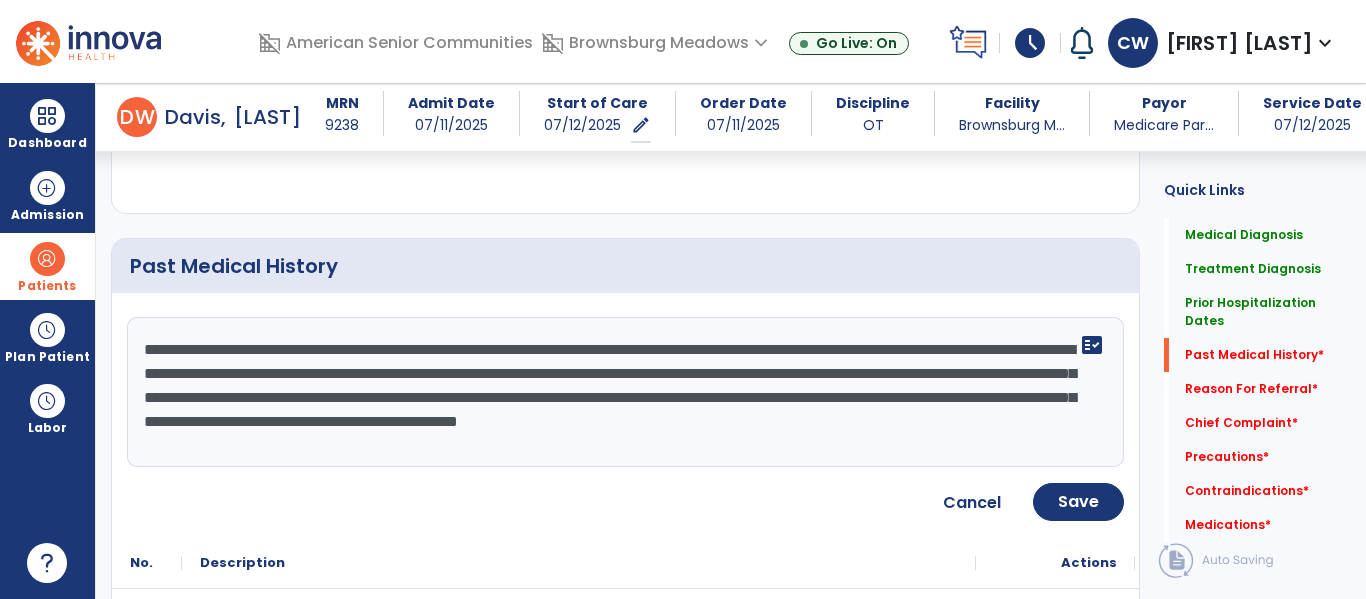 click on "**********" 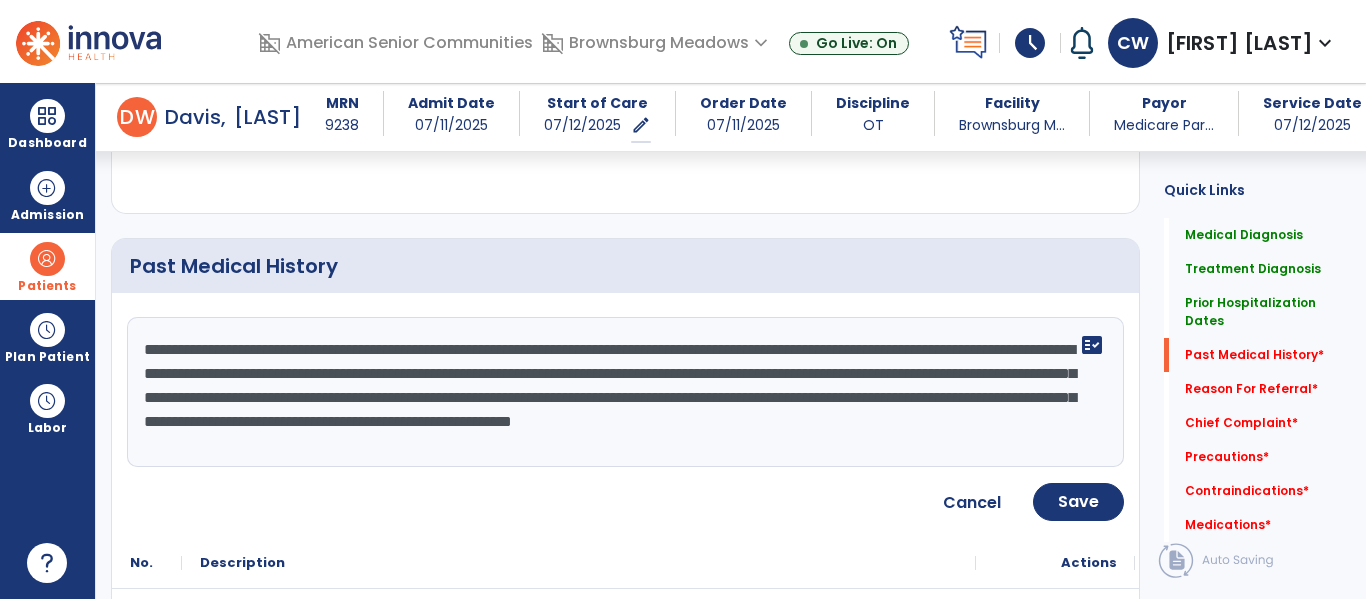 type on "**********" 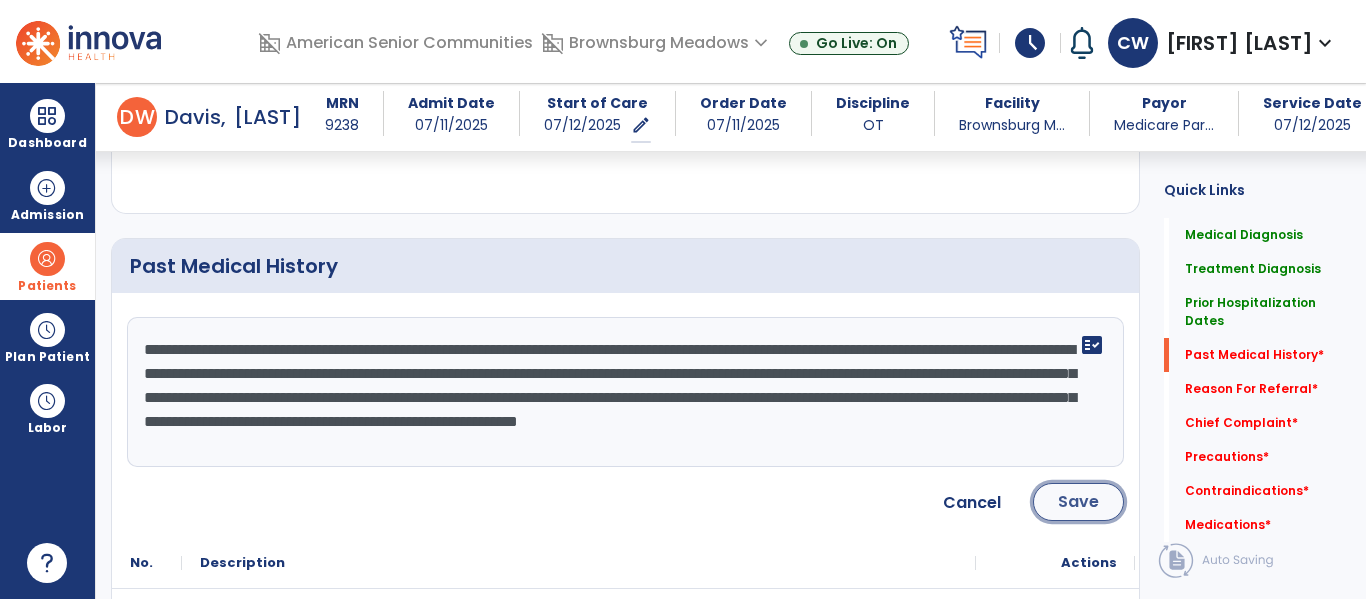 click on "Save" 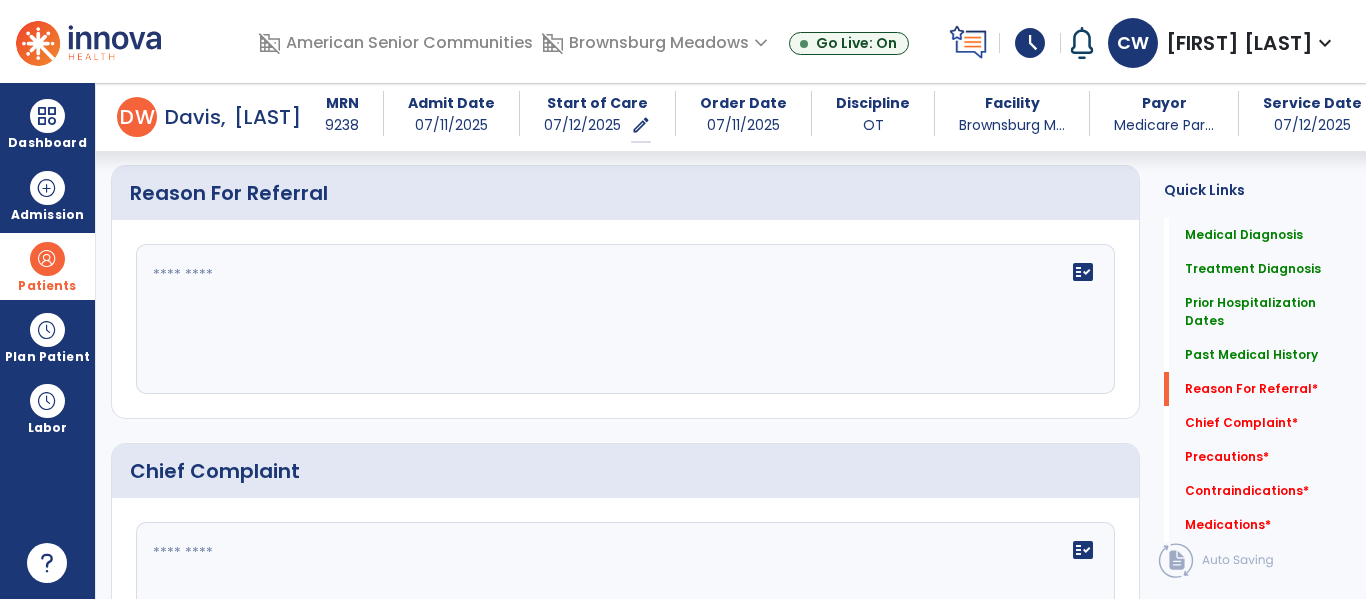 scroll, scrollTop: 1412, scrollLeft: 0, axis: vertical 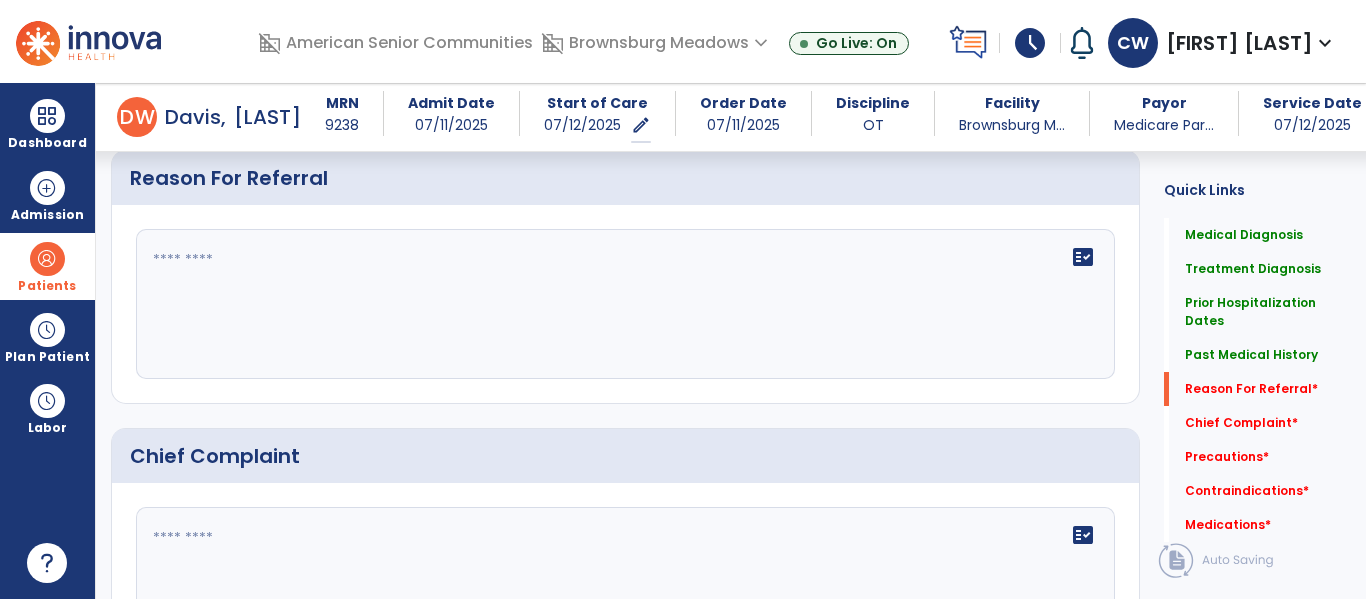 click 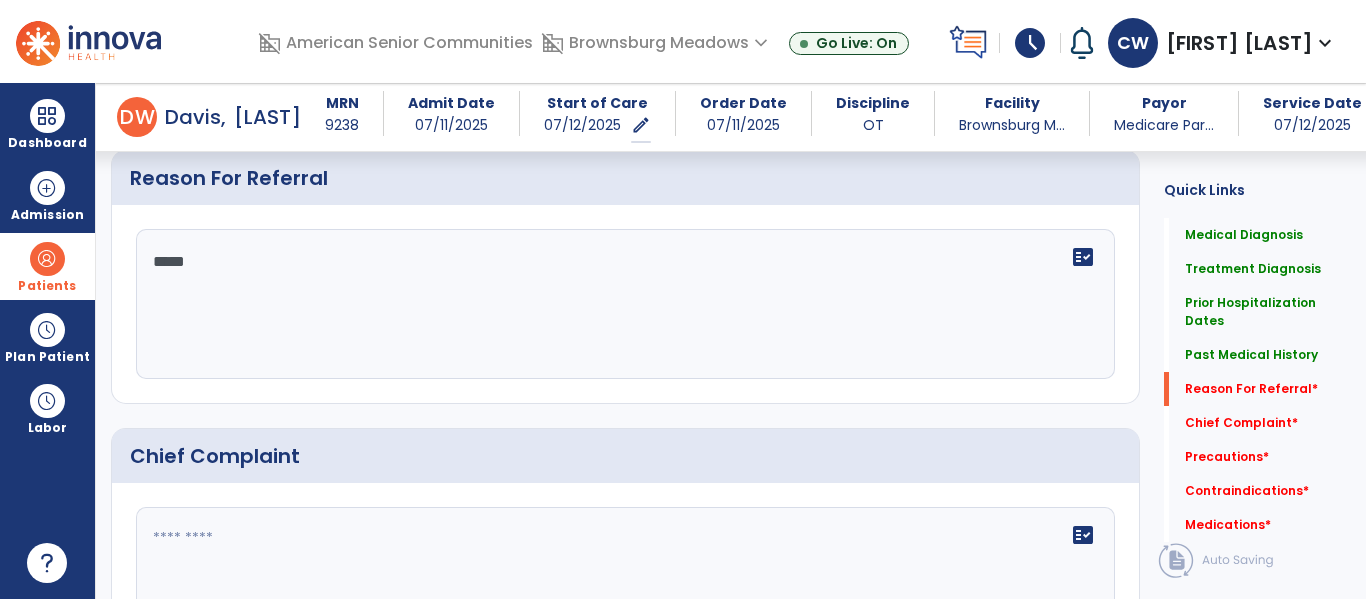 type on "******" 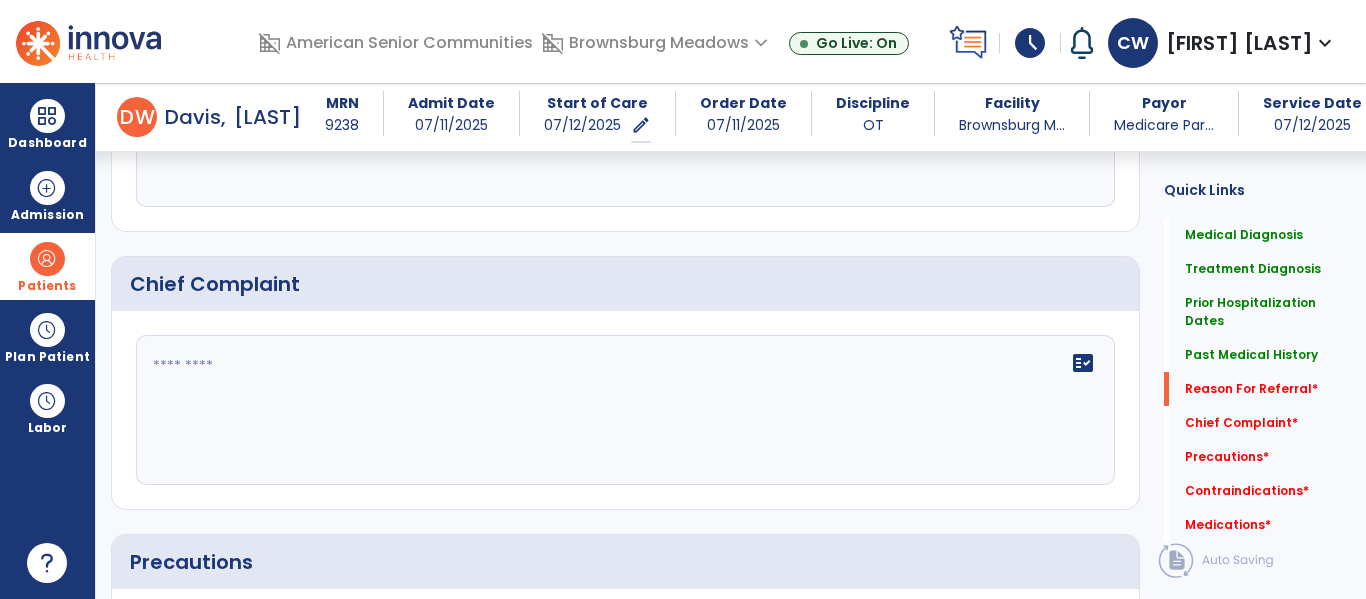 scroll, scrollTop: 1594, scrollLeft: 0, axis: vertical 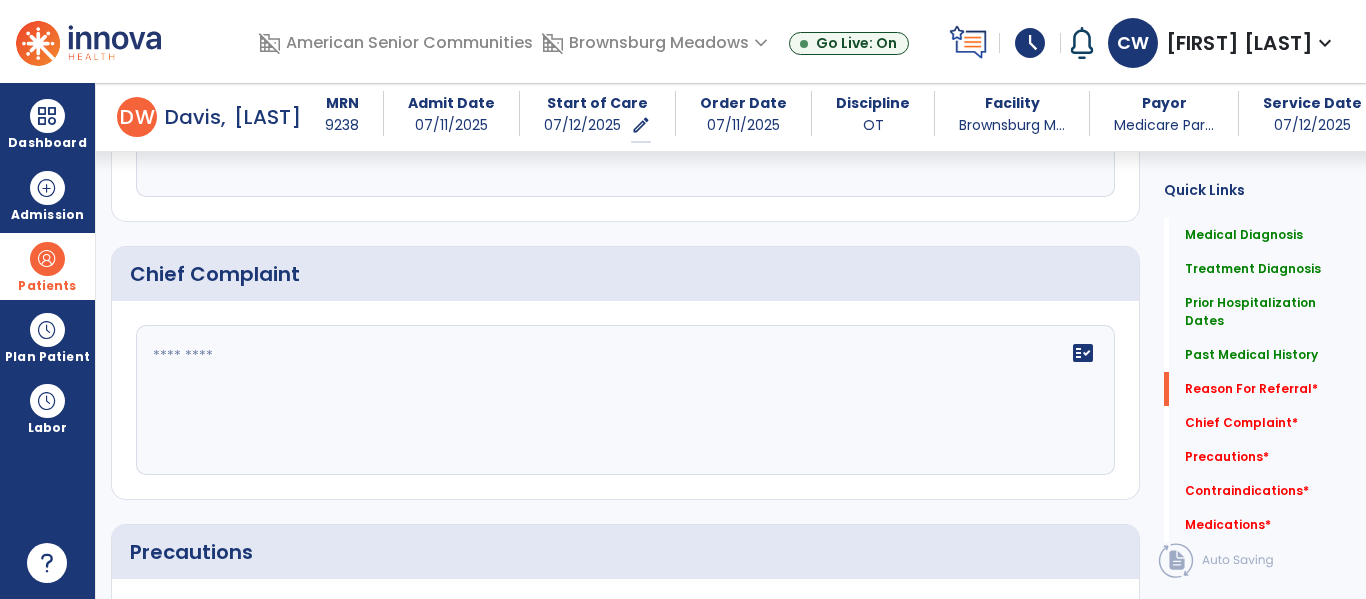 type on "**********" 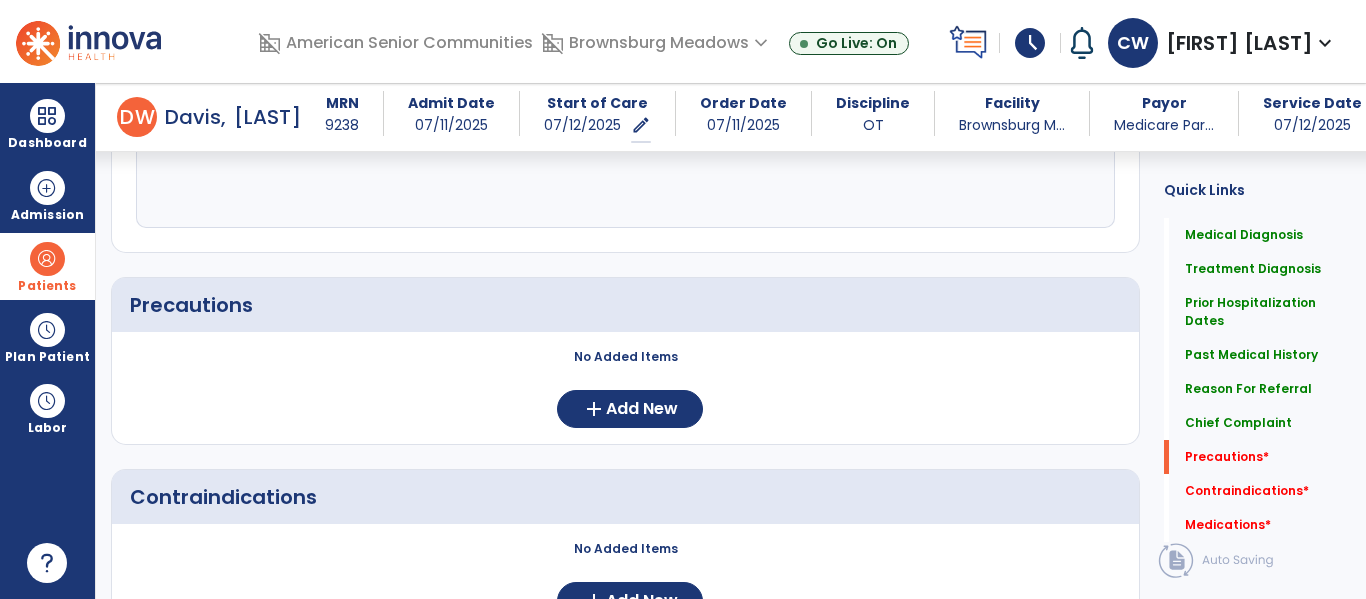 scroll, scrollTop: 1847, scrollLeft: 0, axis: vertical 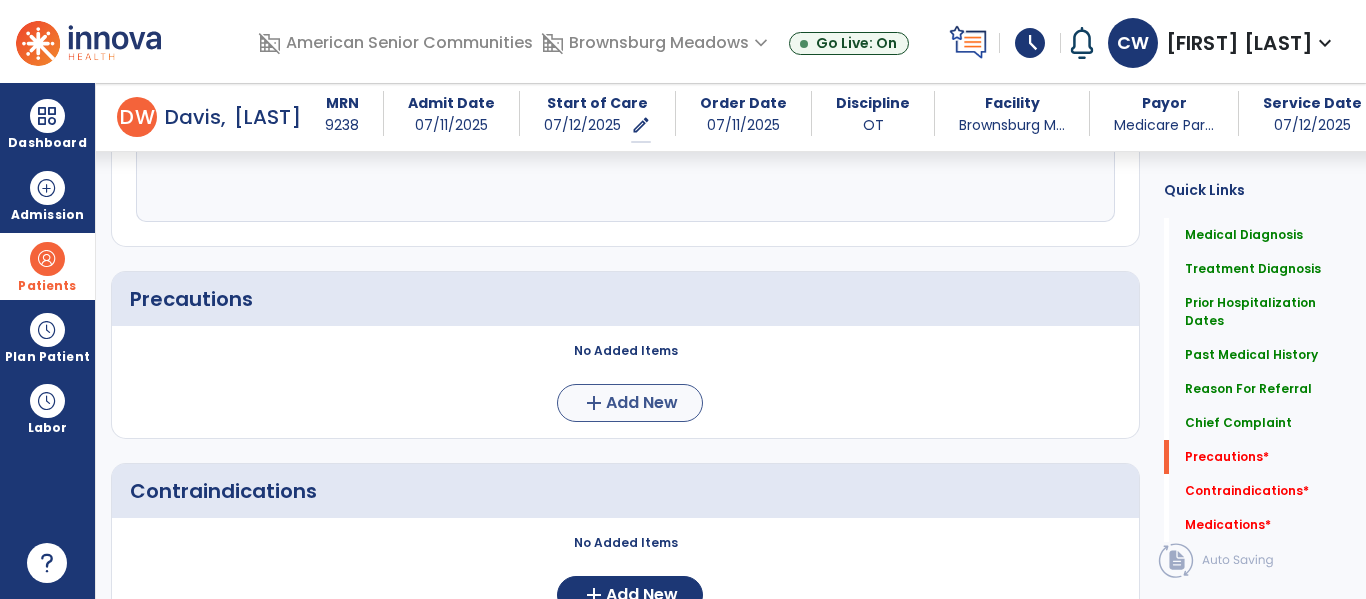 type on "**********" 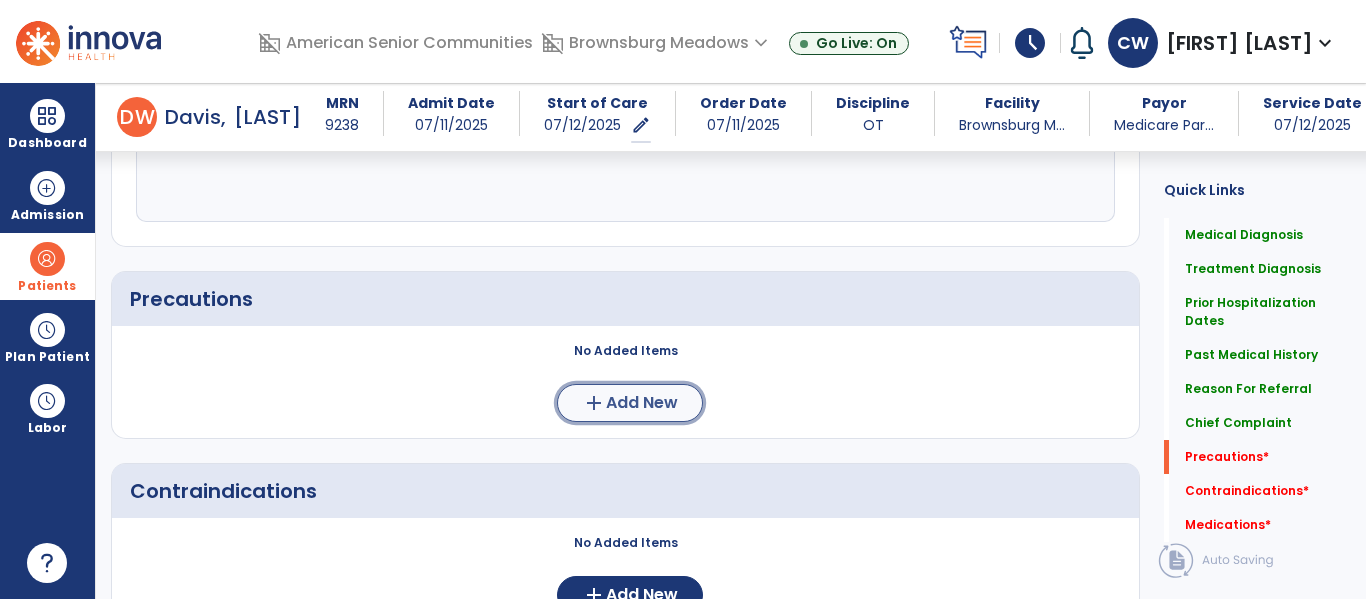 click on "add  Add New" 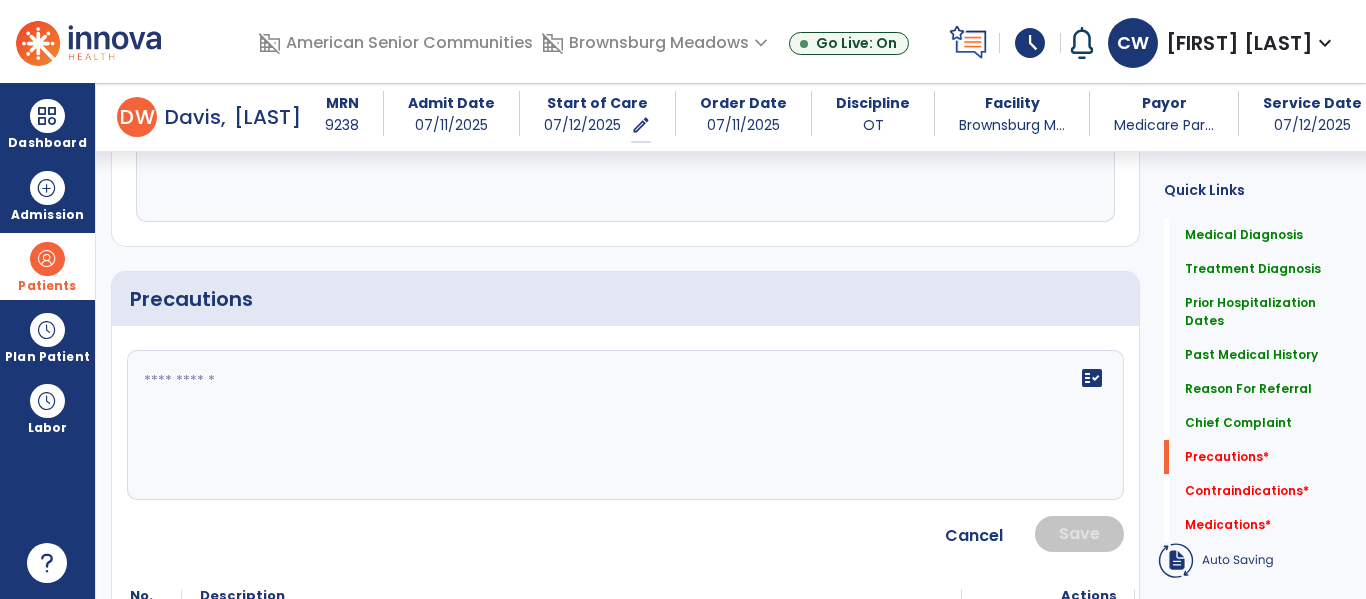 click on "fact_check" 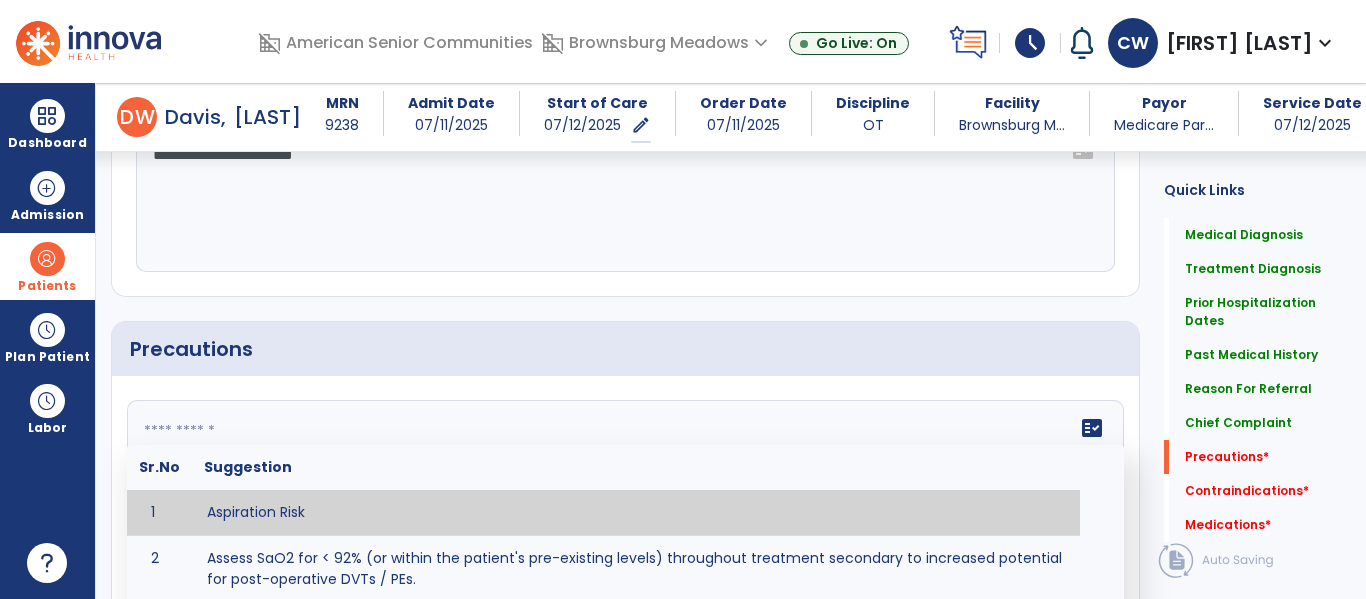 scroll, scrollTop: 1847, scrollLeft: 0, axis: vertical 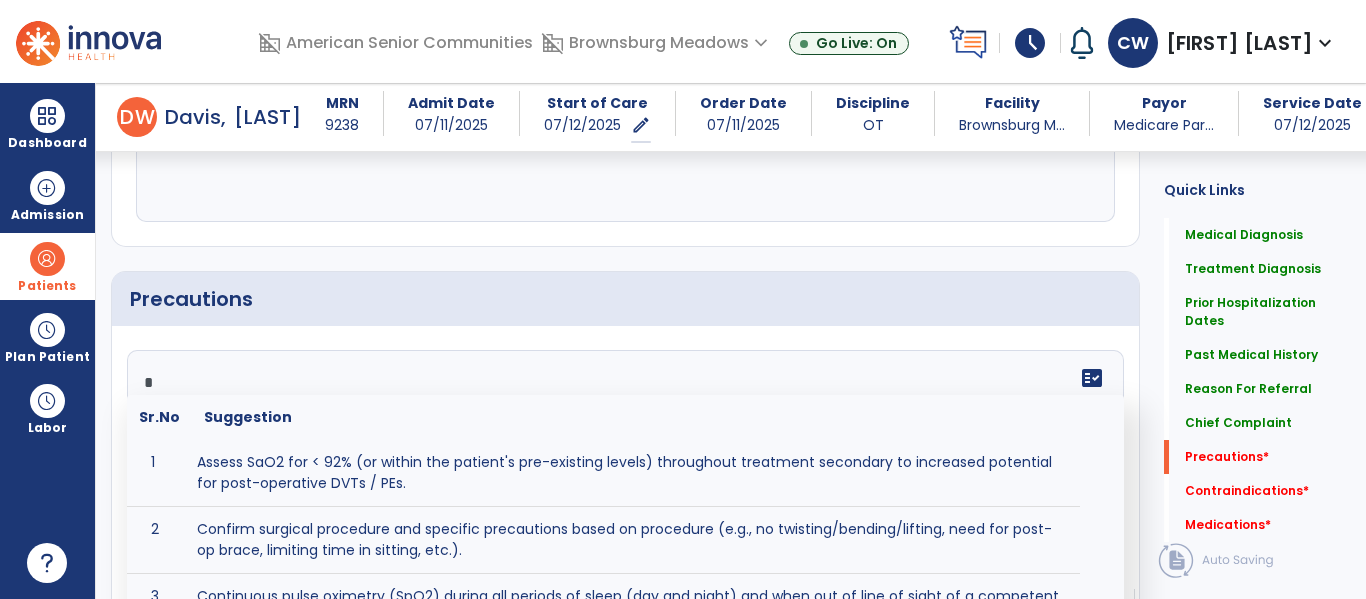 click 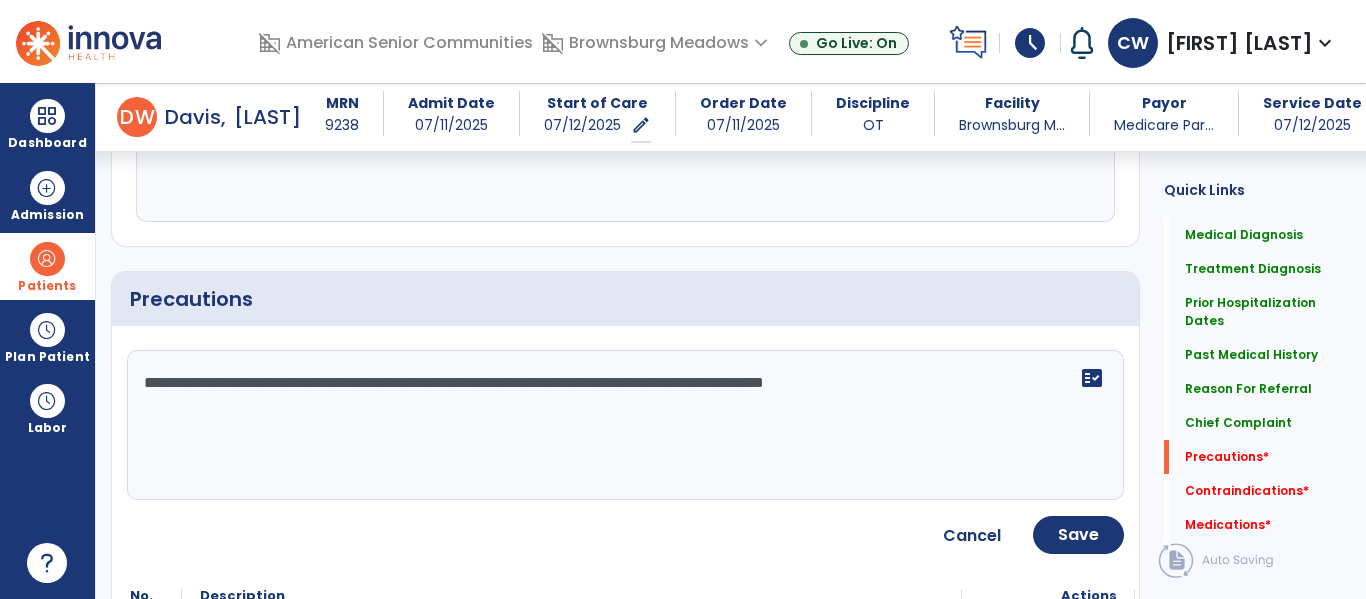 click 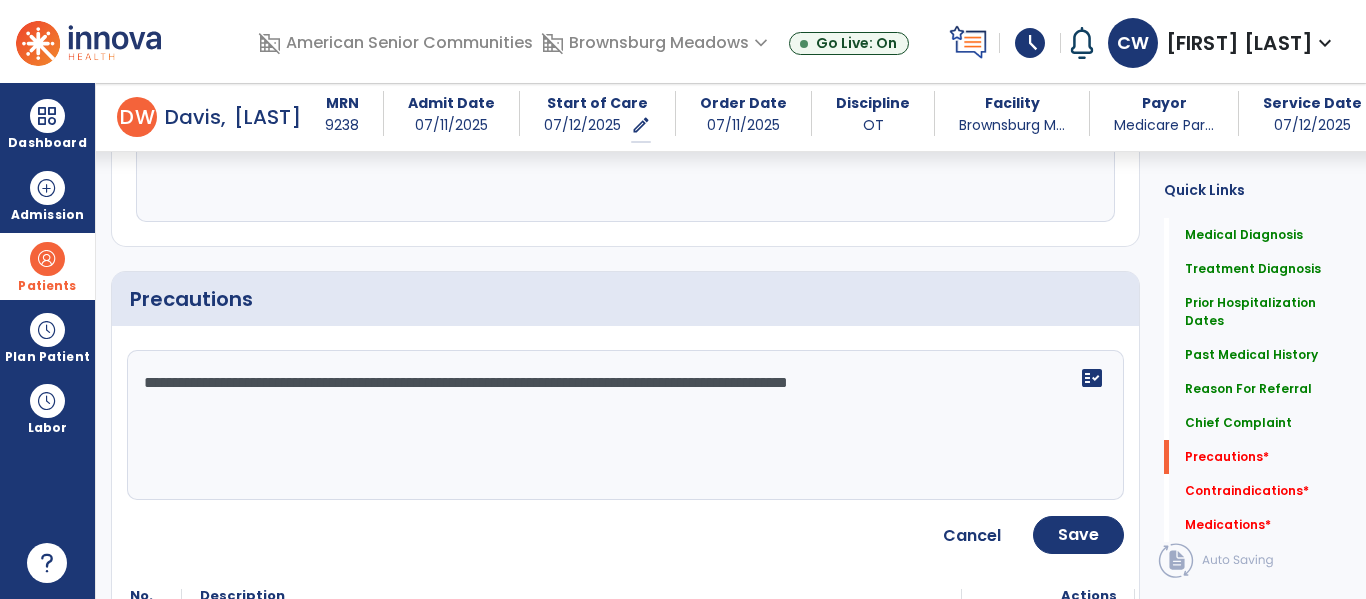 click 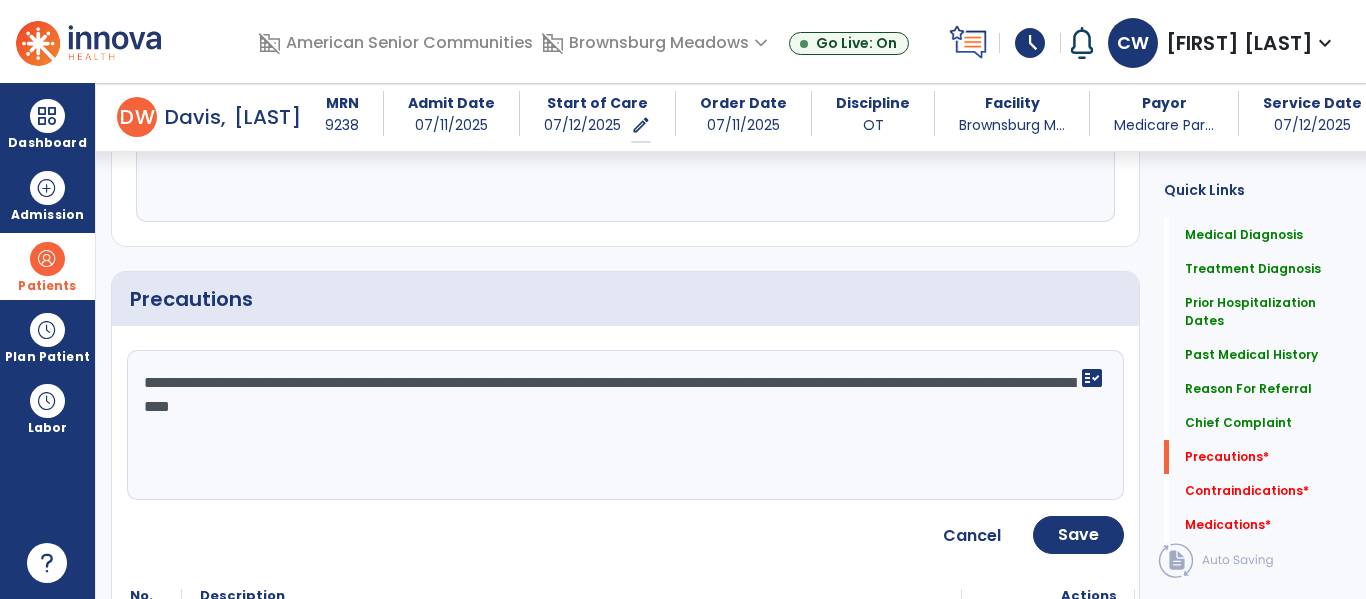 type on "**********" 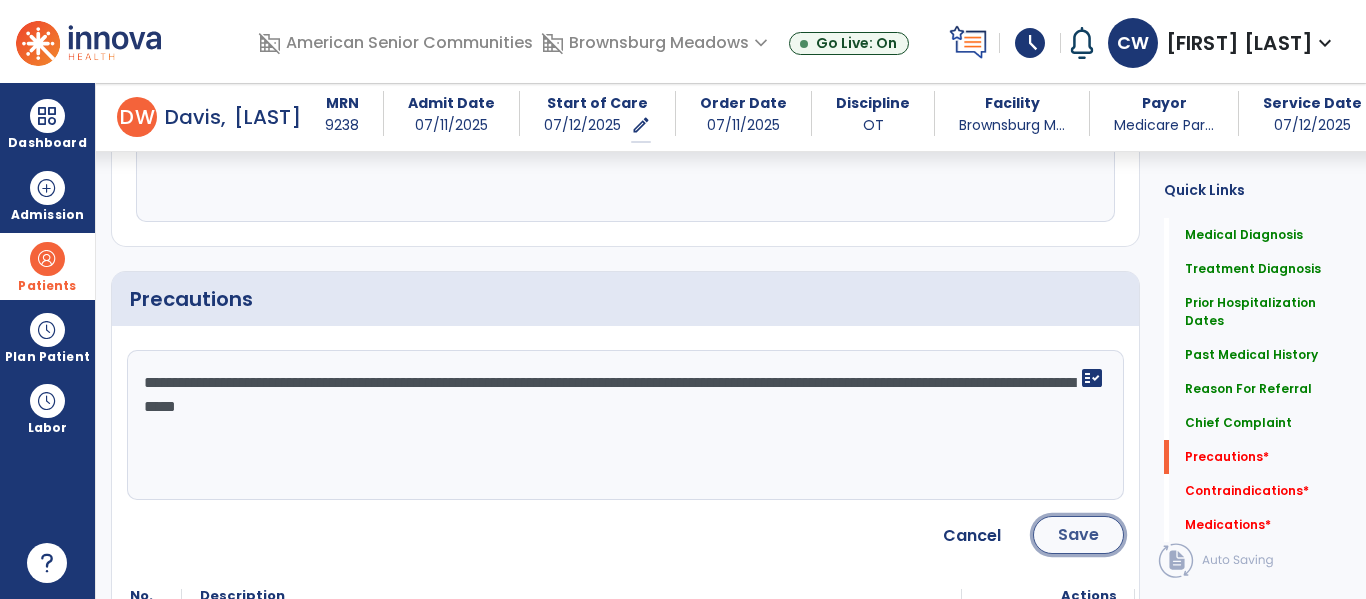 click on "Save" 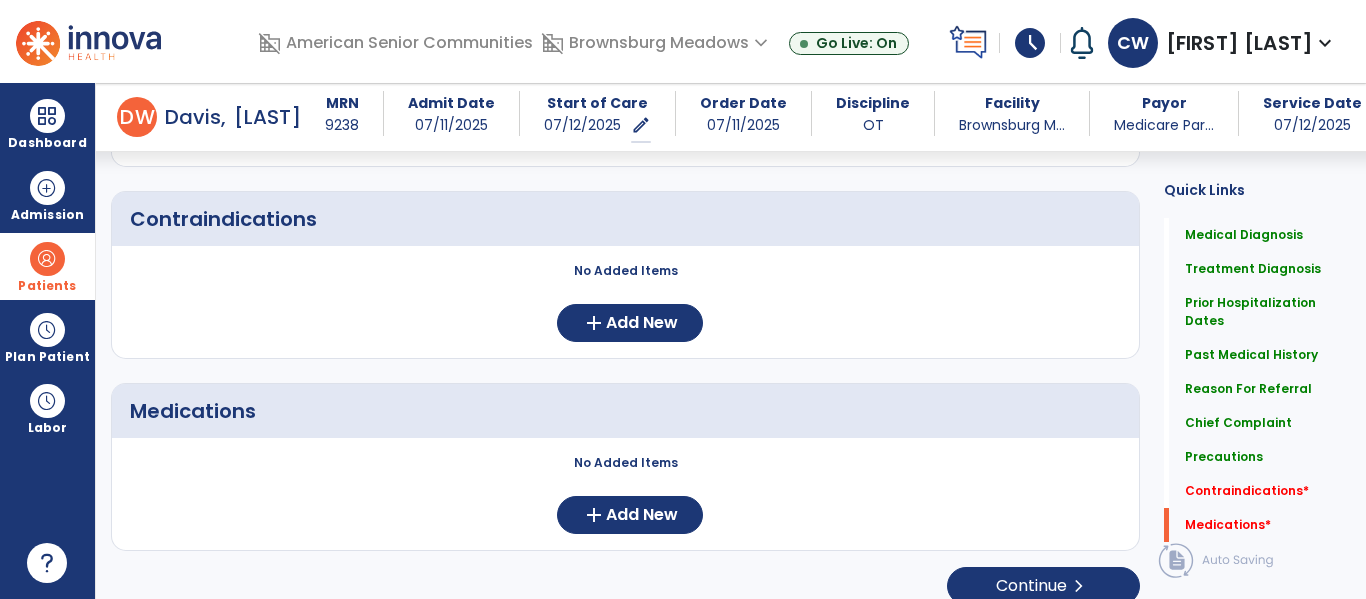 scroll, scrollTop: 2226, scrollLeft: 0, axis: vertical 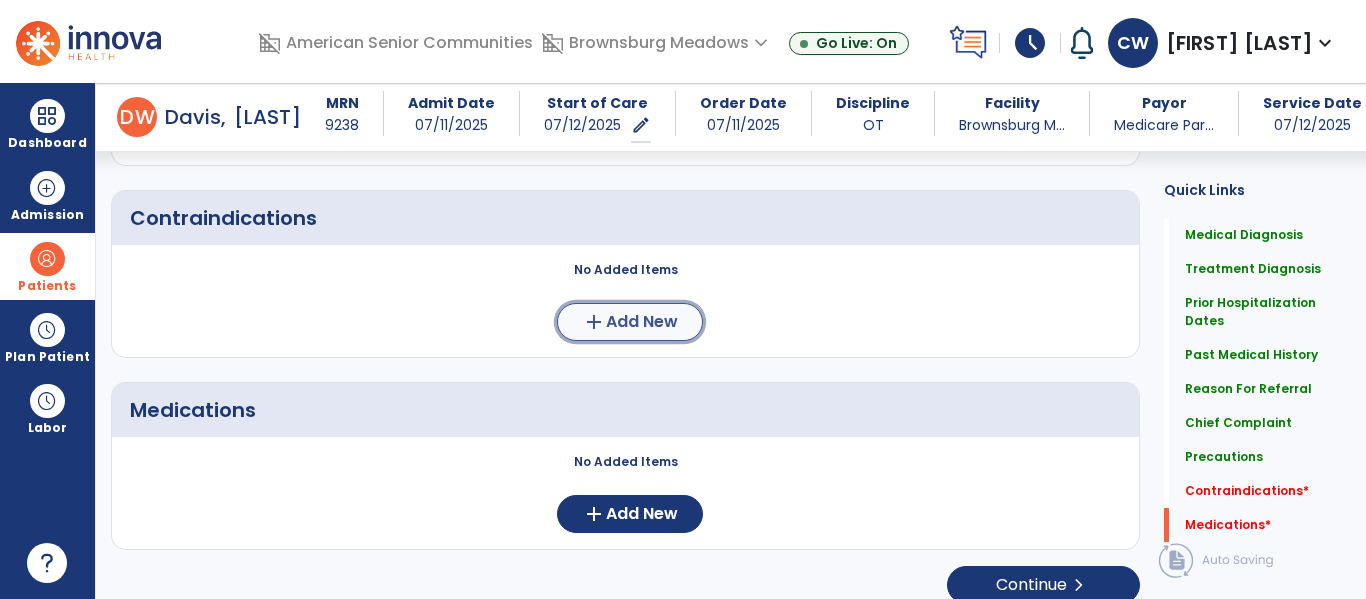 click on "add  Add New" 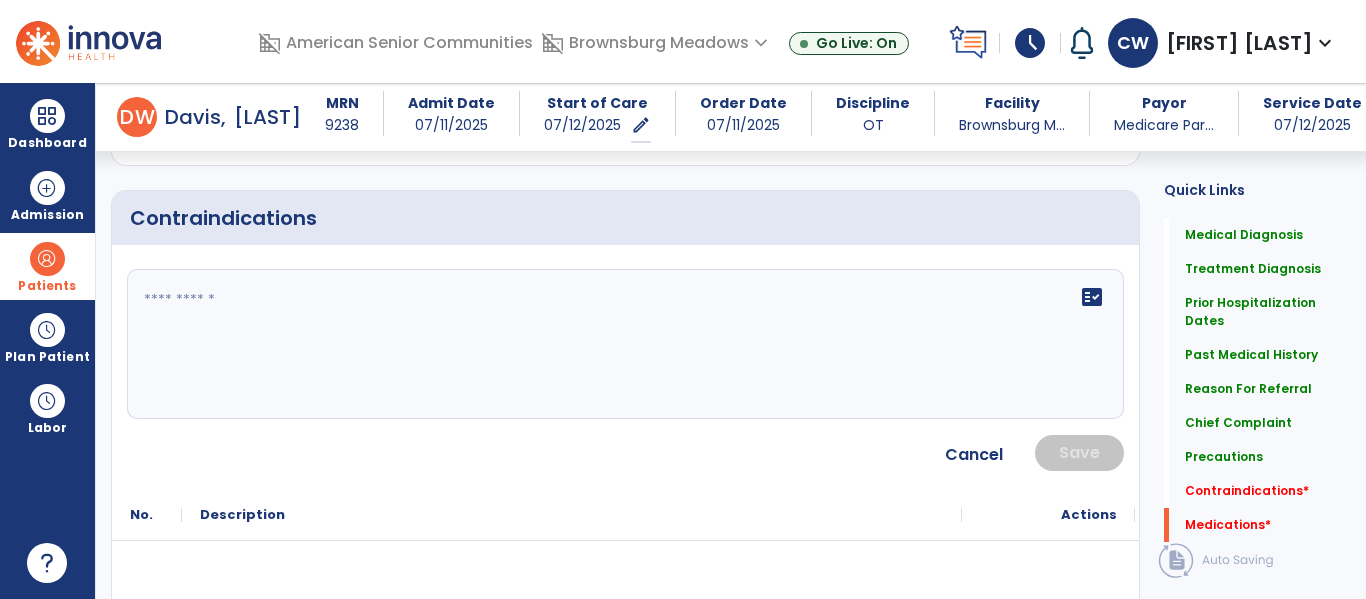 click 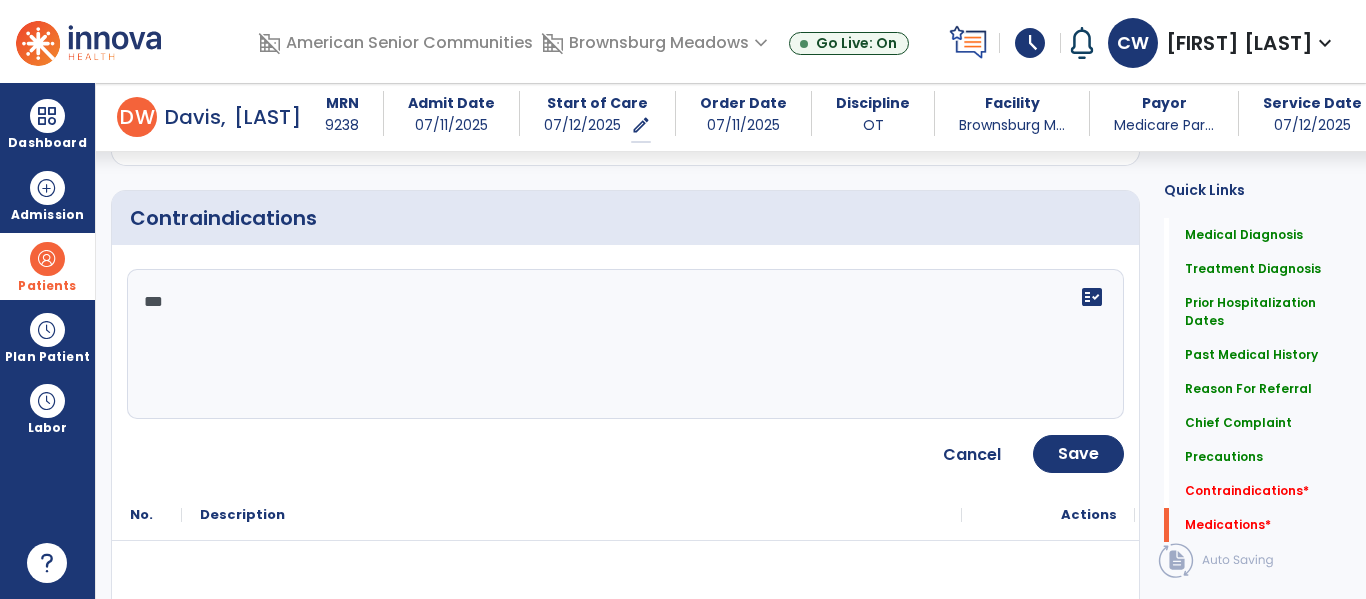 type on "****" 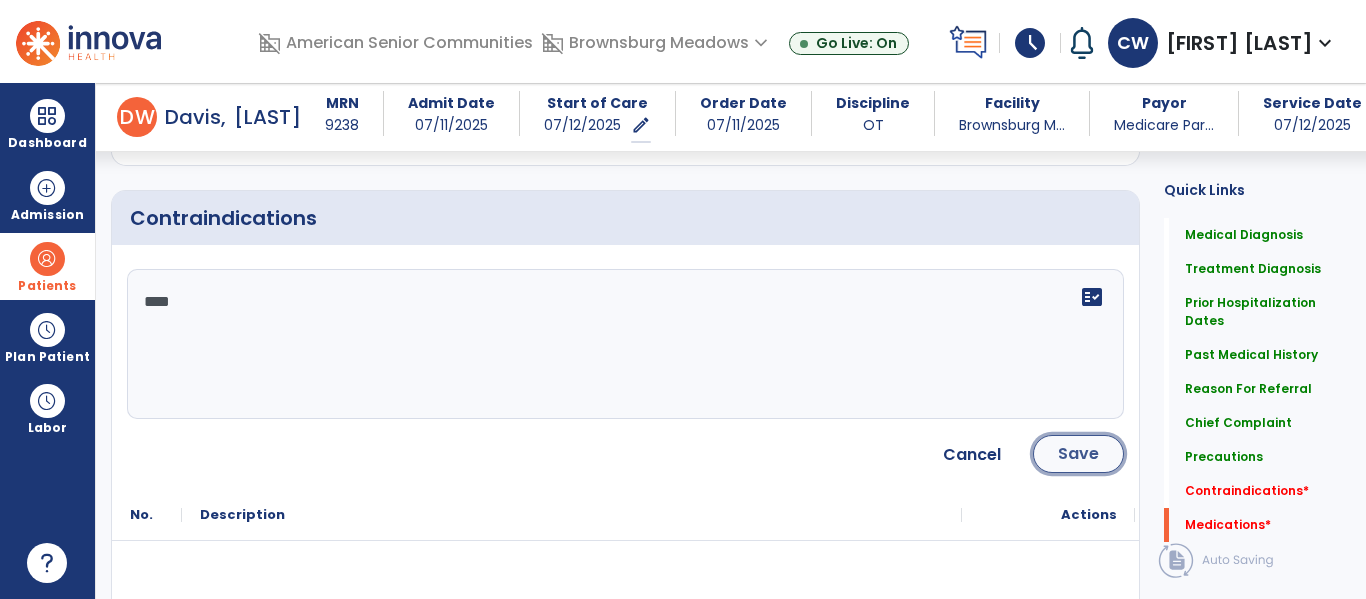 click on "Save" 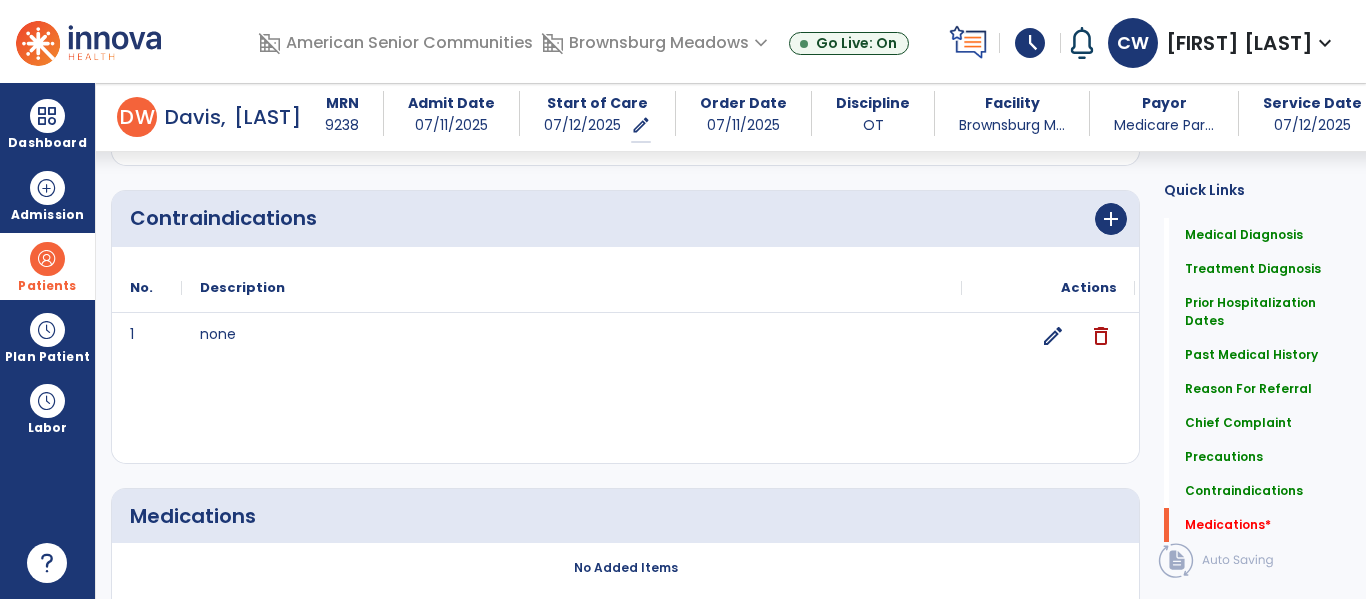 scroll, scrollTop: 2353, scrollLeft: 0, axis: vertical 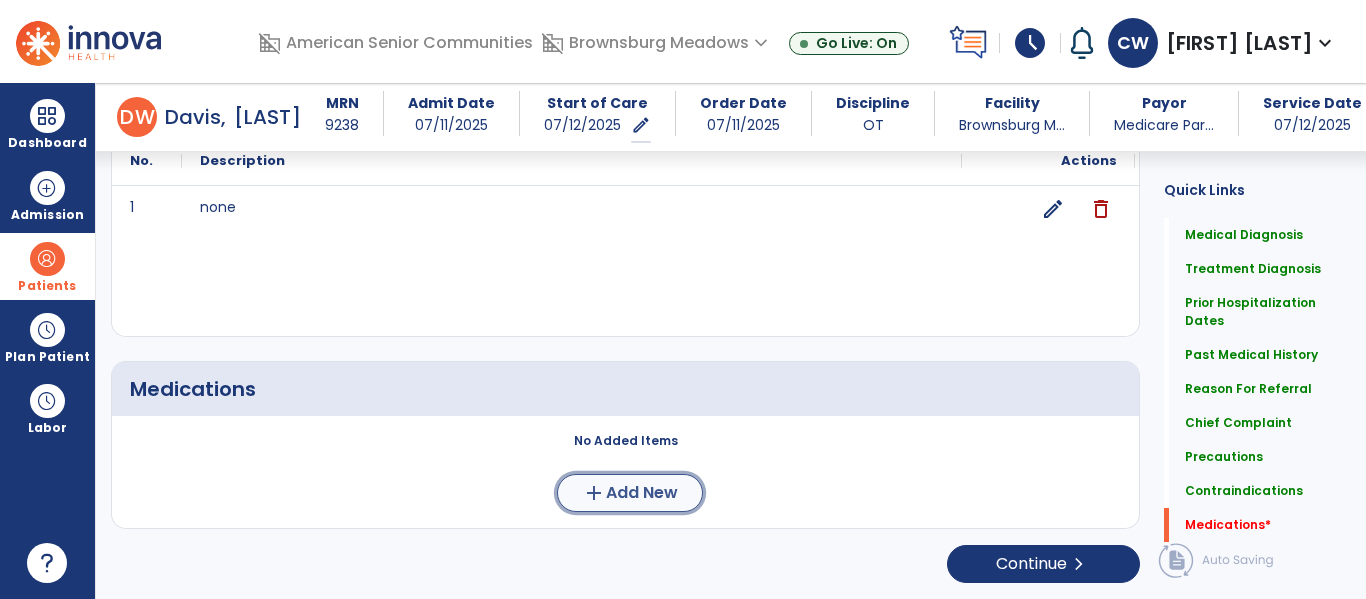 click on "Add New" 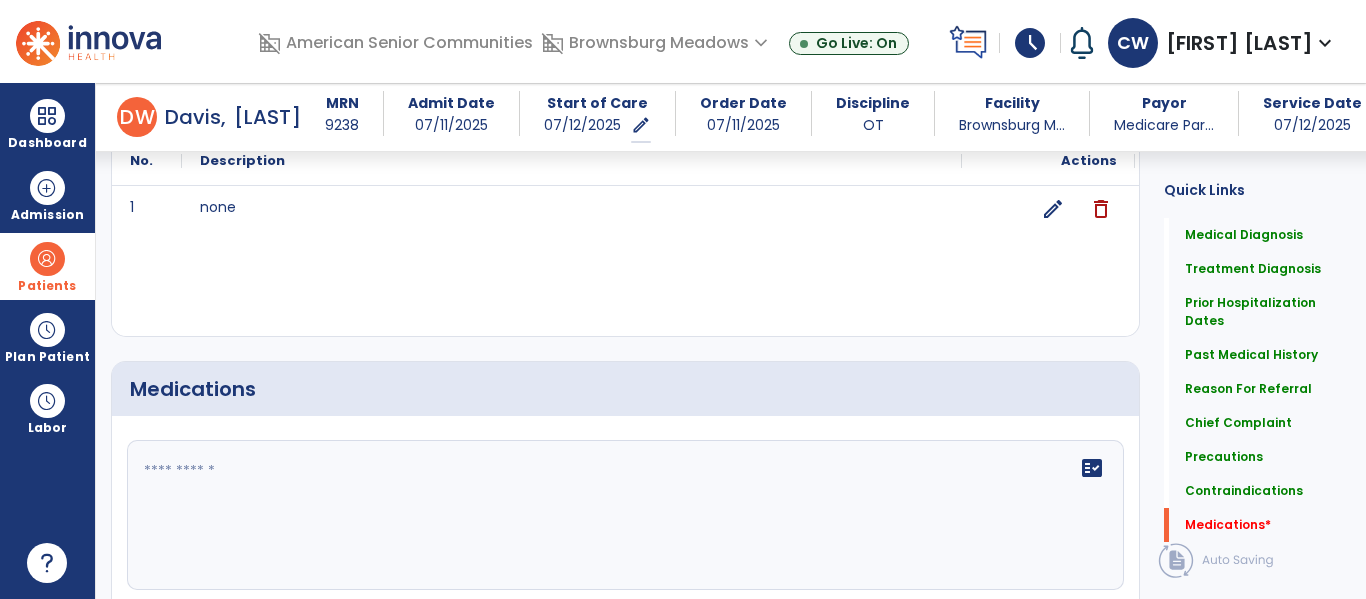 click on "fact_check" 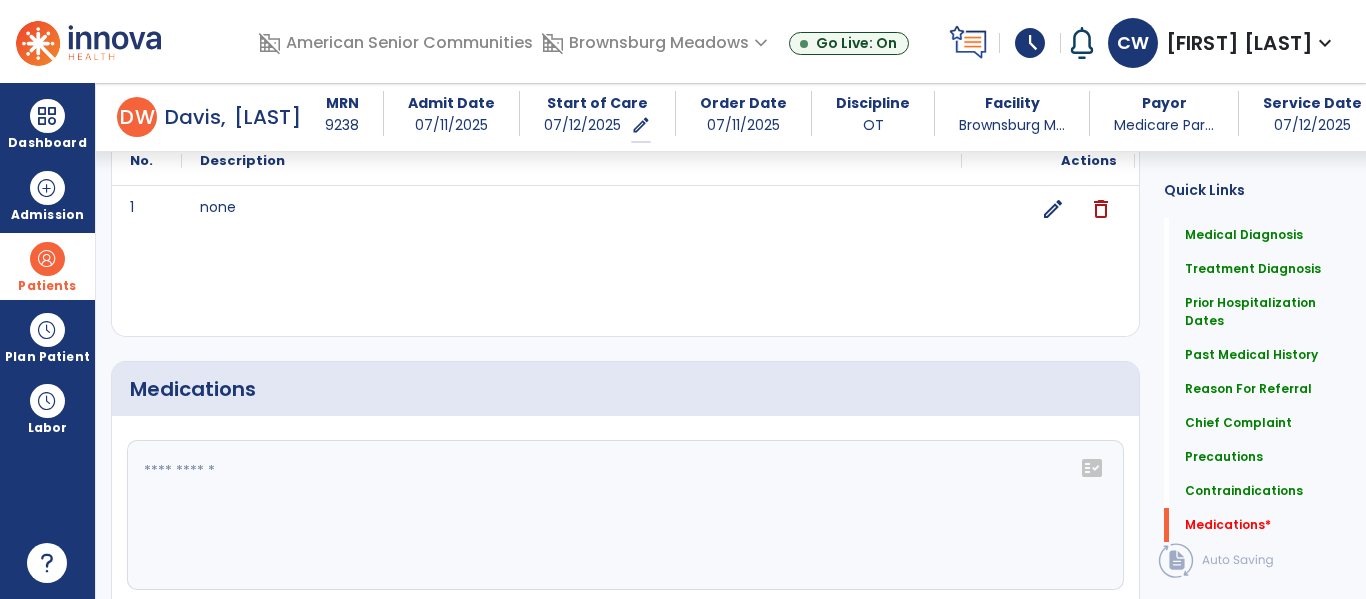 click on "fact_check" 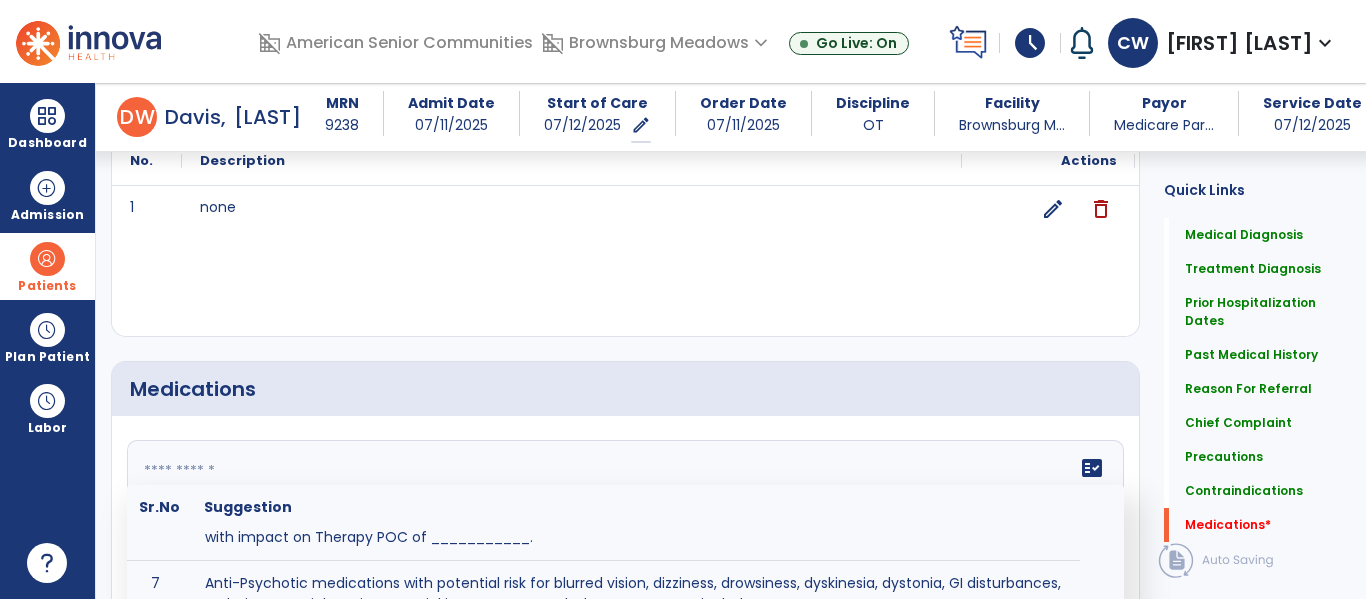scroll, scrollTop: 435, scrollLeft: 0, axis: vertical 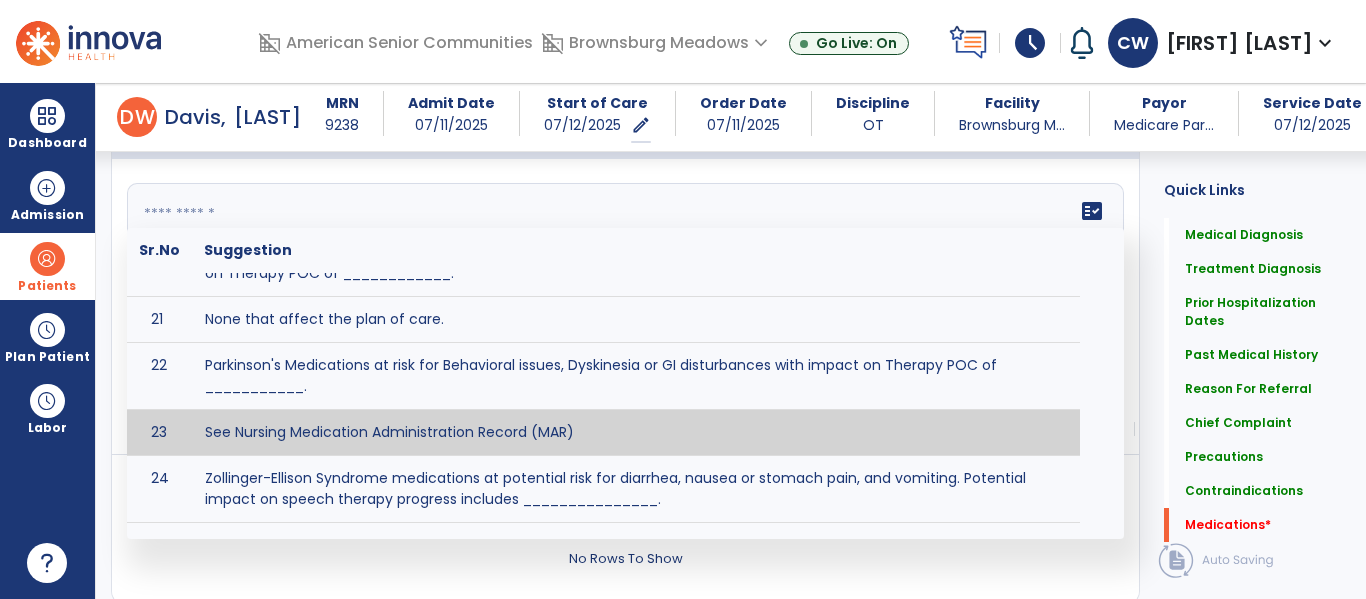 type on "**********" 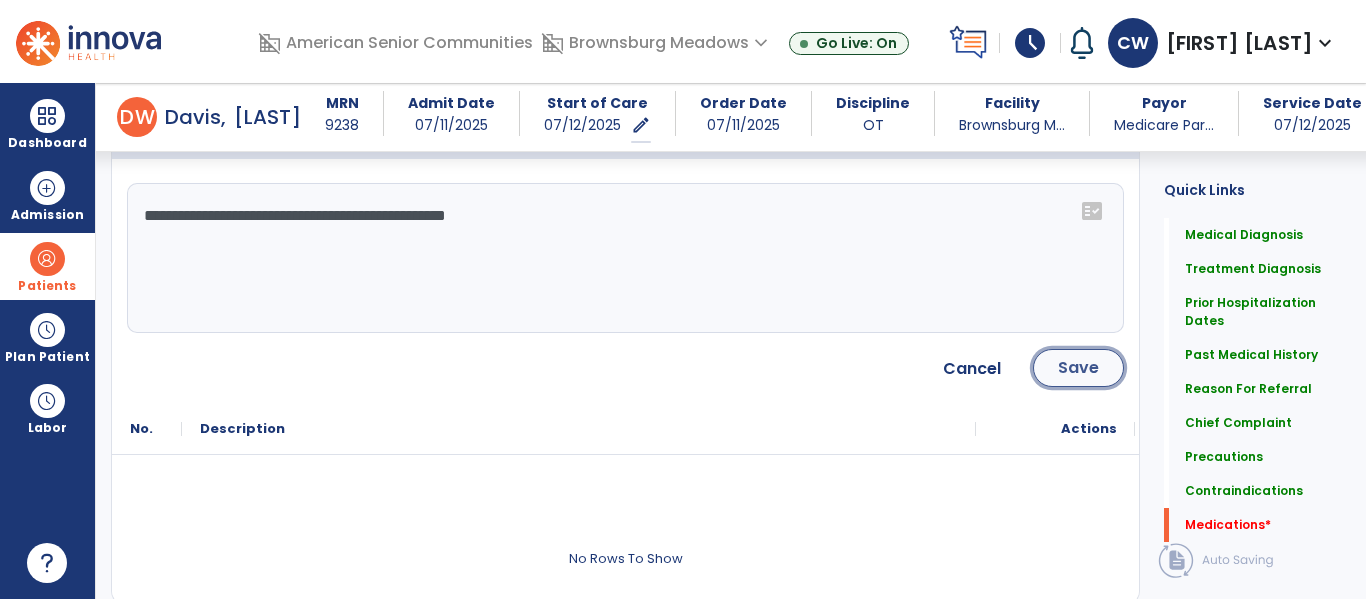 click on "Save" 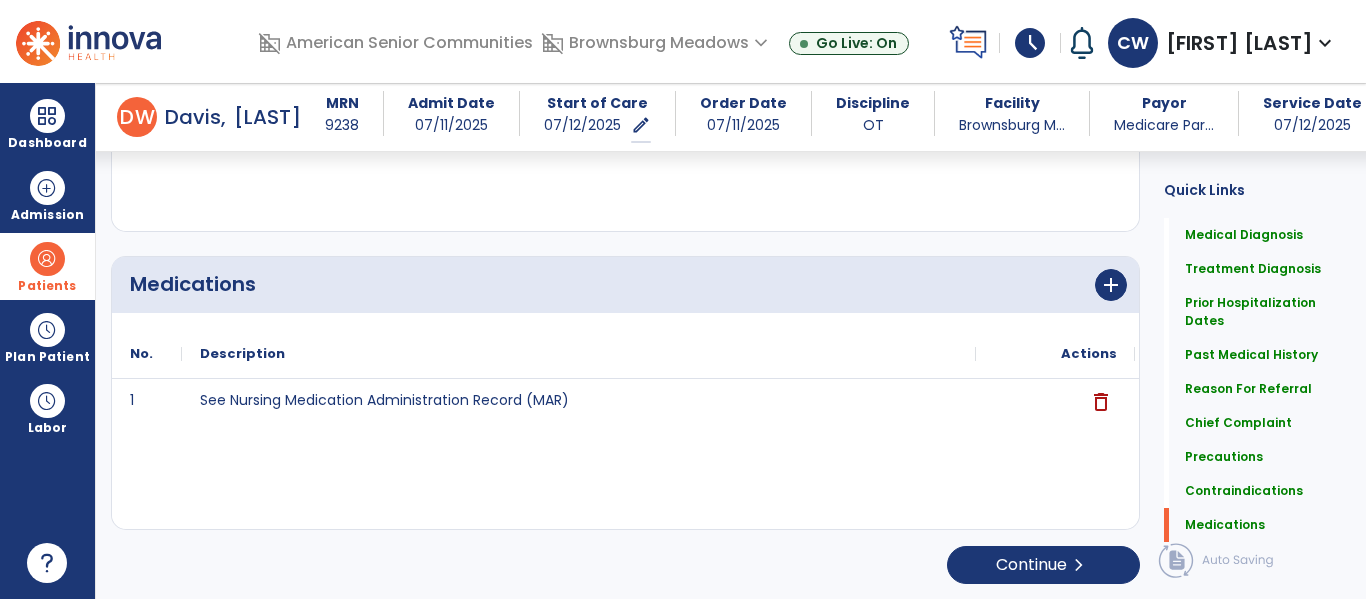 scroll, scrollTop: 2460, scrollLeft: 0, axis: vertical 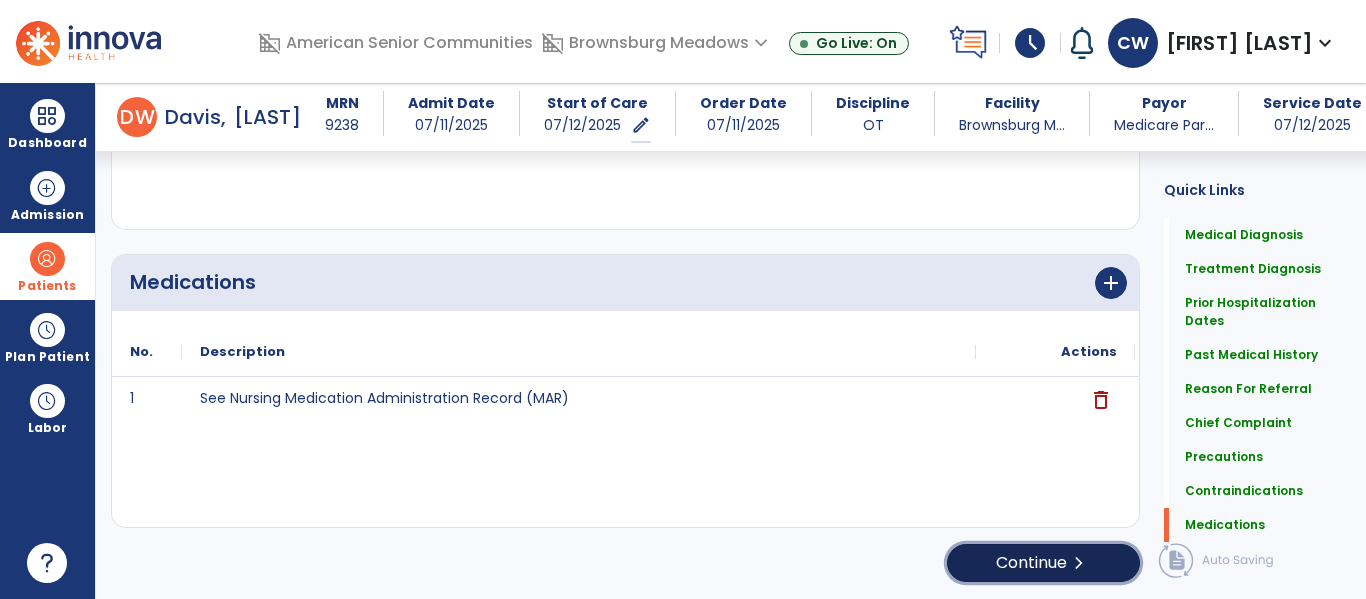 click on "Continue  chevron_right" 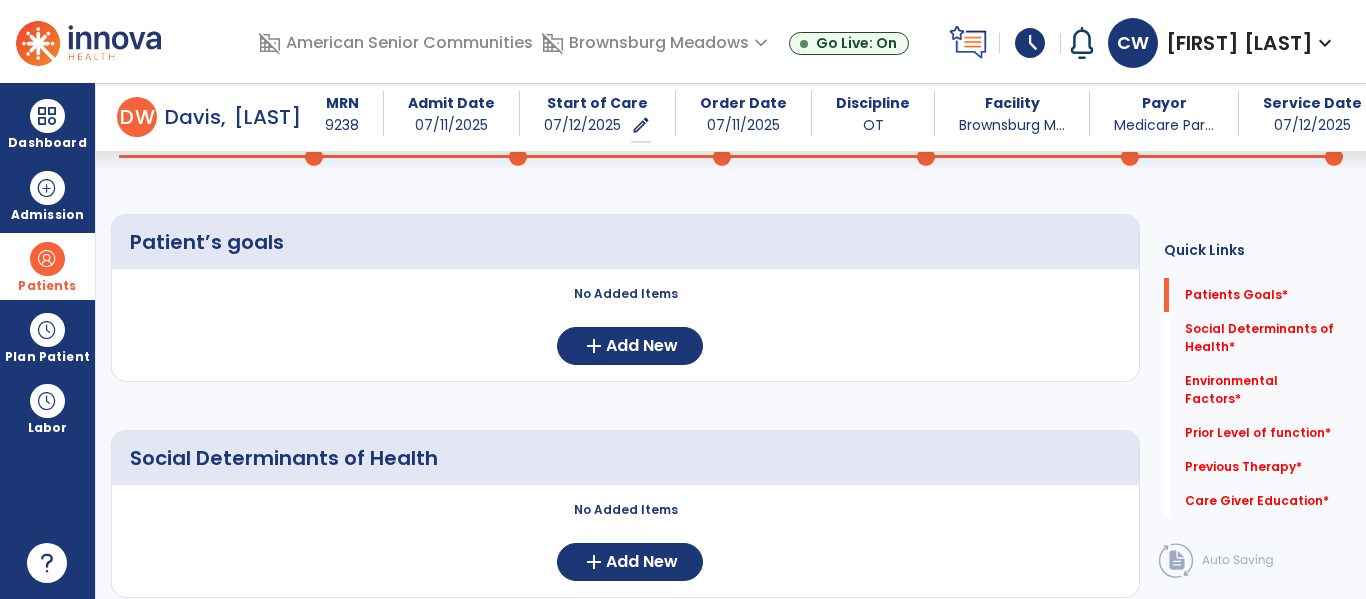 scroll, scrollTop: 115, scrollLeft: 0, axis: vertical 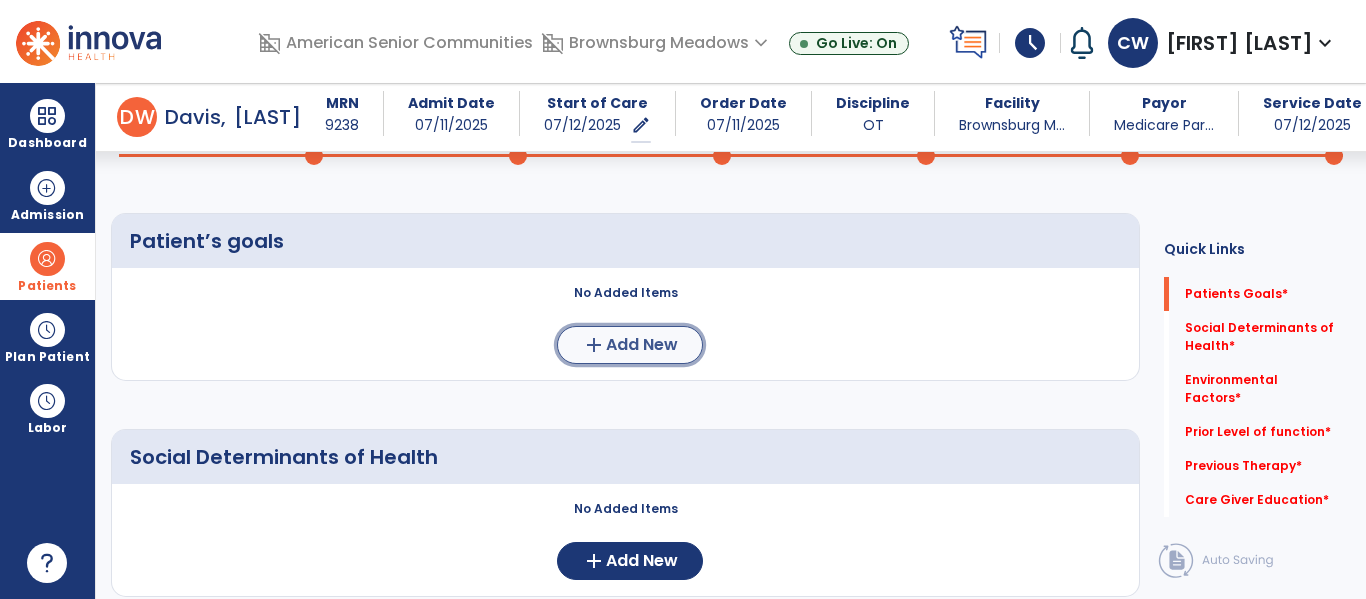 click on "Add New" 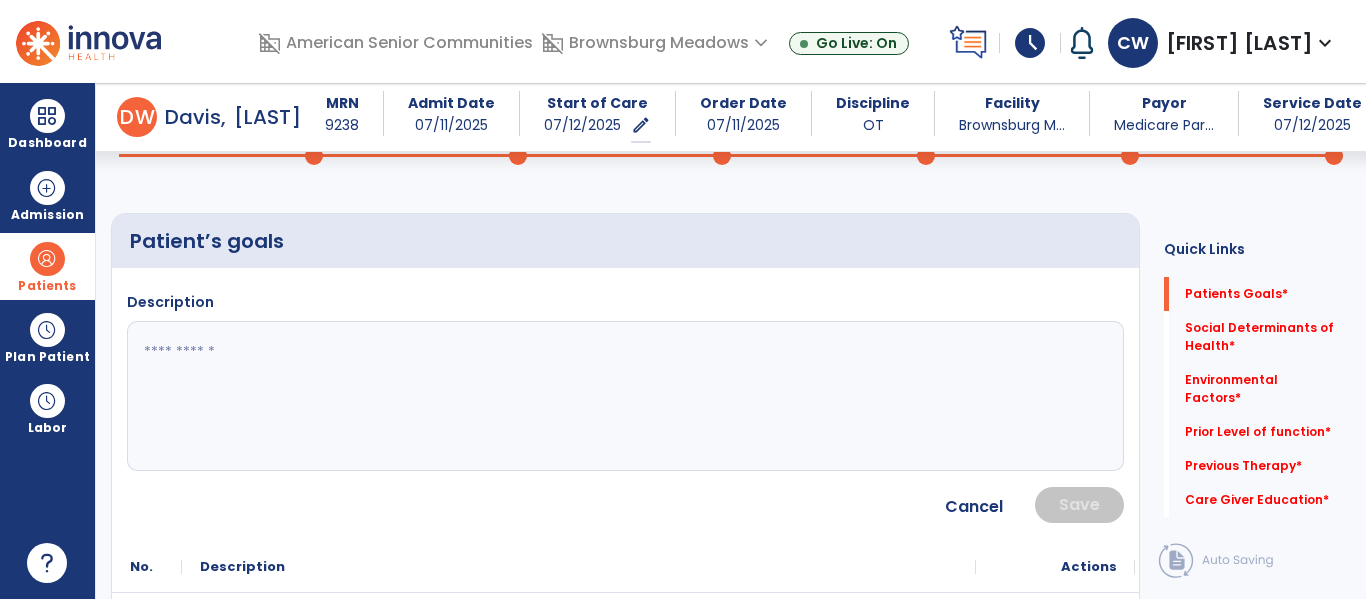 click 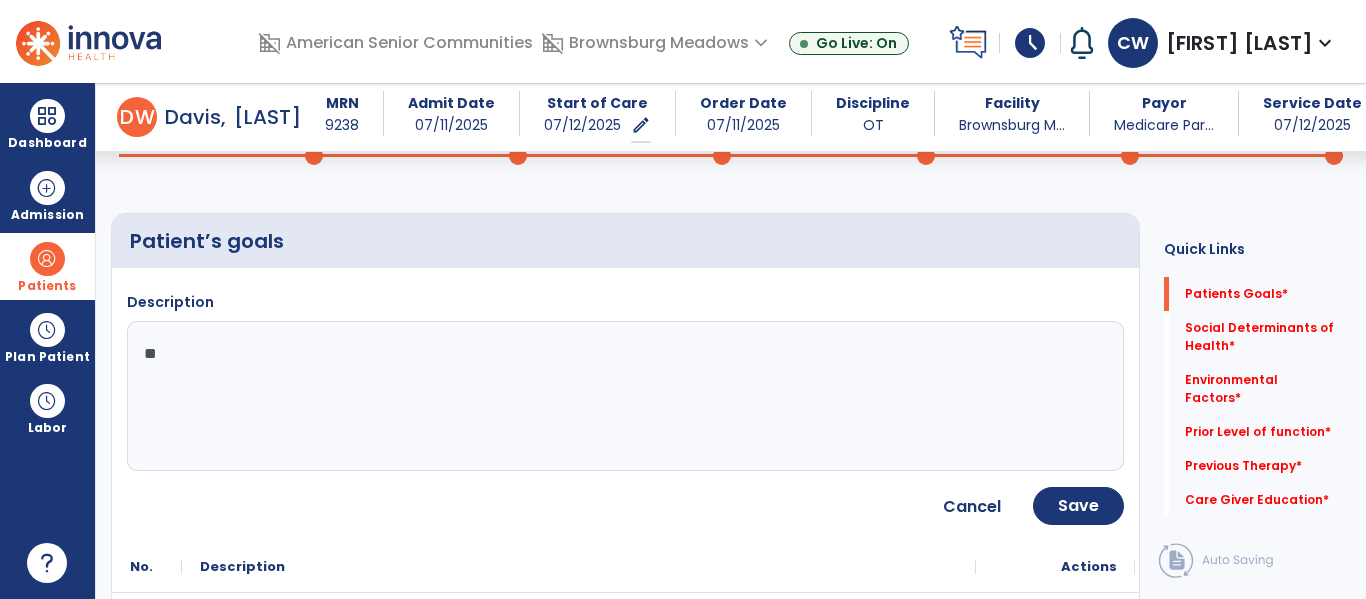 type on "*" 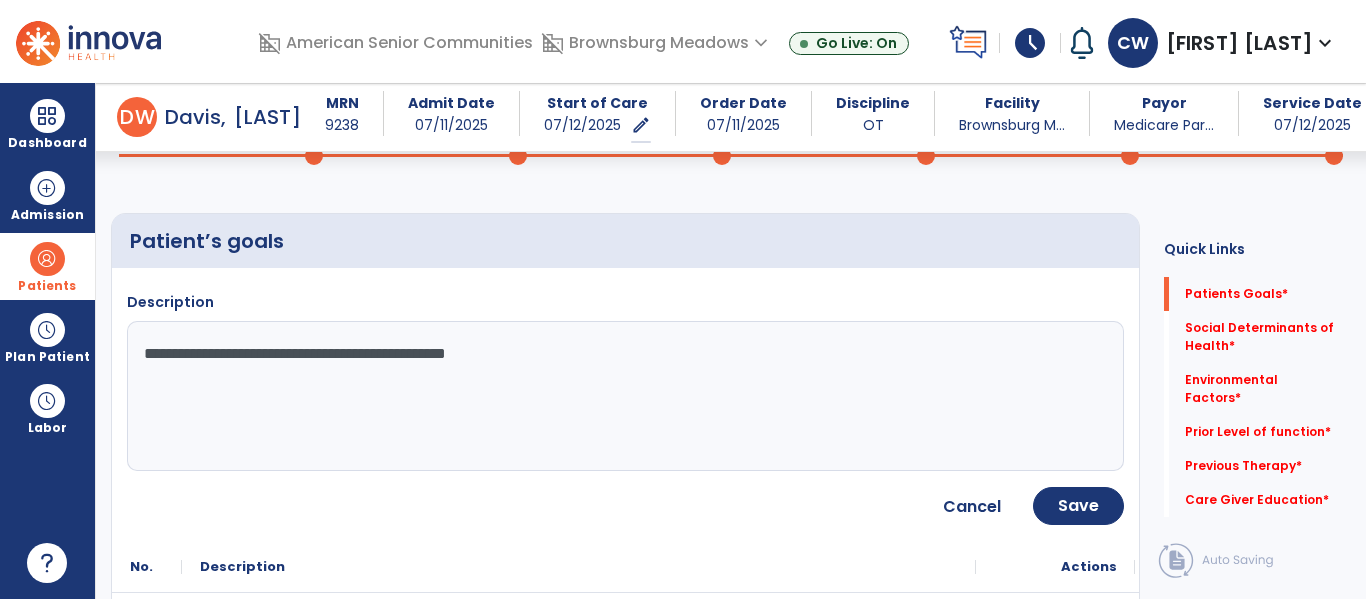 type on "**********" 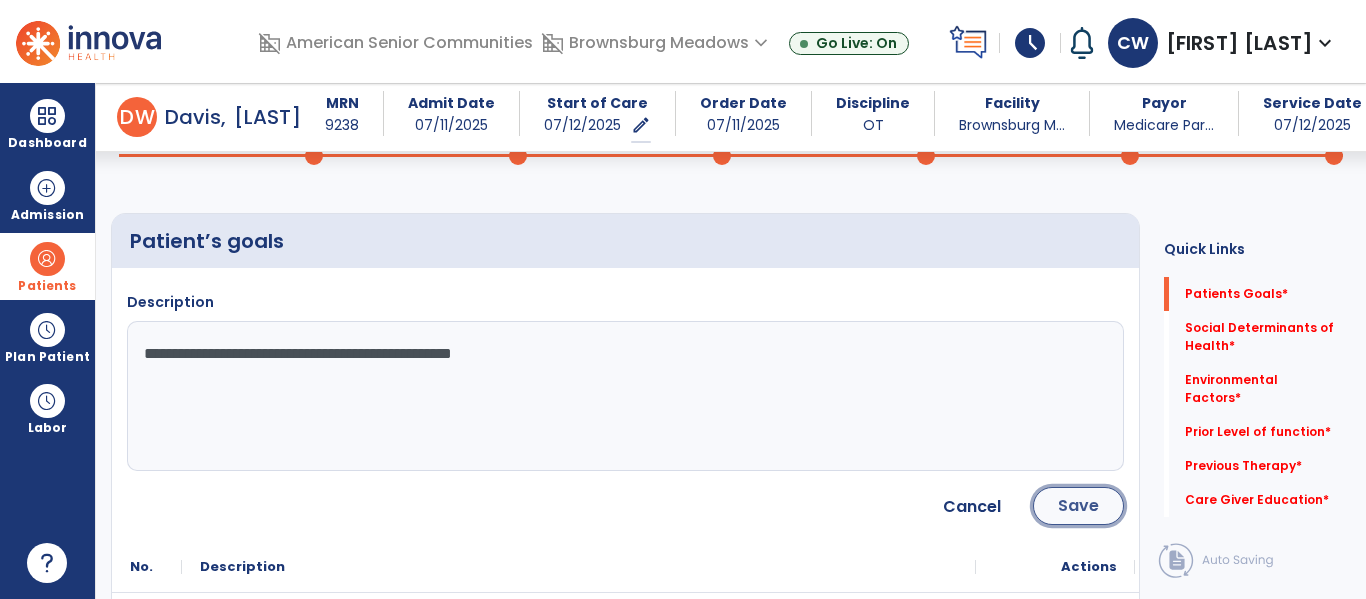 click on "Save" 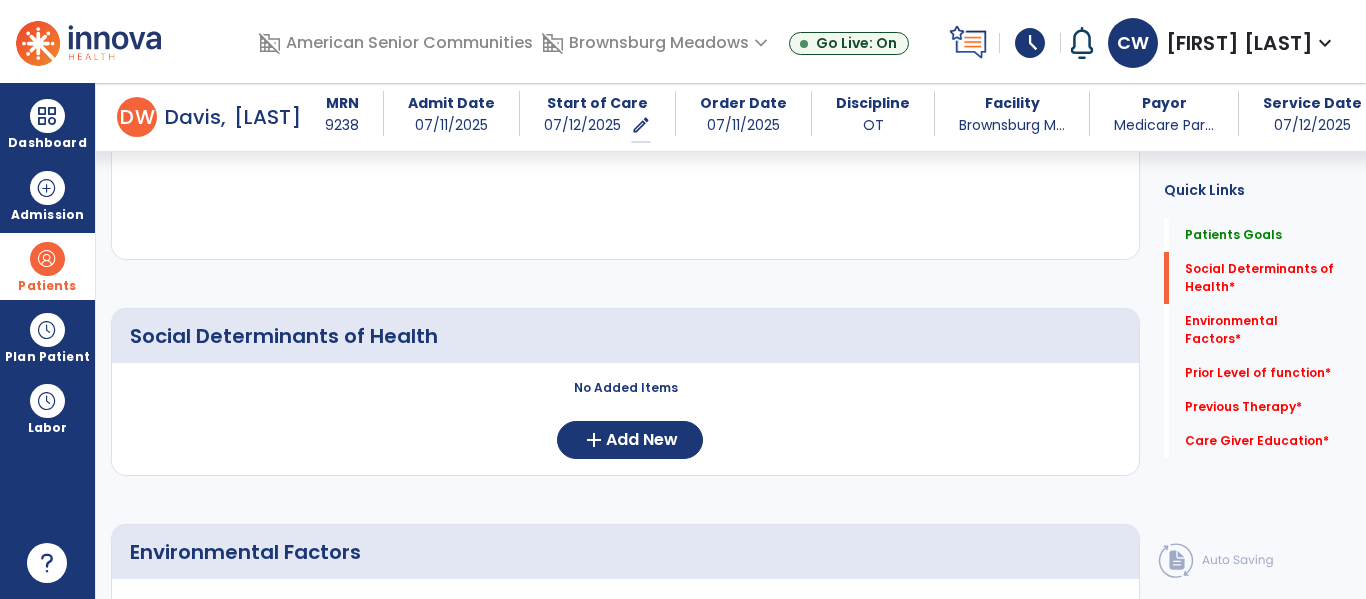 scroll, scrollTop: 376, scrollLeft: 0, axis: vertical 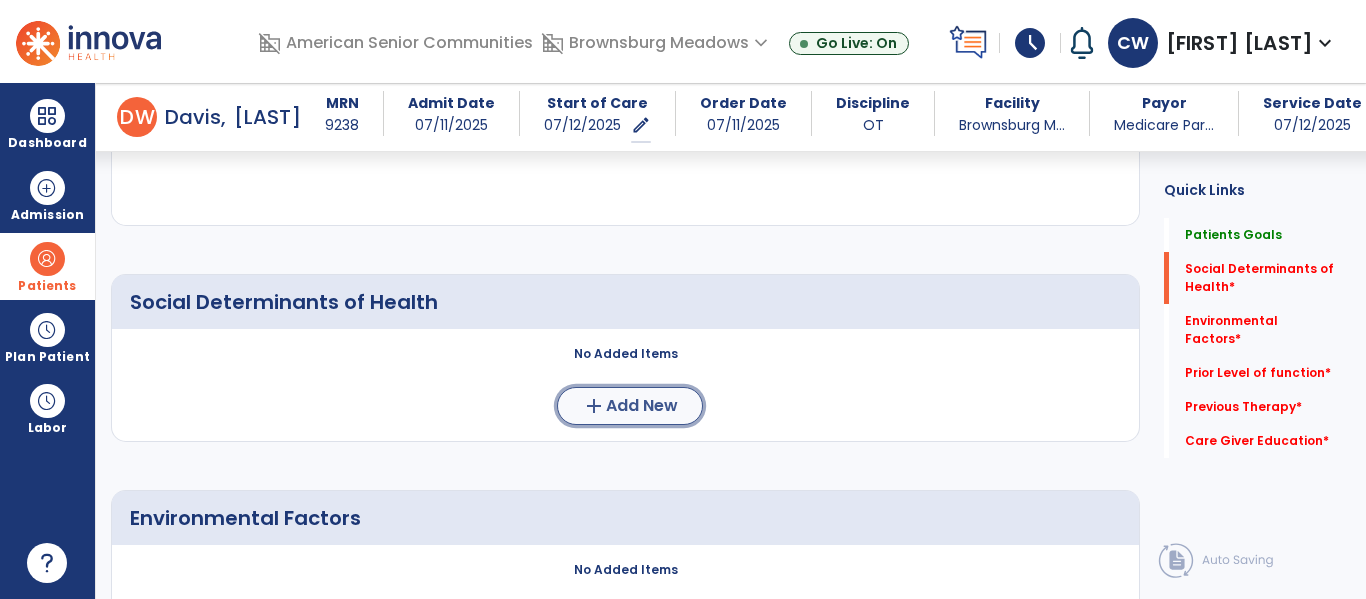 click on "Add New" 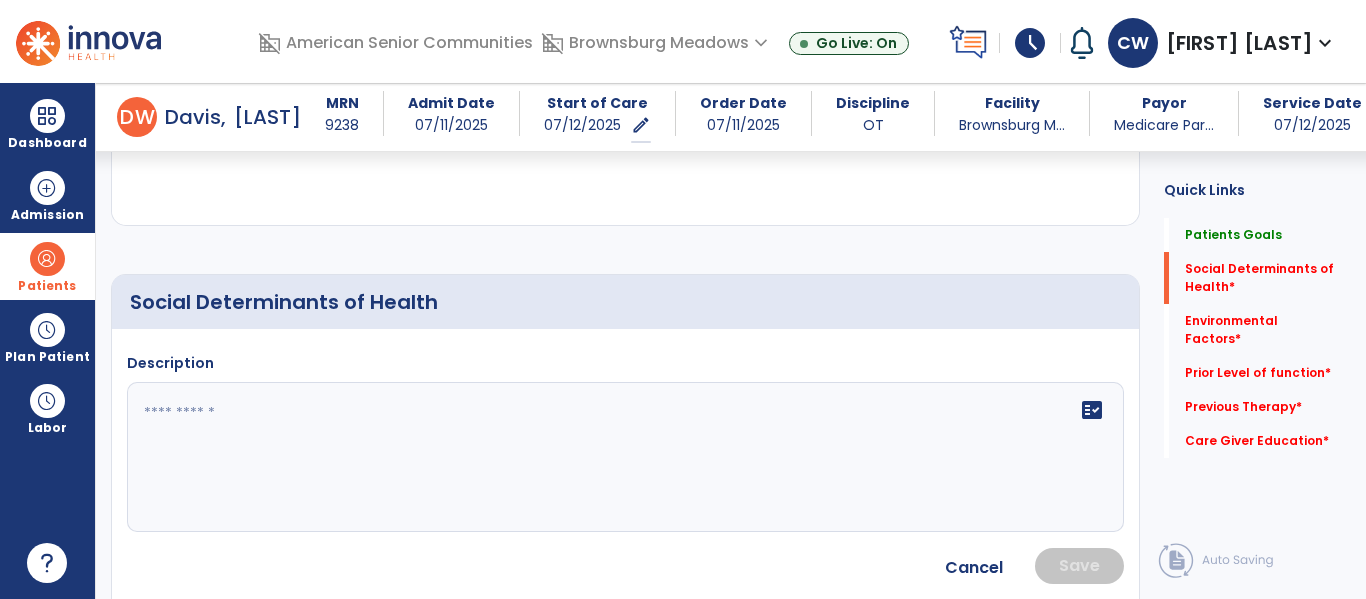 click 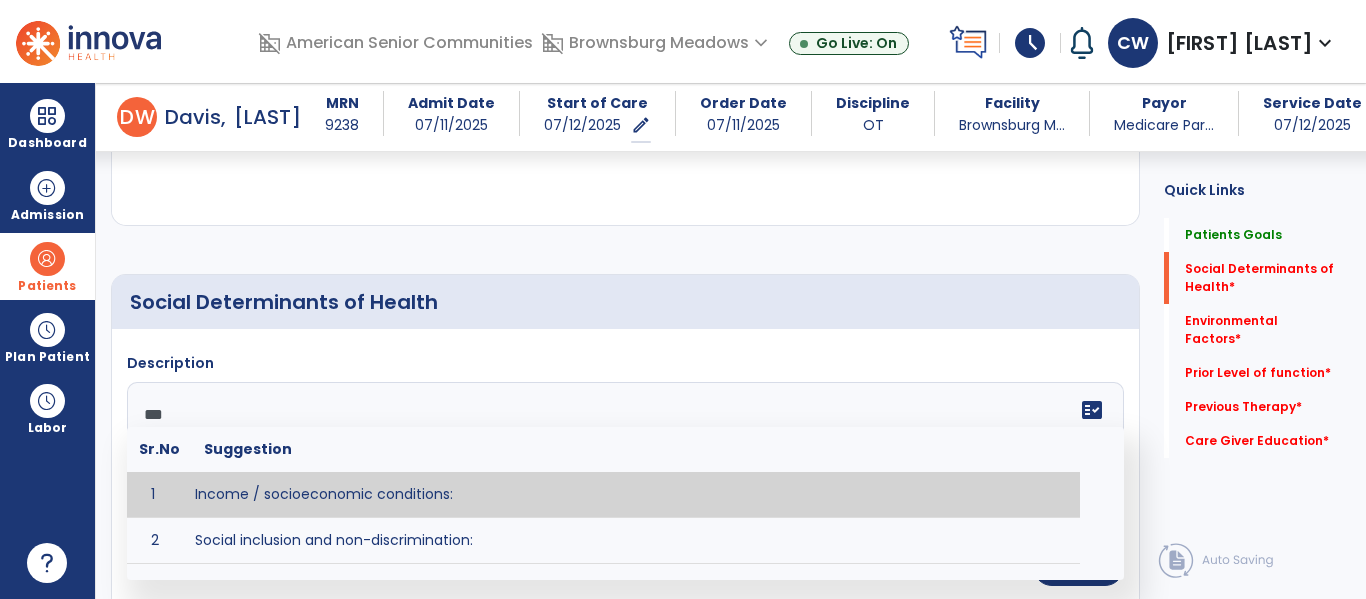 type on "****" 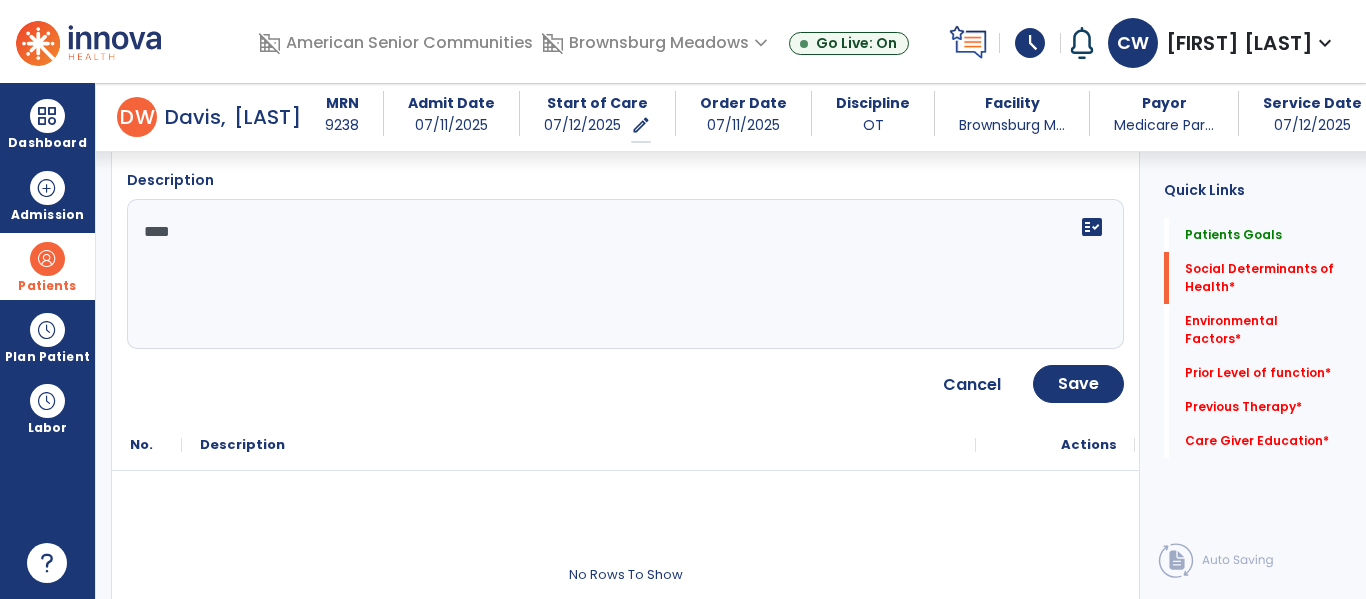 scroll, scrollTop: 561, scrollLeft: 0, axis: vertical 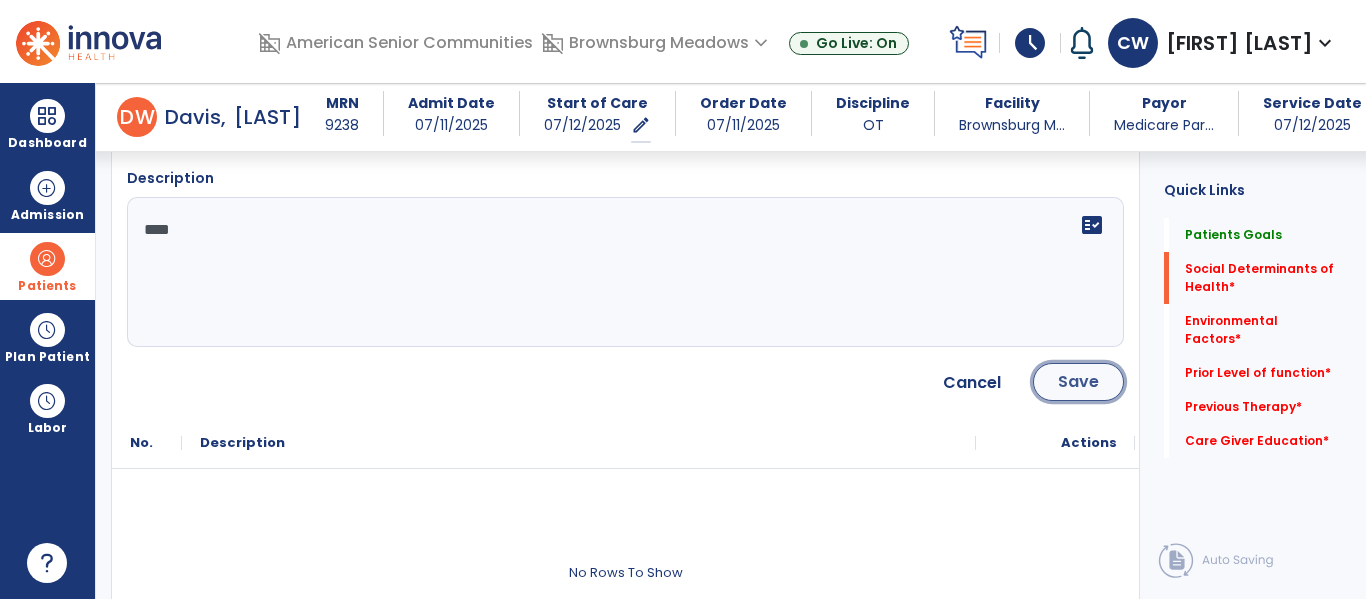 click on "Save" 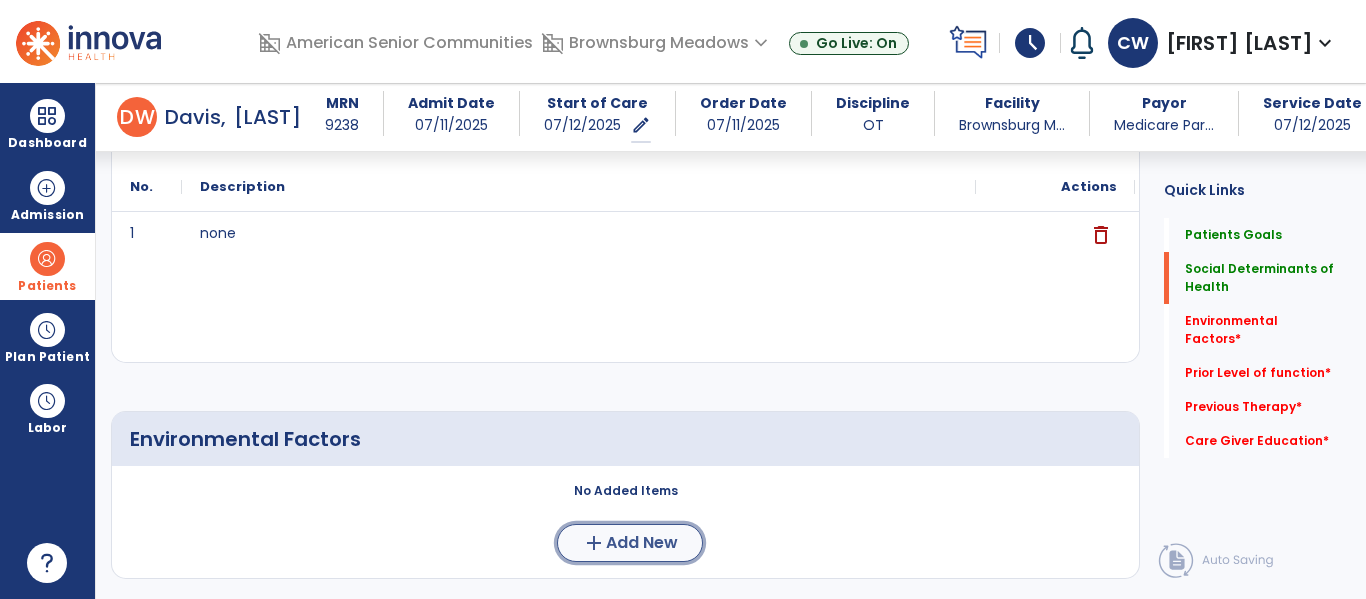click on "Add New" 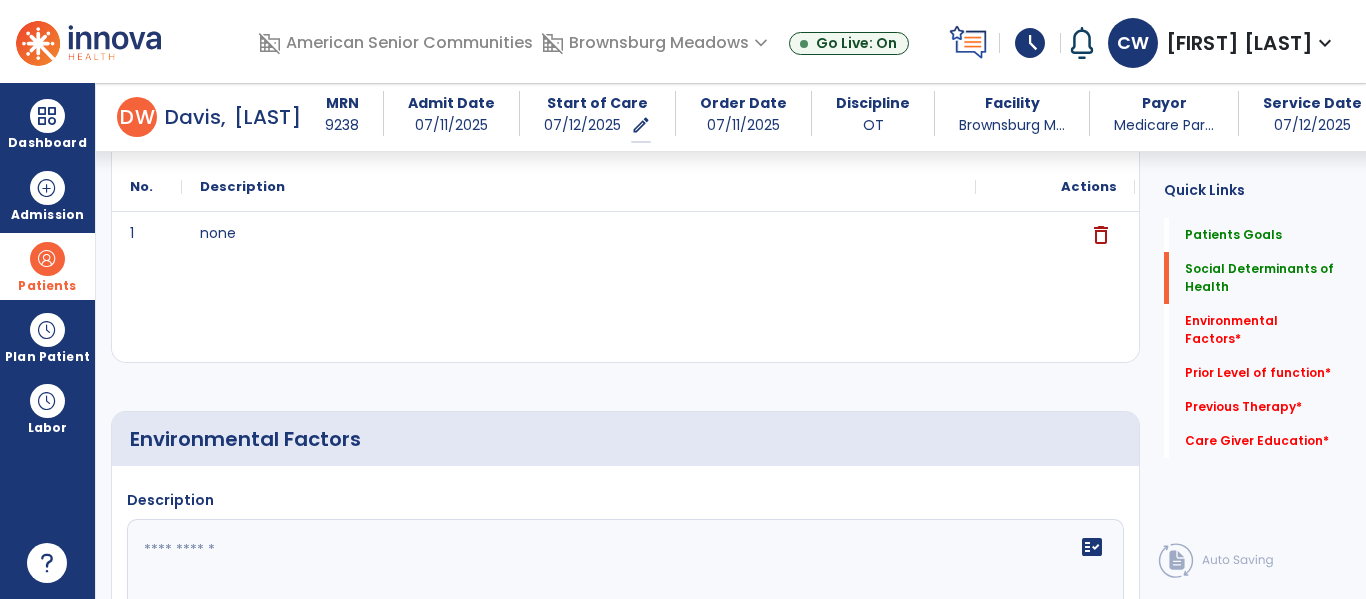 click 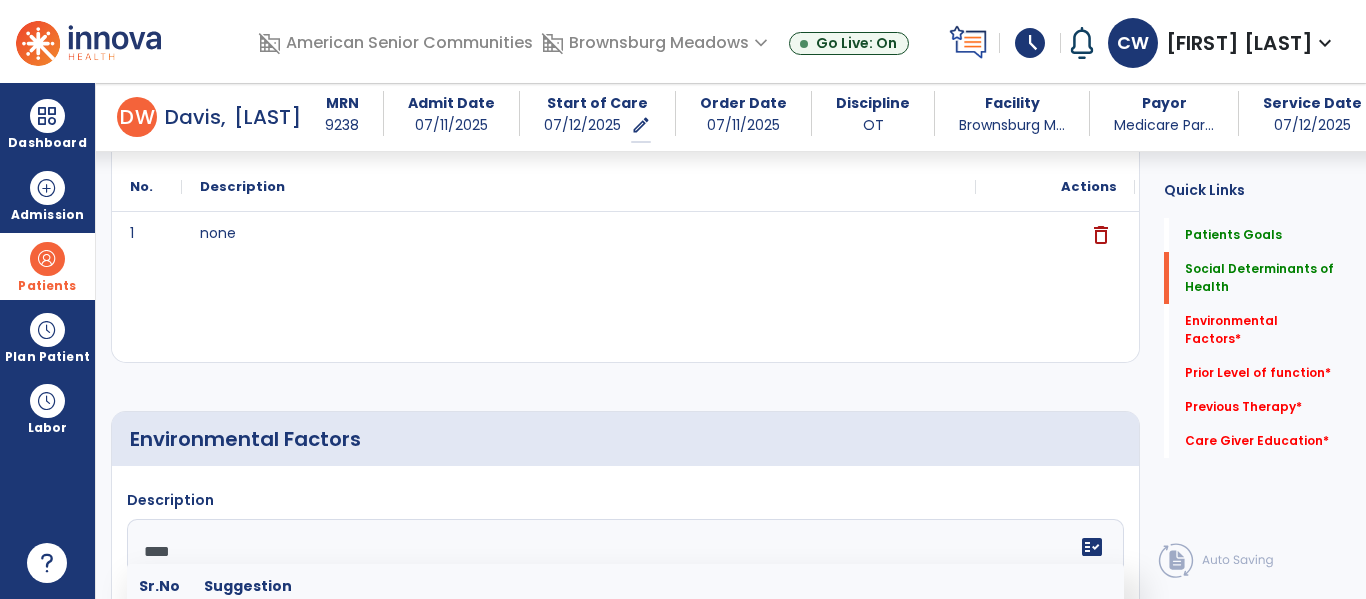 scroll, scrollTop: 617, scrollLeft: 0, axis: vertical 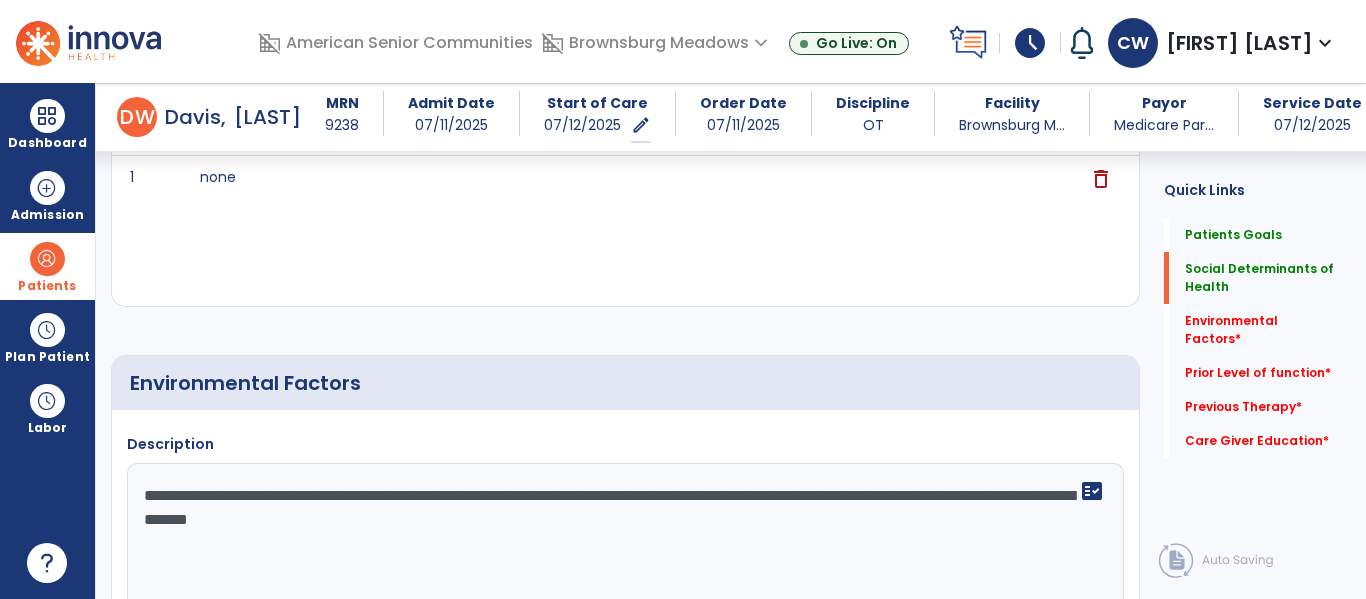 type on "**********" 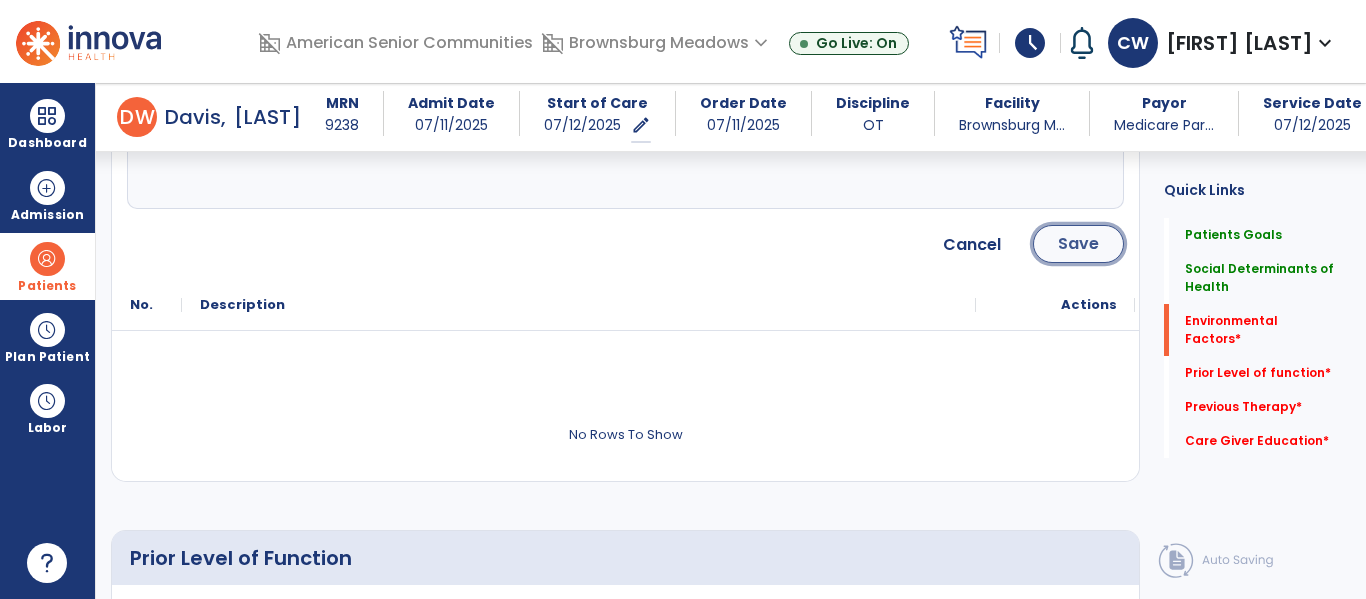 click on "Save" 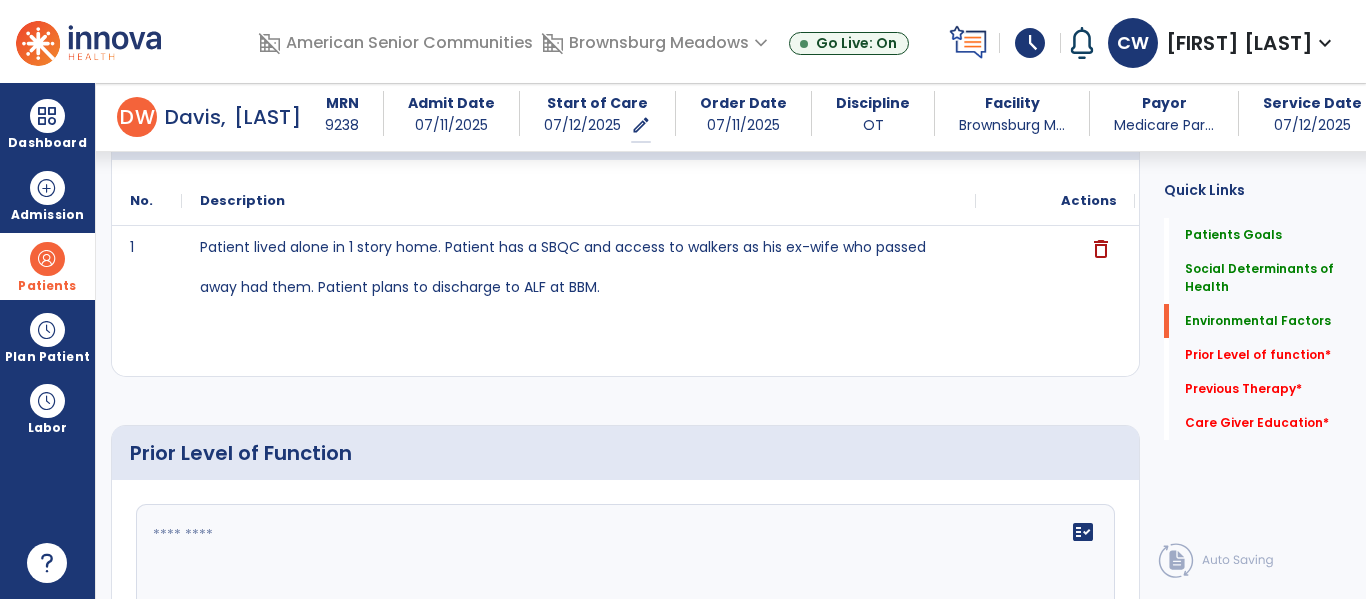 scroll, scrollTop: 1032, scrollLeft: 0, axis: vertical 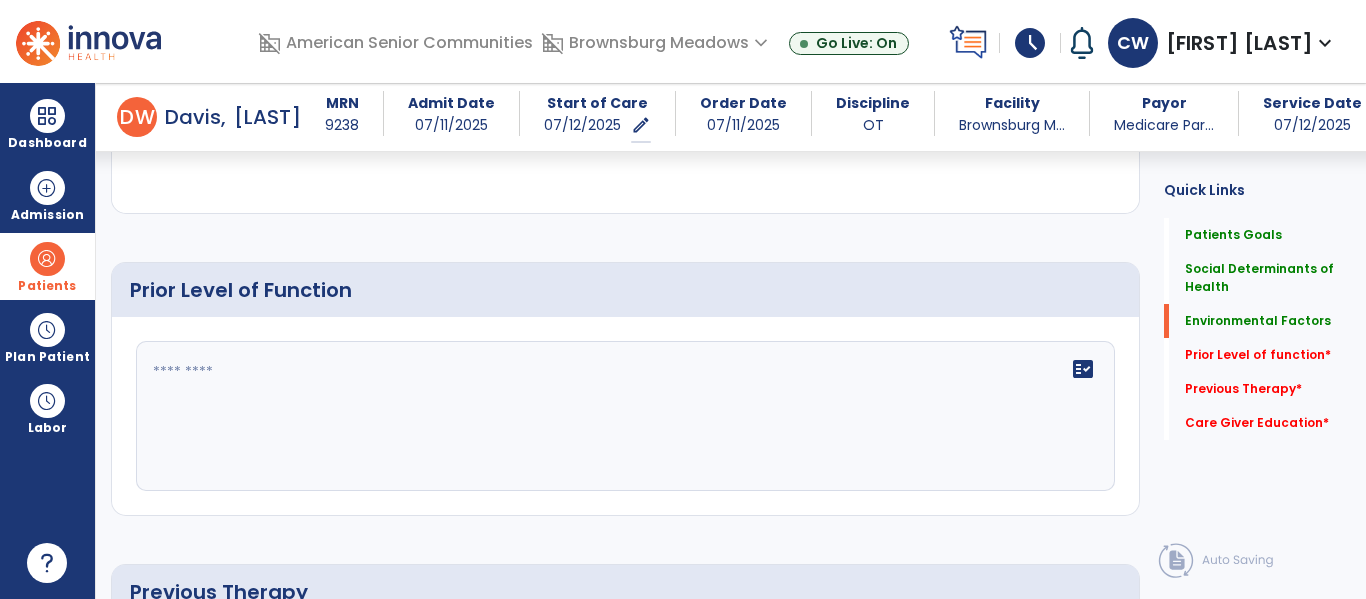 click on "fact_check" 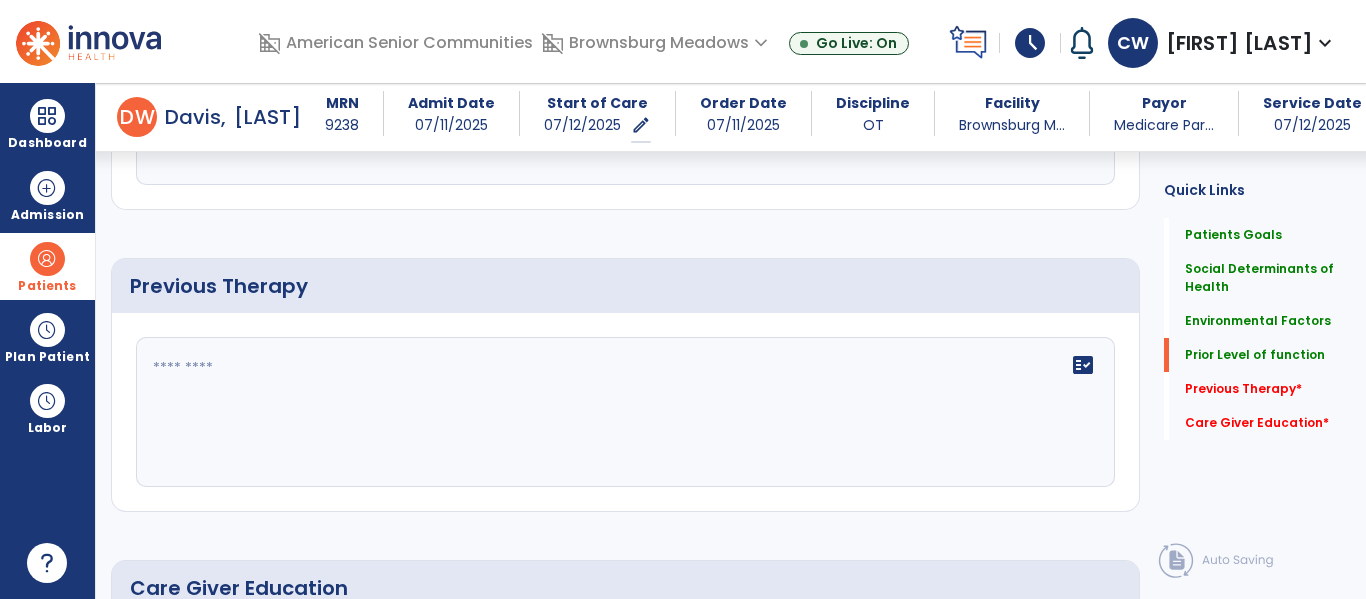 scroll, scrollTop: 1340, scrollLeft: 0, axis: vertical 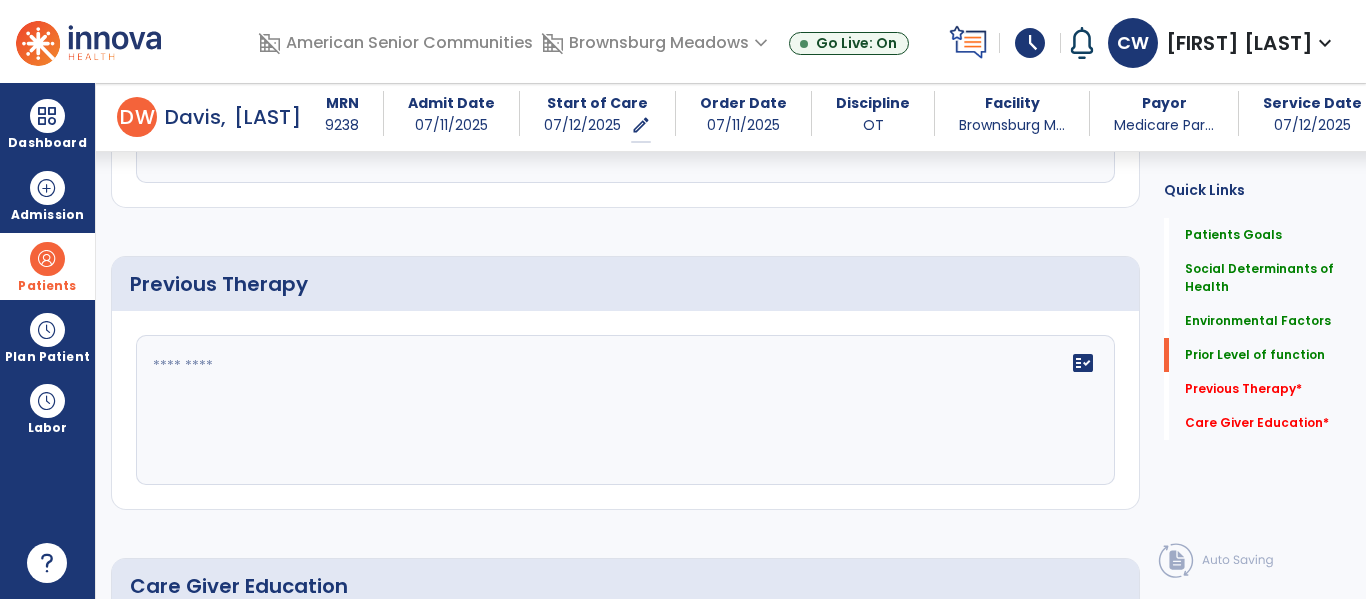 type on "**********" 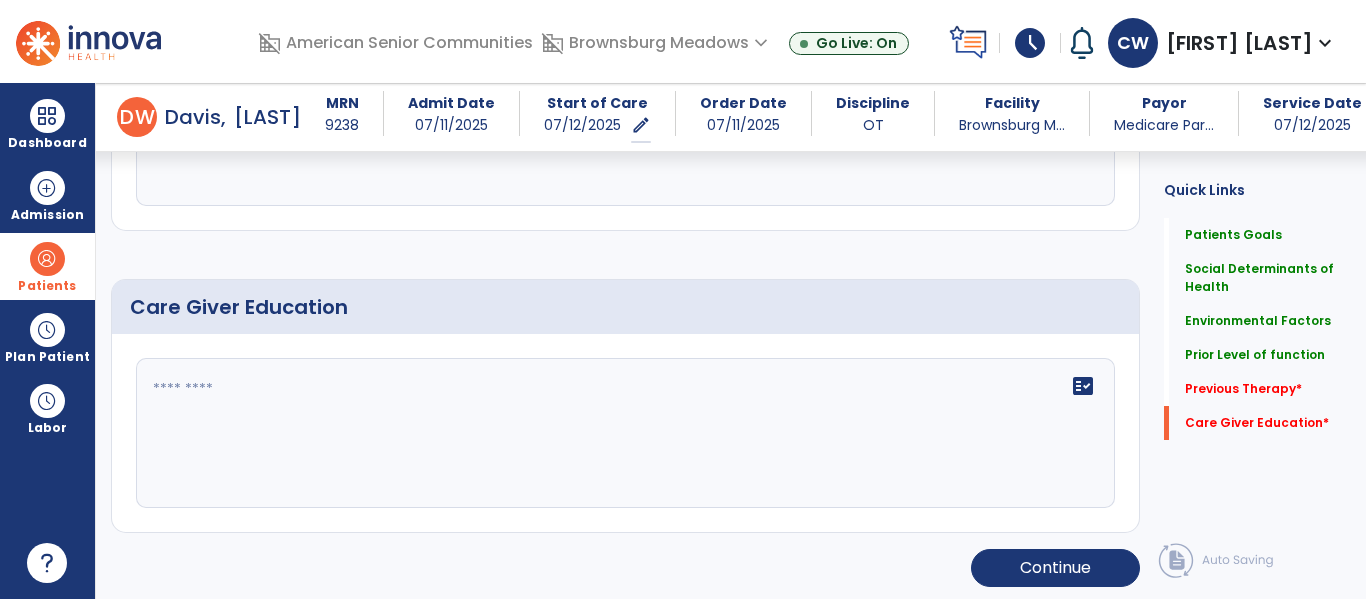 scroll, scrollTop: 1623, scrollLeft: 0, axis: vertical 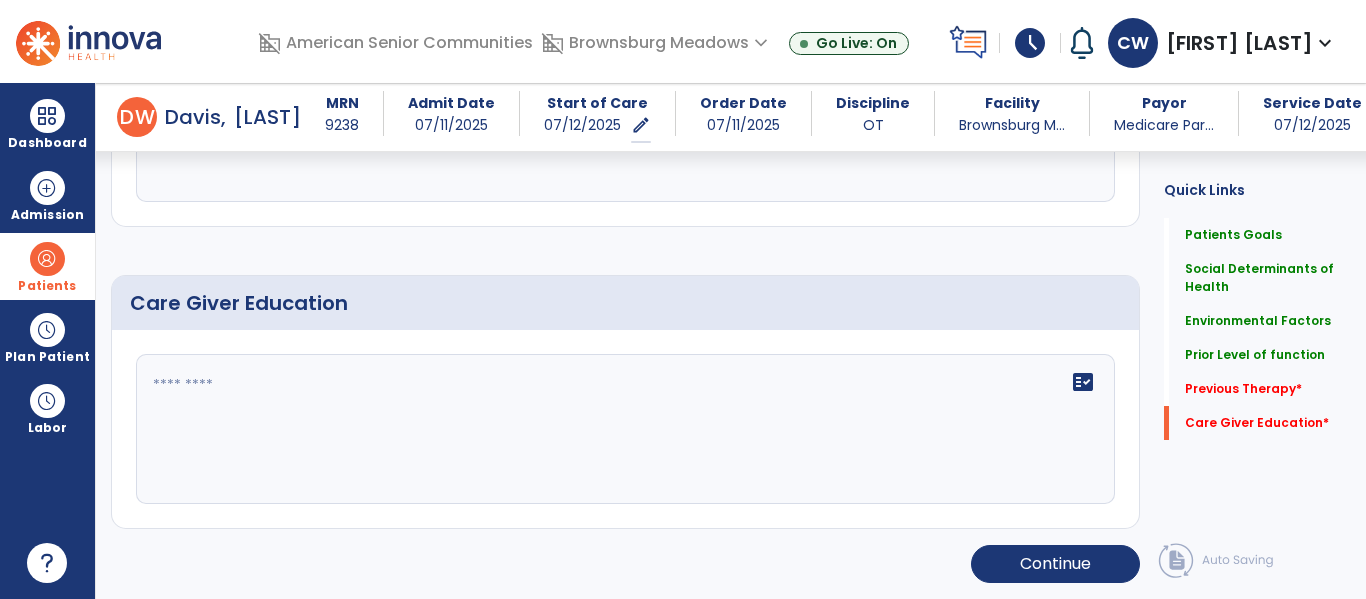 type on "**********" 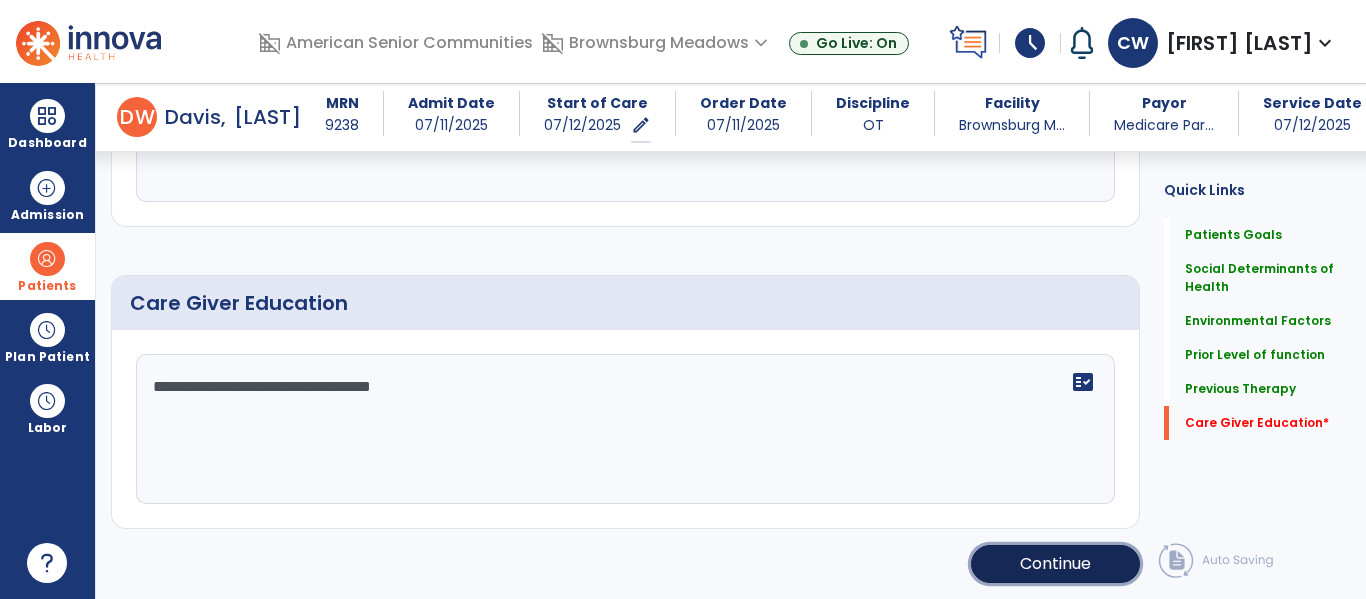 click on "Continue" 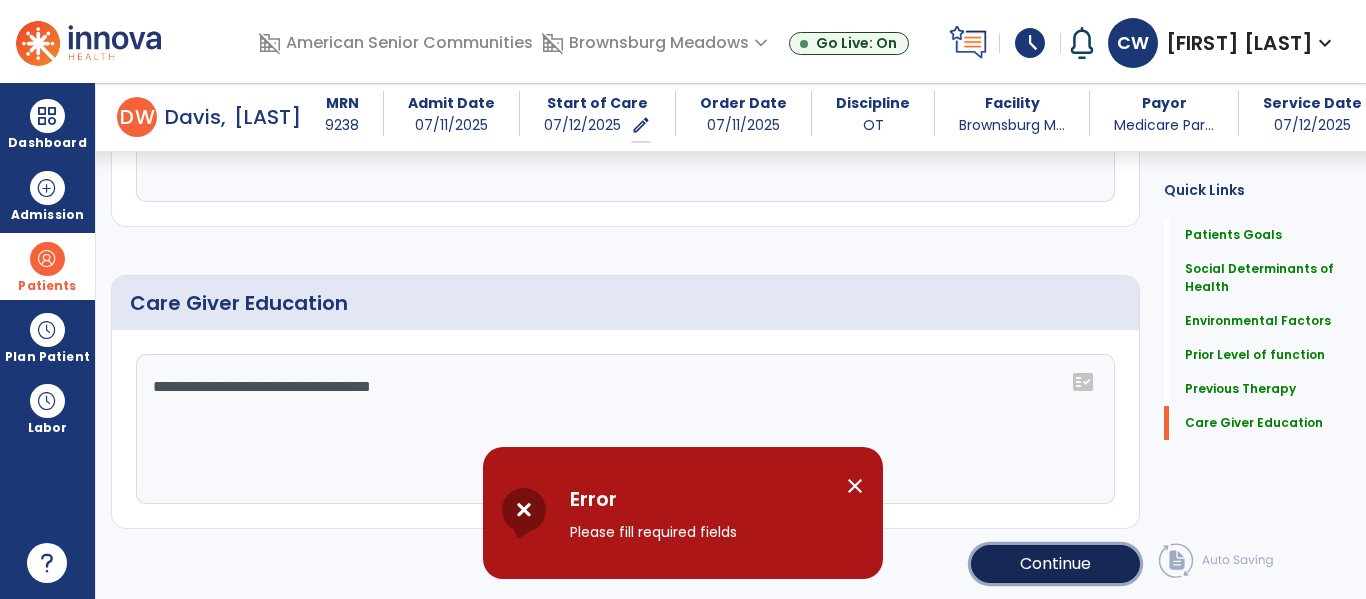 click on "Continue" 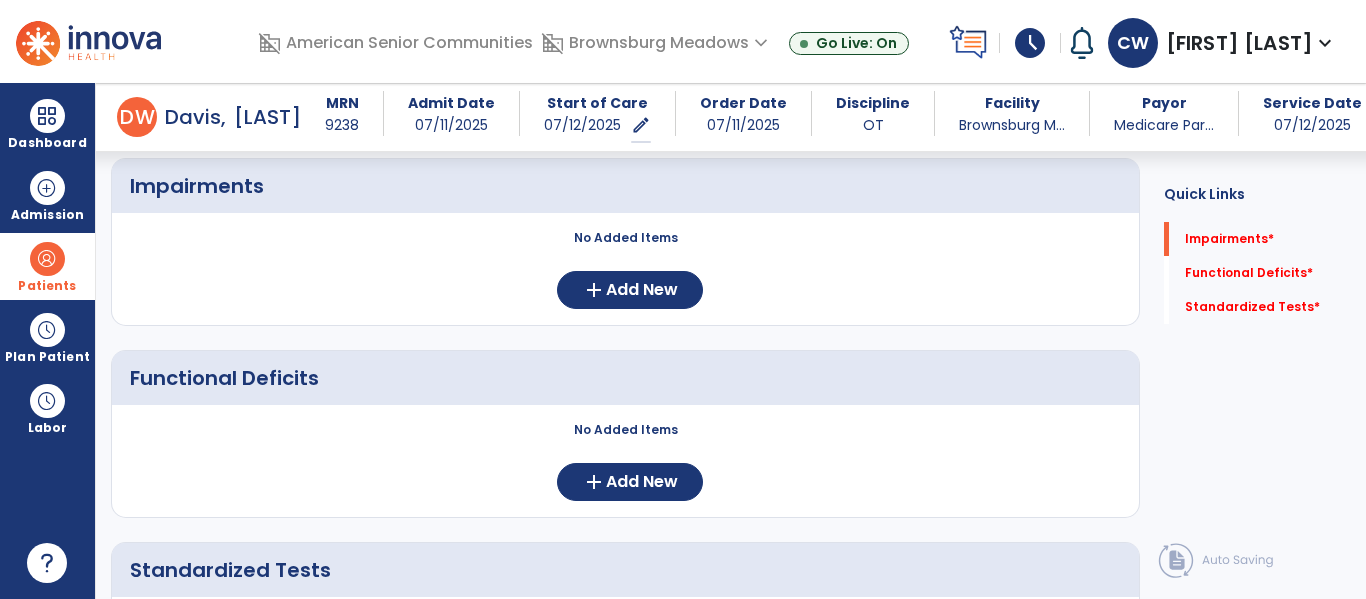 scroll, scrollTop: 170, scrollLeft: 0, axis: vertical 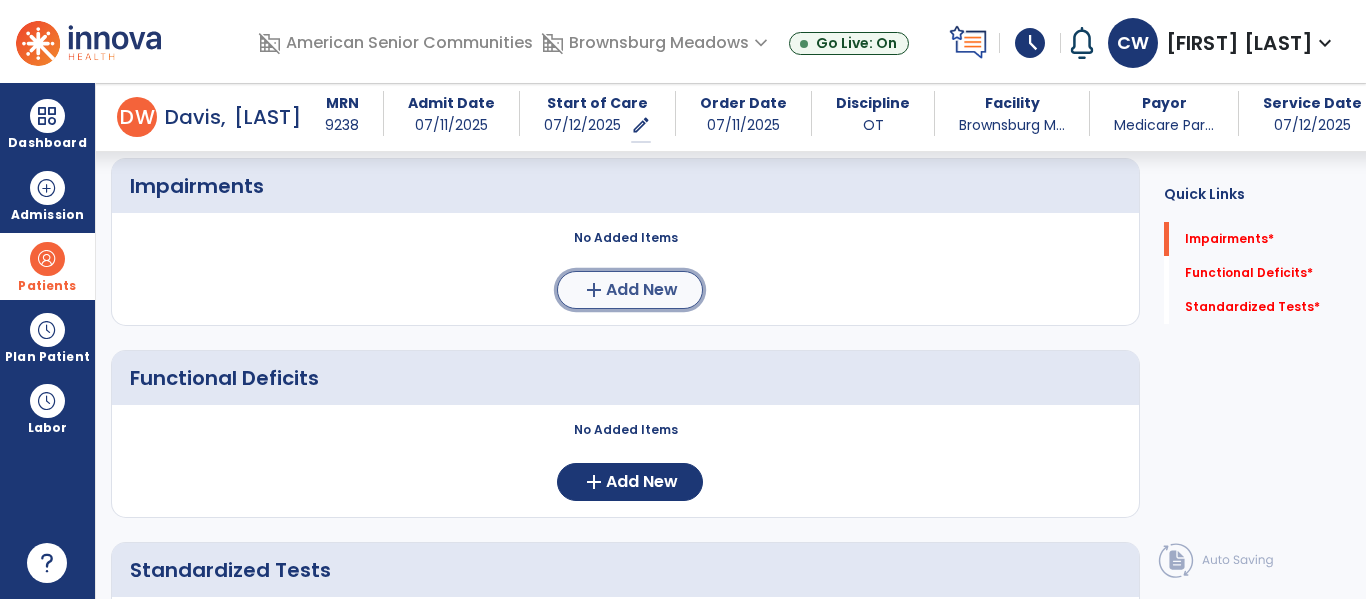 click on "add  Add New" 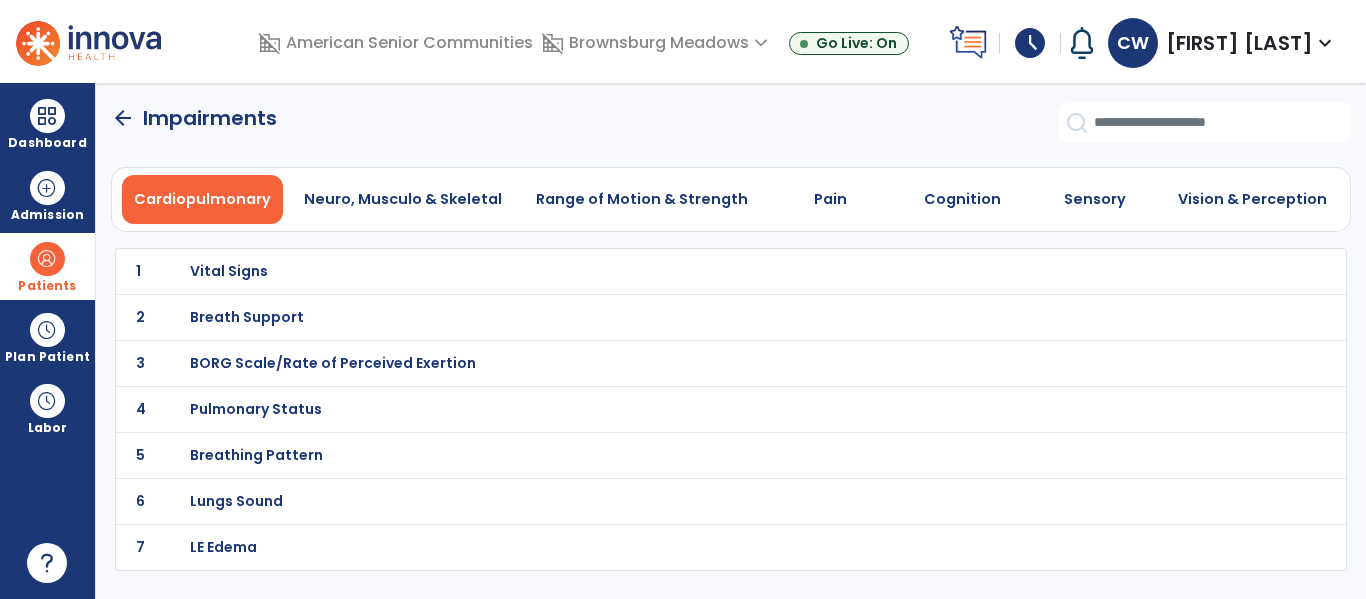 scroll, scrollTop: 0, scrollLeft: 0, axis: both 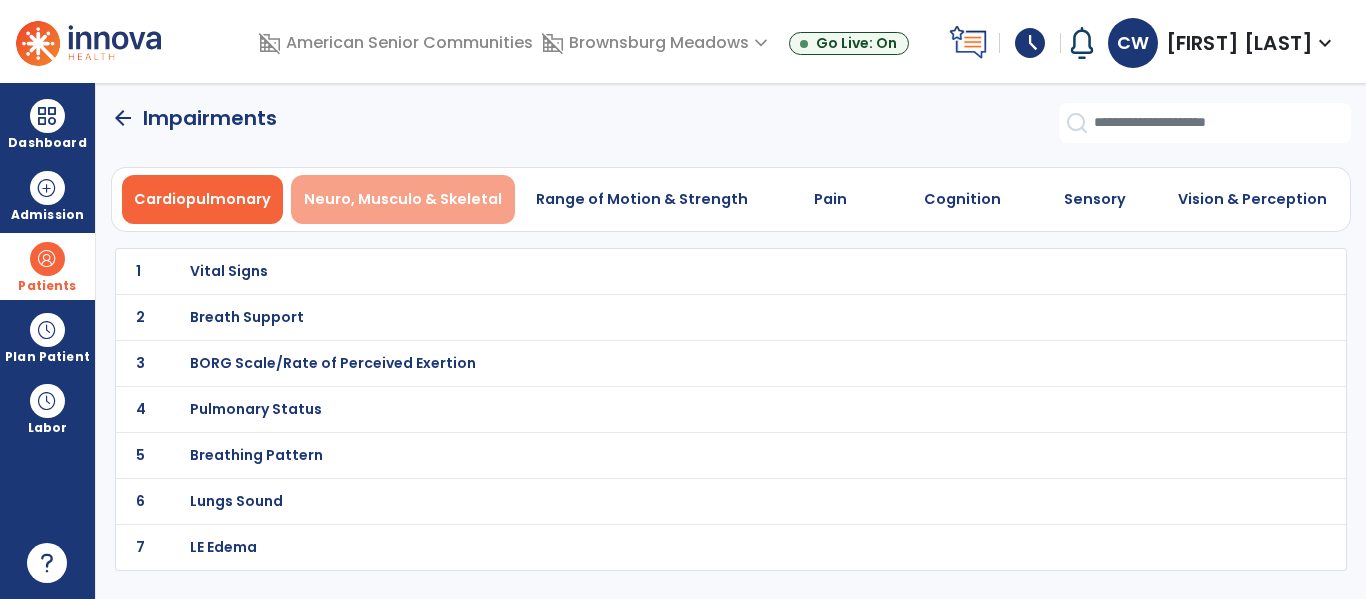 click on "Neuro, Musculo & Skeletal" at bounding box center (403, 199) 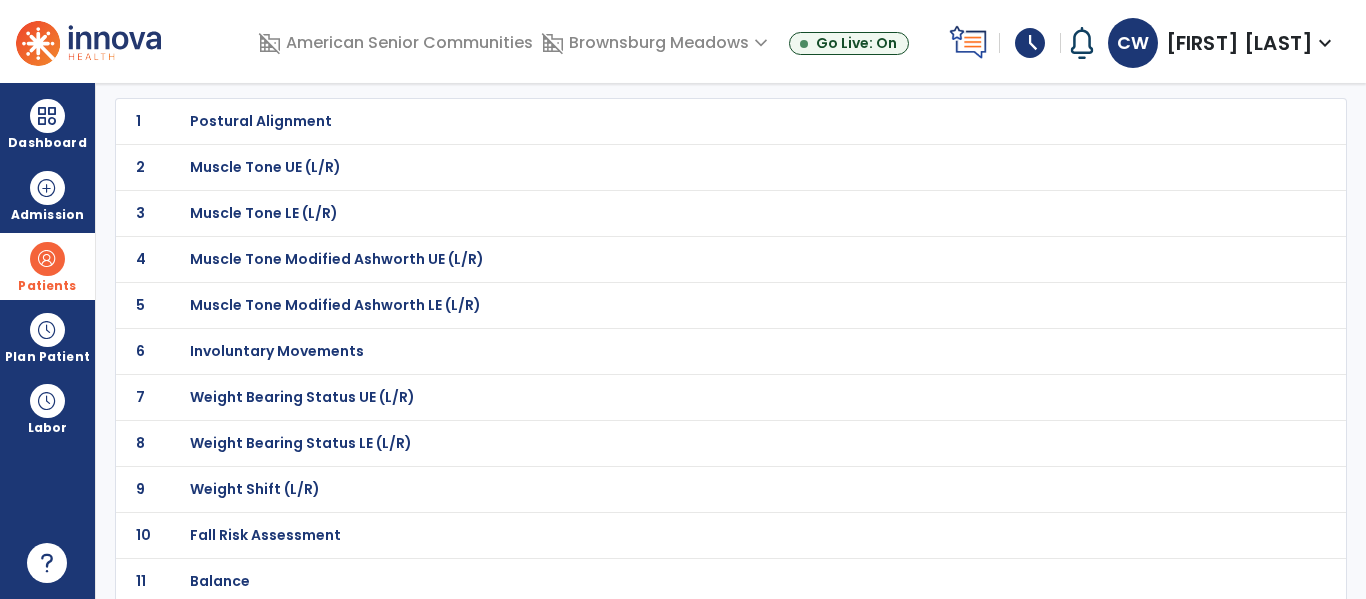scroll, scrollTop: 151, scrollLeft: 0, axis: vertical 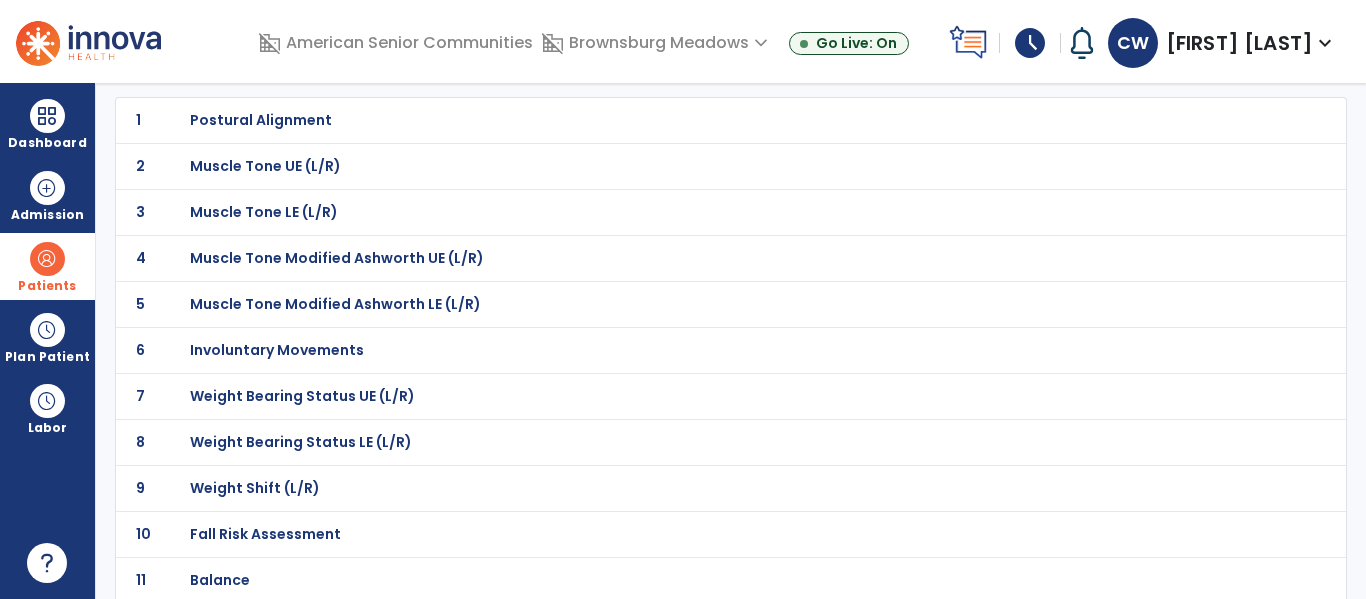 click on "Weight Bearing Status UE (L/R)" at bounding box center [261, 120] 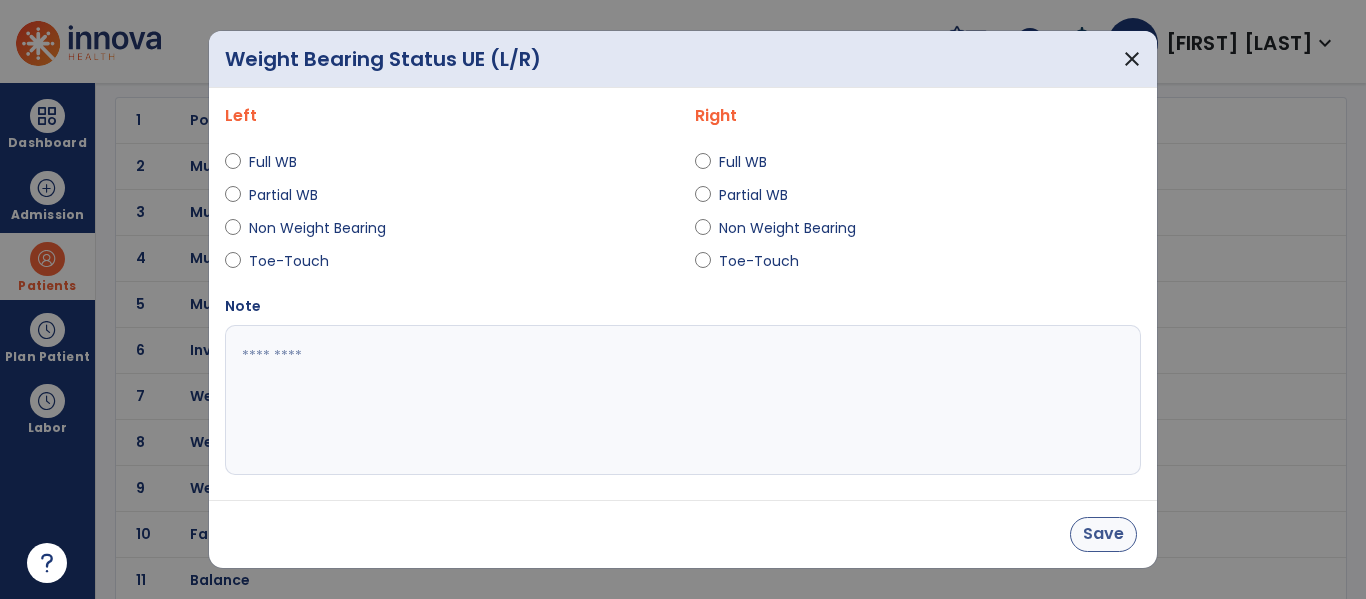 click on "Save" at bounding box center [1103, 534] 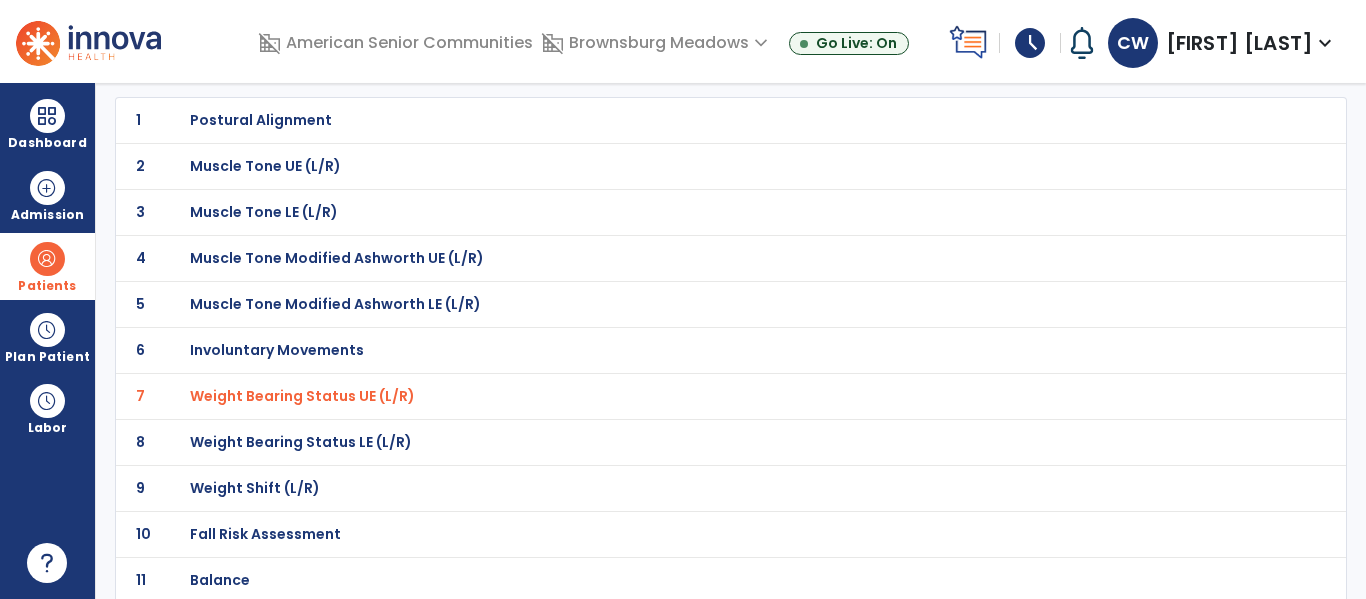 click on "Weight Bearing Status LE (L/R)" at bounding box center [261, 120] 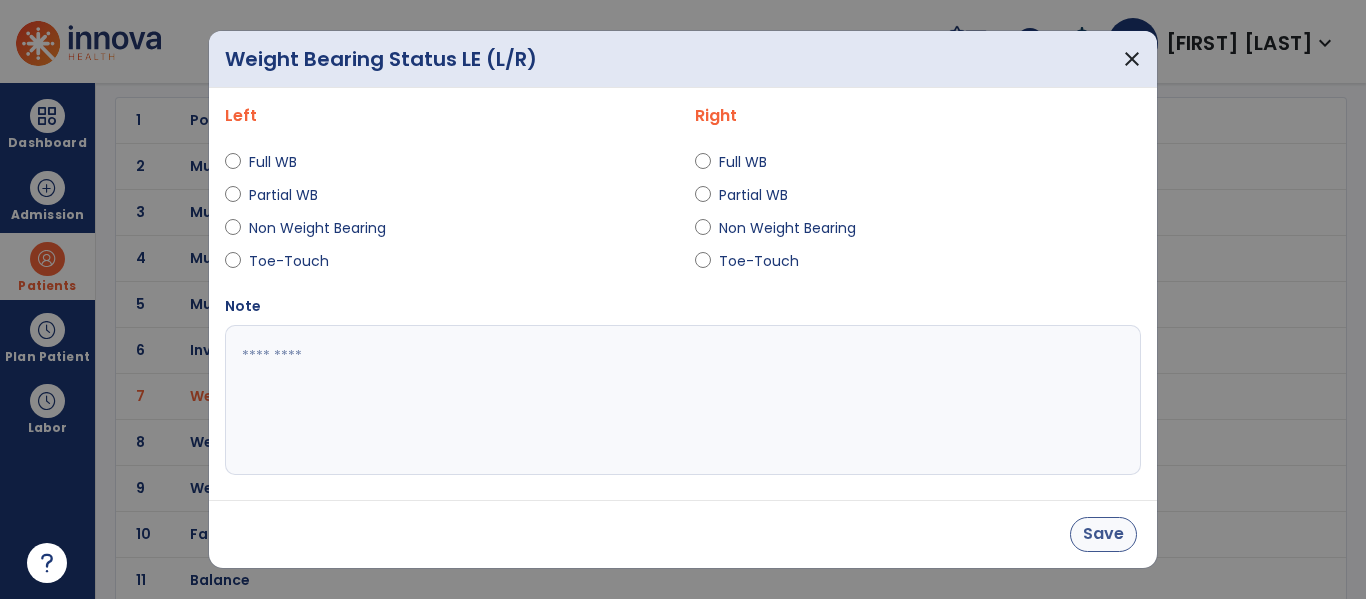 click on "Save" at bounding box center (1103, 534) 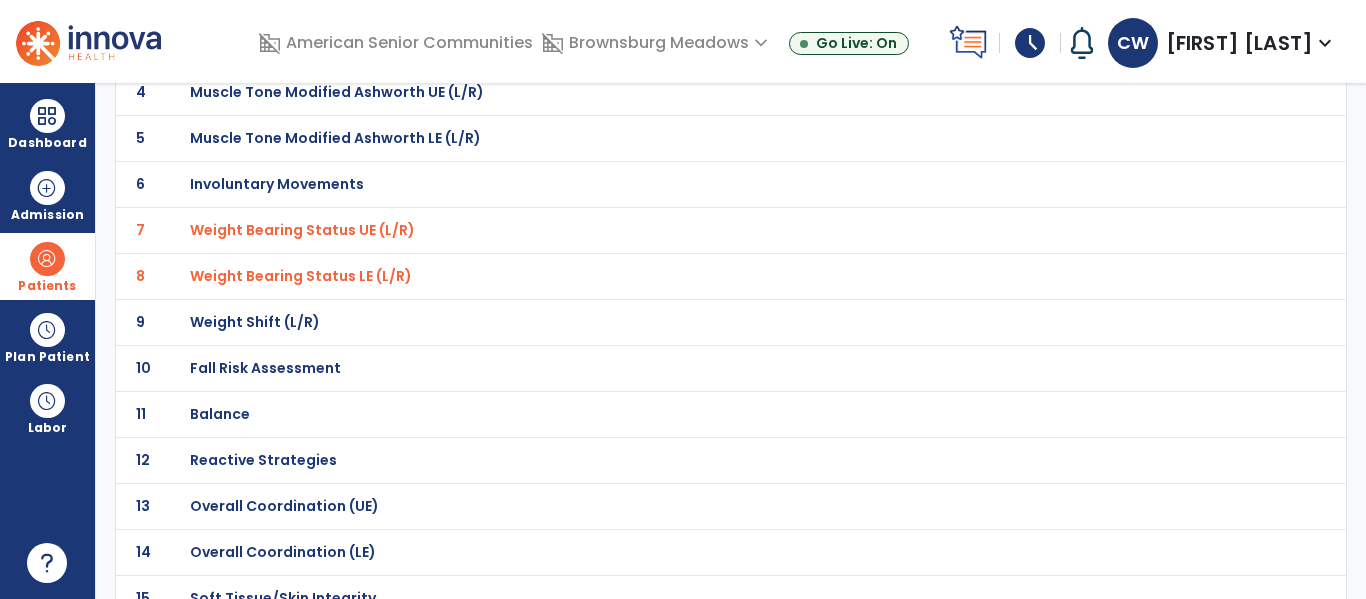scroll, scrollTop: 328, scrollLeft: 0, axis: vertical 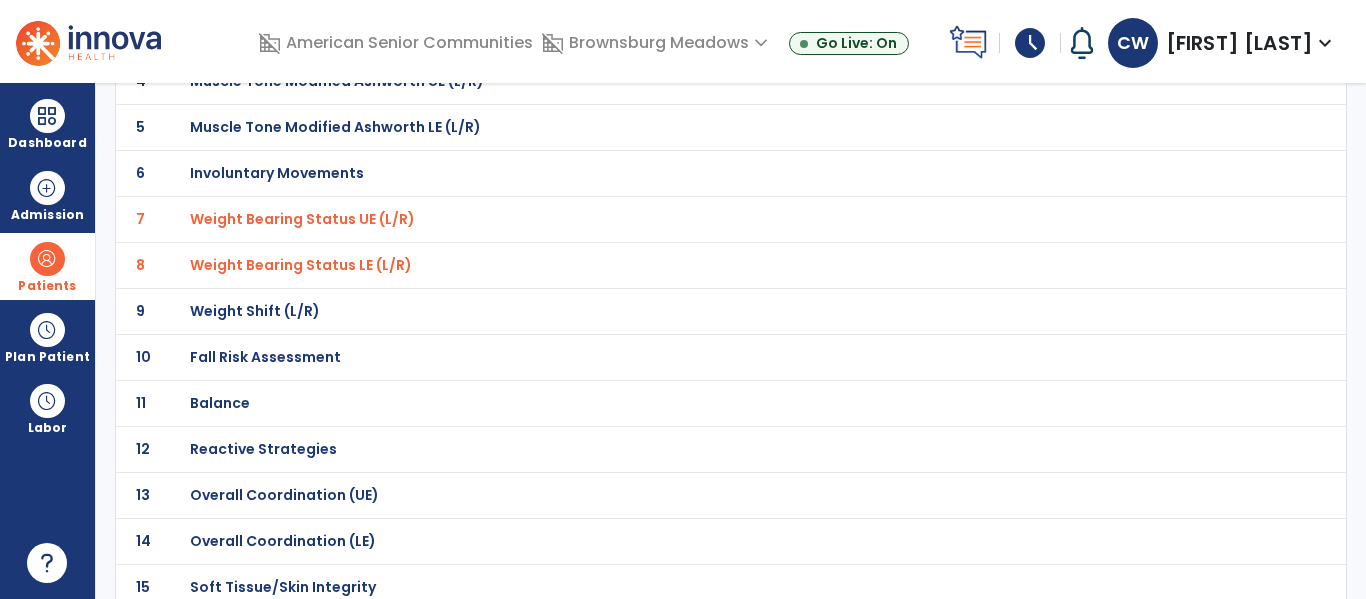 click on "Fall Risk Assessment" at bounding box center [261, -57] 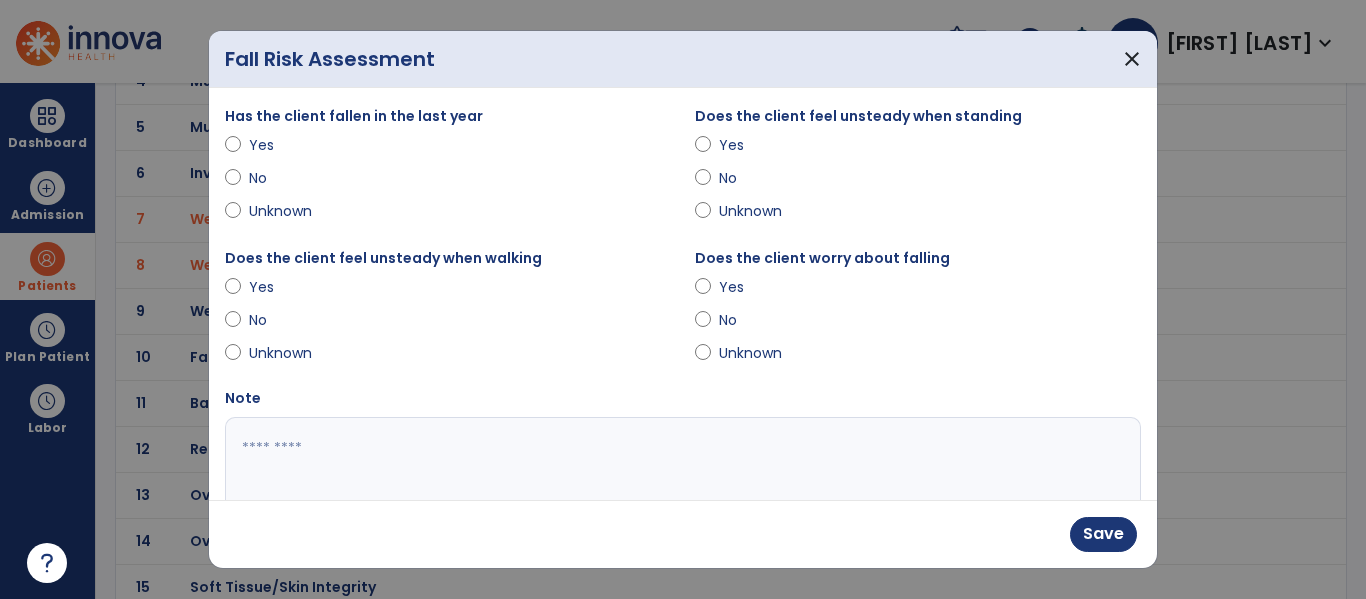 click on "Yes" at bounding box center (754, 287) 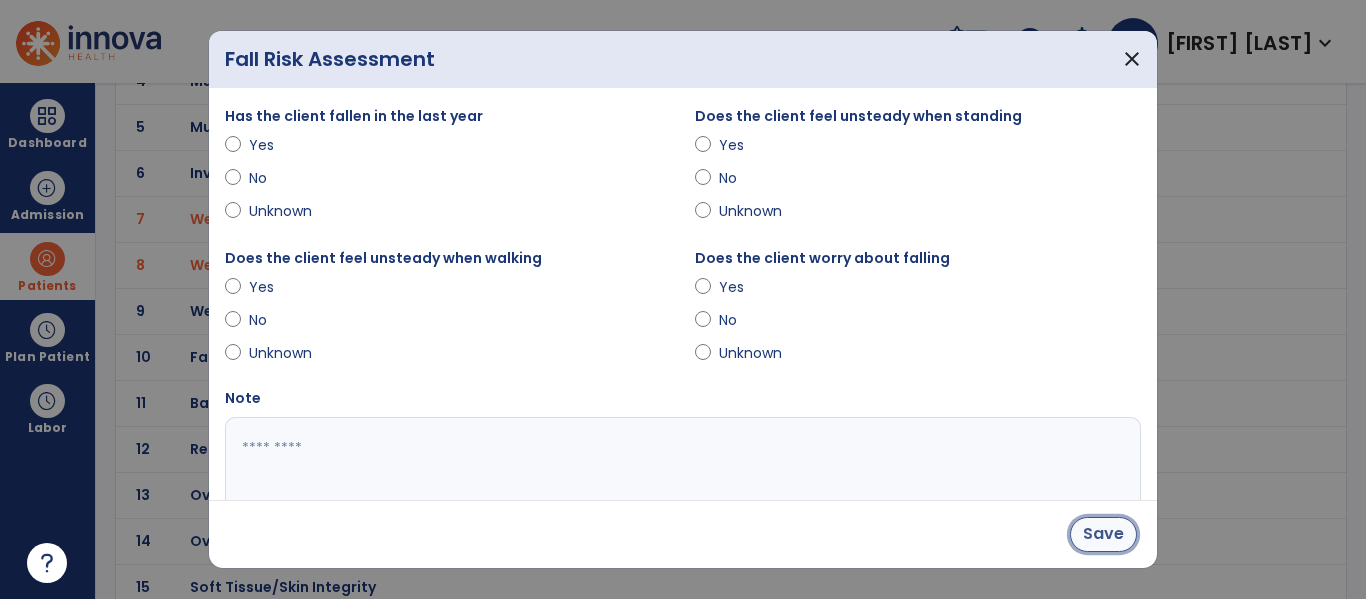 click on "Save" at bounding box center (1103, 534) 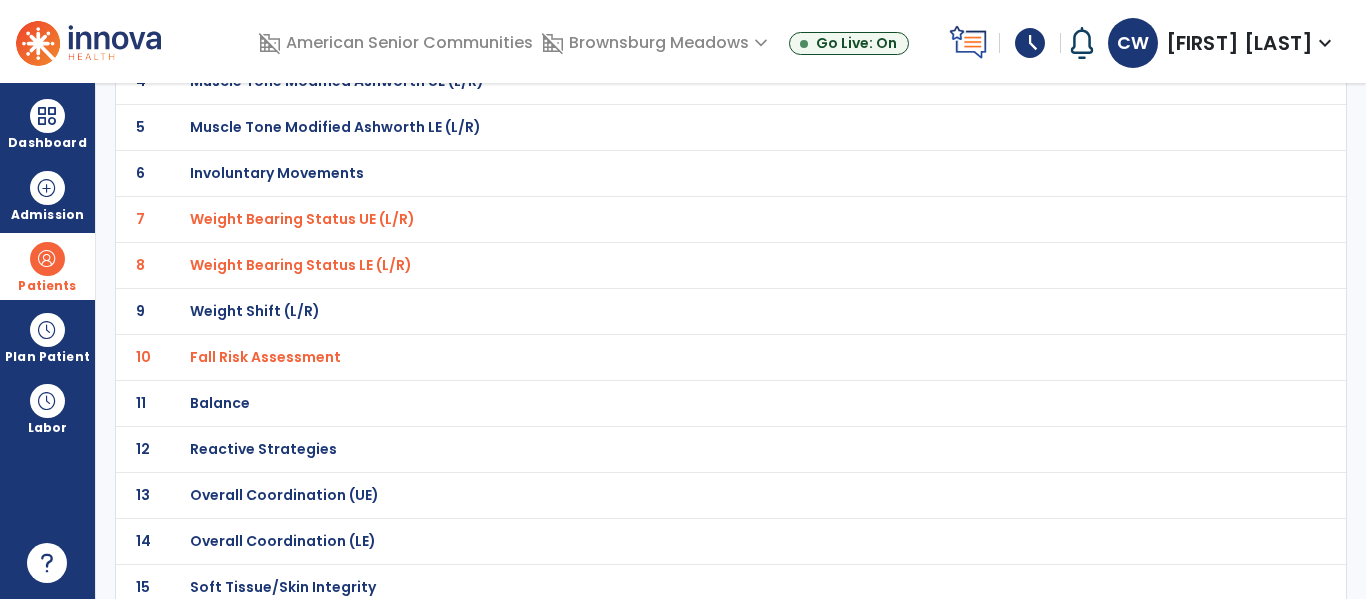 click on "Balance" at bounding box center [261, -57] 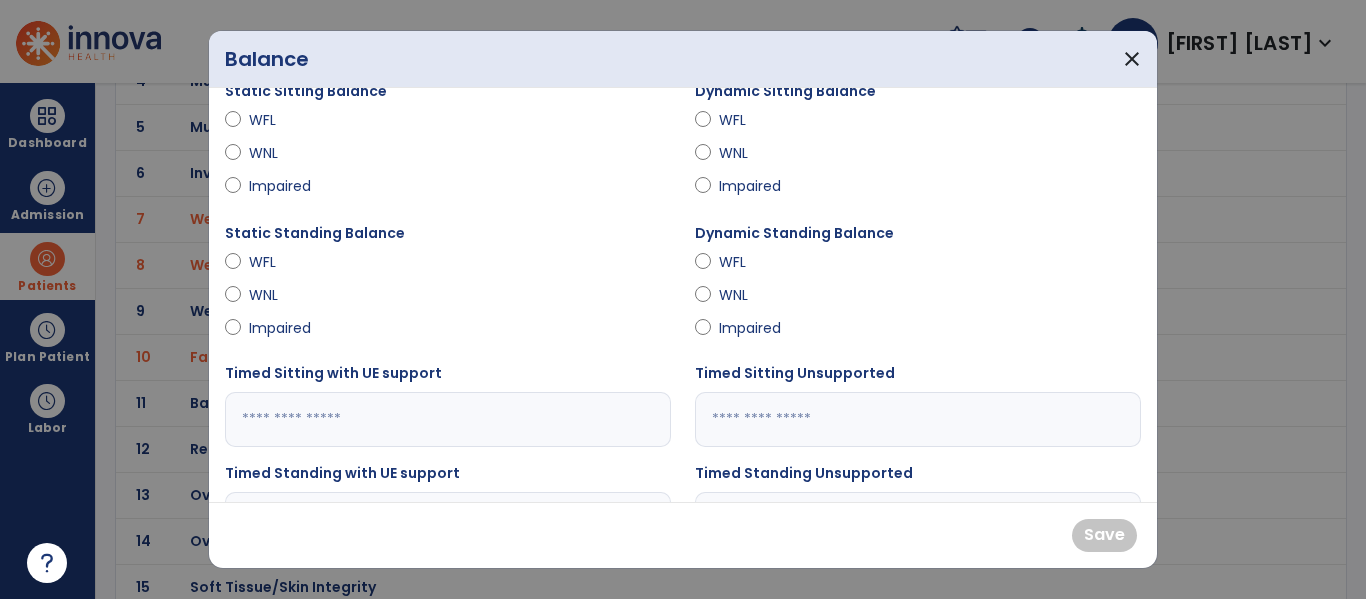 scroll, scrollTop: 0, scrollLeft: 0, axis: both 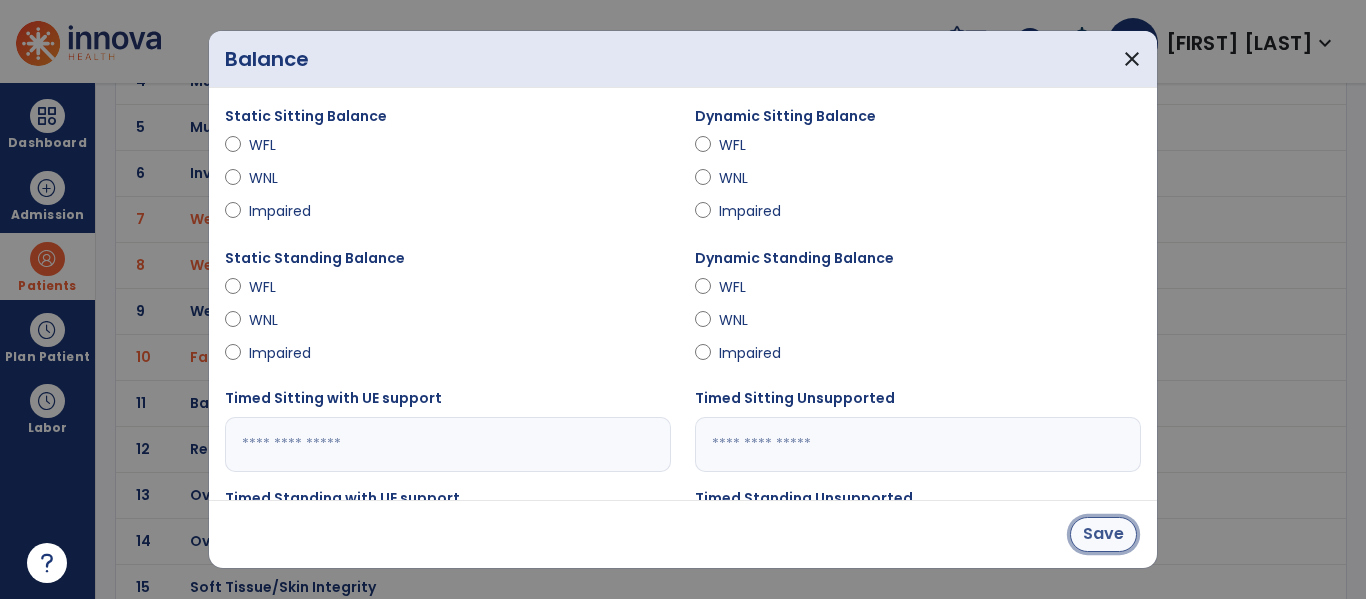 click on "Save" at bounding box center [1103, 534] 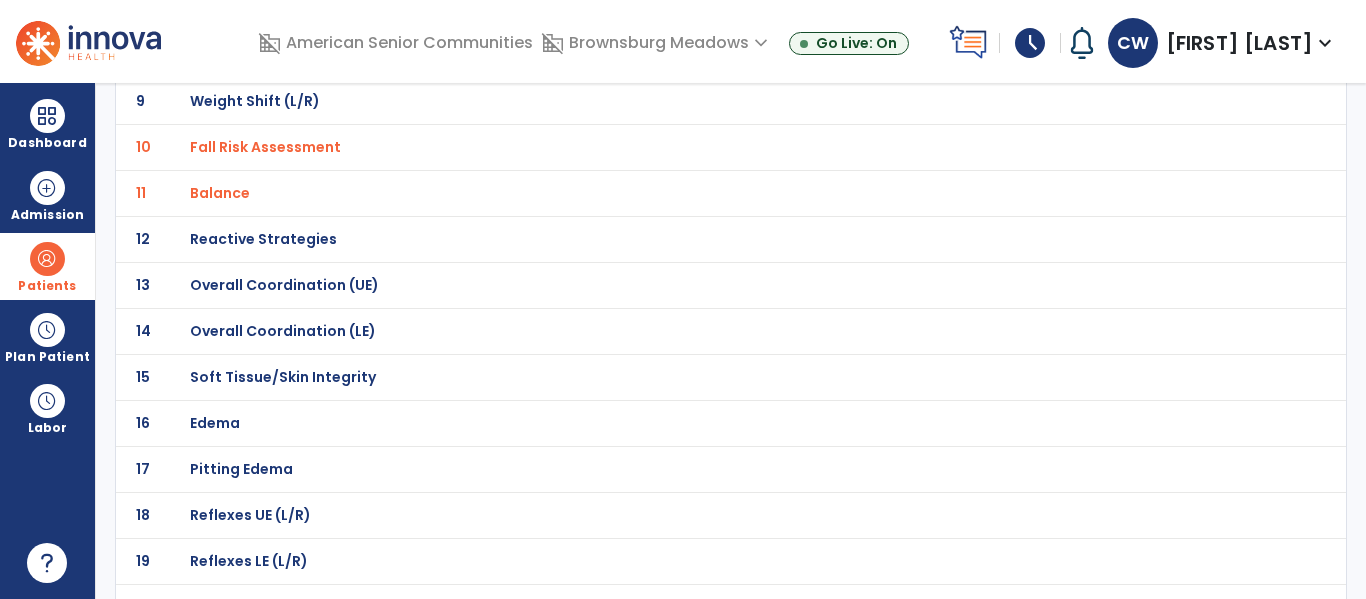 scroll, scrollTop: 539, scrollLeft: 0, axis: vertical 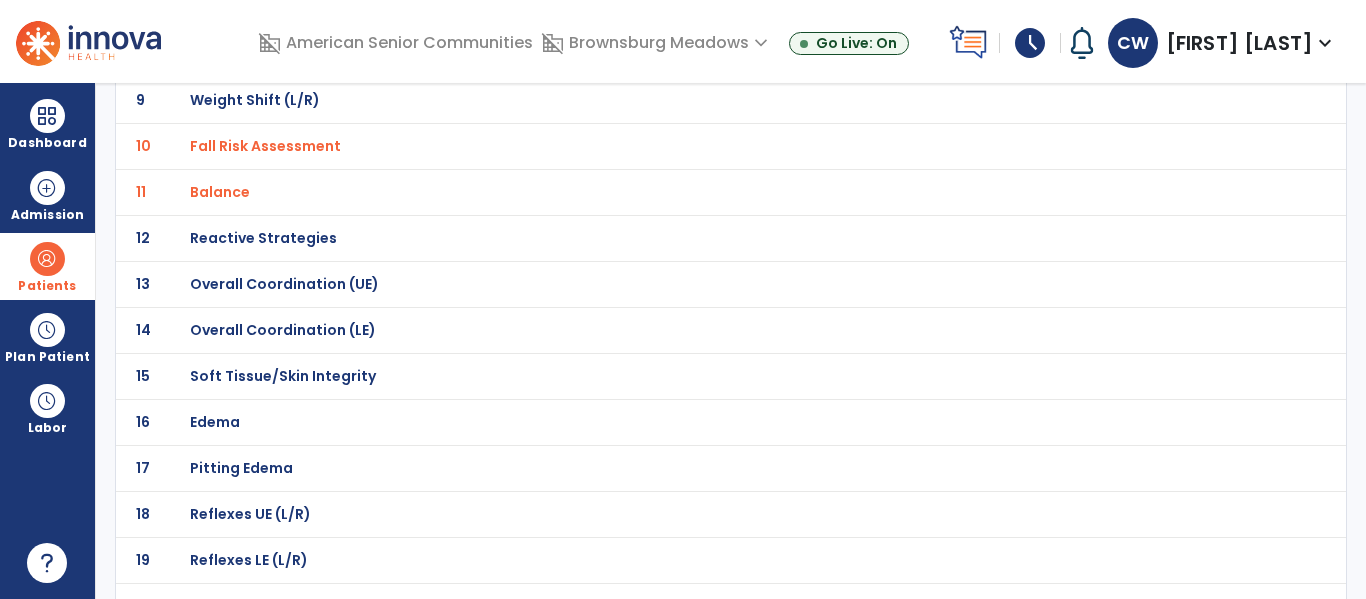 click on "Overall Coordination (UE)" at bounding box center (261, -268) 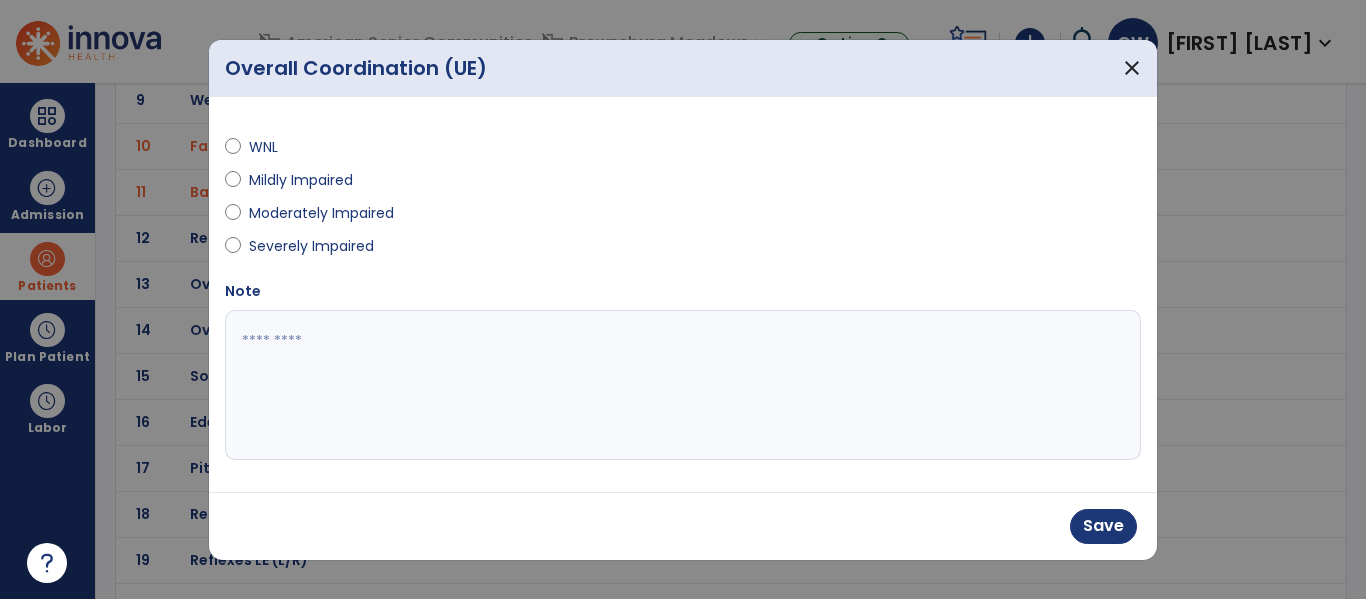 click at bounding box center (683, 385) 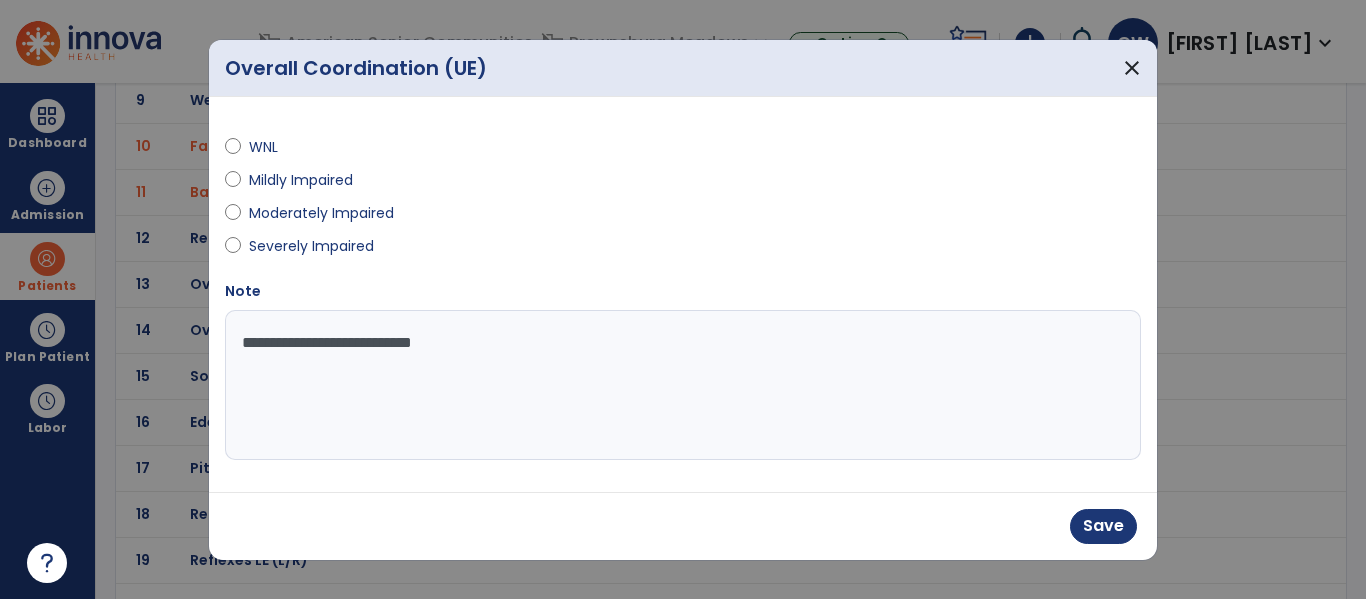 type on "**********" 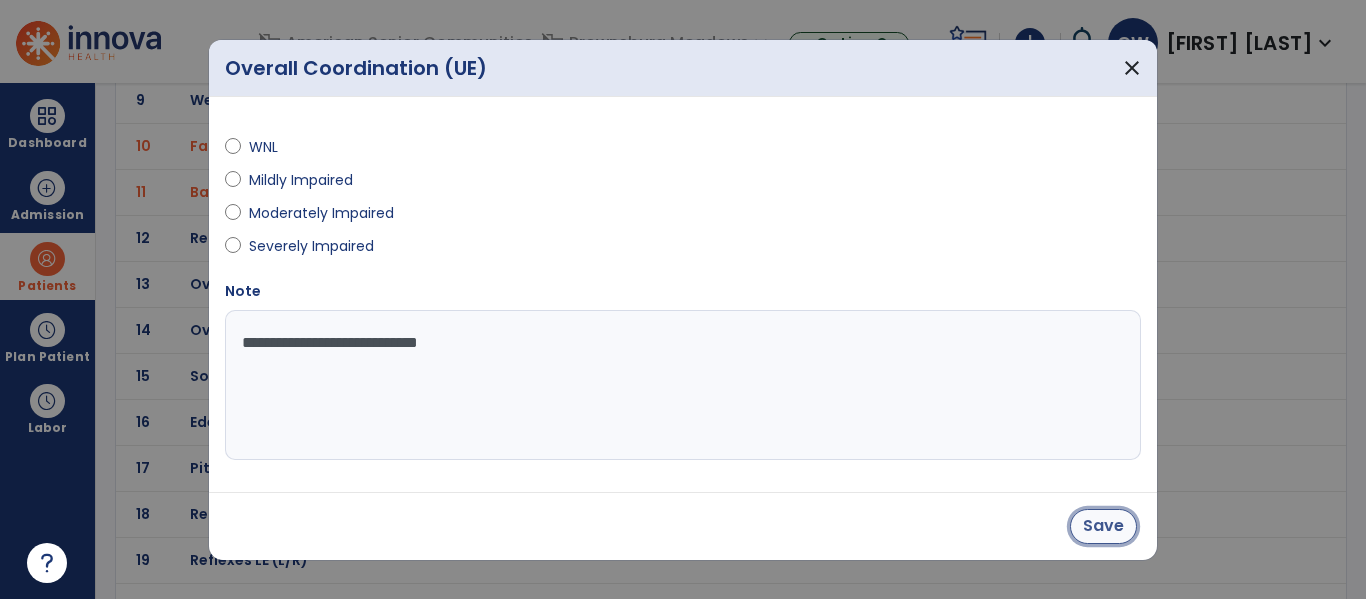 click on "Save" at bounding box center [1103, 526] 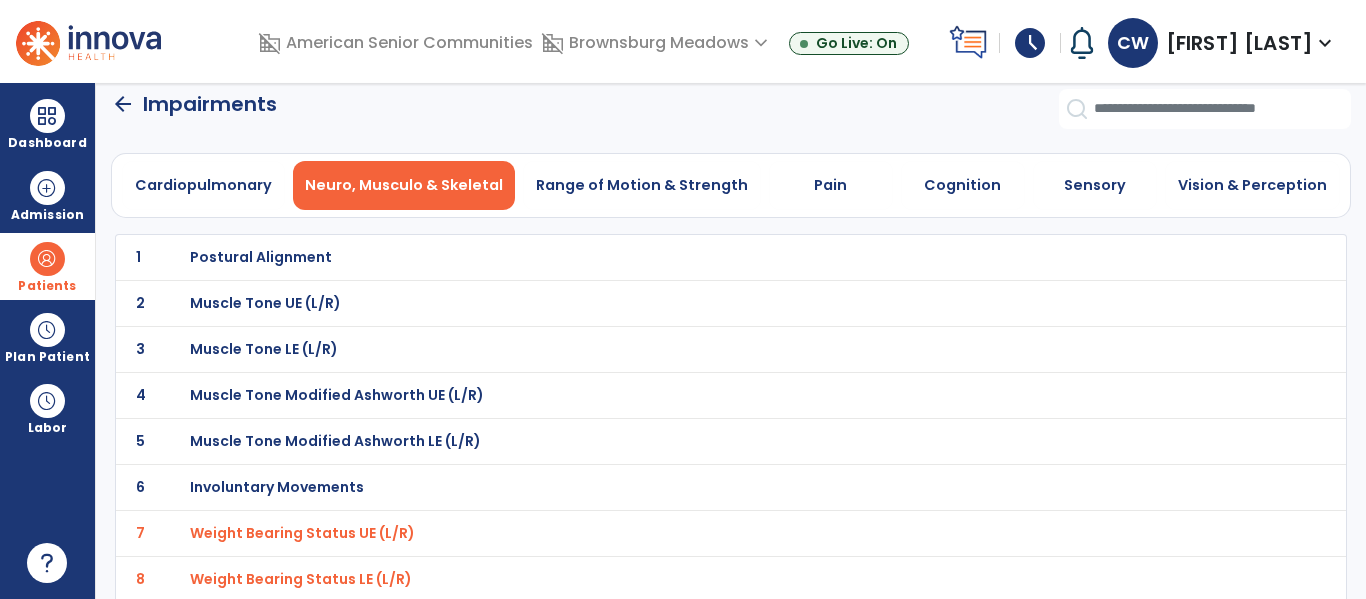 scroll, scrollTop: 0, scrollLeft: 0, axis: both 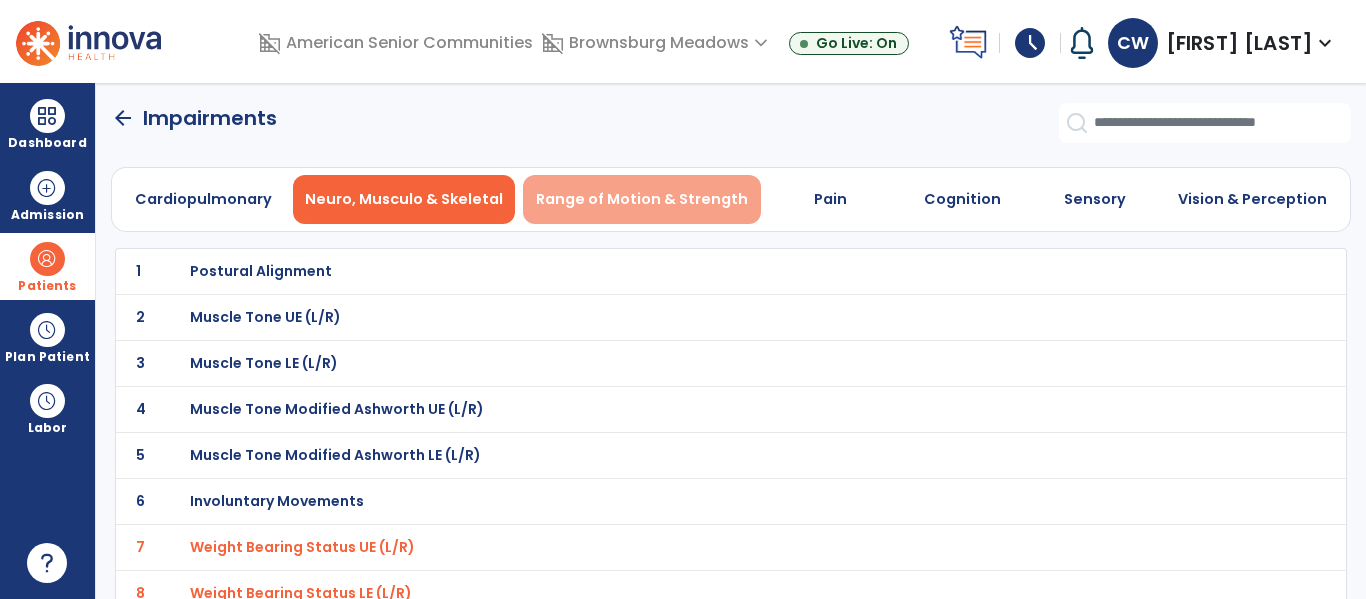 click on "Range of Motion & Strength" at bounding box center [642, 199] 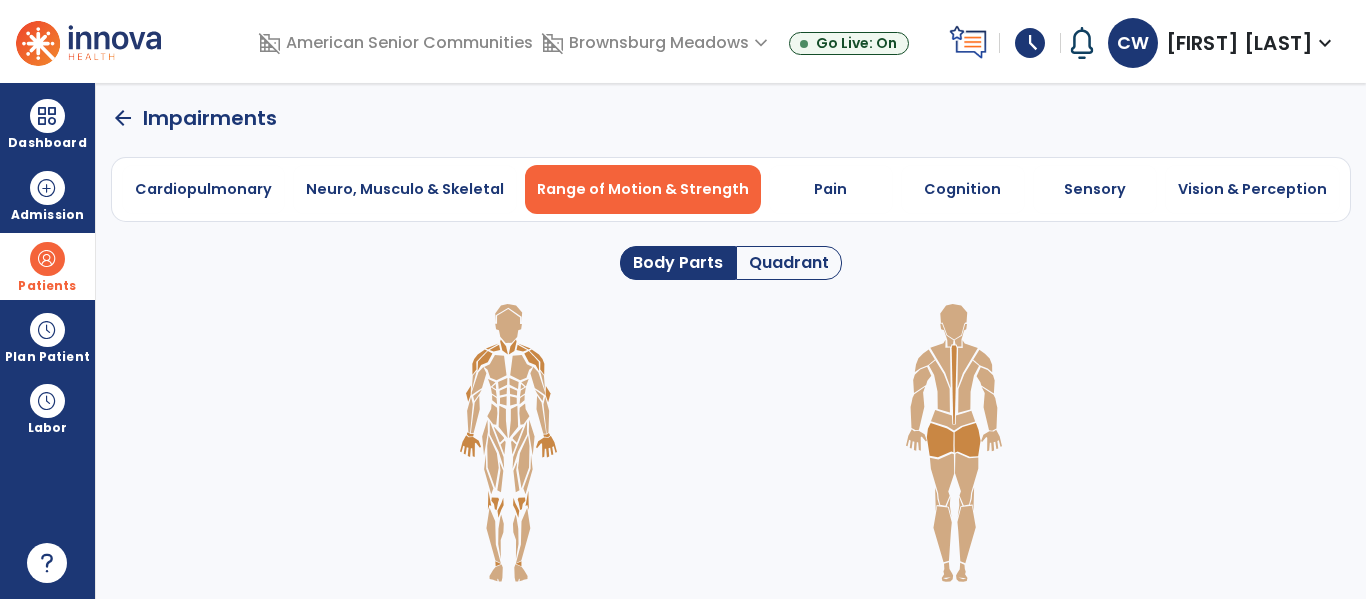 click on "Quadrant" 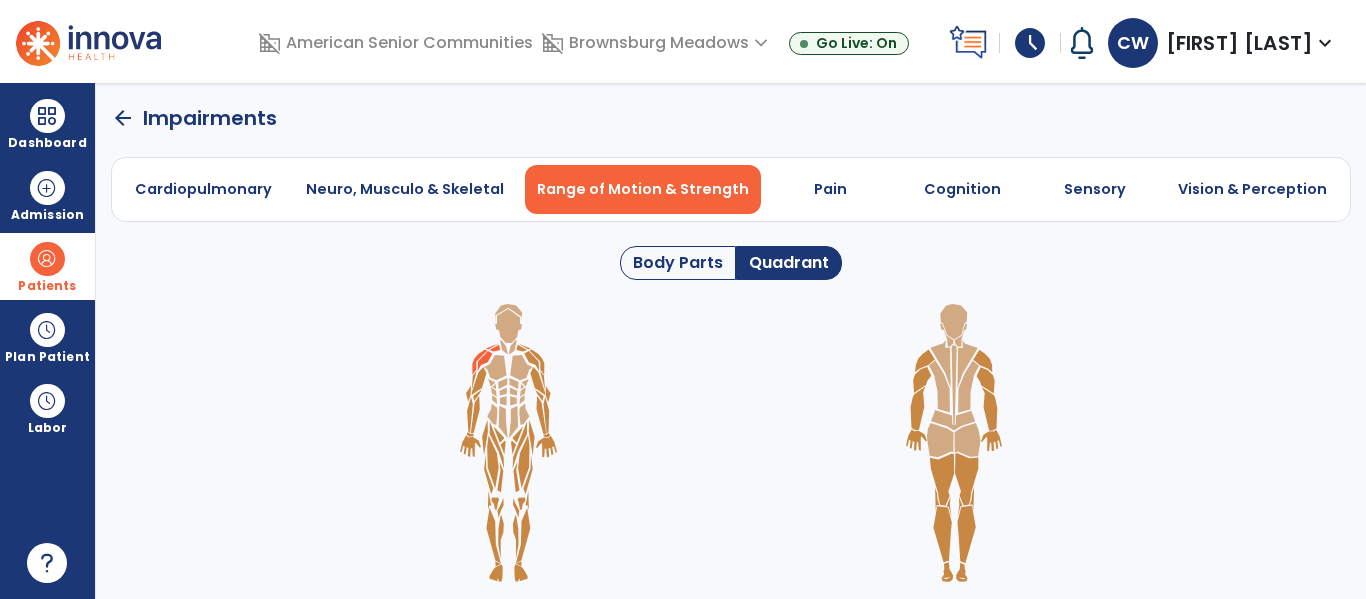click 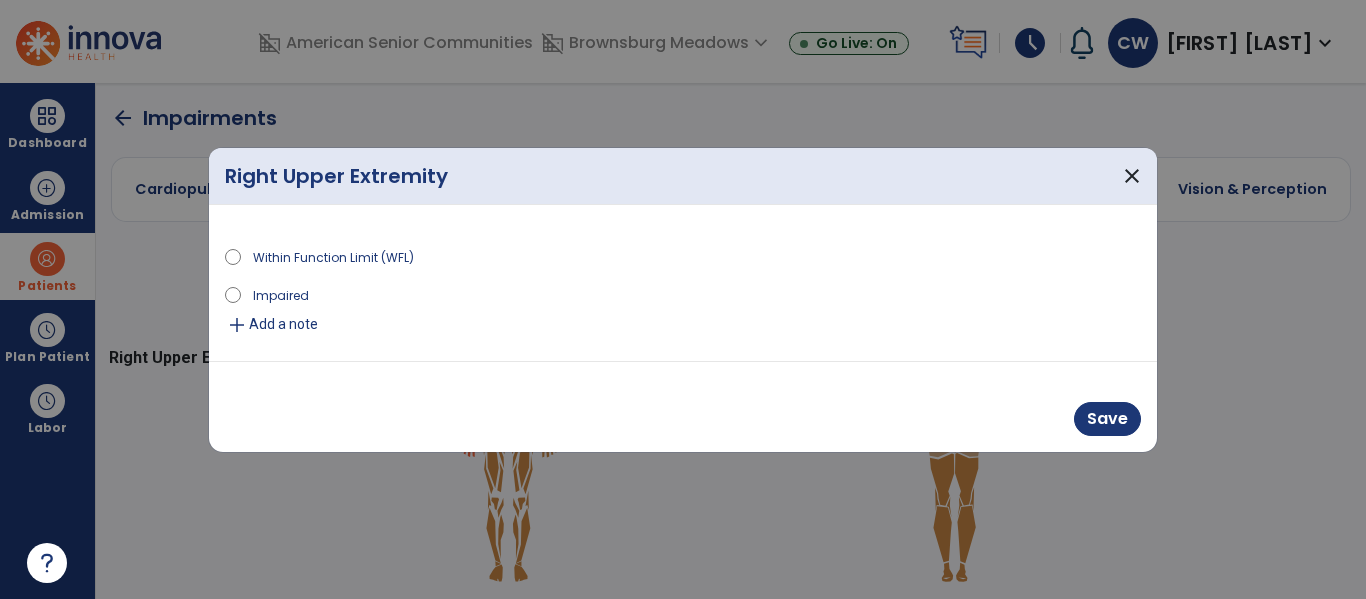 click on "Add a note" at bounding box center (283, 324) 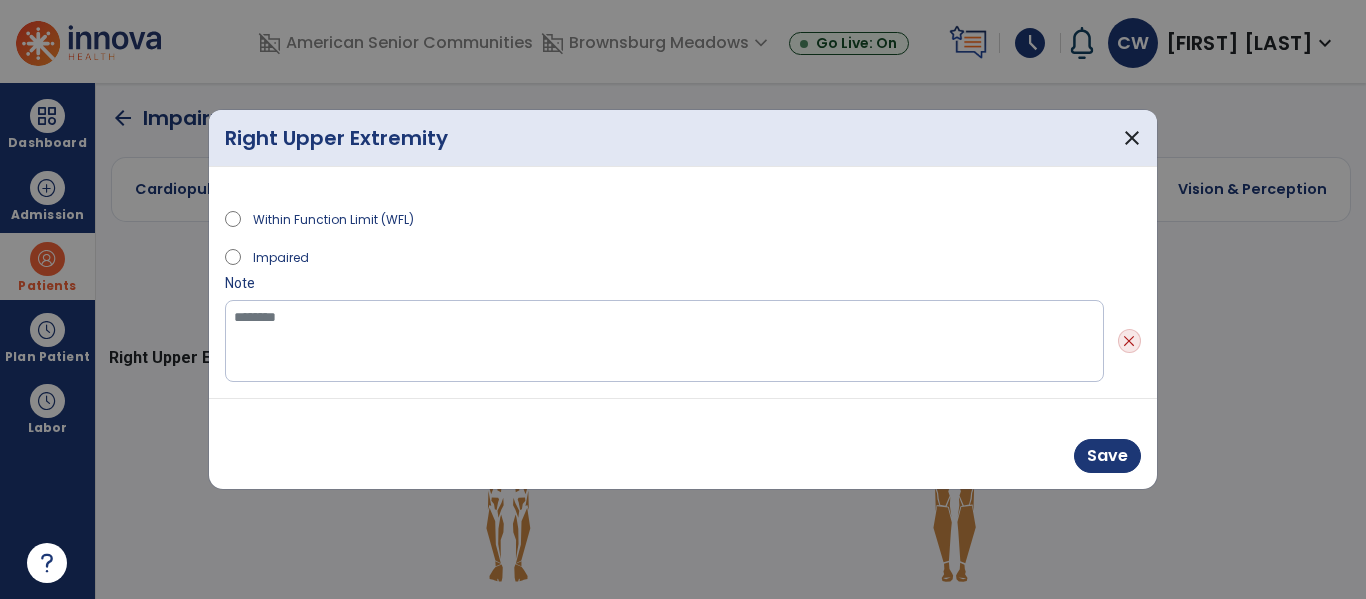 click on "Within Function Limit (WFL)" at bounding box center [333, 218] 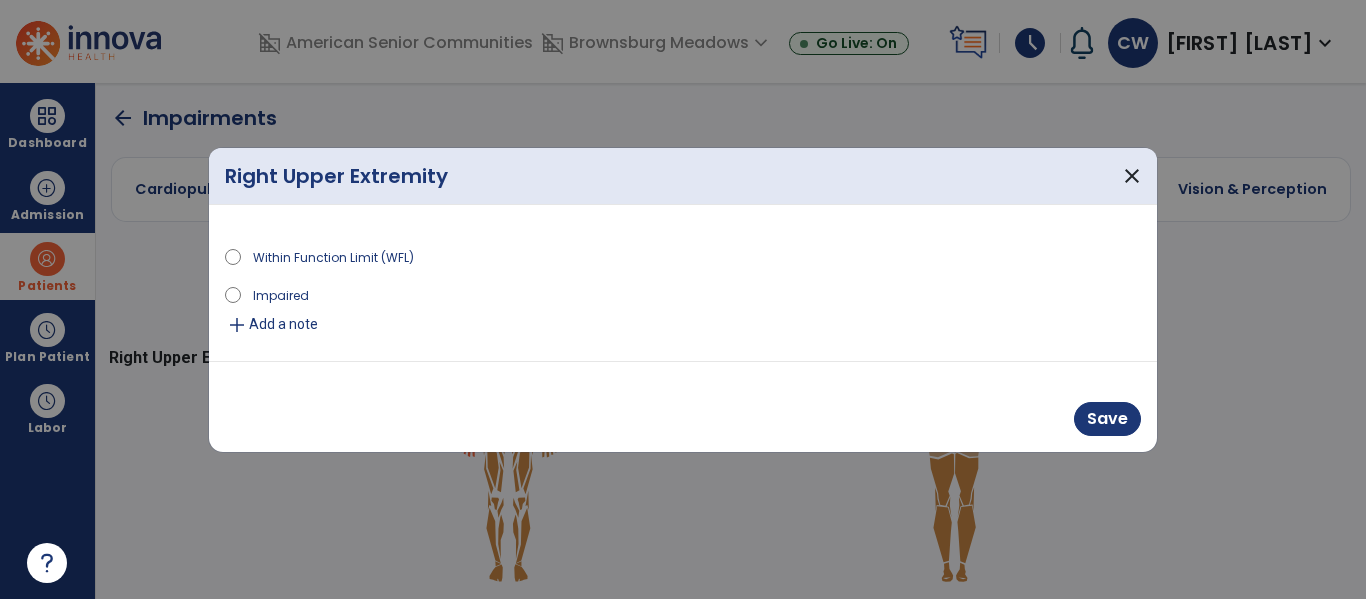 click on "add Add a note" at bounding box center [683, 325] 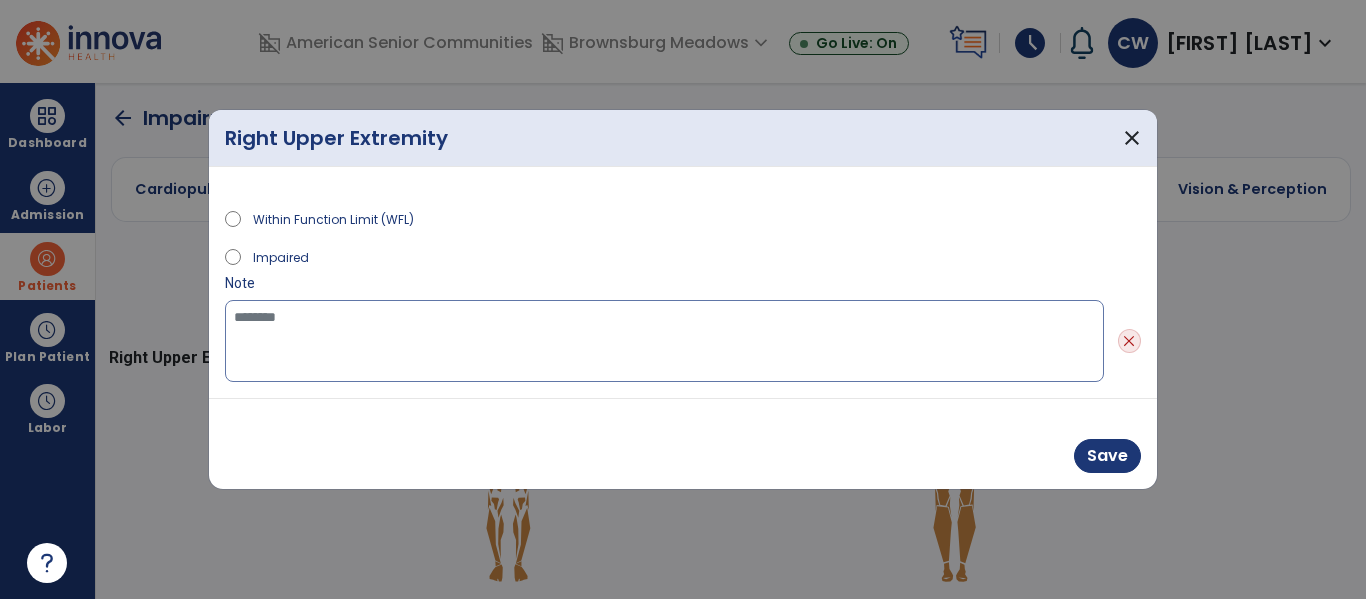 click at bounding box center (664, 341) 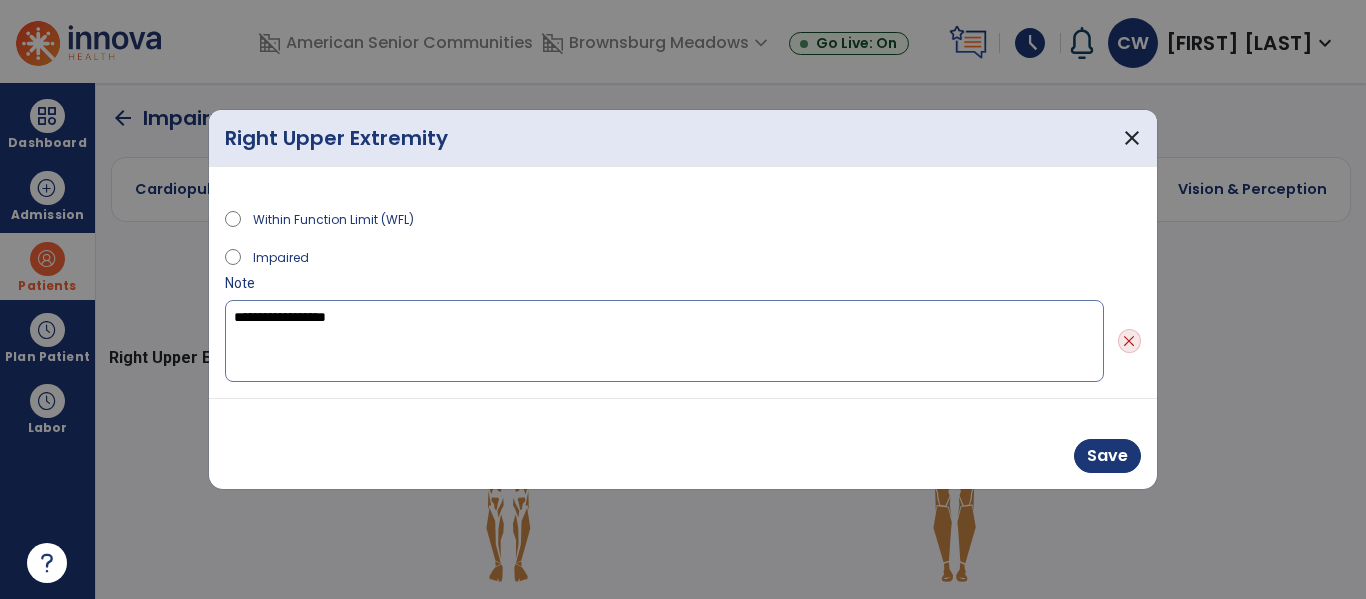 type on "**********" 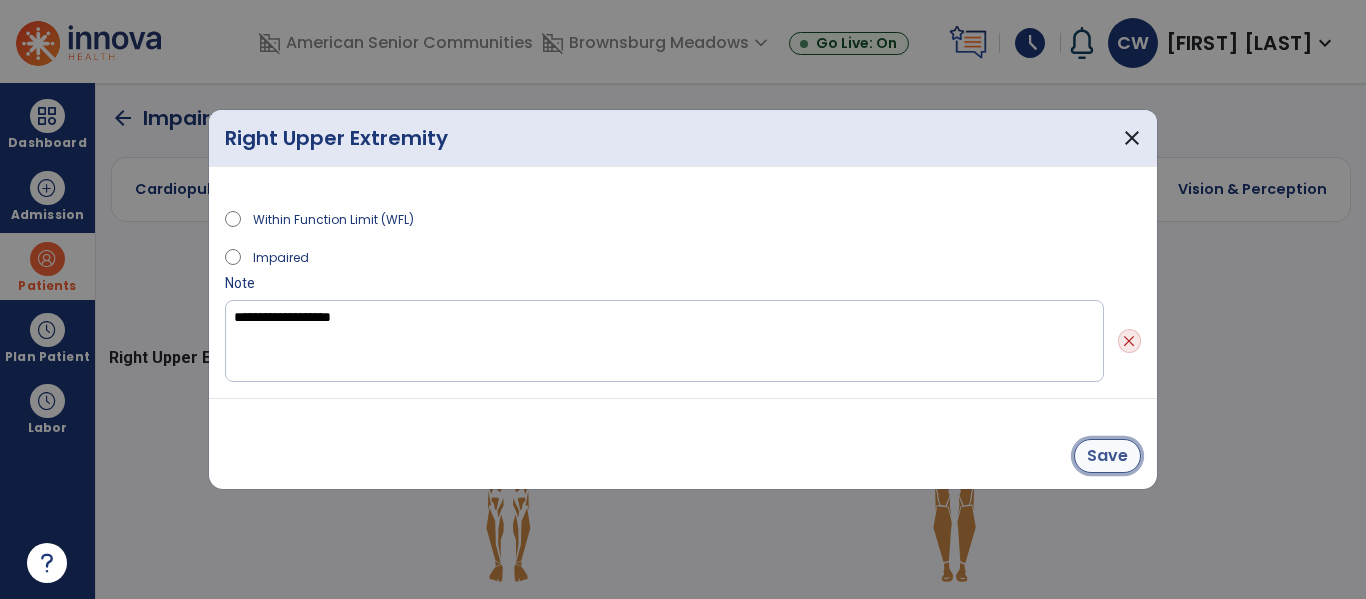 click on "Save" at bounding box center (1107, 456) 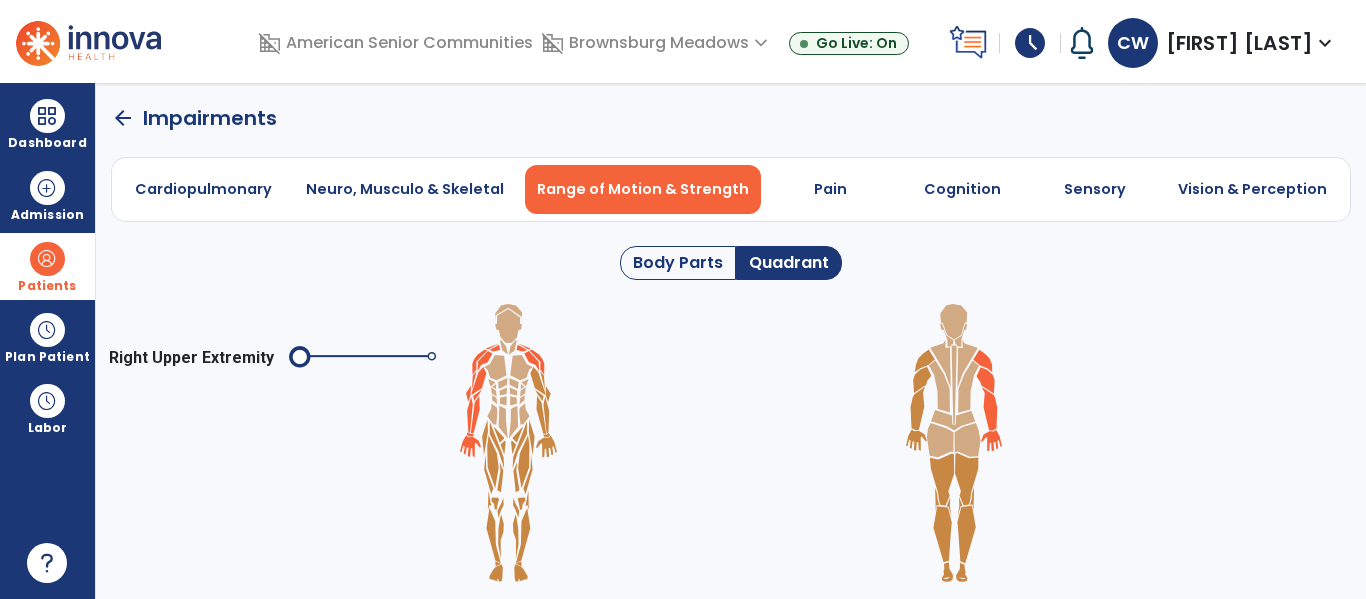 click 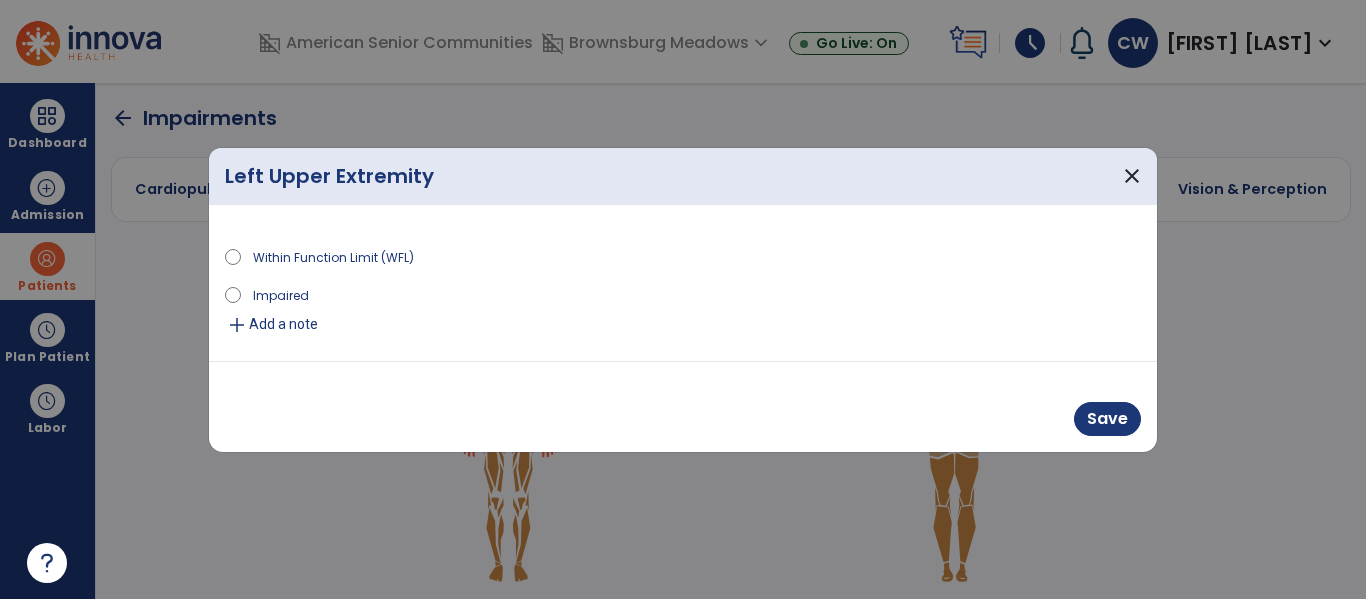 click on "add" at bounding box center (237, 325) 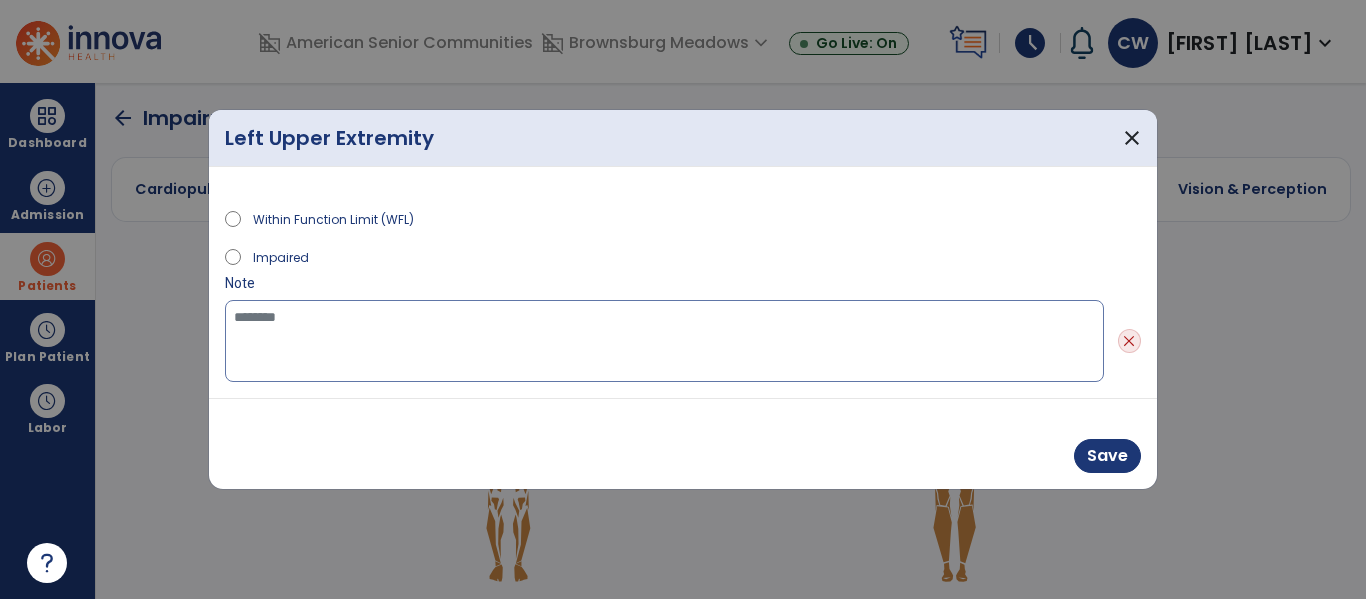 click at bounding box center (664, 341) 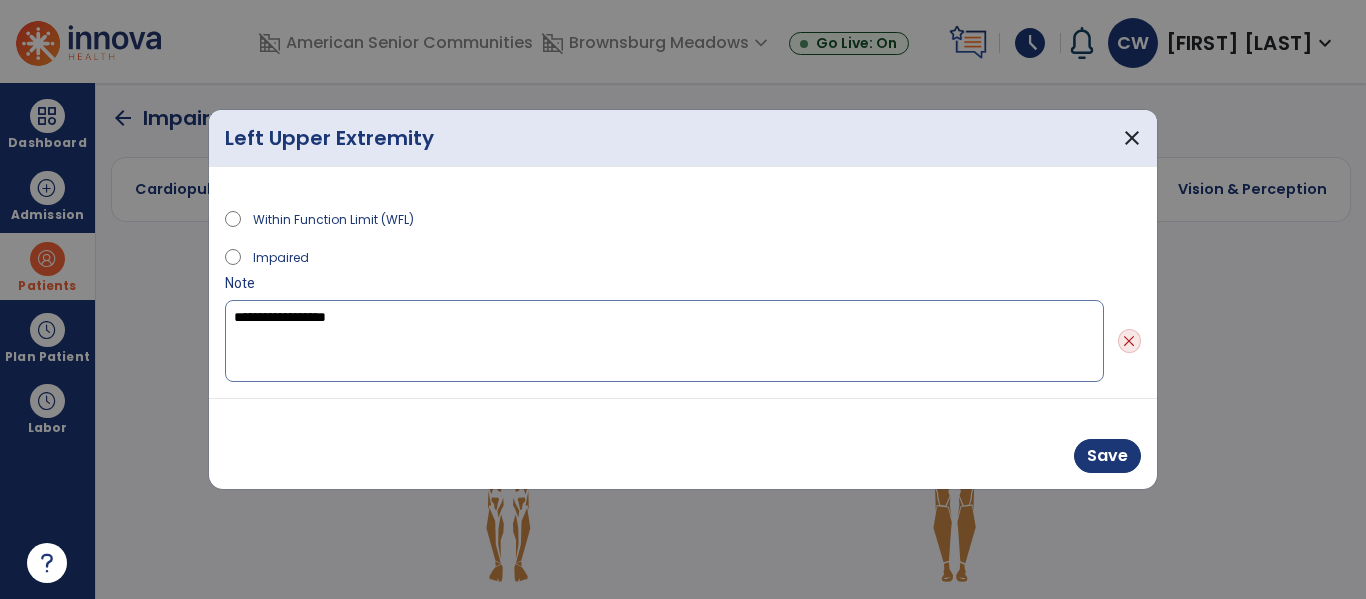 type on "**********" 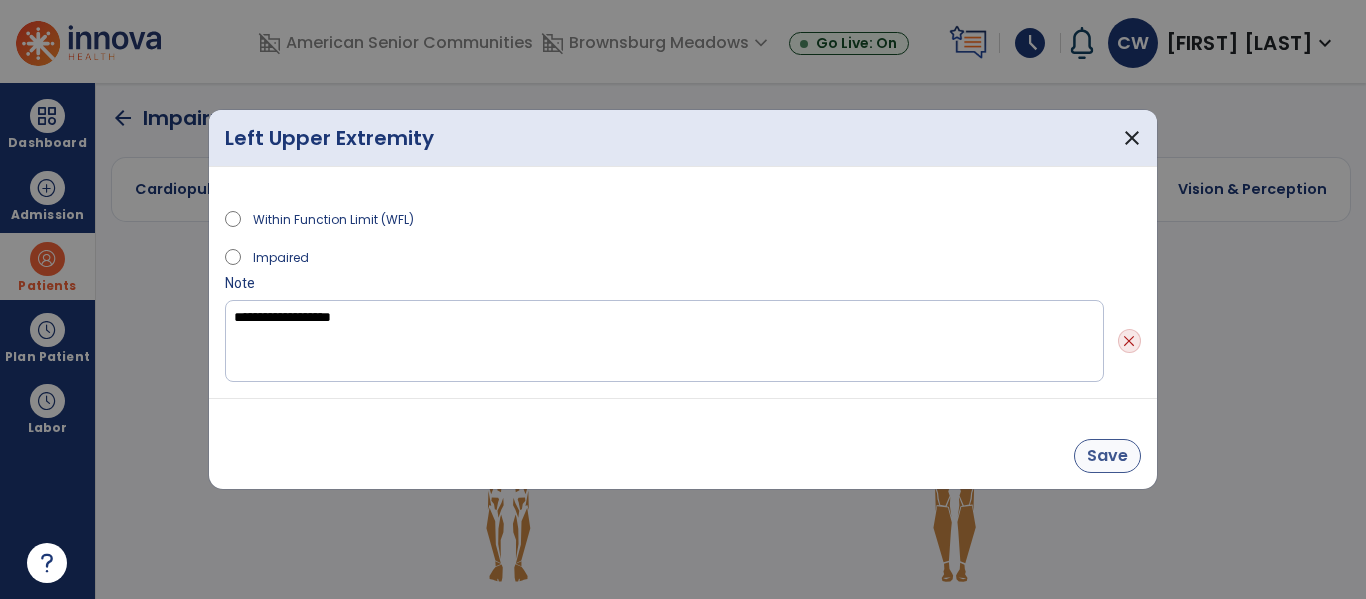 click on "Save" at bounding box center (1107, 456) 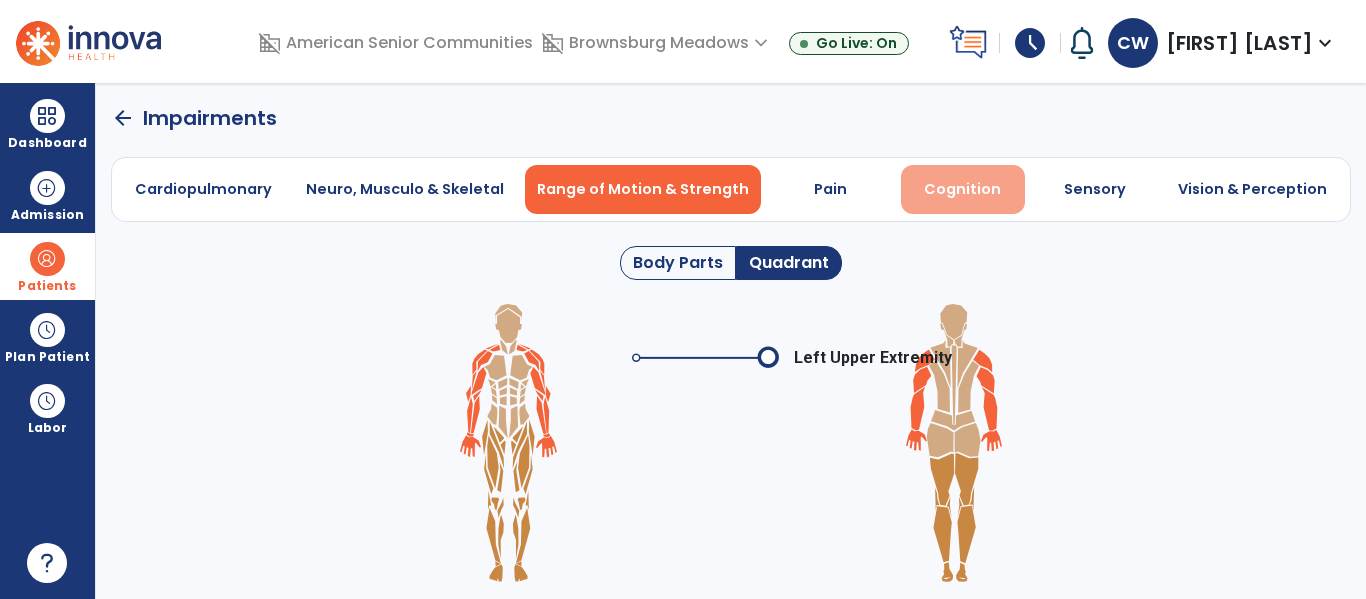 click on "Cognition" at bounding box center (962, 189) 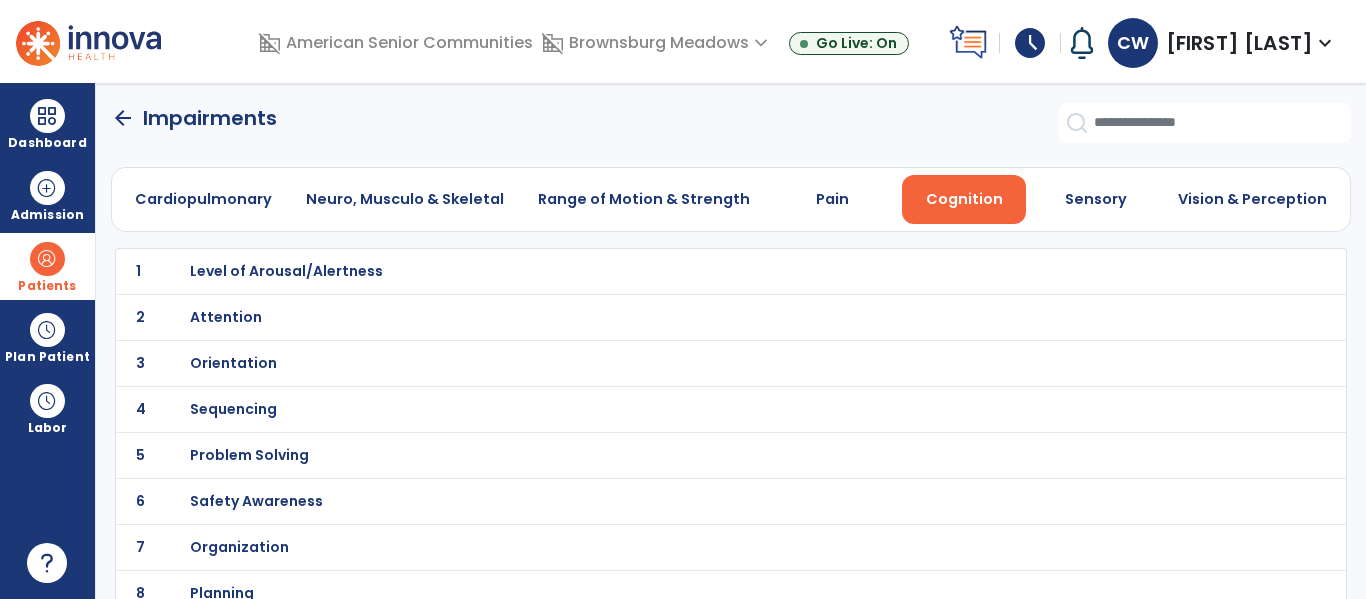 click on "Problem Solving" at bounding box center (286, 271) 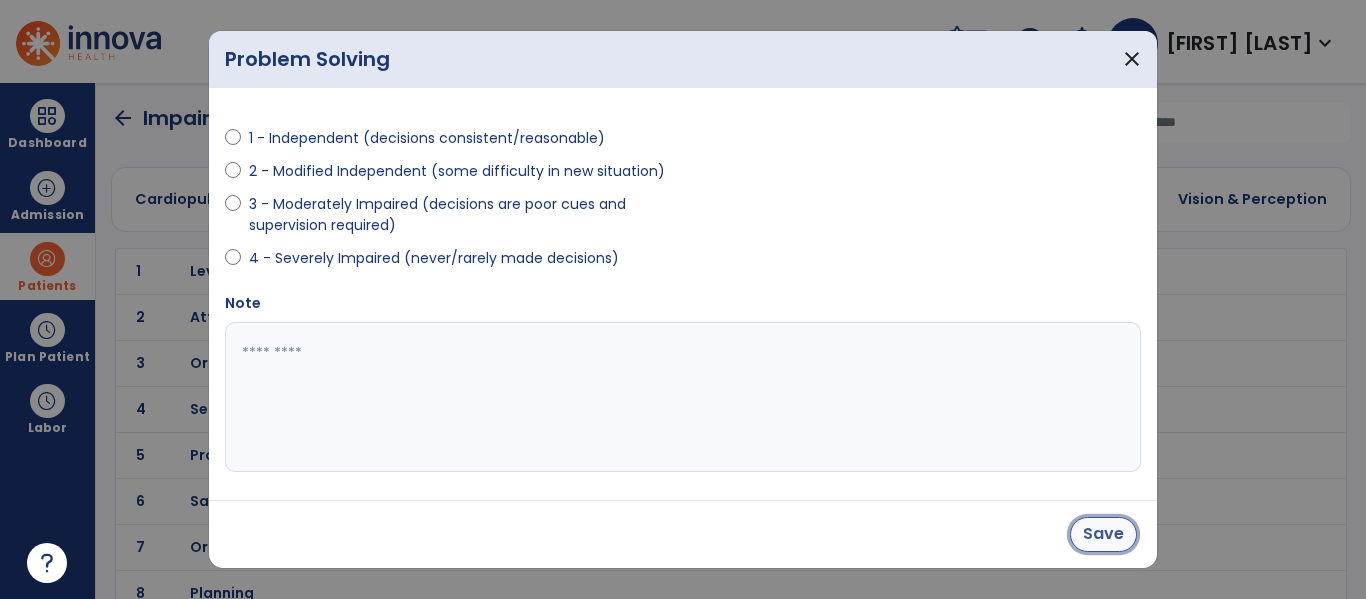 click on "Save" at bounding box center (1103, 534) 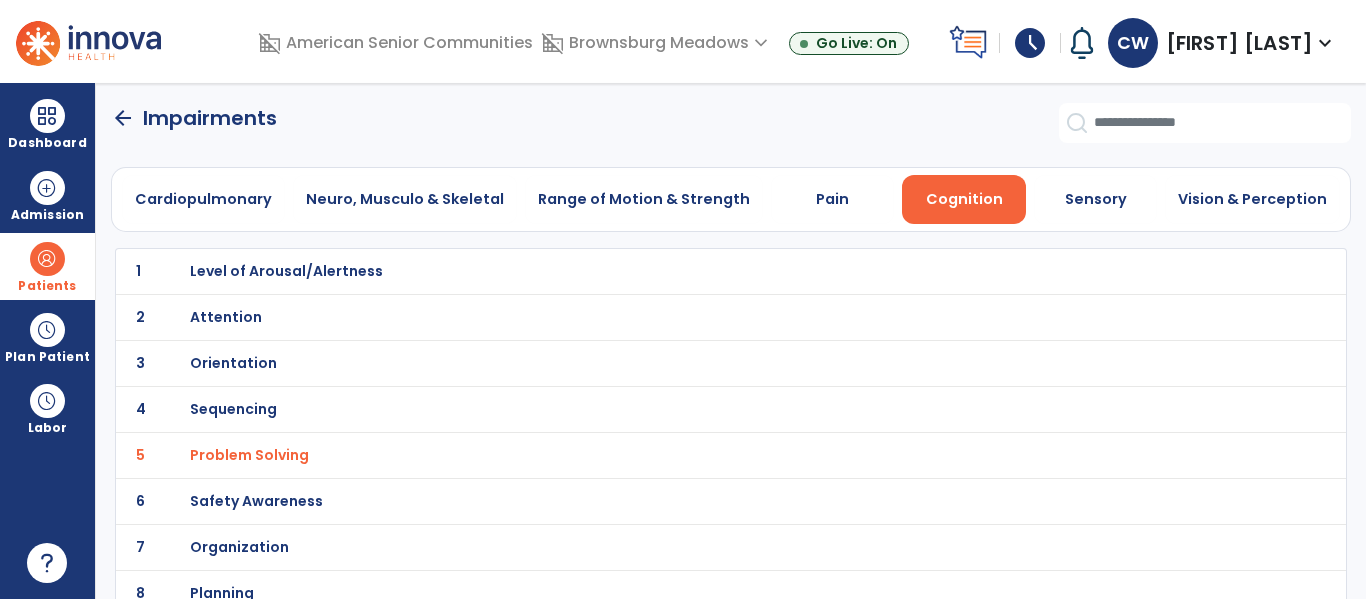 click on "Safety Awareness" at bounding box center (286, 271) 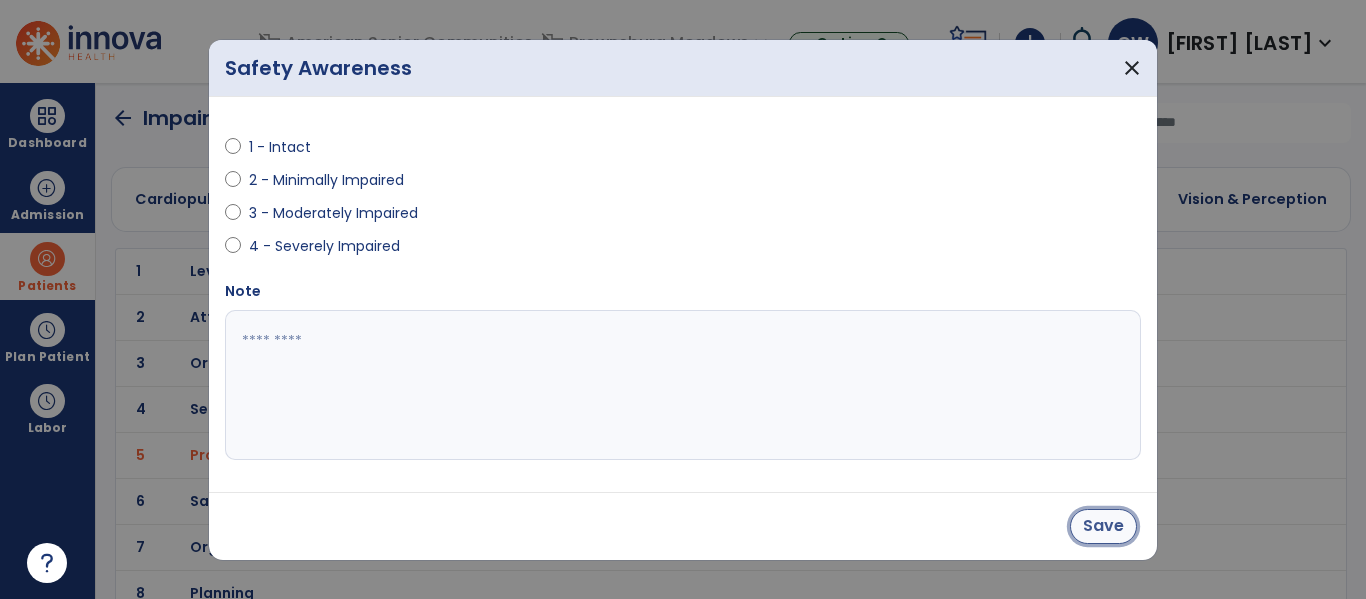 click on "Save" at bounding box center [1103, 526] 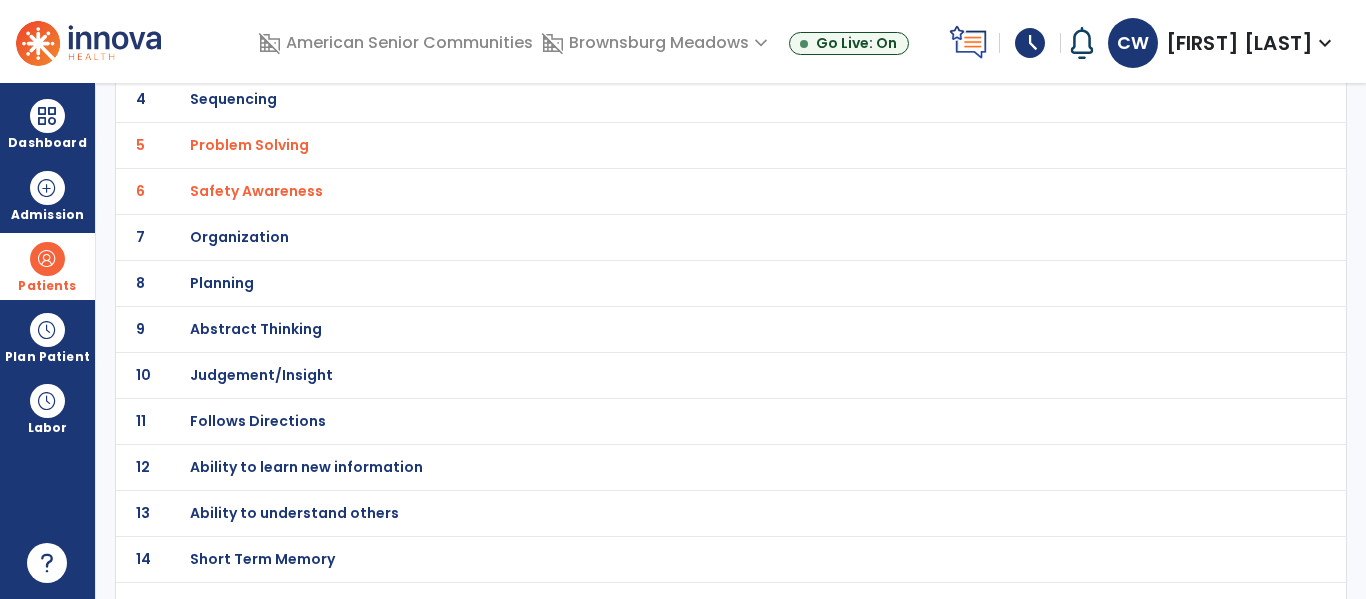 scroll, scrollTop: 340, scrollLeft: 0, axis: vertical 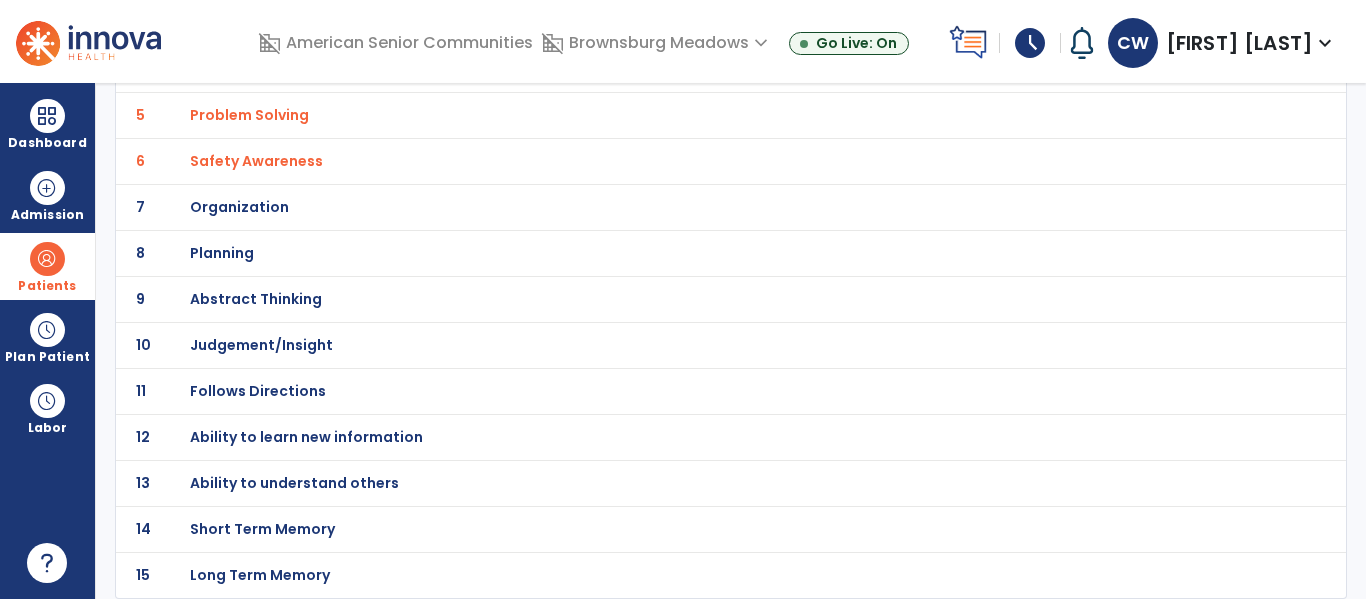 click on "Short Term Memory" at bounding box center (286, -69) 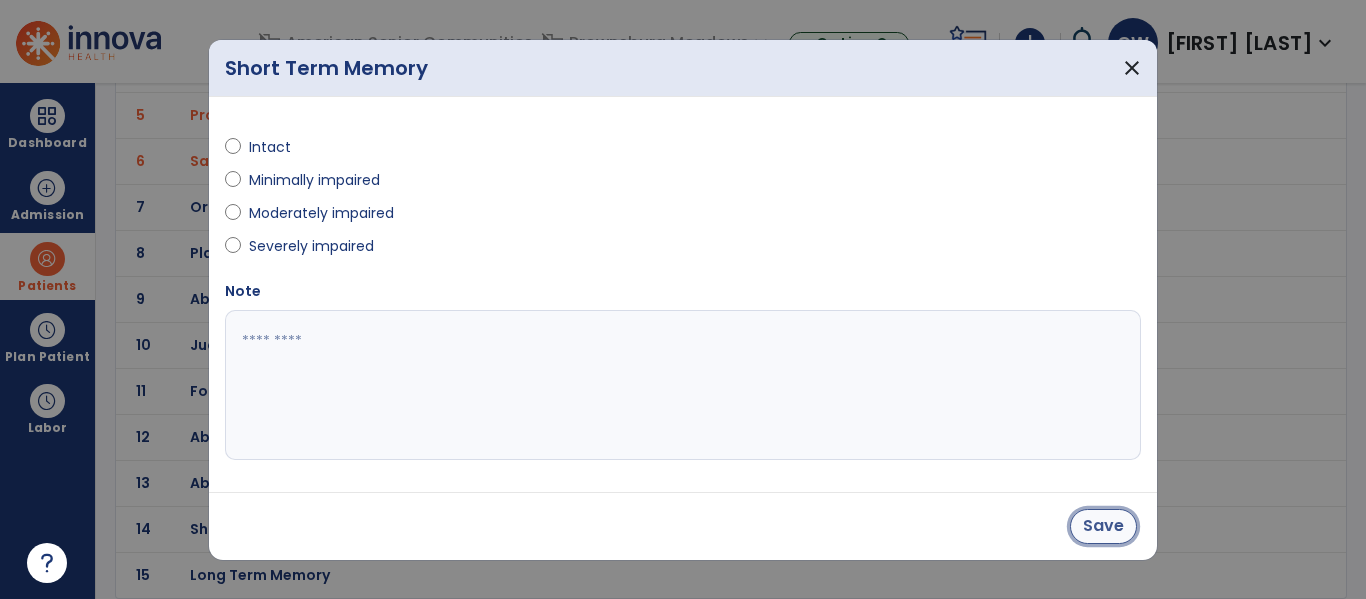 click on "Save" at bounding box center [1103, 526] 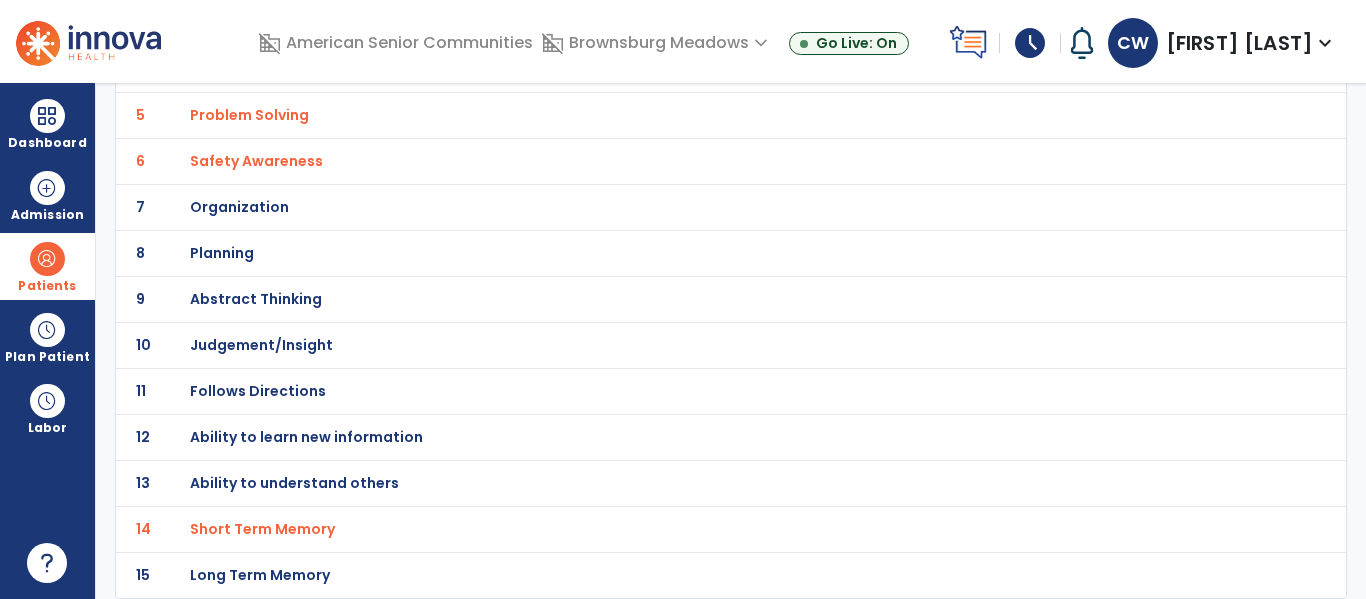 click on "Follows Directions" at bounding box center [286, -69] 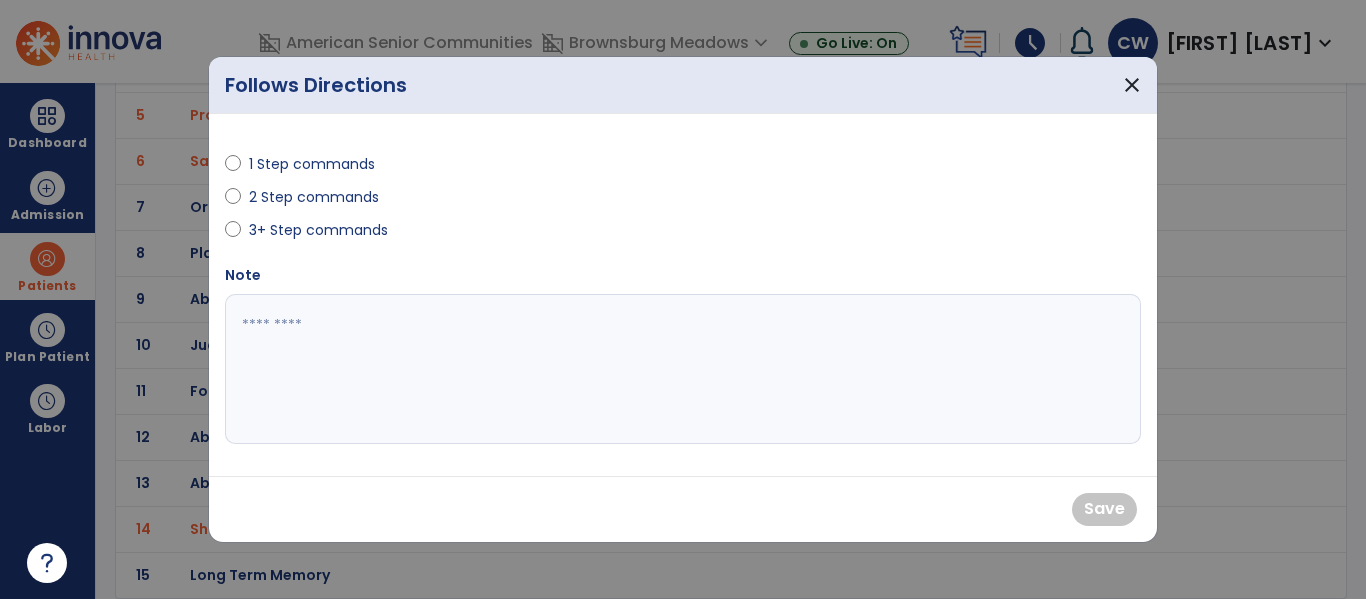 click on "1 Step commands 2 Step commands 3+ Step commands" at bounding box center (448, 197) 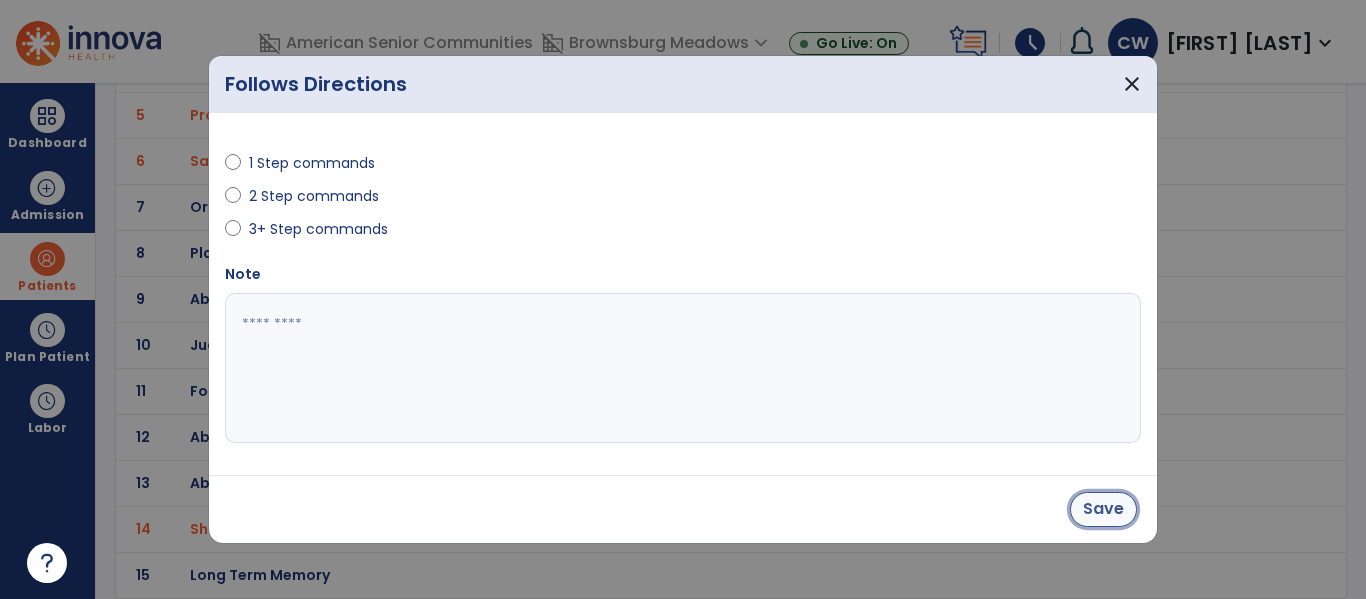 click on "Save" at bounding box center (1103, 509) 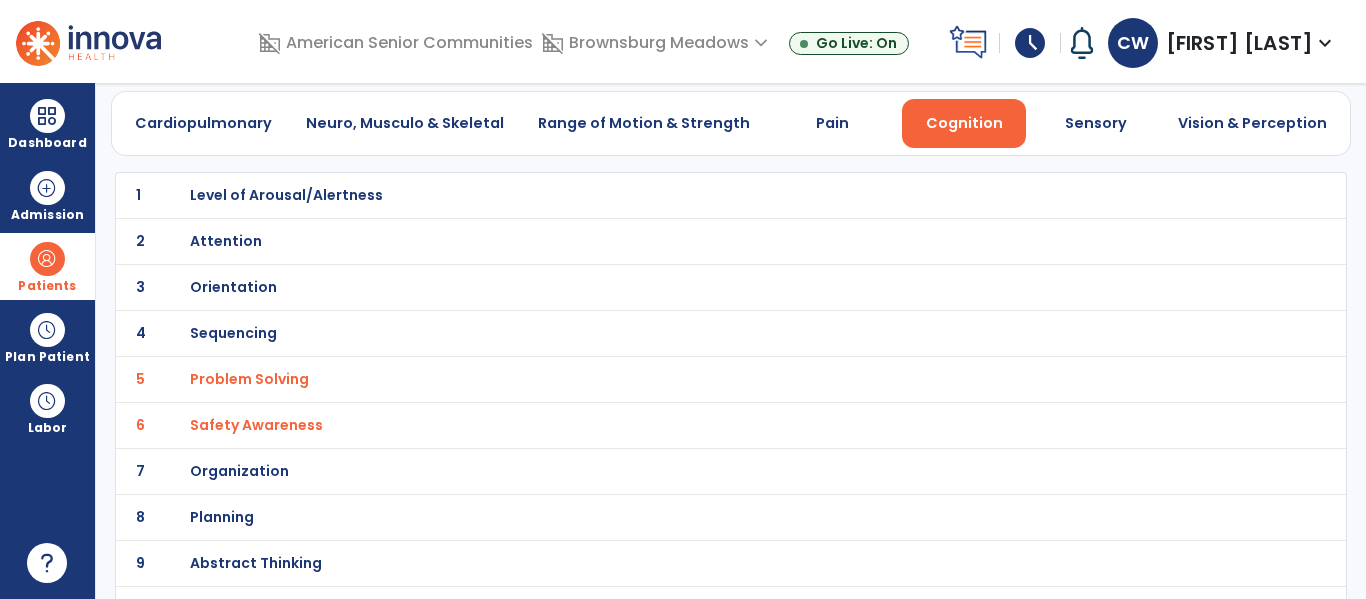 scroll, scrollTop: 0, scrollLeft: 0, axis: both 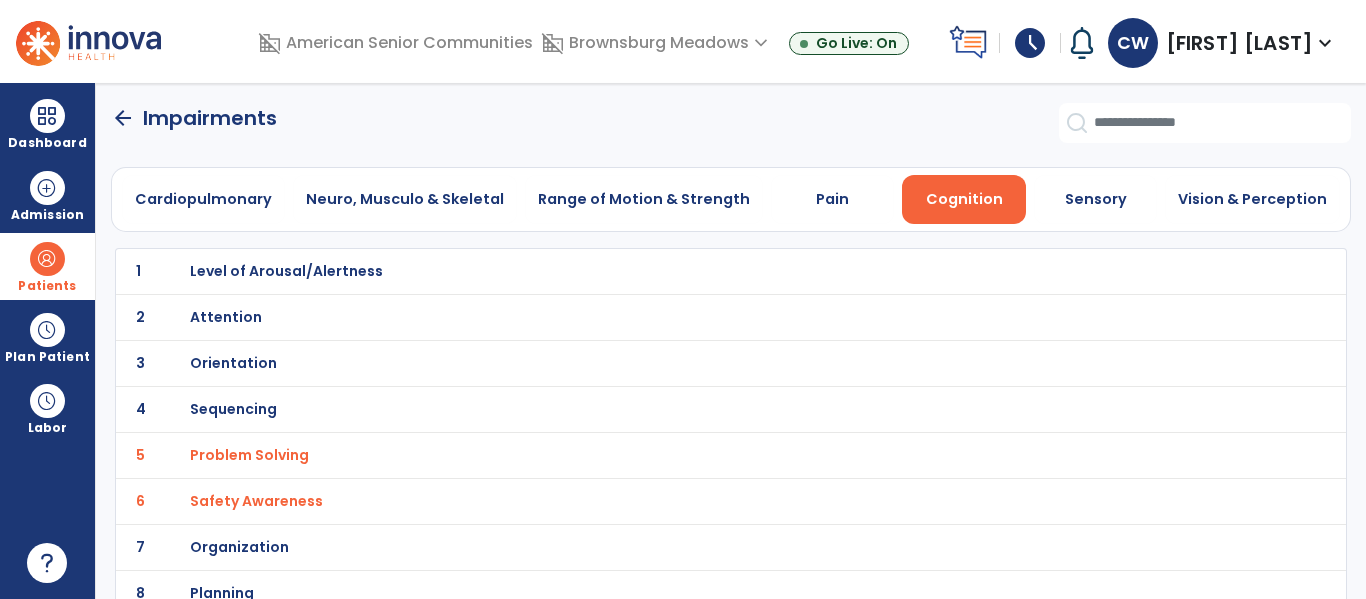 click on "arrow_back" 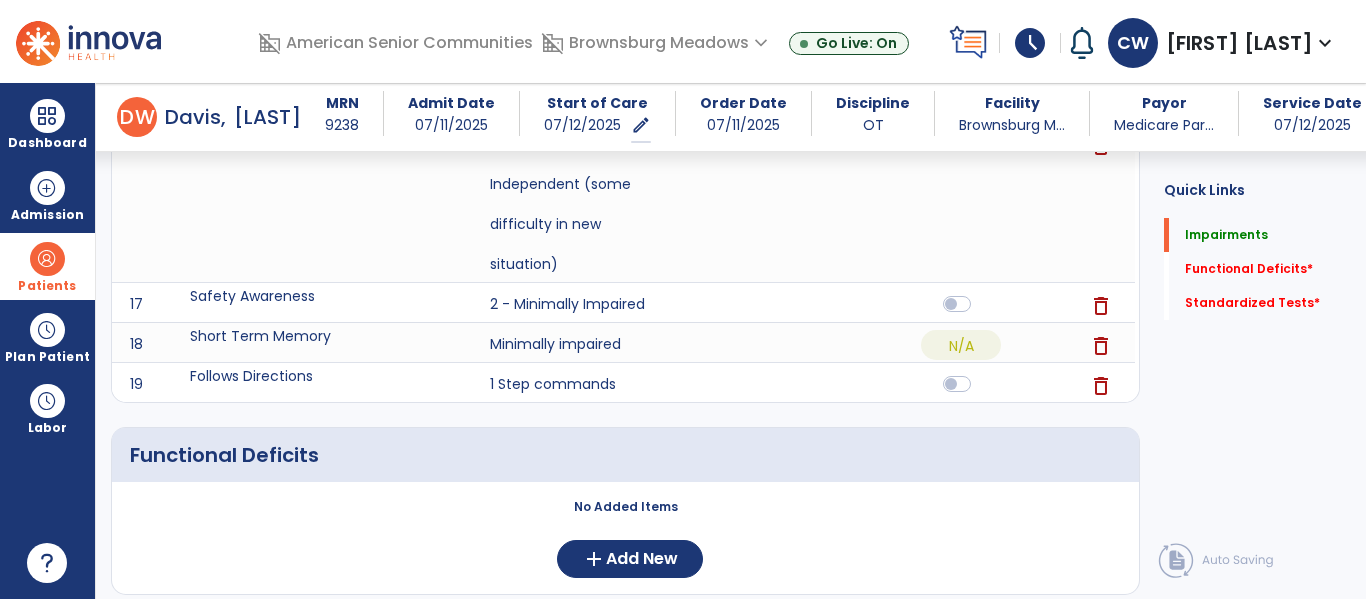 scroll, scrollTop: 1211, scrollLeft: 0, axis: vertical 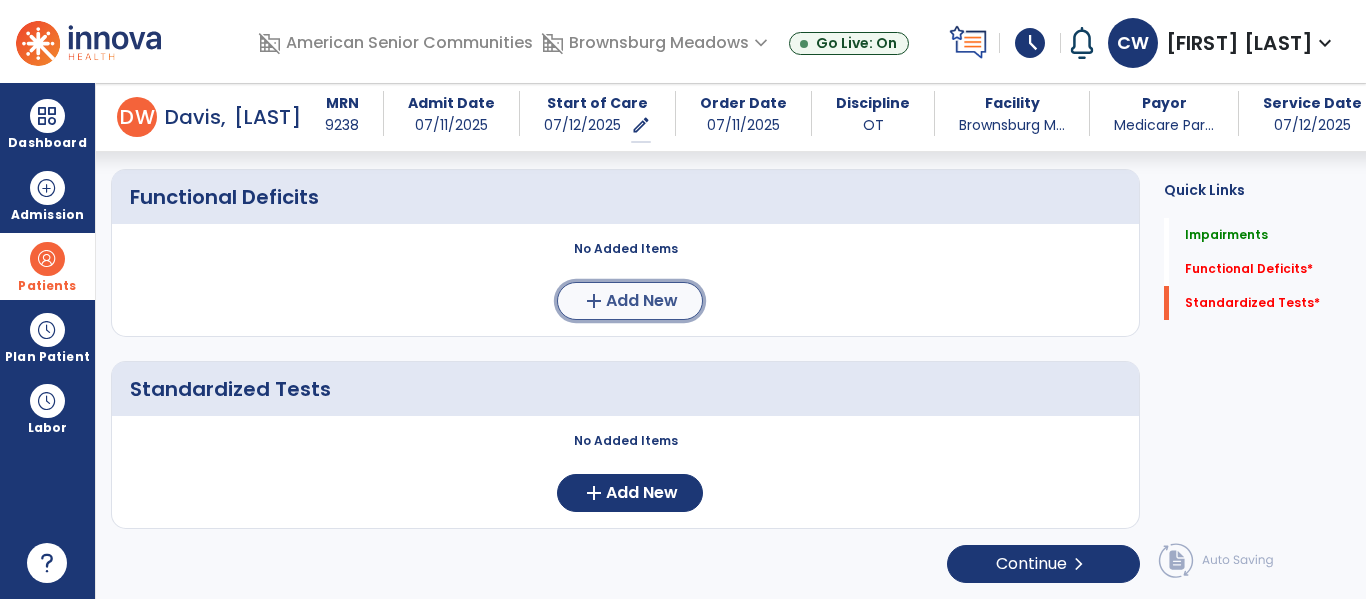 click on "Add New" 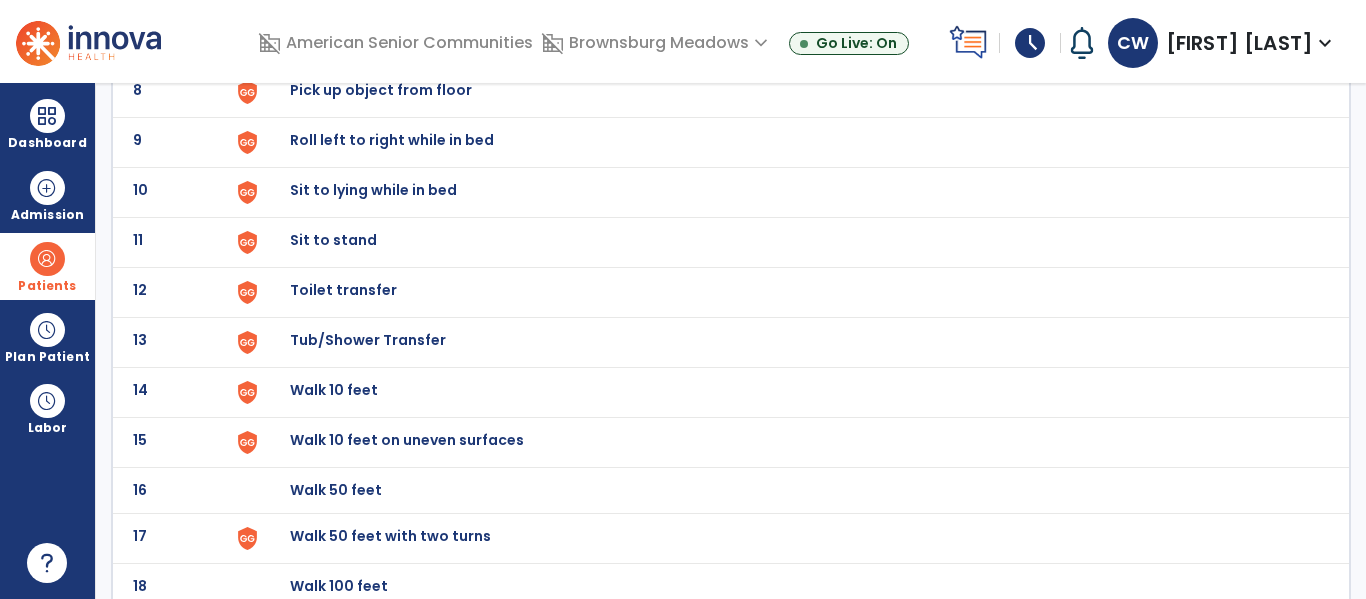 scroll, scrollTop: 527, scrollLeft: 0, axis: vertical 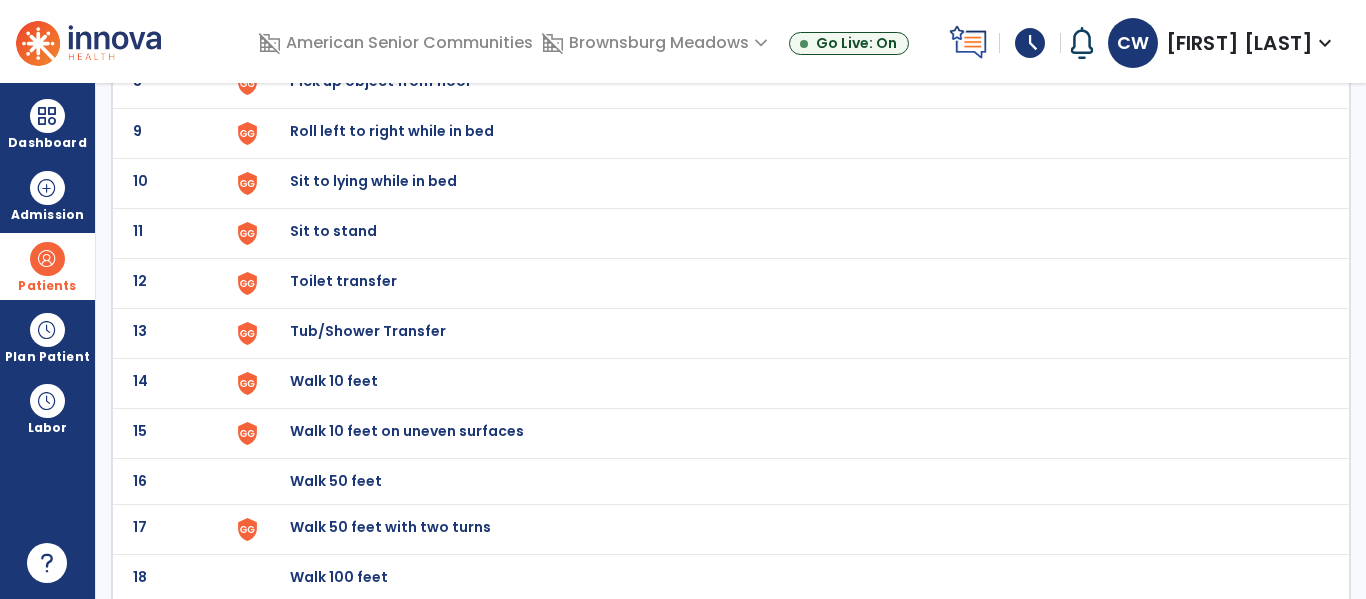 click on "Toilet transfer" at bounding box center [336, -265] 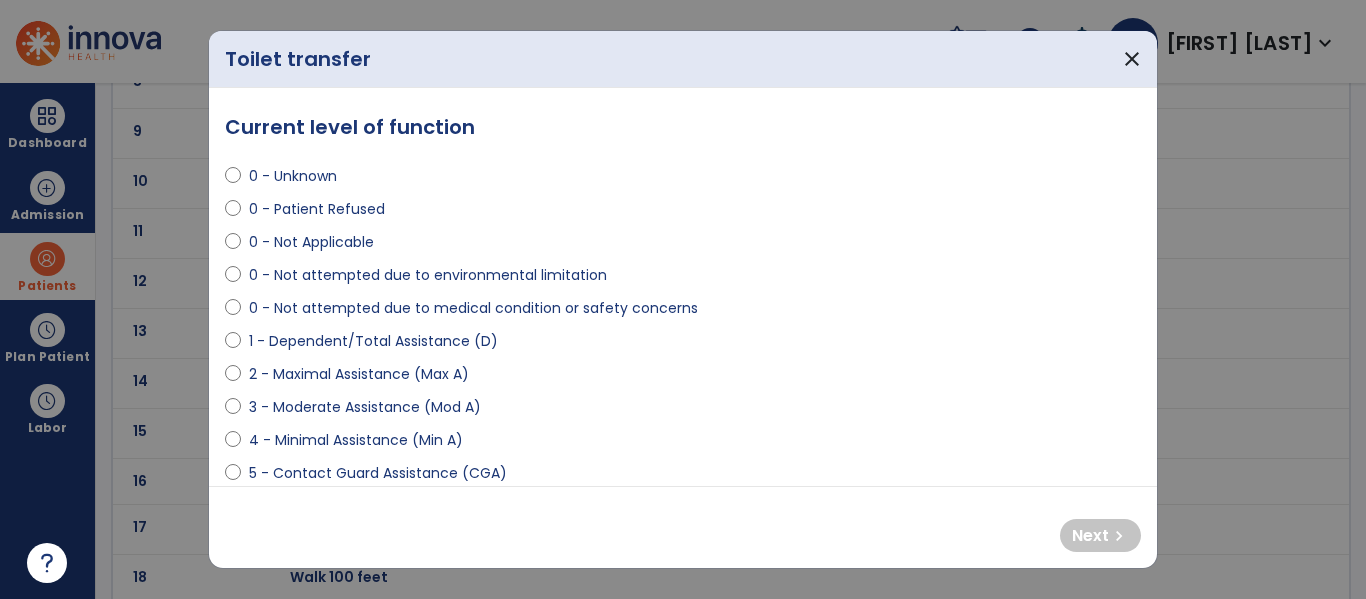 select on "**********" 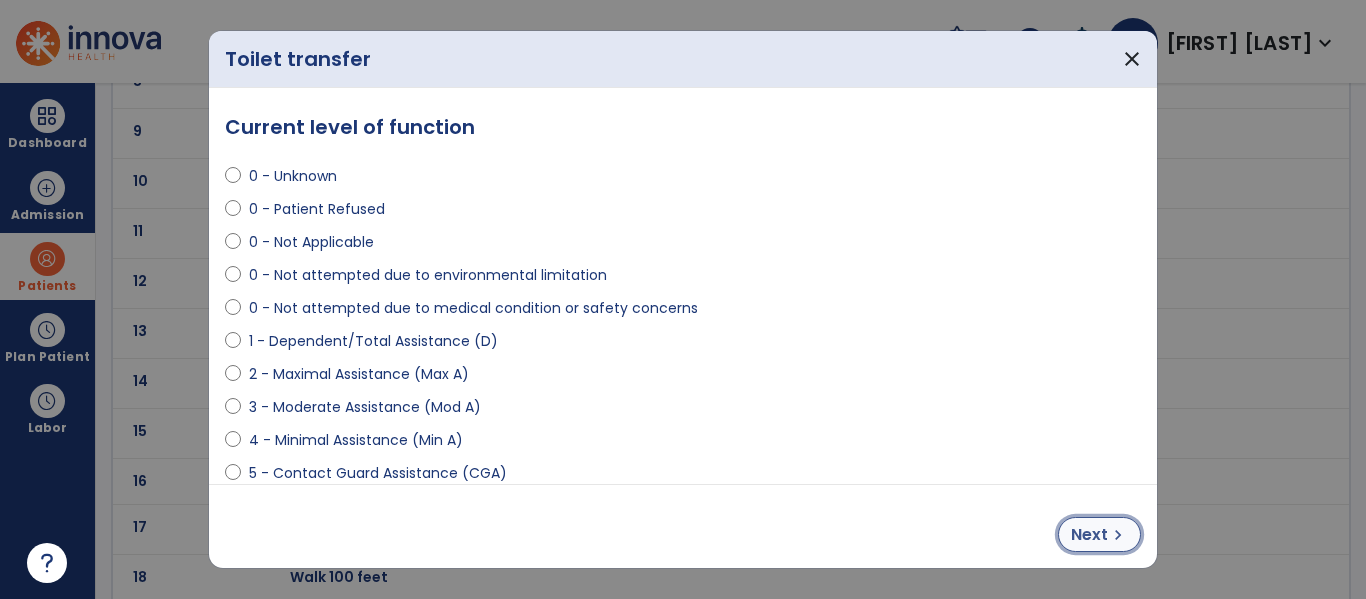 click on "Next" at bounding box center [1089, 535] 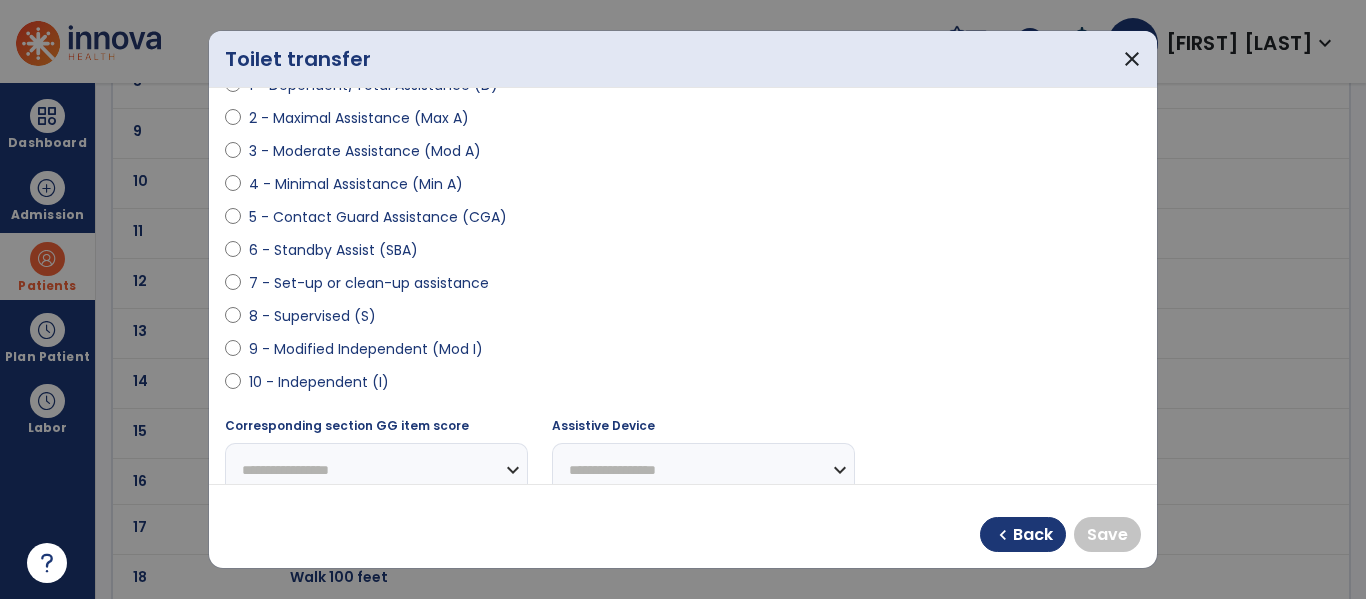 scroll, scrollTop: 263, scrollLeft: 0, axis: vertical 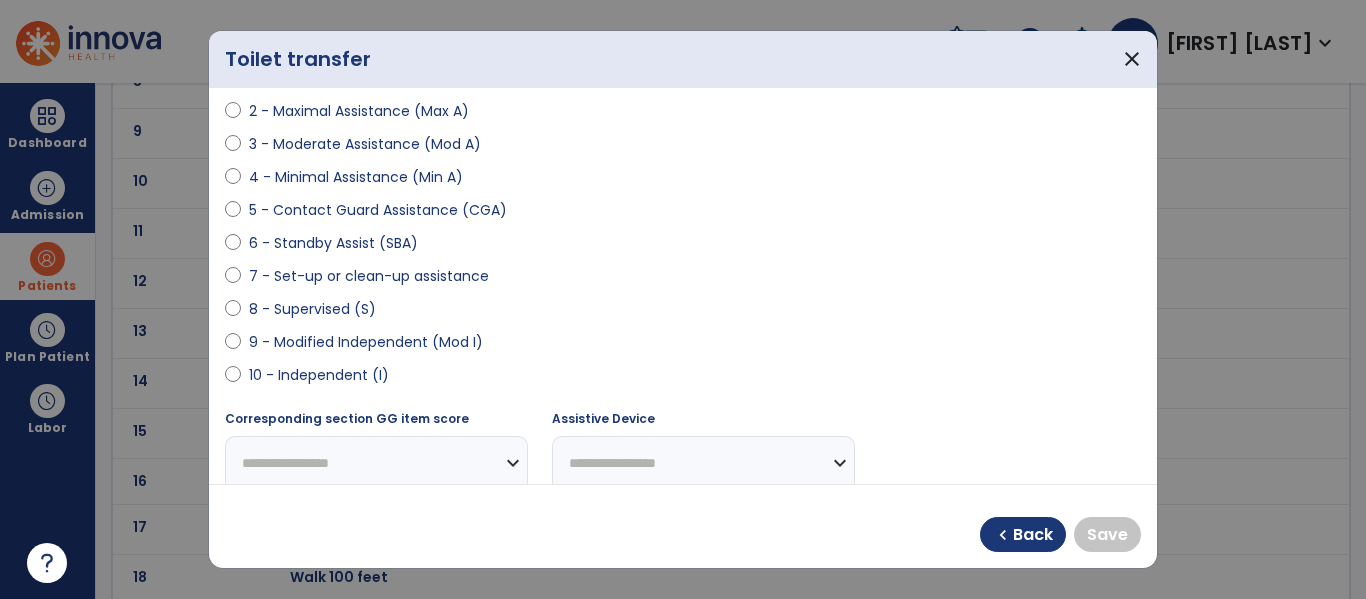 click on "10 - Independent (I)" at bounding box center [319, 375] 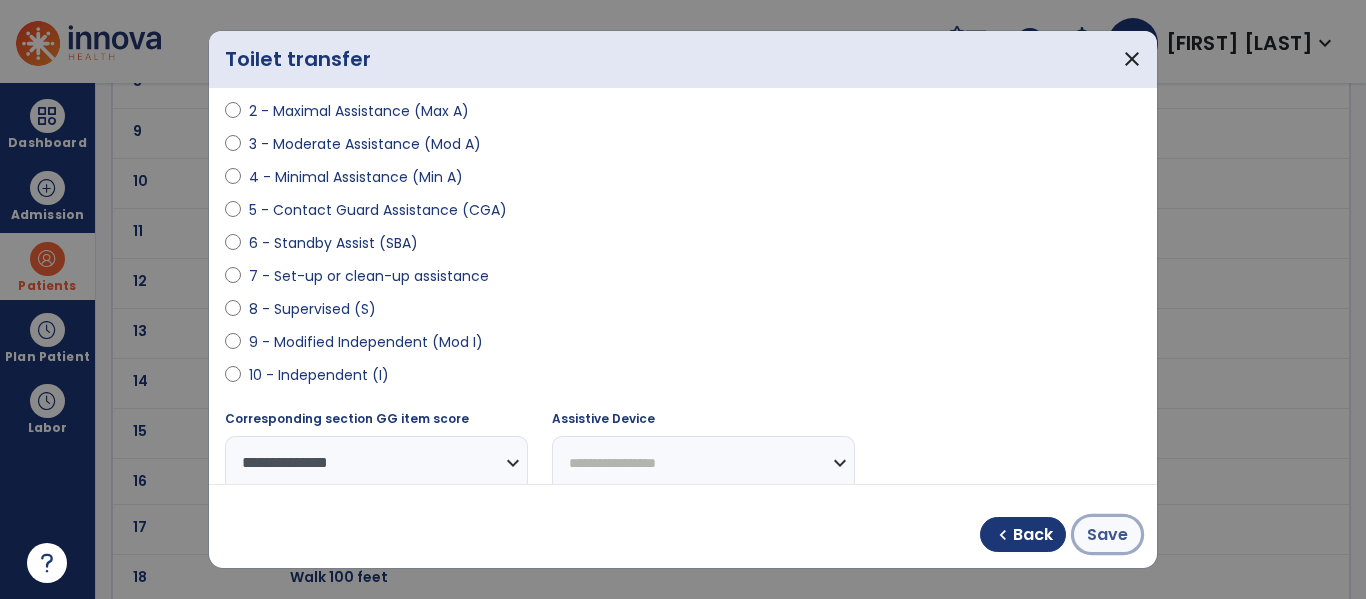 click on "Save" at bounding box center [1107, 535] 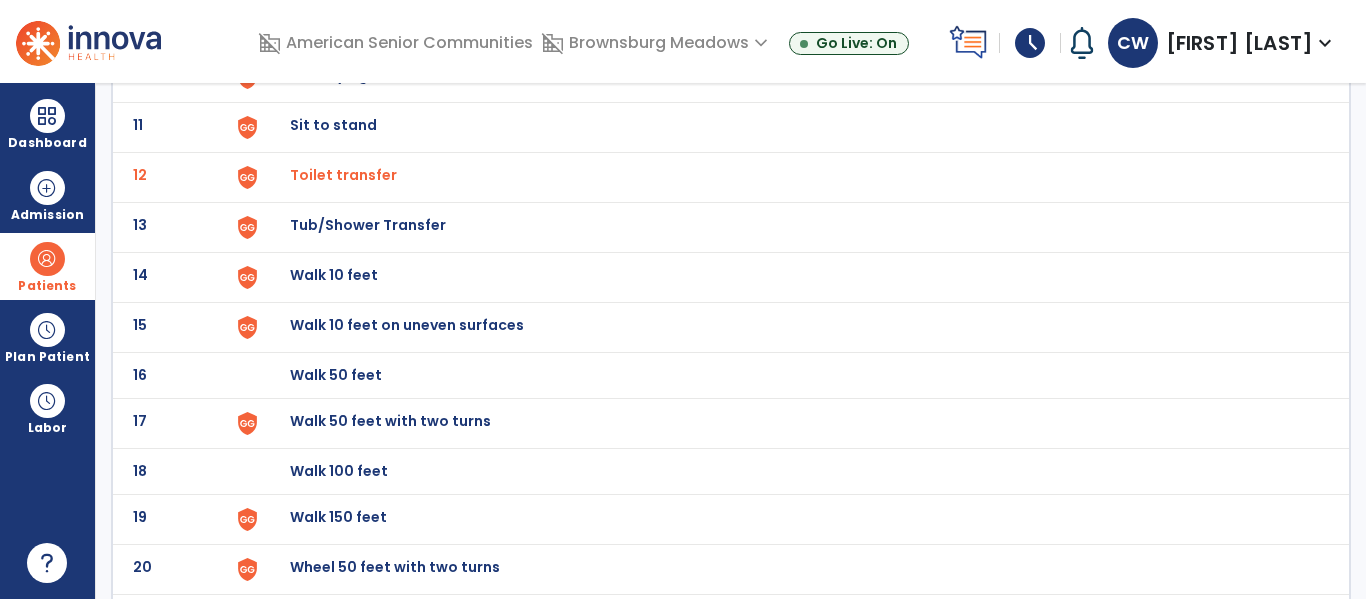 scroll, scrollTop: 643, scrollLeft: 0, axis: vertical 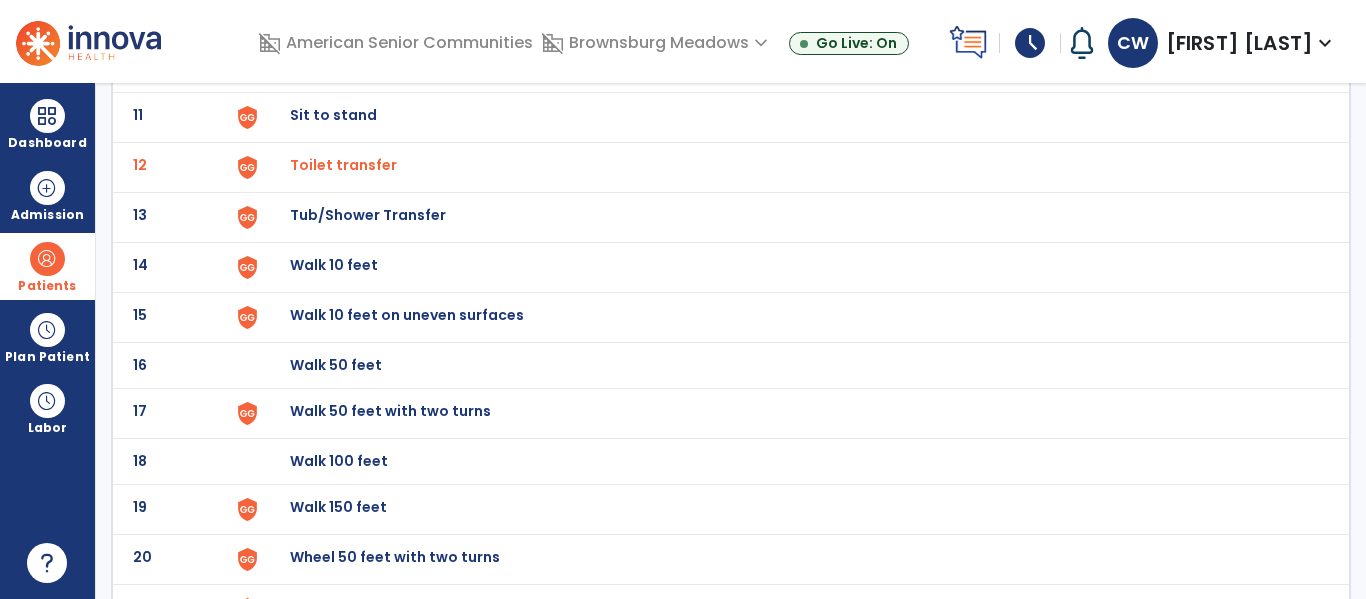 click on "Tub/Shower Transfer" at bounding box center [336, -381] 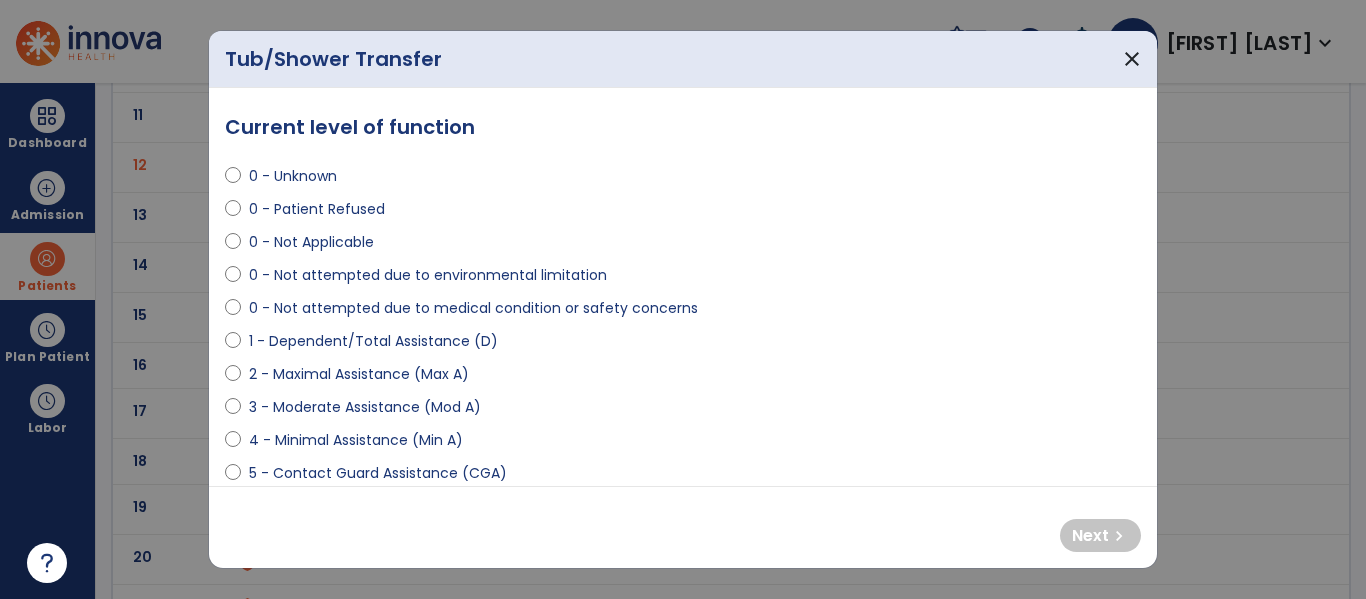 select on "**********" 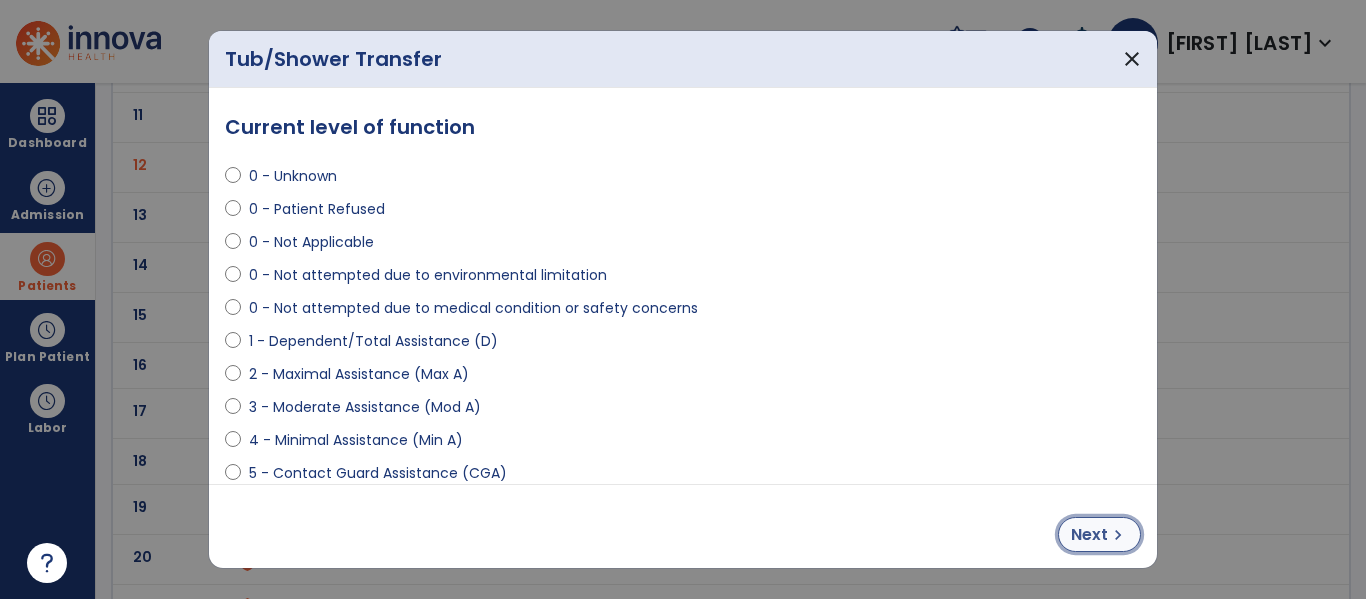 click on "Next" at bounding box center [1089, 535] 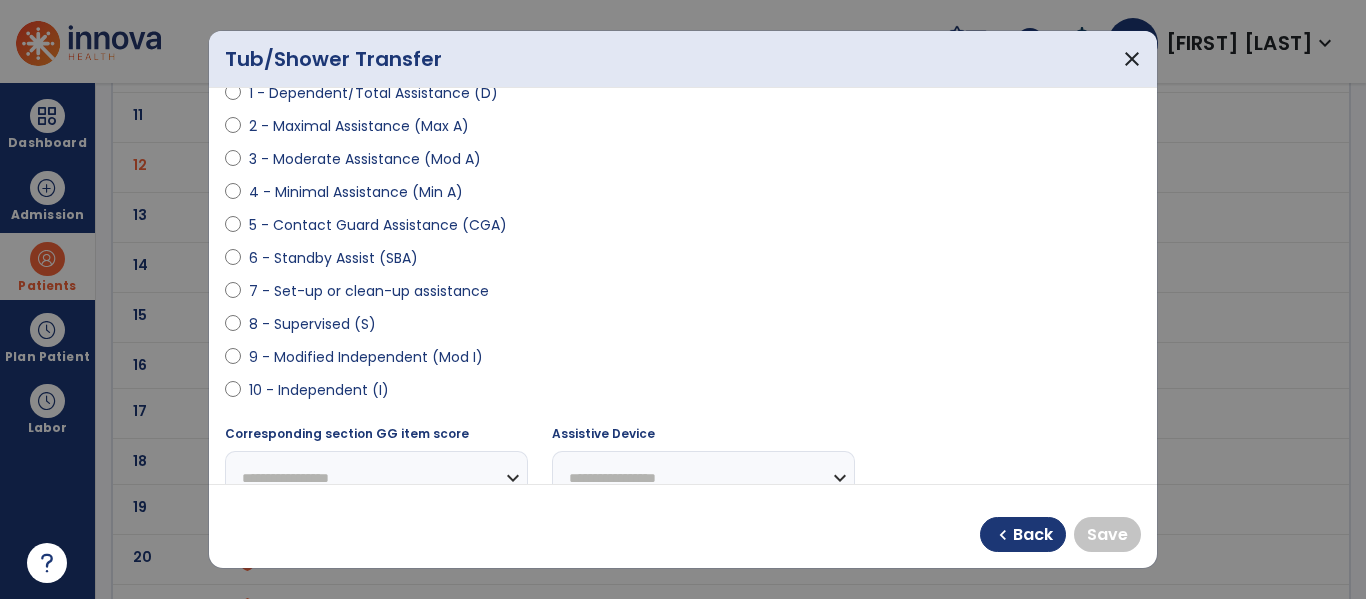 scroll, scrollTop: 249, scrollLeft: 0, axis: vertical 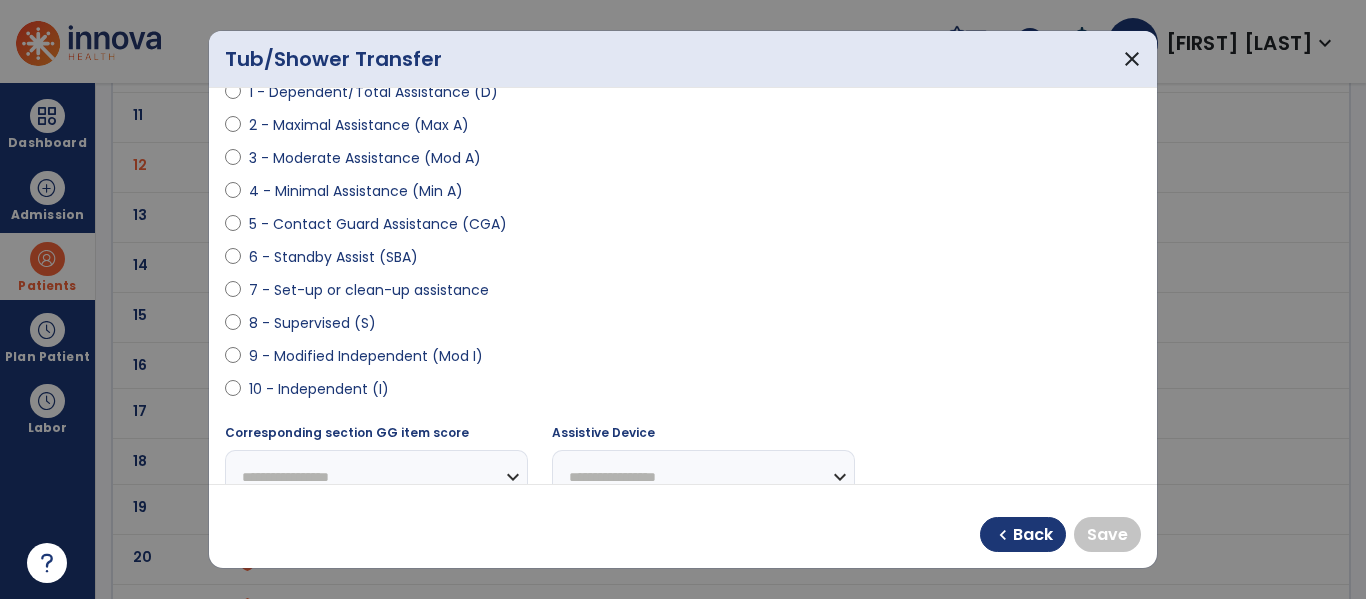 select on "**********" 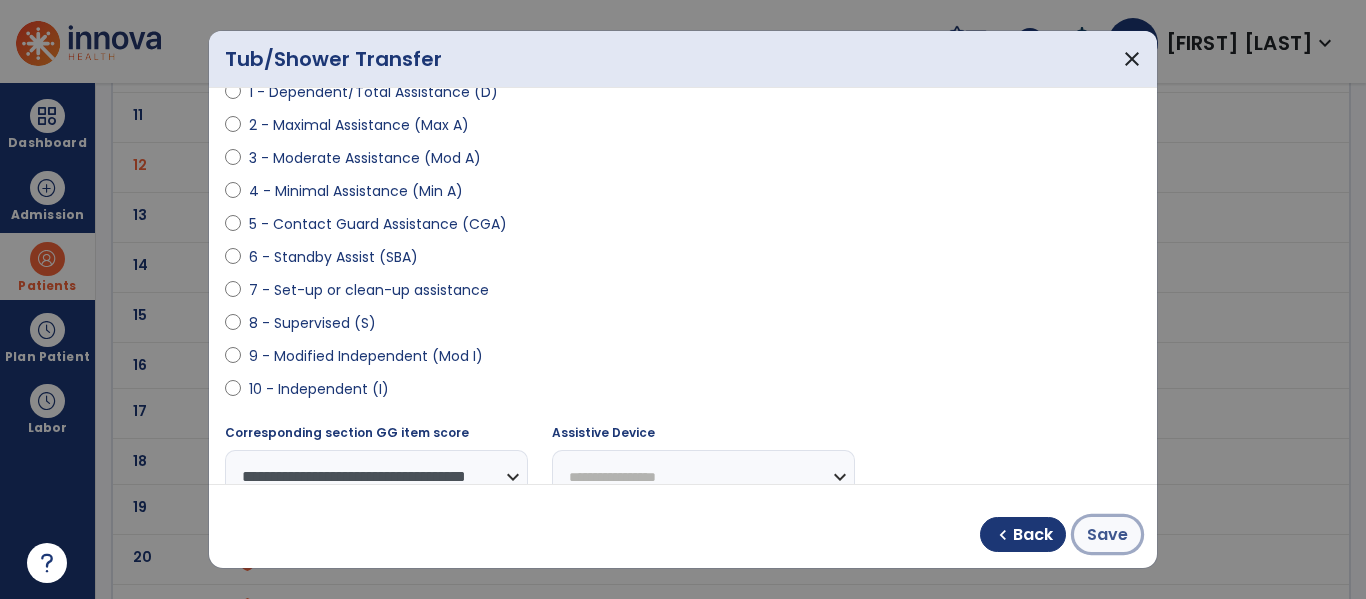 click on "Save" at bounding box center [1107, 535] 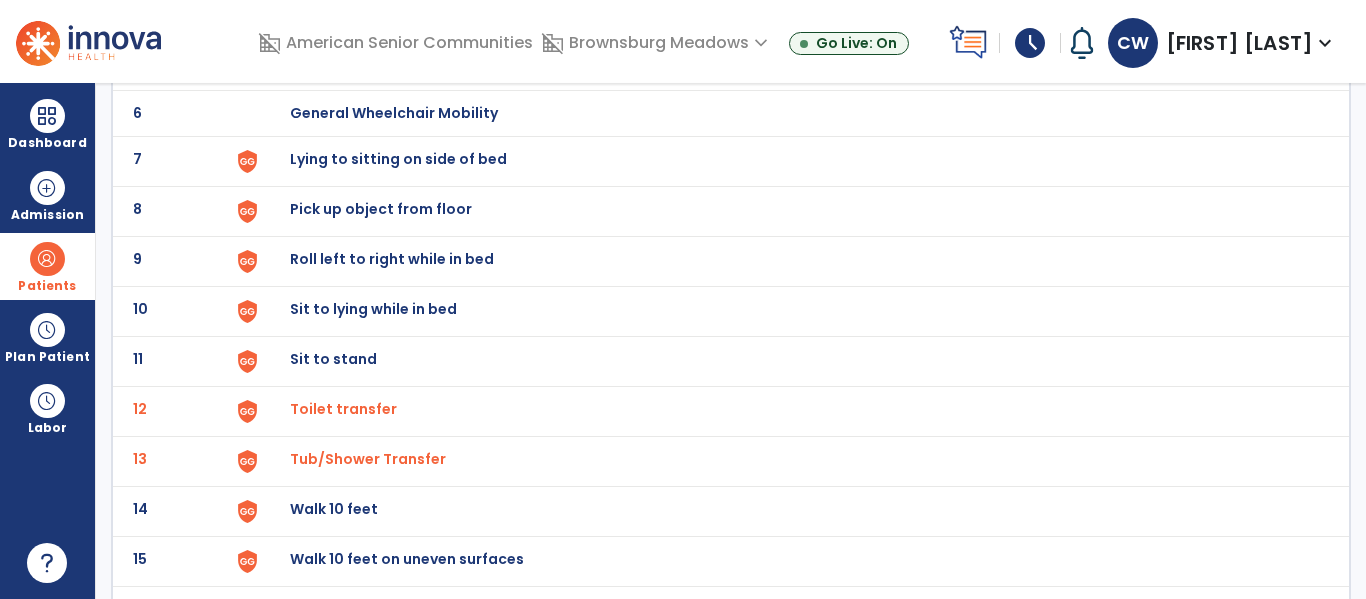 scroll, scrollTop: 0, scrollLeft: 0, axis: both 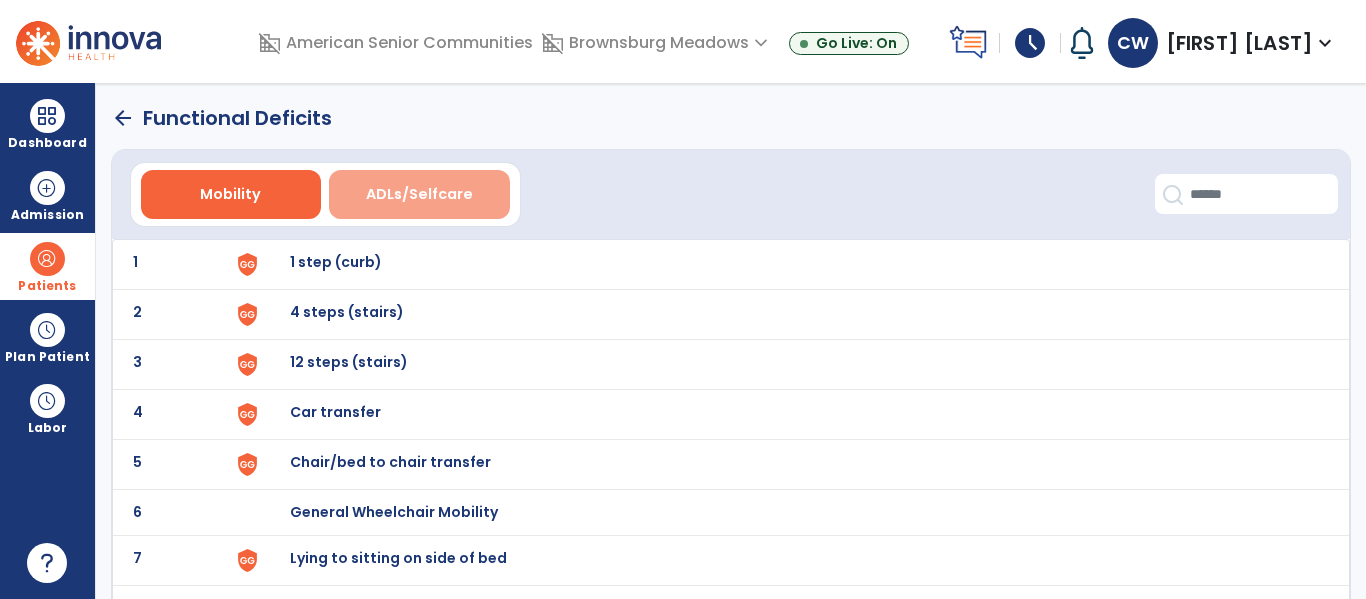 click on "ADLs/Selfcare" at bounding box center [419, 194] 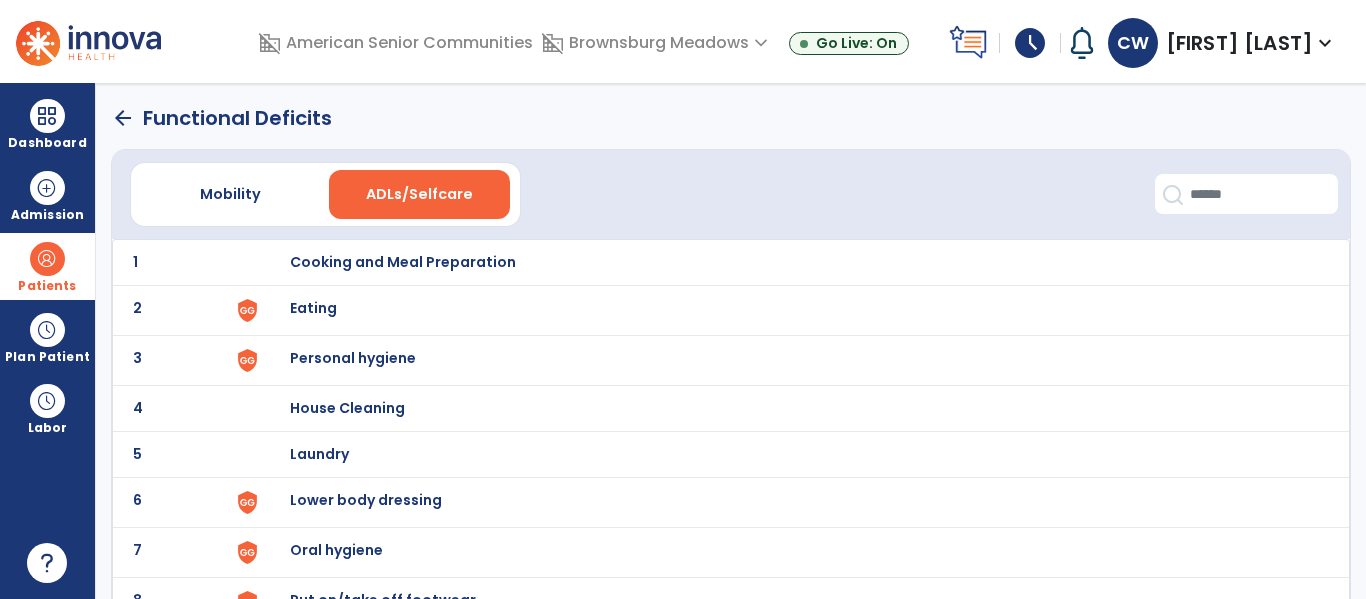 click on "Eating" at bounding box center (789, 262) 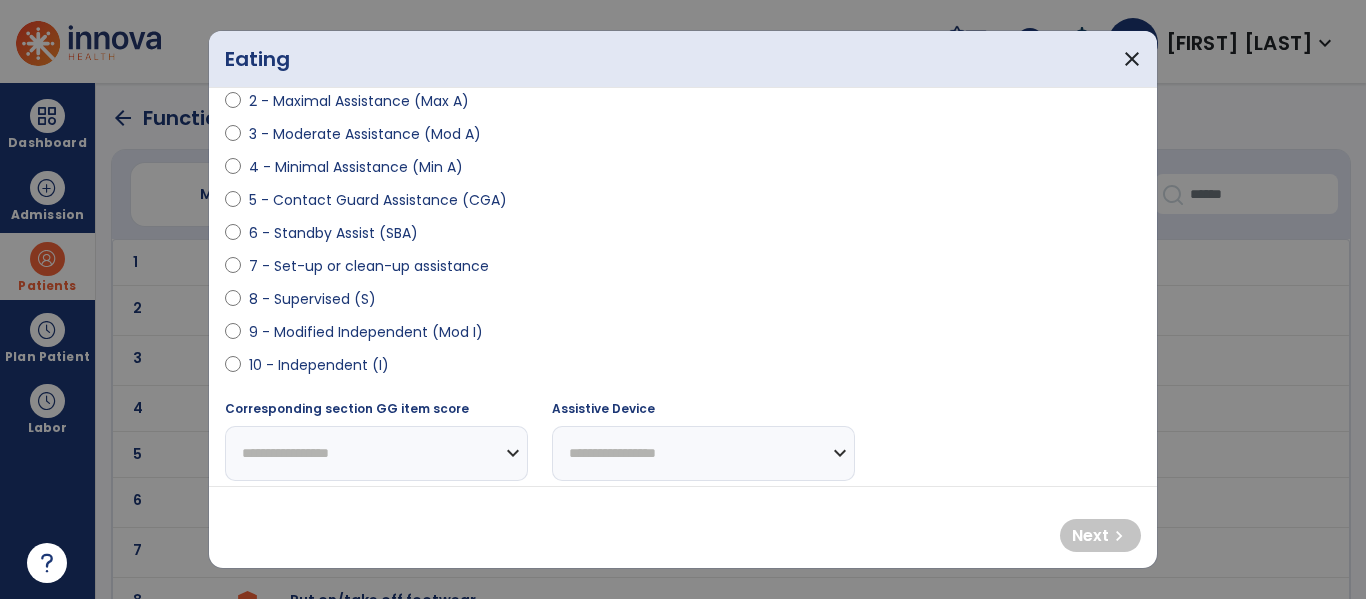 scroll, scrollTop: 281, scrollLeft: 0, axis: vertical 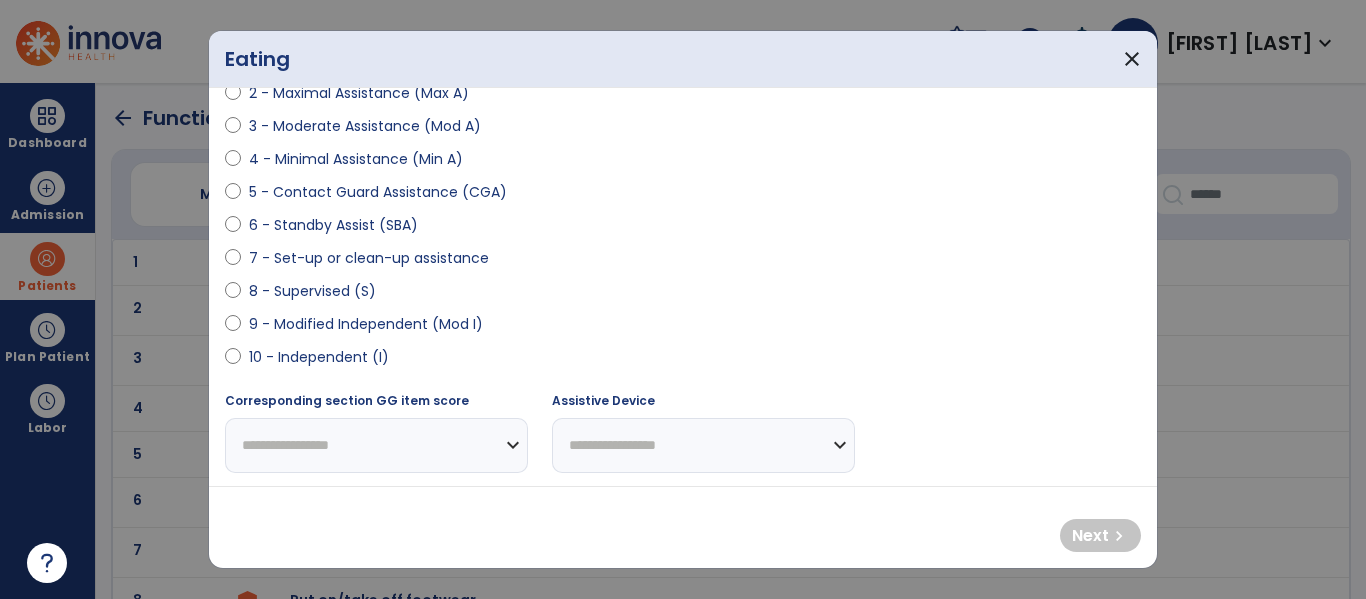 select on "**********" 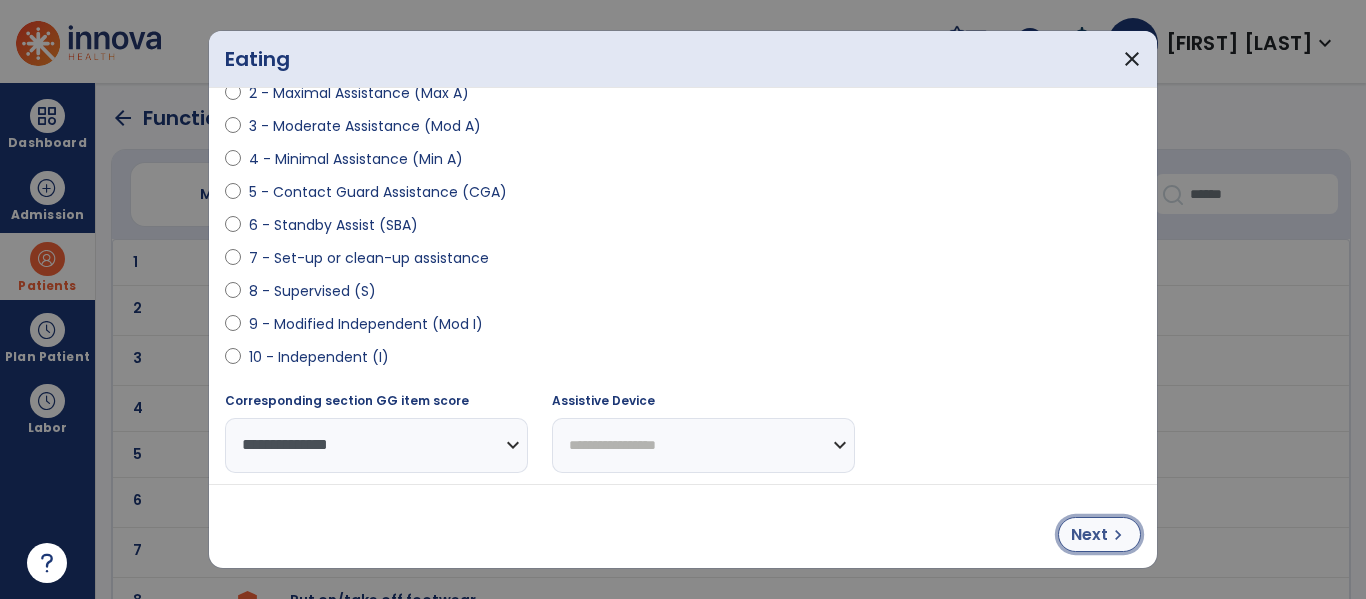 click on "Next" at bounding box center (1089, 535) 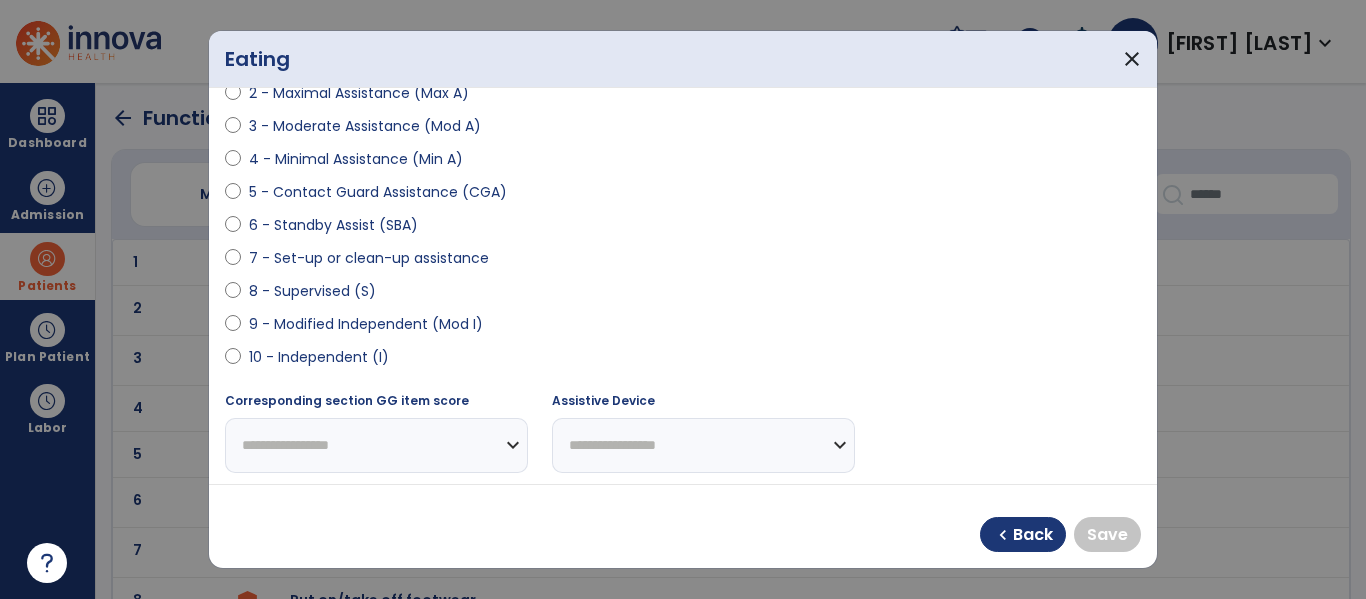 select on "**********" 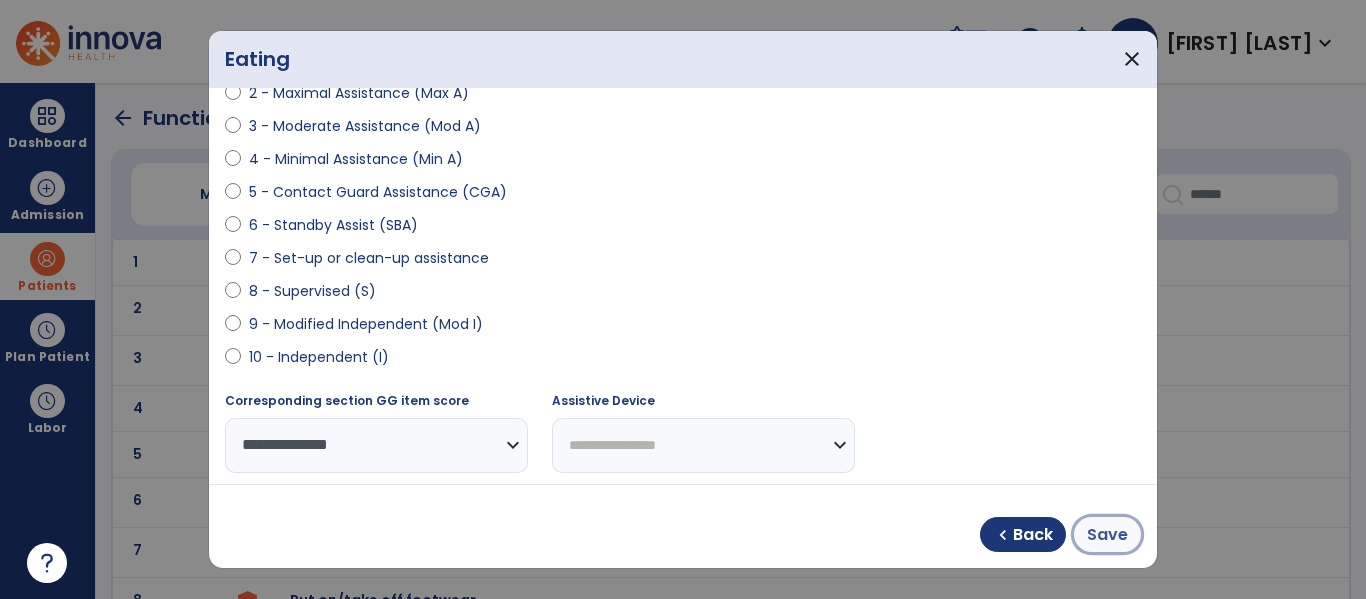 click on "Save" at bounding box center [1107, 535] 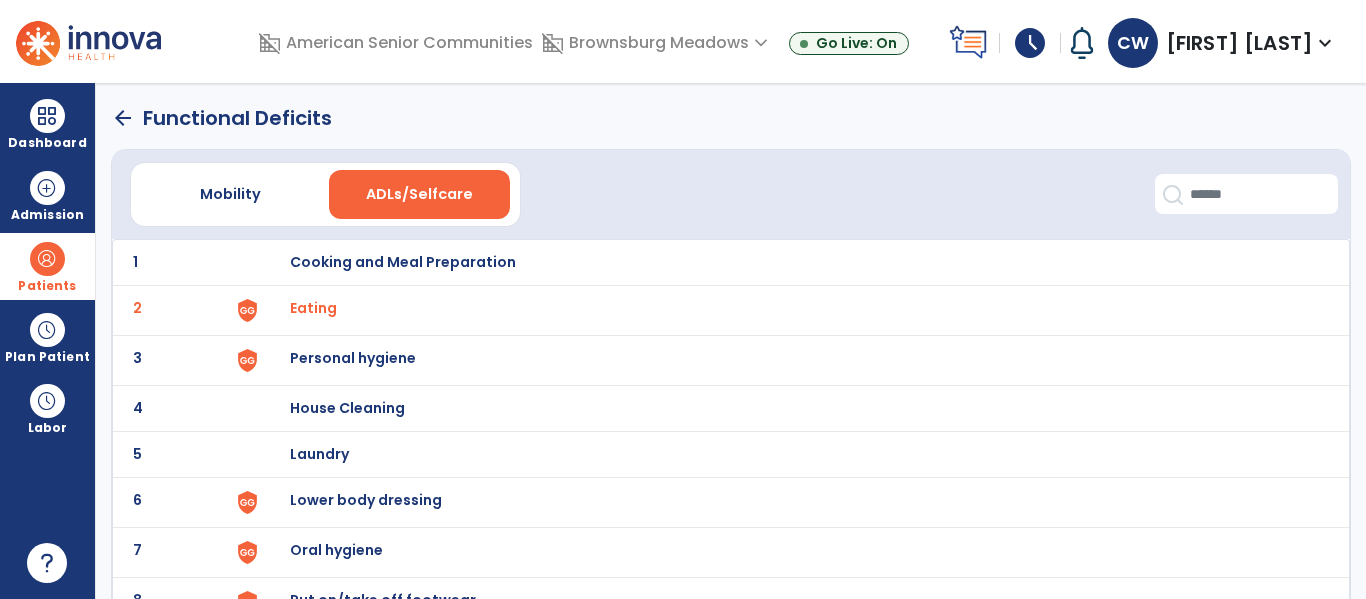 click on "Personal hygiene" at bounding box center (403, 262) 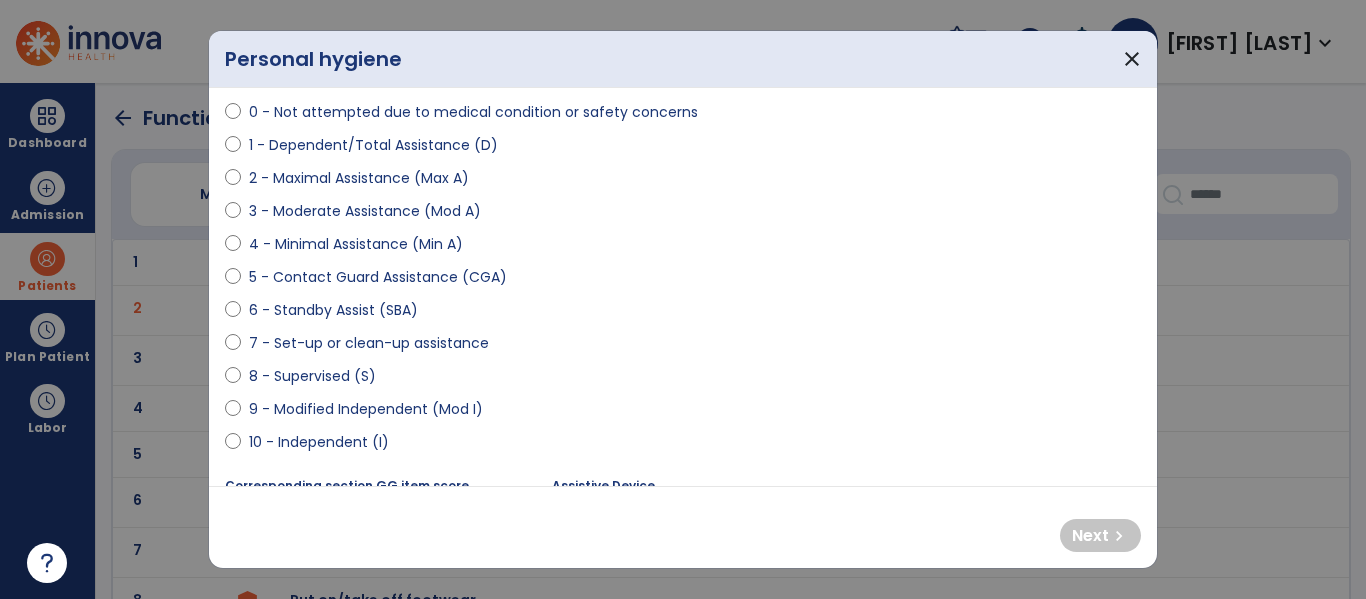 scroll, scrollTop: 199, scrollLeft: 0, axis: vertical 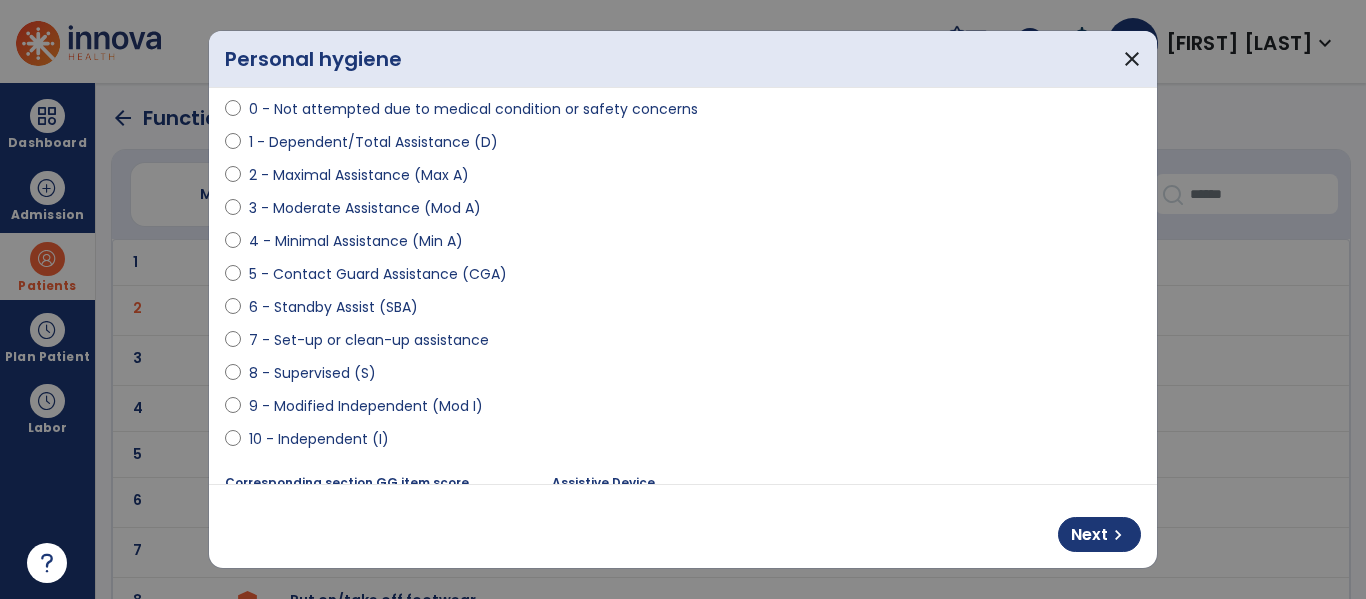 select on "**********" 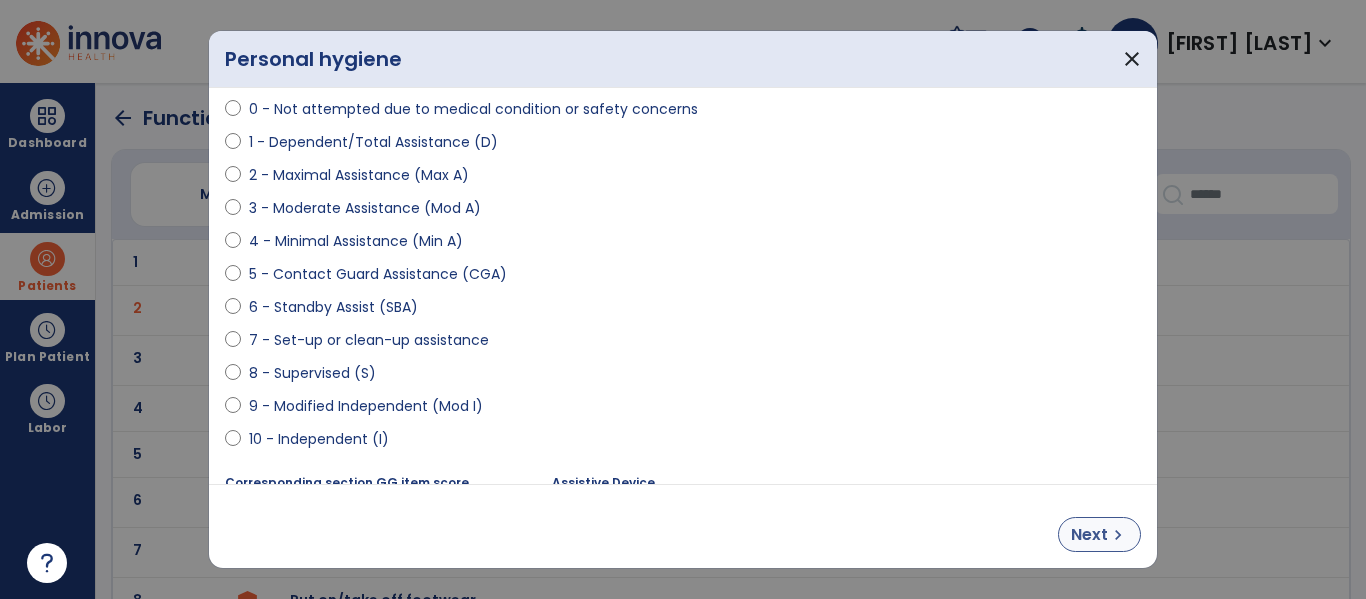 click on "Next" at bounding box center [1089, 535] 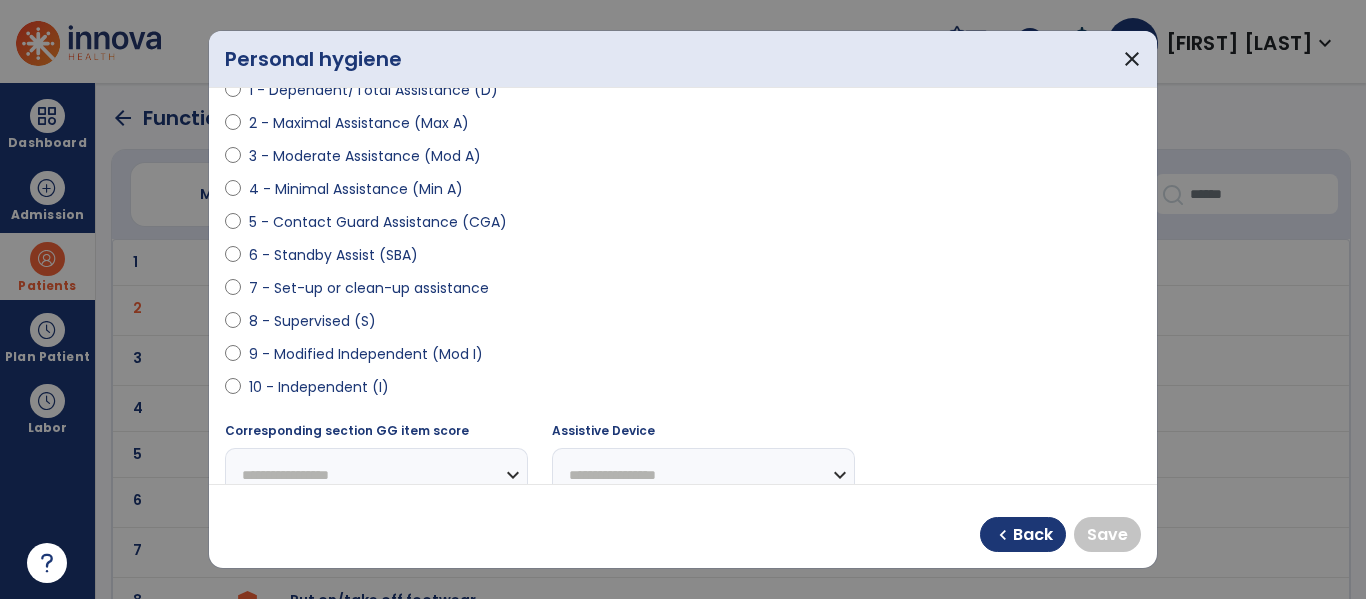 scroll, scrollTop: 257, scrollLeft: 0, axis: vertical 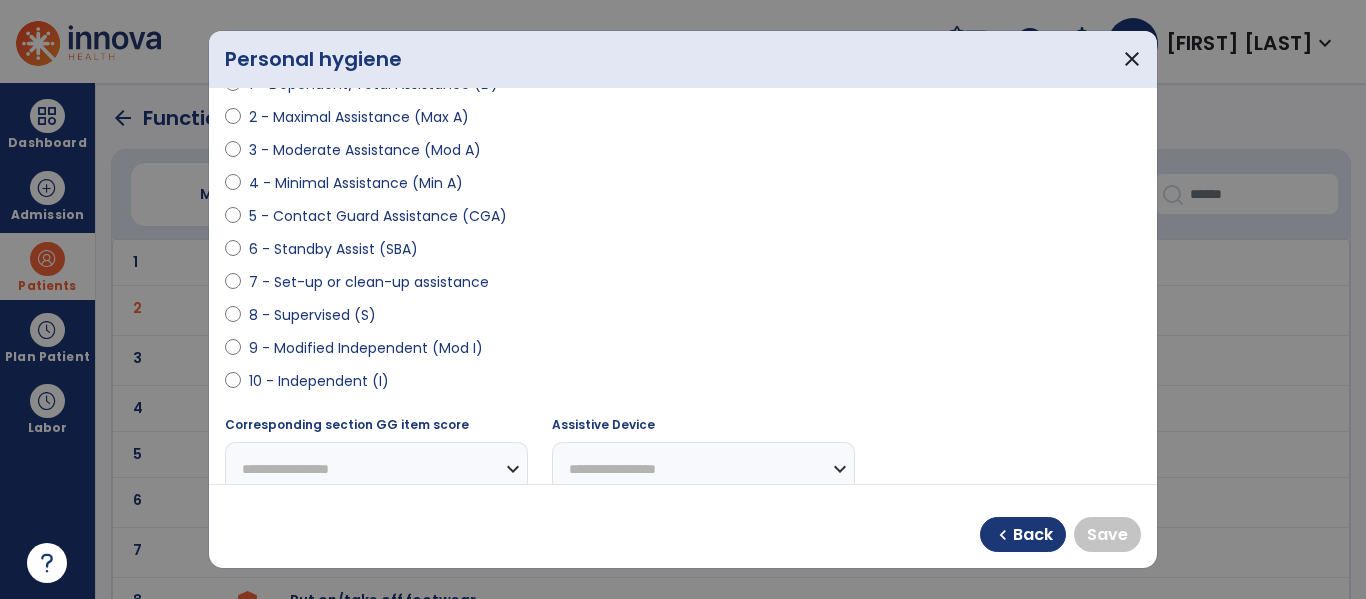 select on "**********" 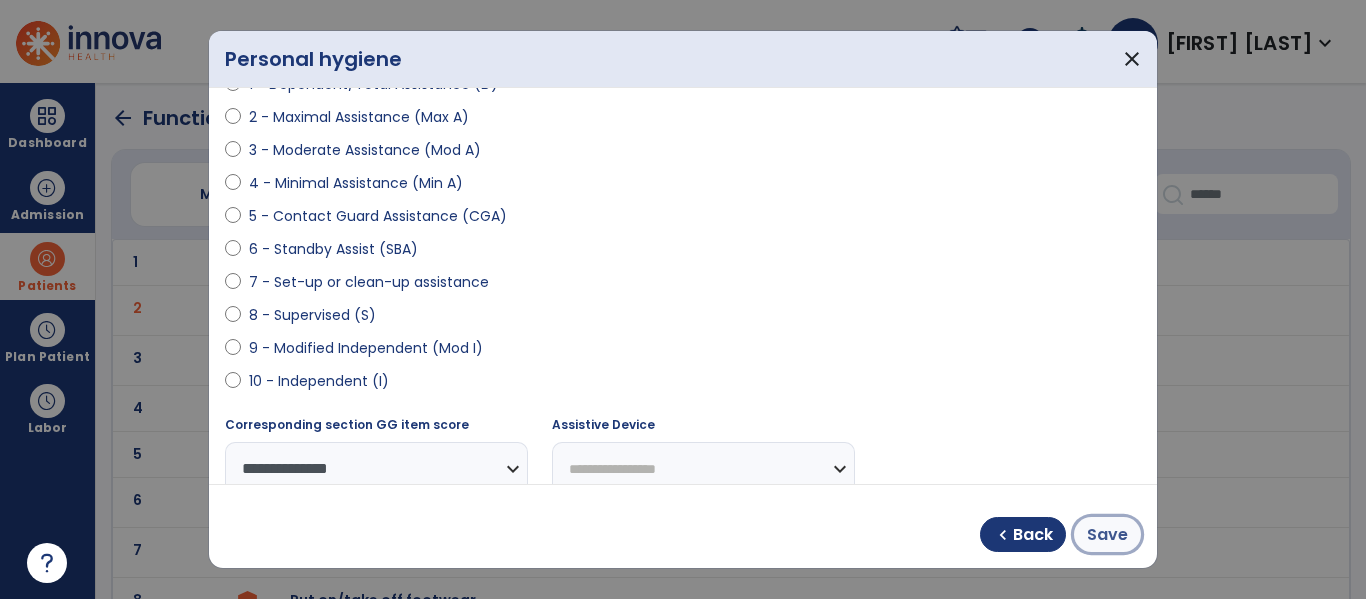 click on "Save" at bounding box center [1107, 535] 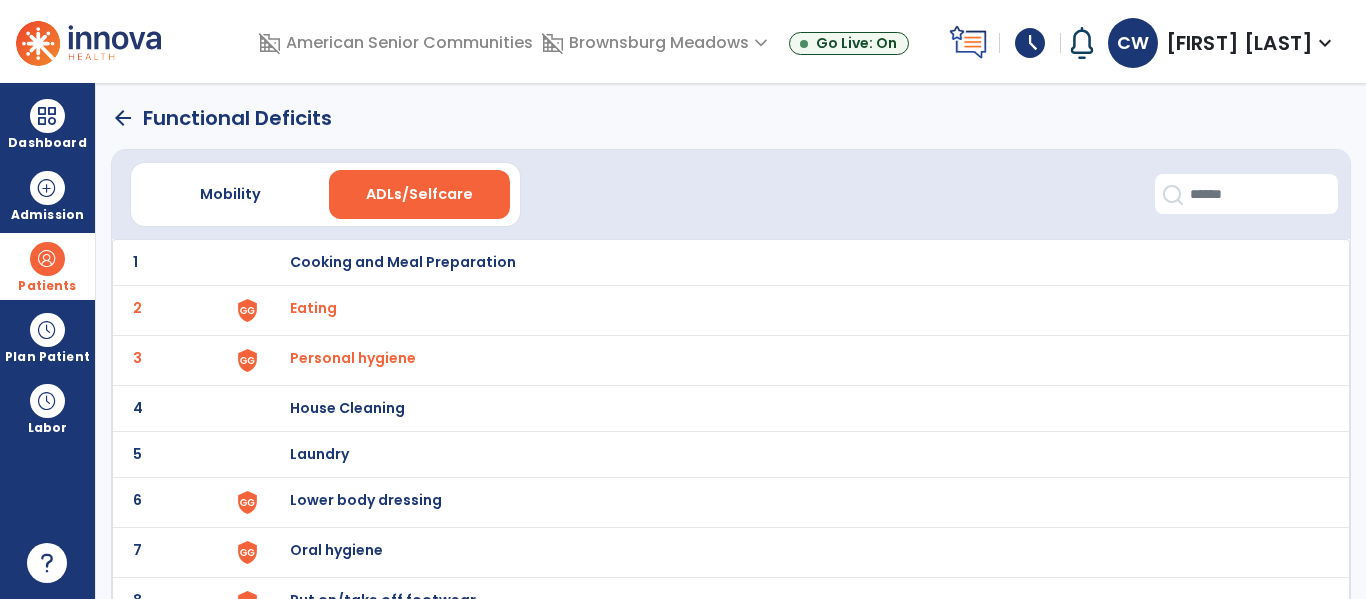 click on "Lower body dressing" at bounding box center (403, 262) 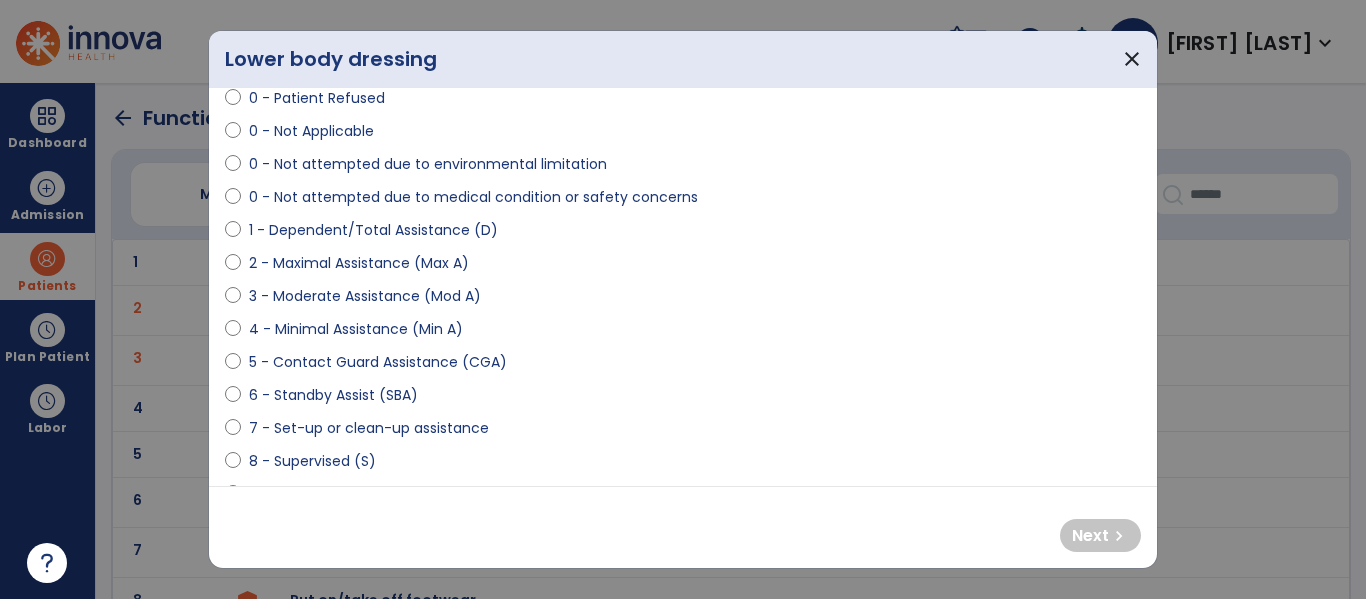 scroll, scrollTop: 139, scrollLeft: 0, axis: vertical 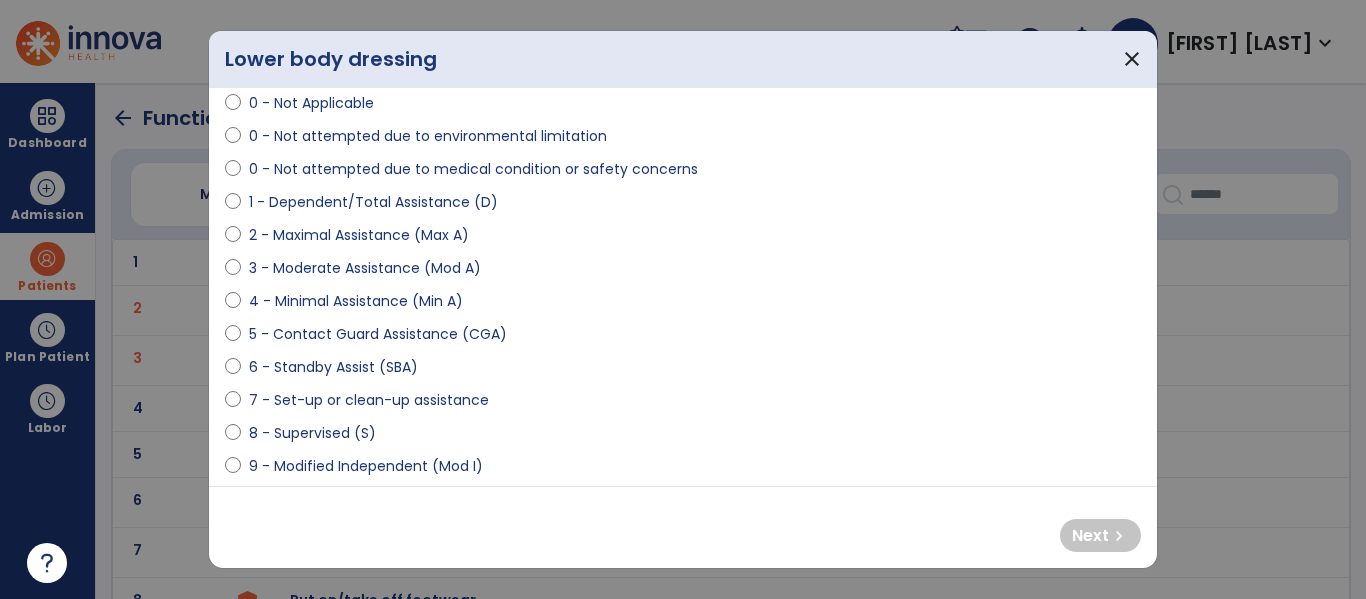 select on "**********" 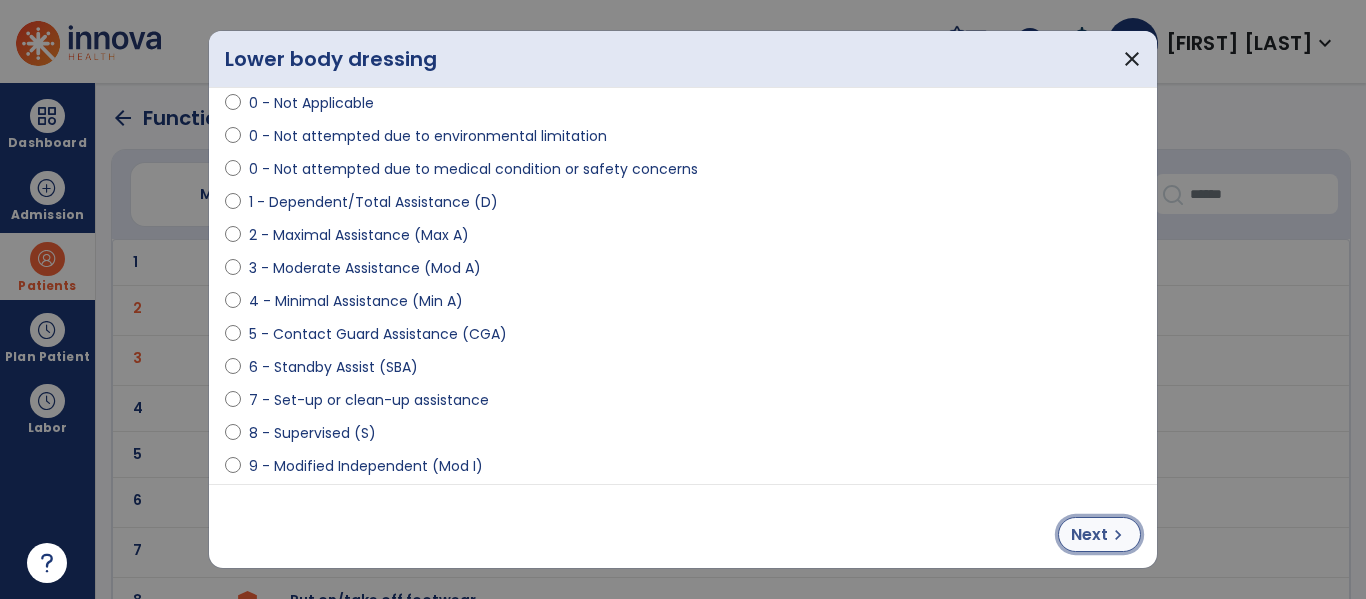 click on "chevron_right" at bounding box center [1118, 535] 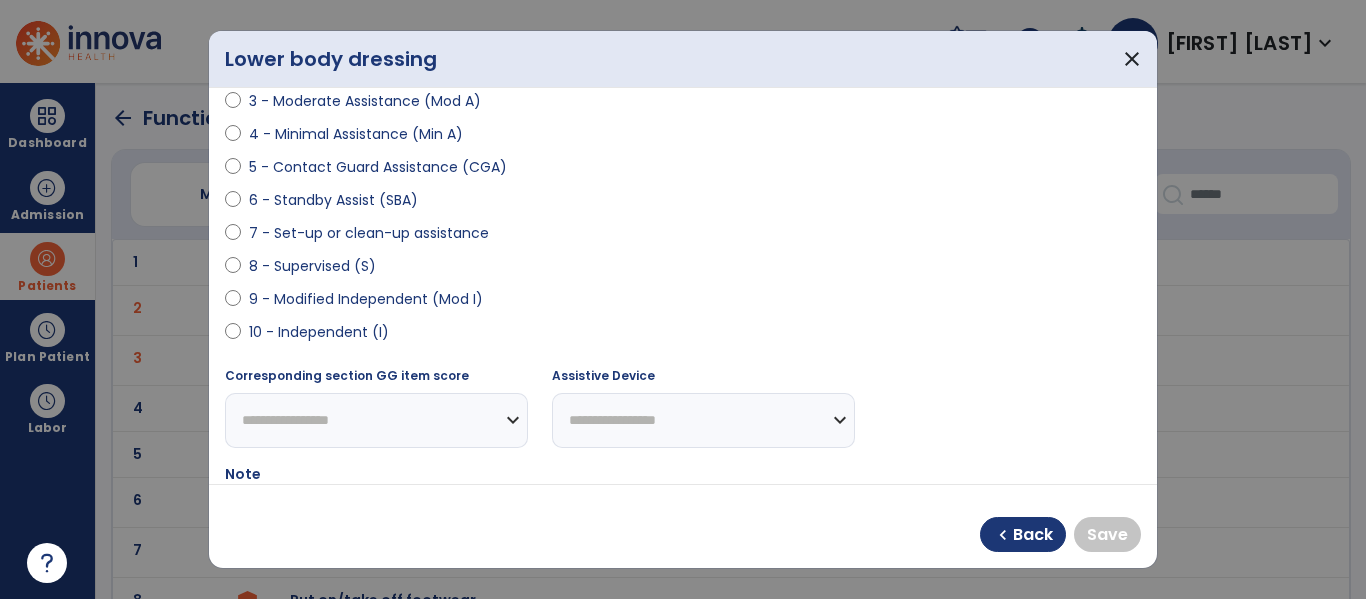 scroll, scrollTop: 307, scrollLeft: 0, axis: vertical 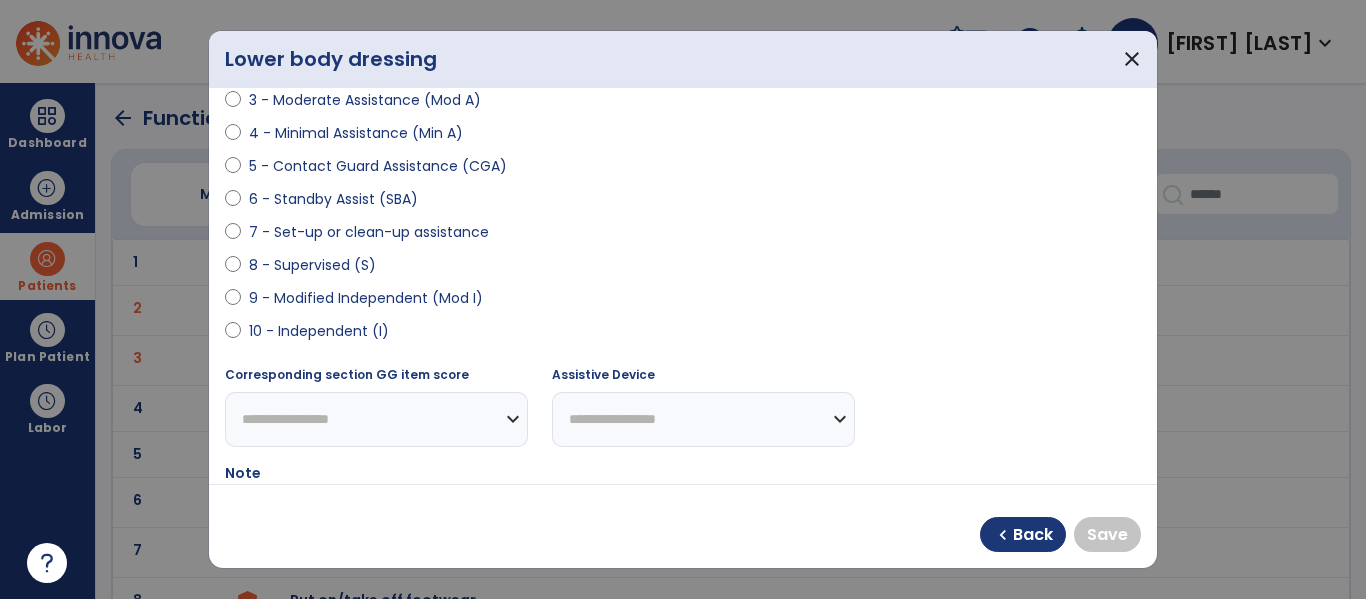 select on "**********" 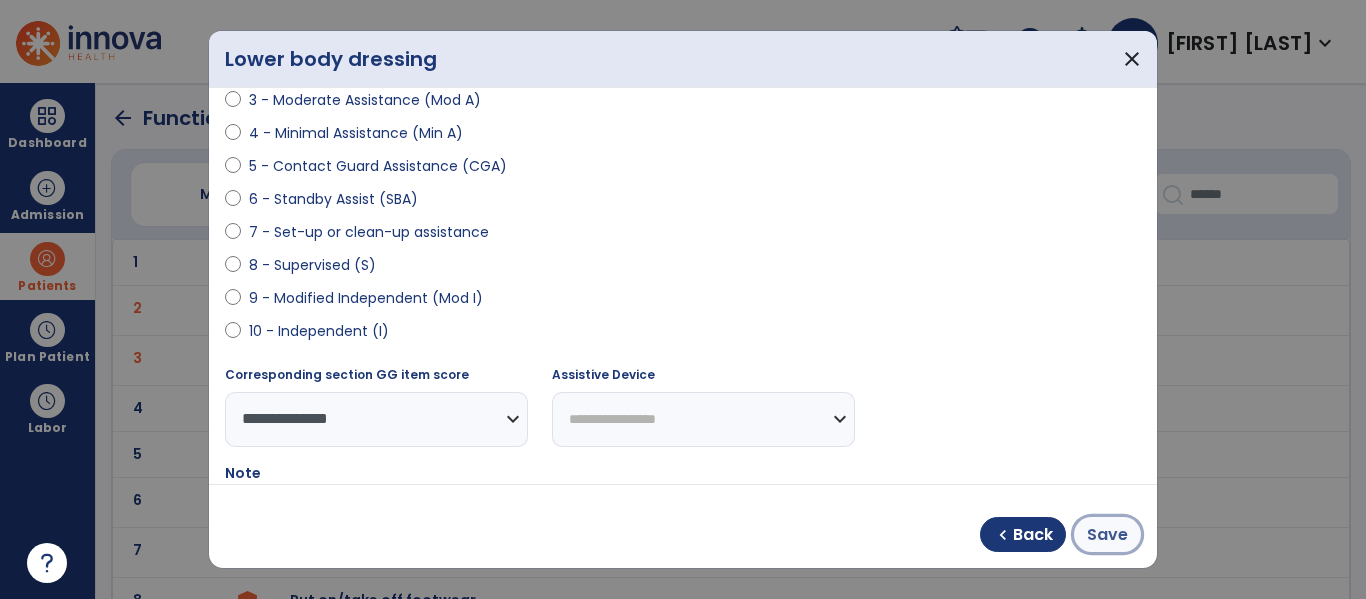 click on "Save" at bounding box center (1107, 535) 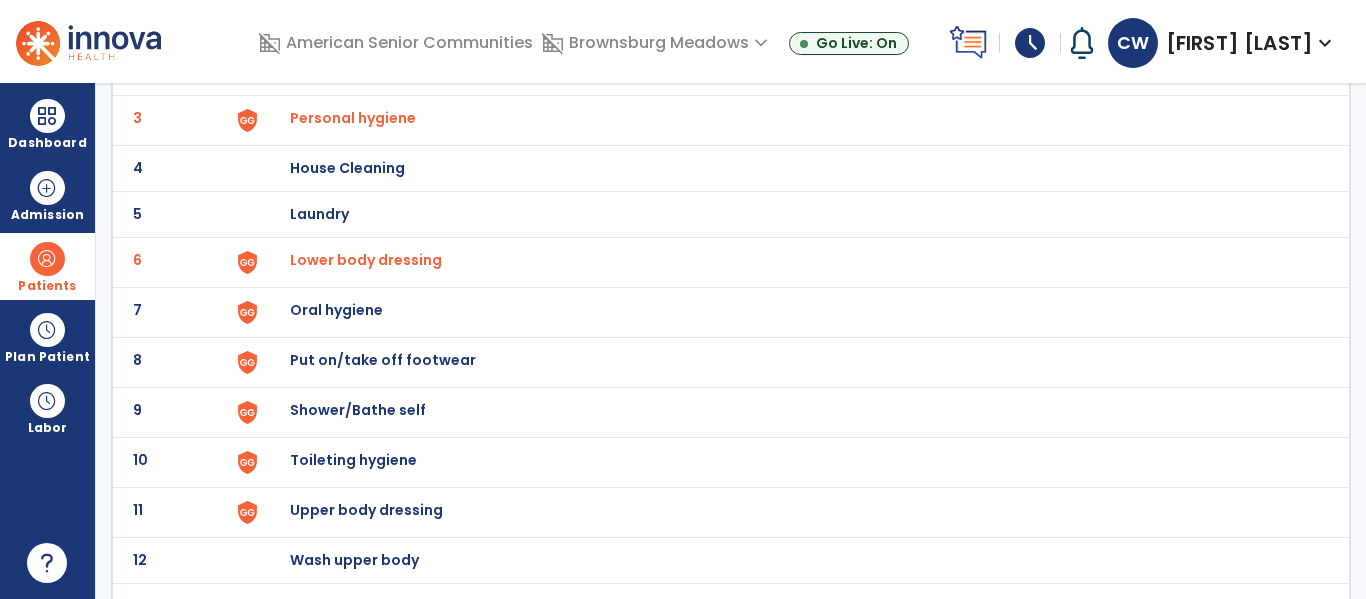 scroll, scrollTop: 249, scrollLeft: 0, axis: vertical 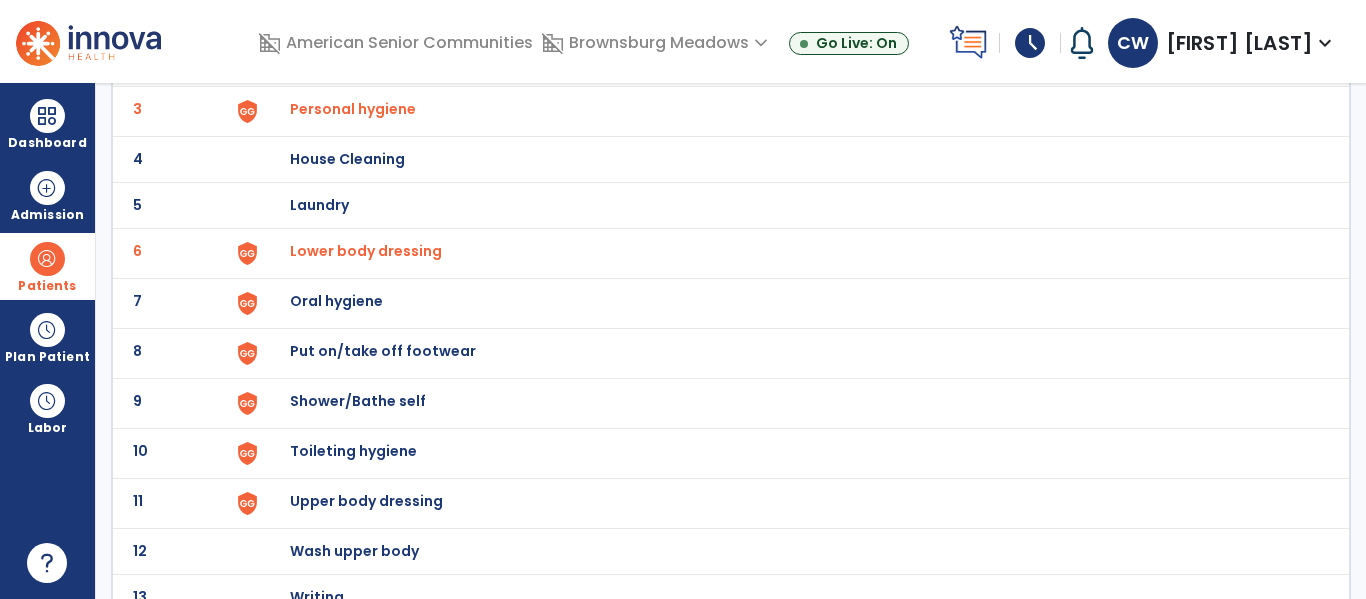 click on "Shower/Bathe self" at bounding box center (403, 13) 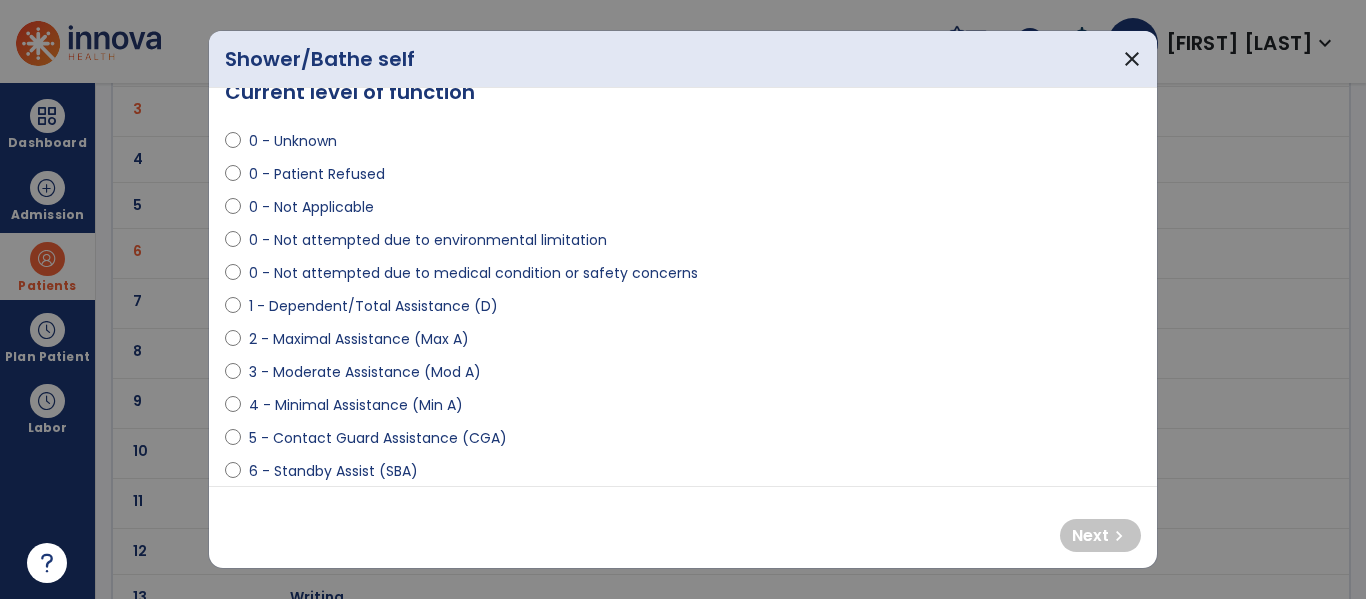 scroll, scrollTop: 43, scrollLeft: 0, axis: vertical 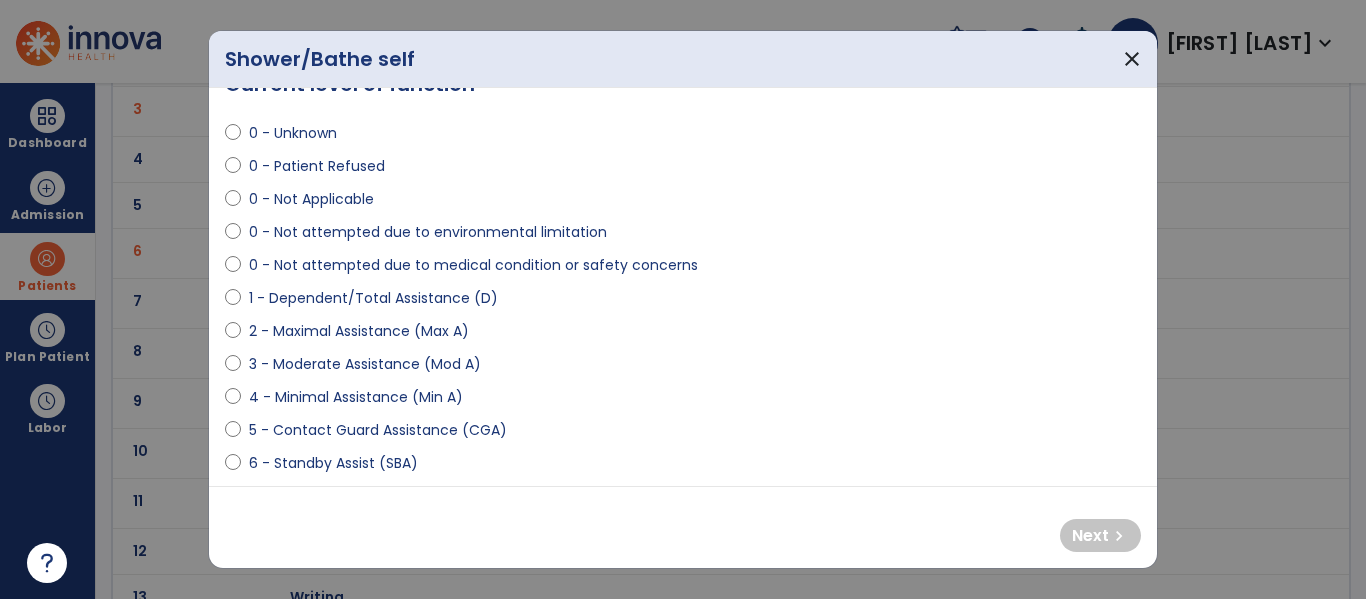 select on "**********" 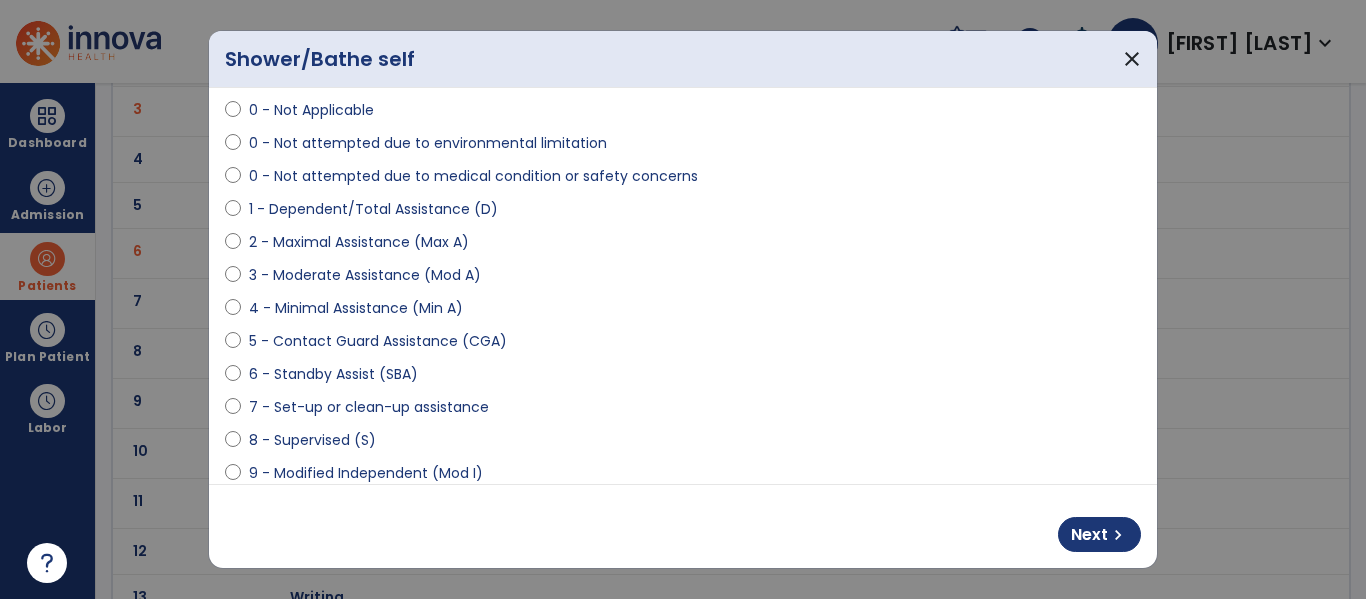 scroll, scrollTop: 134, scrollLeft: 0, axis: vertical 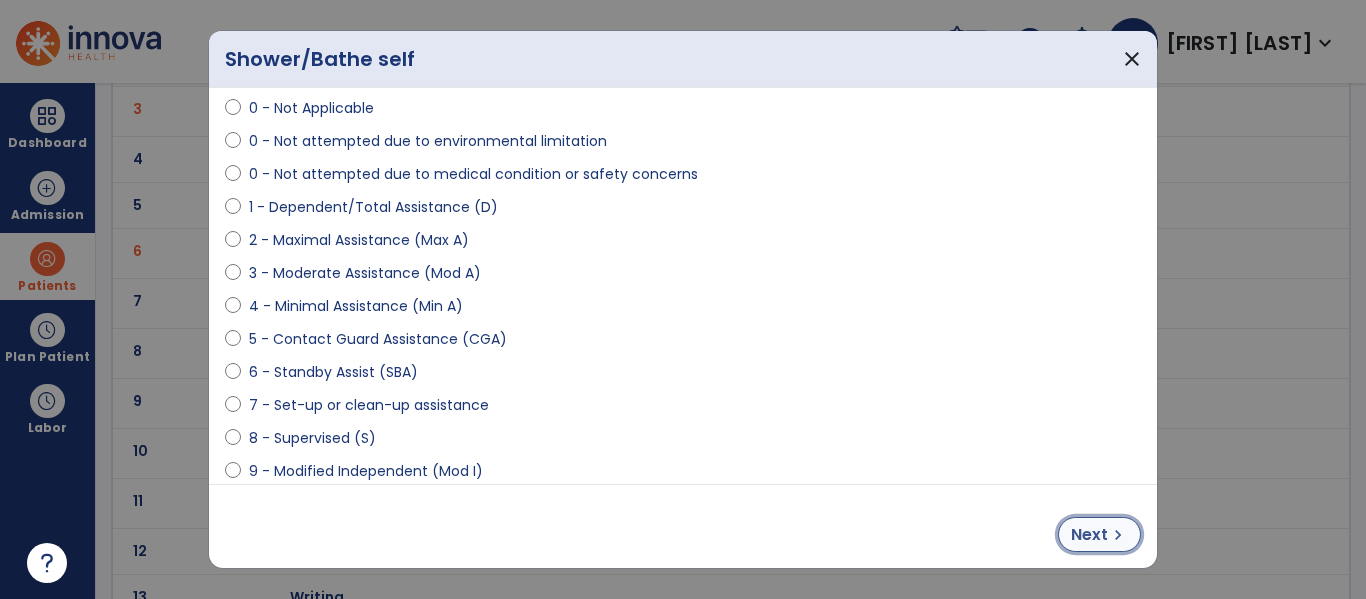 click on "chevron_right" at bounding box center [1118, 535] 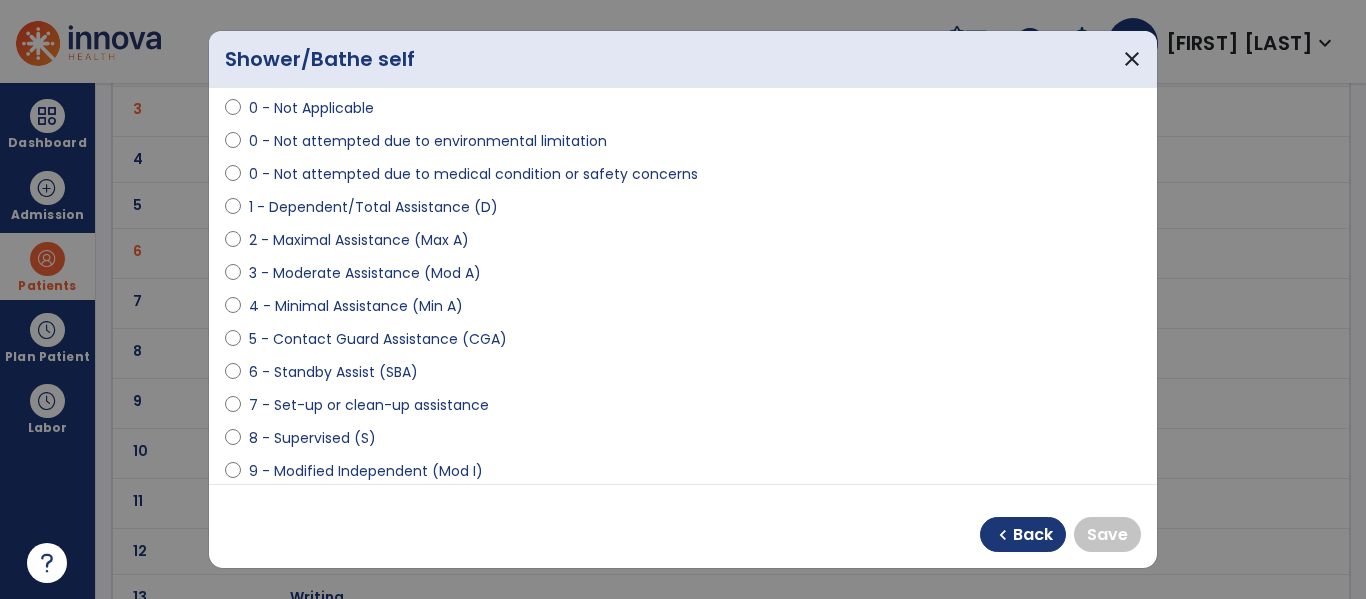 select on "**********" 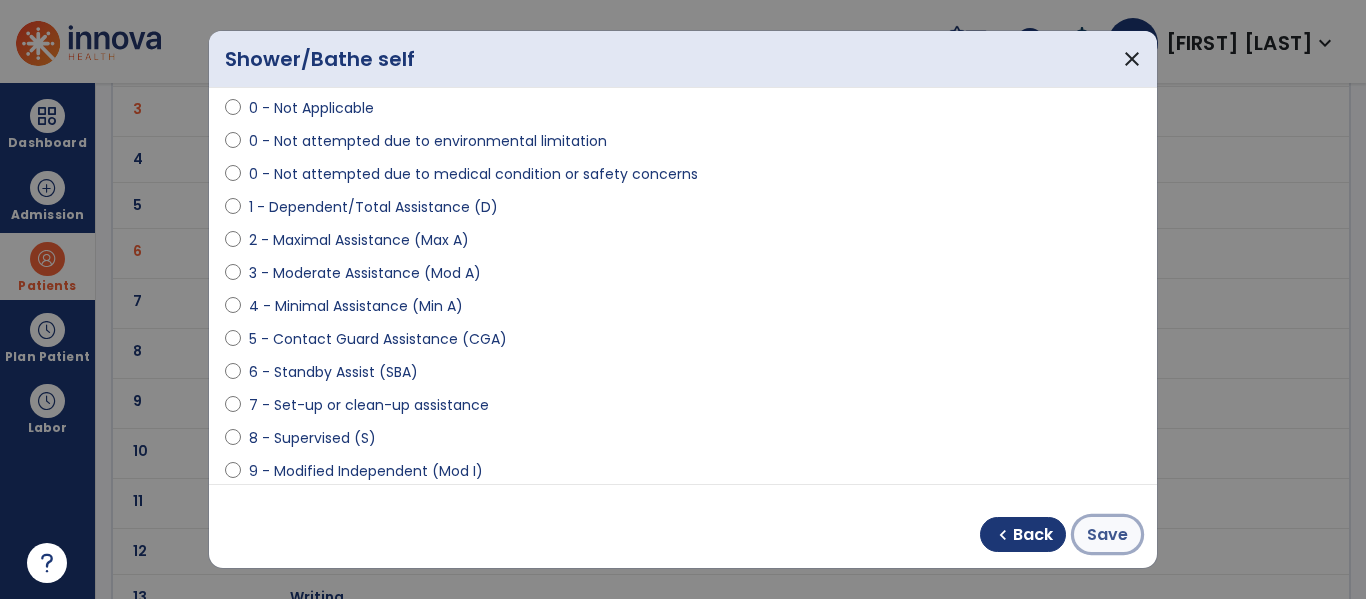 click on "Save" at bounding box center [1107, 535] 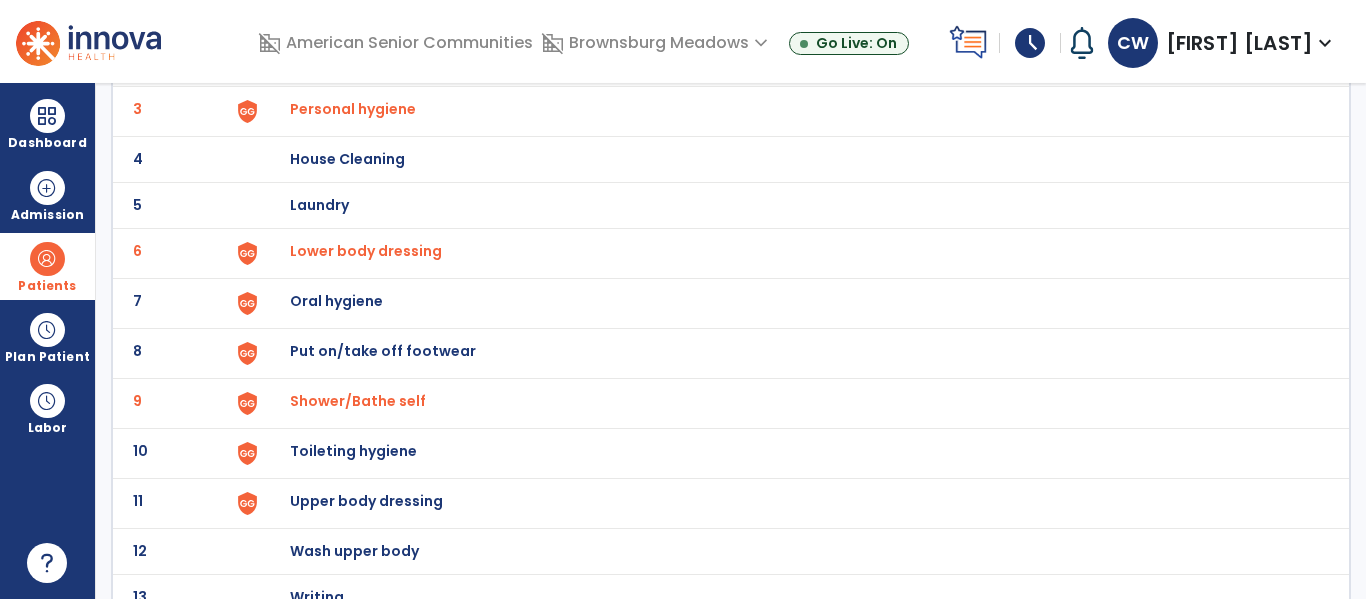 click on "Toileting hygiene" at bounding box center [789, 13] 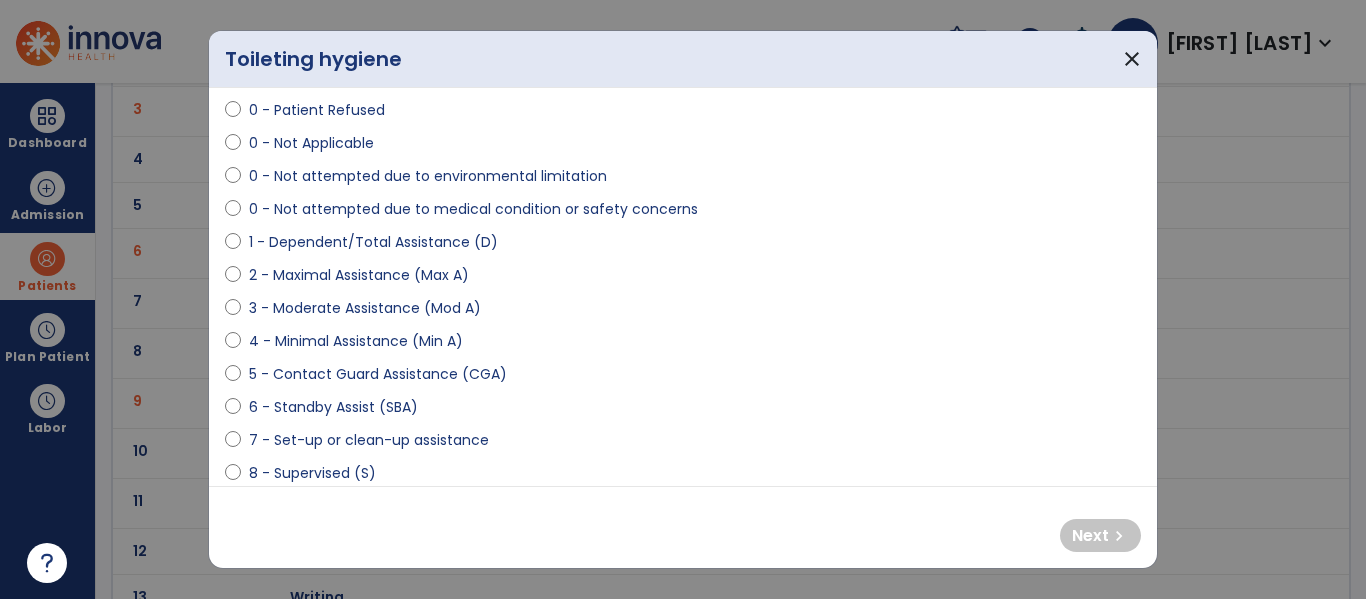 scroll, scrollTop: 104, scrollLeft: 0, axis: vertical 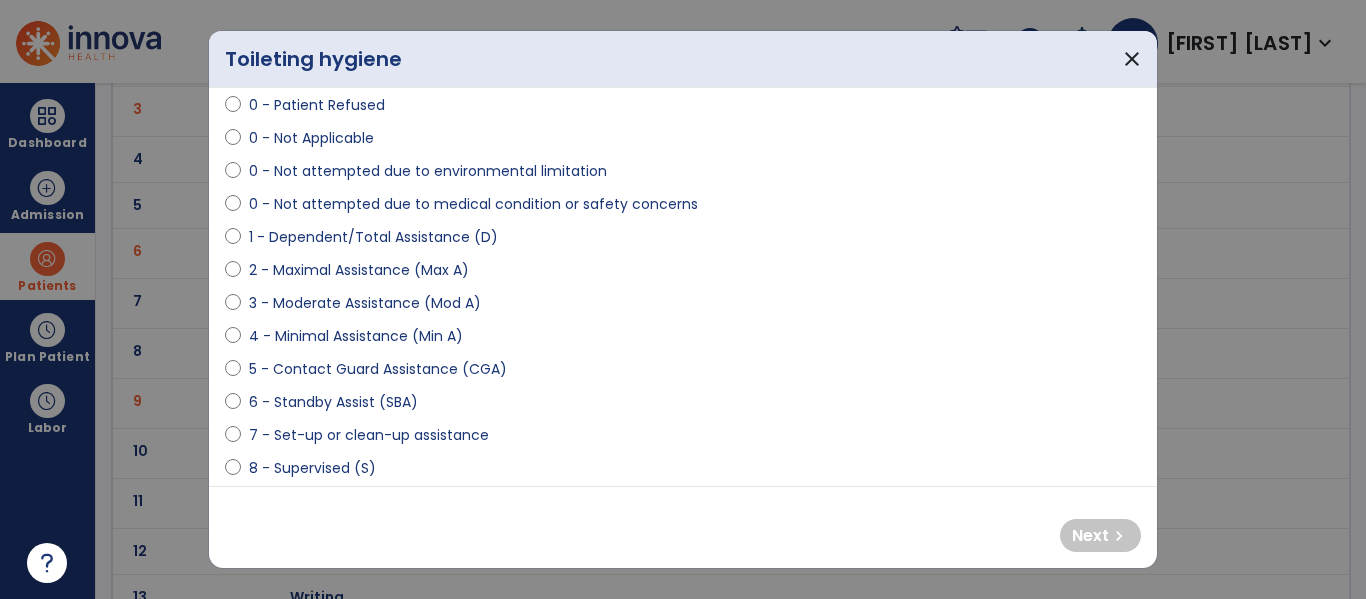 select on "**********" 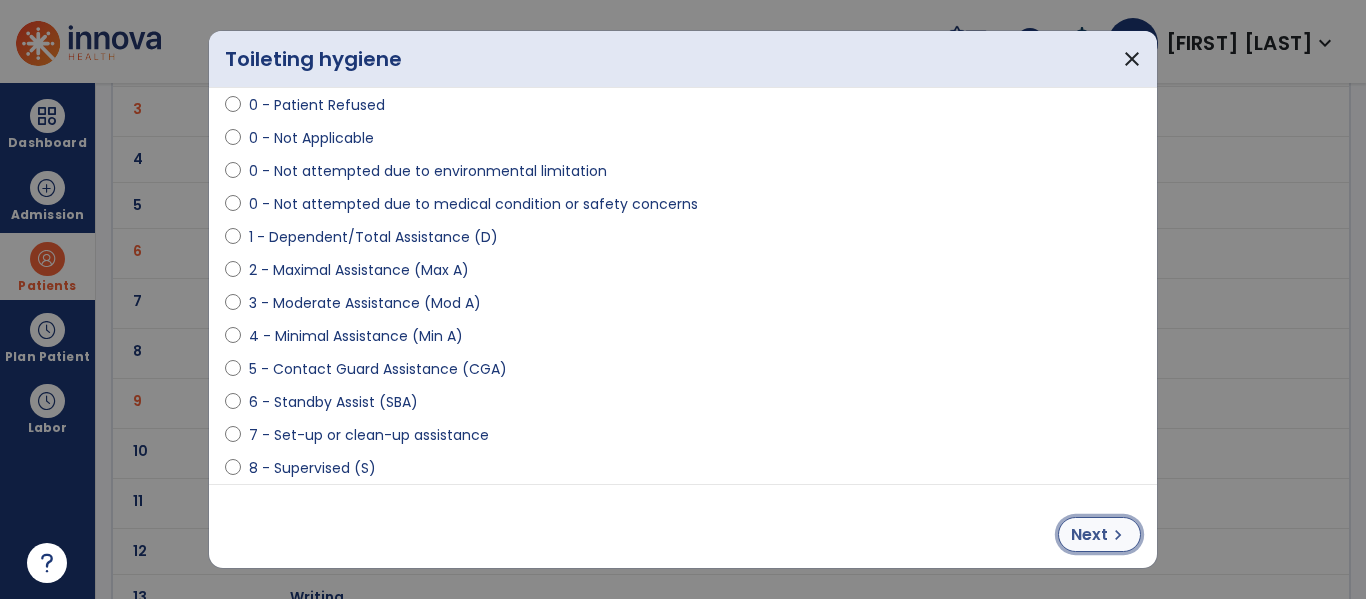 click on "Next" at bounding box center (1089, 535) 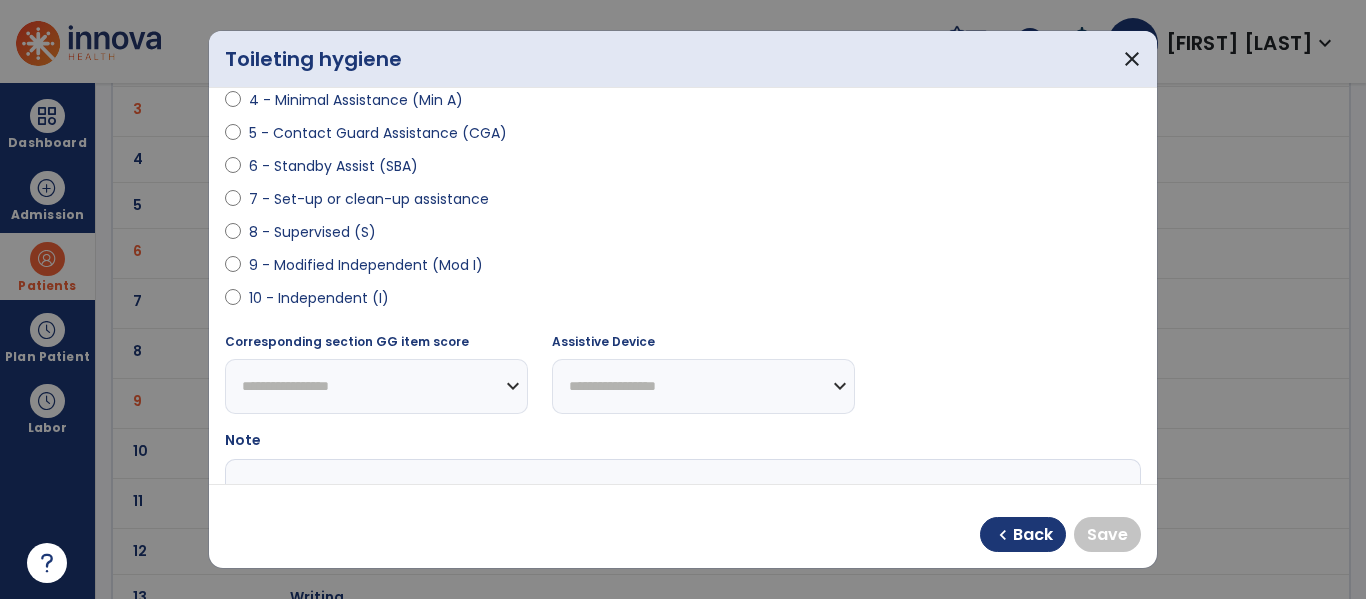 scroll, scrollTop: 341, scrollLeft: 0, axis: vertical 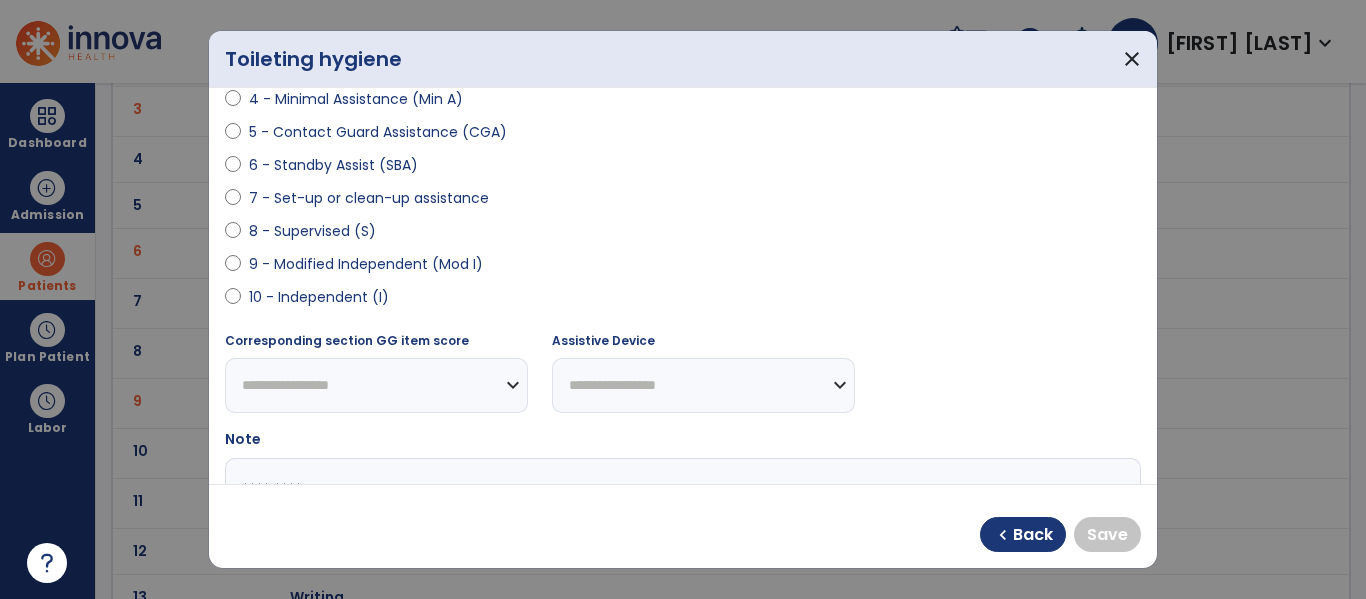 select on "**********" 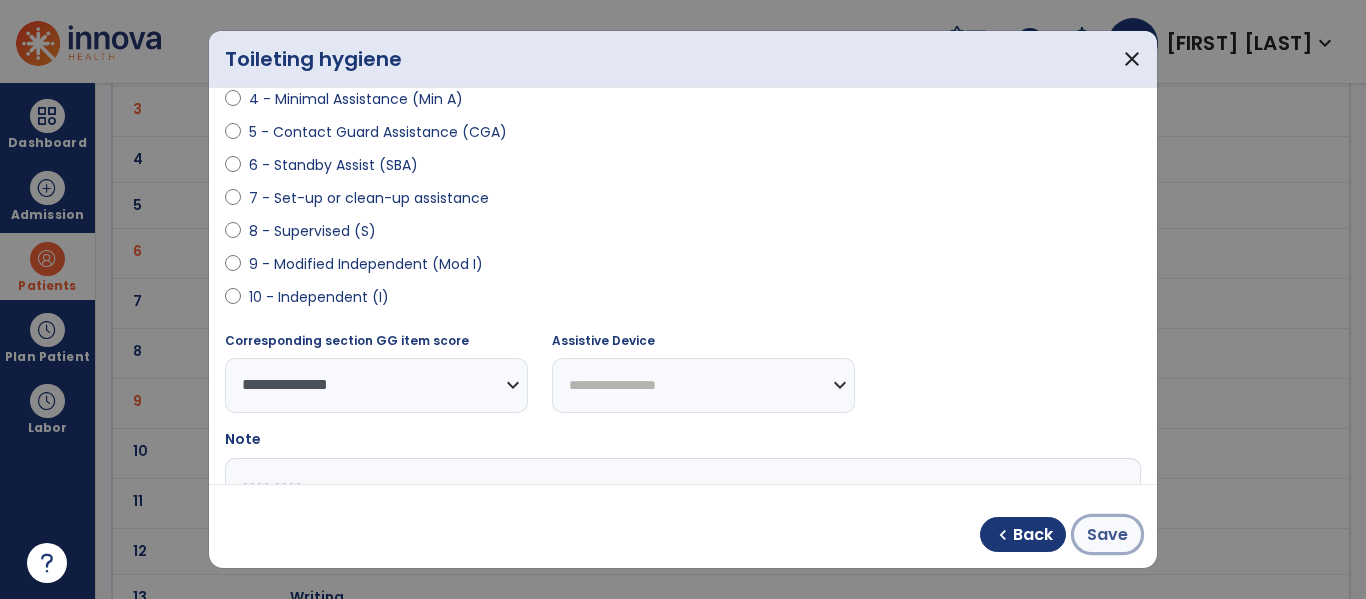 click on "Save" at bounding box center (1107, 535) 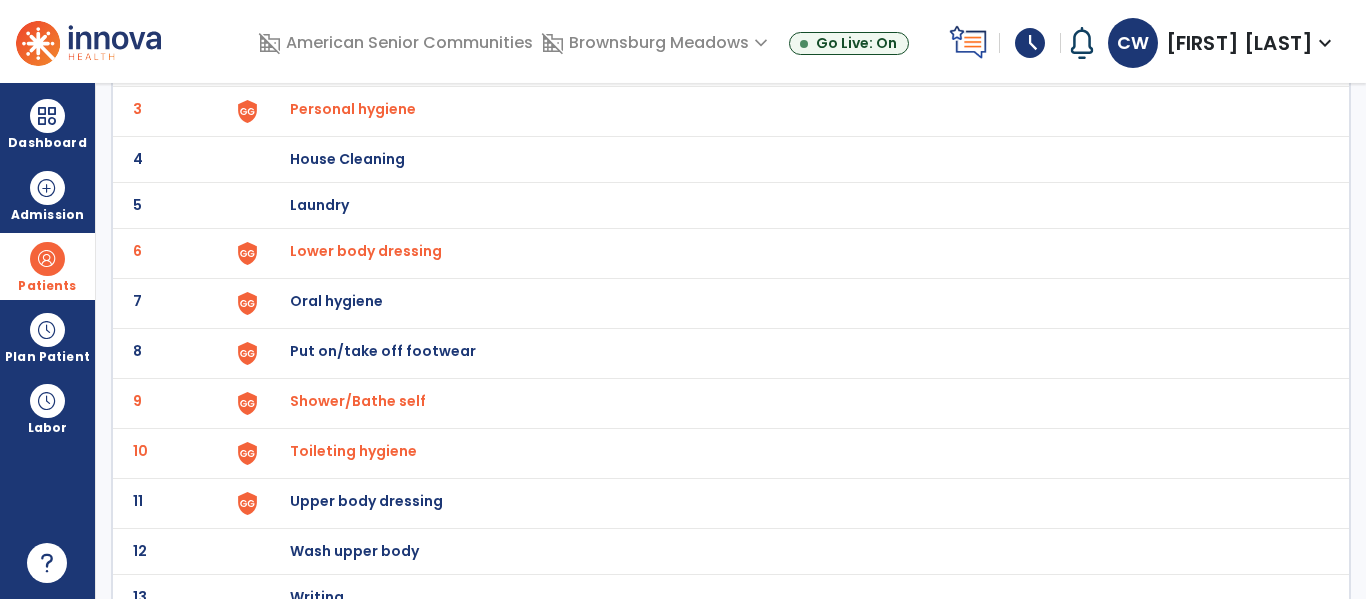 click on "Upper body dressing" at bounding box center (403, 13) 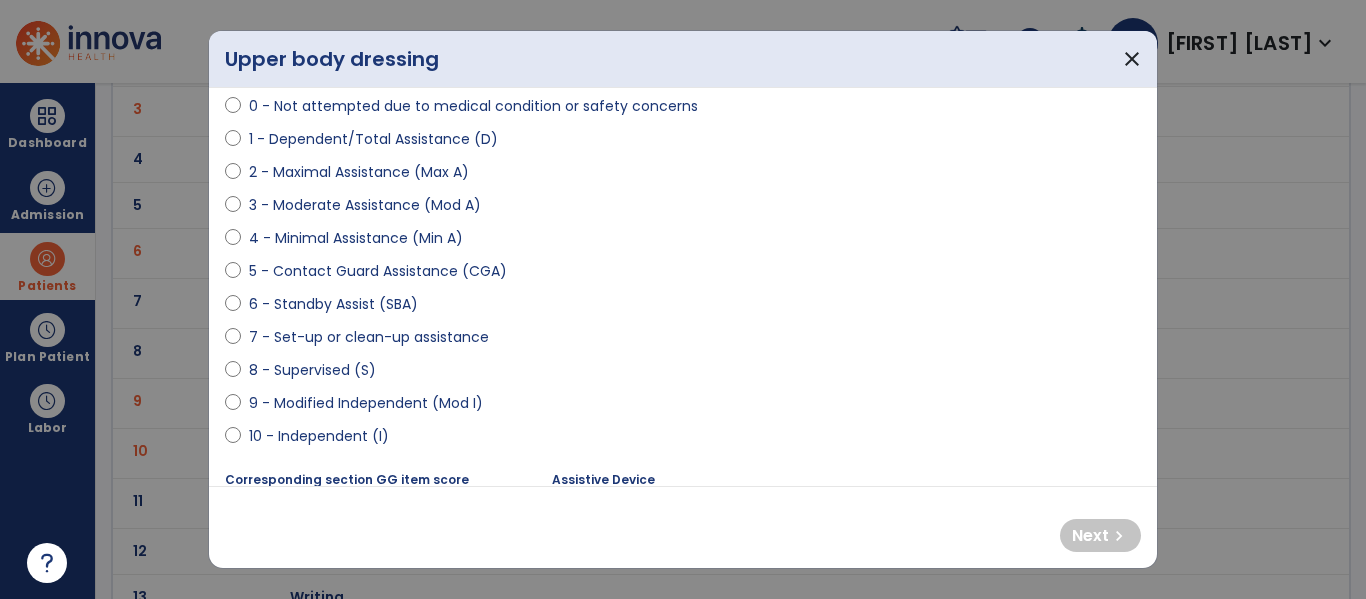 scroll, scrollTop: 205, scrollLeft: 0, axis: vertical 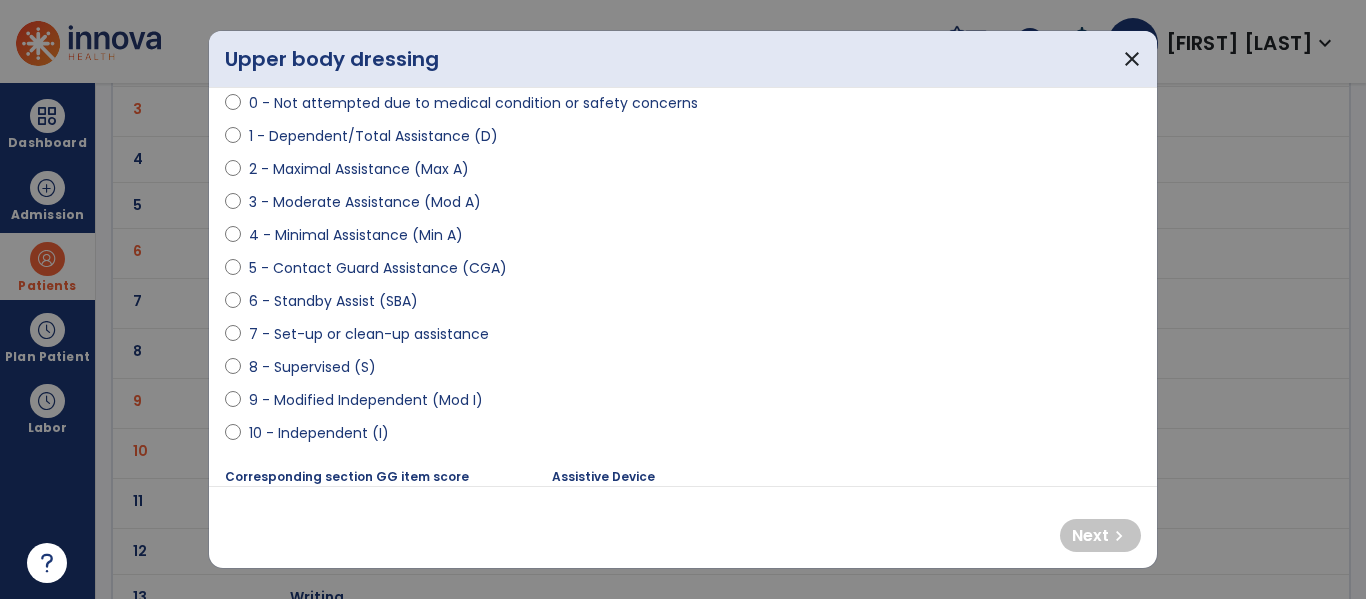 select on "**********" 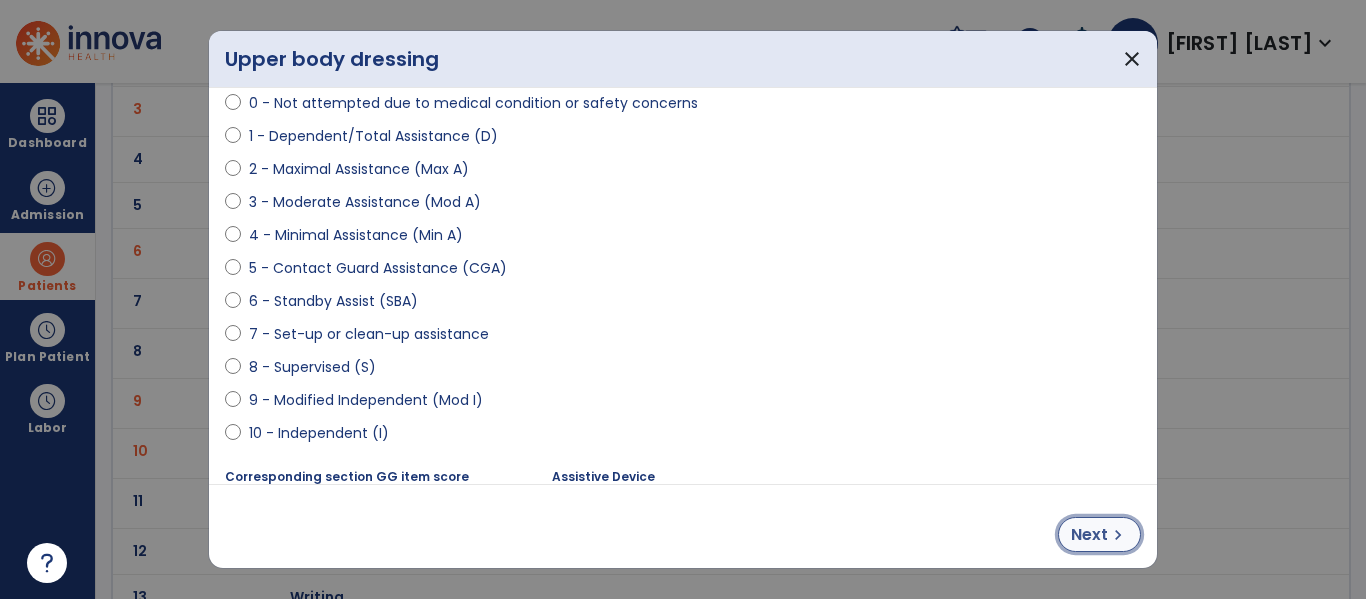 click on "chevron_right" at bounding box center [1118, 535] 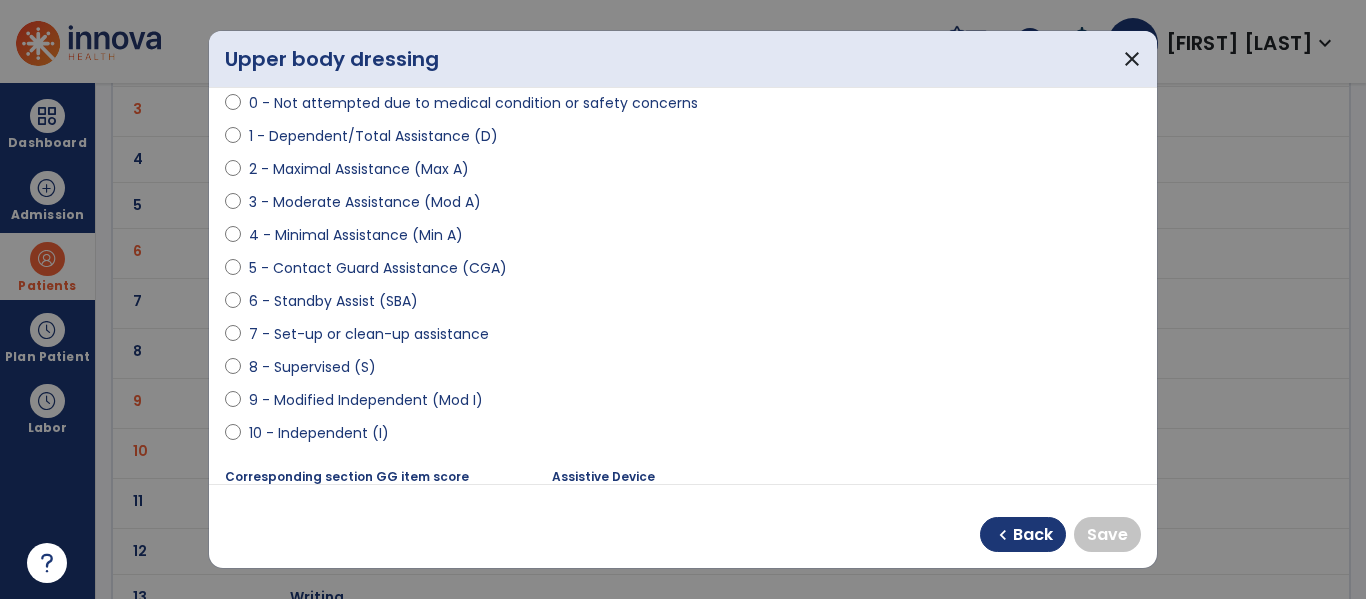 select on "**********" 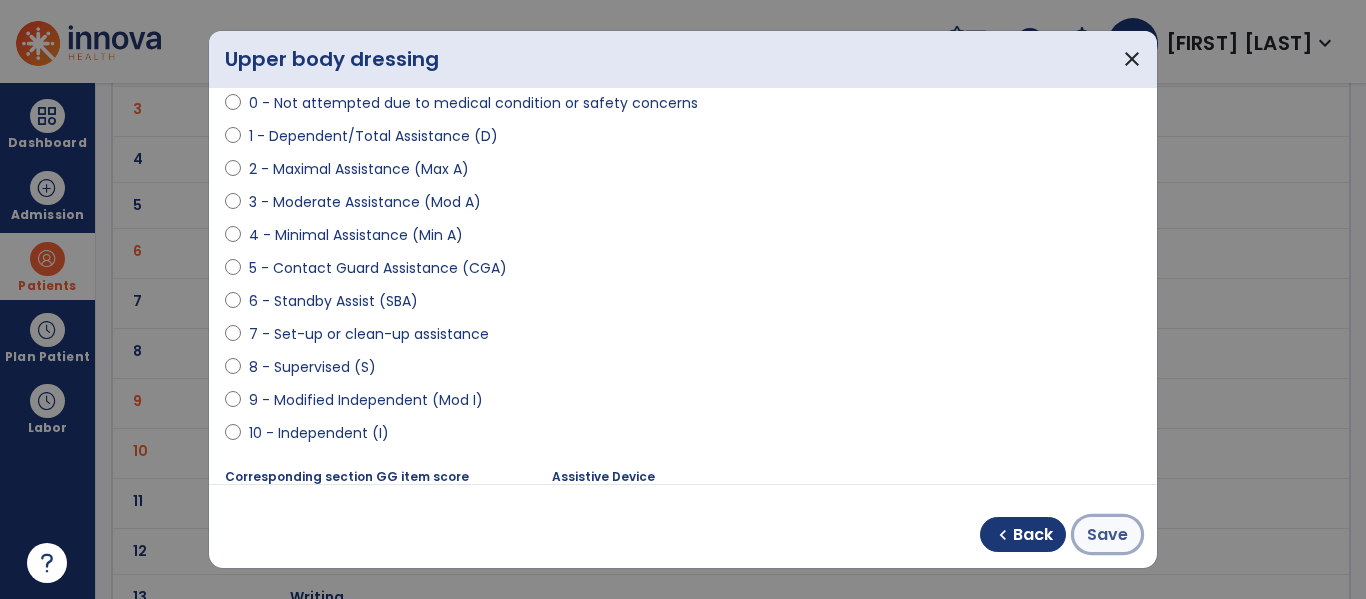 click on "Save" at bounding box center [1107, 535] 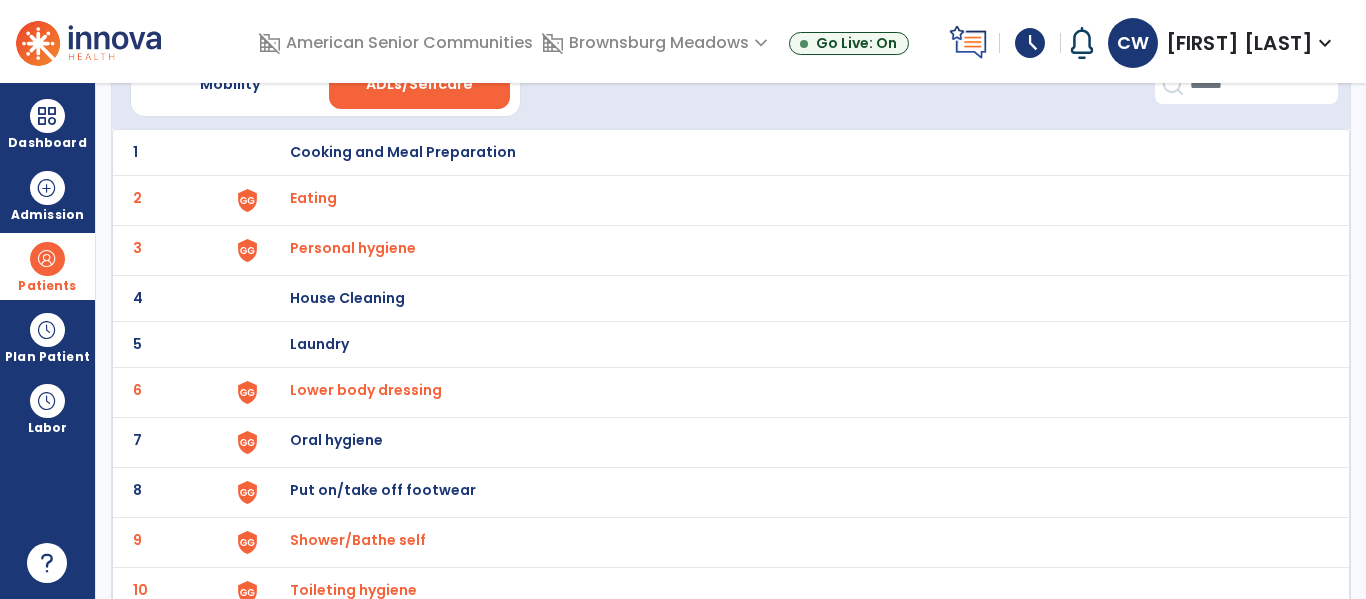scroll, scrollTop: 0, scrollLeft: 0, axis: both 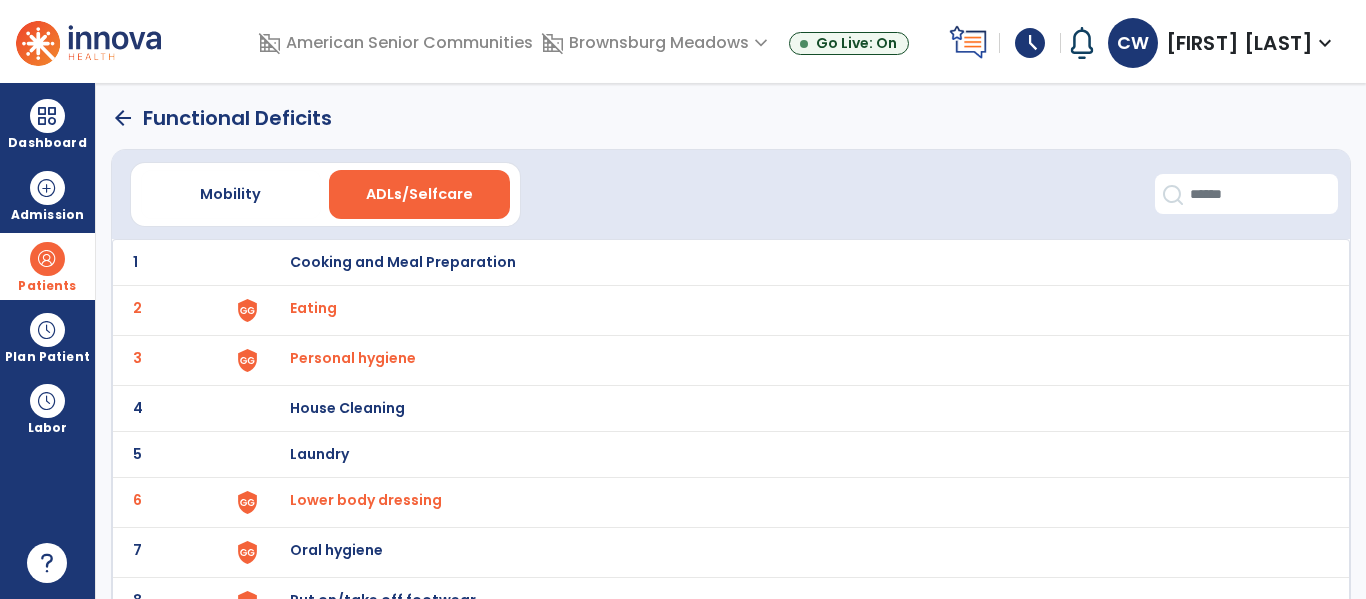 click on "arrow_back" 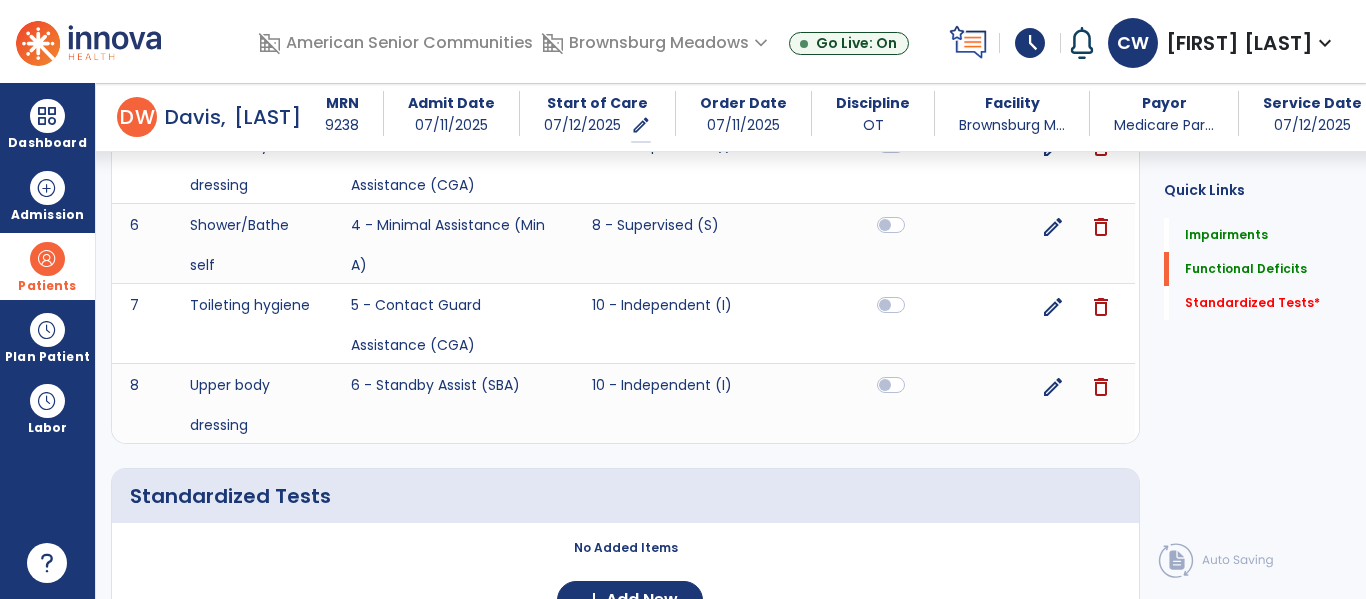 scroll, scrollTop: 1759, scrollLeft: 0, axis: vertical 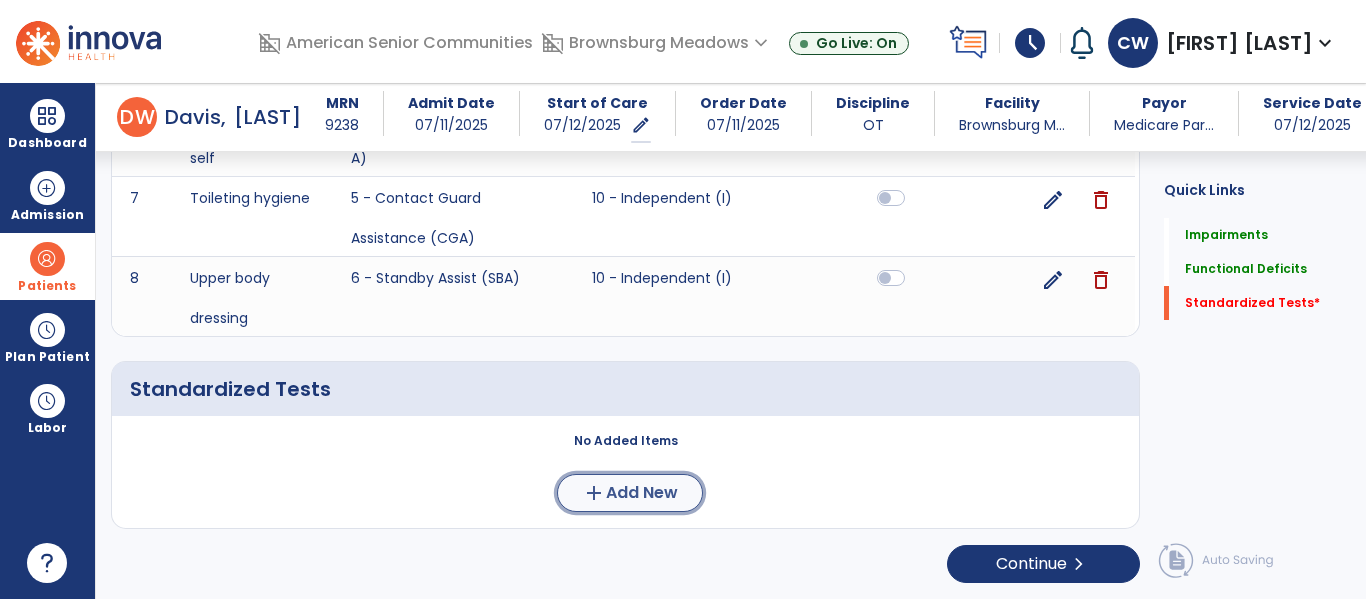 click on "Add New" 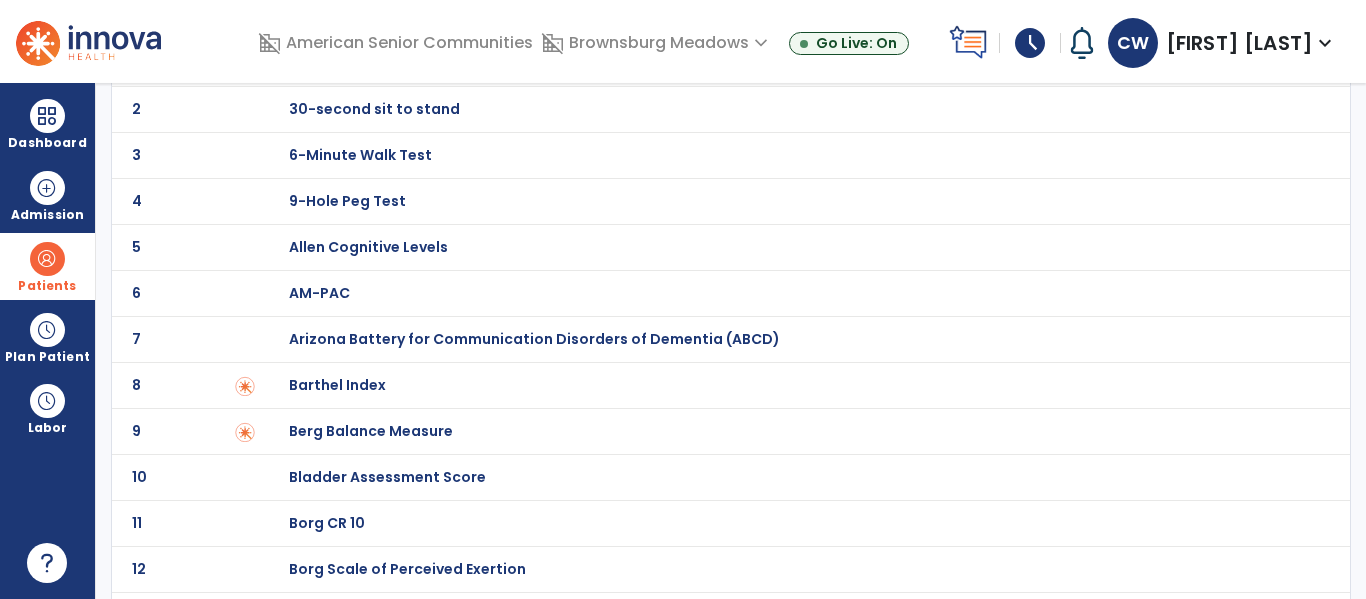 scroll, scrollTop: 143, scrollLeft: 0, axis: vertical 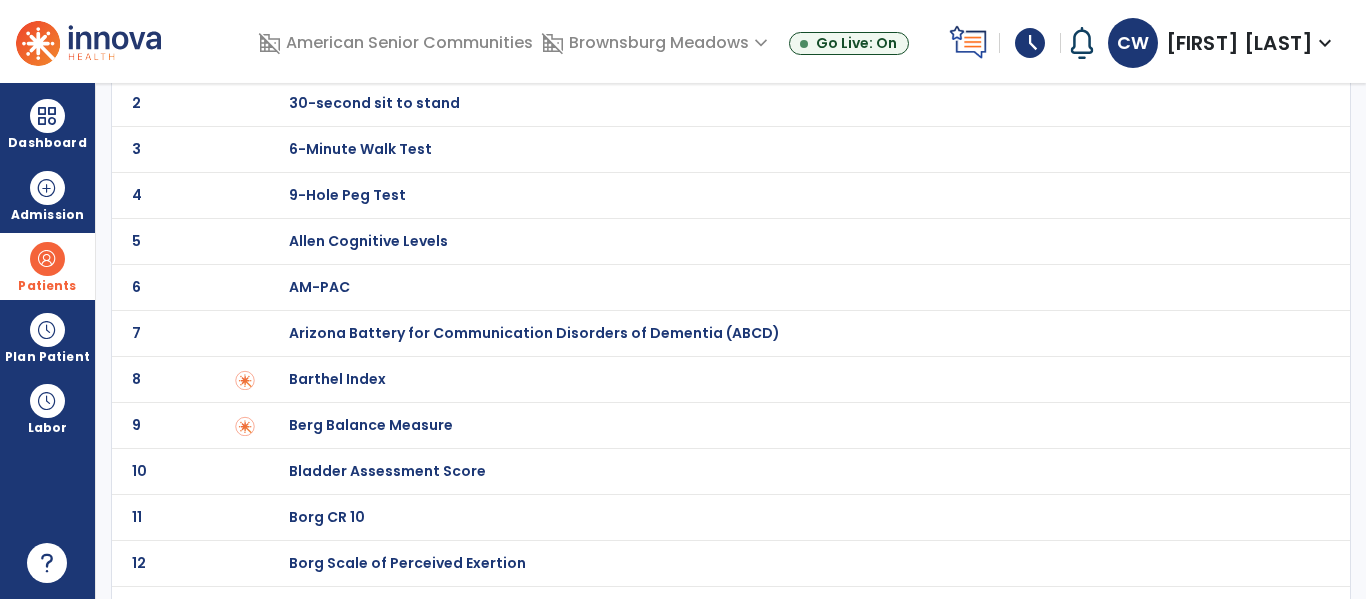 click on "Barthel Index" at bounding box center (360, 57) 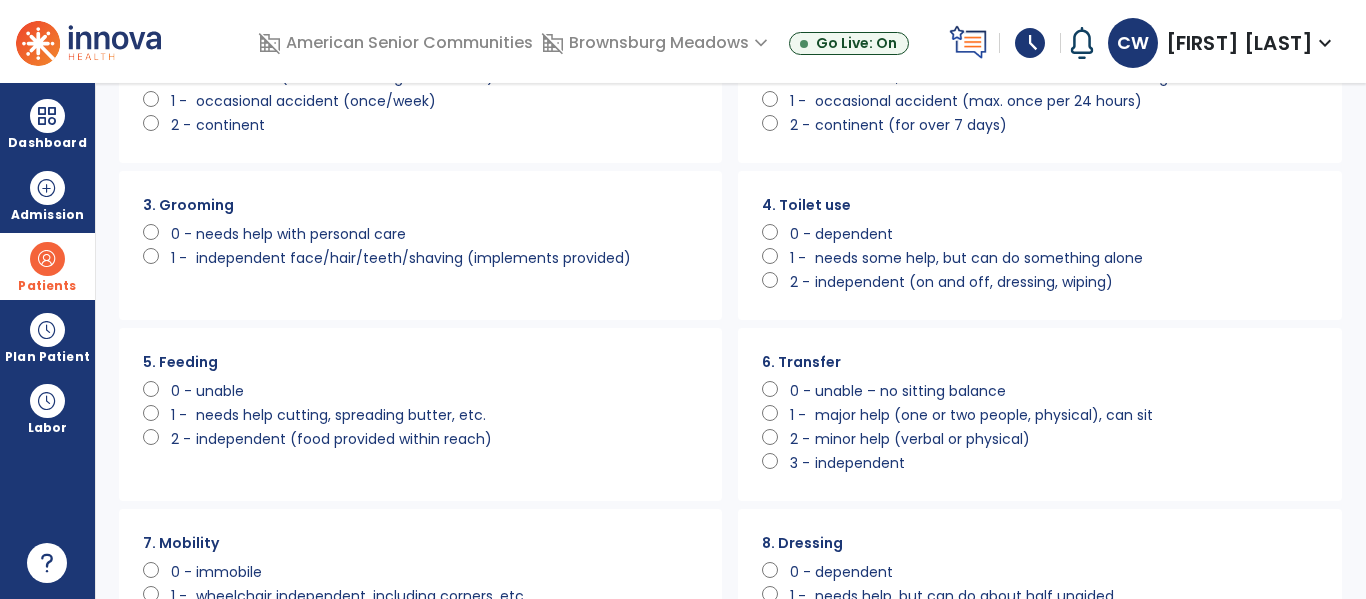 scroll, scrollTop: 0, scrollLeft: 0, axis: both 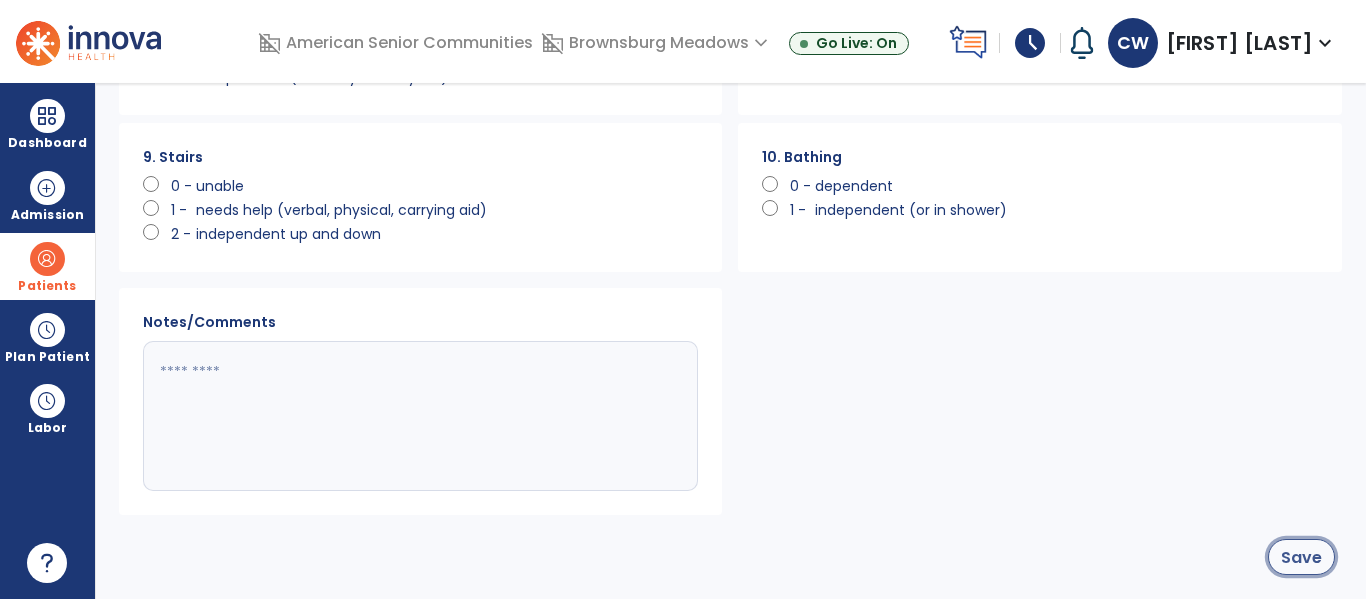 click on "Save" 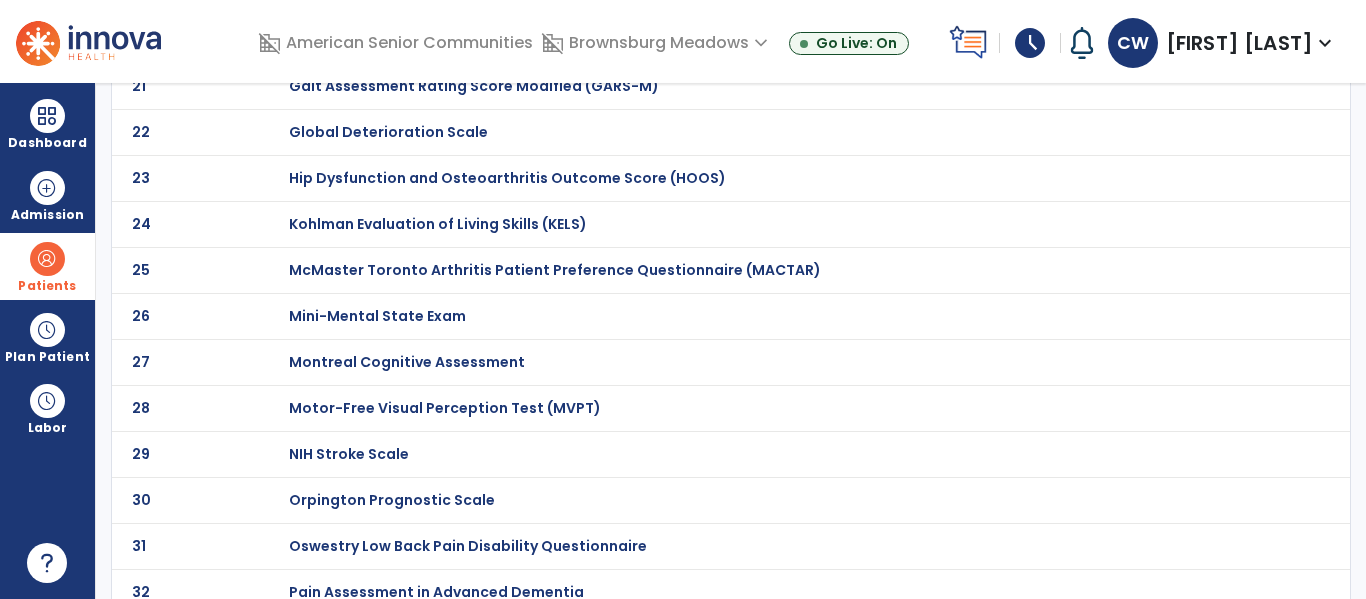 scroll, scrollTop: 0, scrollLeft: 0, axis: both 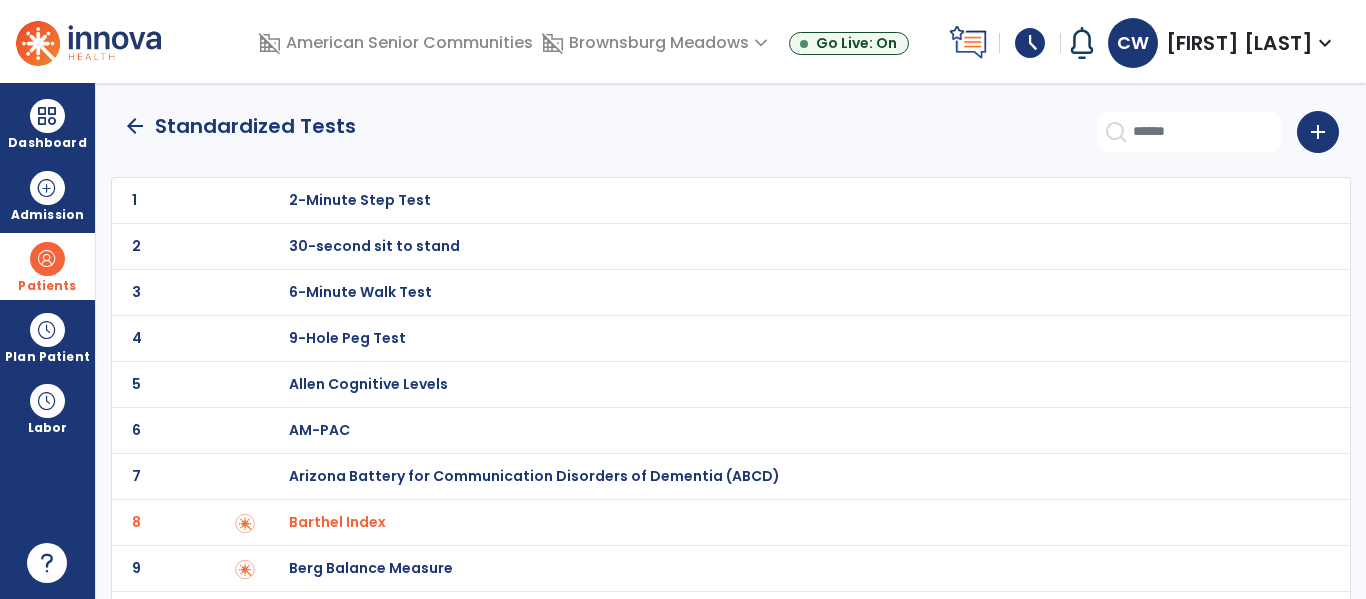 click on "arrow_back" 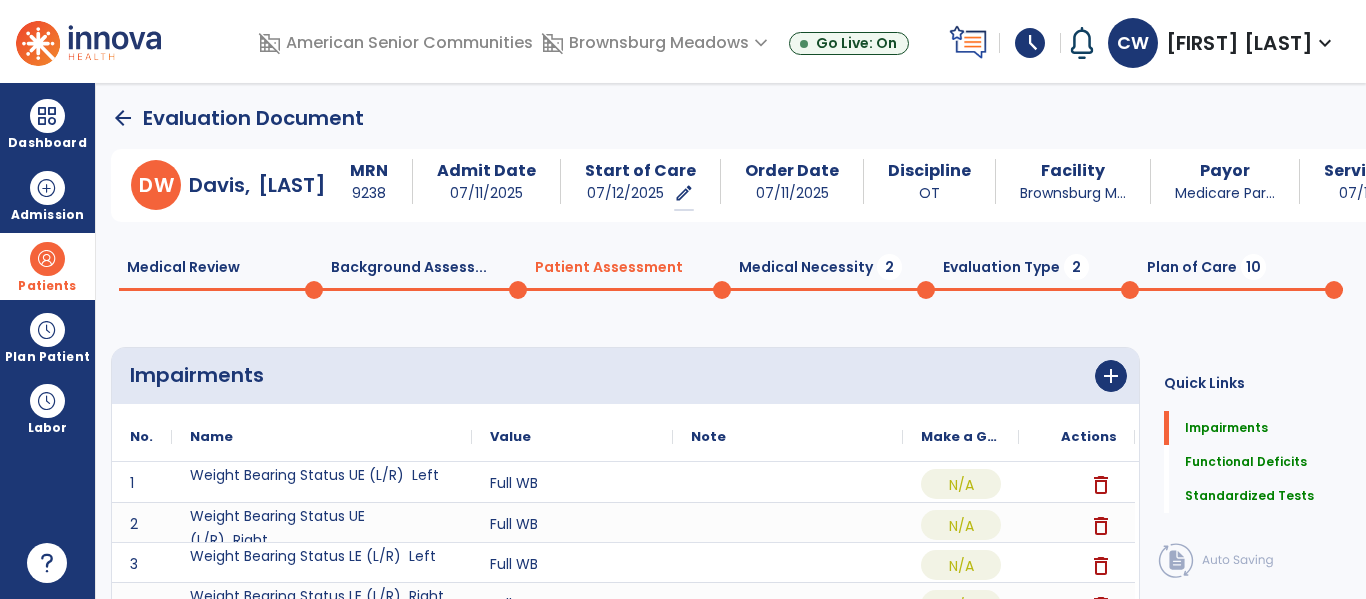 scroll, scrollTop: 20, scrollLeft: 0, axis: vertical 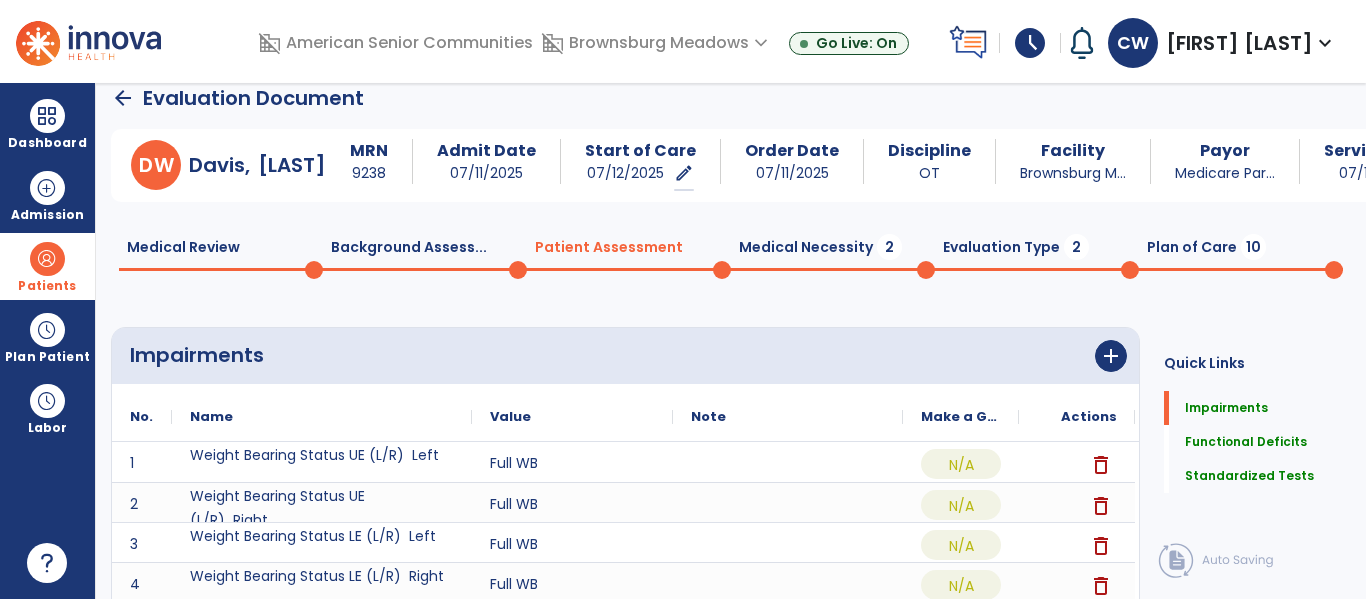 click on "Medical Necessity  2" 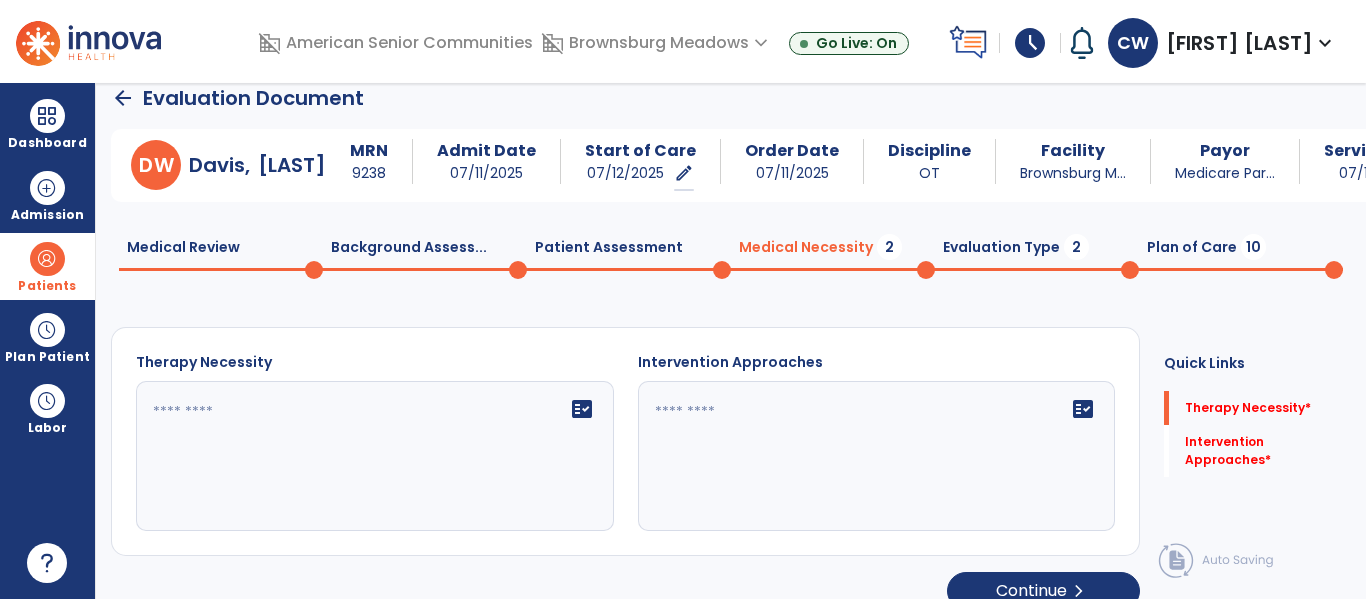 click on "fact_check" 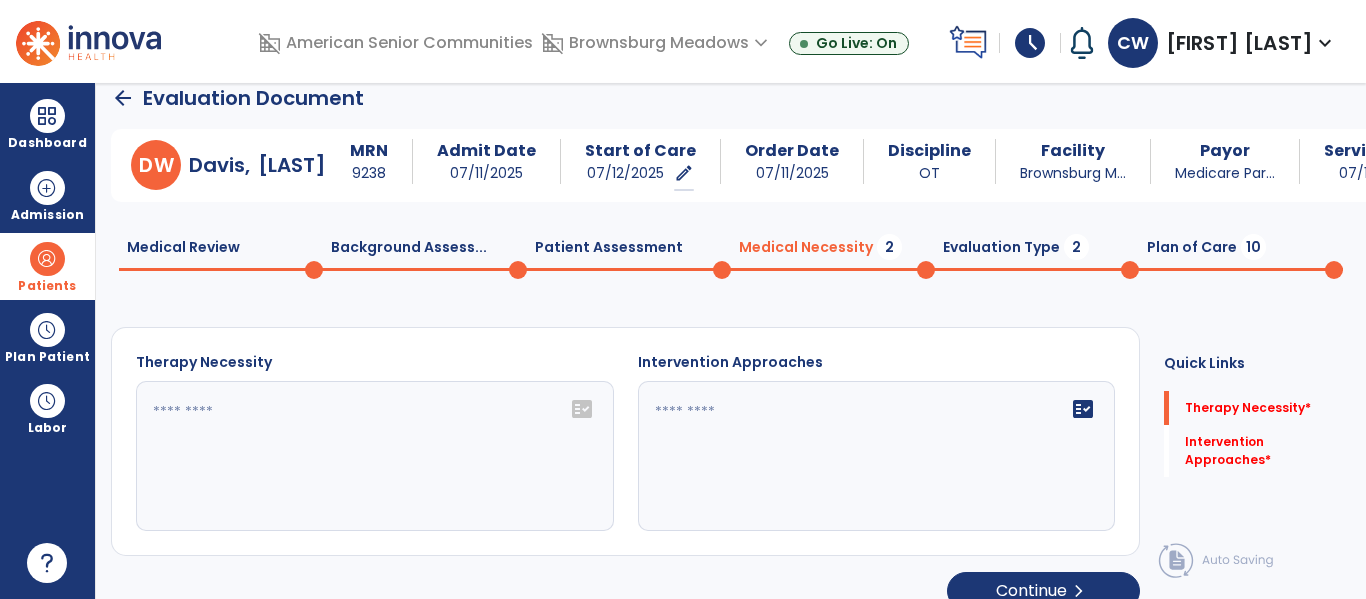 click 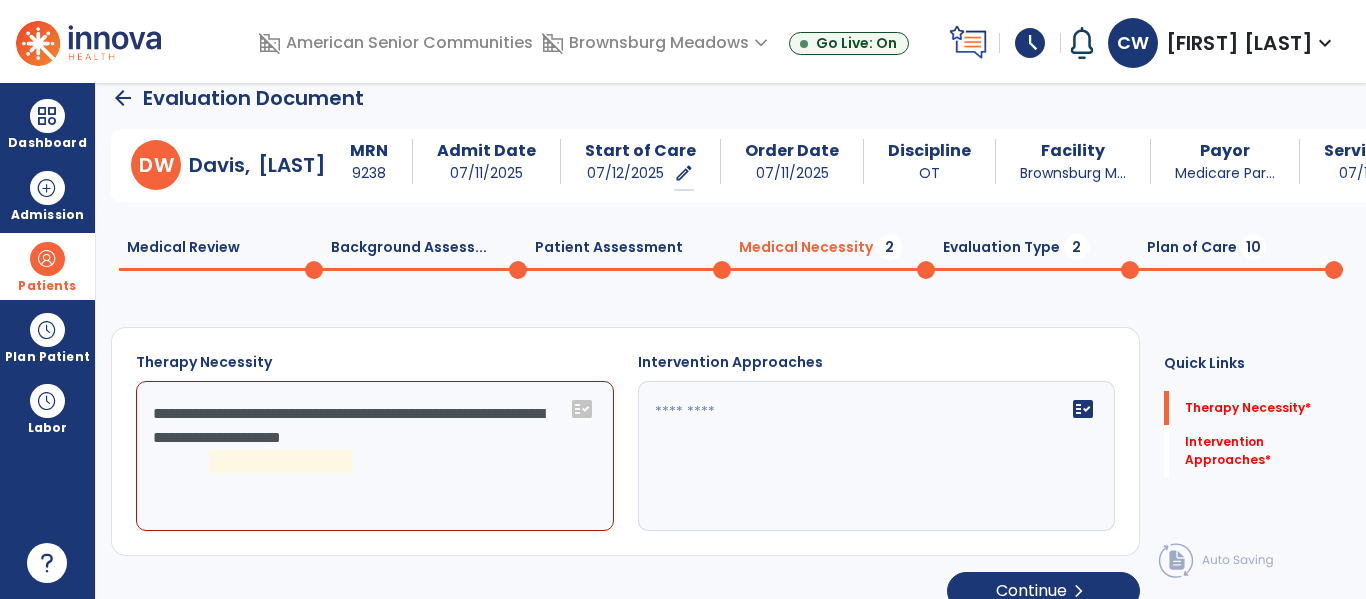 click on "**********" 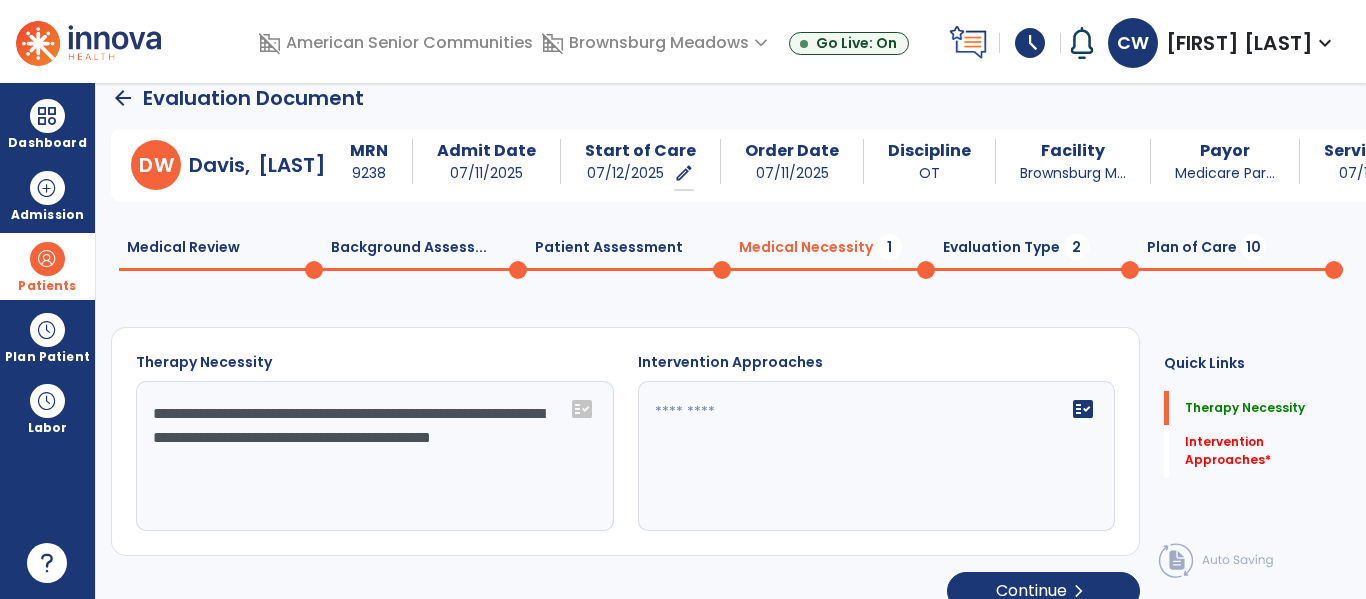 type on "**********" 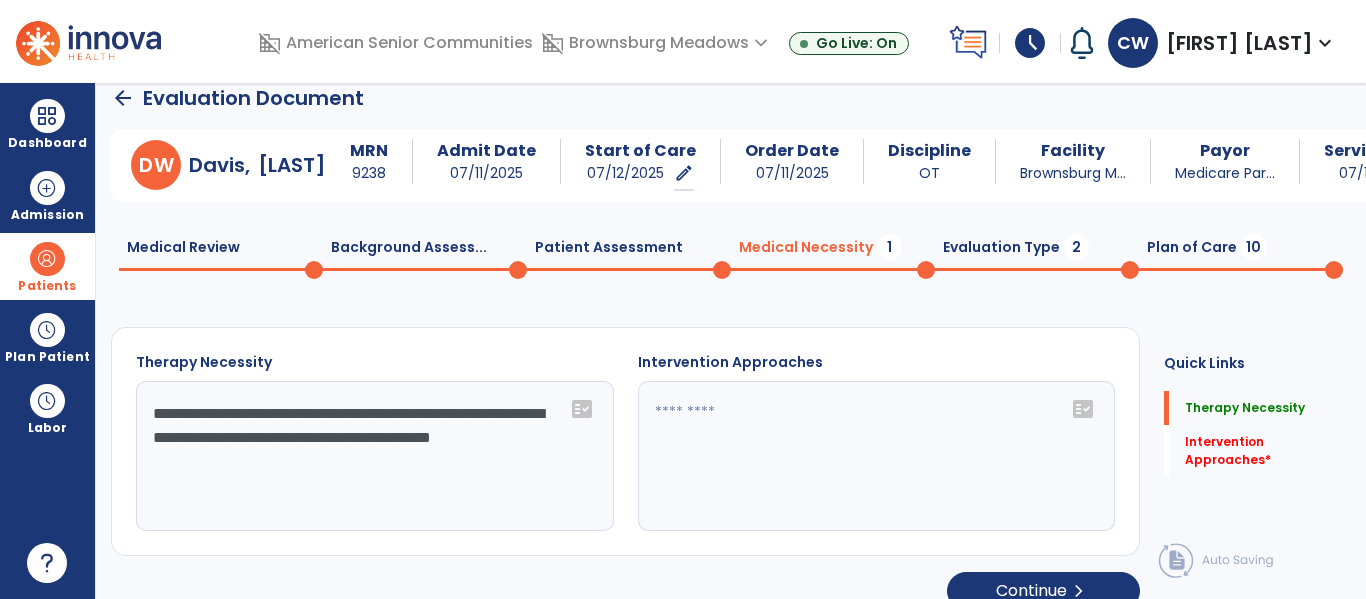 click on "fact_check" 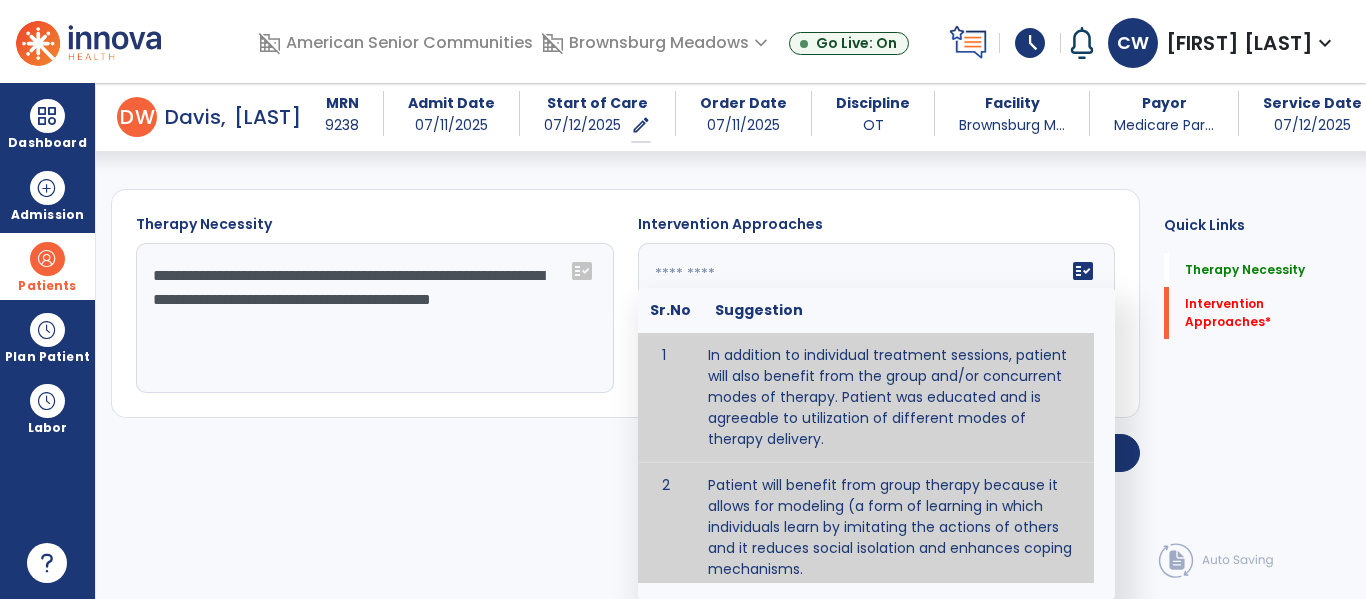 type on "**********" 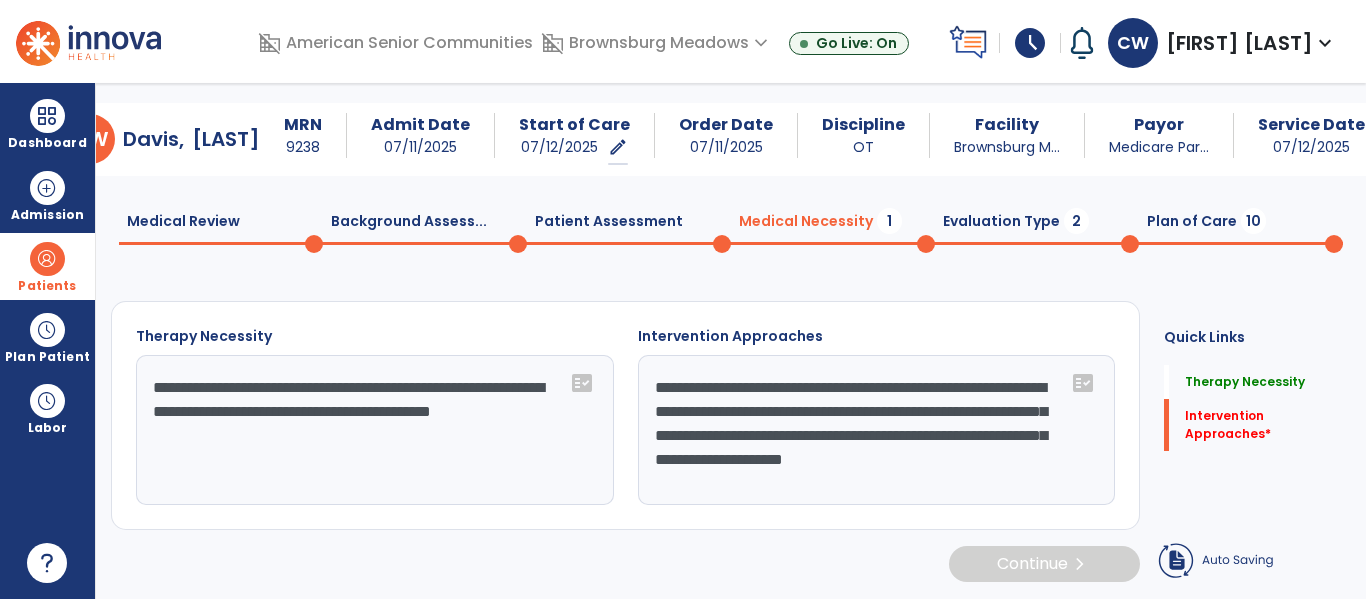 scroll, scrollTop: 27, scrollLeft: 0, axis: vertical 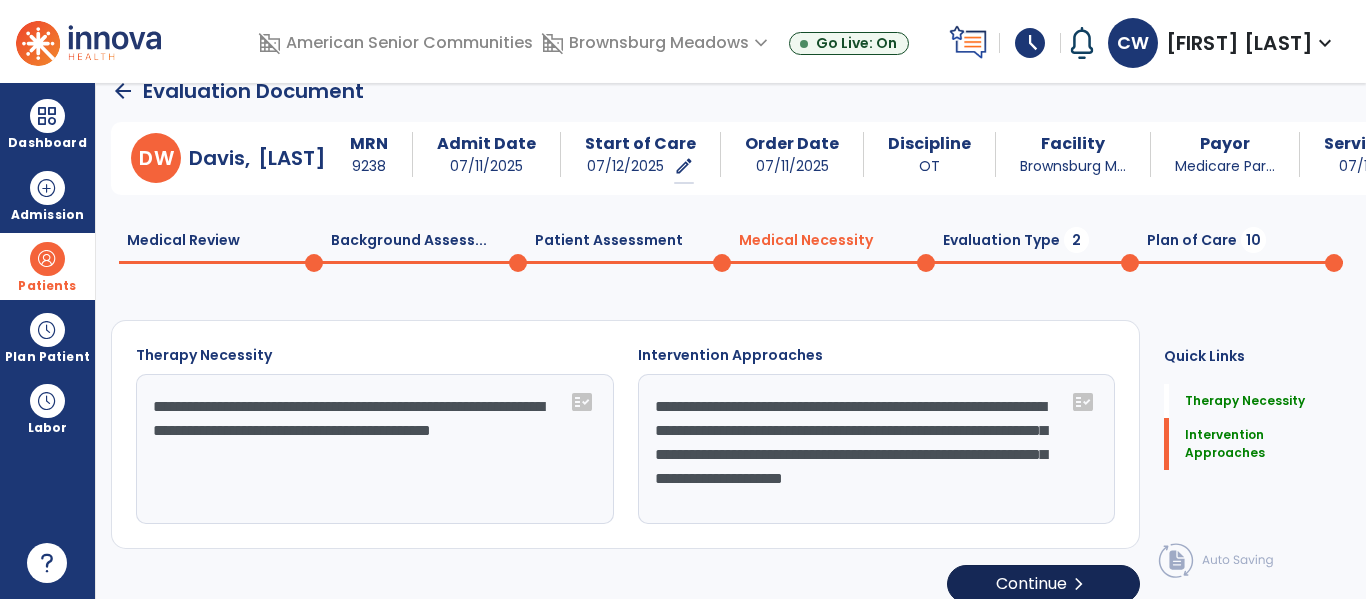 click on "Continue  chevron_right" 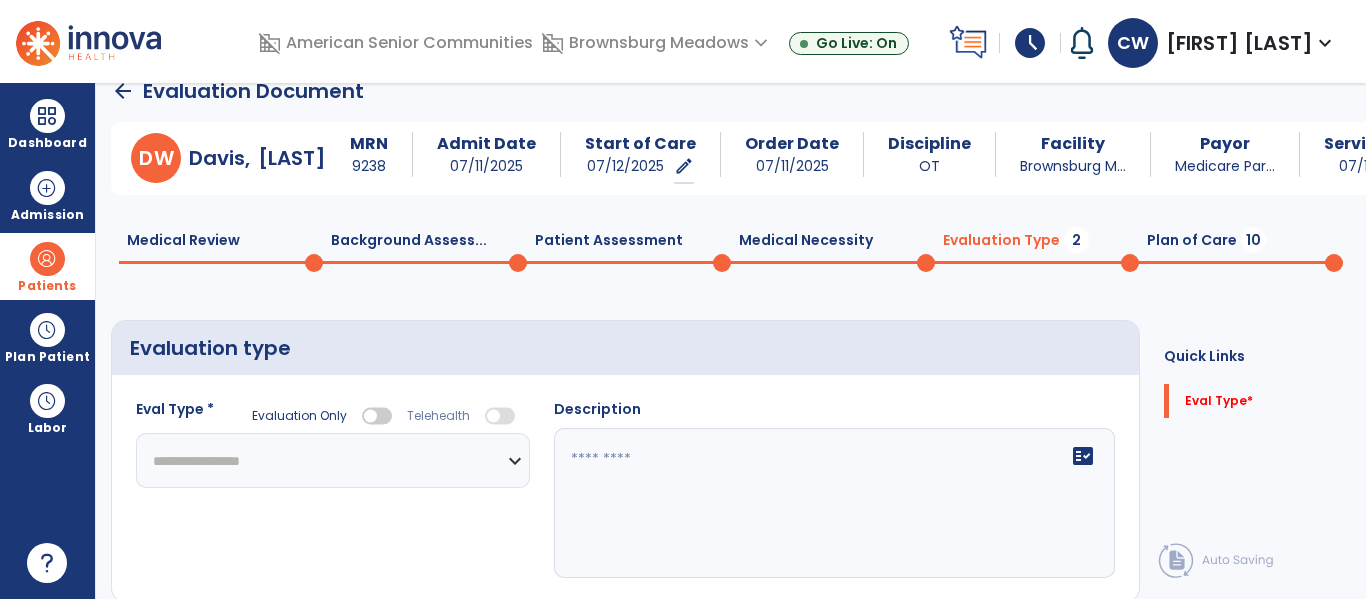 click on "**********" 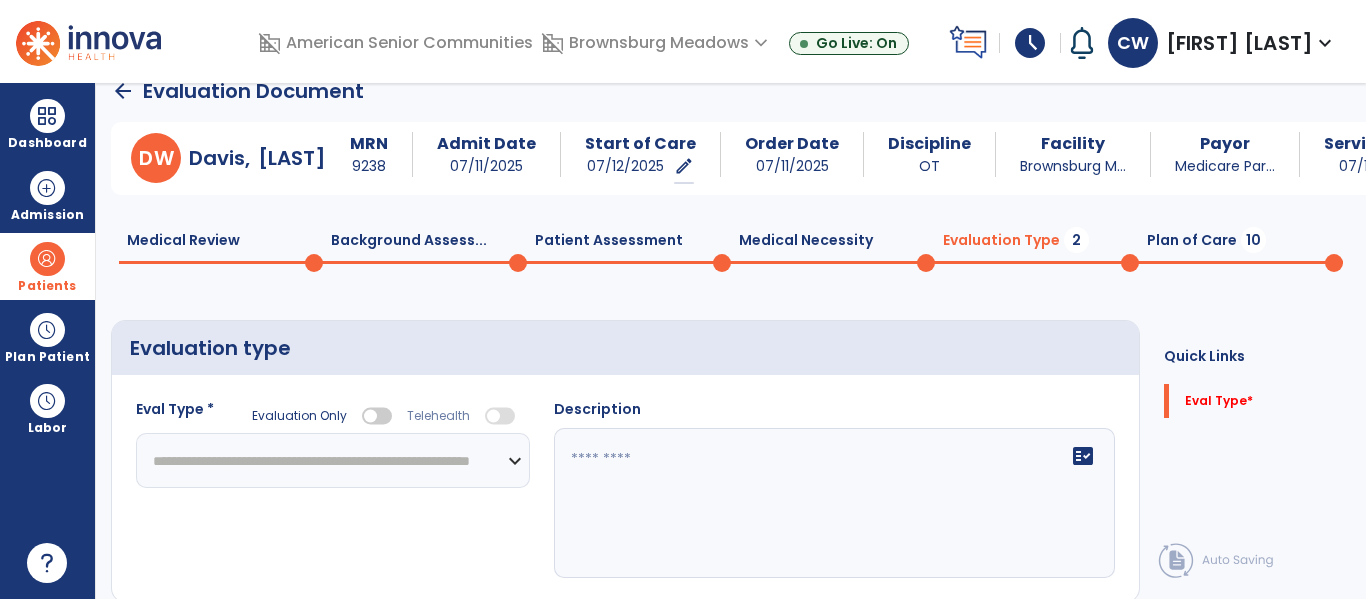 click on "**********" 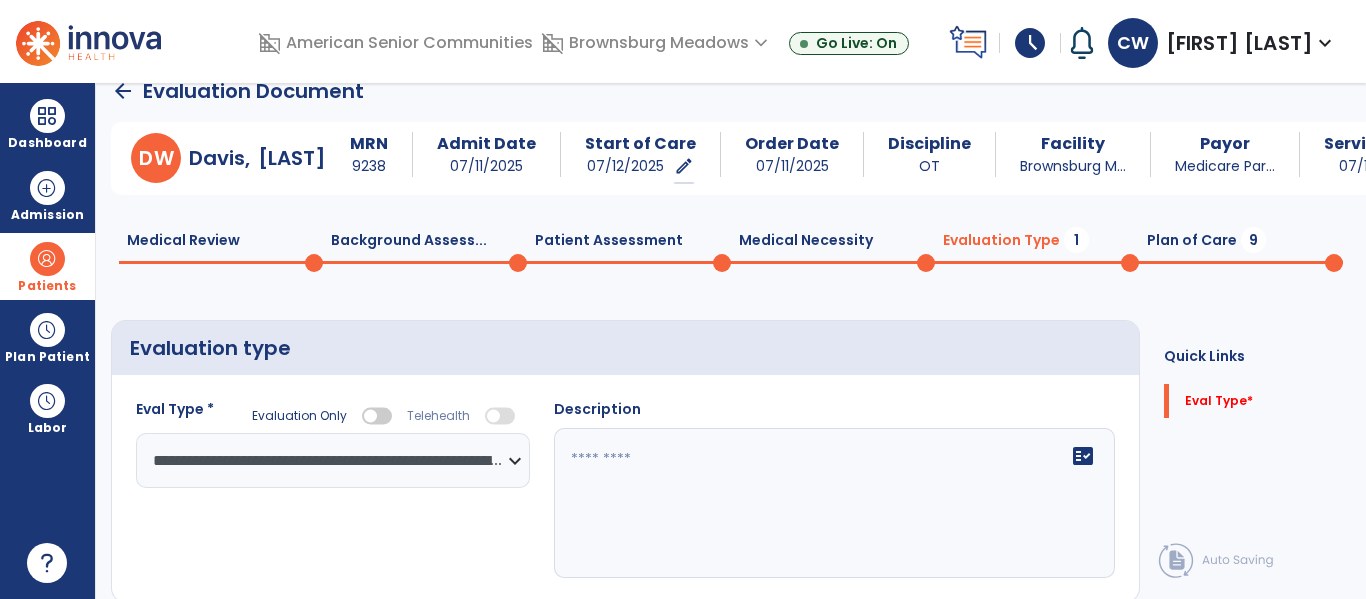 click on "fact_check" 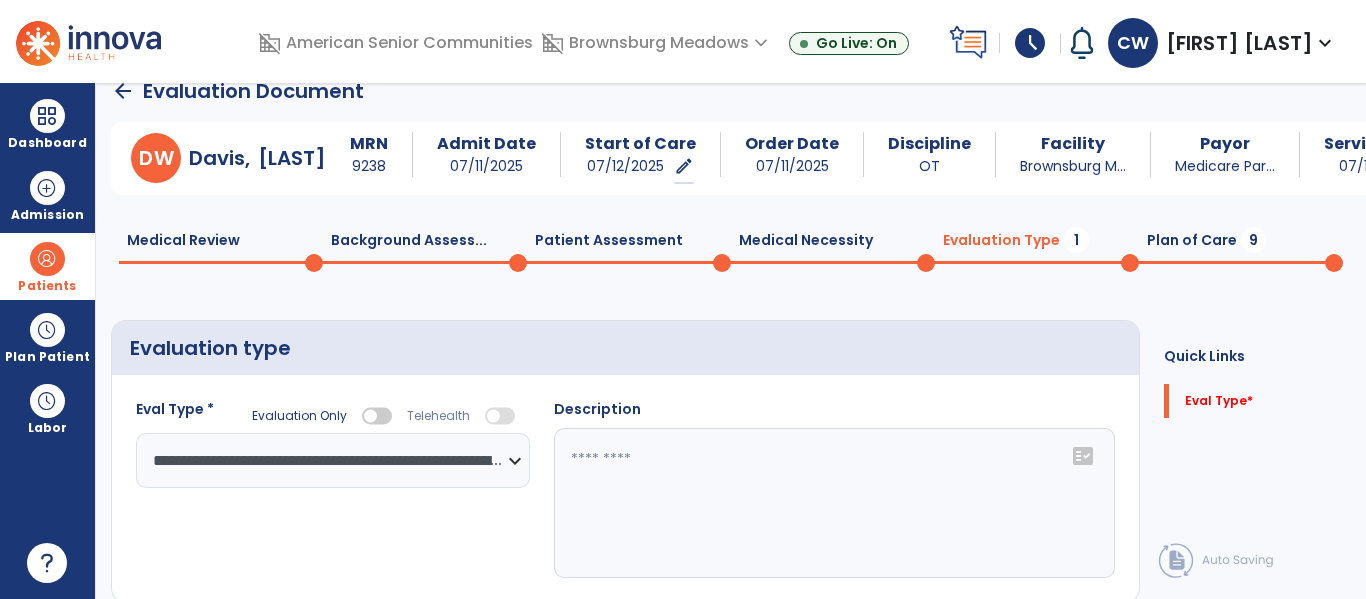 click 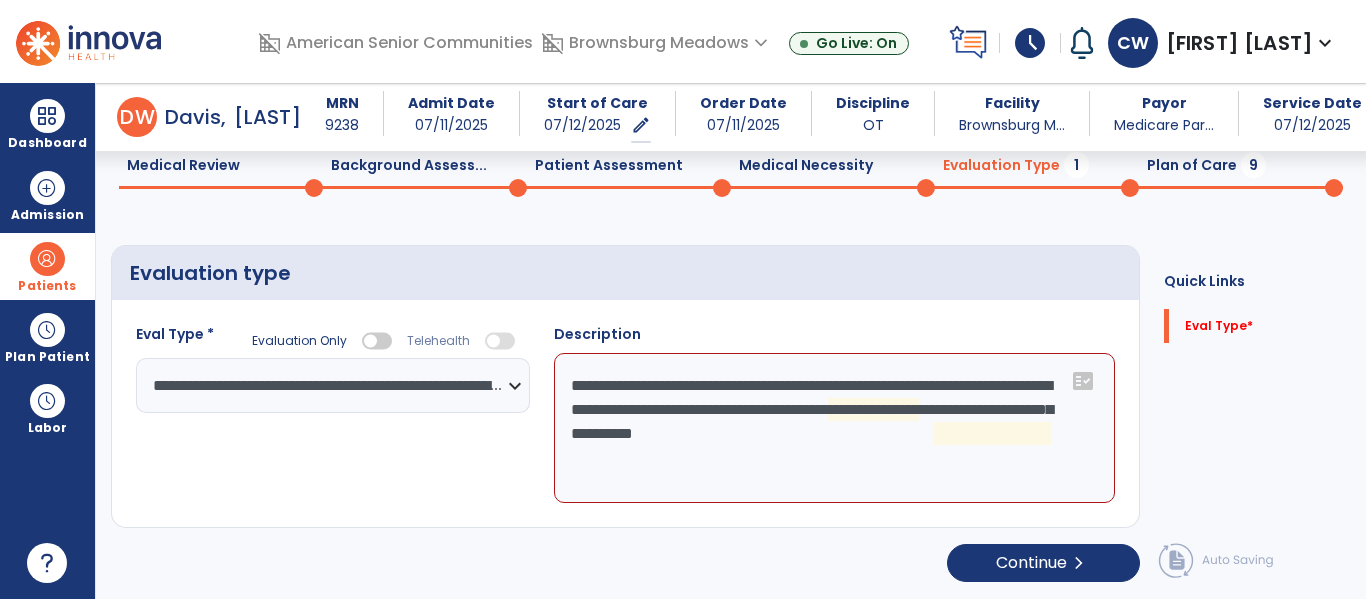 scroll, scrollTop: 83, scrollLeft: 0, axis: vertical 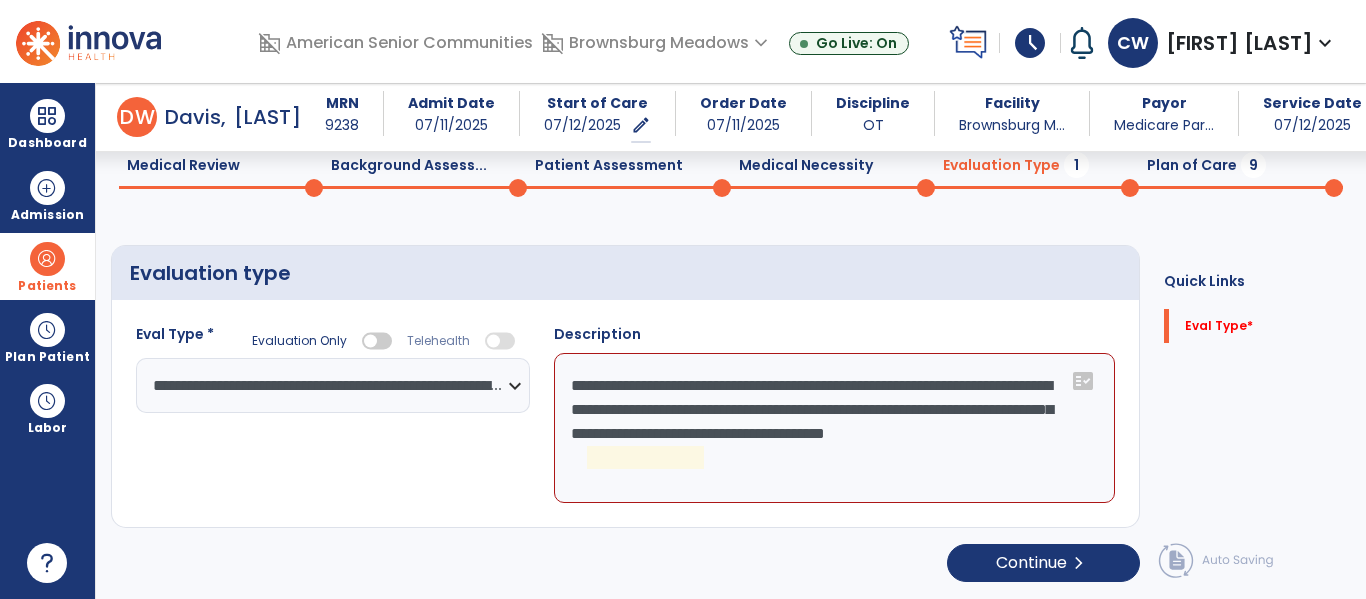click on "**********" 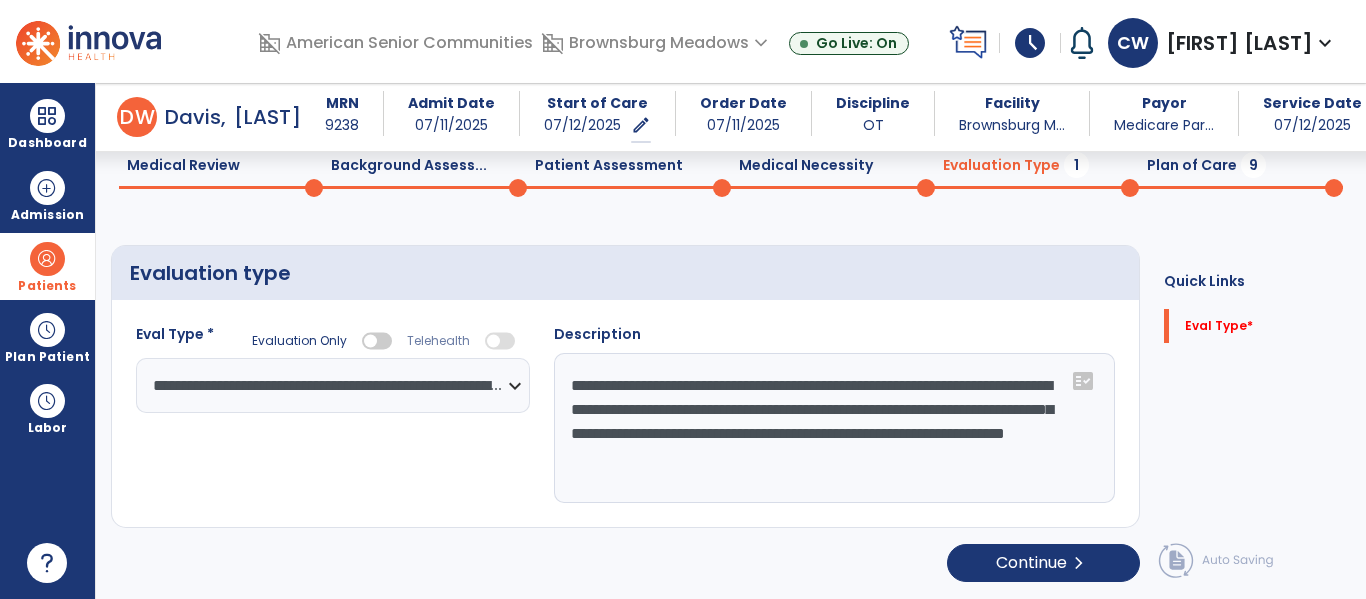 click on "**********" 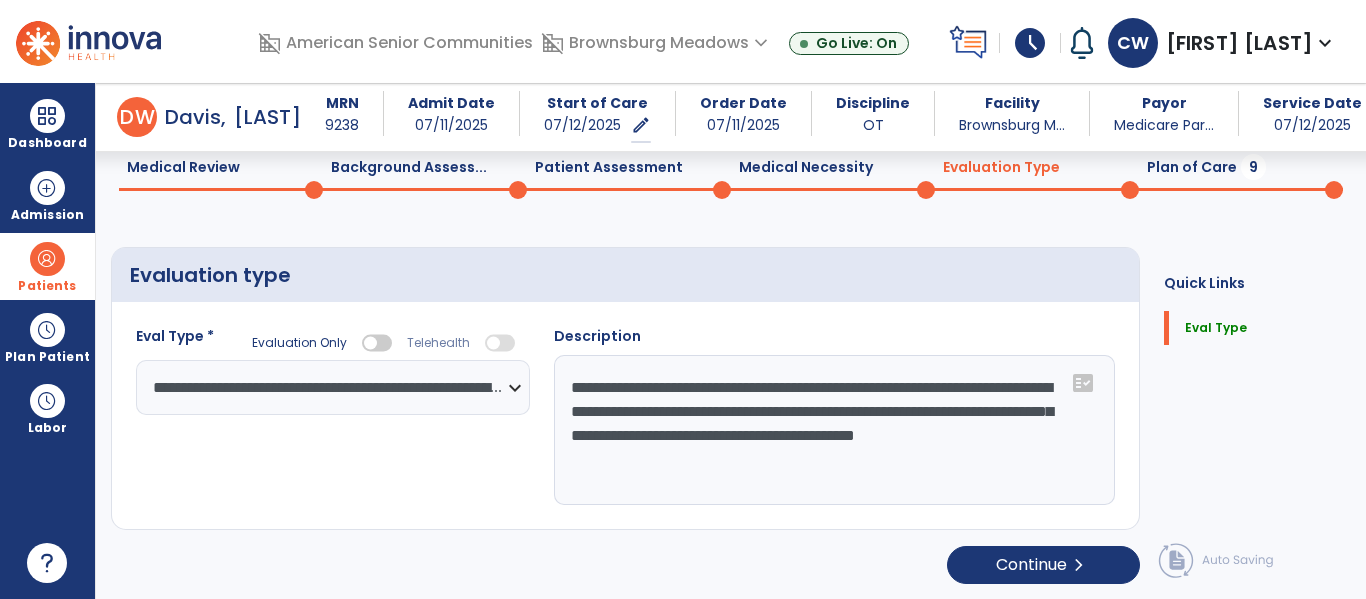scroll, scrollTop: 83, scrollLeft: 0, axis: vertical 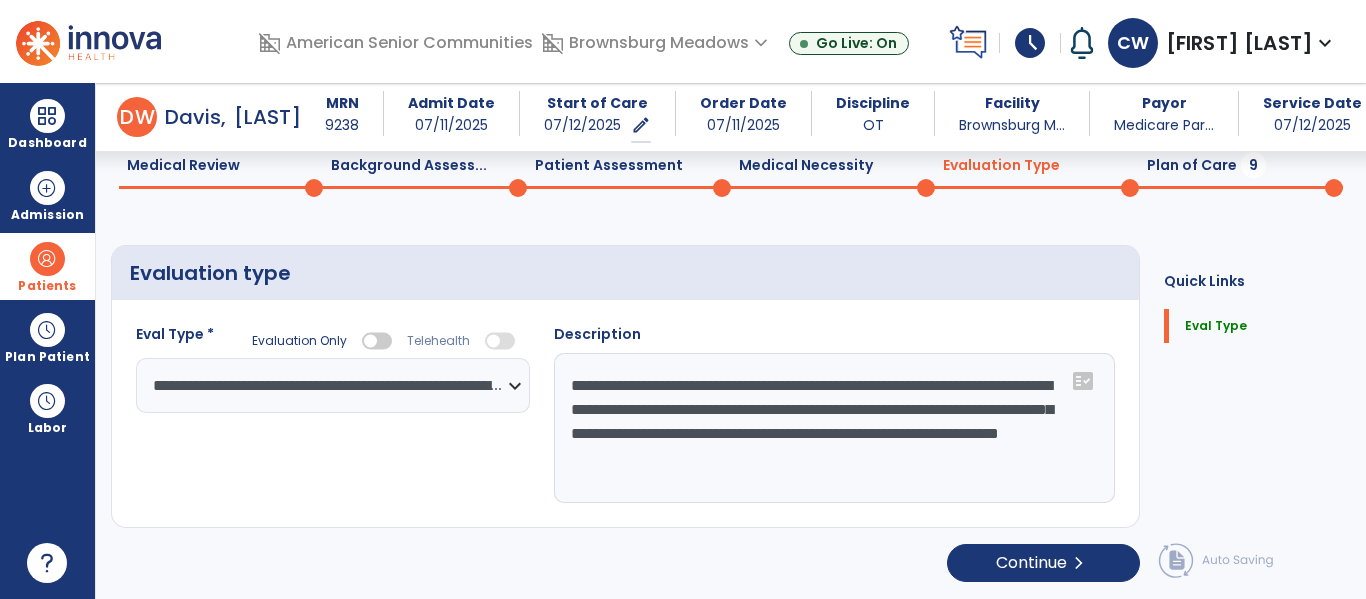 type on "**********" 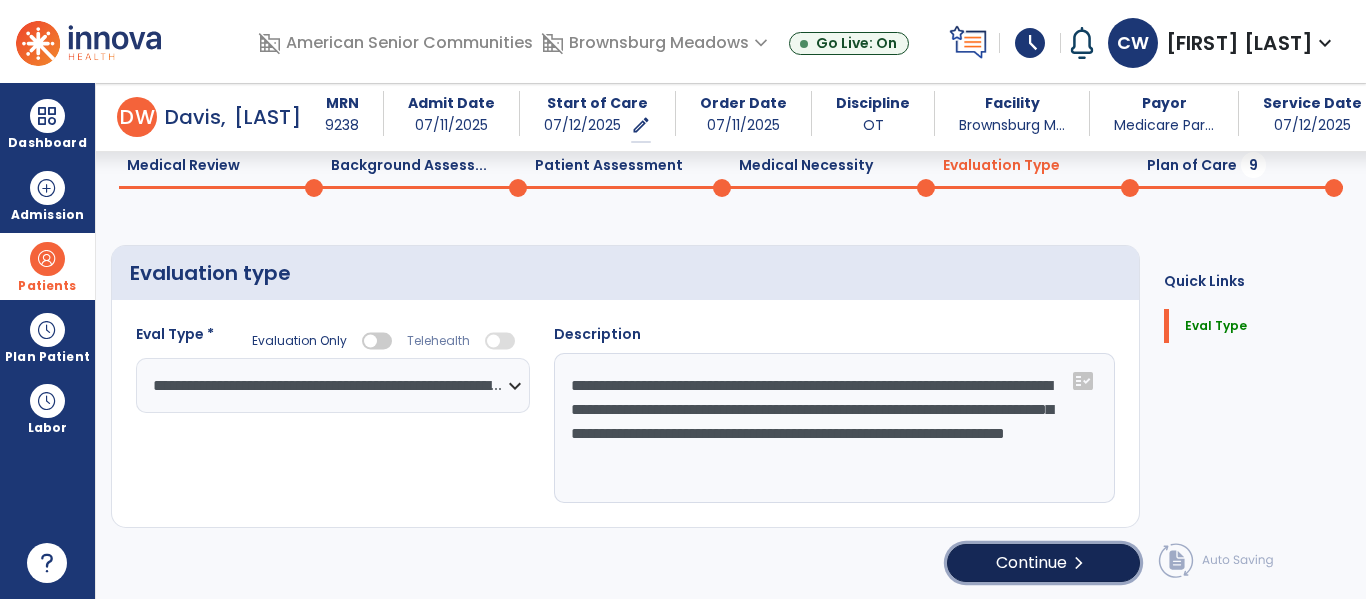 click on "Continue  chevron_right" 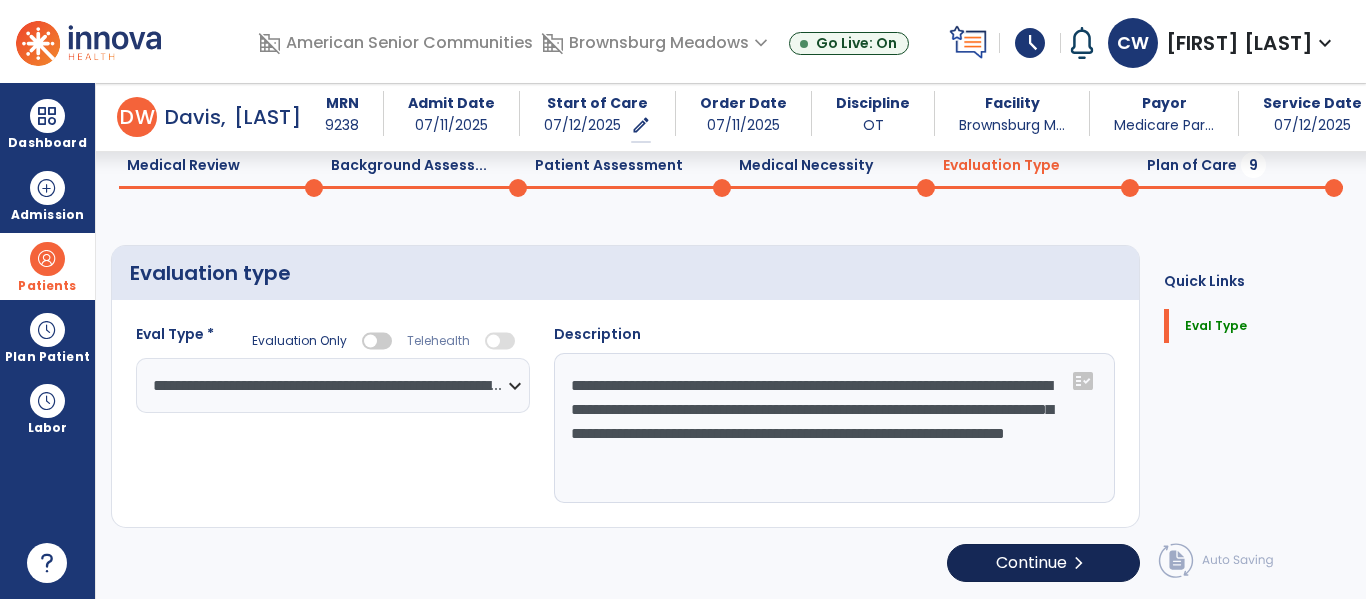 select on "*****" 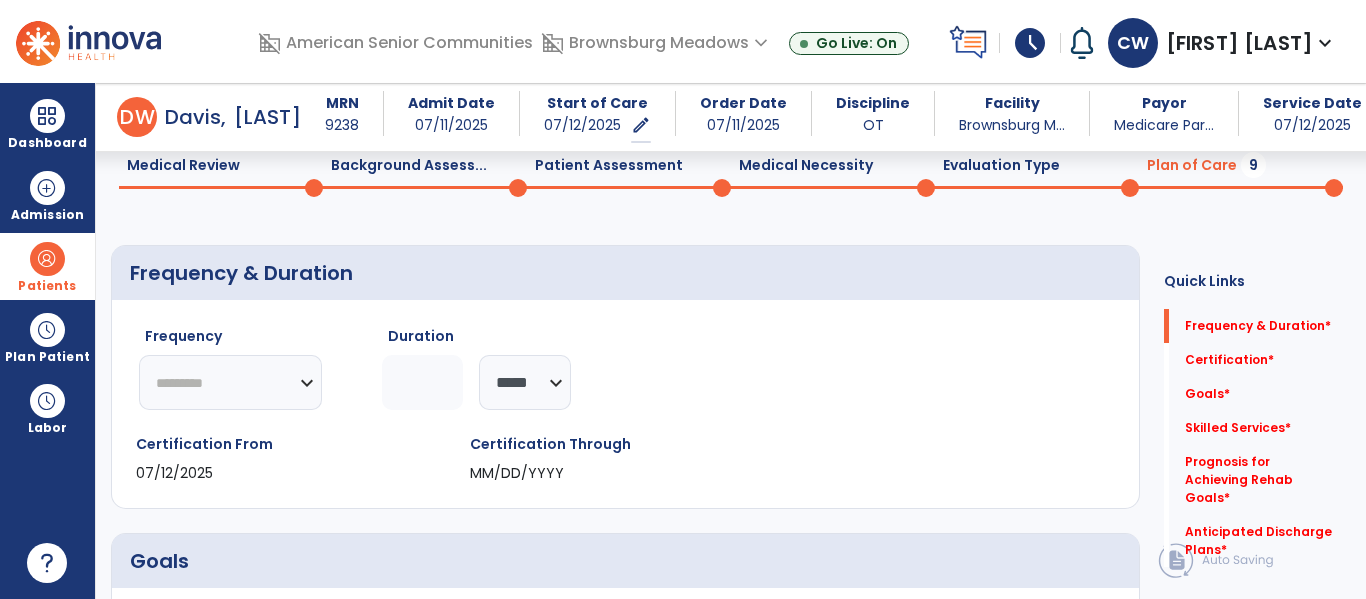 click on "********* ** ** ** ** ** ** **" 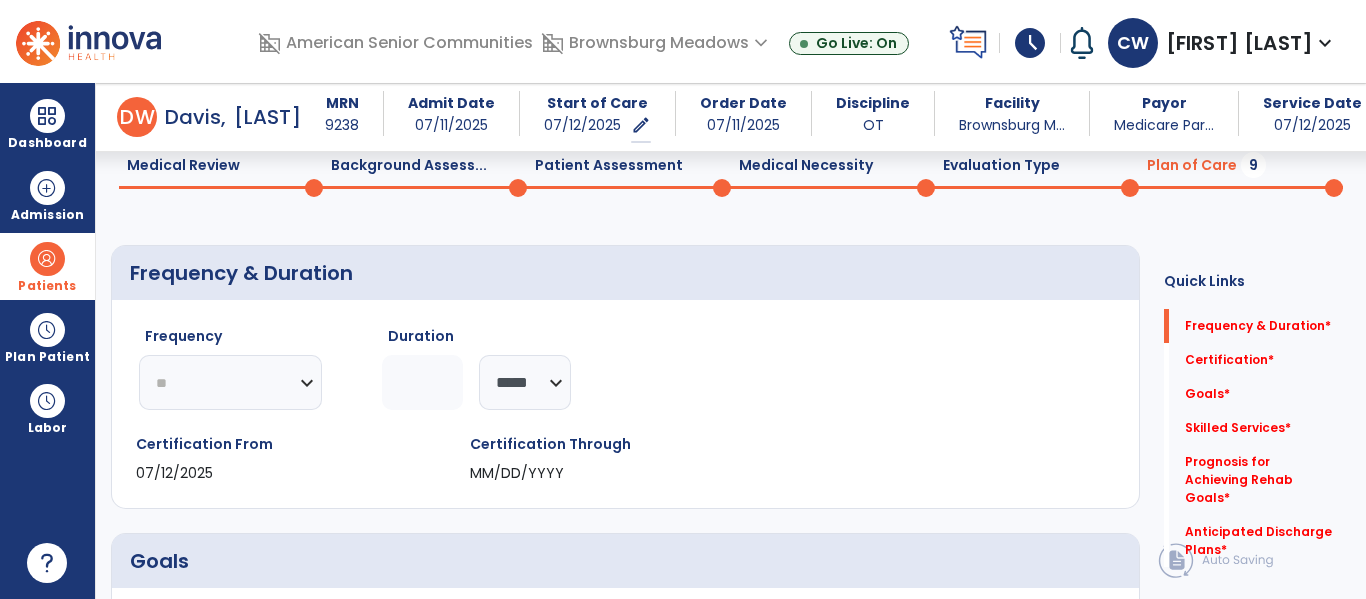 click on "********* ** ** ** ** ** ** **" 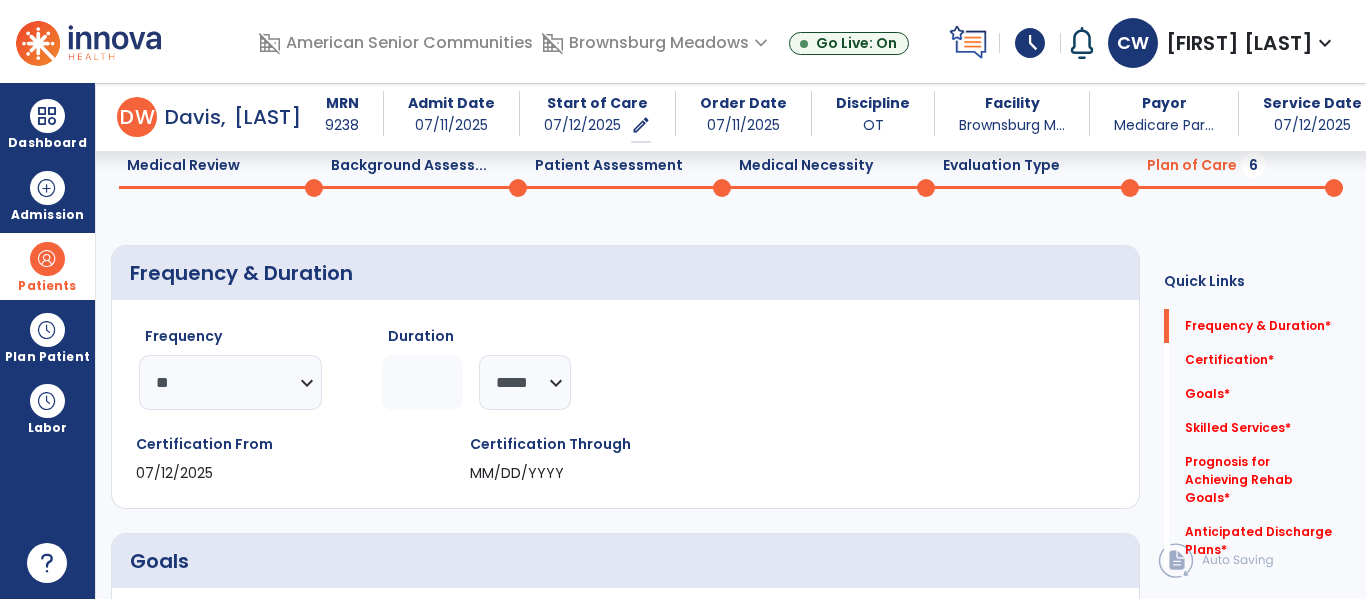 click 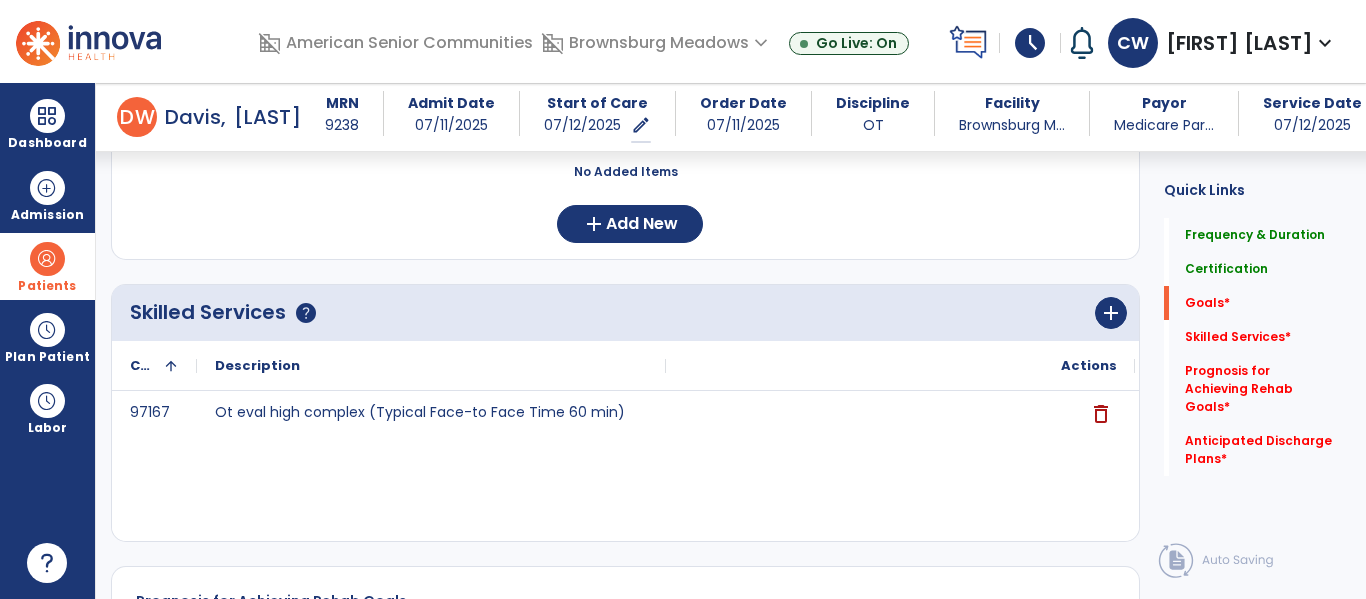 scroll, scrollTop: 544, scrollLeft: 0, axis: vertical 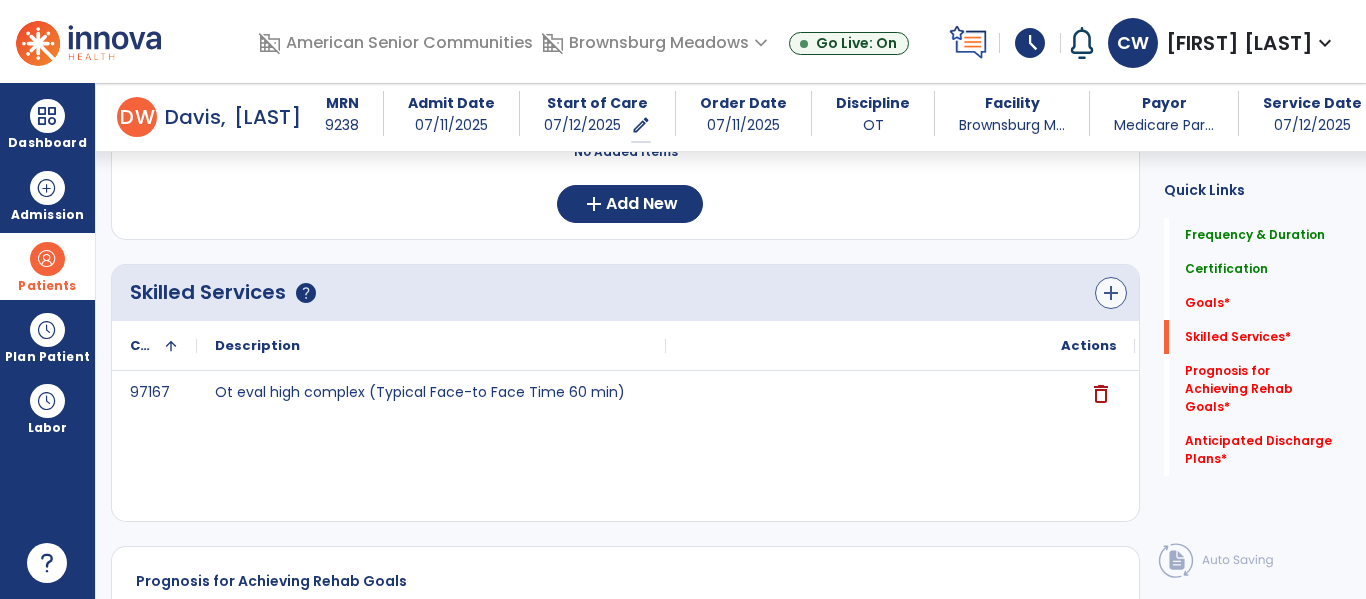type on "*" 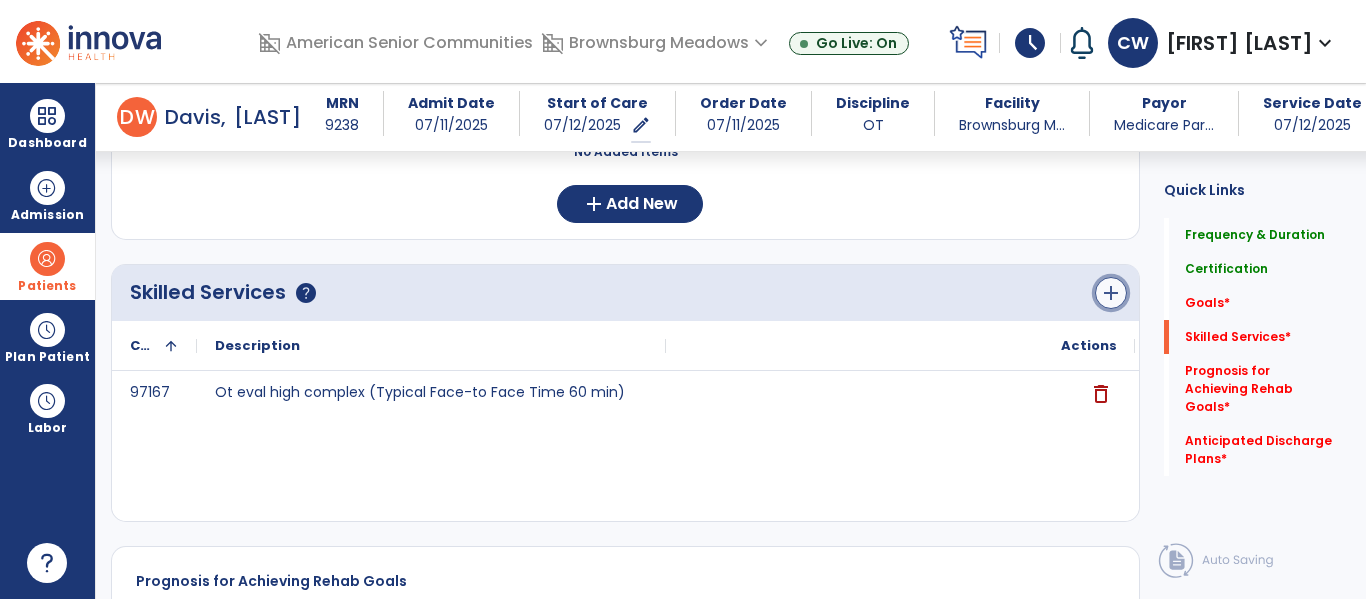 click on "add" 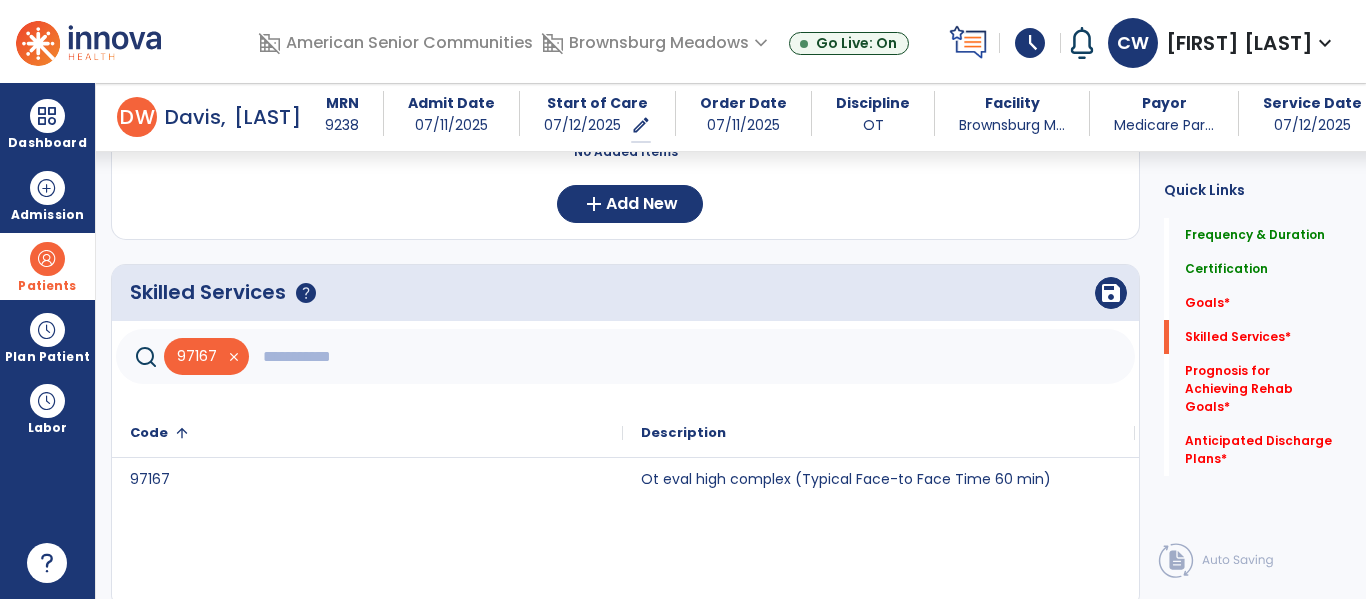 click 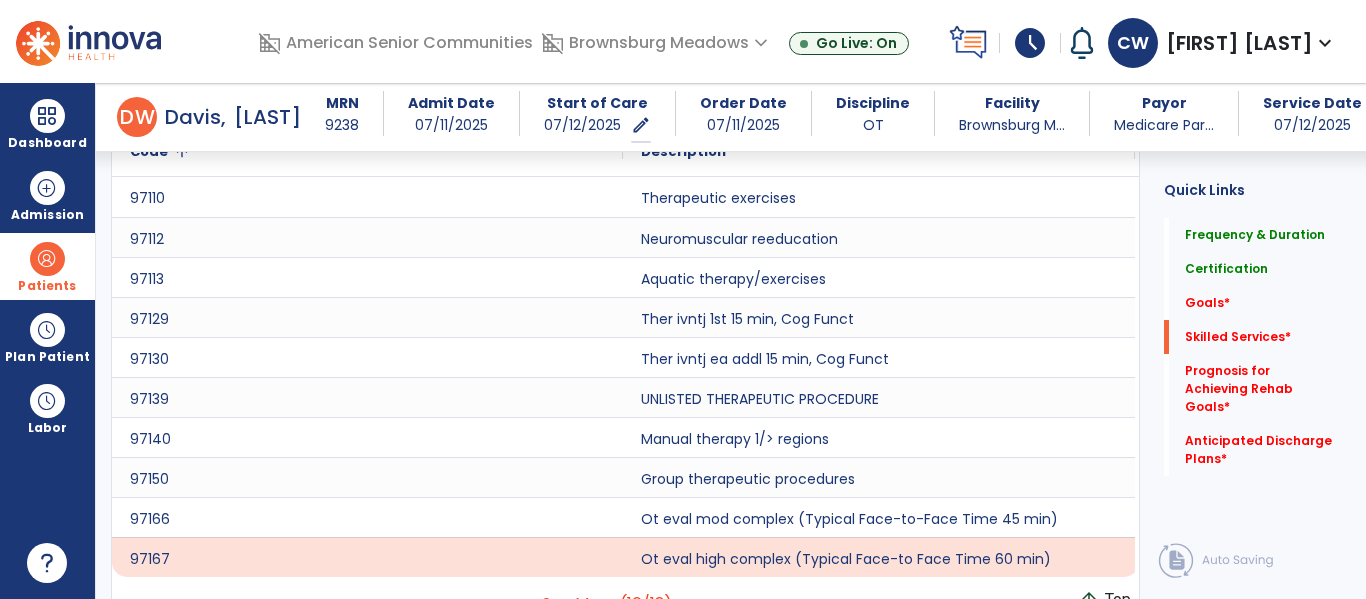 scroll, scrollTop: 849, scrollLeft: 0, axis: vertical 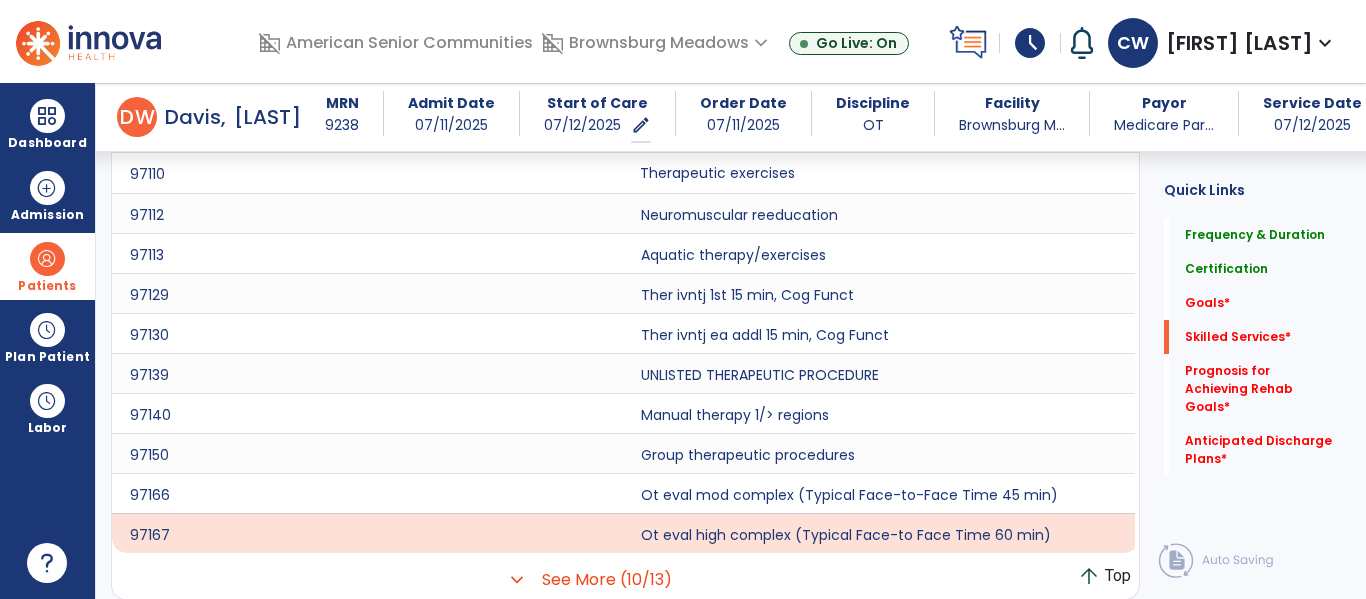 click on "Therapeutic exercises" 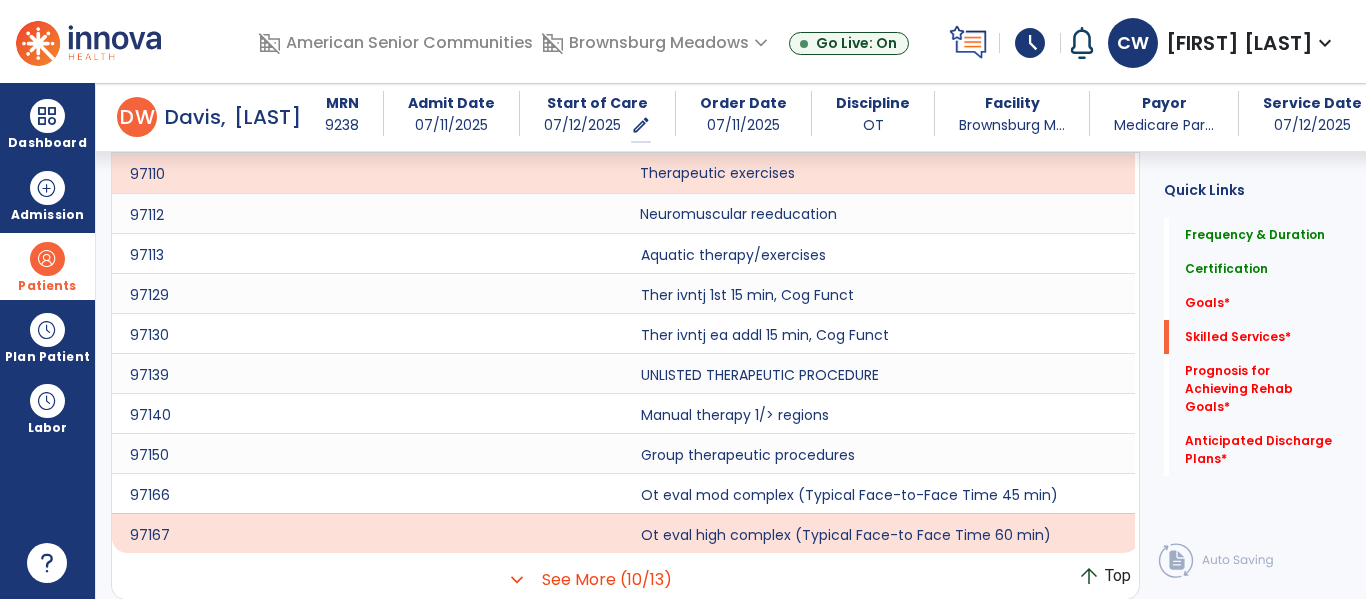click on "Neuromuscular reeducation" 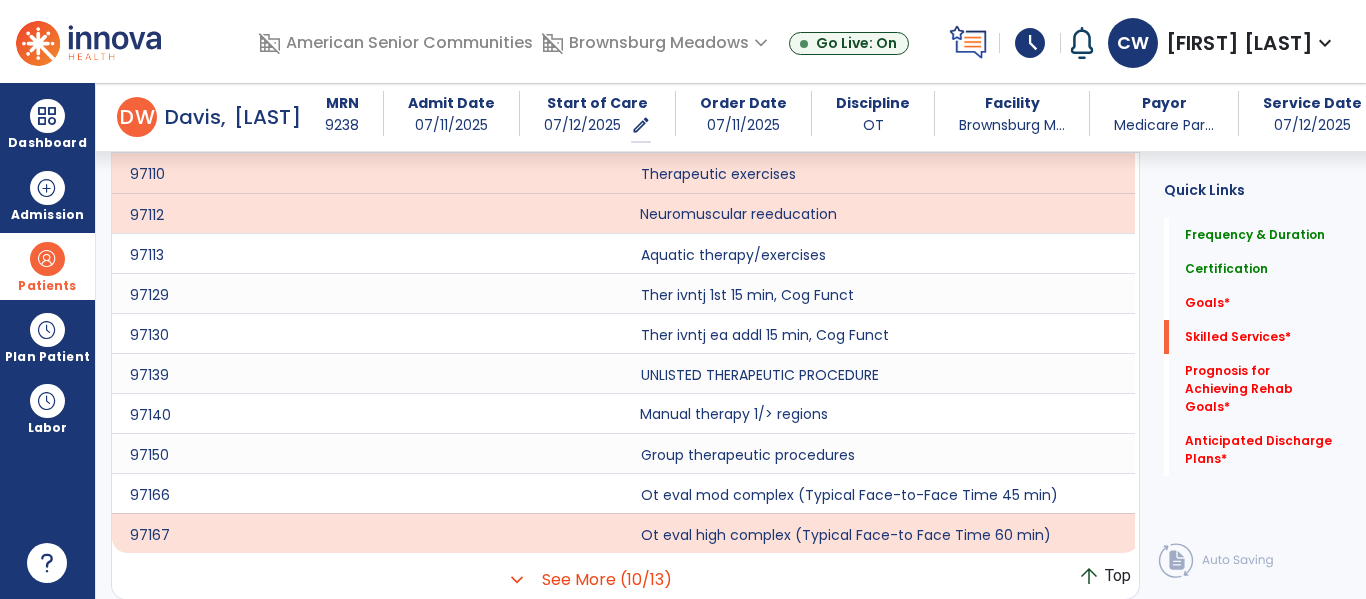 click on "Manual therapy 1/> regions" 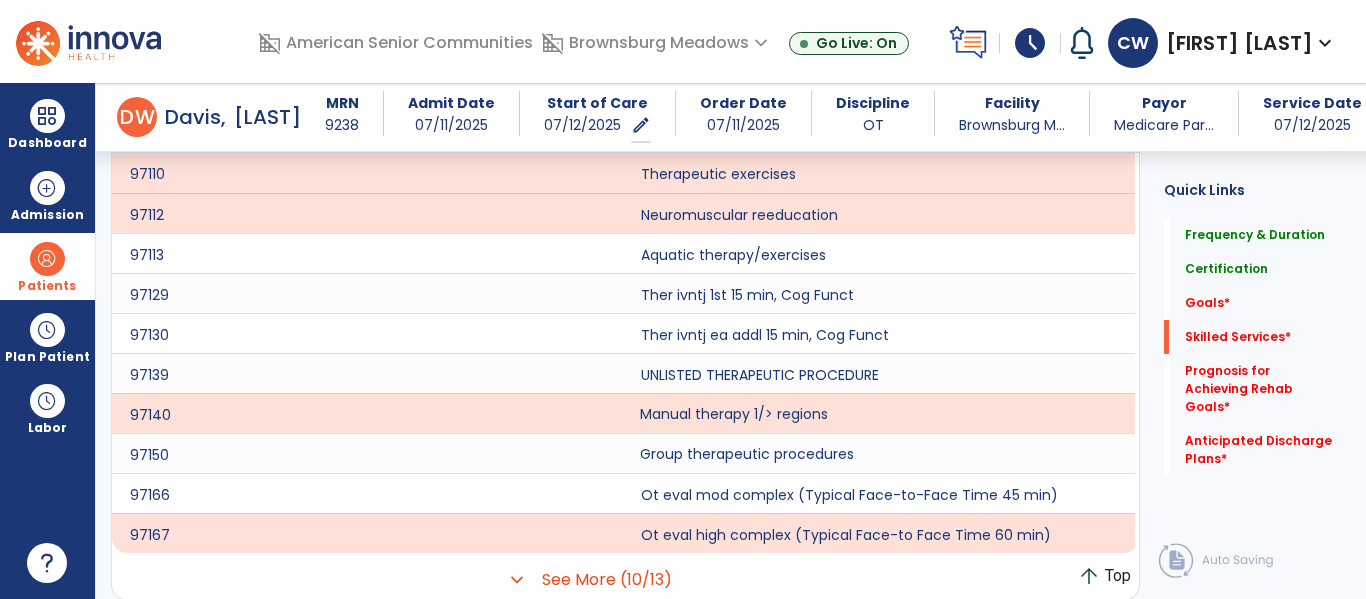 click on "Group therapeutic procedures" 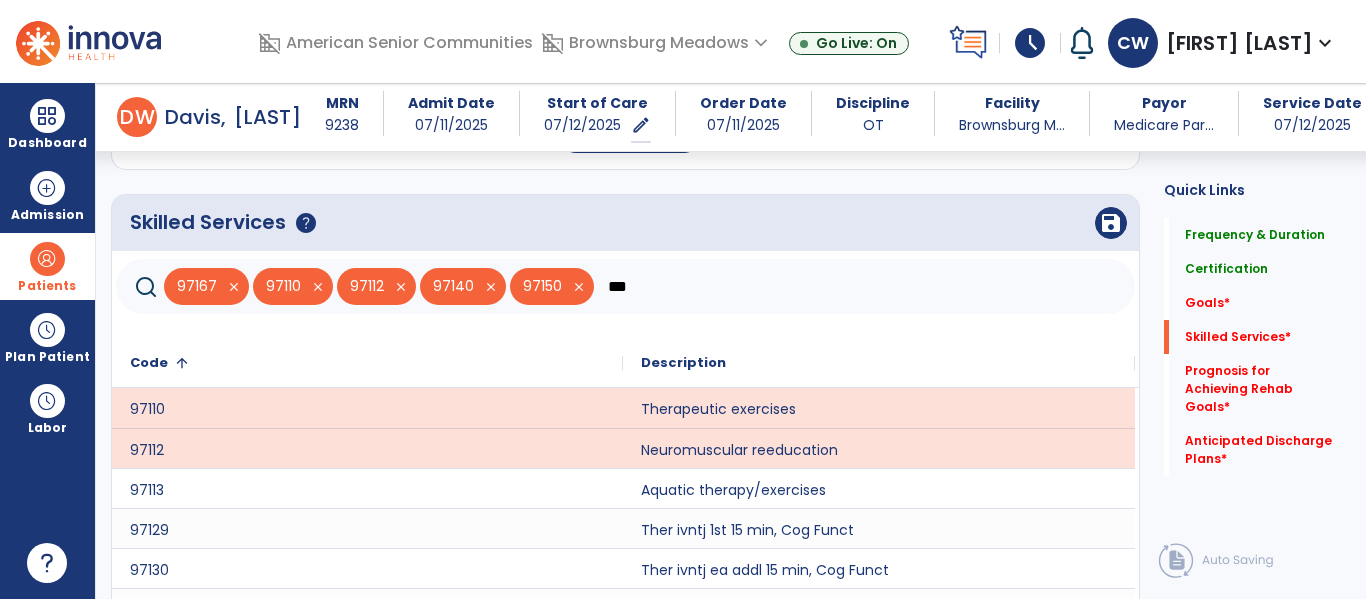 scroll, scrollTop: 611, scrollLeft: 0, axis: vertical 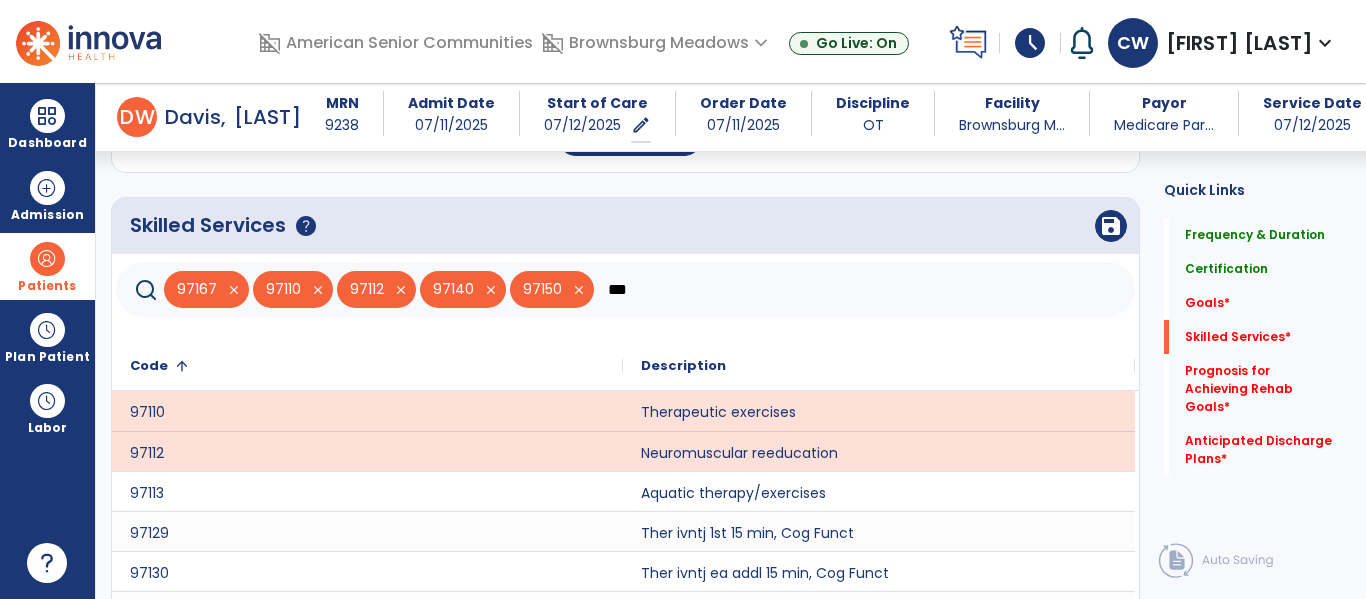 click on "***" 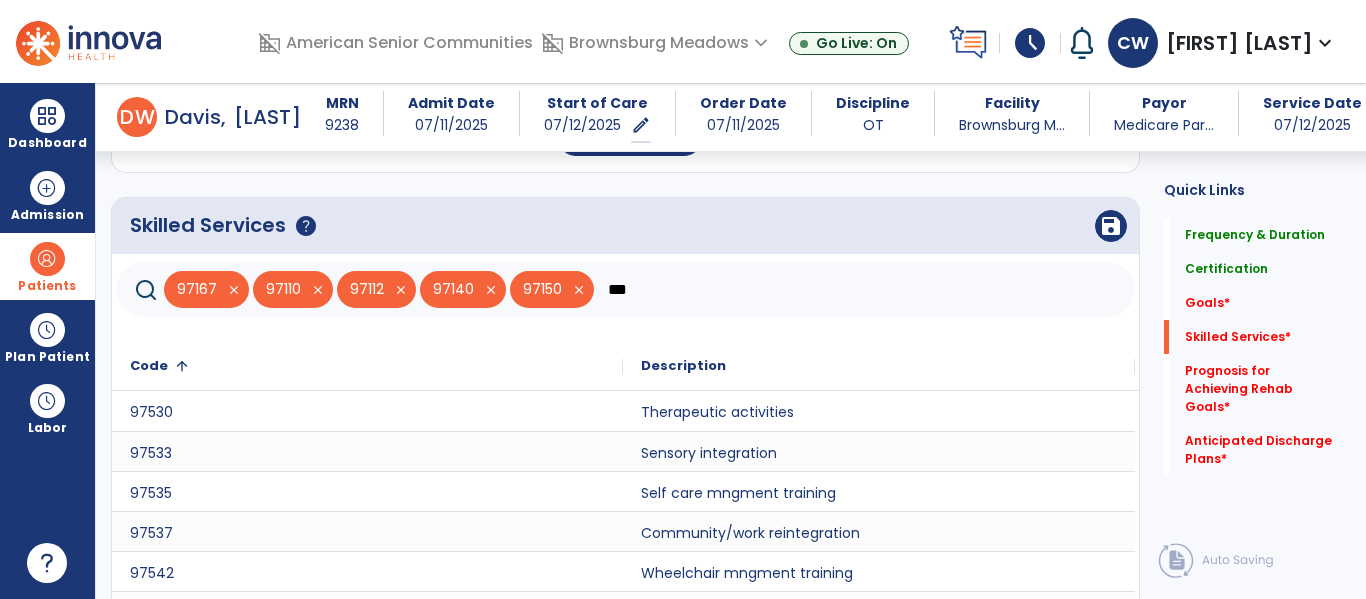 type on "***" 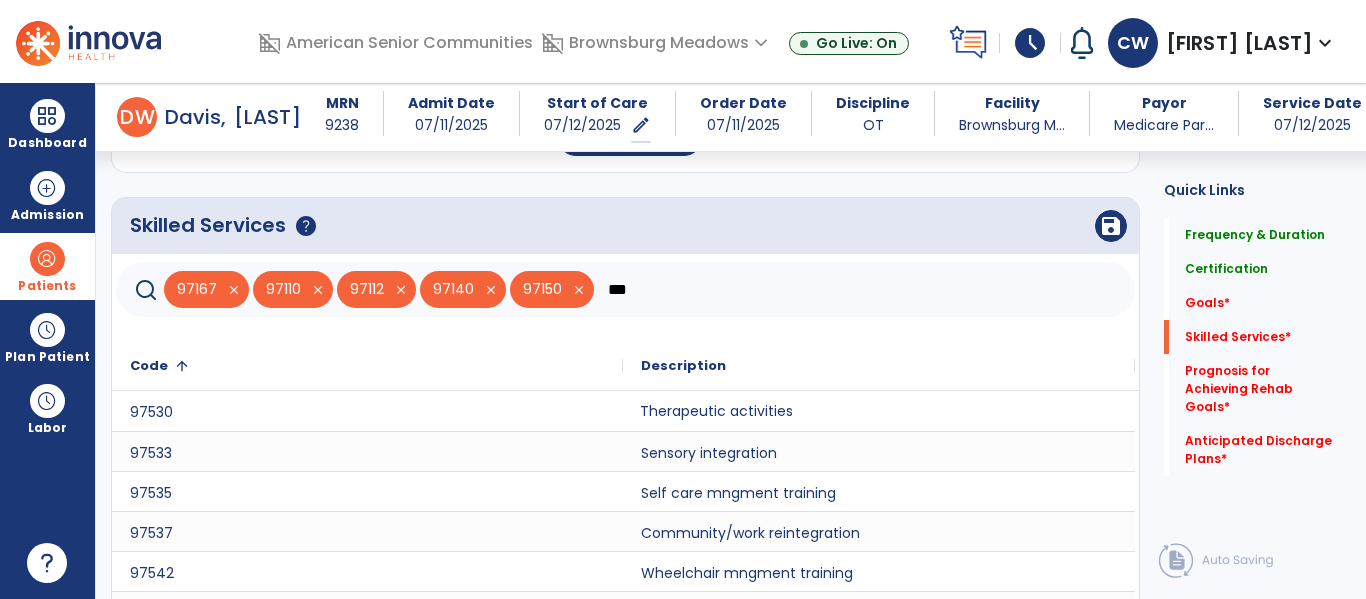 click on "Therapeutic activities" 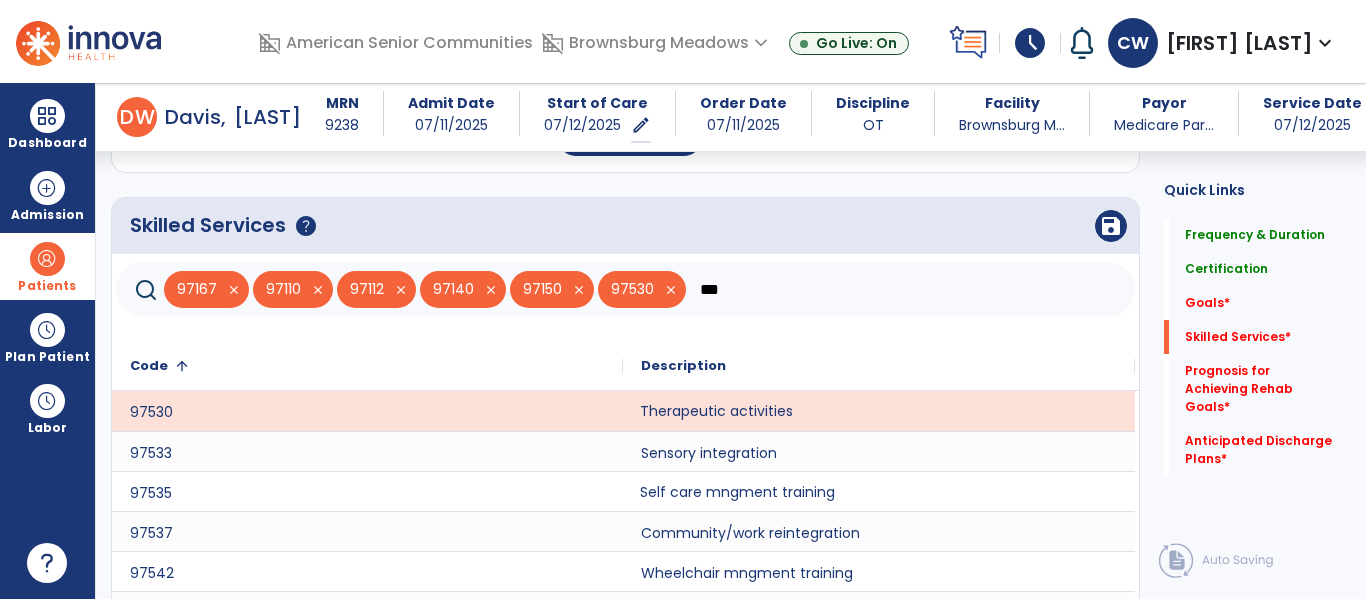 click on "Self care mngment training" 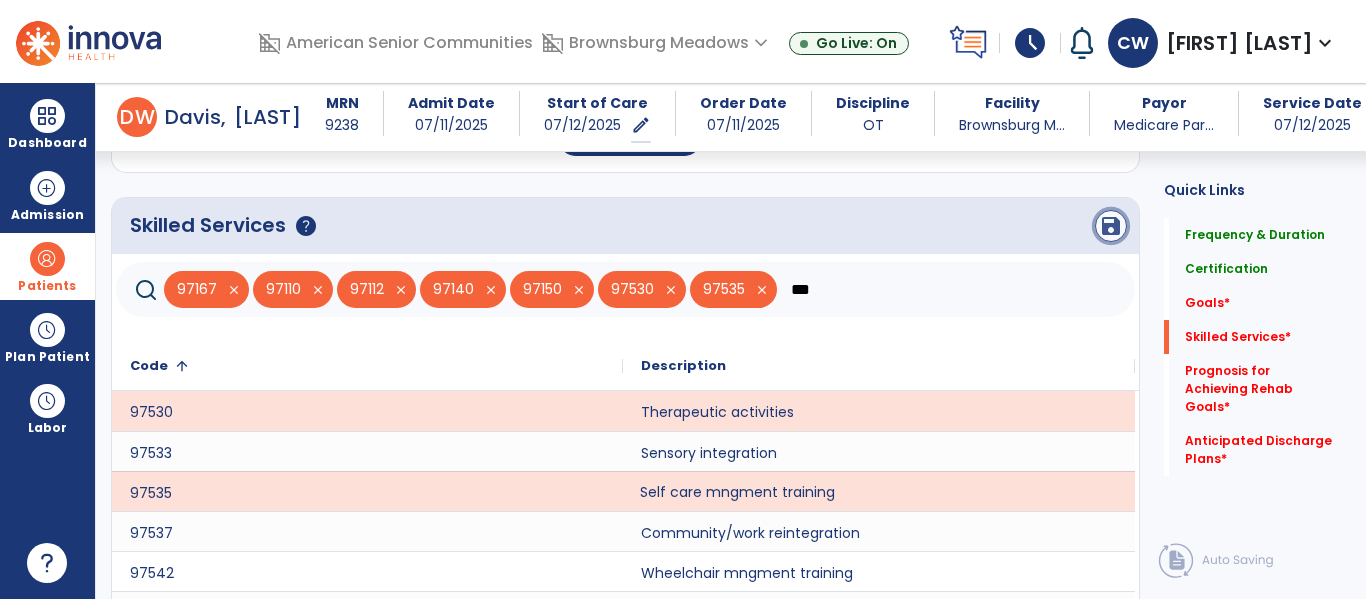 click on "save" 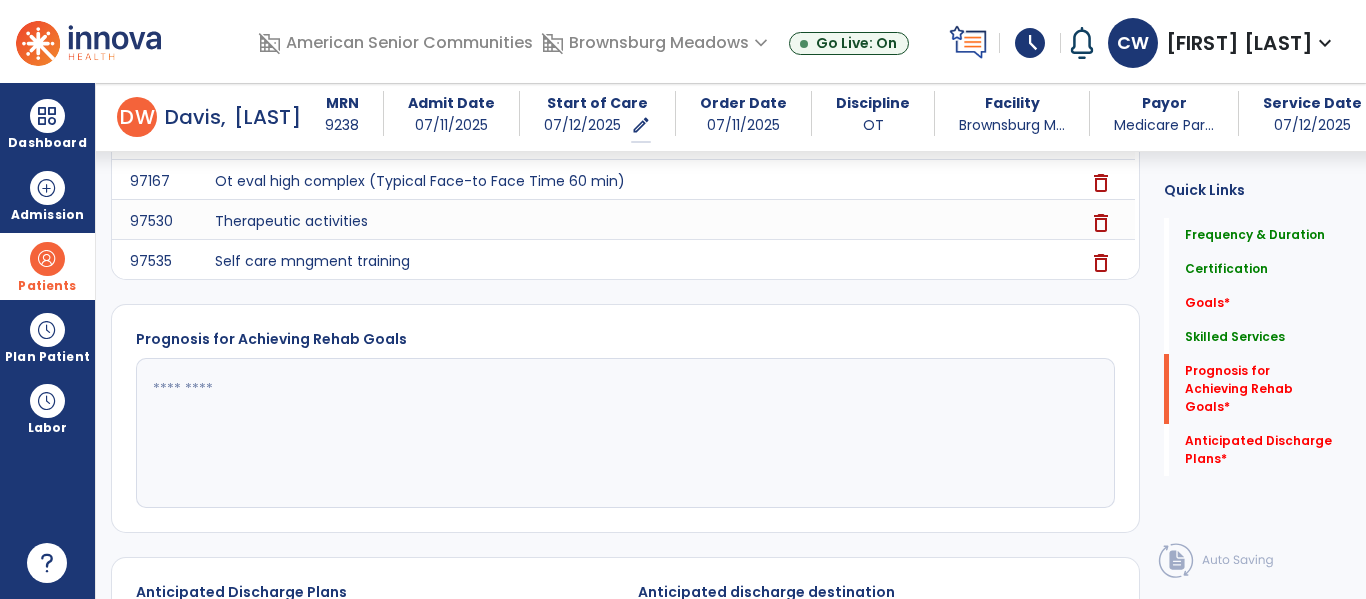scroll, scrollTop: 926, scrollLeft: 0, axis: vertical 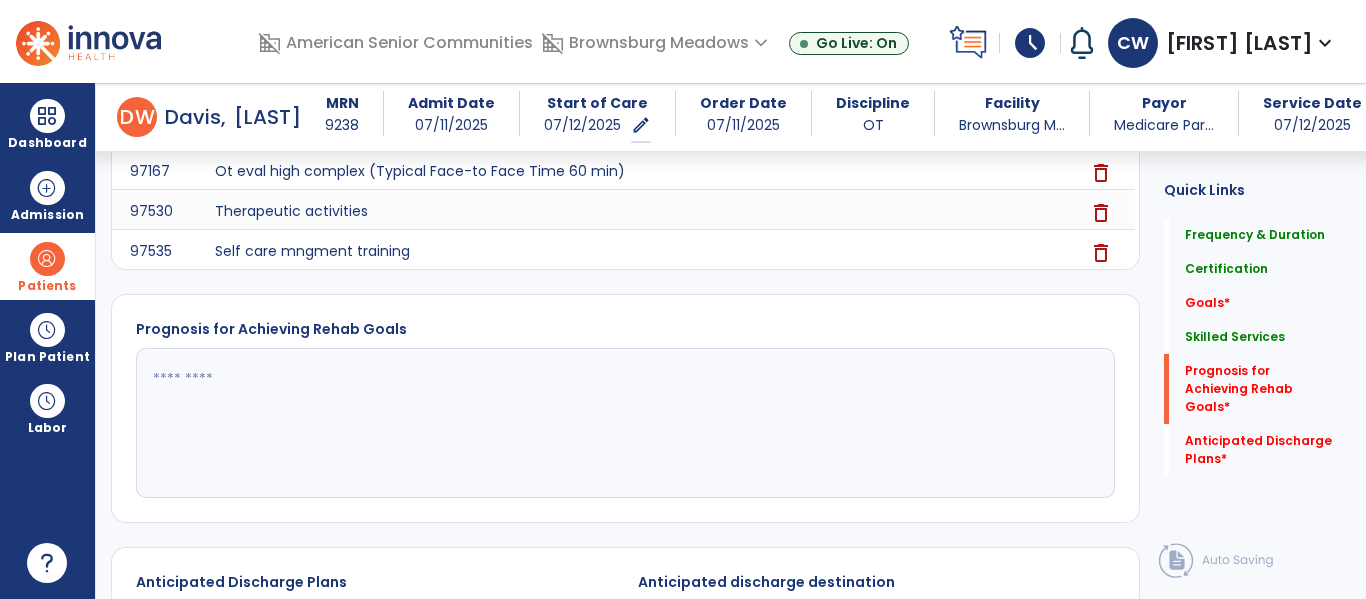 click 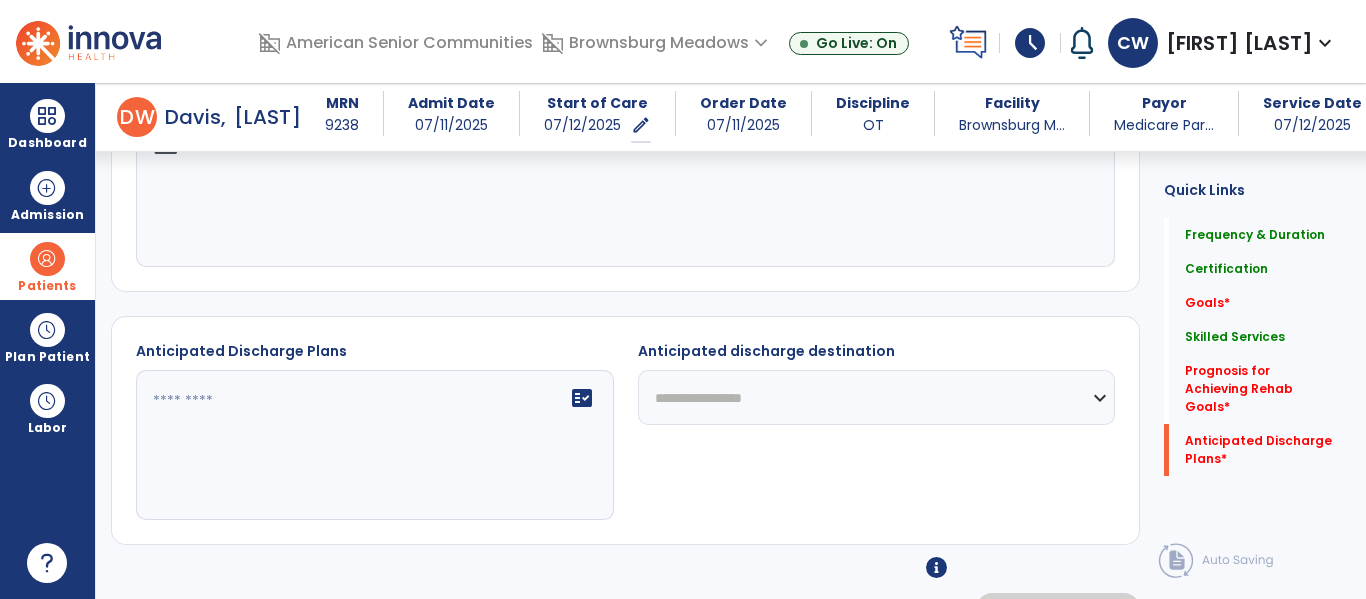 scroll, scrollTop: 1199, scrollLeft: 0, axis: vertical 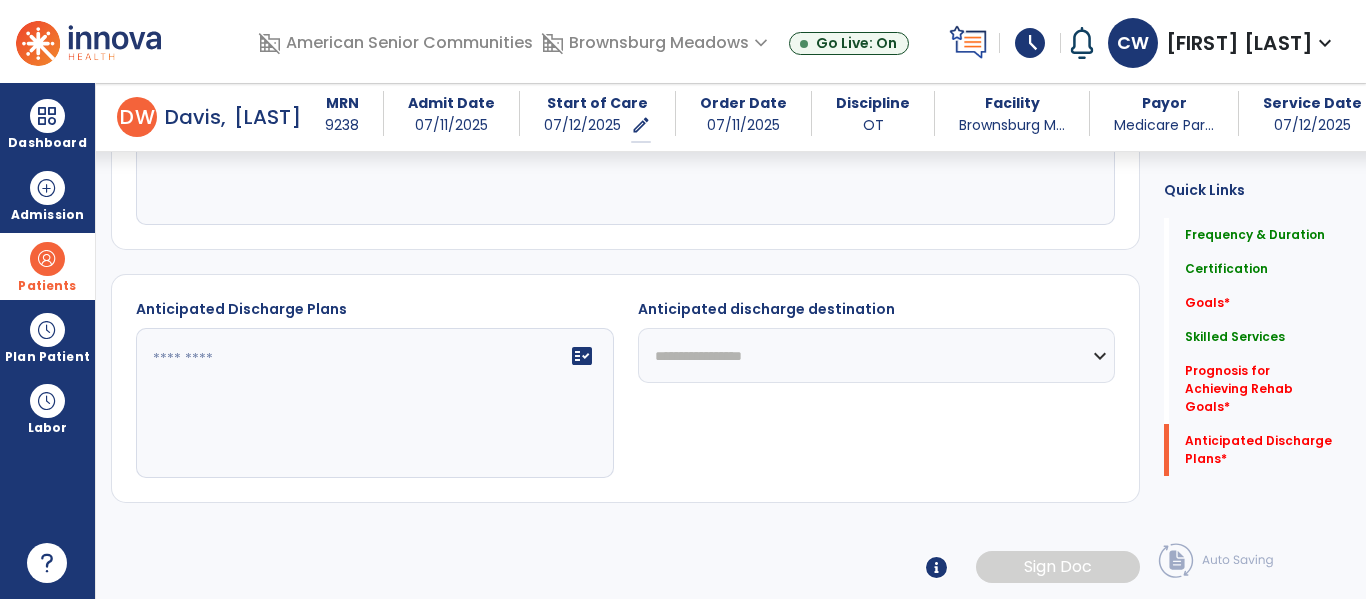 type on "****" 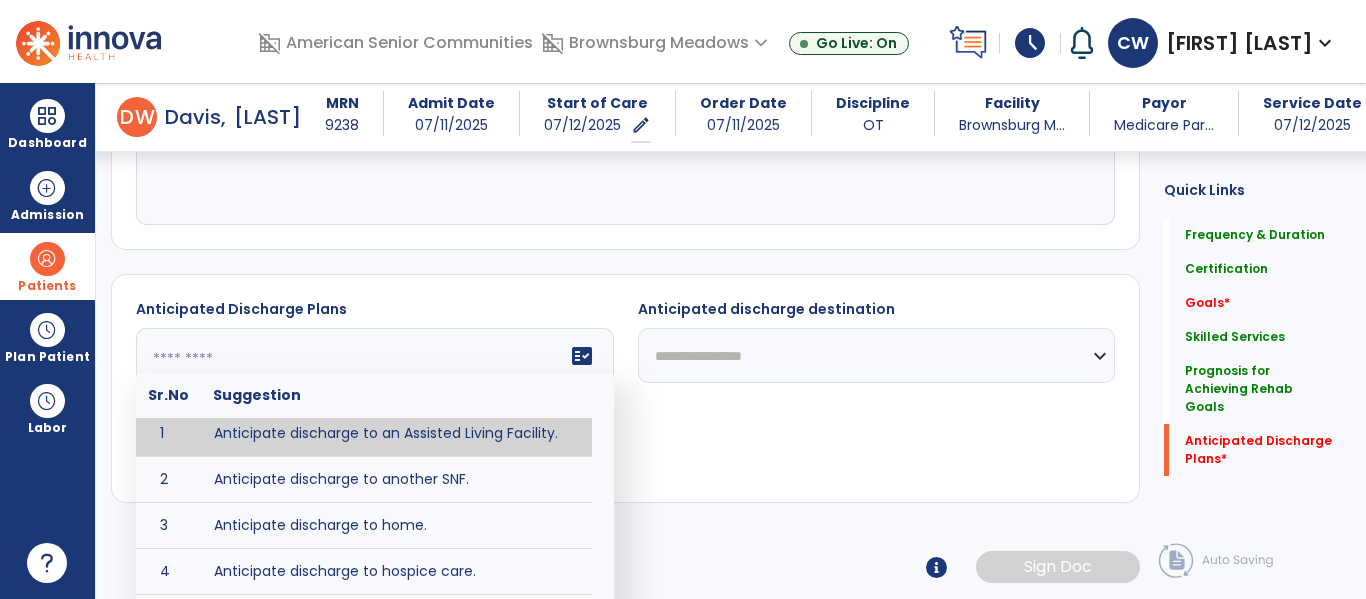 scroll, scrollTop: 5, scrollLeft: 0, axis: vertical 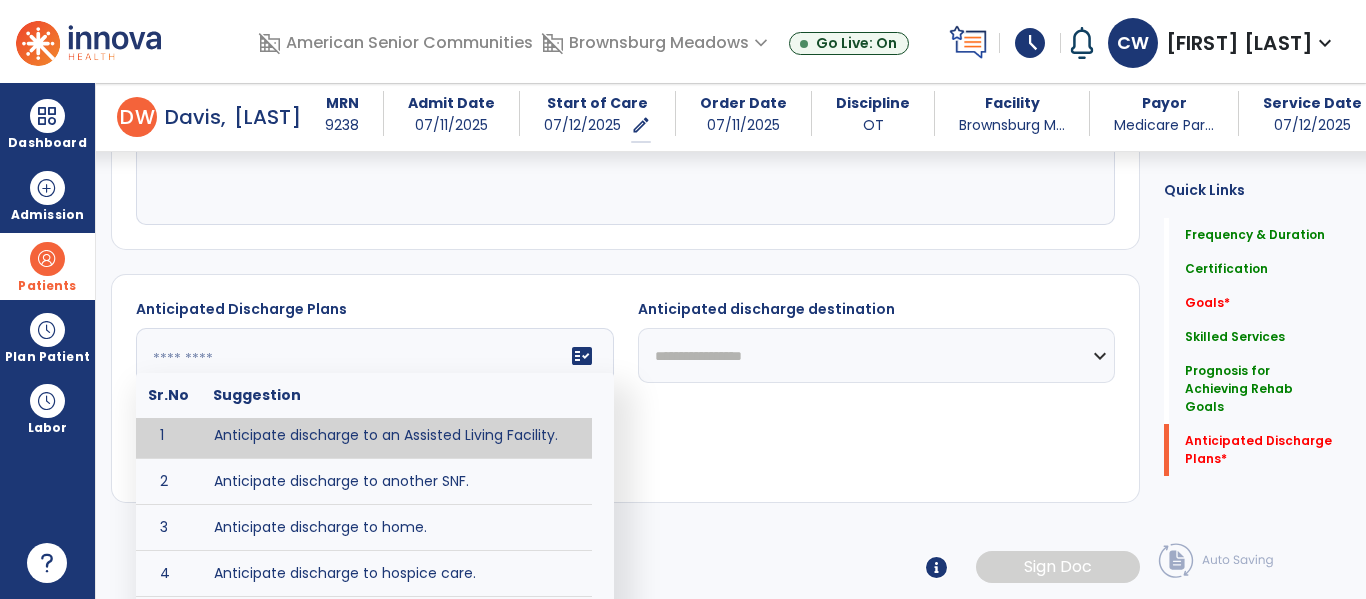type on "**********" 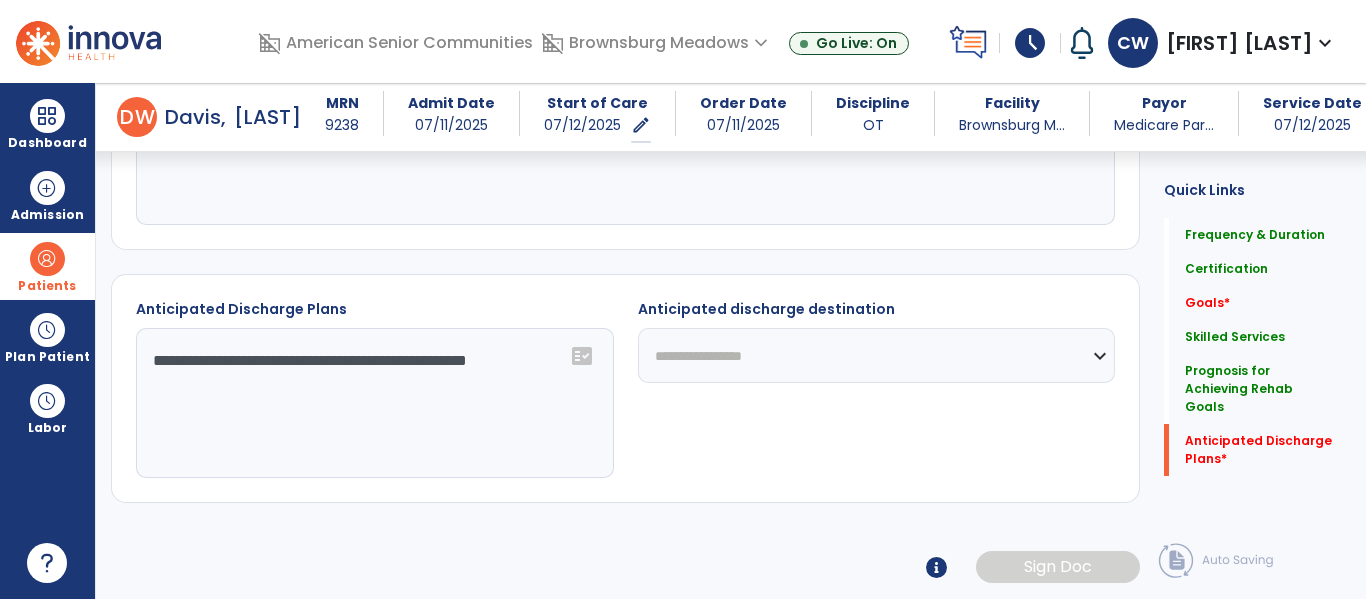 click on "**********" 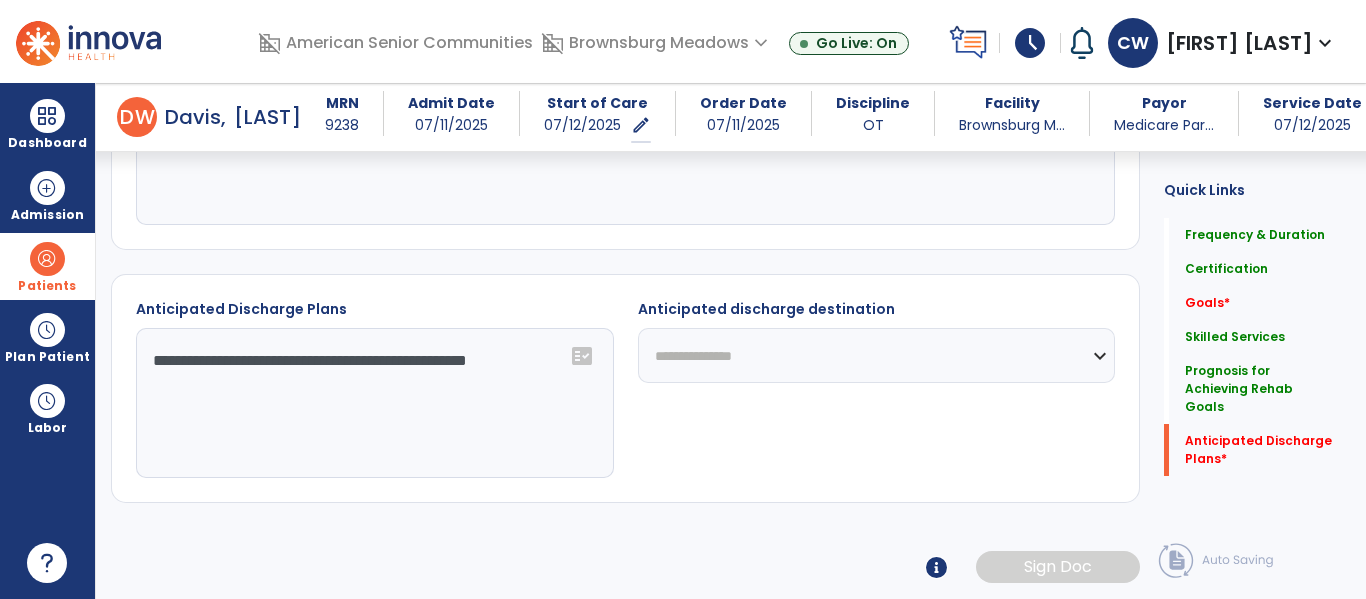 click on "**********" 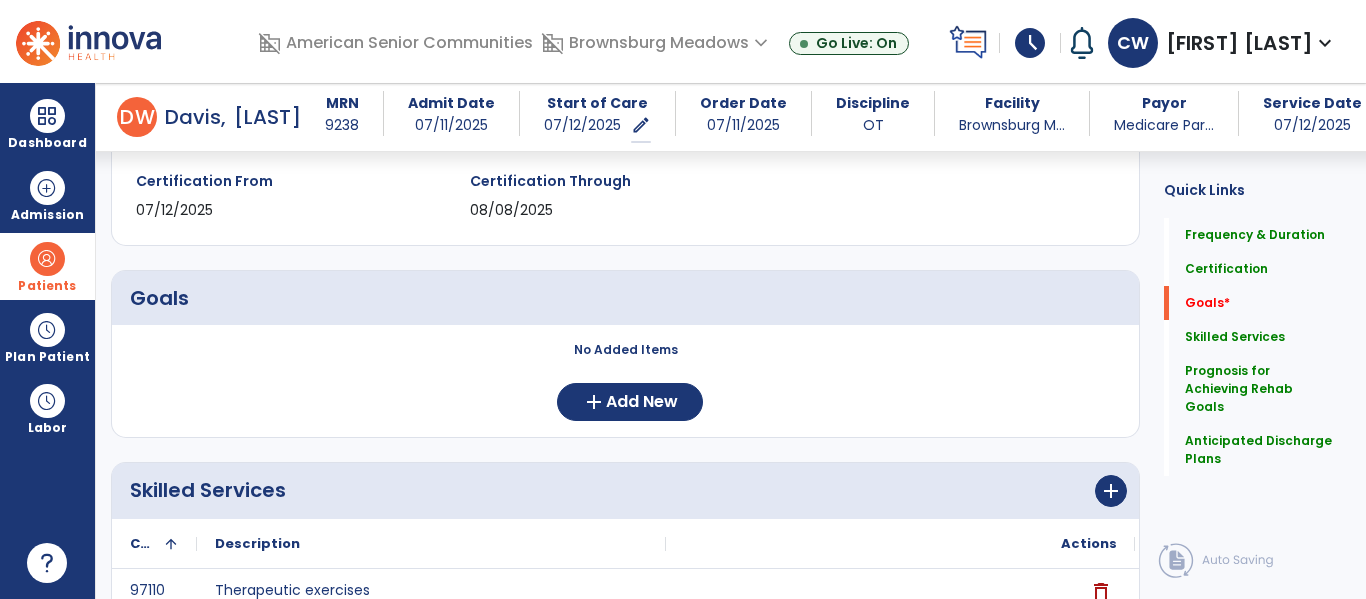 scroll, scrollTop: 345, scrollLeft: 0, axis: vertical 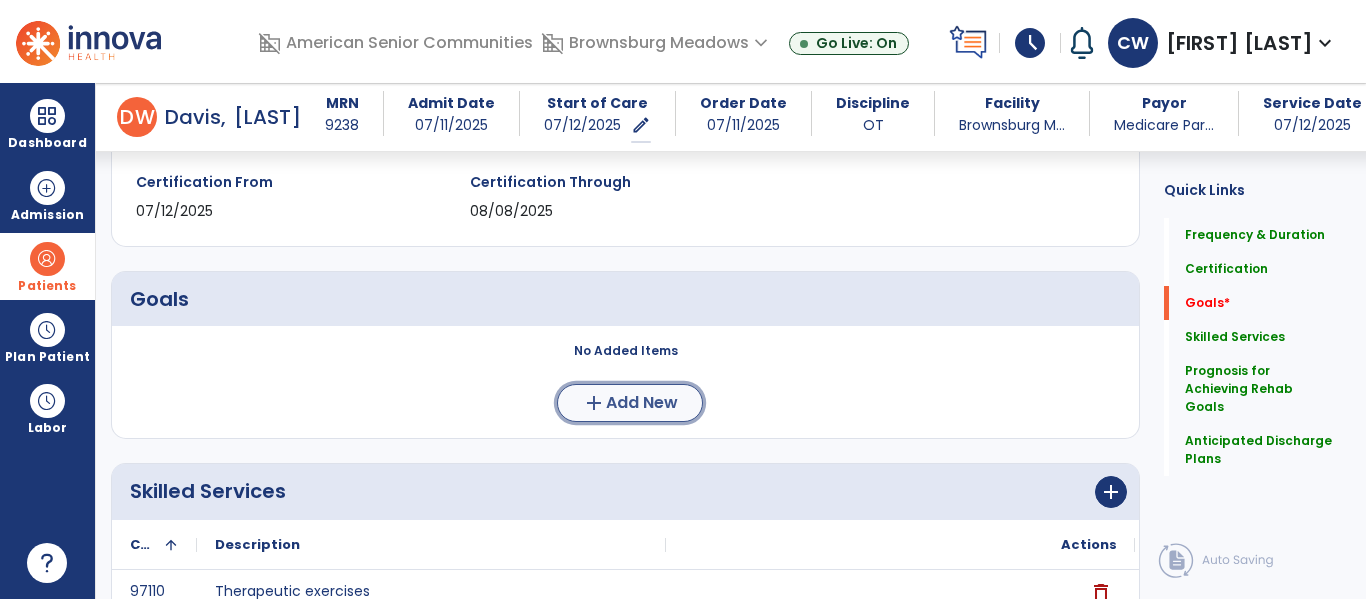 click on "Add New" at bounding box center (642, 403) 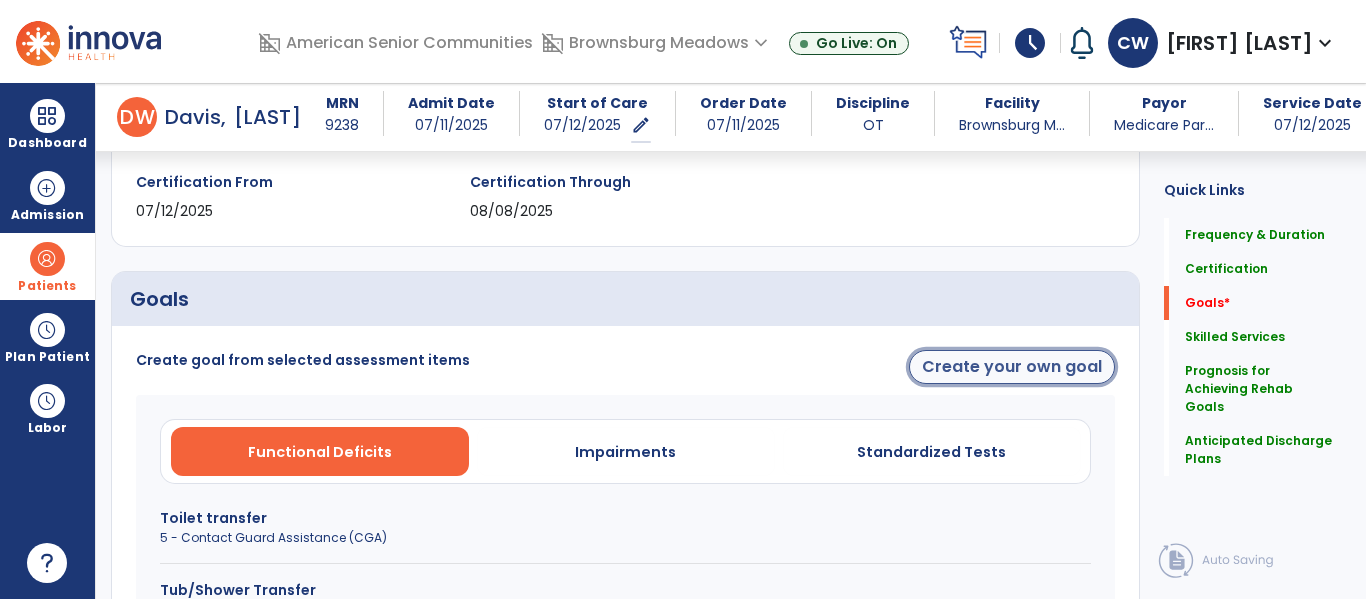 click on "Create your own goal" at bounding box center (1012, 367) 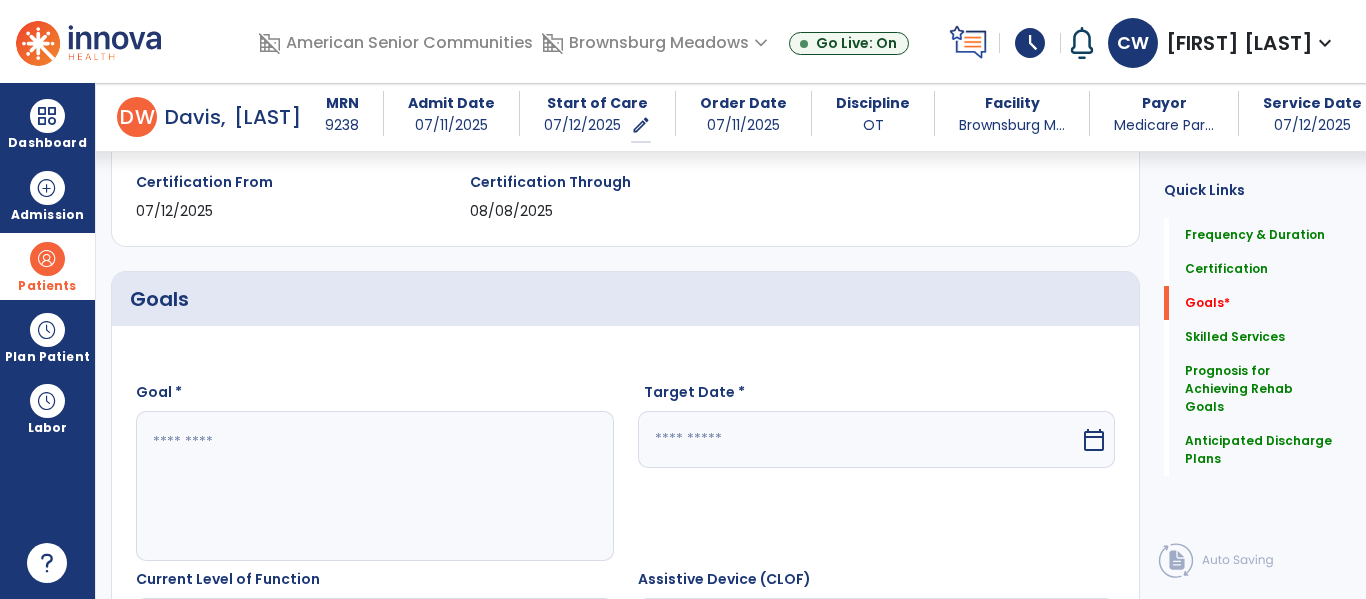 click at bounding box center (374, 486) 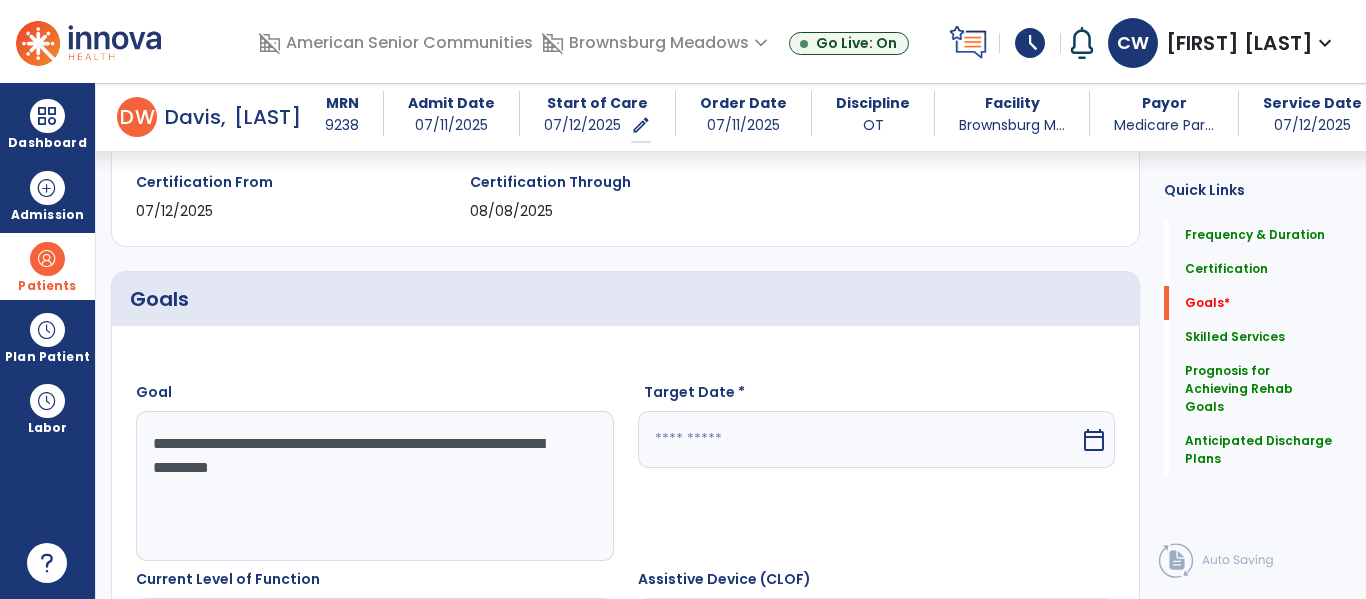 type on "**********" 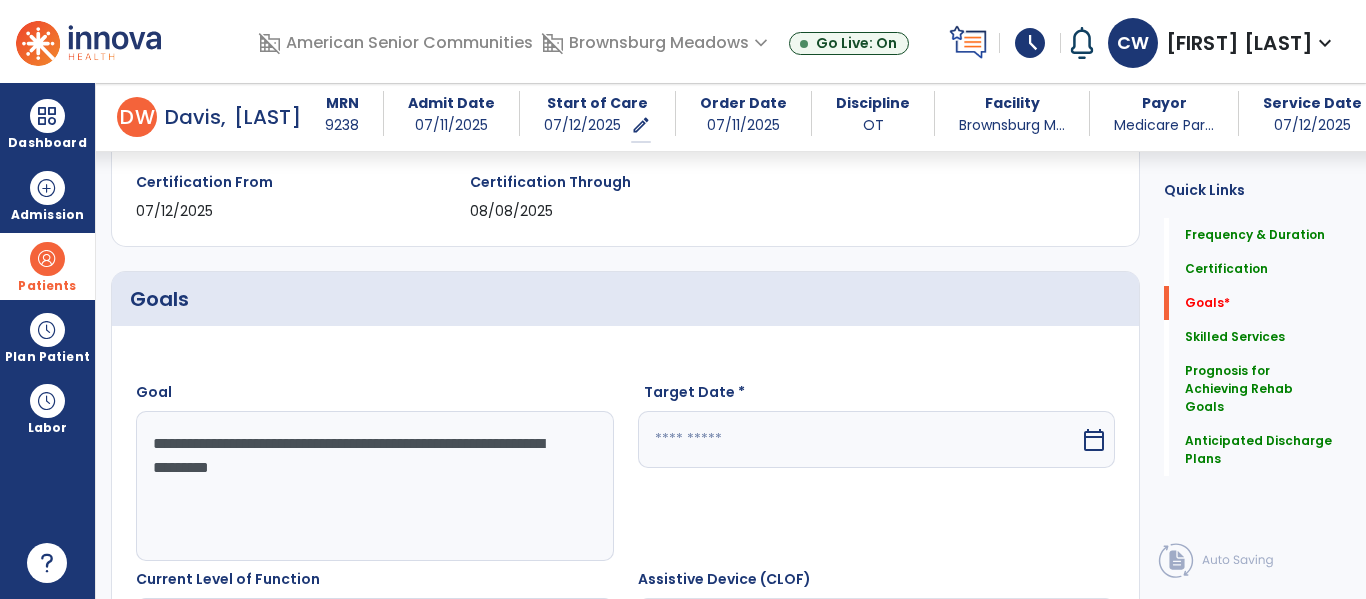 click on "calendar_today" at bounding box center [1094, 440] 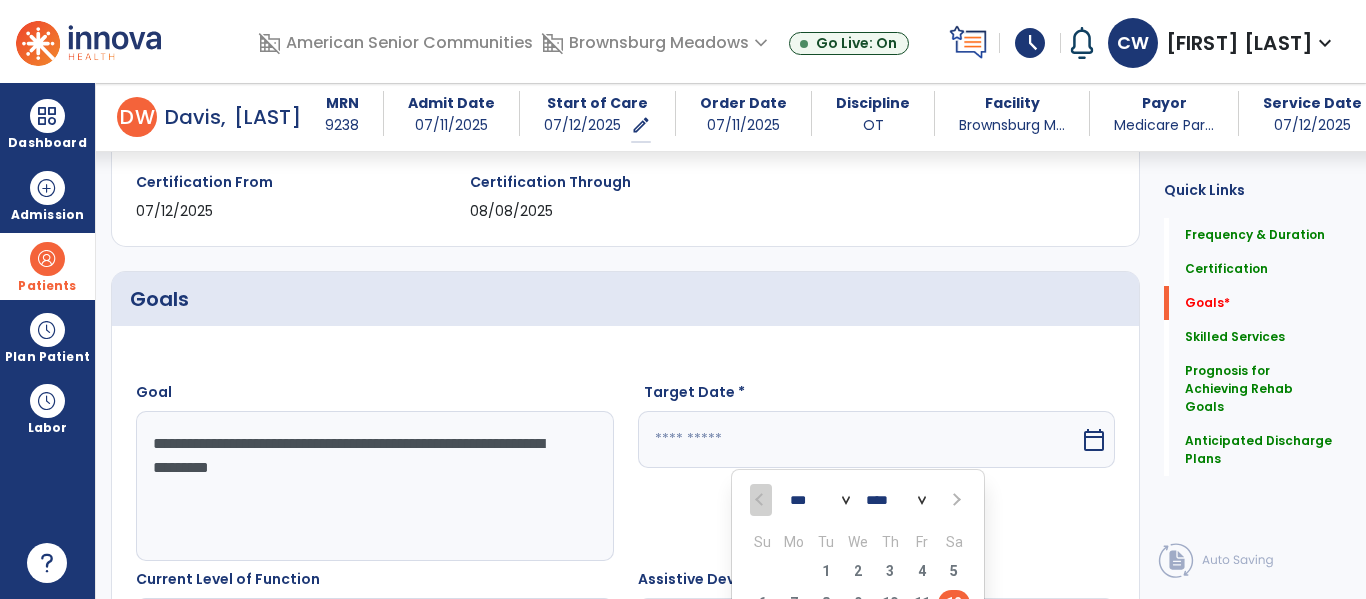 scroll, scrollTop: 368, scrollLeft: 0, axis: vertical 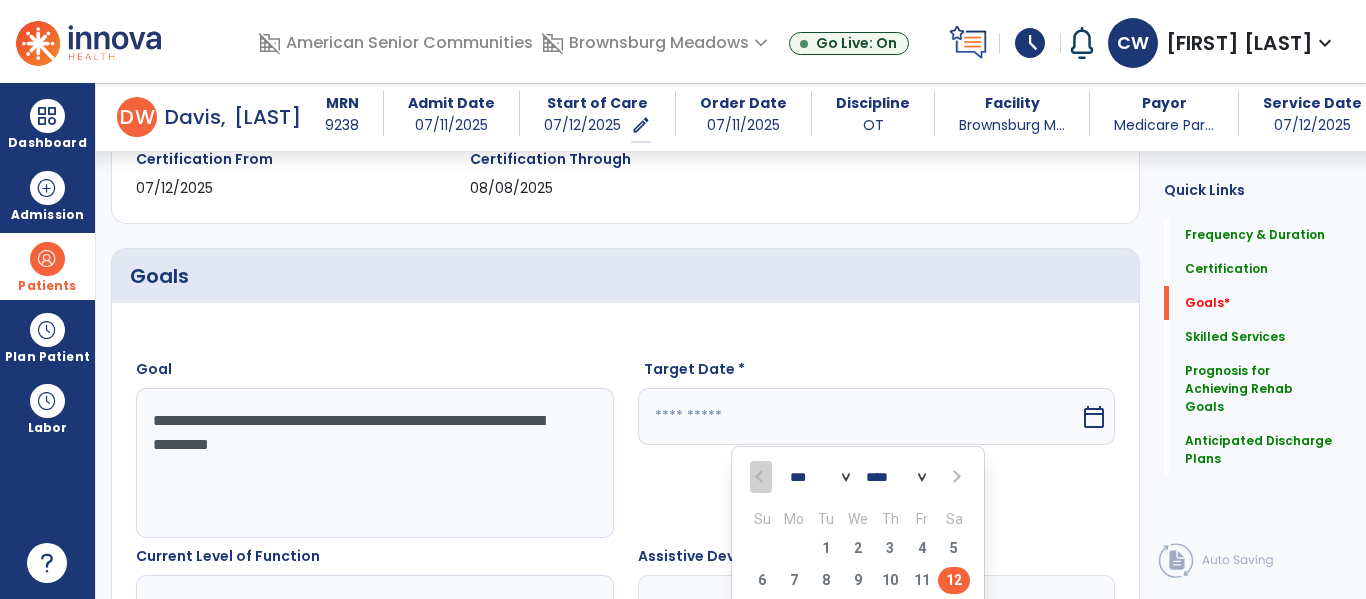 click at bounding box center (954, 477) 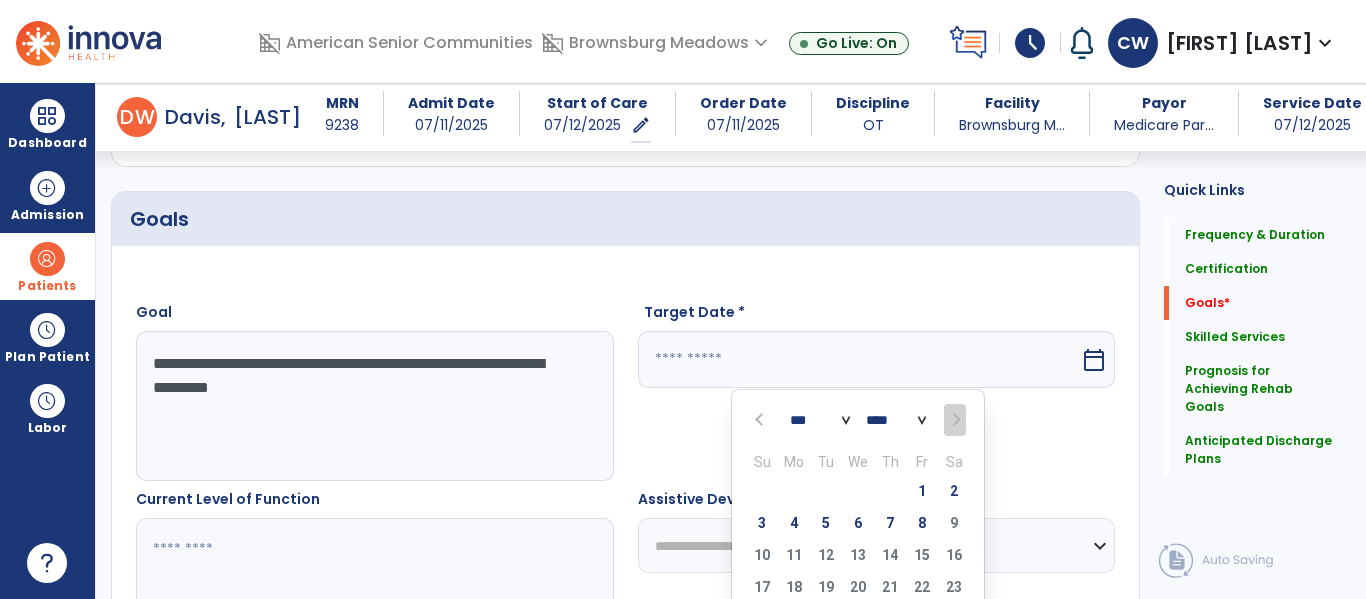scroll, scrollTop: 470, scrollLeft: 0, axis: vertical 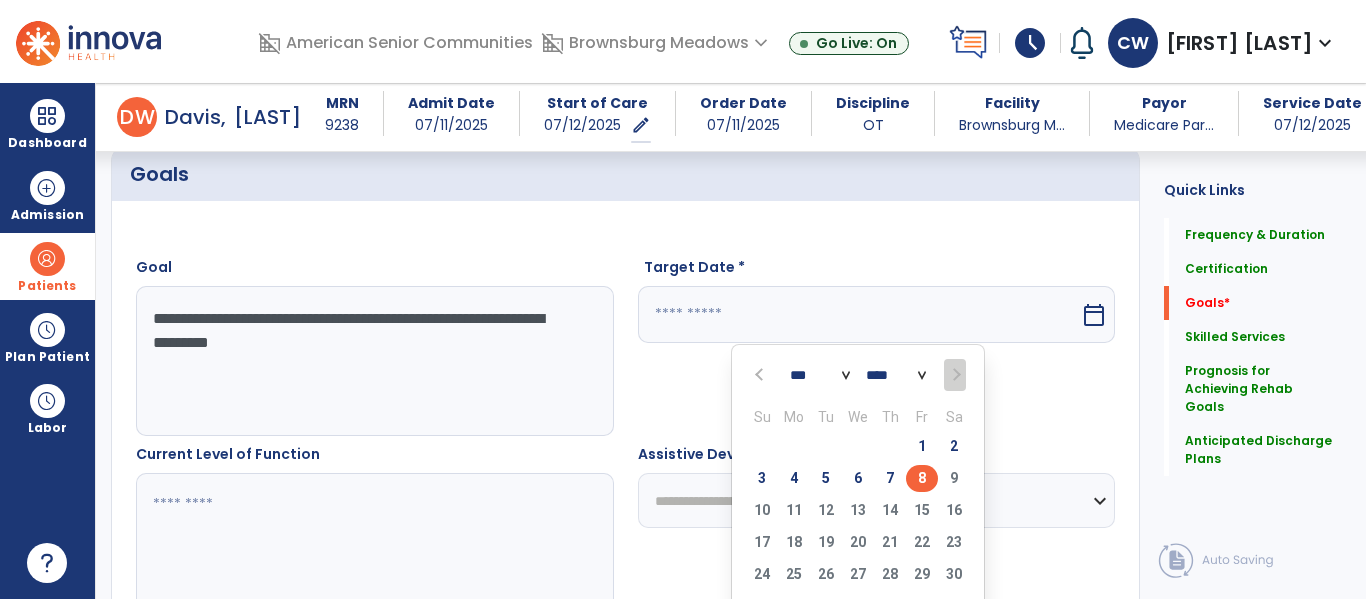click on "8" at bounding box center [922, 478] 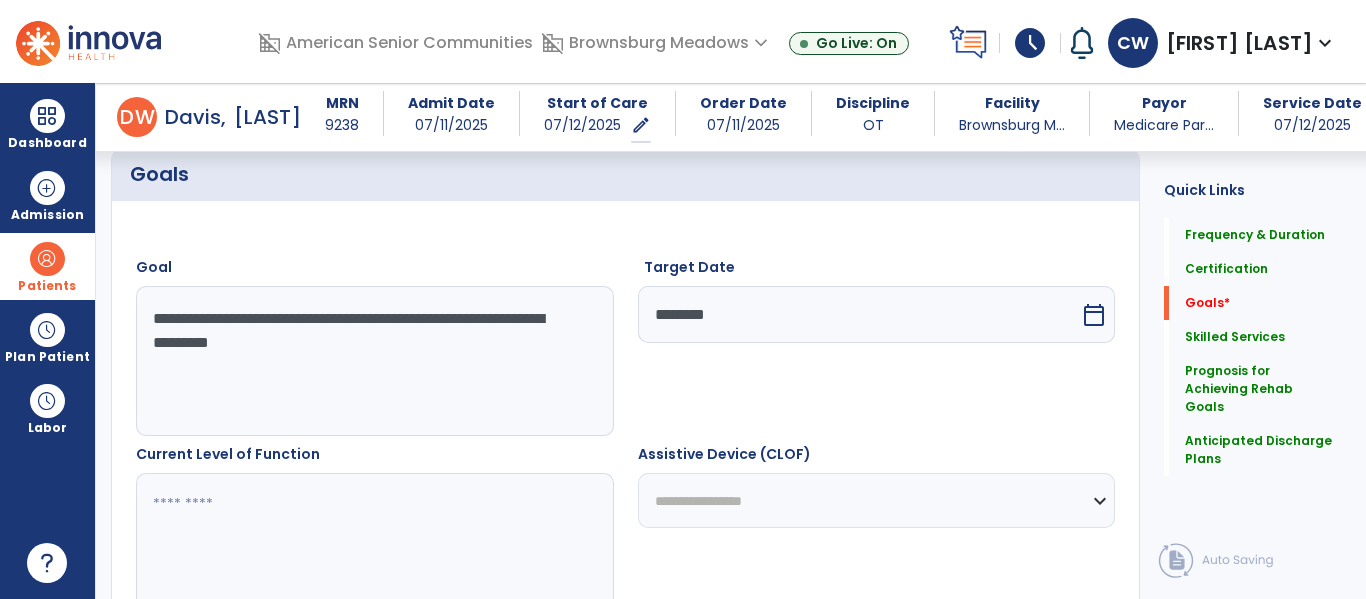 click at bounding box center [374, 548] 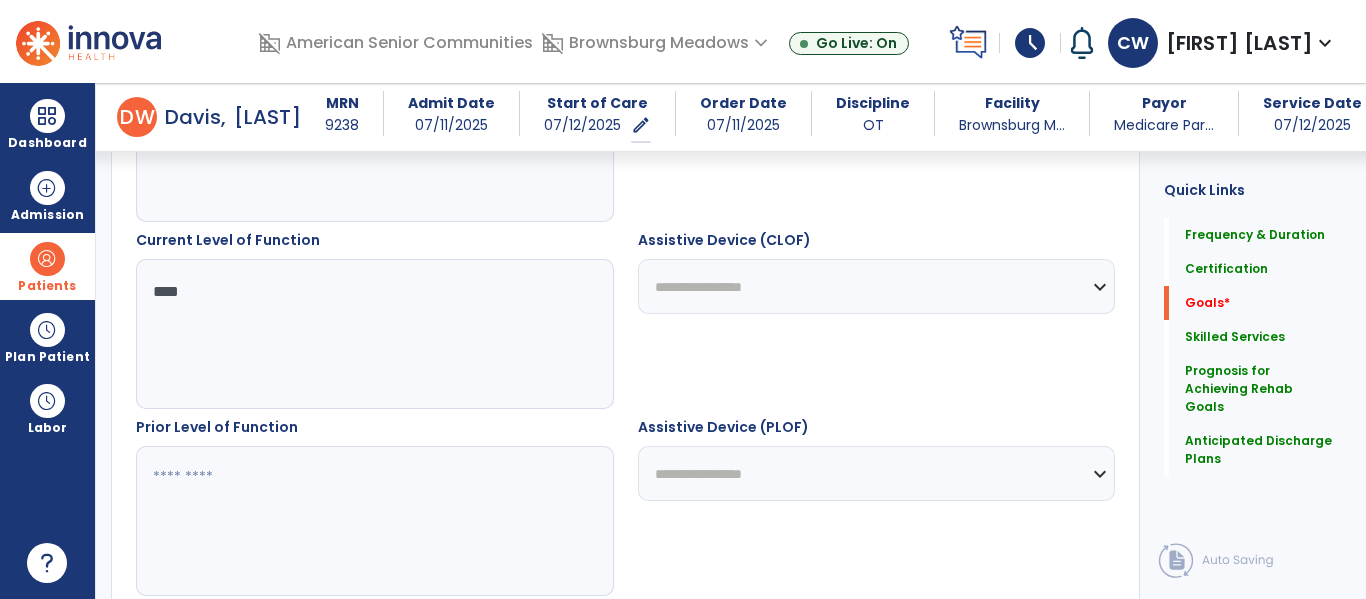 scroll, scrollTop: 686, scrollLeft: 0, axis: vertical 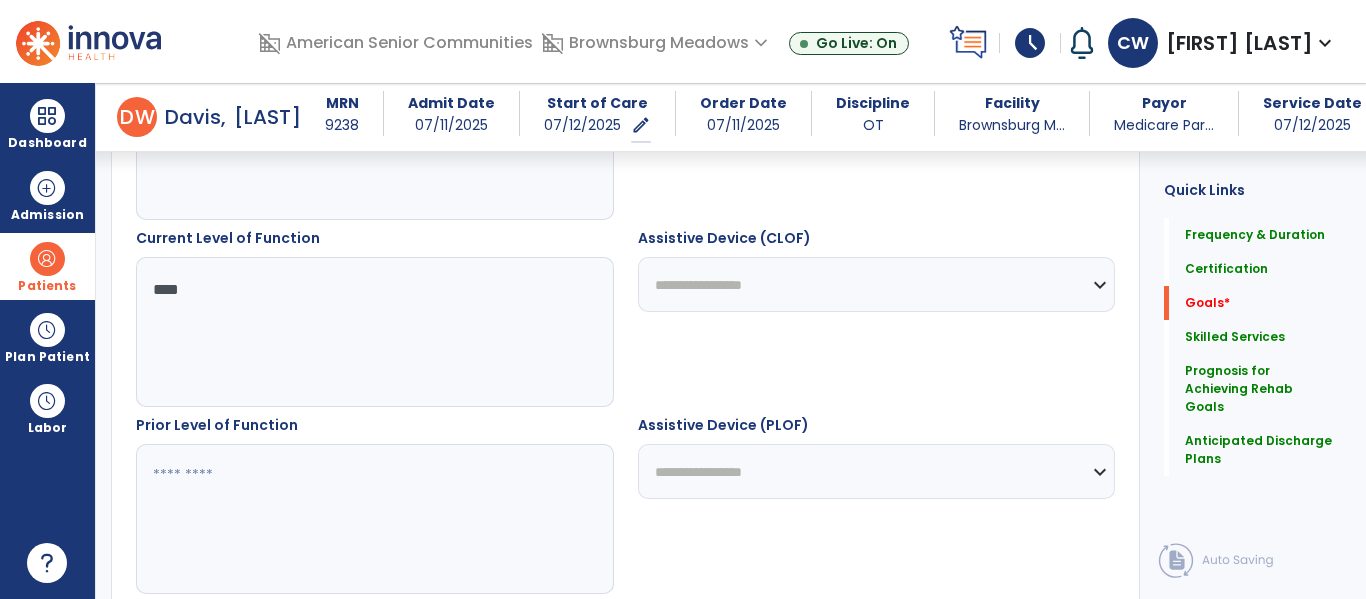 type on "***" 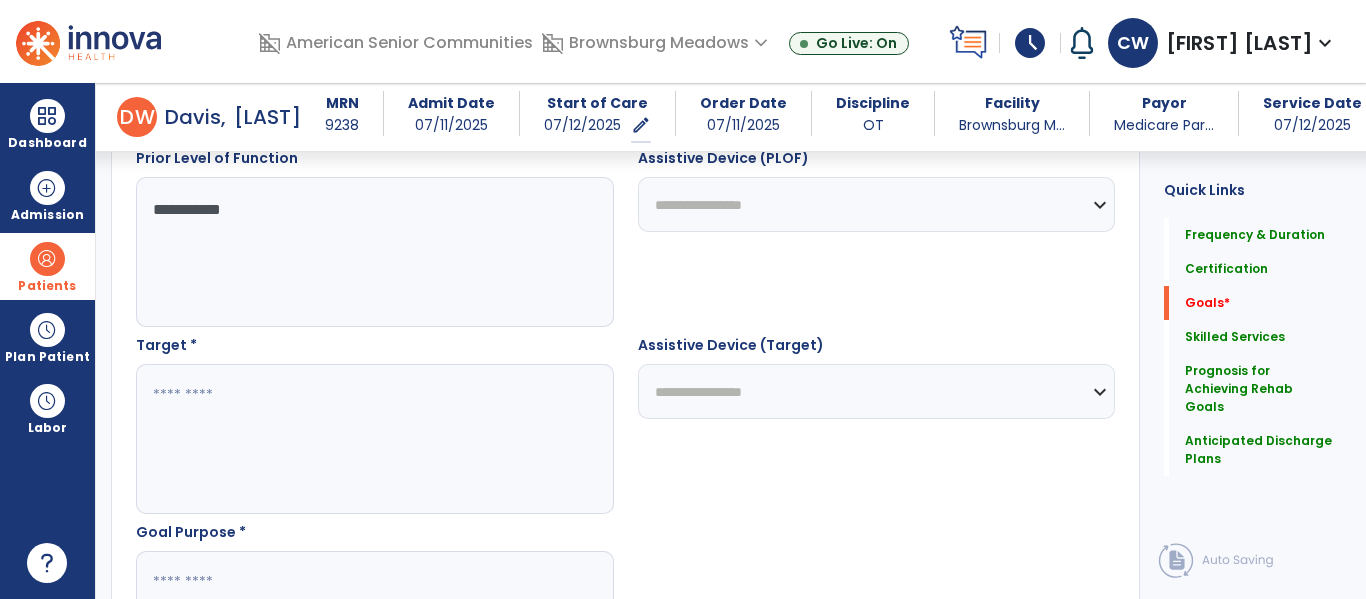 scroll, scrollTop: 964, scrollLeft: 0, axis: vertical 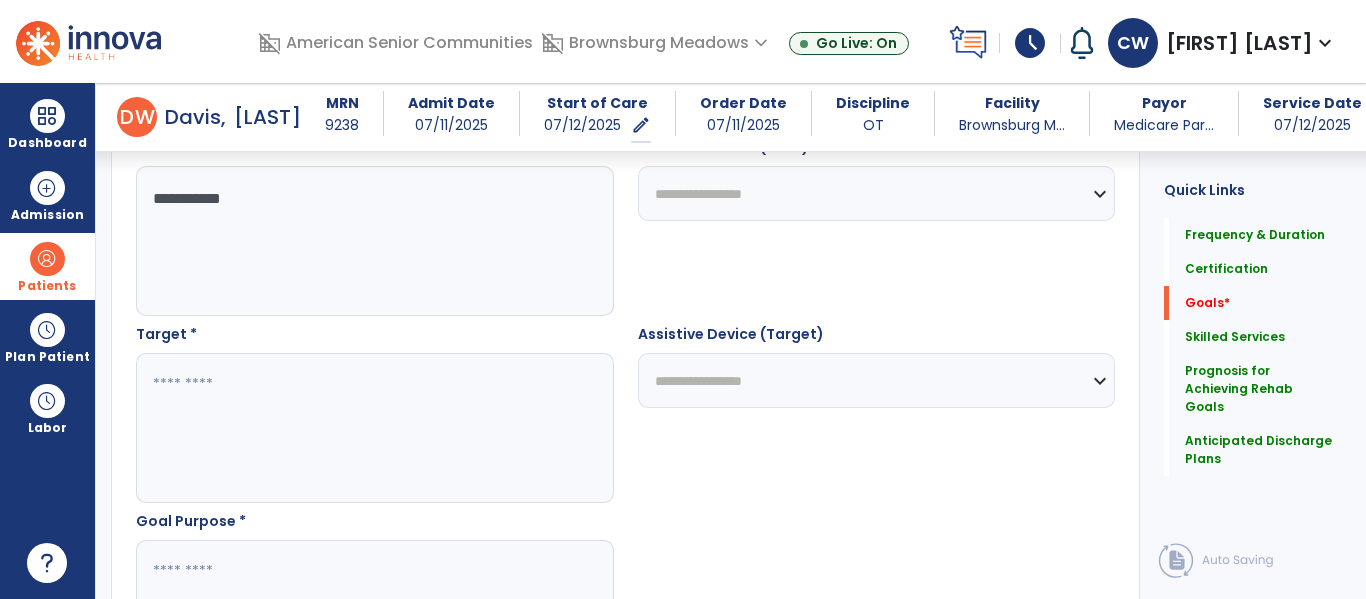 type on "**********" 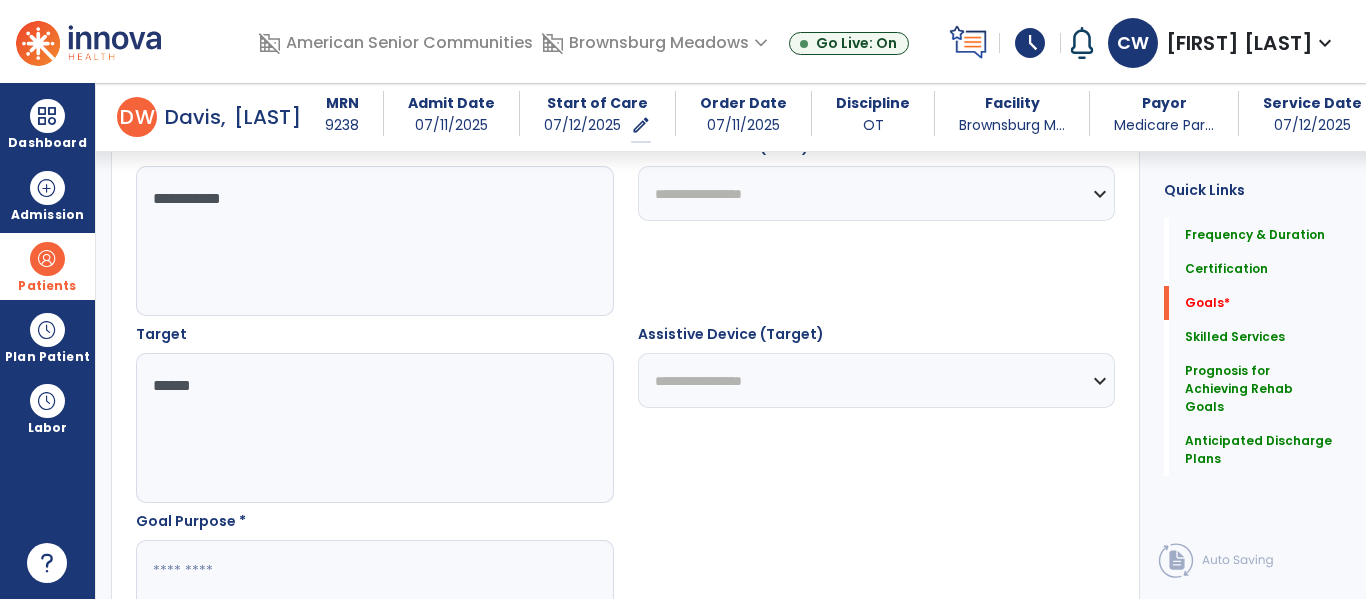 type on "*****" 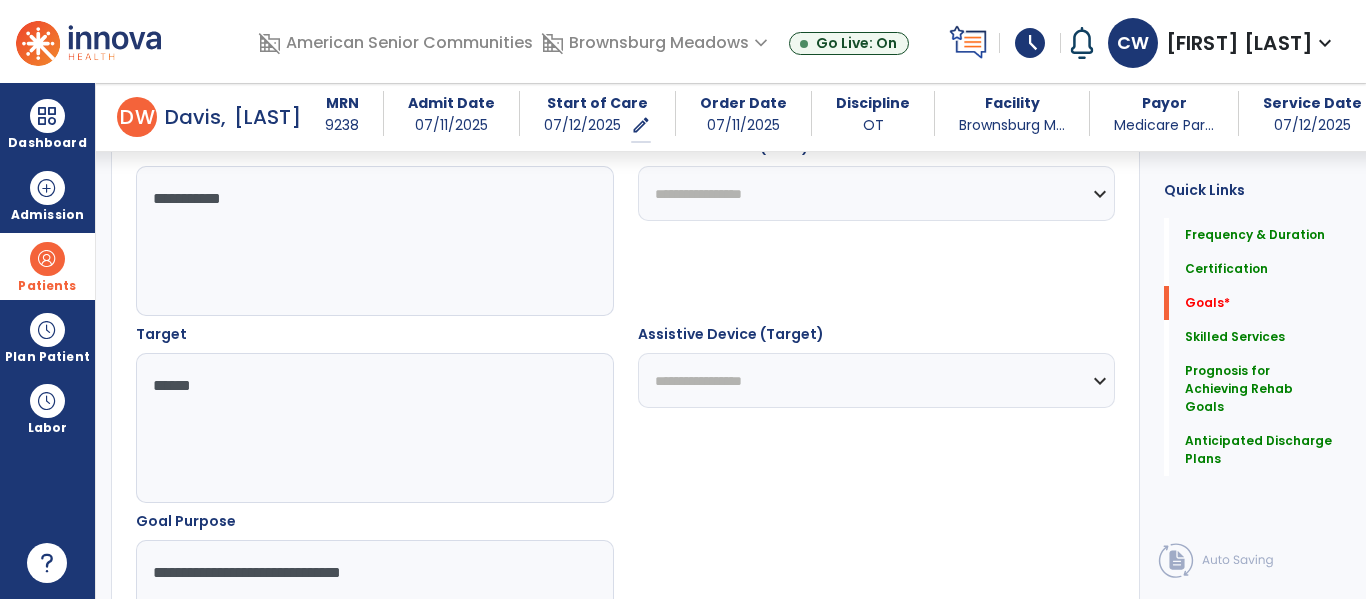 type on "**********" 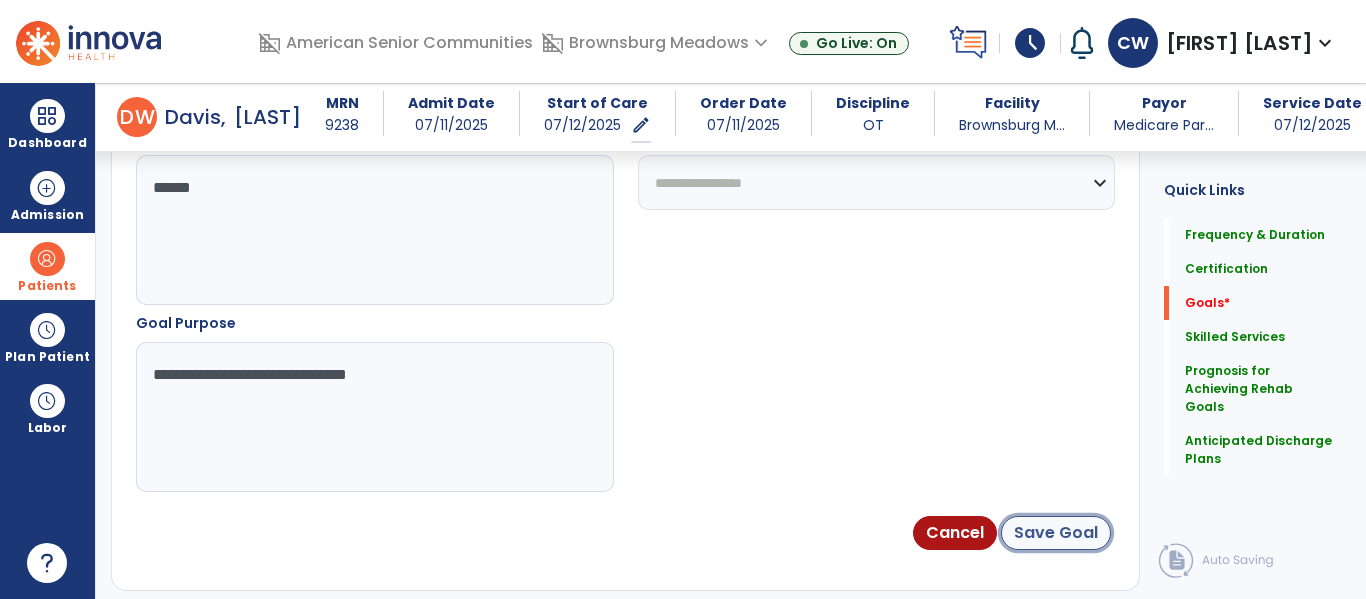 click on "Save Goal" at bounding box center (1056, 533) 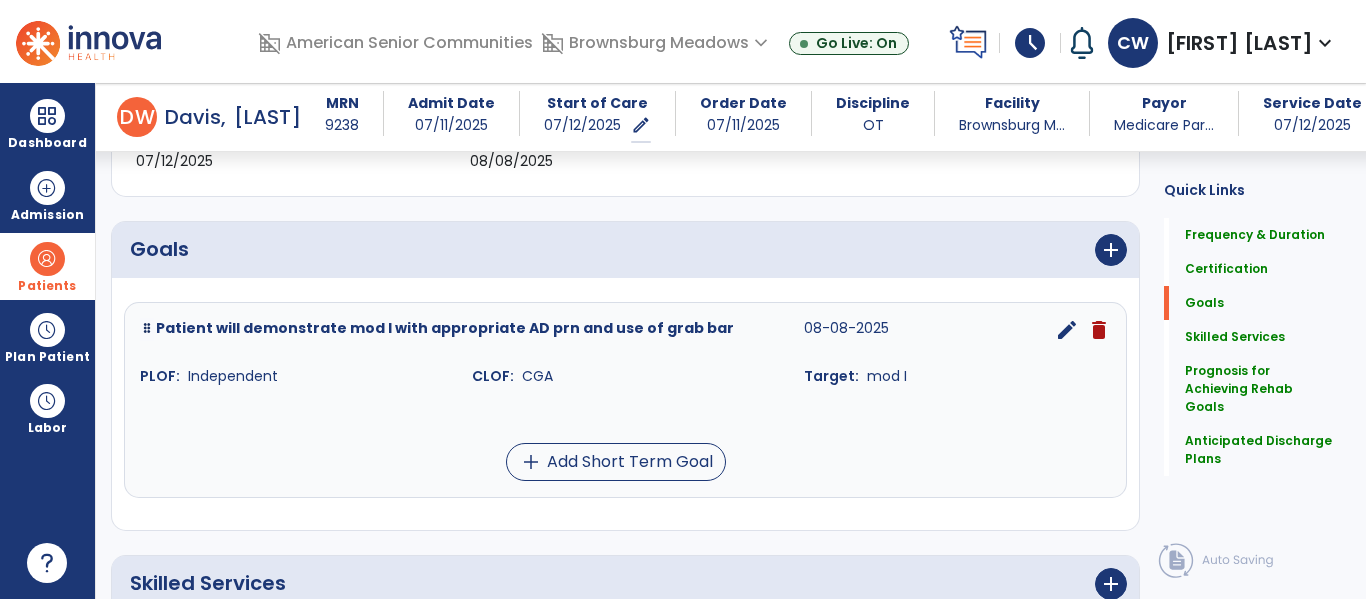 scroll, scrollTop: 389, scrollLeft: 0, axis: vertical 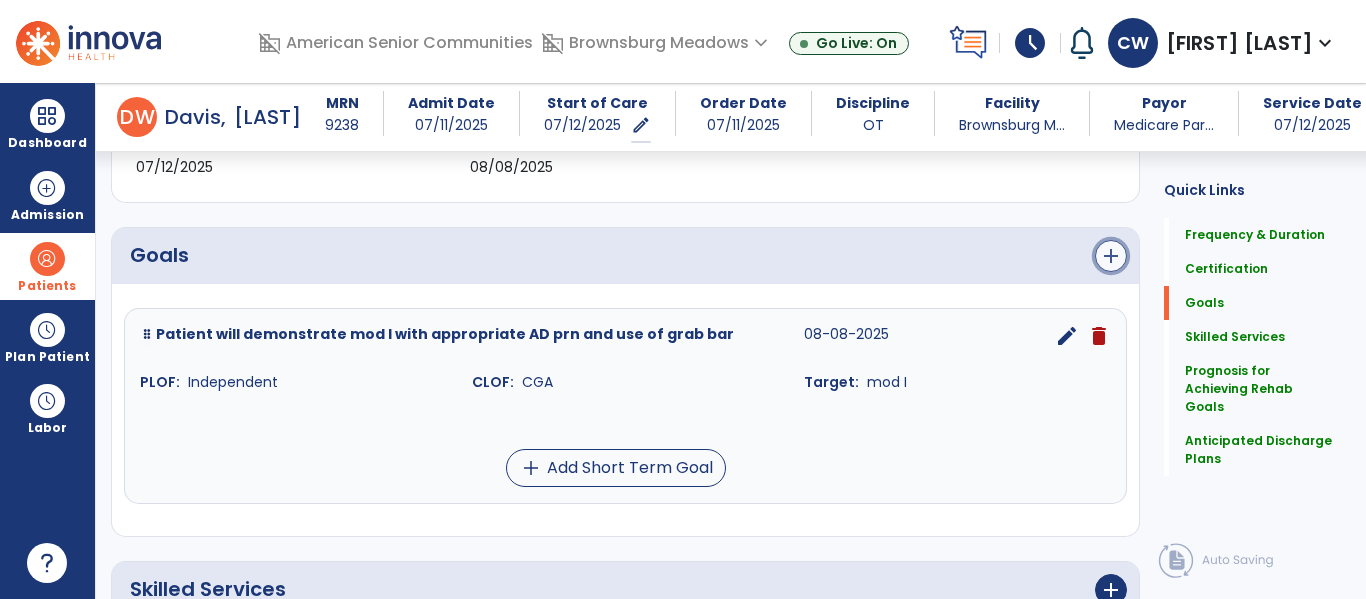 click on "add" at bounding box center [1111, 256] 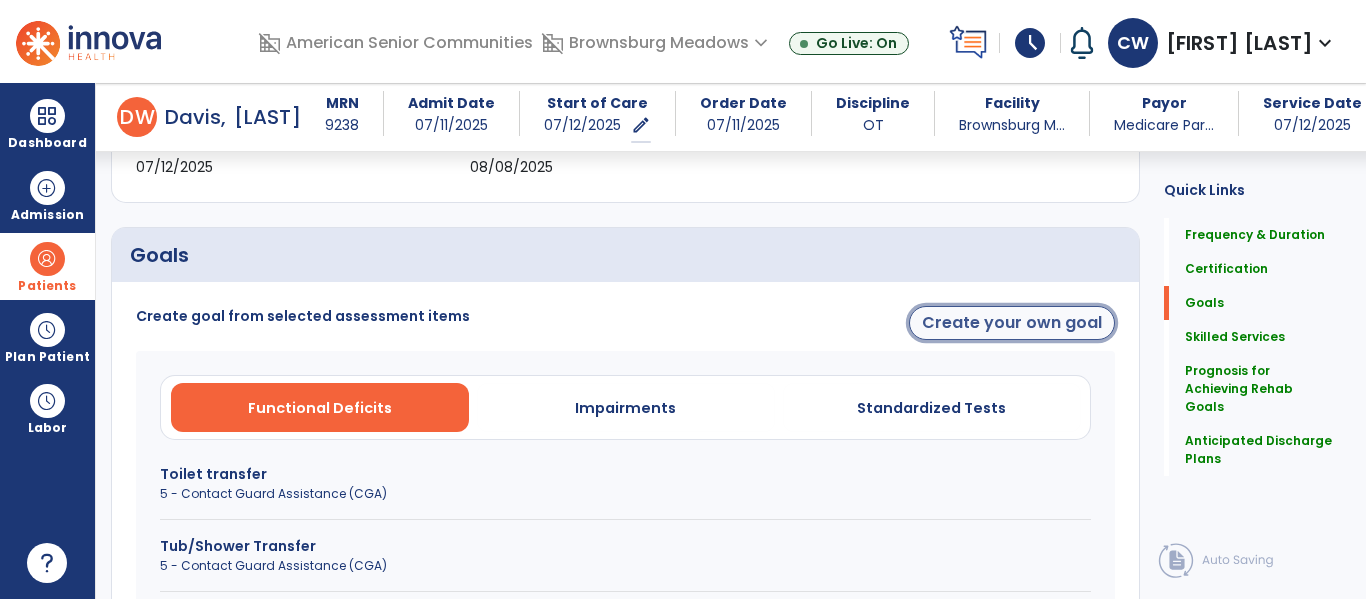 click on "Create your own goal" at bounding box center (1012, 323) 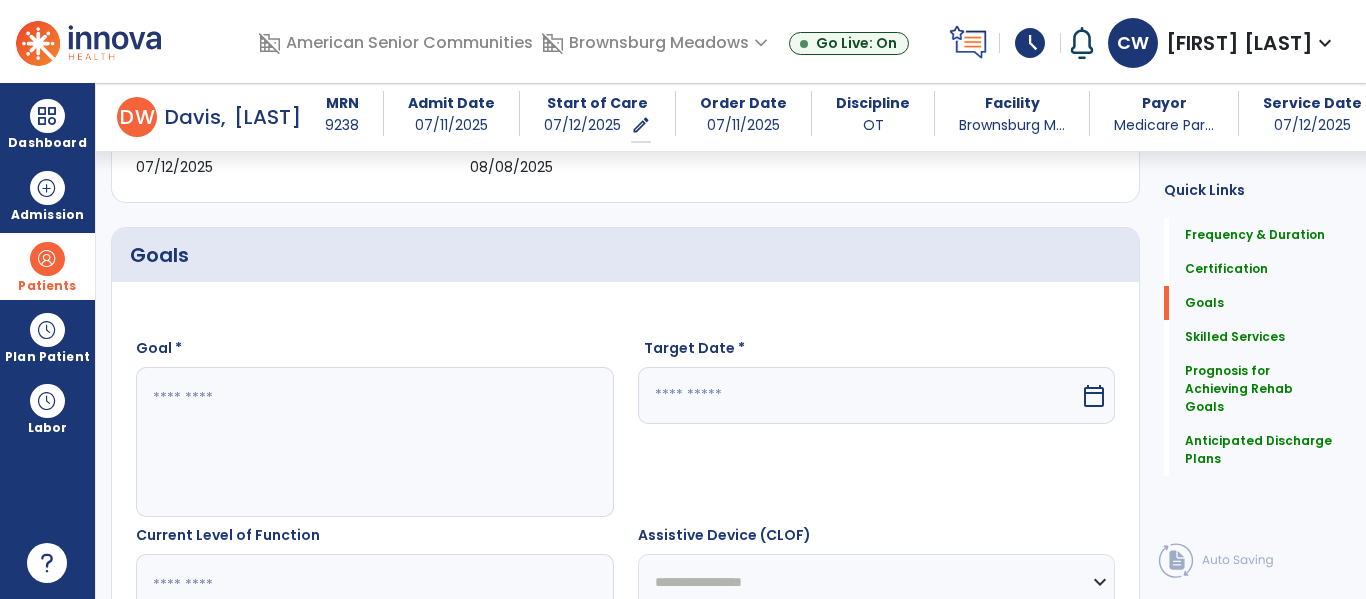 click at bounding box center (374, 442) 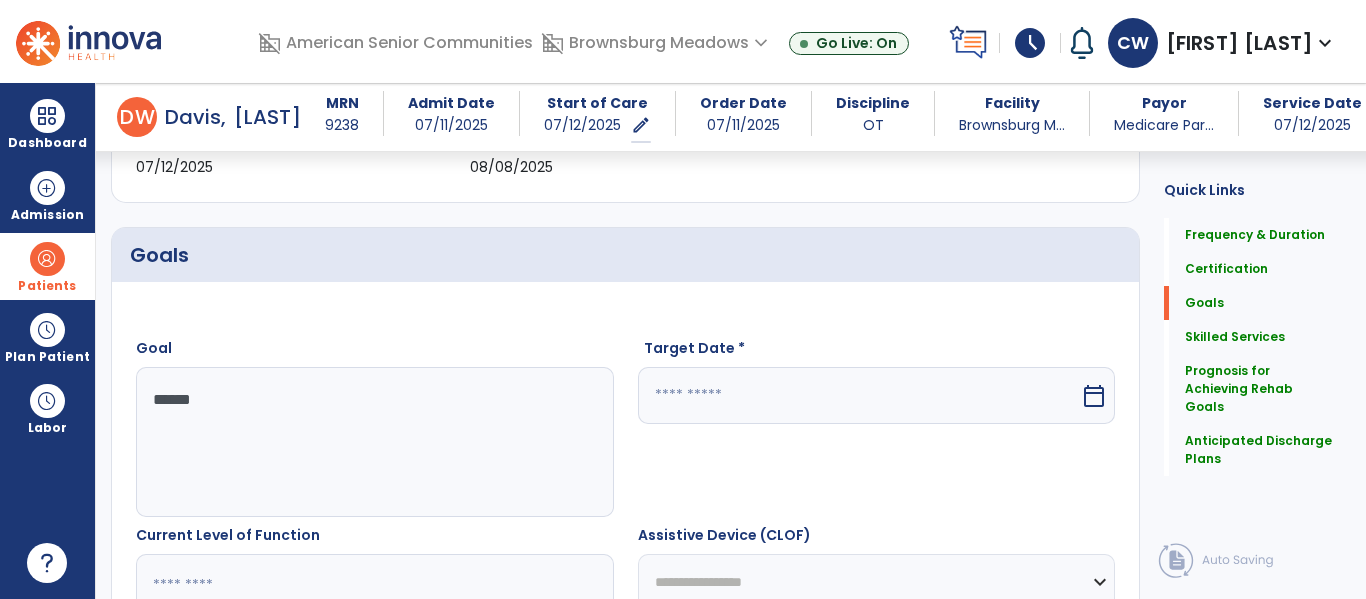 type on "*******" 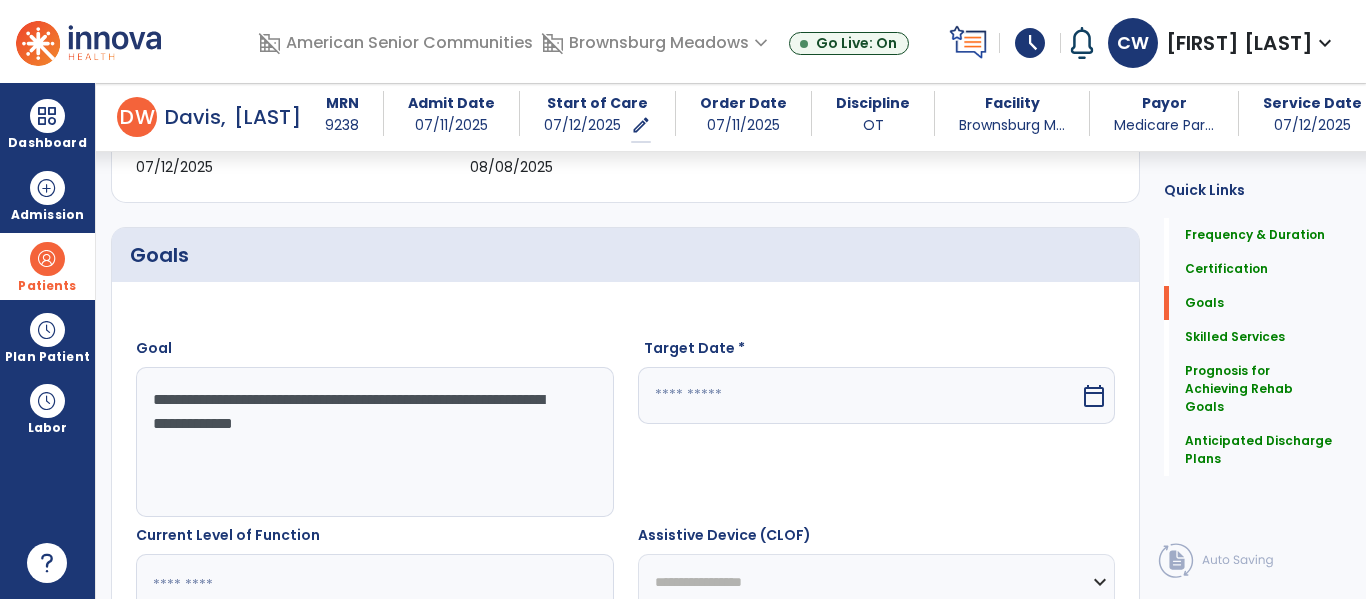 type on "**********" 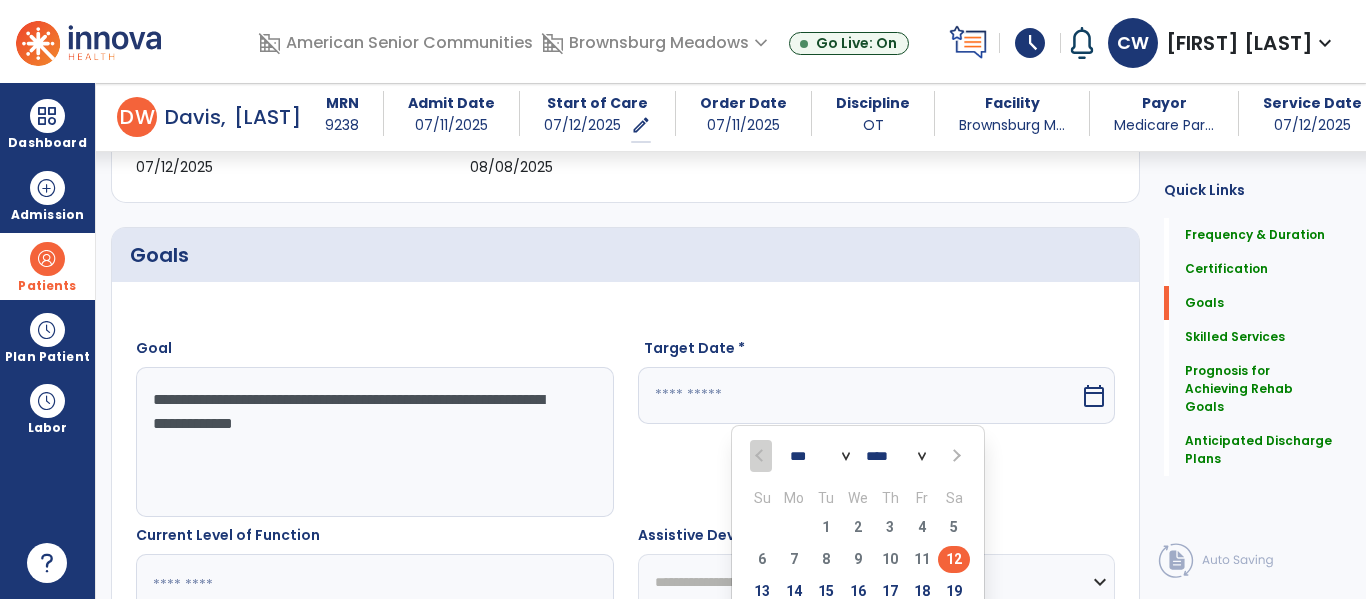 click at bounding box center (954, 456) 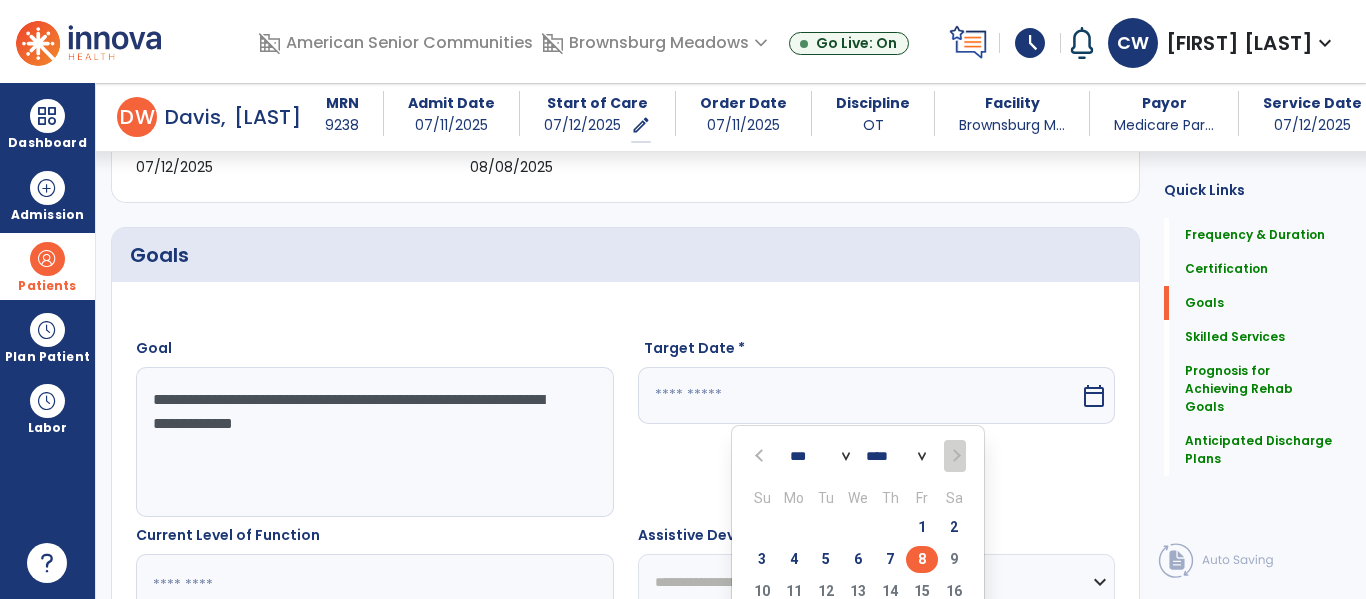 click on "8" at bounding box center [922, 559] 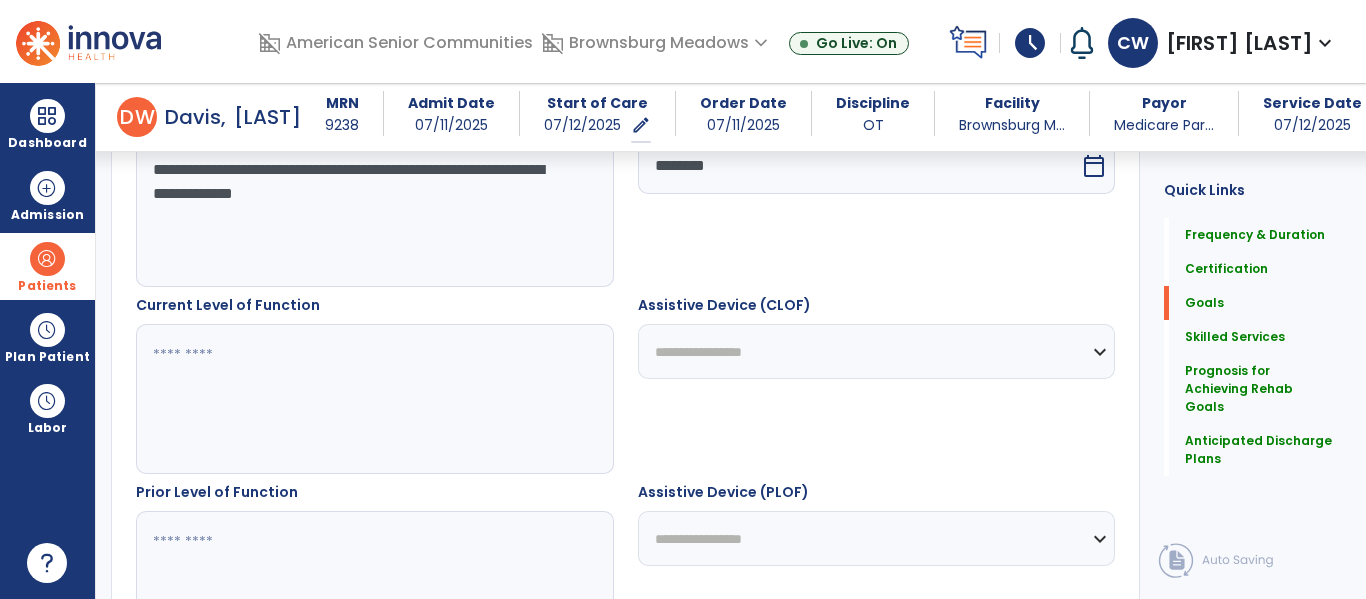 scroll, scrollTop: 633, scrollLeft: 0, axis: vertical 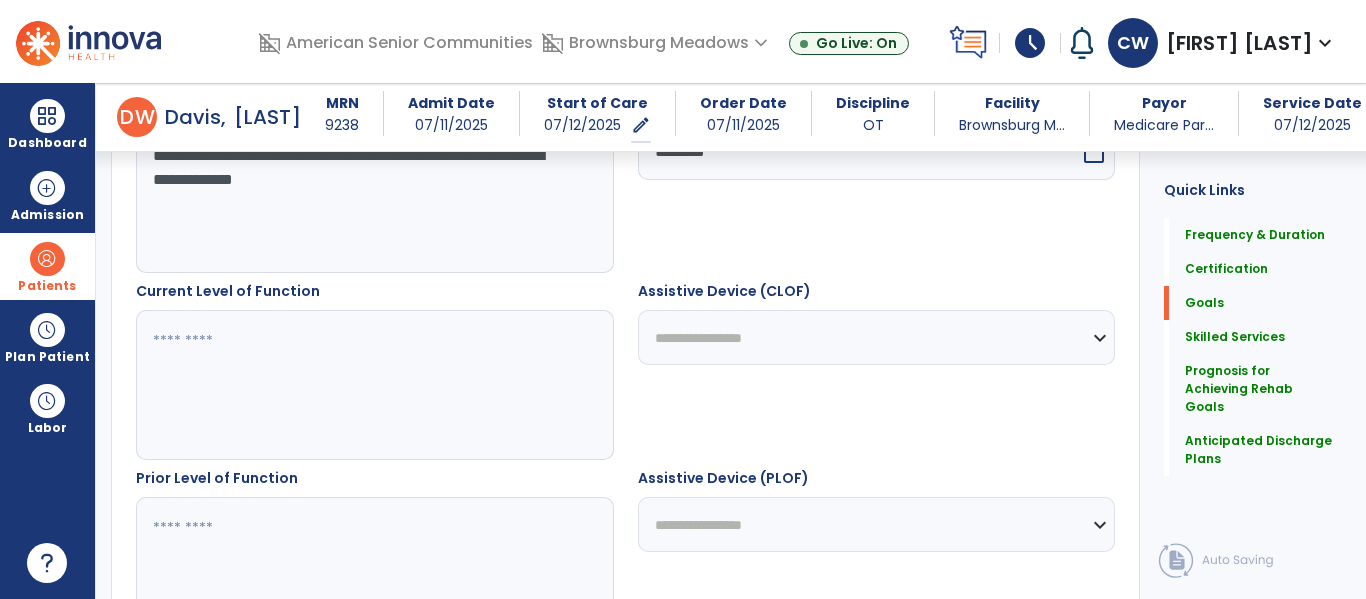 click at bounding box center [374, 385] 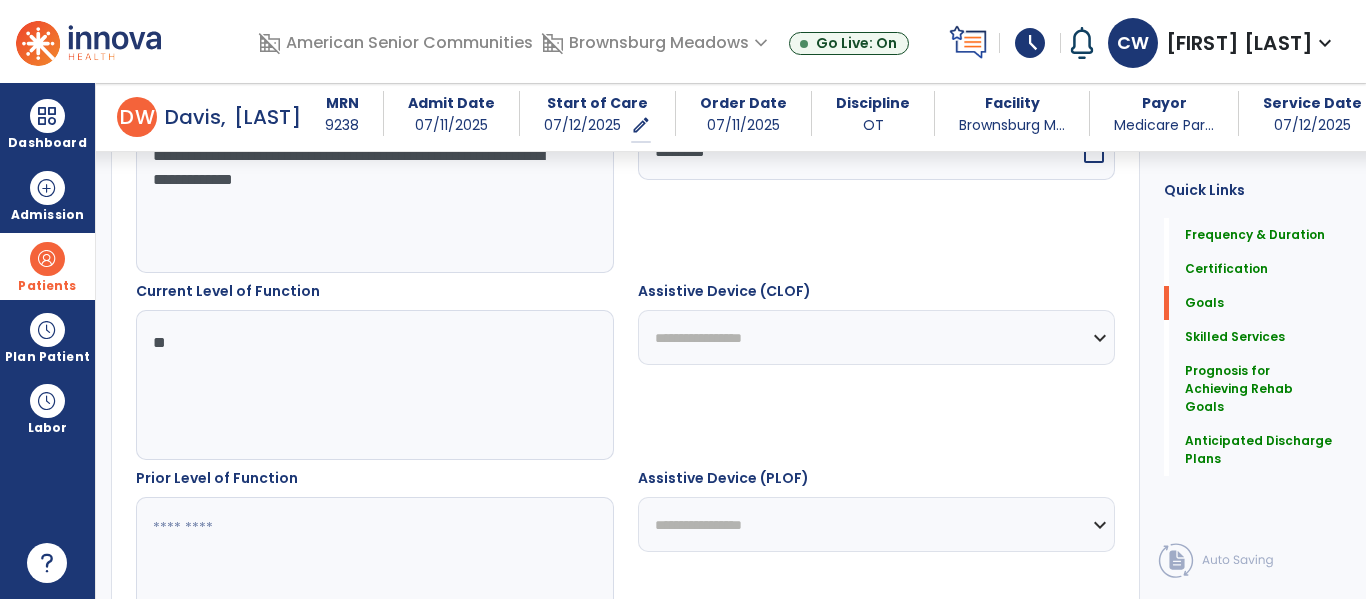 type on "*" 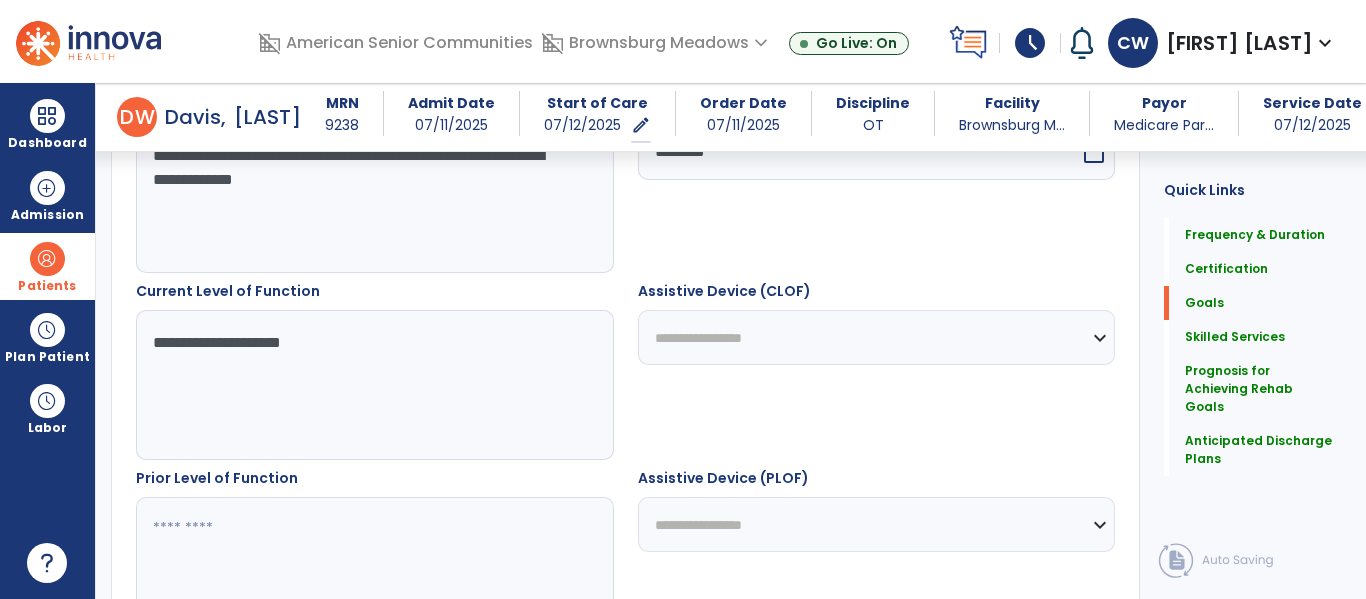 type on "**********" 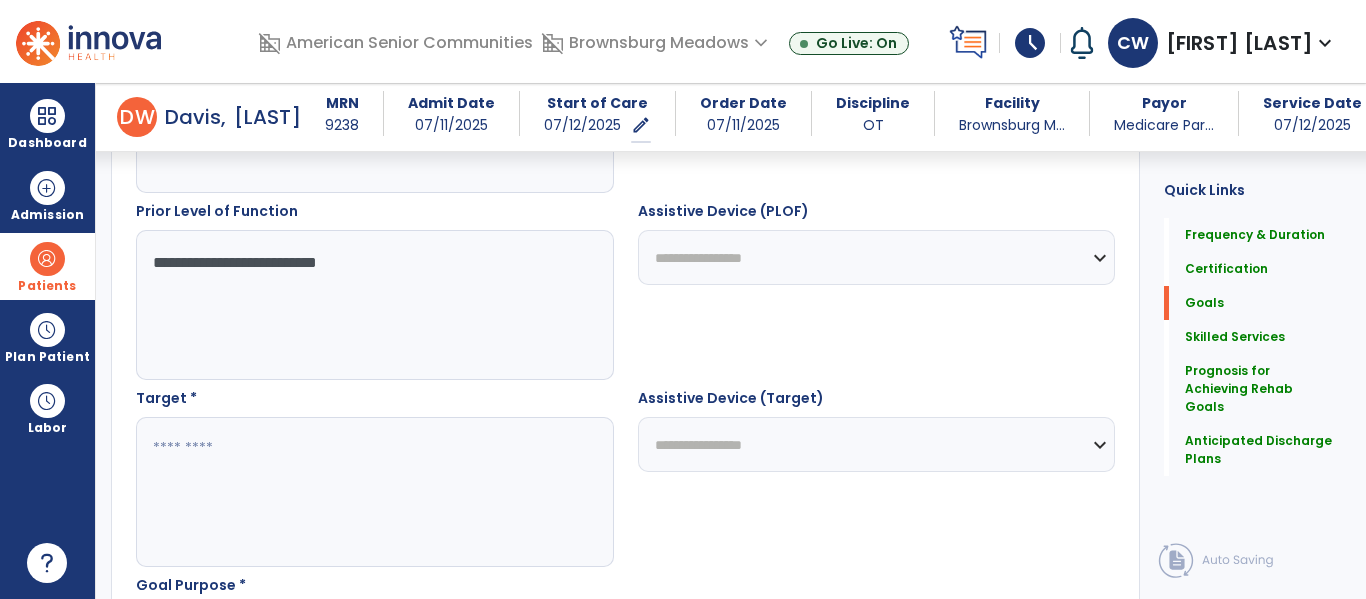 scroll, scrollTop: 903, scrollLeft: 0, axis: vertical 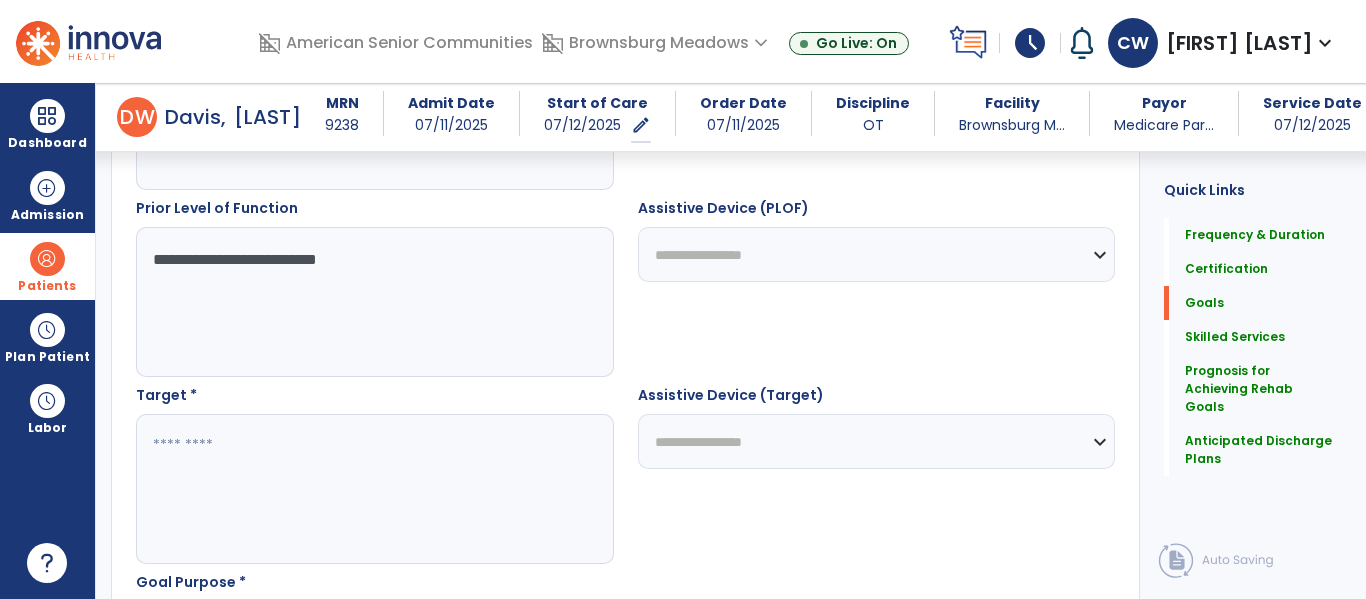 type on "**********" 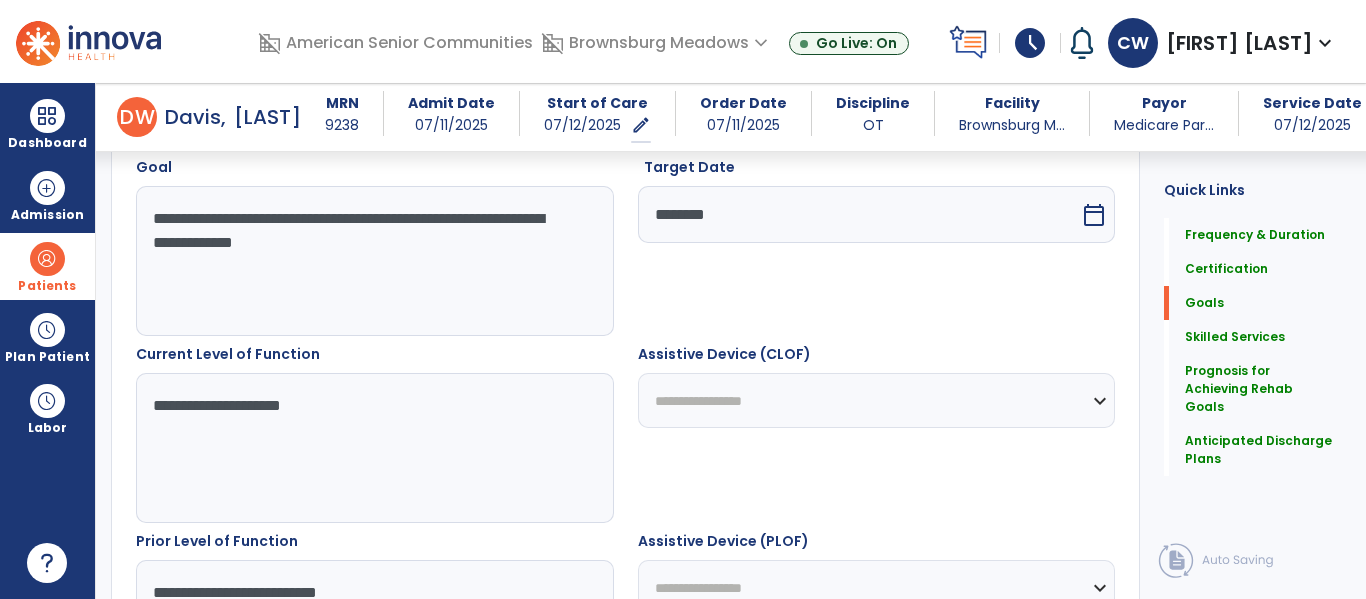 scroll, scrollTop: 576, scrollLeft: 0, axis: vertical 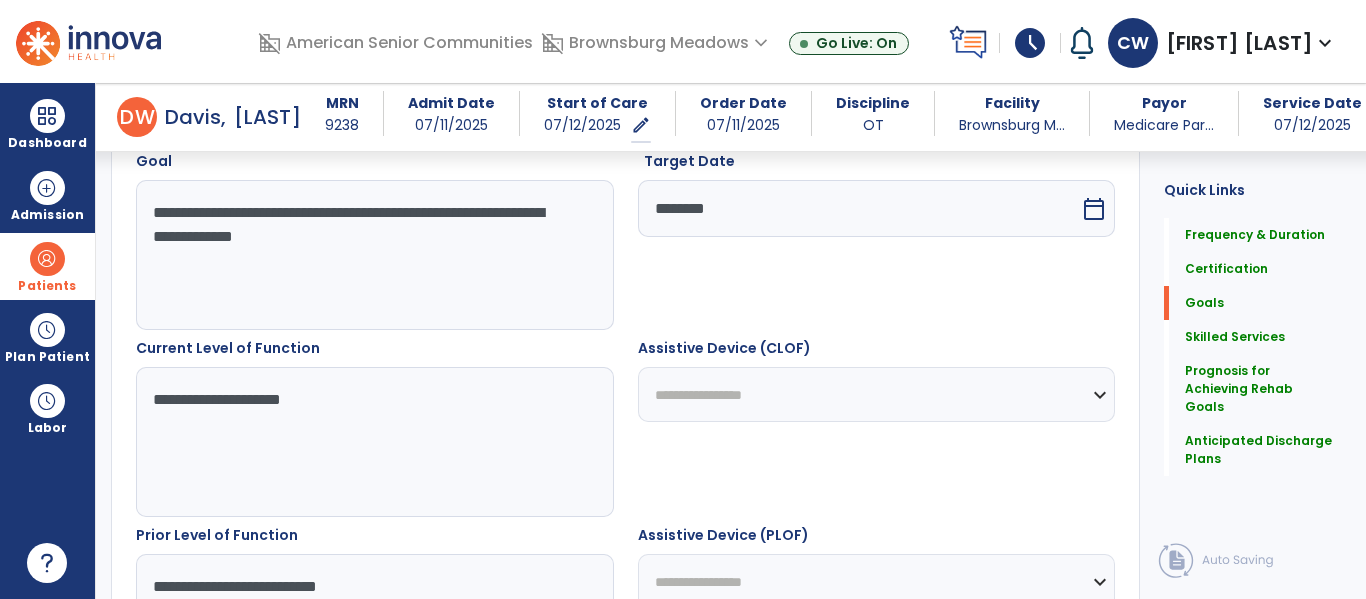 type on "**********" 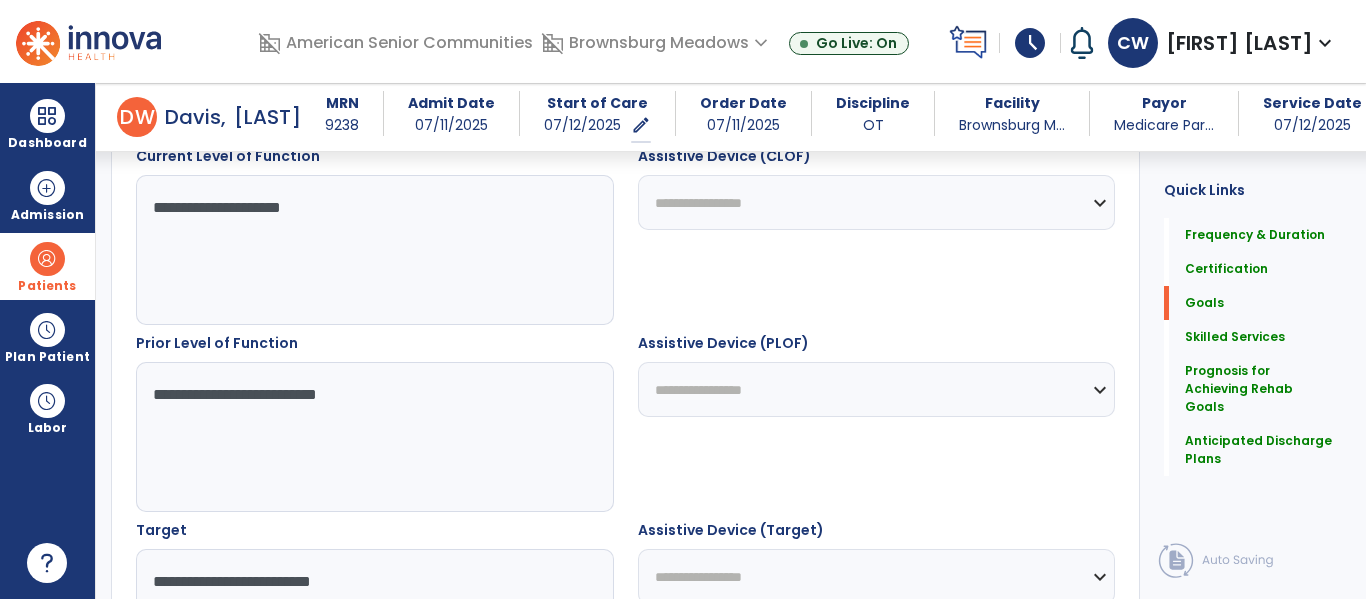 scroll, scrollTop: 777, scrollLeft: 0, axis: vertical 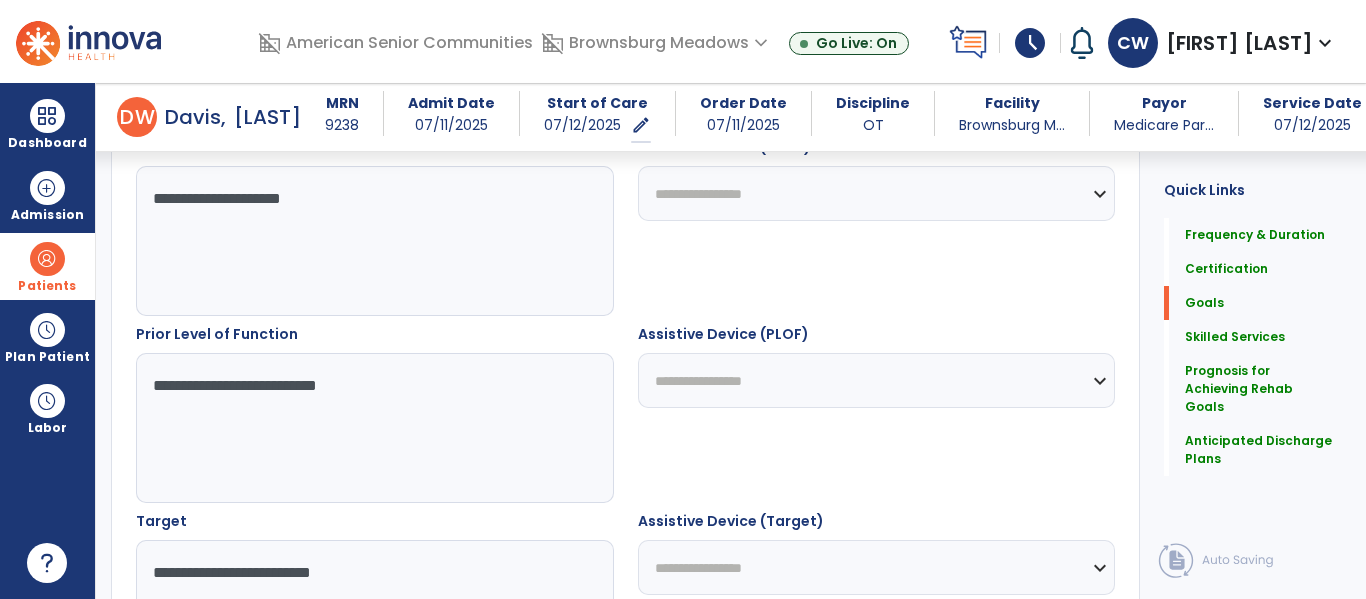 type on "**********" 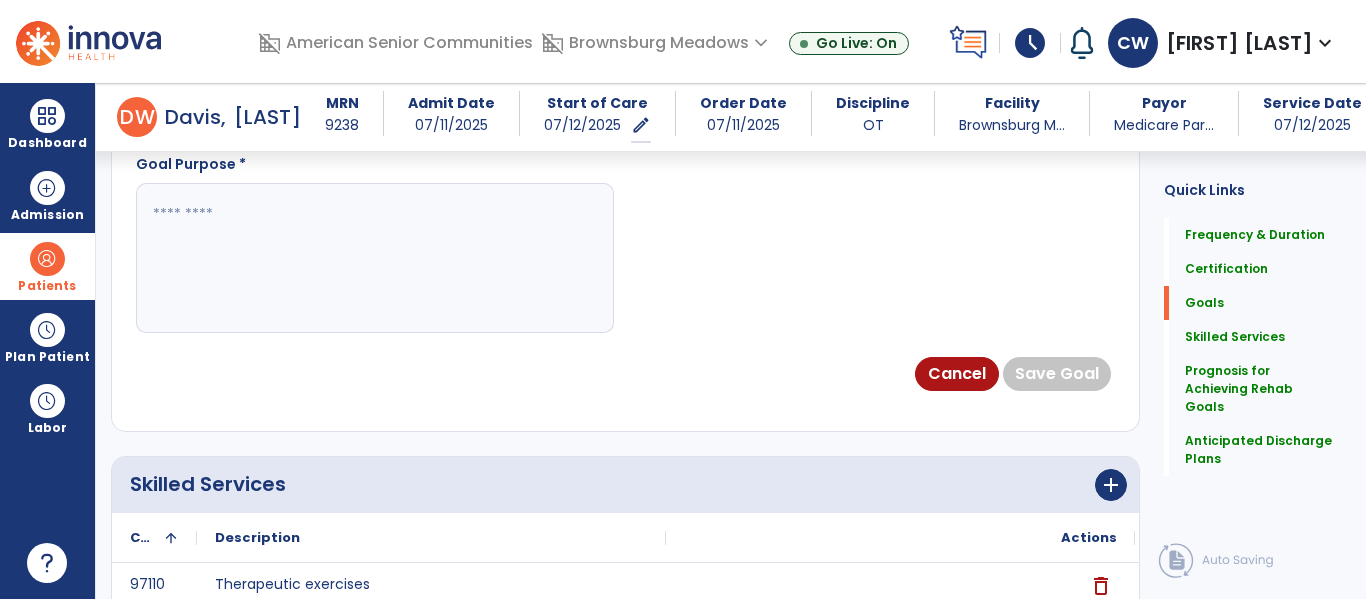scroll, scrollTop: 1330, scrollLeft: 0, axis: vertical 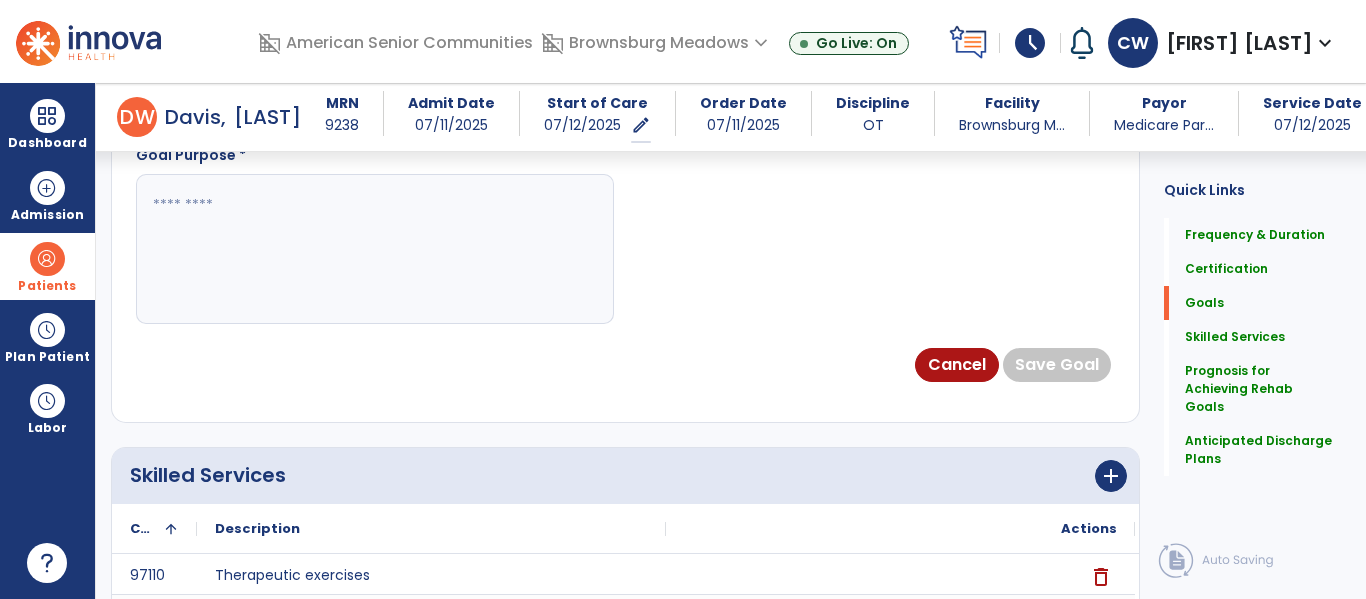 type on "**********" 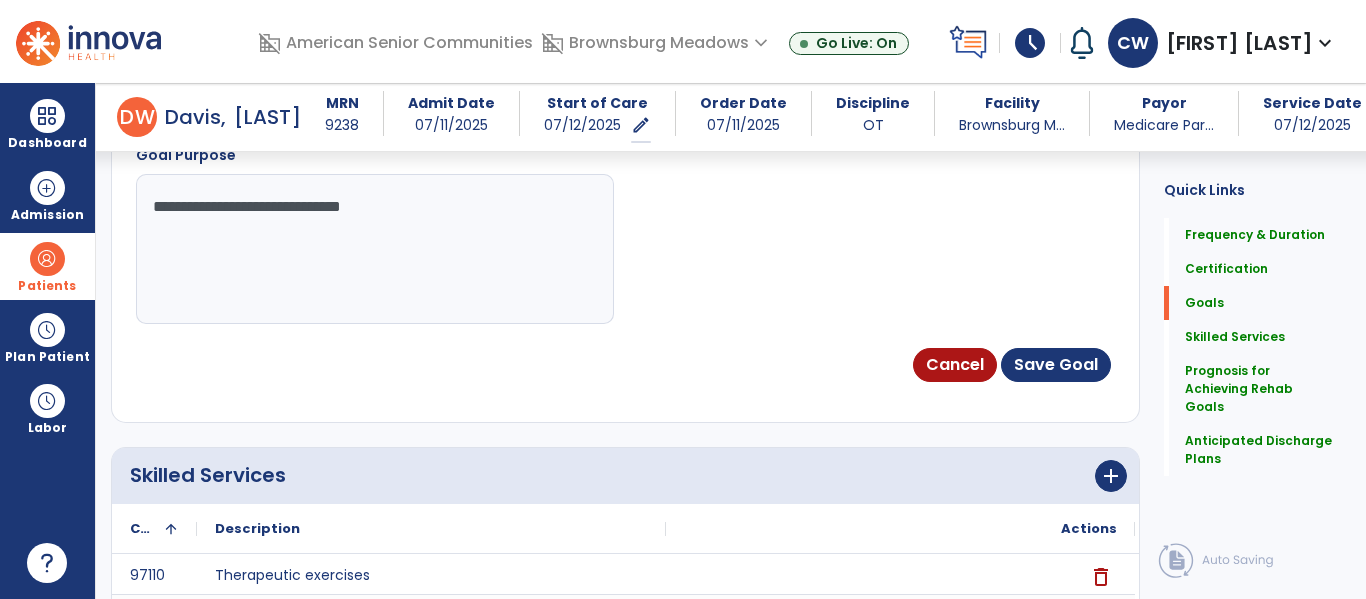 type on "**********" 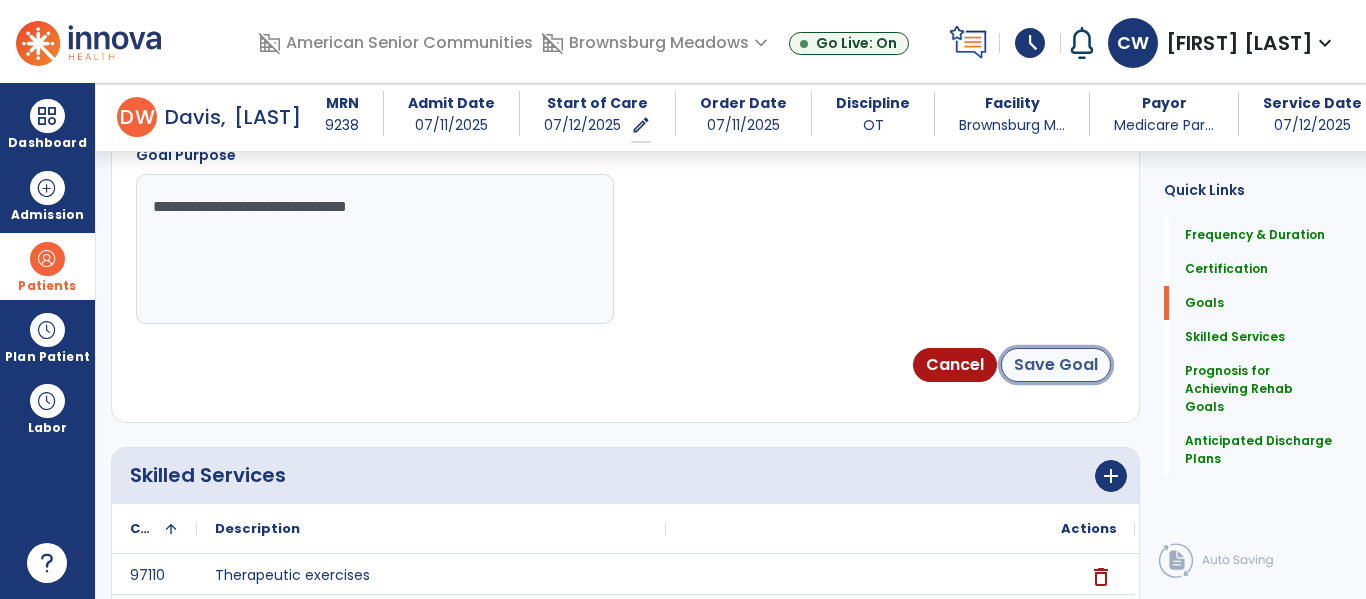 click on "Save Goal" at bounding box center [1056, 365] 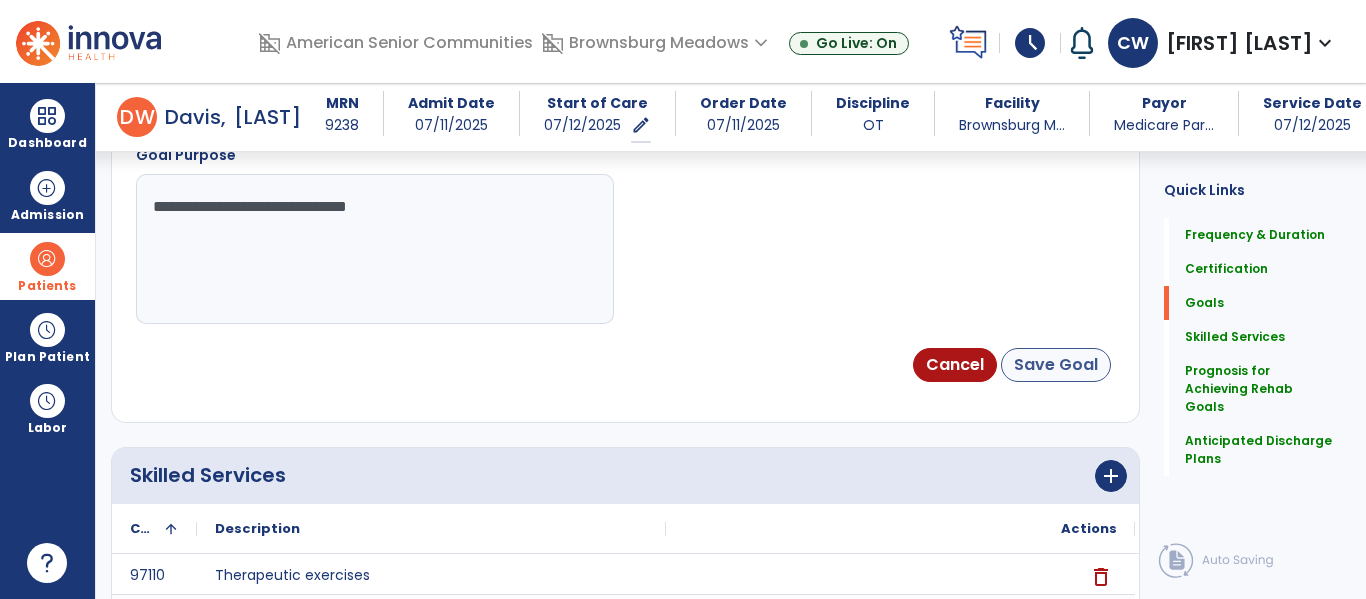 scroll, scrollTop: 251, scrollLeft: 0, axis: vertical 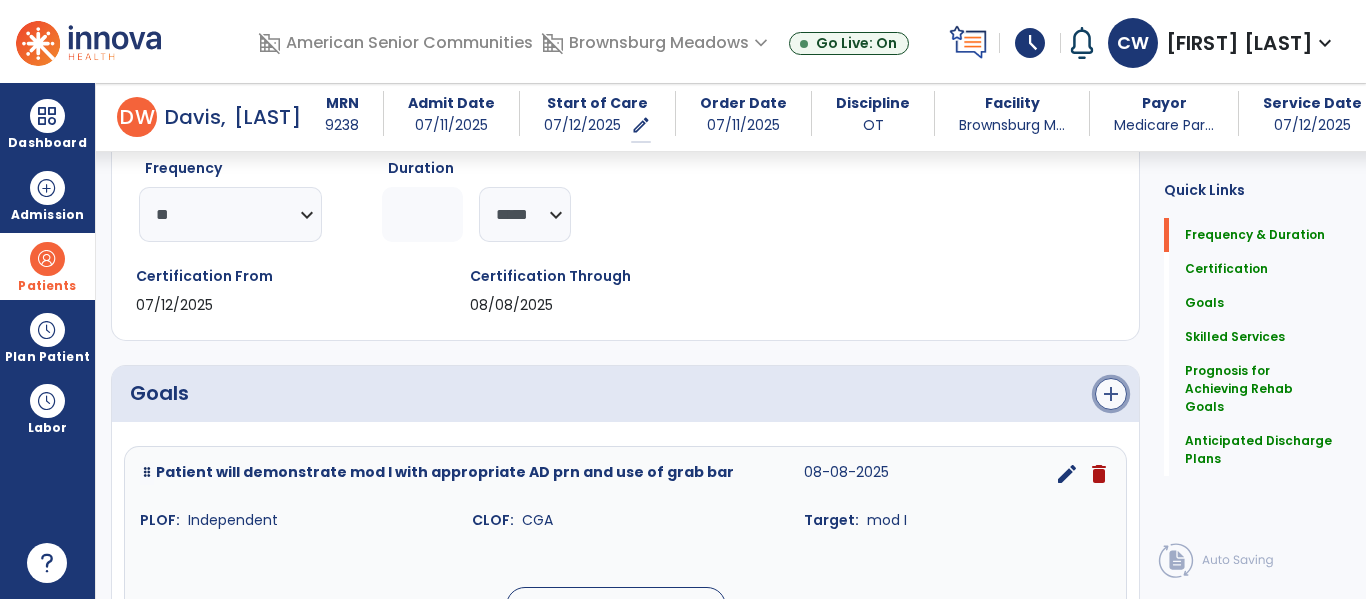 click on "add" at bounding box center (1111, 394) 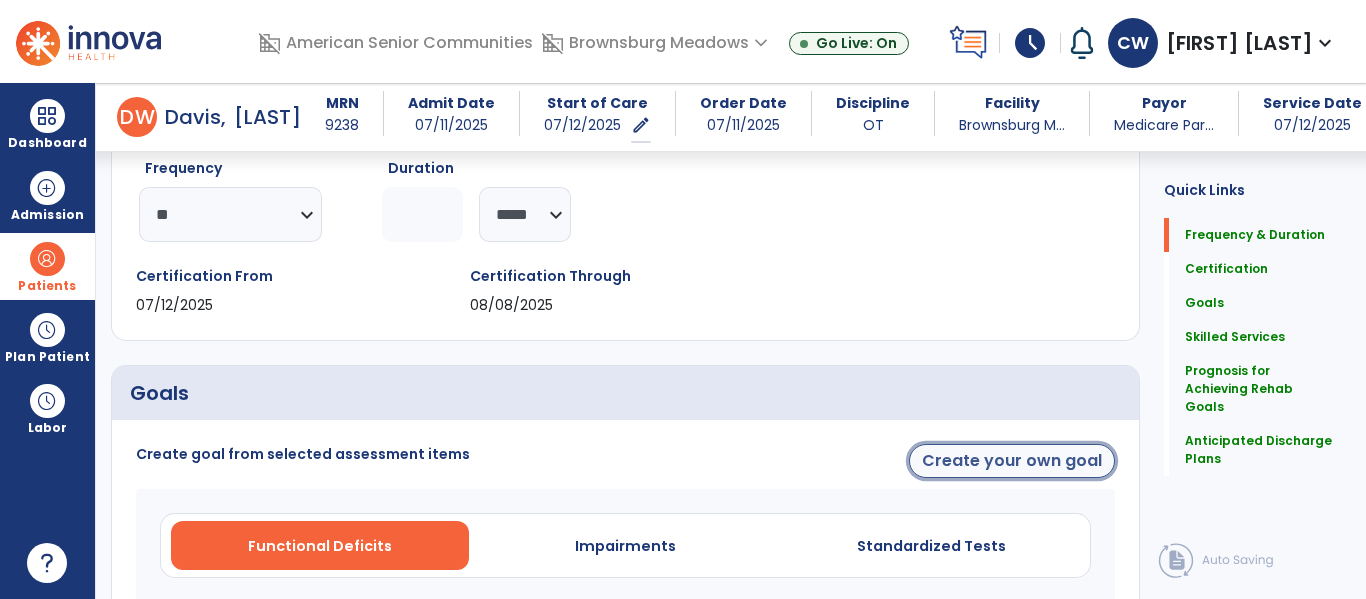 click on "Create your own goal" at bounding box center (1012, 461) 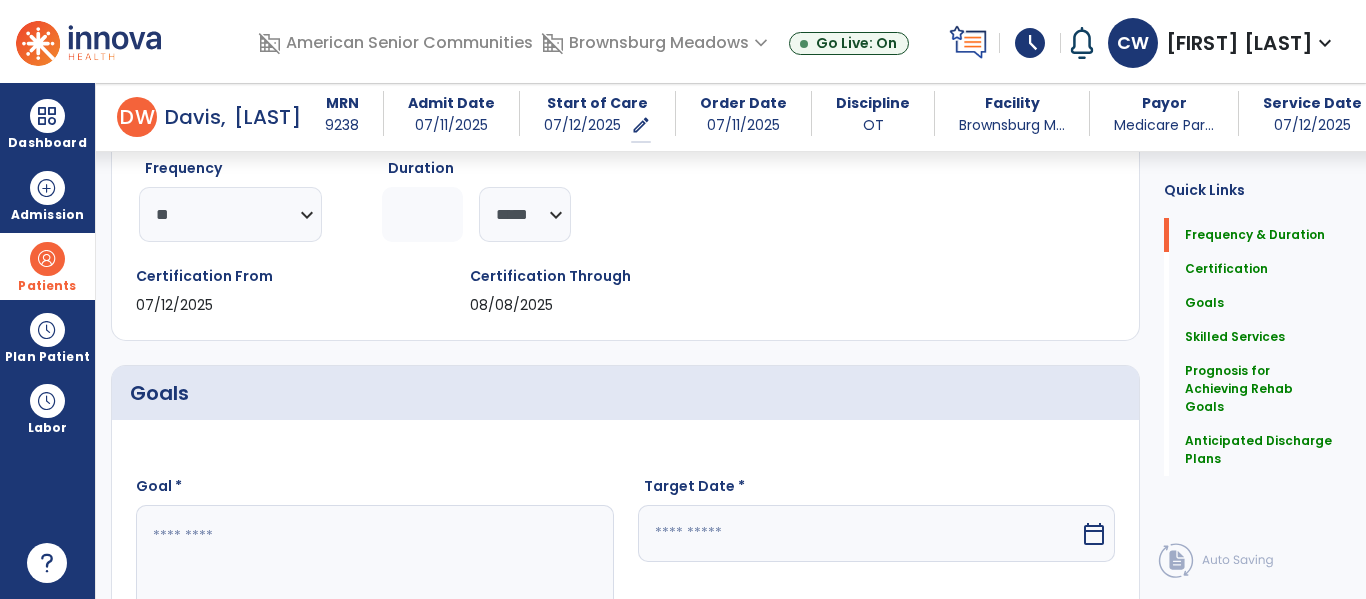 click at bounding box center (374, 580) 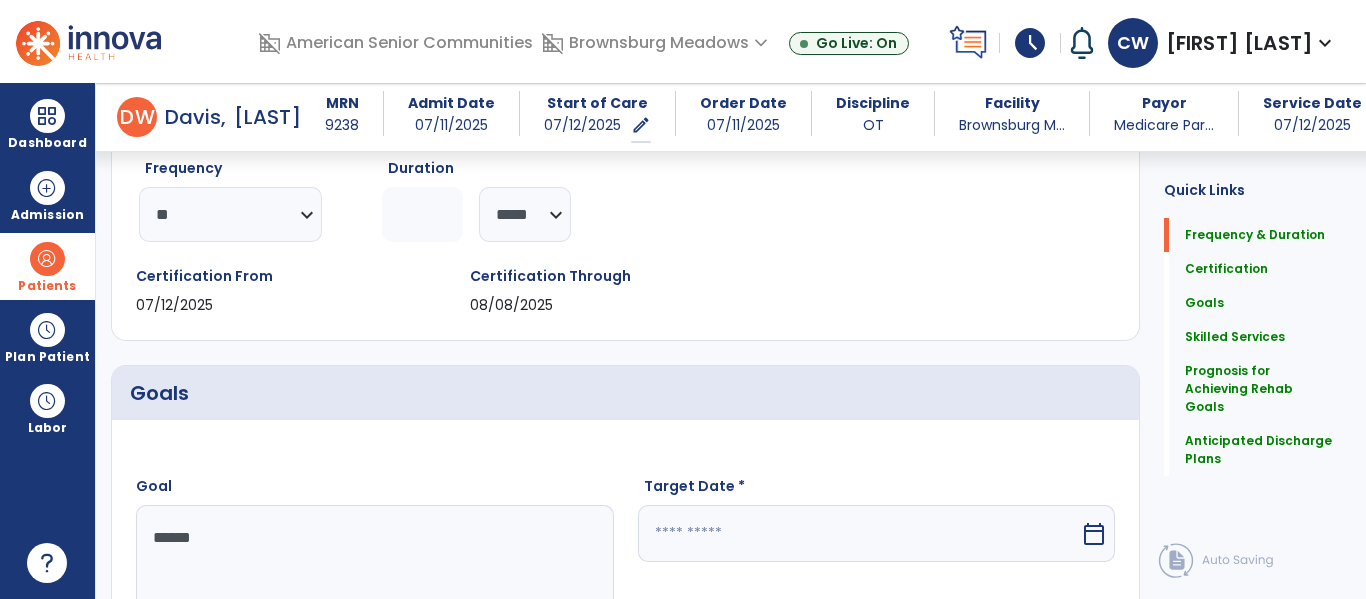 type on "*******" 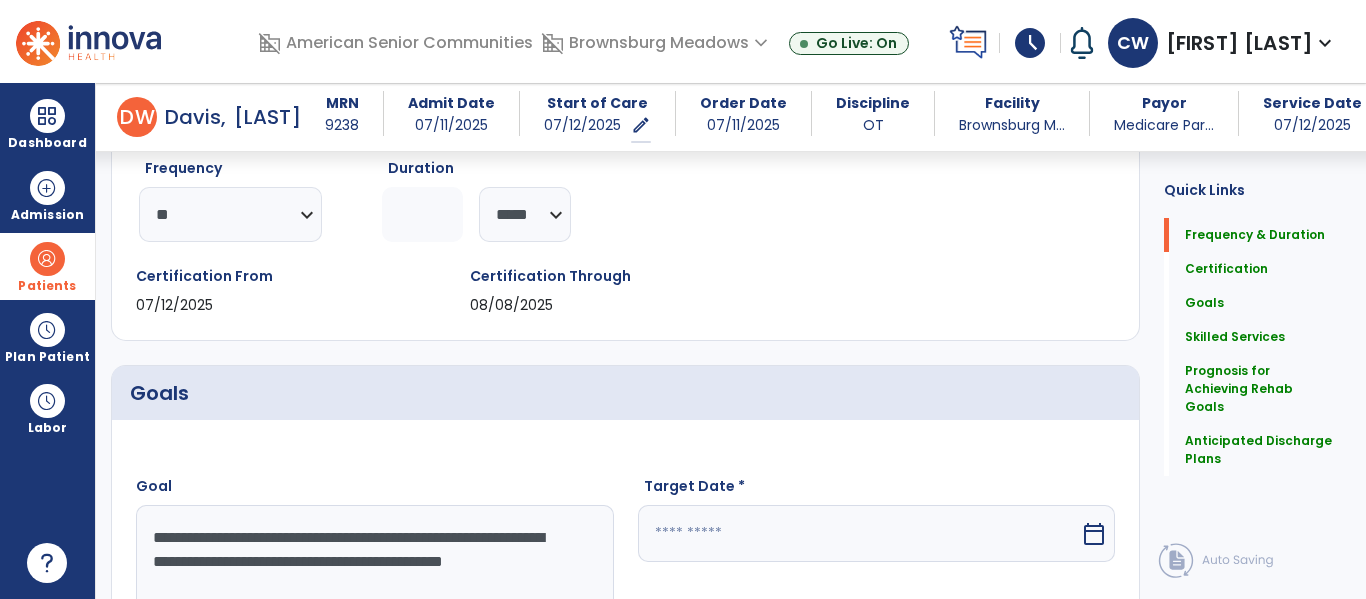type on "**********" 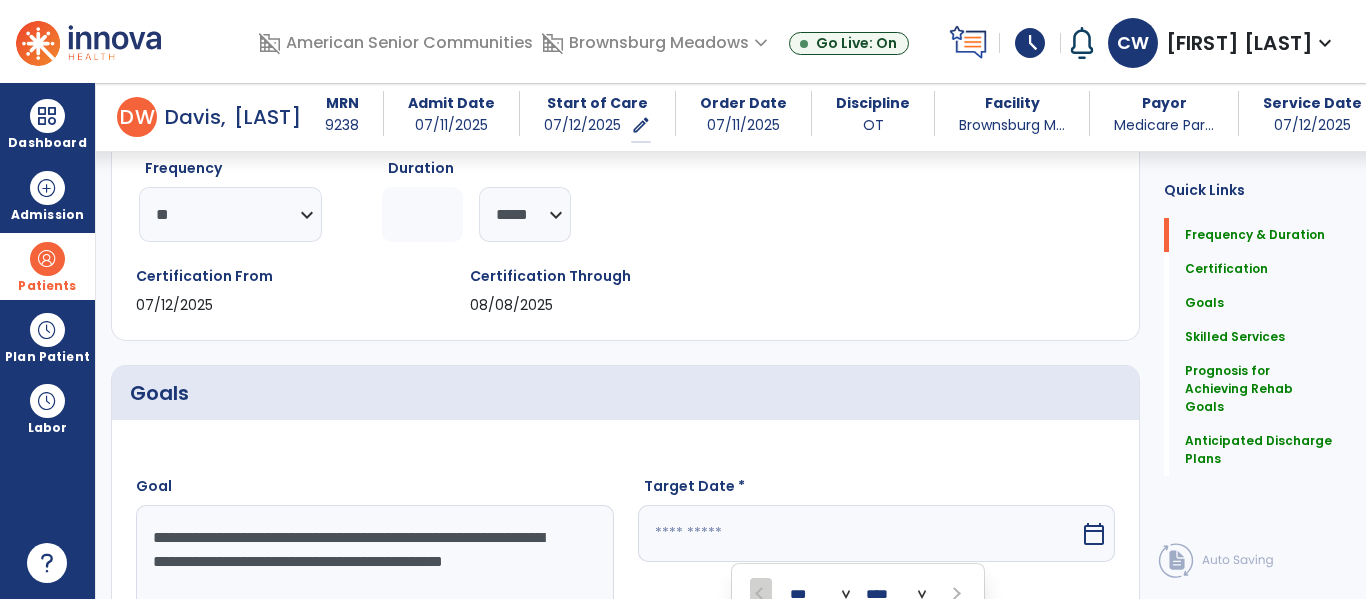 scroll, scrollTop: 611, scrollLeft: 0, axis: vertical 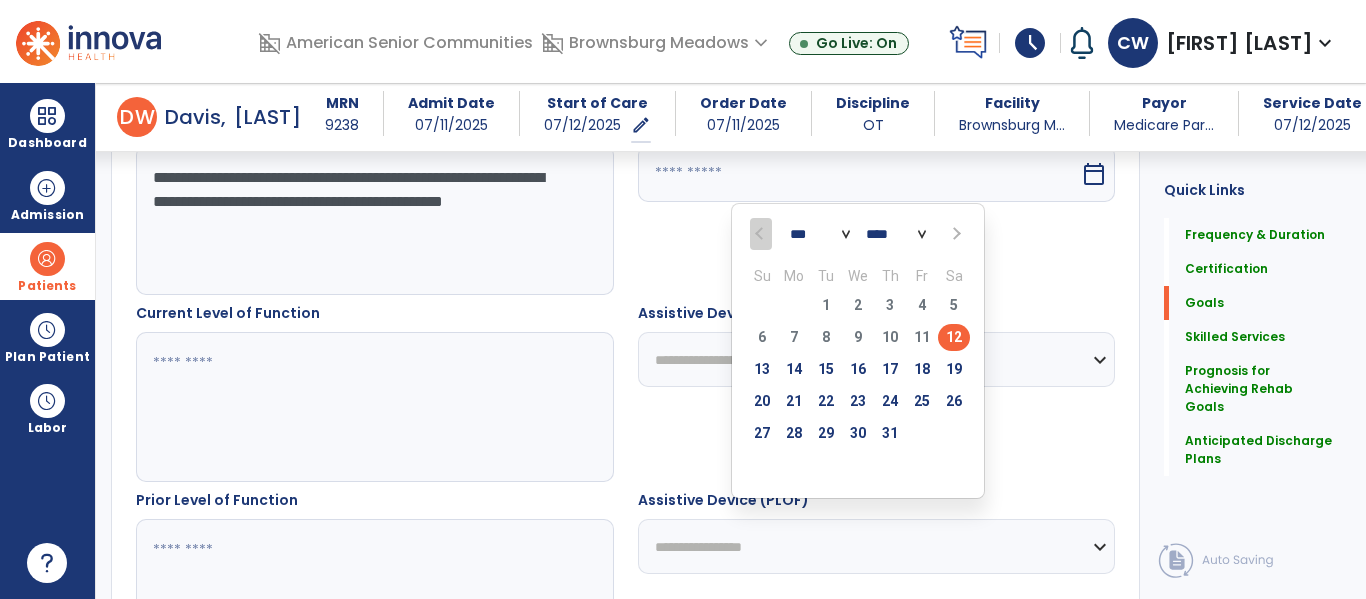 click at bounding box center [954, 234] 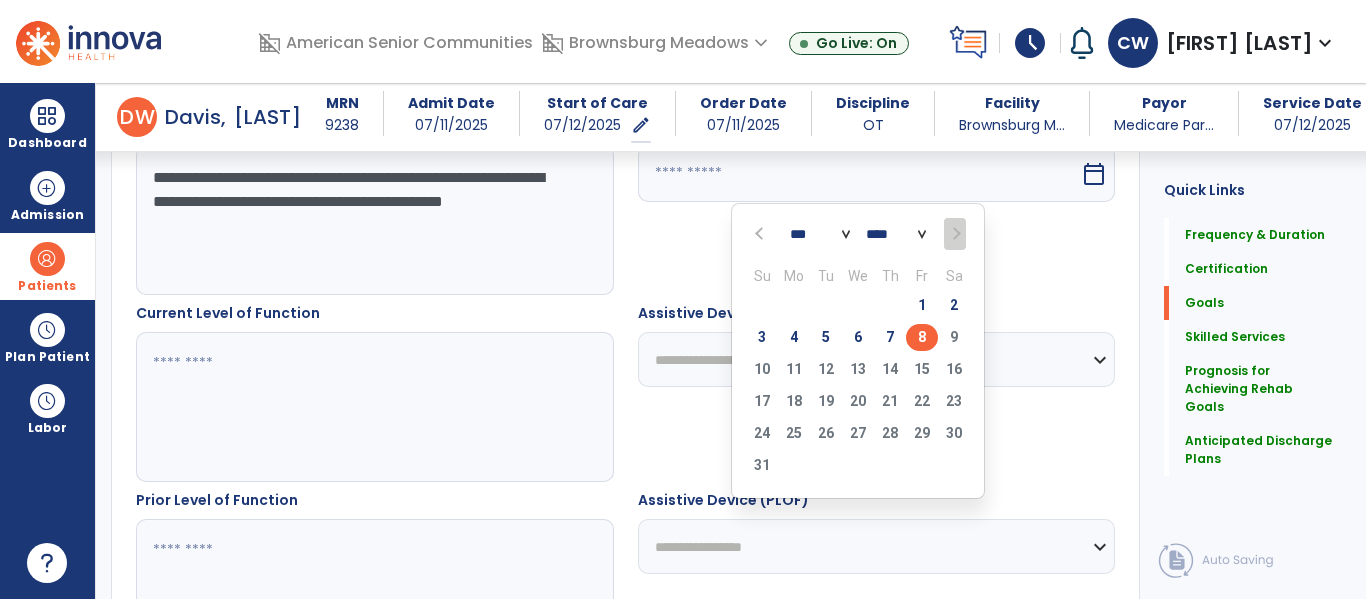 click on "8" at bounding box center (922, 337) 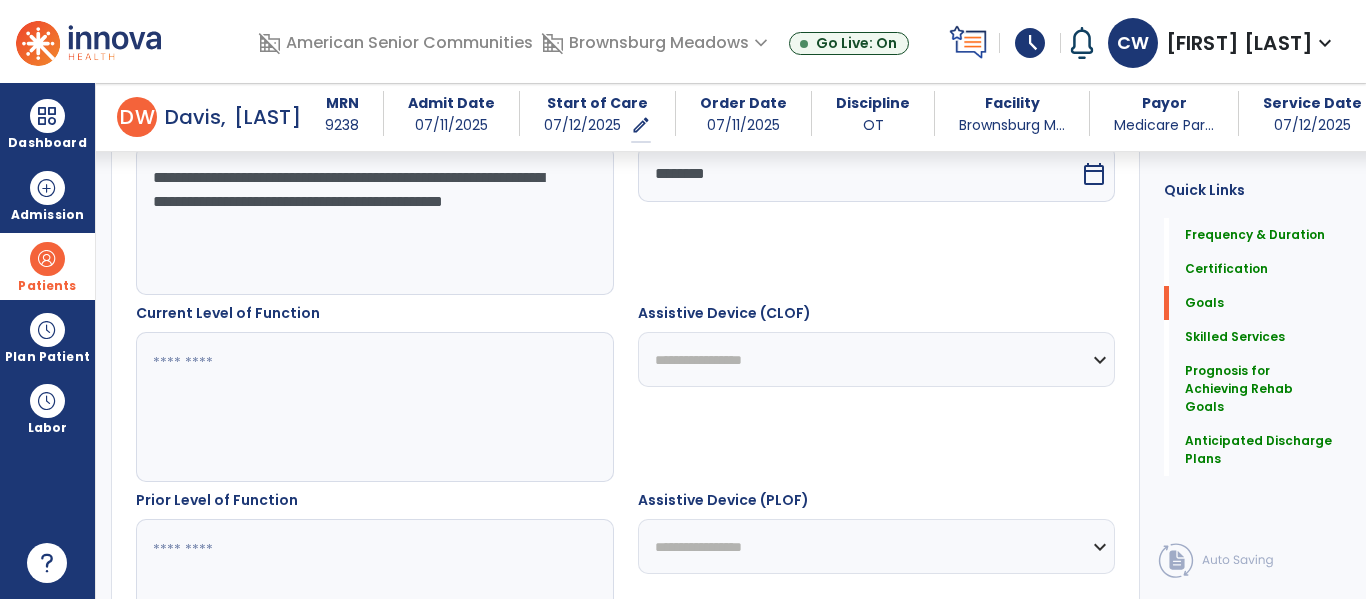 click at bounding box center (374, 407) 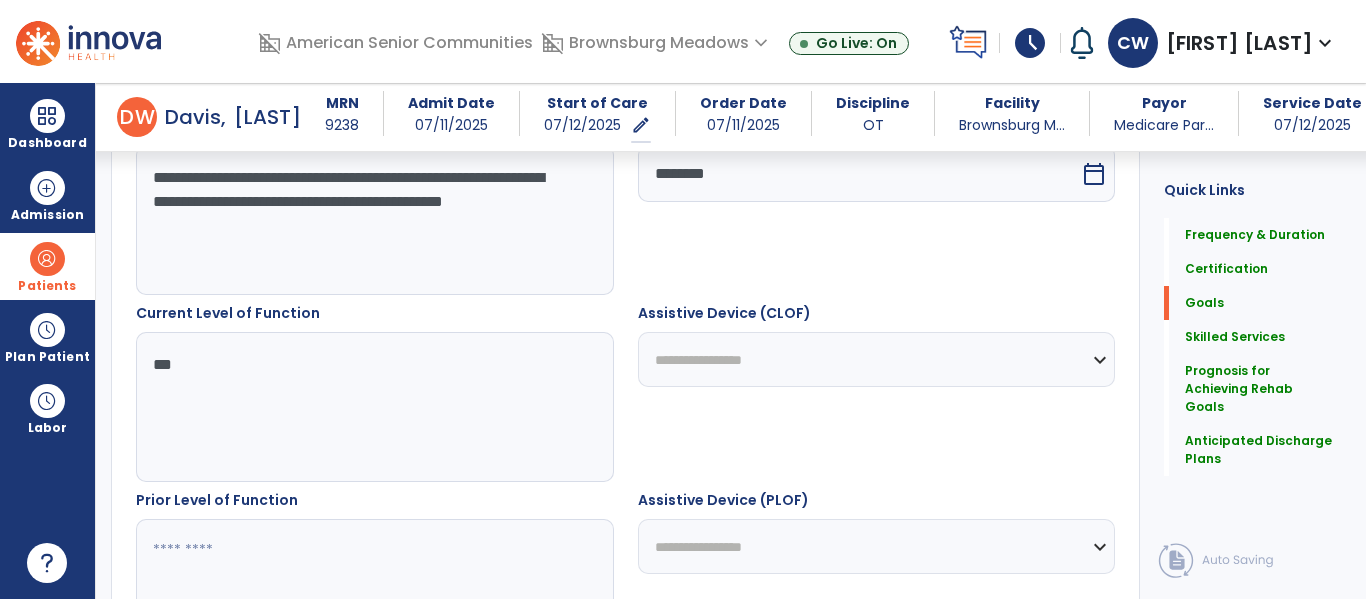 type on "***" 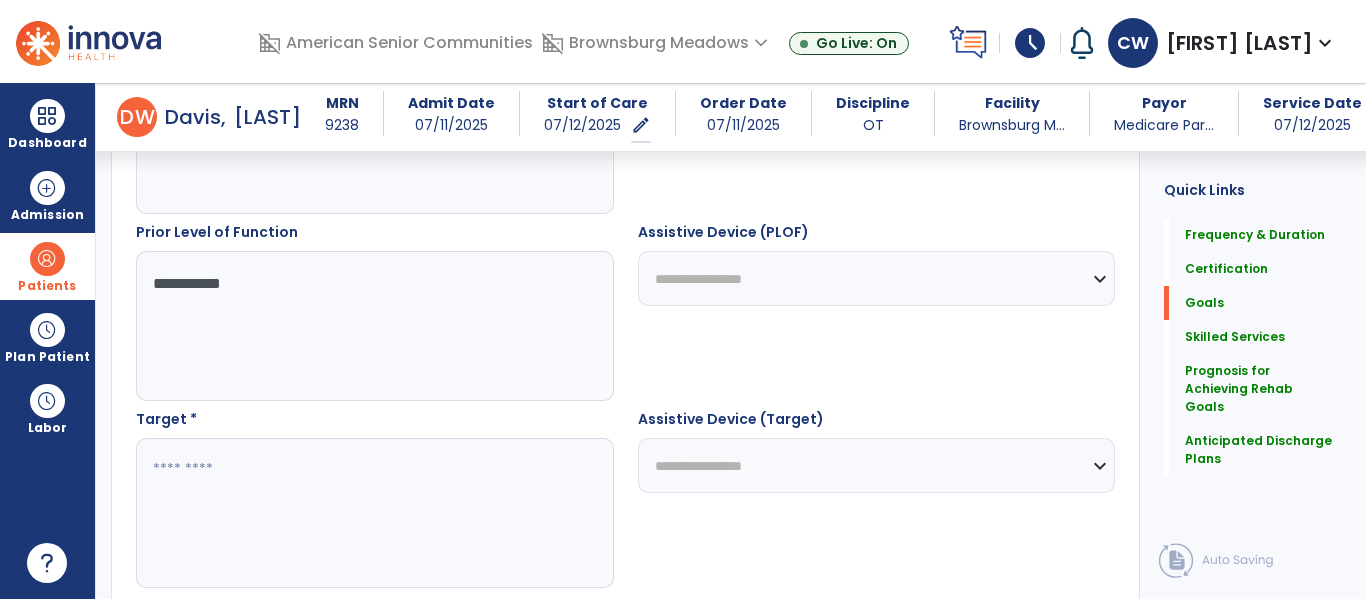 scroll, scrollTop: 882, scrollLeft: 0, axis: vertical 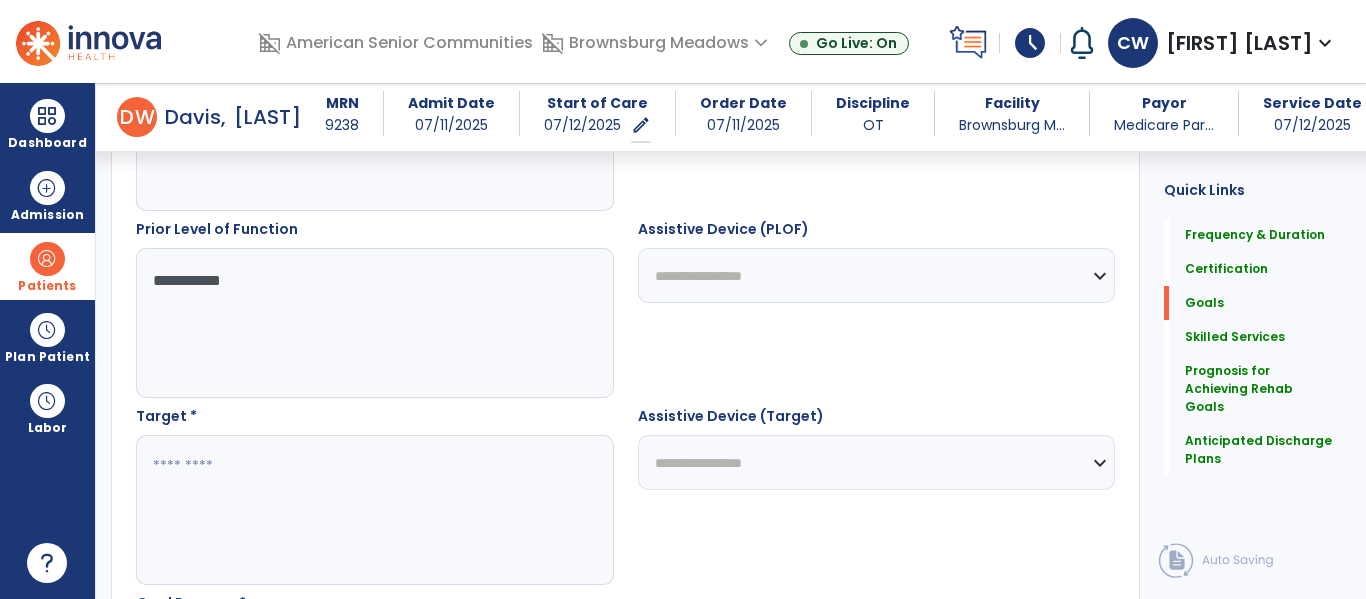 type on "**********" 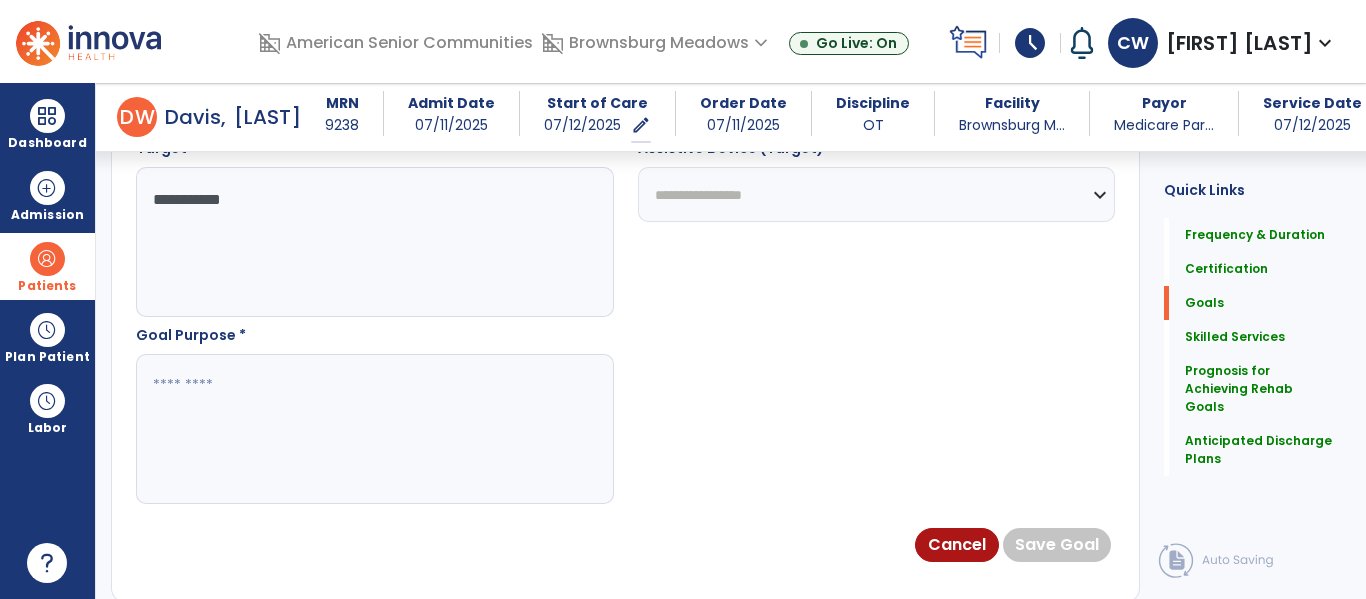 scroll, scrollTop: 1157, scrollLeft: 0, axis: vertical 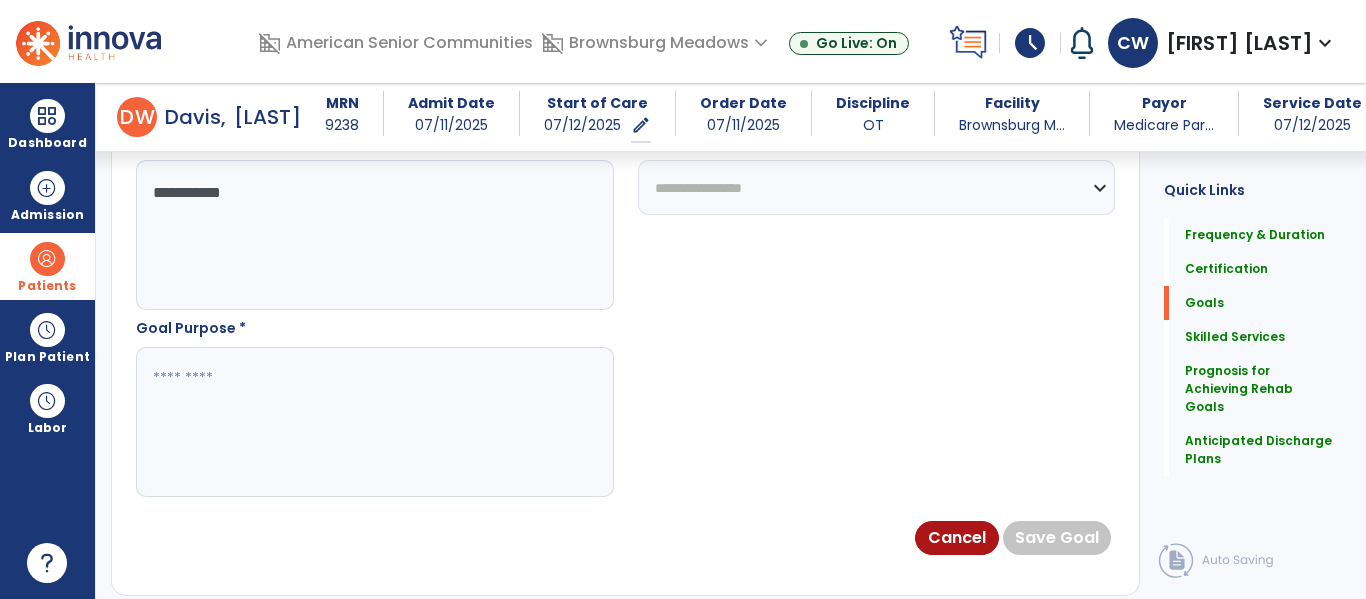 type on "**********" 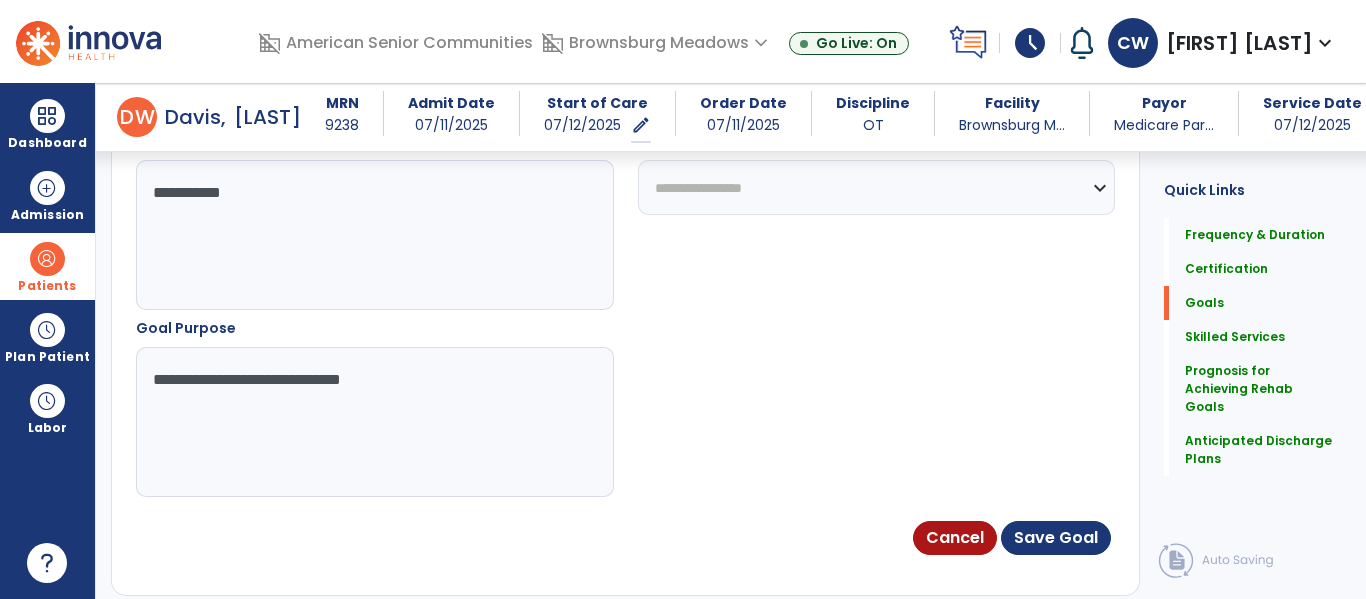 type on "**********" 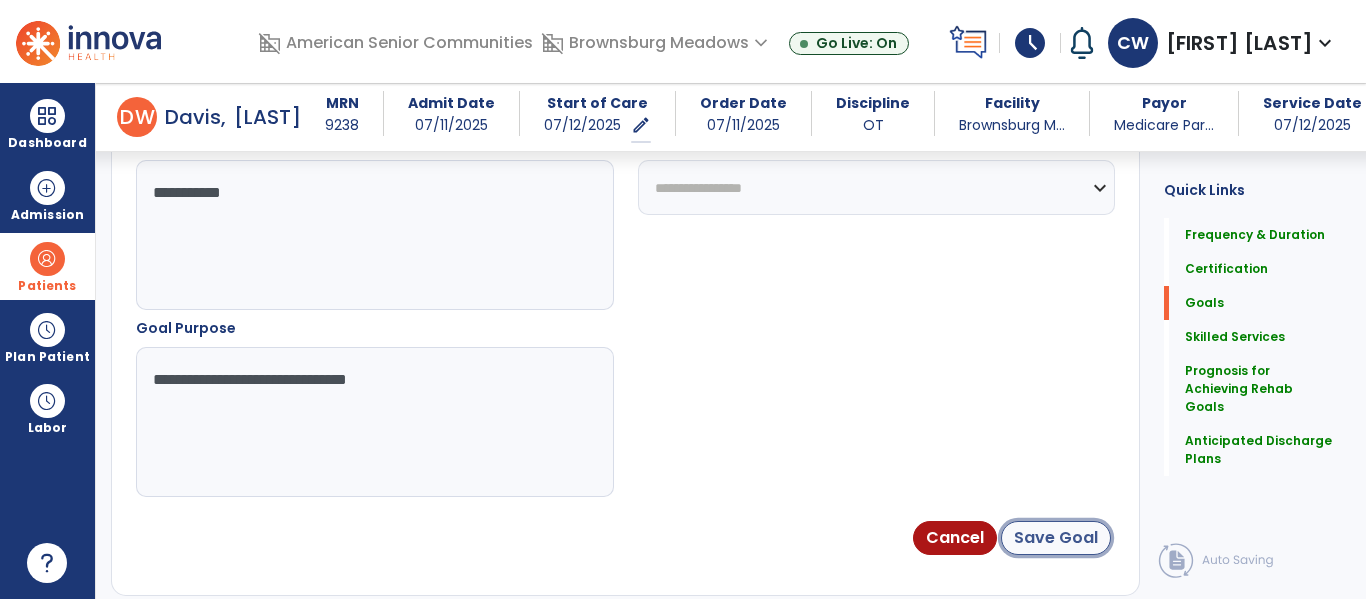 click on "Save Goal" at bounding box center [1056, 538] 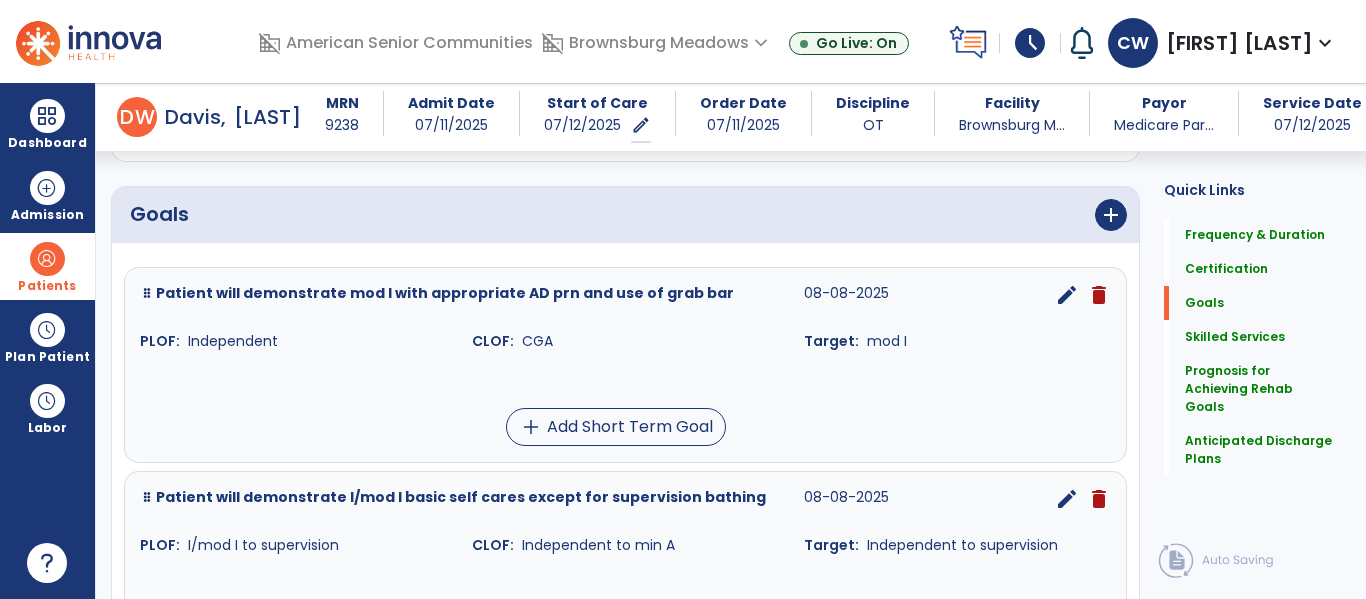 scroll, scrollTop: 453, scrollLeft: 0, axis: vertical 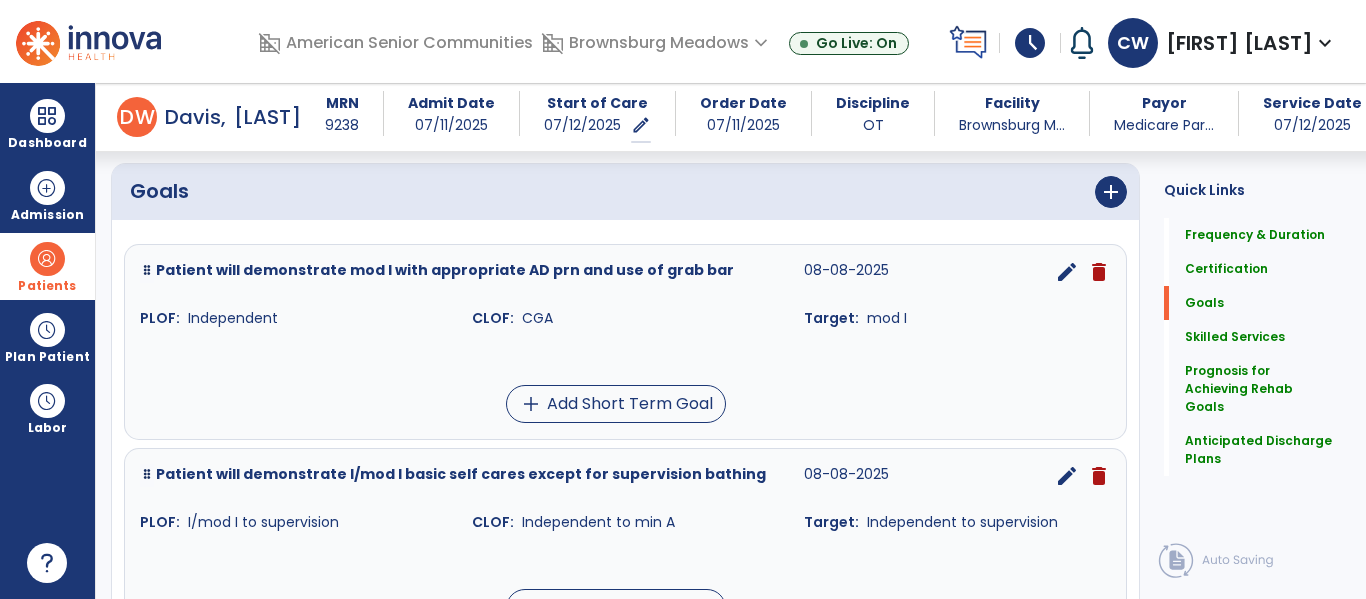 click on "add" at bounding box center (884, 192) 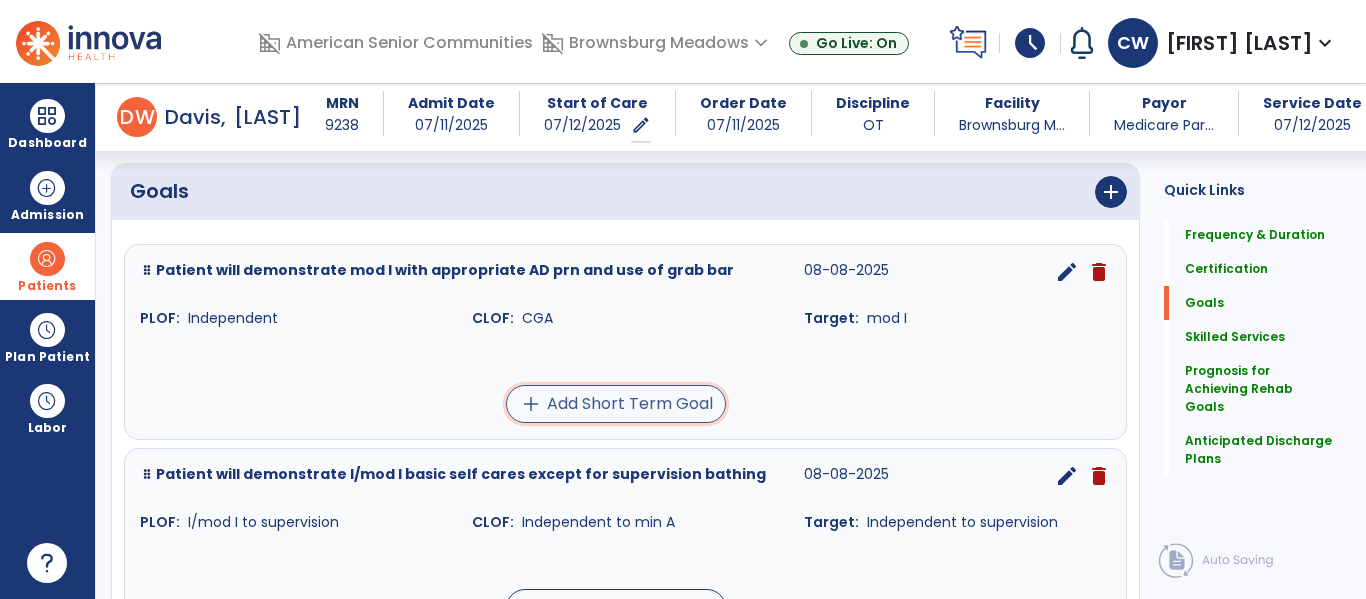 click on "add  Add Short Term Goal" at bounding box center [616, 404] 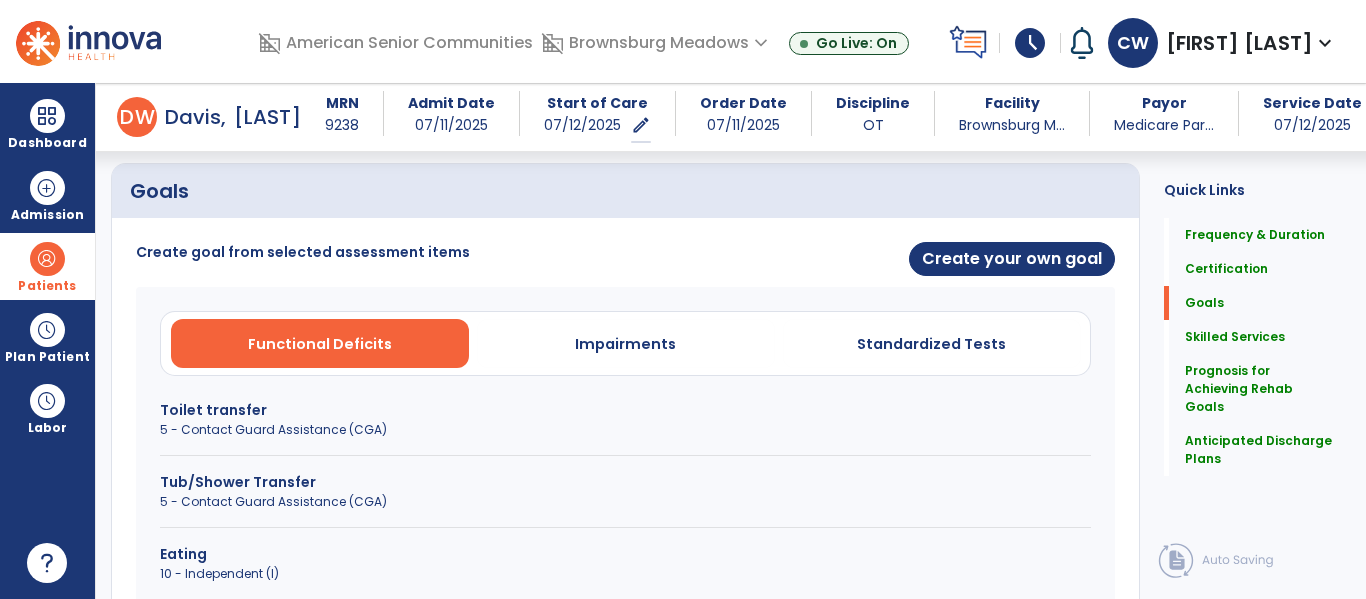 click on "5 - Contact Guard Assistance (CGA)" at bounding box center (625, 430) 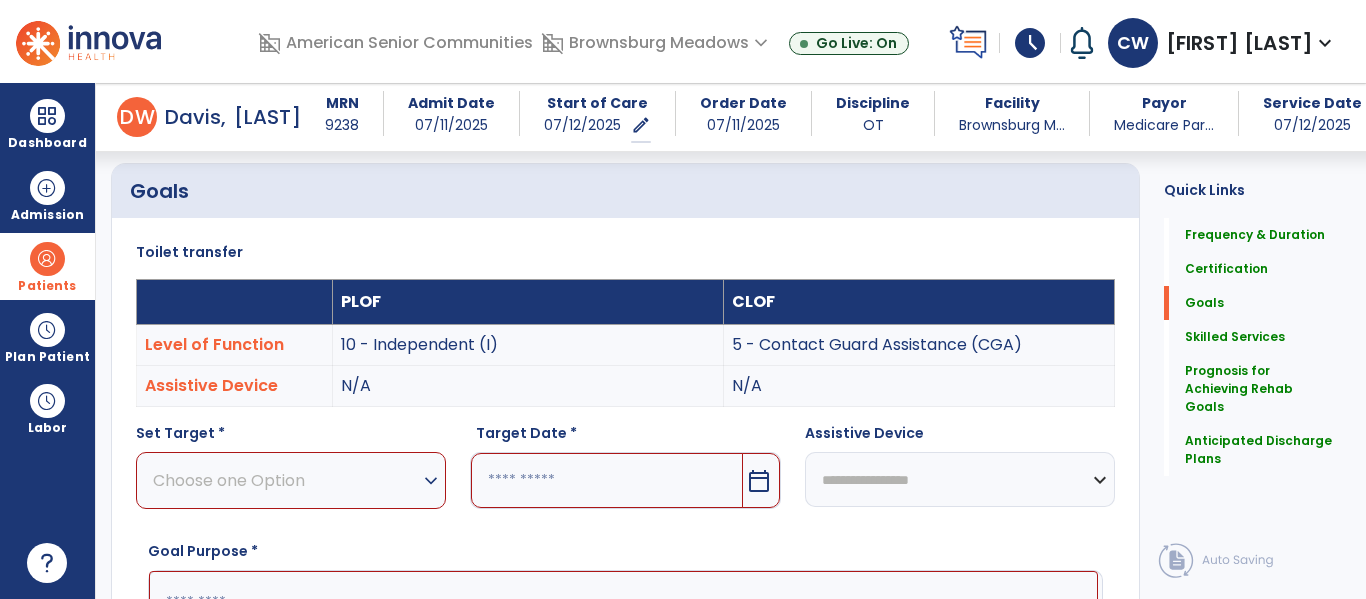 click on "Choose one Option" at bounding box center (286, 480) 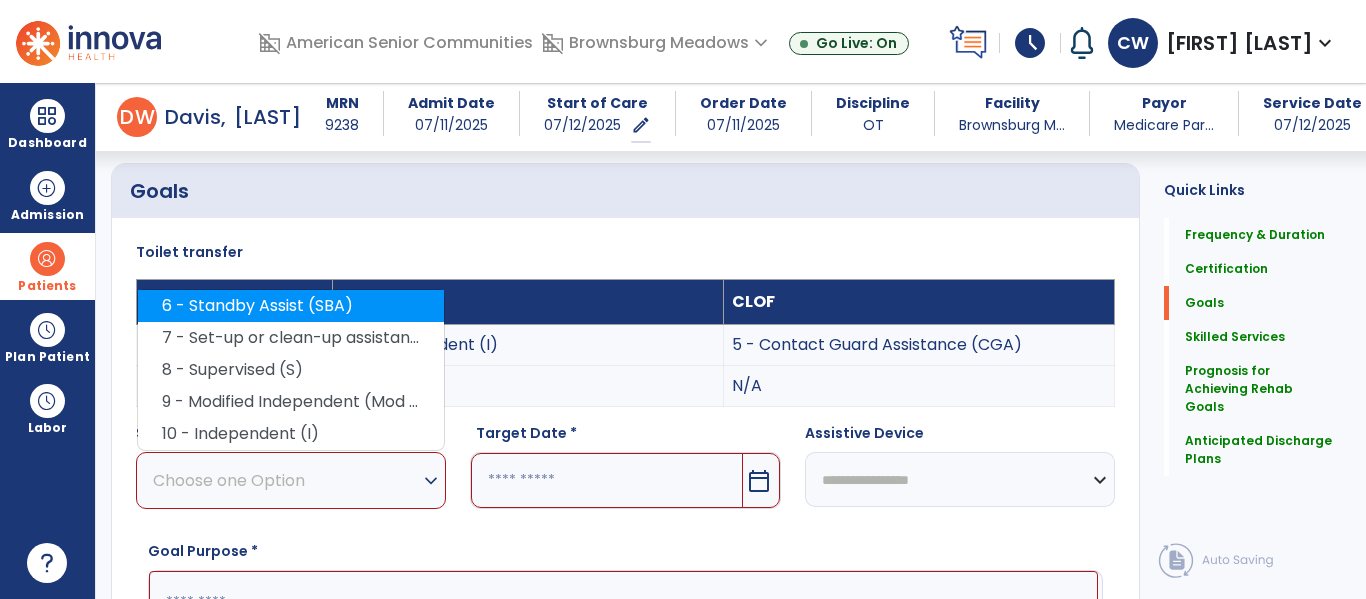 click on "6 - Standby Assist (SBA)" at bounding box center (291, 306) 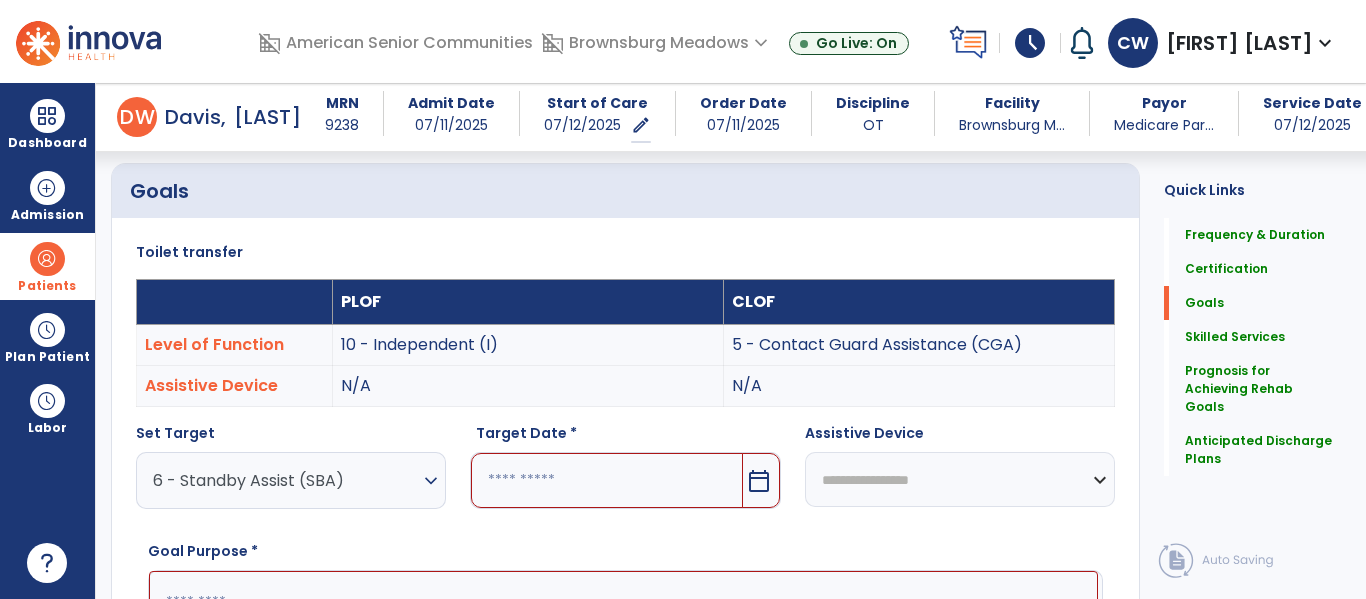 click on "calendar_today" at bounding box center [759, 481] 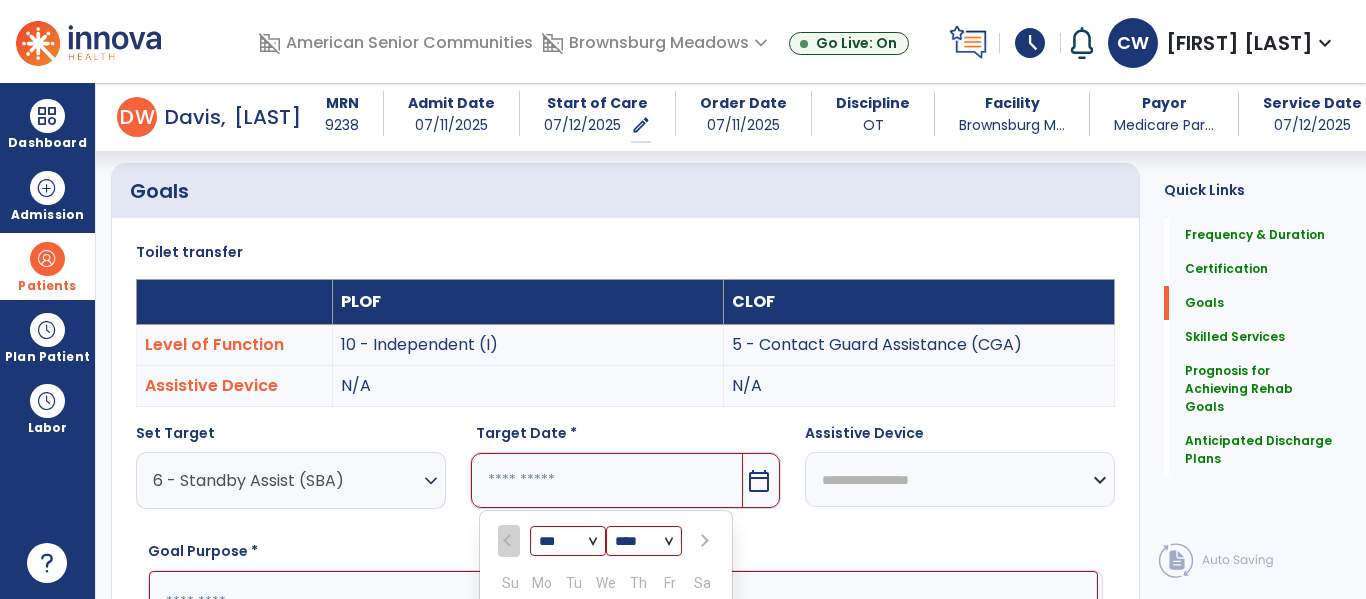 scroll, scrollTop: 760, scrollLeft: 0, axis: vertical 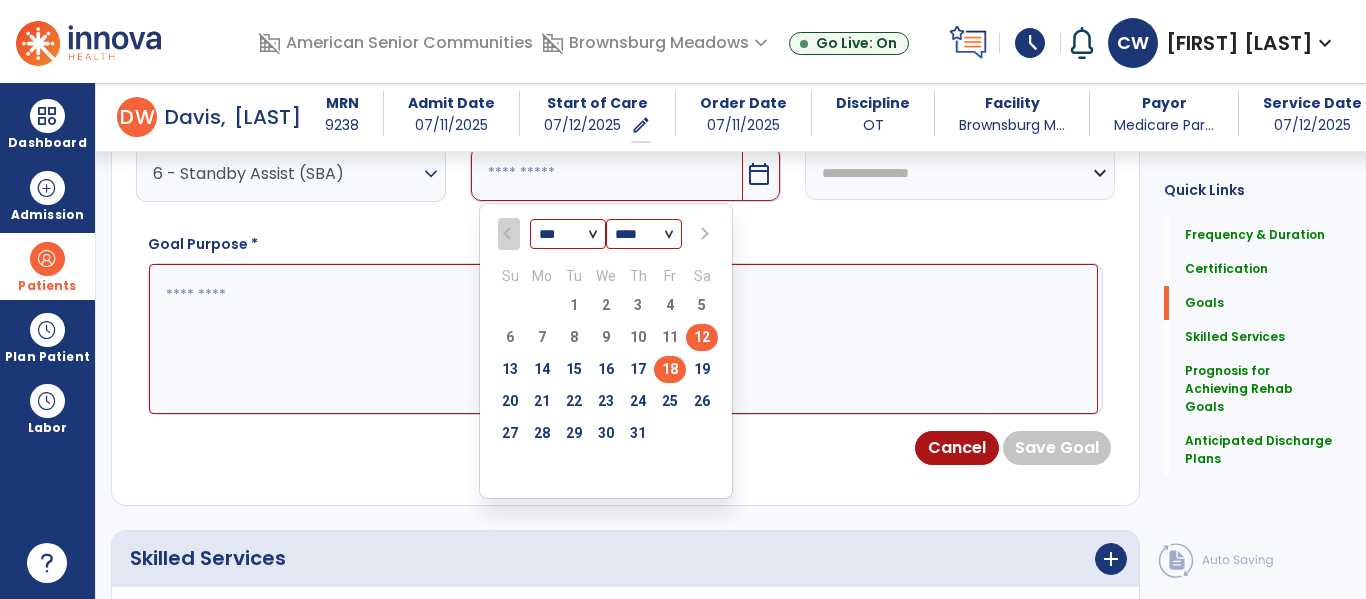 click on "18" at bounding box center (670, 369) 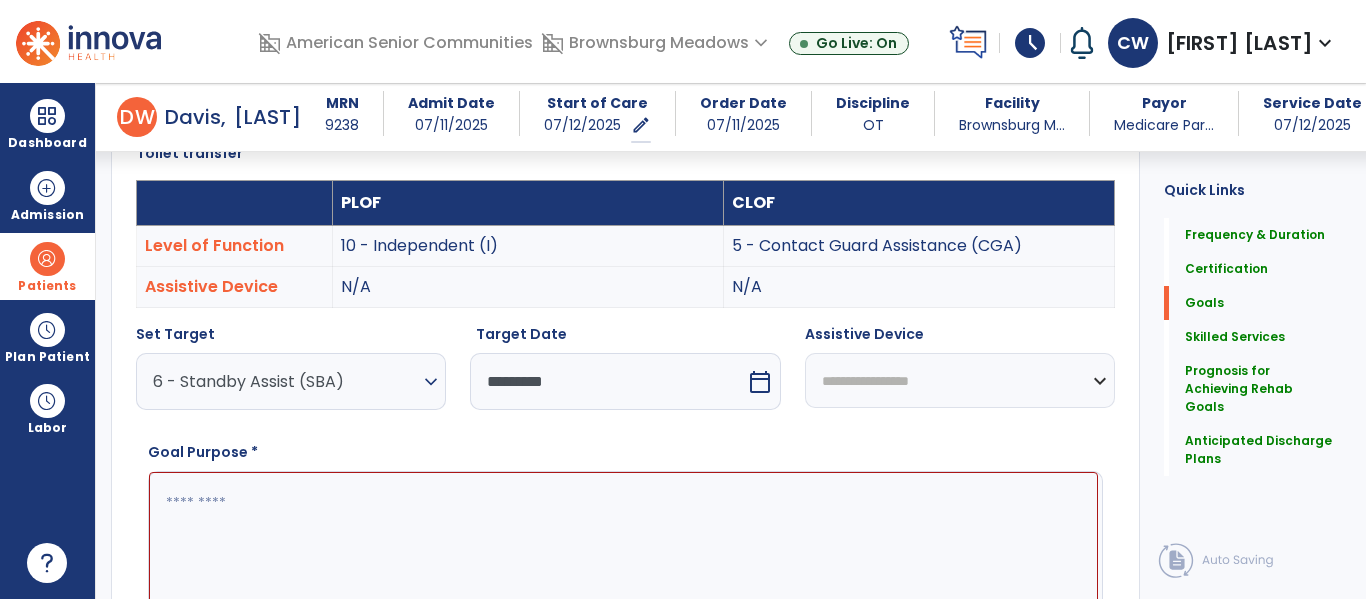 scroll, scrollTop: 541, scrollLeft: 0, axis: vertical 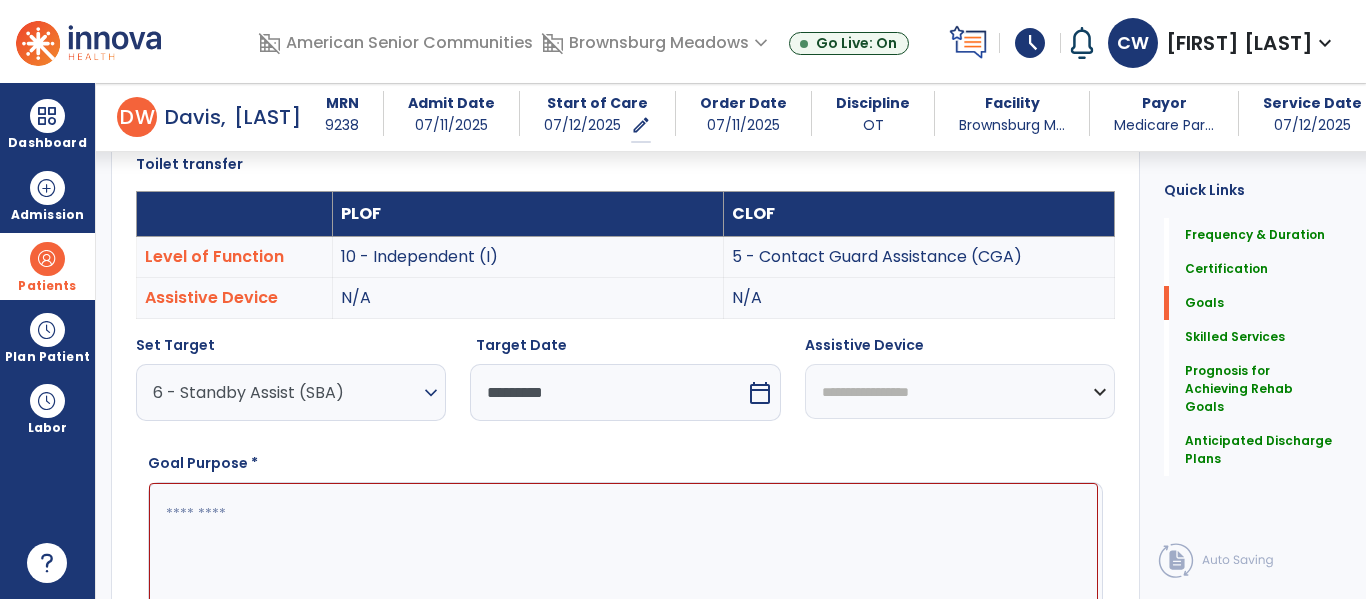 click at bounding box center [623, 558] 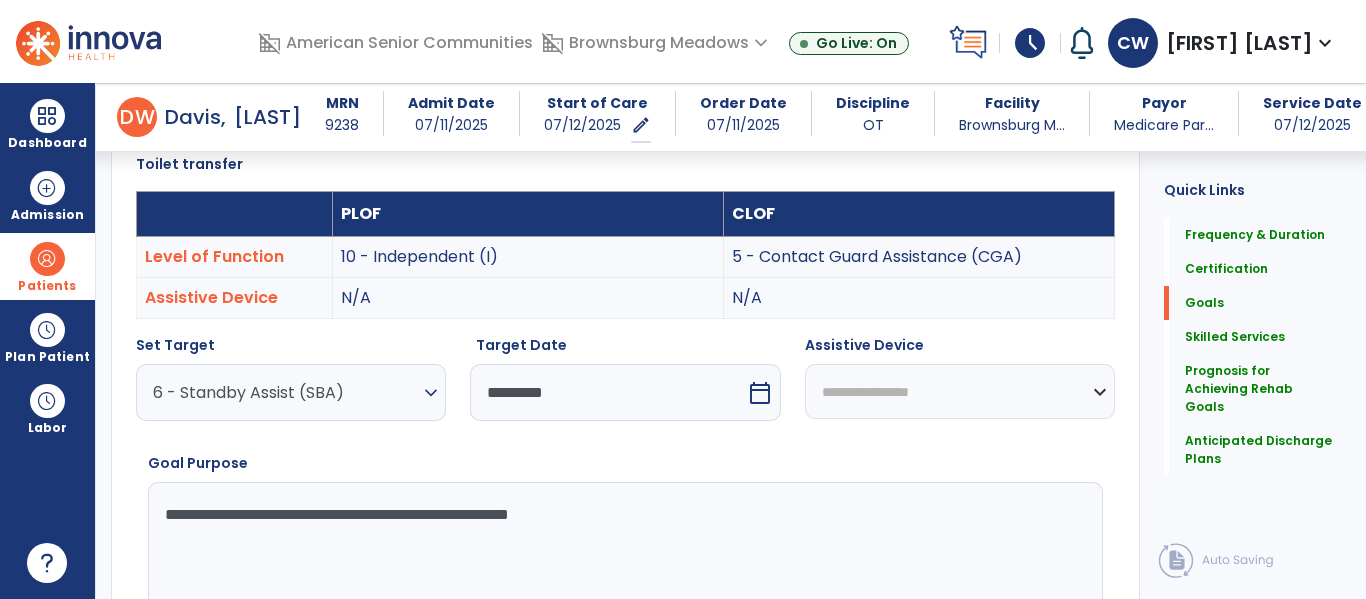 type on "**********" 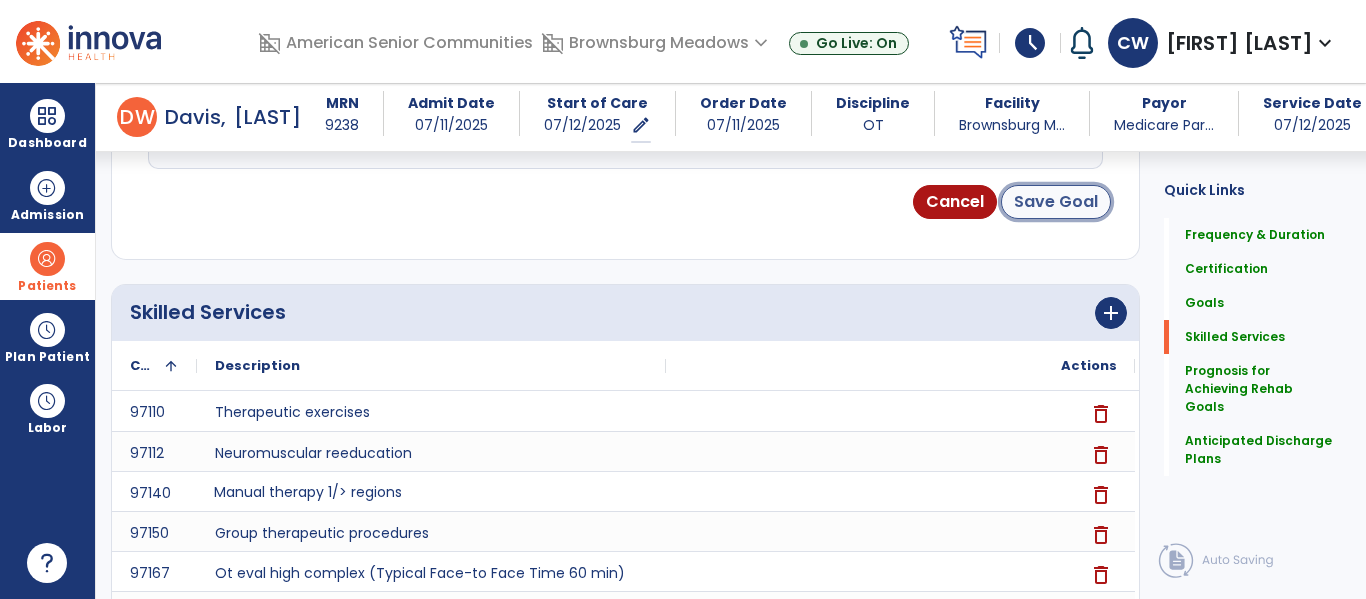 click on "Save Goal" at bounding box center (1056, 202) 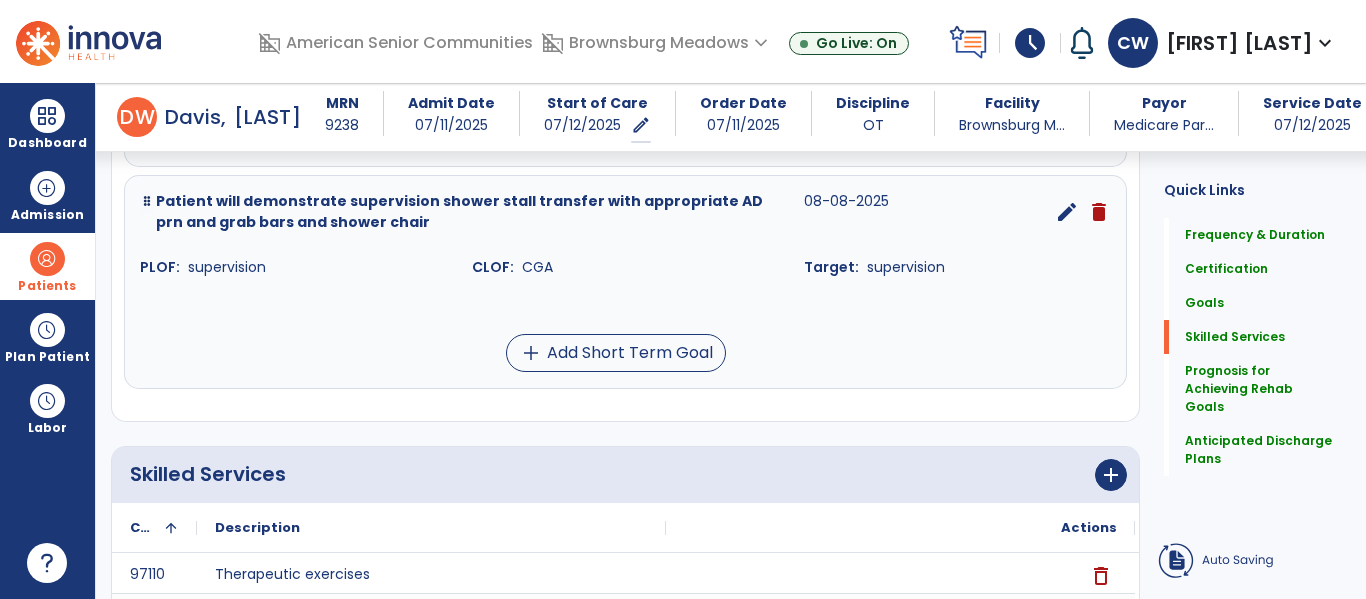 scroll, scrollTop: 414, scrollLeft: 0, axis: vertical 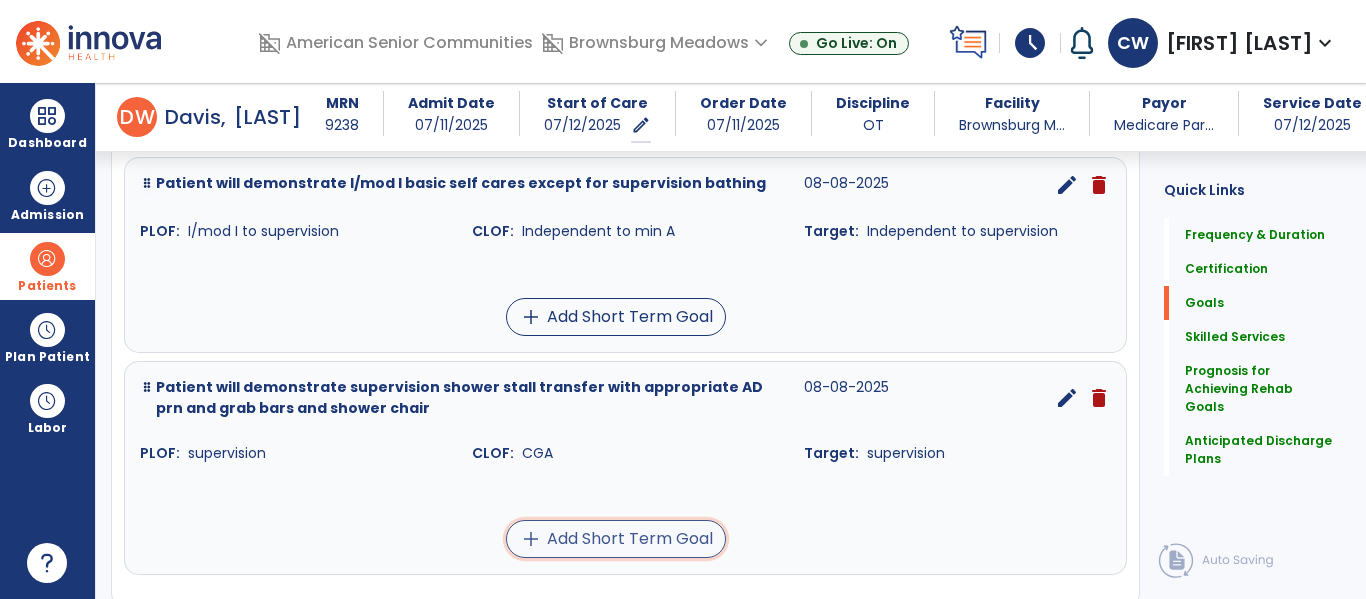 click on "add  Add Short Term Goal" at bounding box center [616, 539] 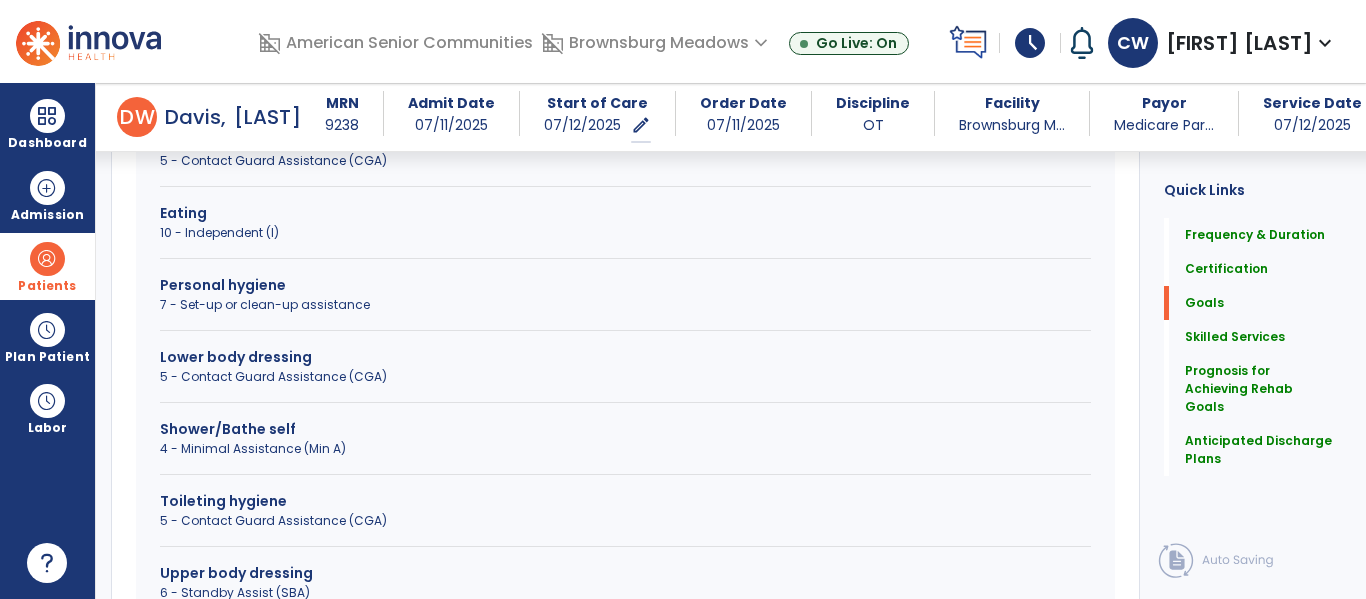 scroll, scrollTop: 708, scrollLeft: 0, axis: vertical 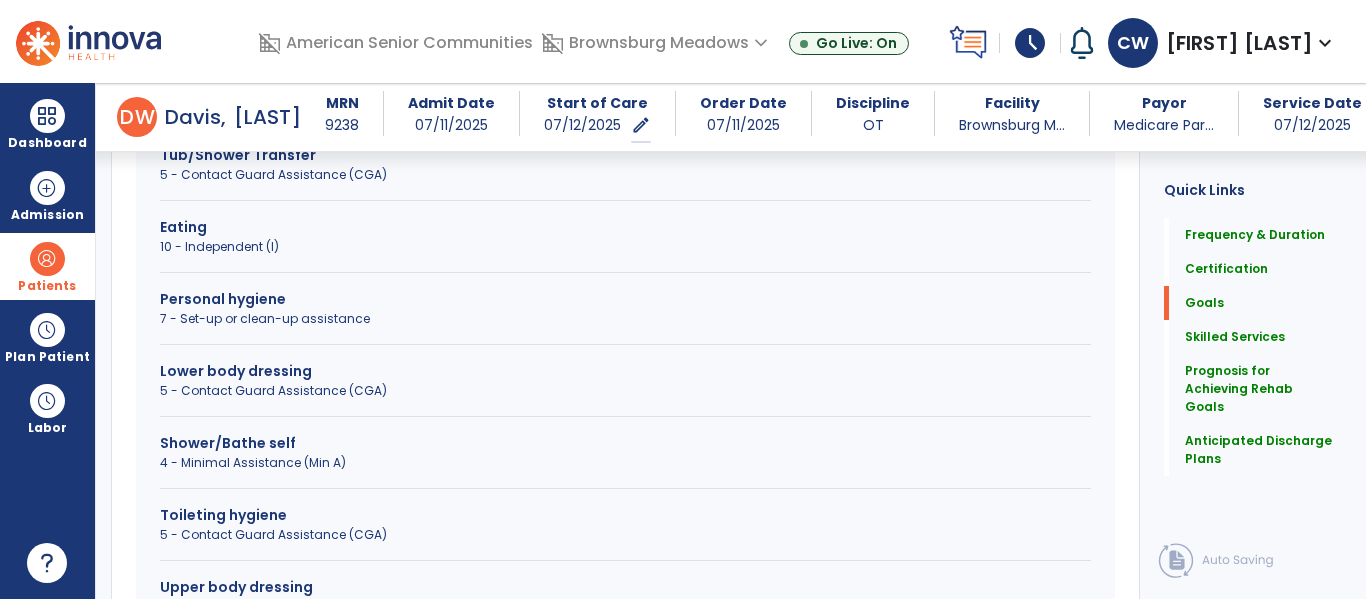 click on "5 - Contact Guard Assistance (CGA)" at bounding box center (625, 175) 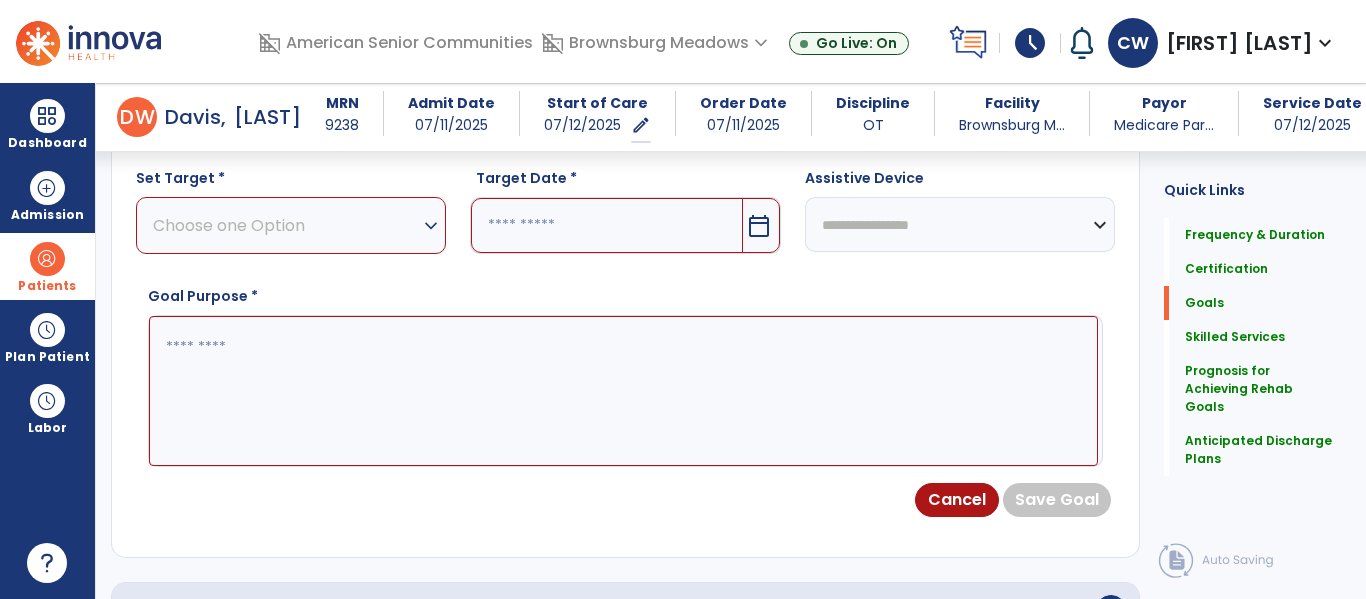 click on "Choose one Option" at bounding box center (286, 225) 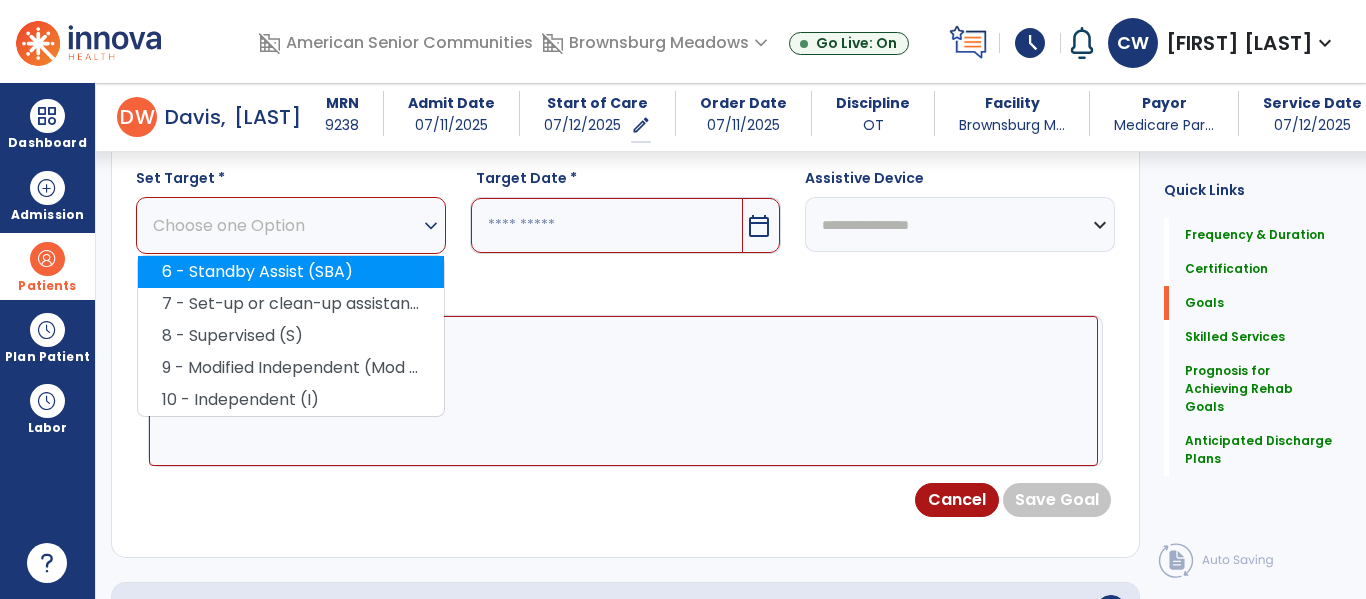 click on "6 - Standby Assist (SBA)" at bounding box center (291, 272) 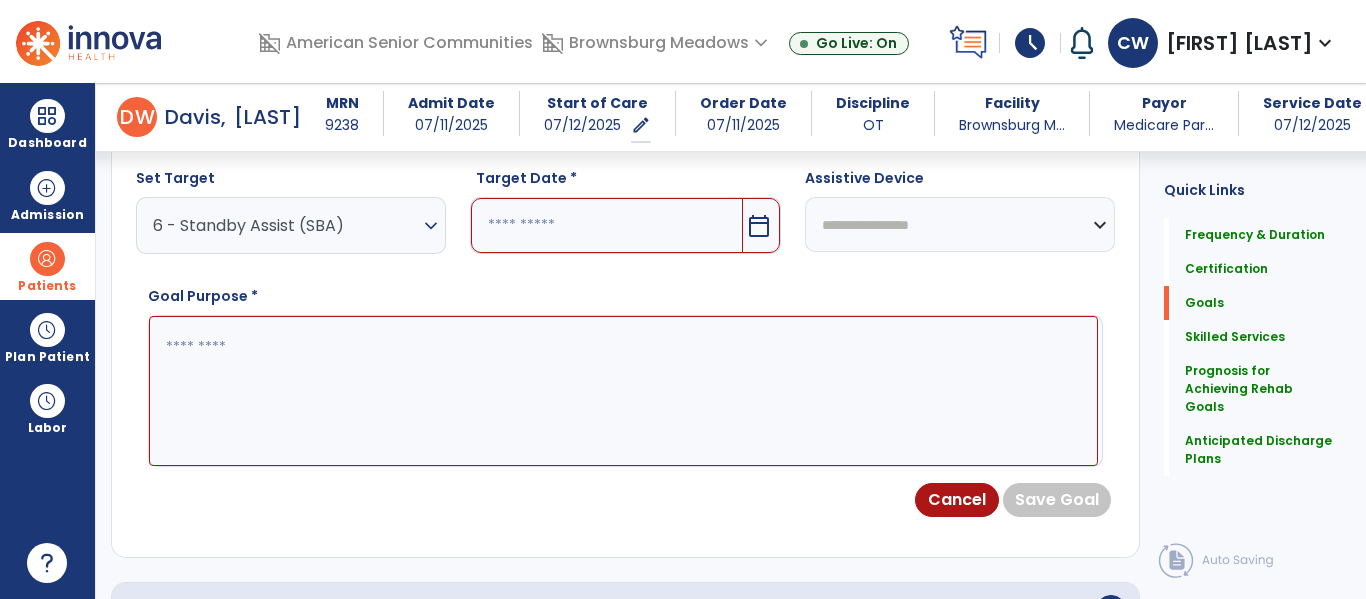 click on "calendar_today" at bounding box center (761, 225) 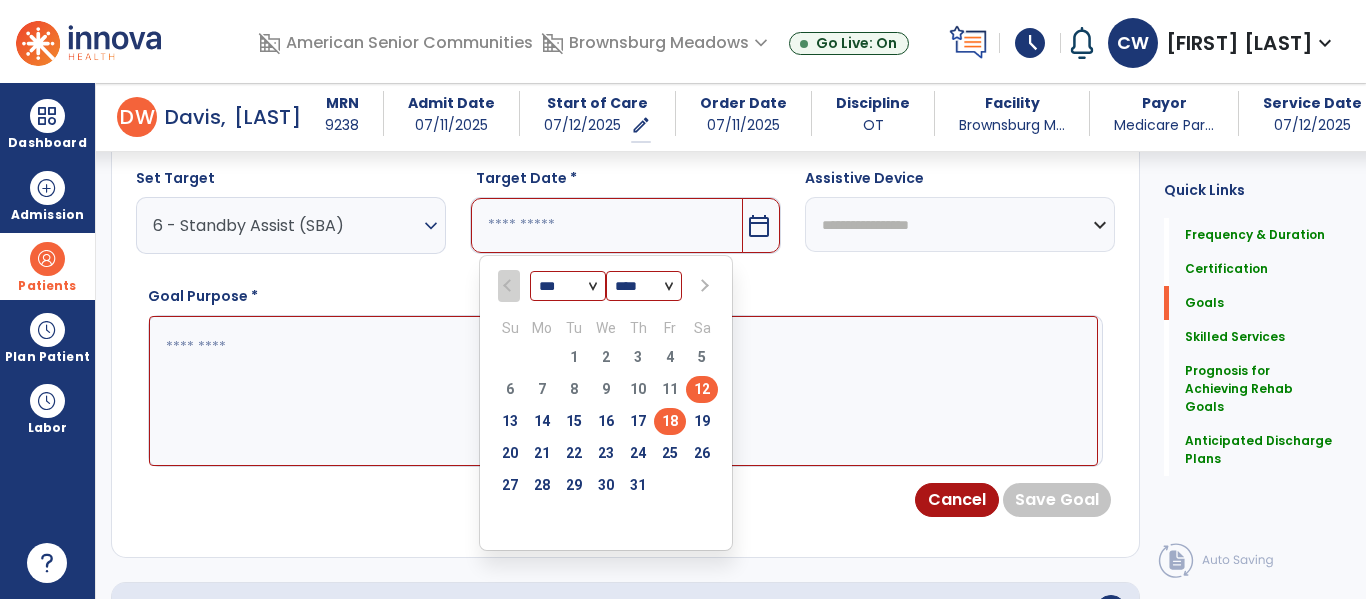 click on "18" at bounding box center (670, 421) 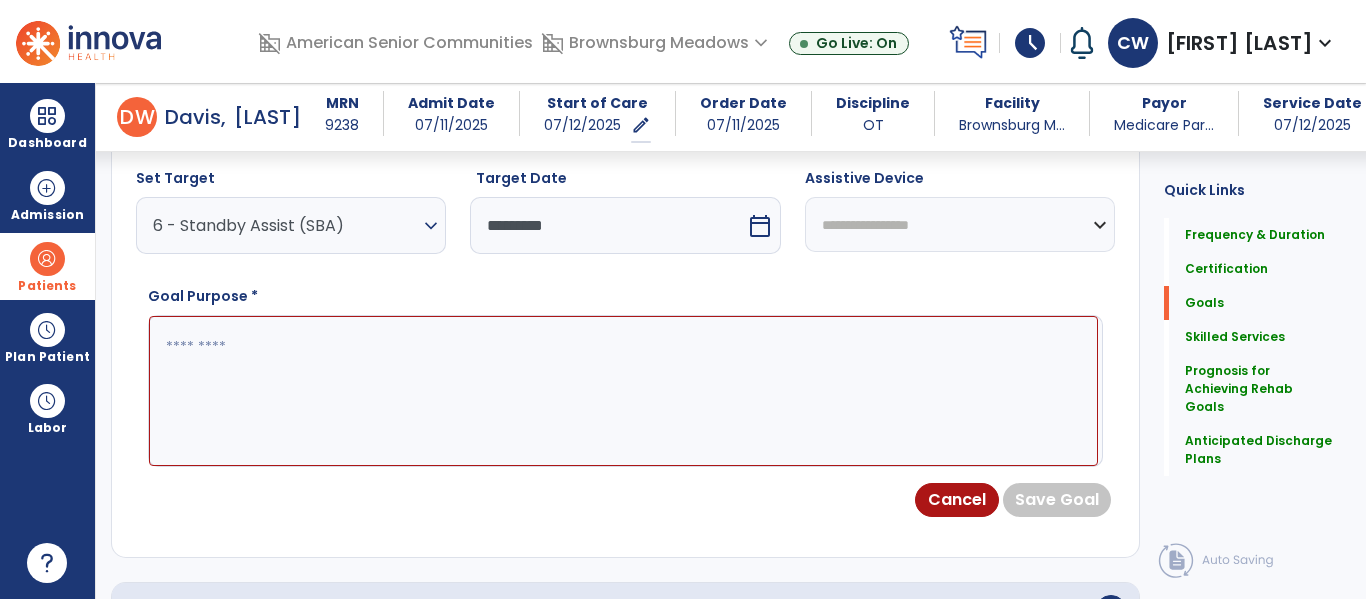 click at bounding box center [623, 391] 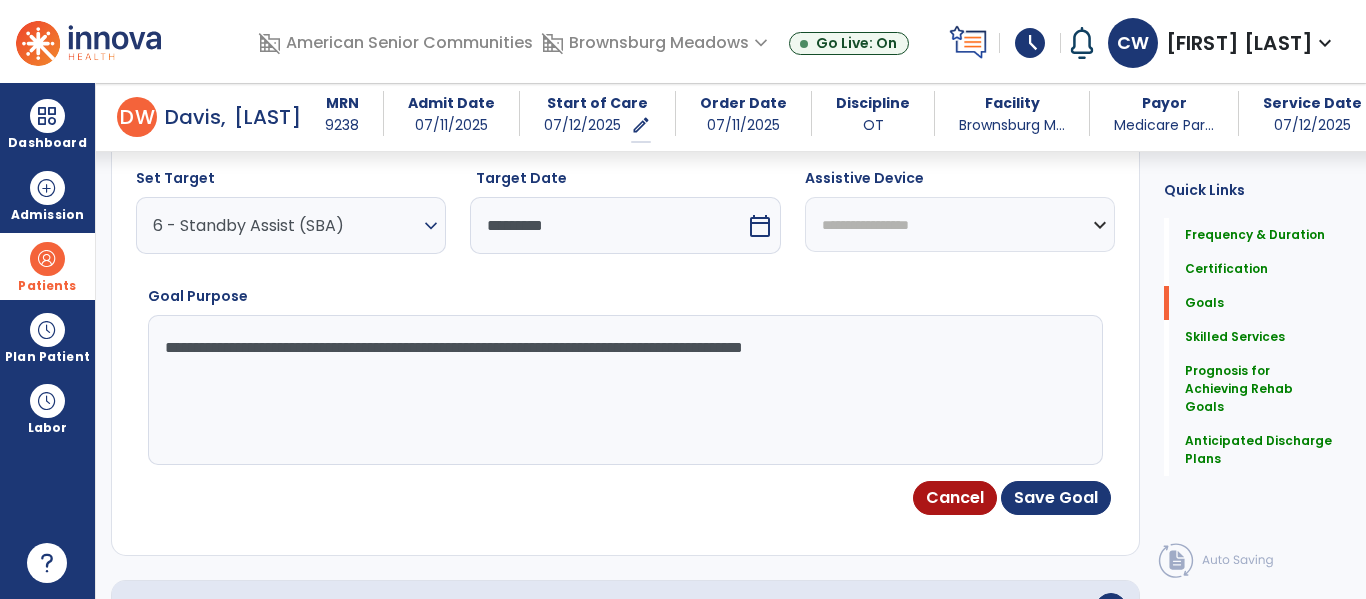 type on "**********" 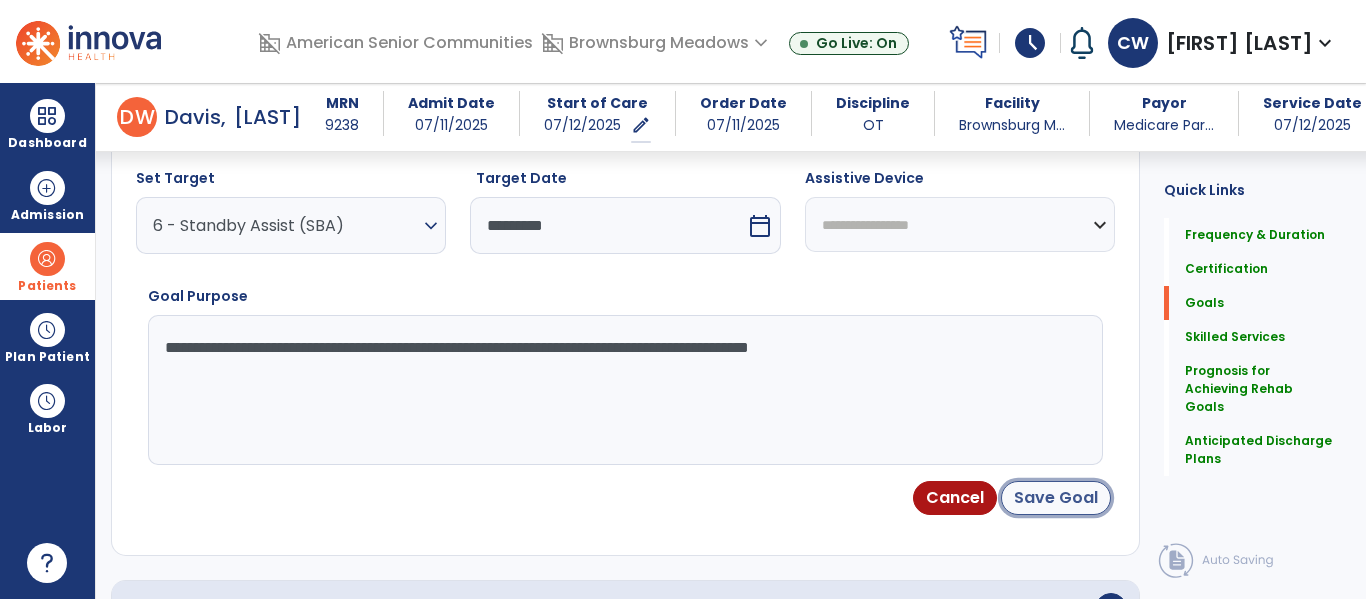 click on "Save Goal" at bounding box center [1056, 498] 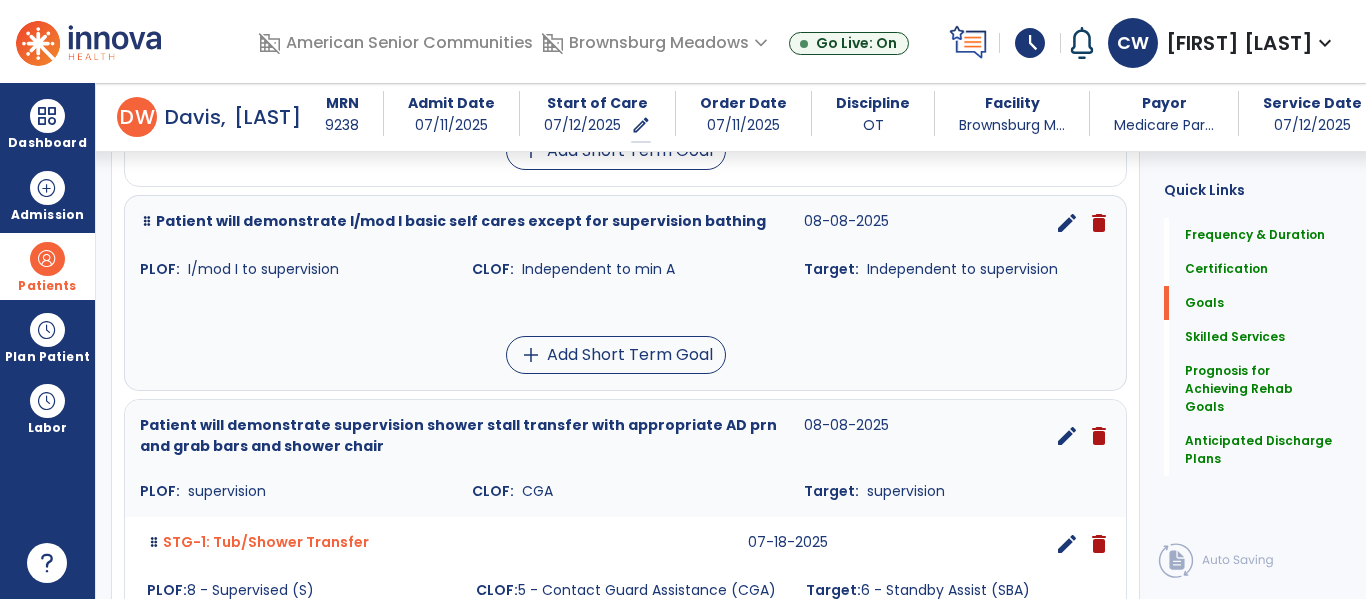 scroll, scrollTop: 784, scrollLeft: 0, axis: vertical 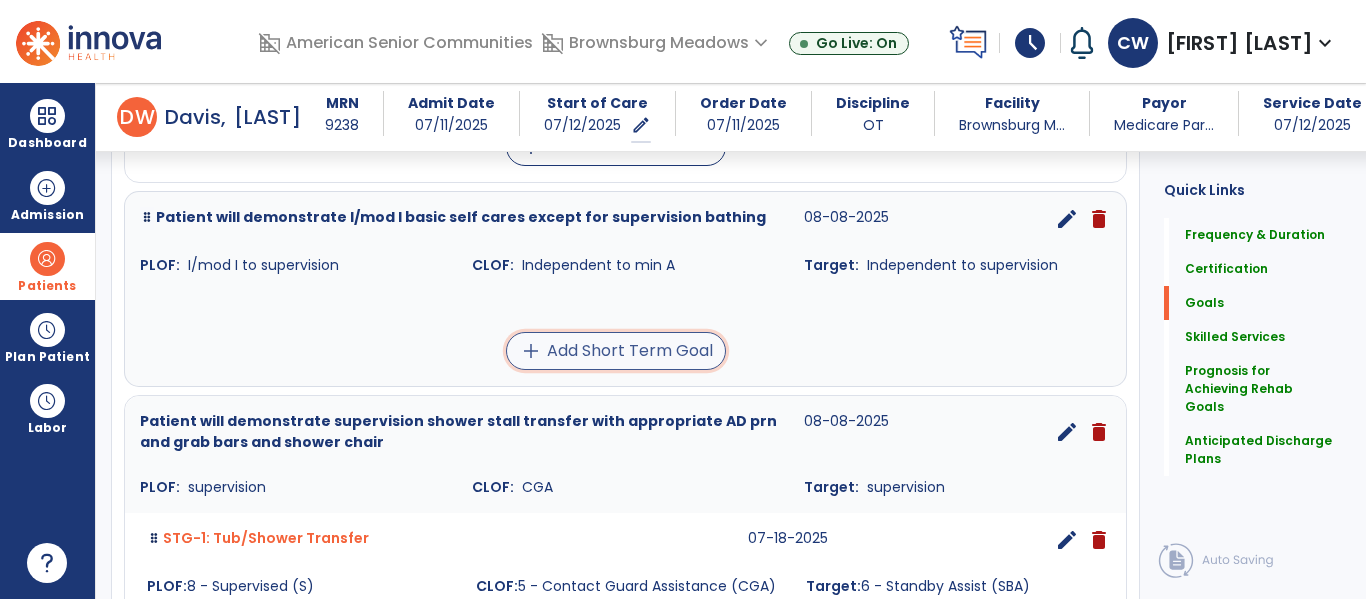 click on "add  Add Short Term Goal" at bounding box center (616, 351) 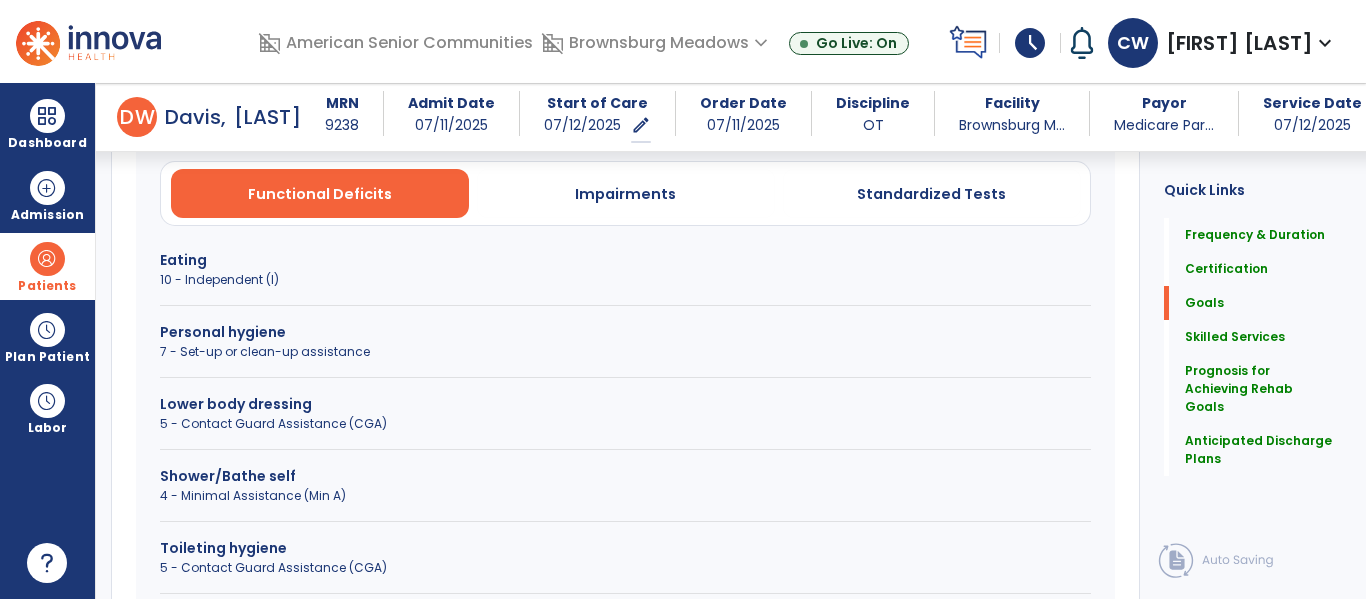 scroll, scrollTop: 601, scrollLeft: 0, axis: vertical 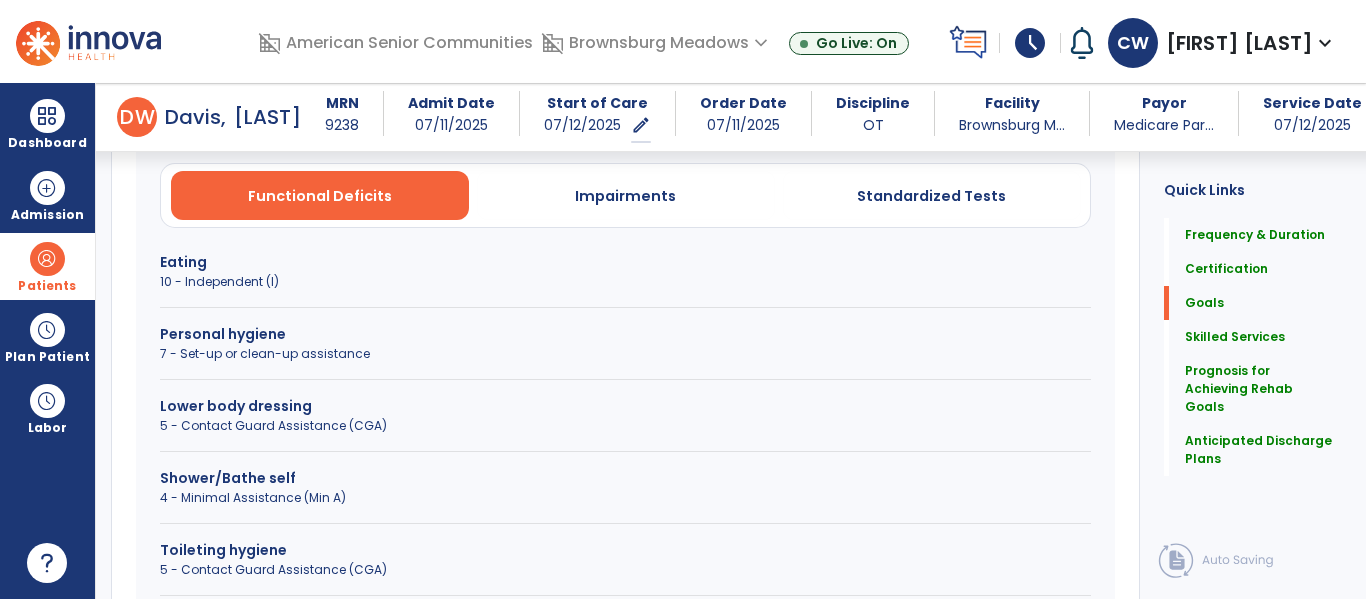 click on "5 - Contact Guard Assistance (CGA)" at bounding box center [625, 426] 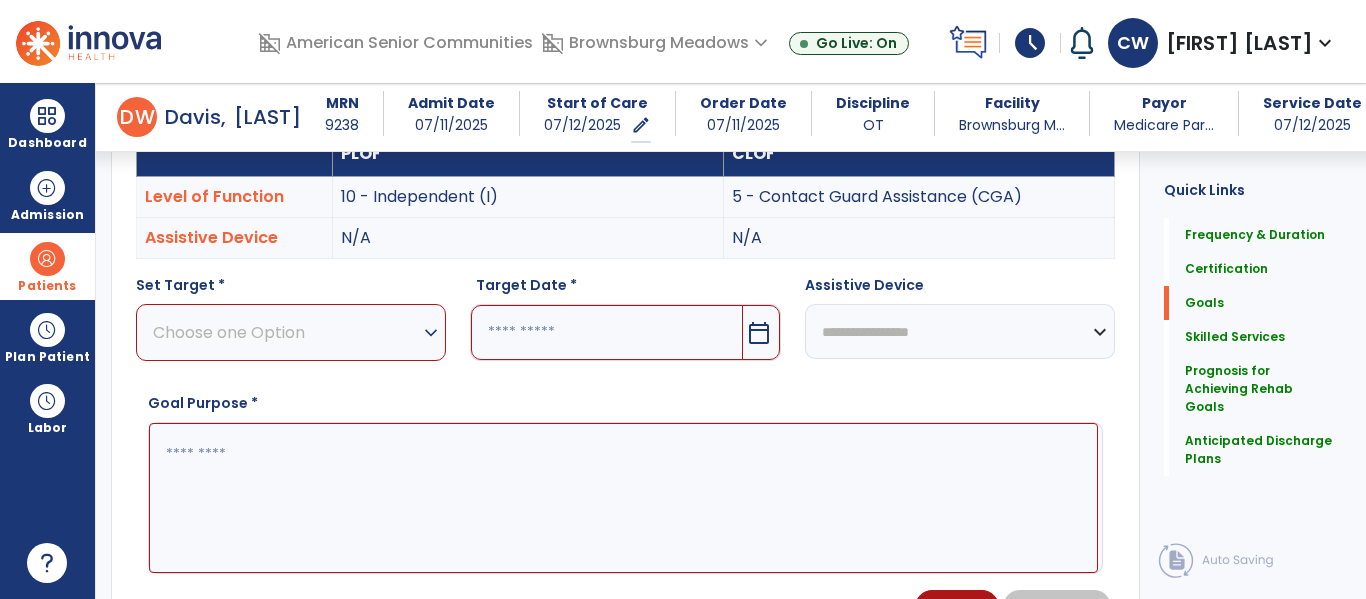 click on "expand_more" at bounding box center [431, 333] 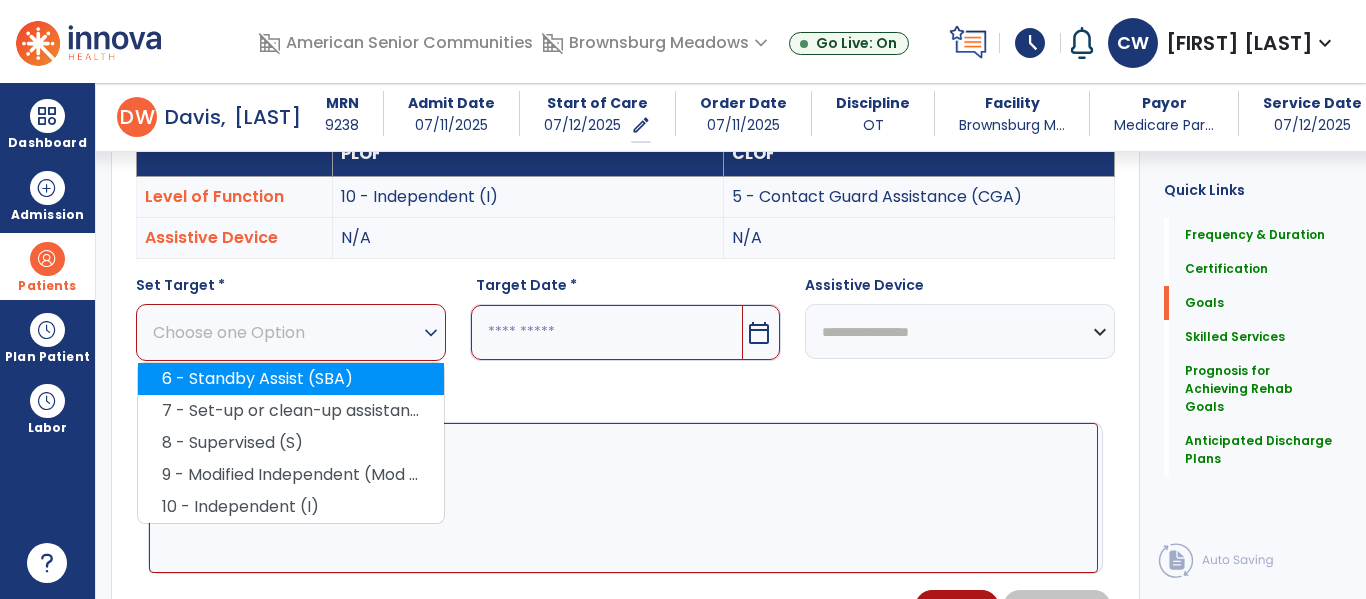 click on "6 - Standby Assist (SBA)" at bounding box center [291, 379] 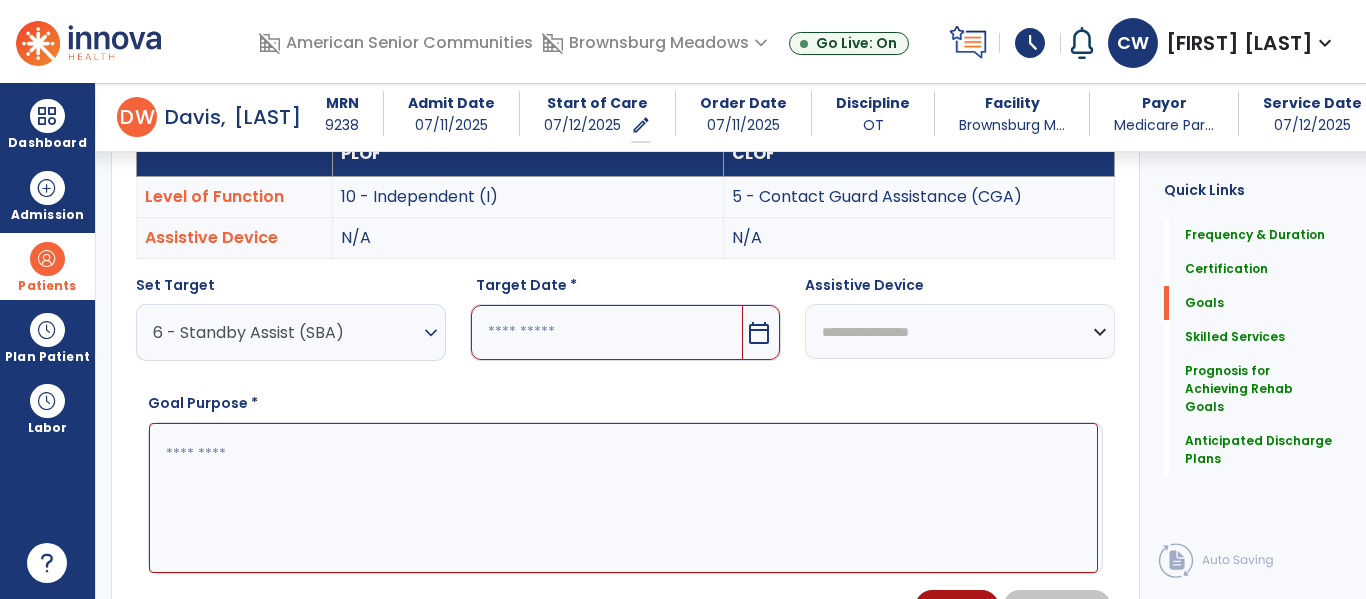 click on "calendar_today" at bounding box center [759, 333] 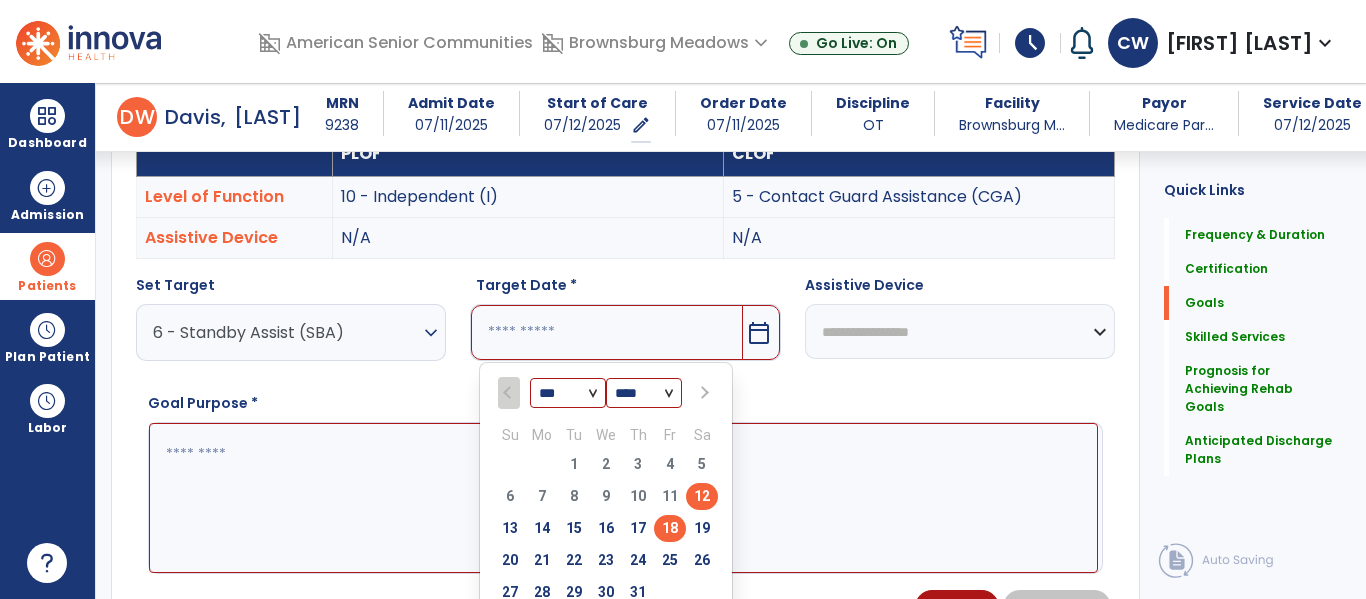 click on "18" at bounding box center [670, 528] 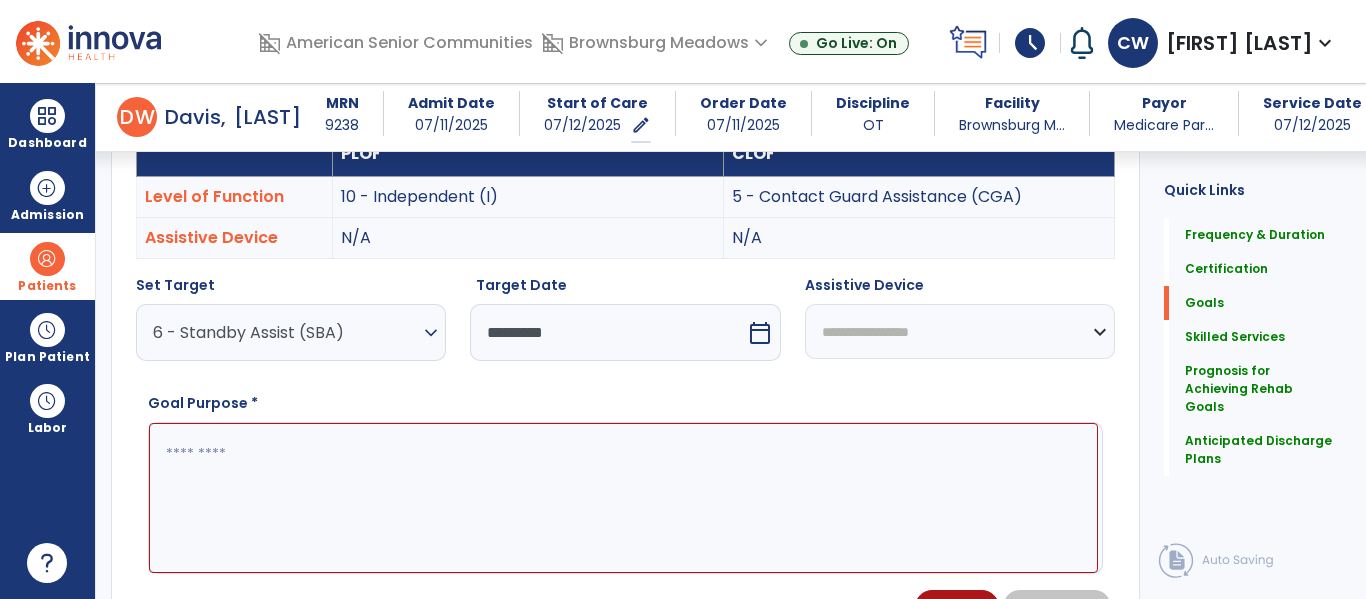 click at bounding box center [623, 498] 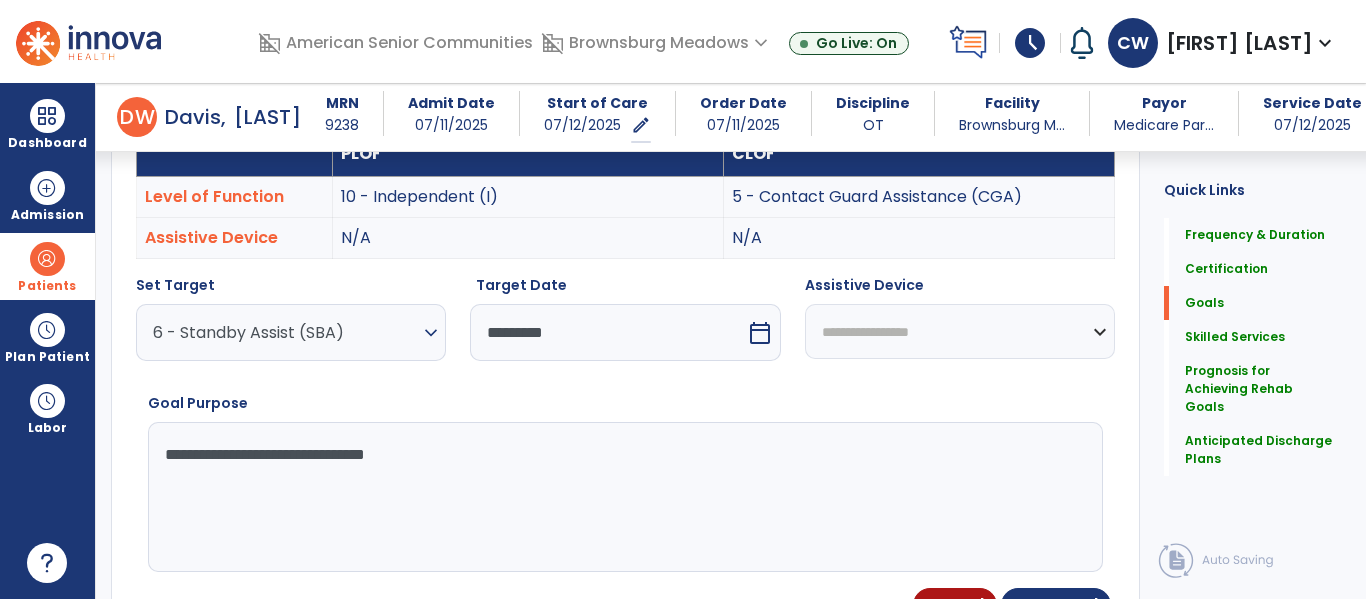 type on "**********" 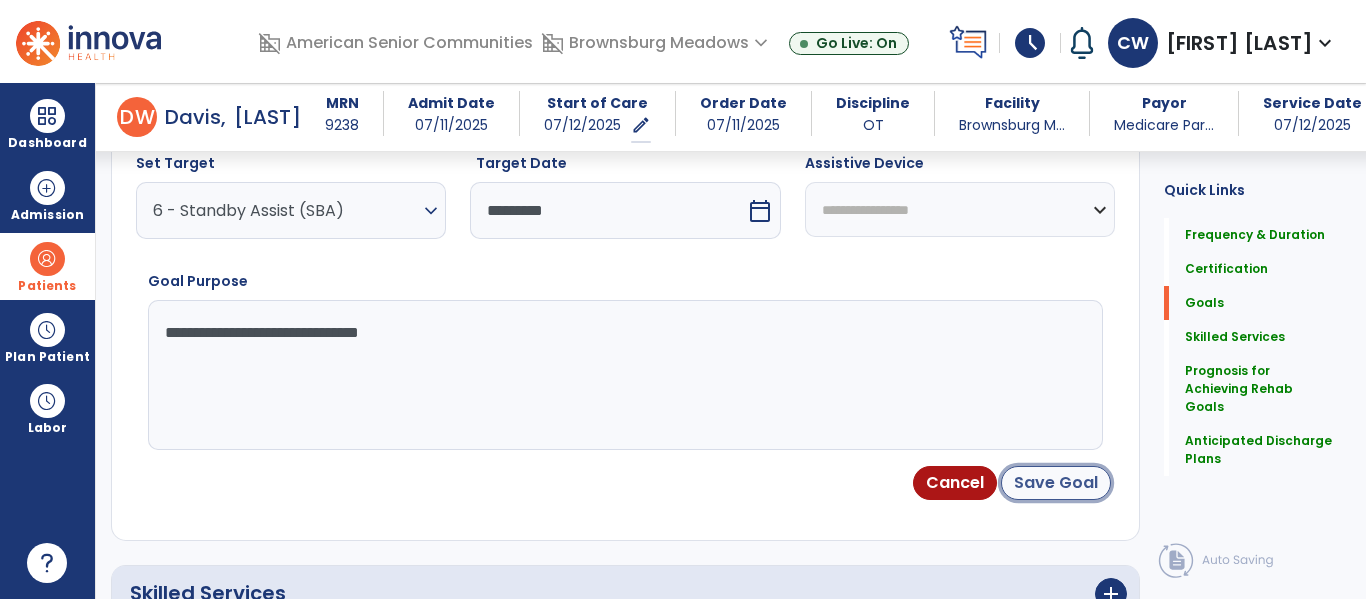 click on "Save Goal" at bounding box center [1056, 483] 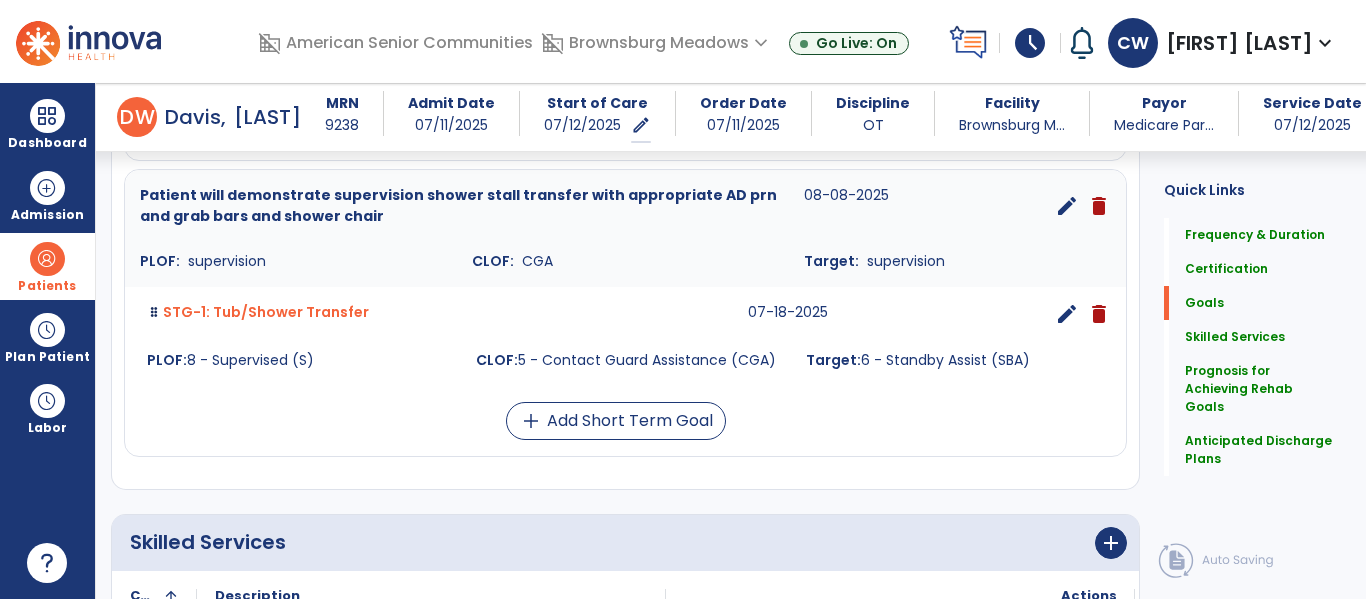 scroll, scrollTop: 1094, scrollLeft: 0, axis: vertical 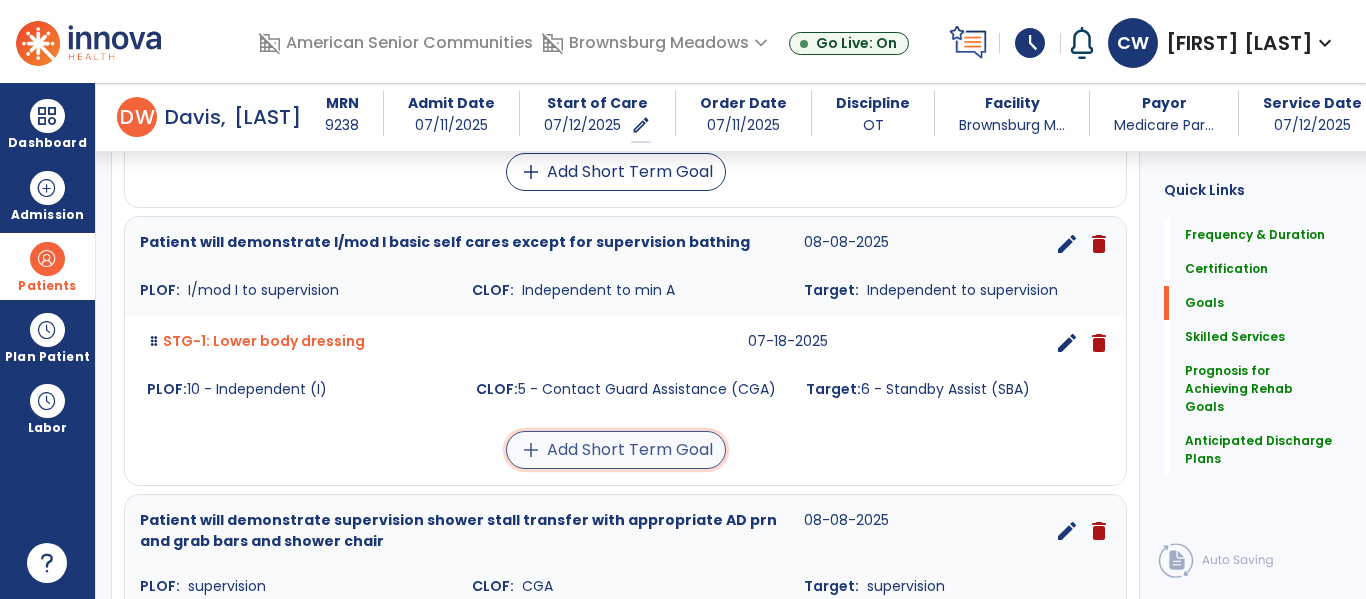 click on "add  Add Short Term Goal" at bounding box center (616, 450) 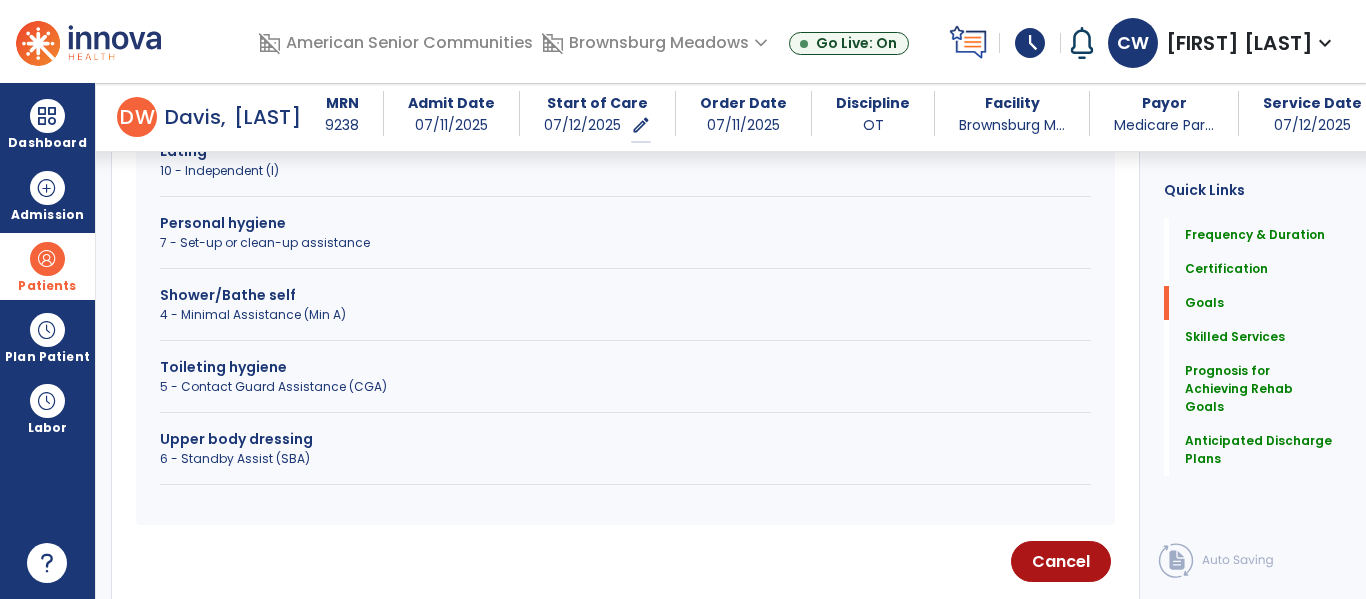 scroll, scrollTop: 700, scrollLeft: 0, axis: vertical 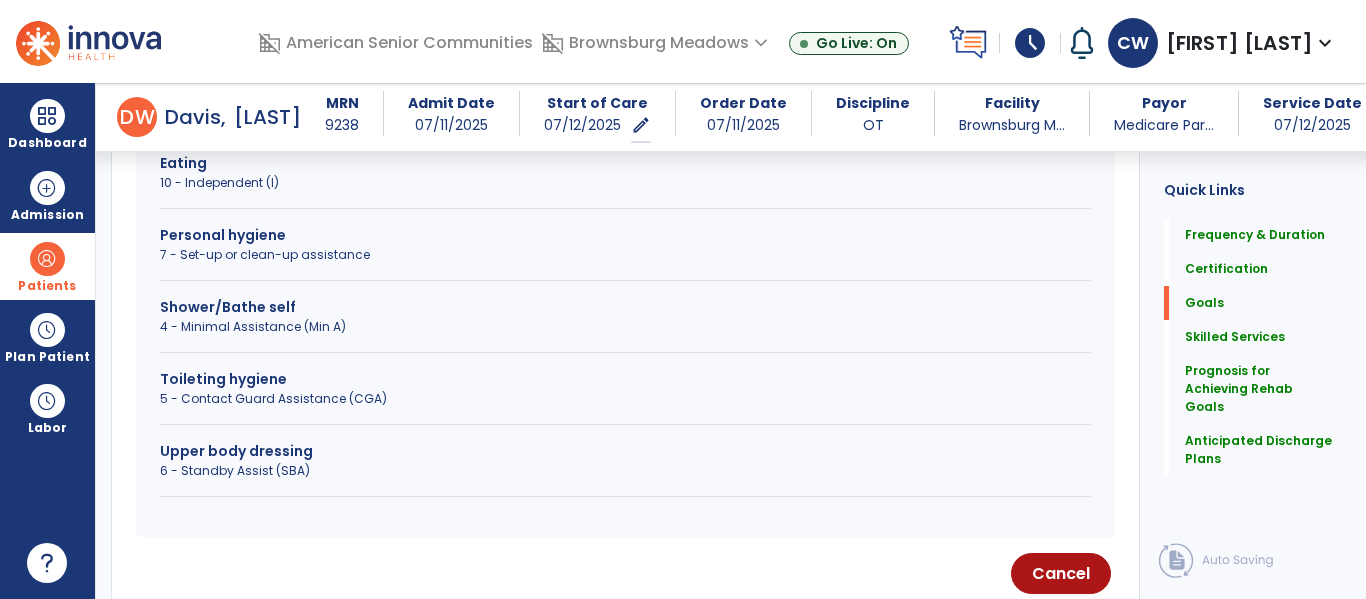 click on "5 - Contact Guard Assistance (CGA)" at bounding box center [625, 399] 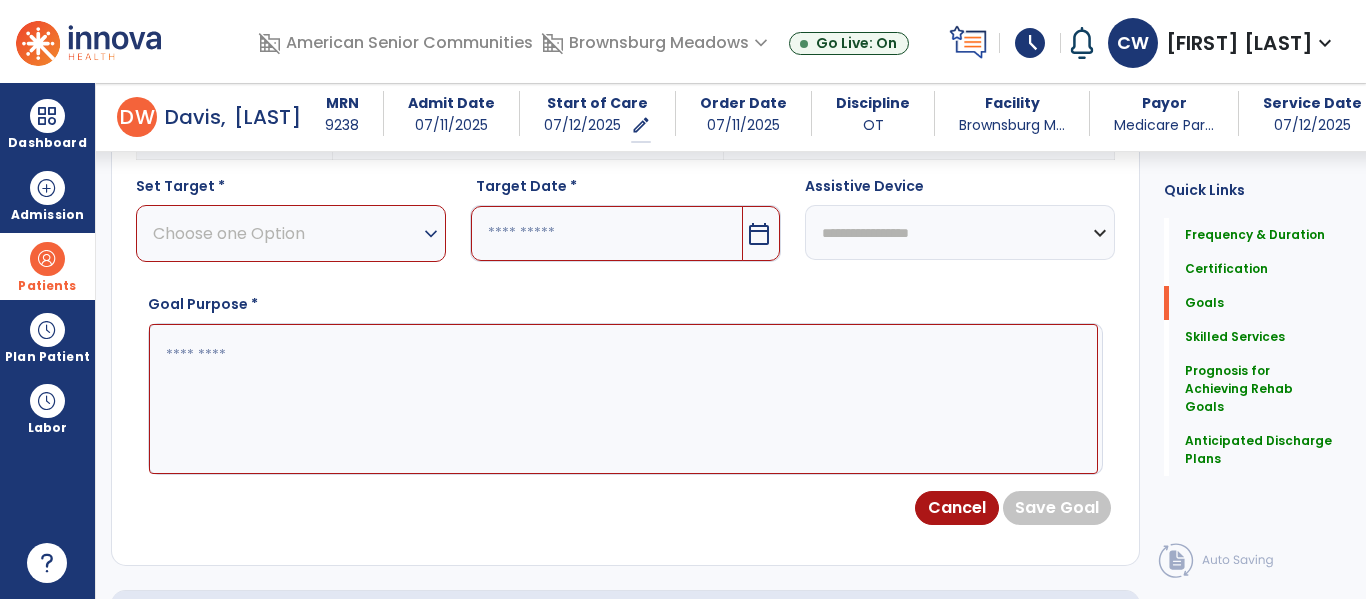 click on "expand_more" at bounding box center (431, 234) 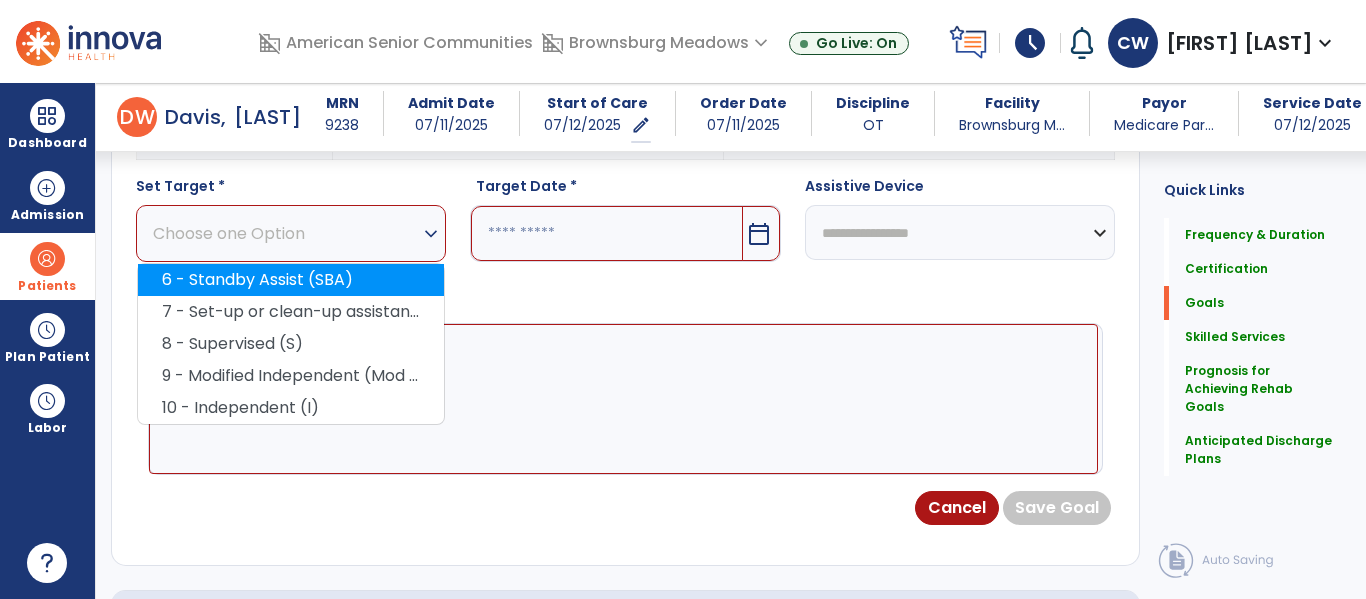 click on "6 - Standby Assist (SBA)" at bounding box center (291, 280) 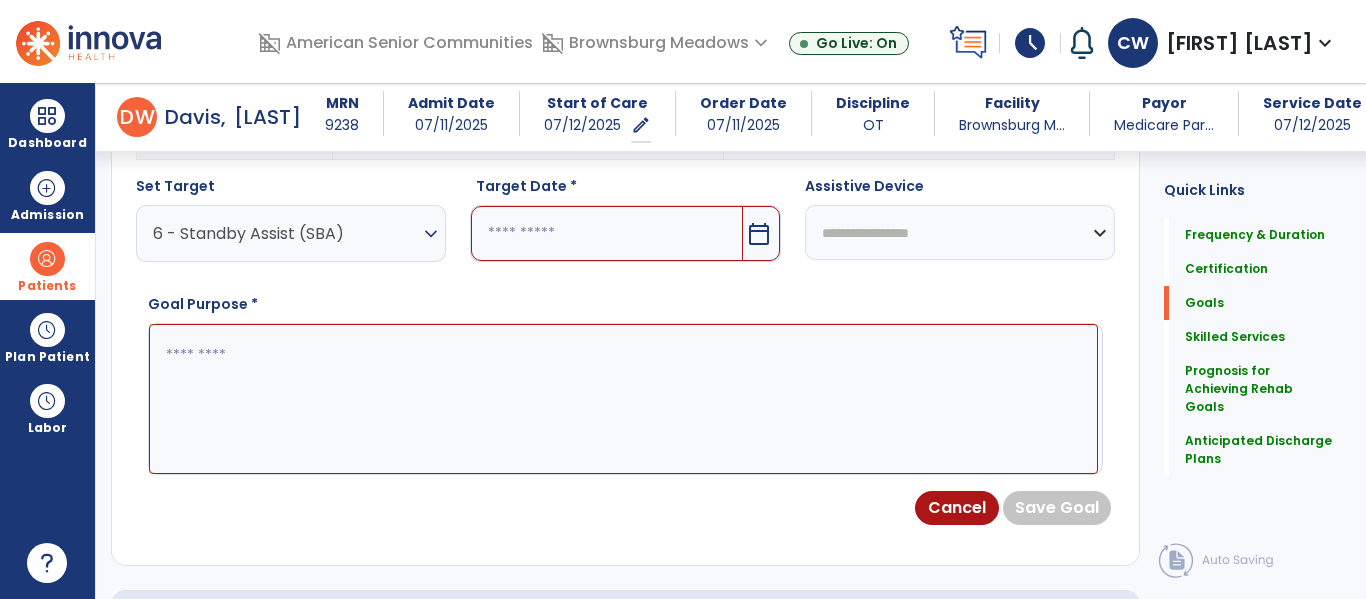 click on "calendar_today" at bounding box center [761, 233] 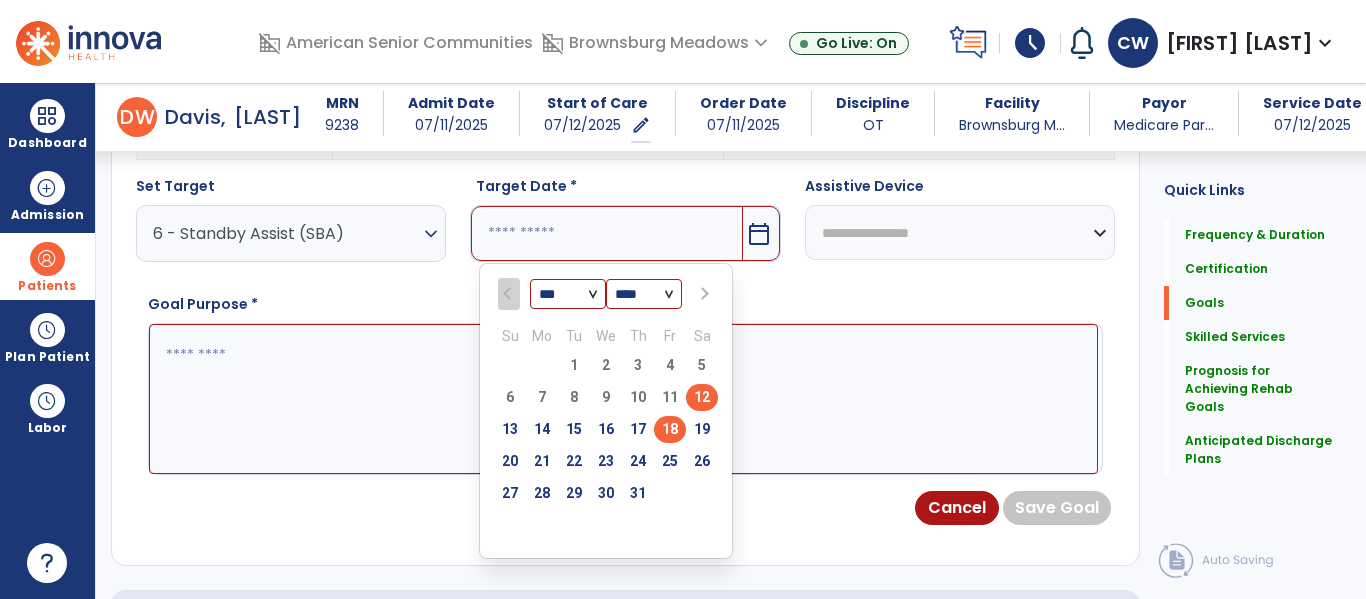 click on "18" at bounding box center [670, 429] 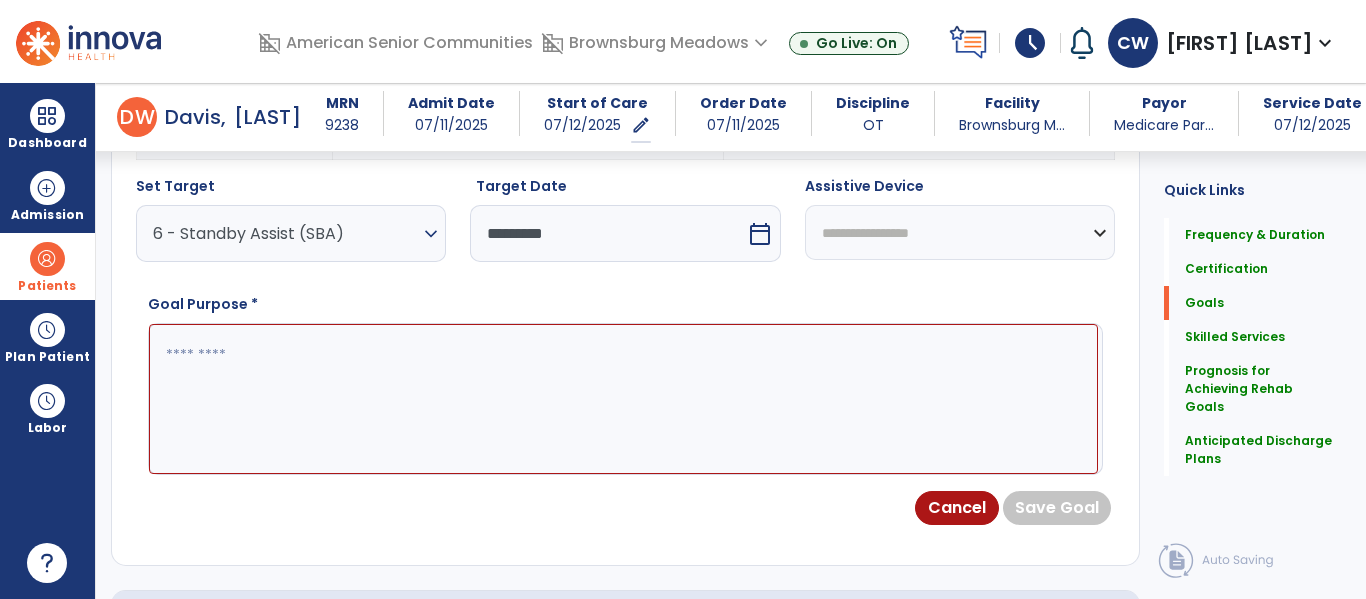 click at bounding box center [623, 399] 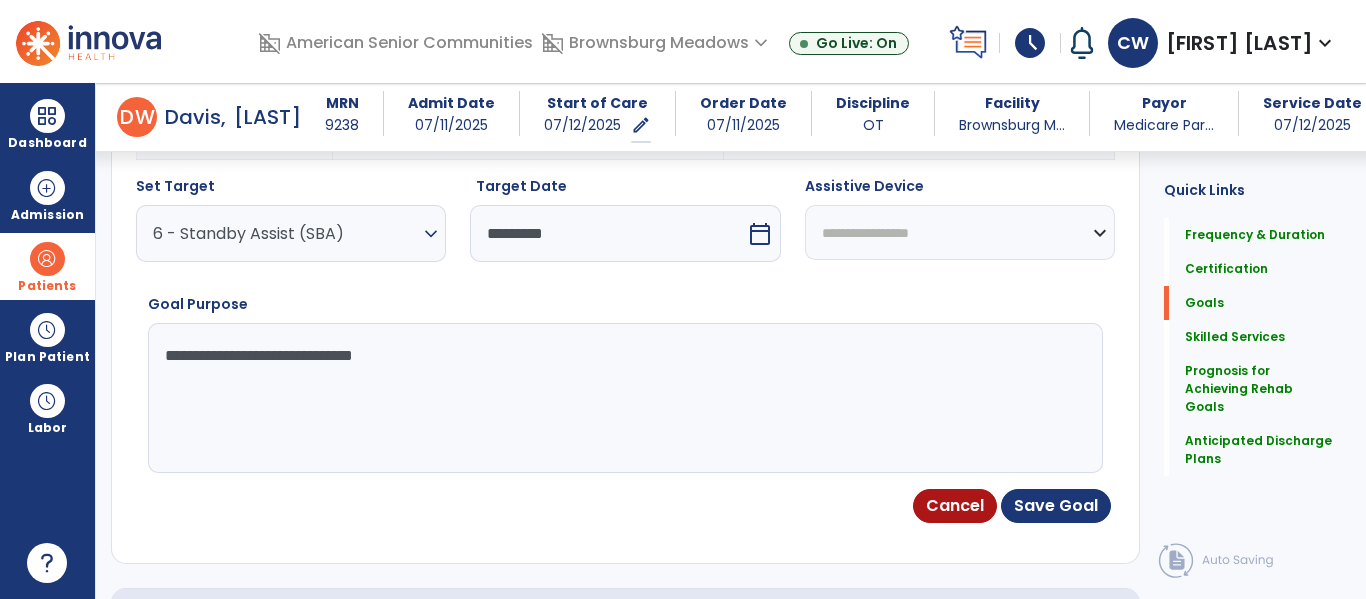 type on "**********" 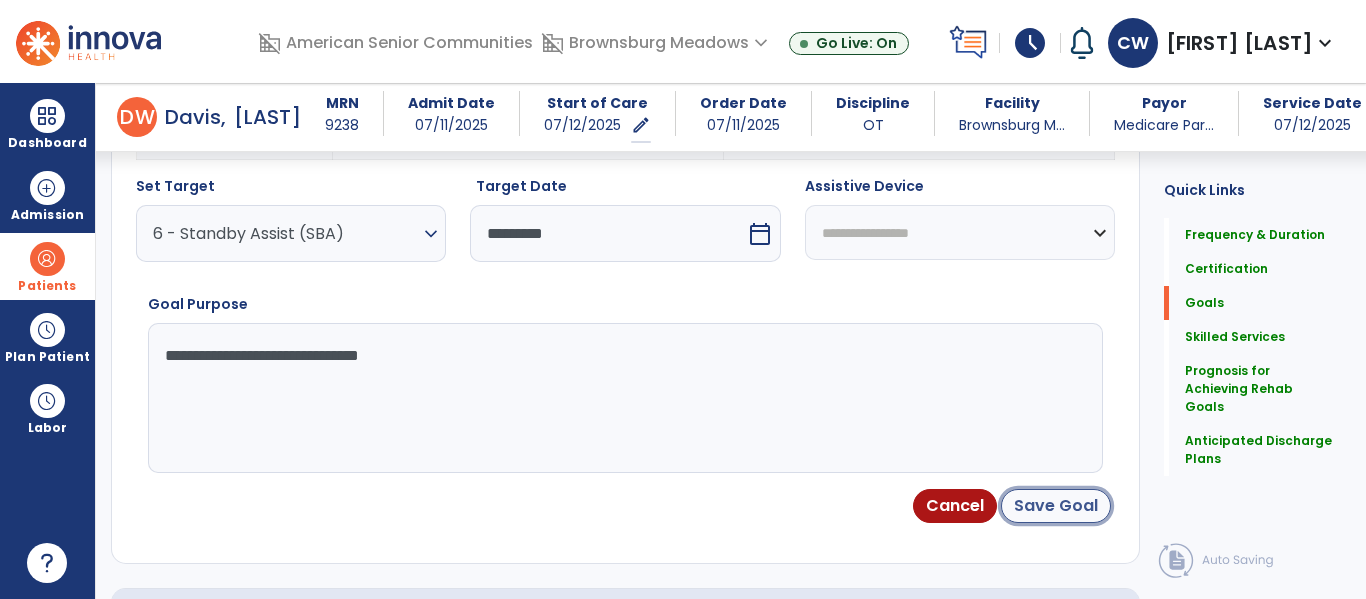 click on "Save Goal" at bounding box center [1056, 506] 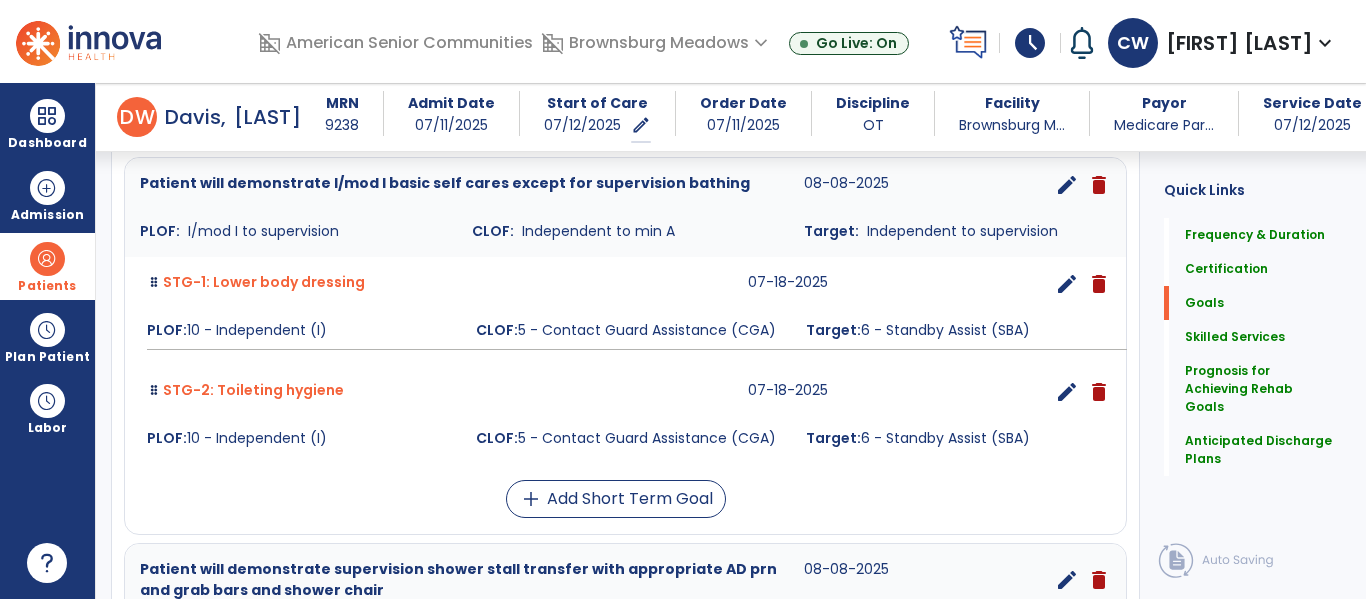 scroll, scrollTop: 828, scrollLeft: 0, axis: vertical 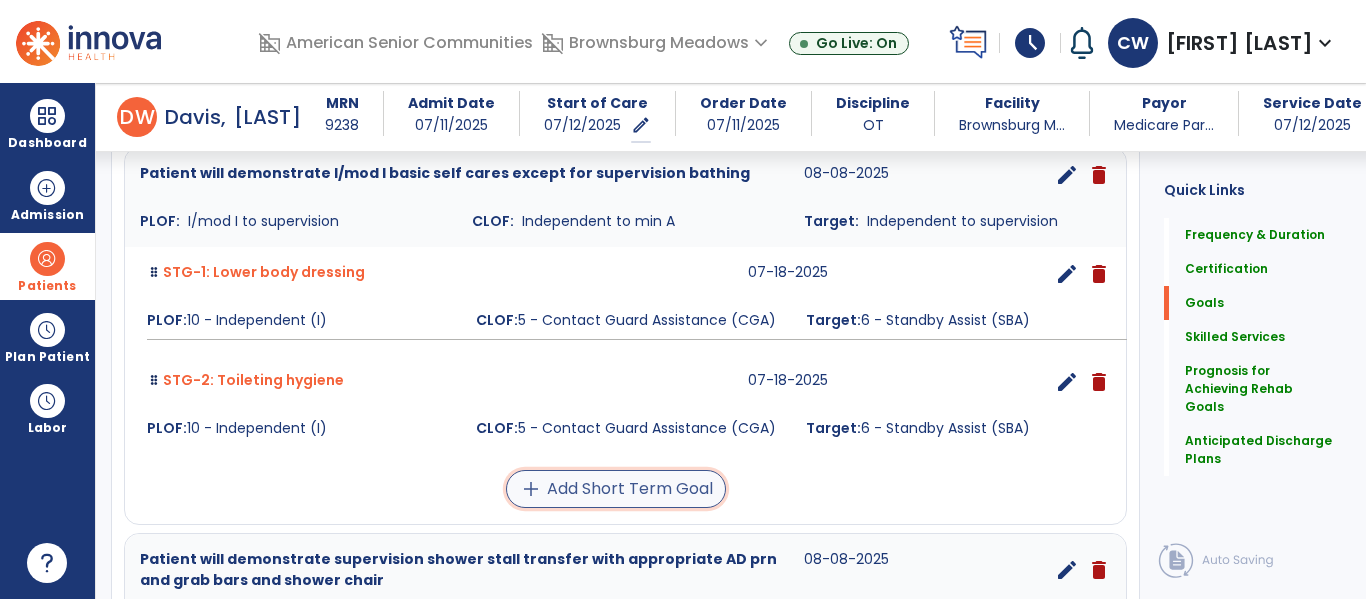 click on "add  Add Short Term Goal" at bounding box center [616, 489] 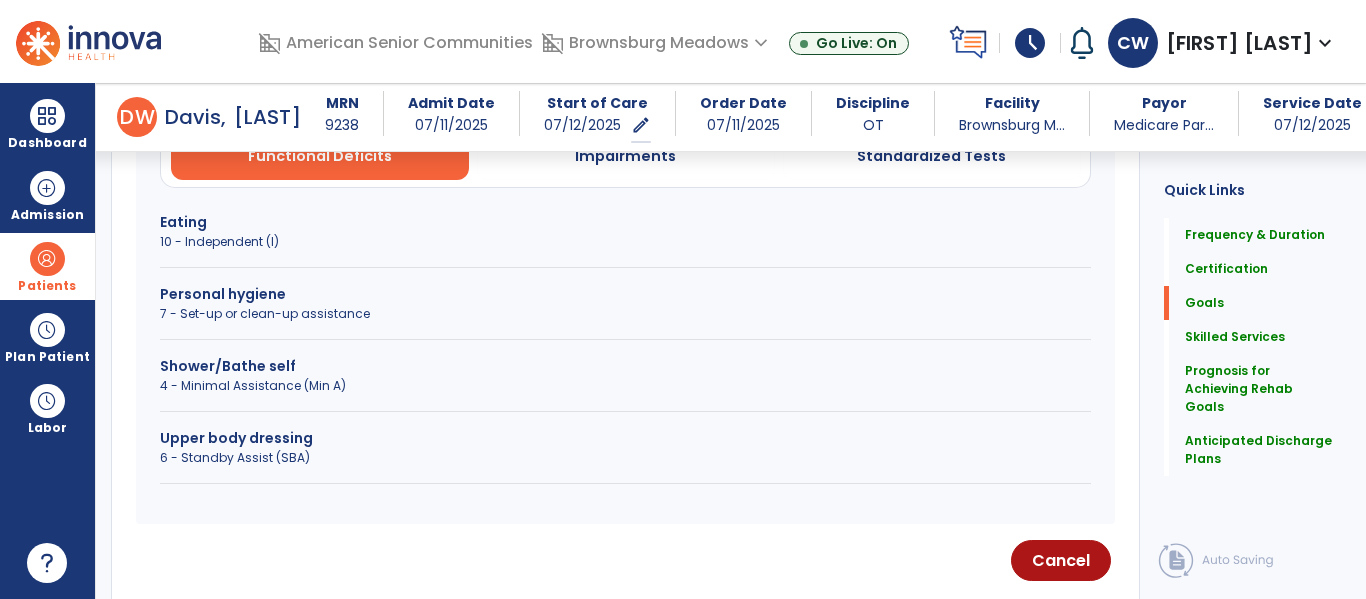 scroll, scrollTop: 637, scrollLeft: 0, axis: vertical 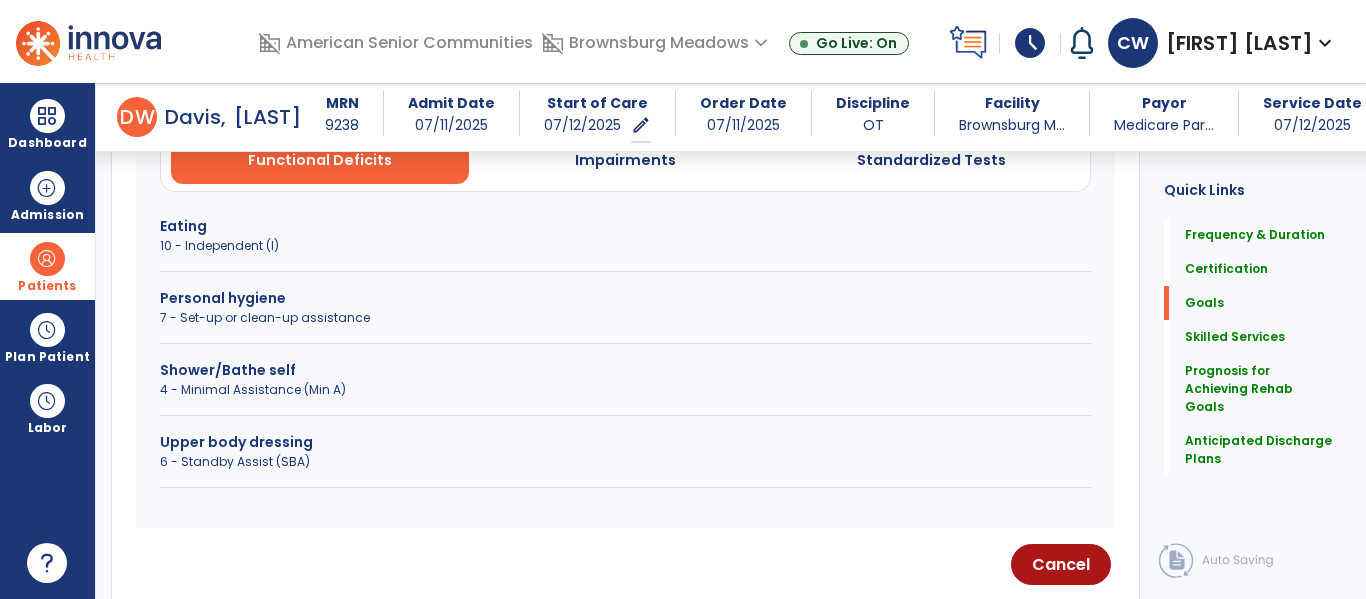 click on "4 - Minimal Assistance (Min A)" at bounding box center (625, 390) 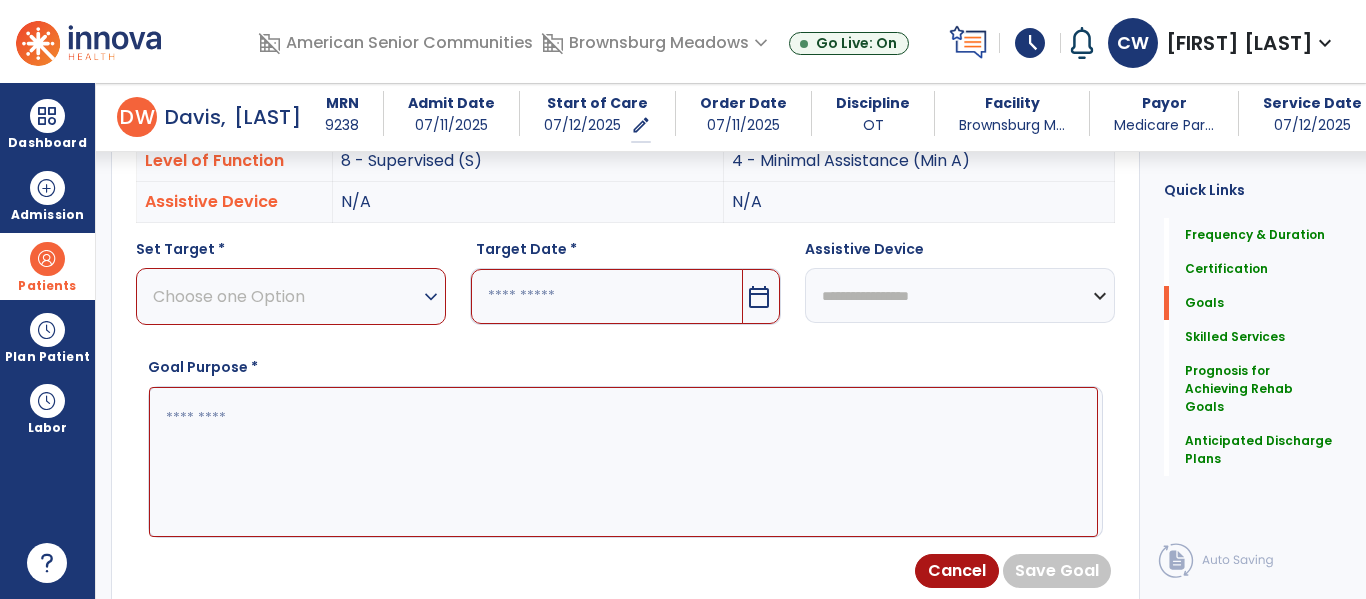click on "expand_more" at bounding box center [431, 297] 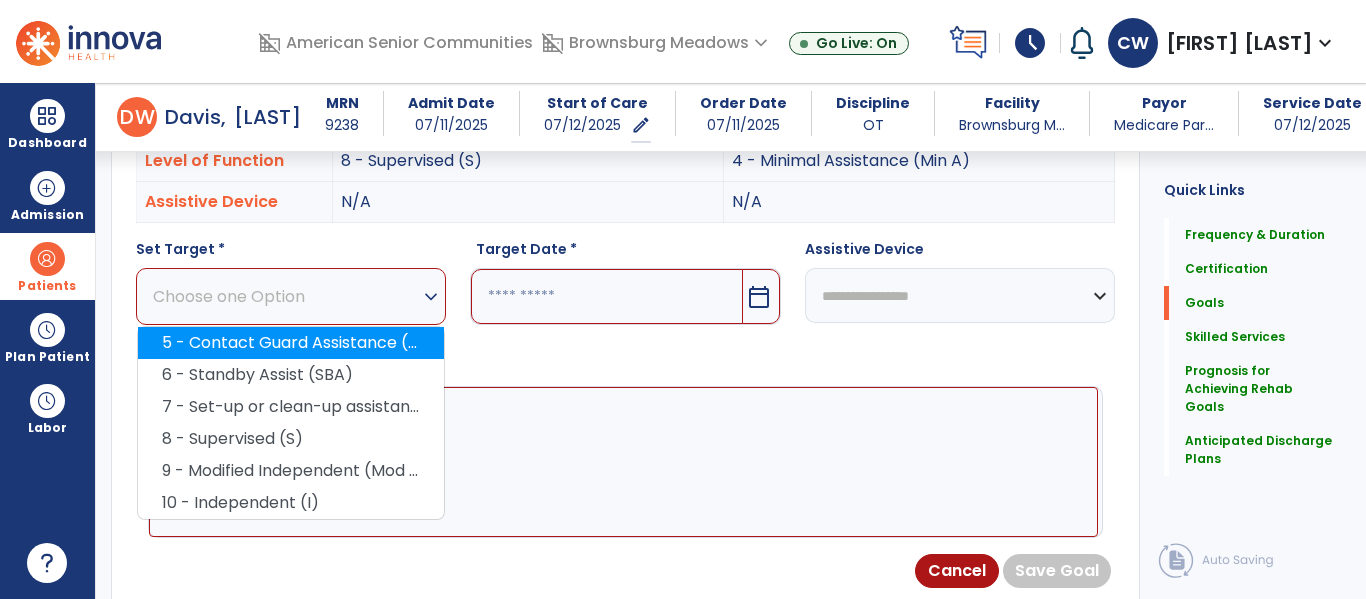 click on "5 - Contact Guard Assistance (CGA)" at bounding box center [291, 343] 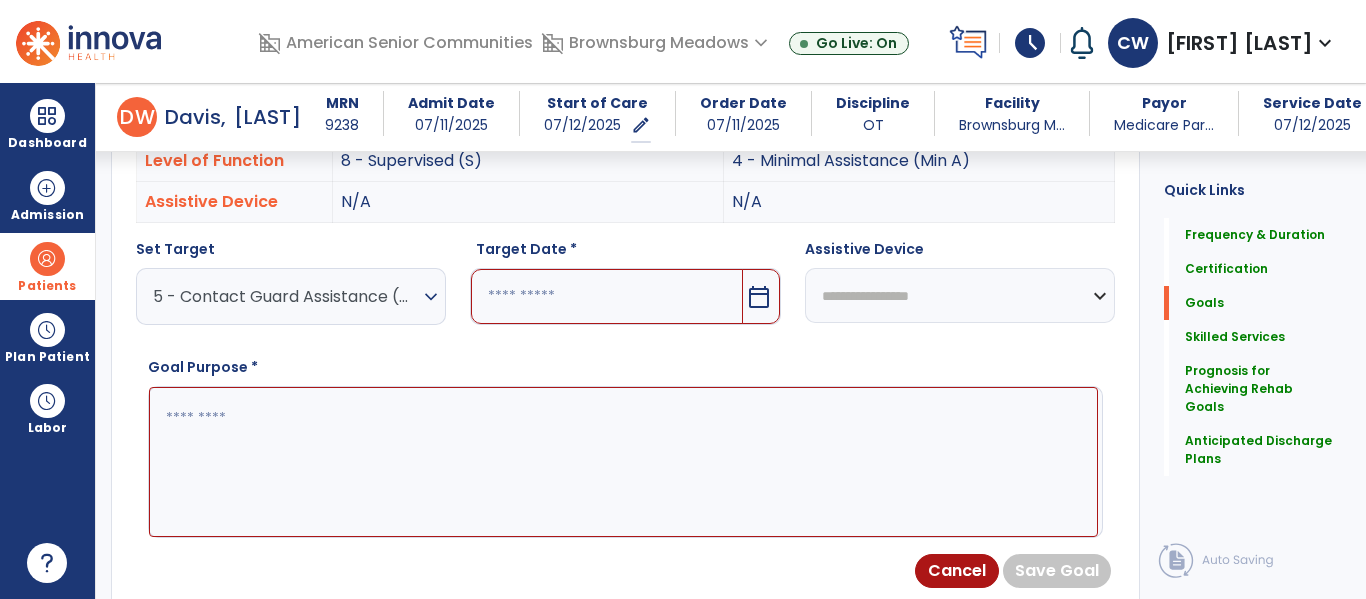 click on "calendar_today" at bounding box center (759, 297) 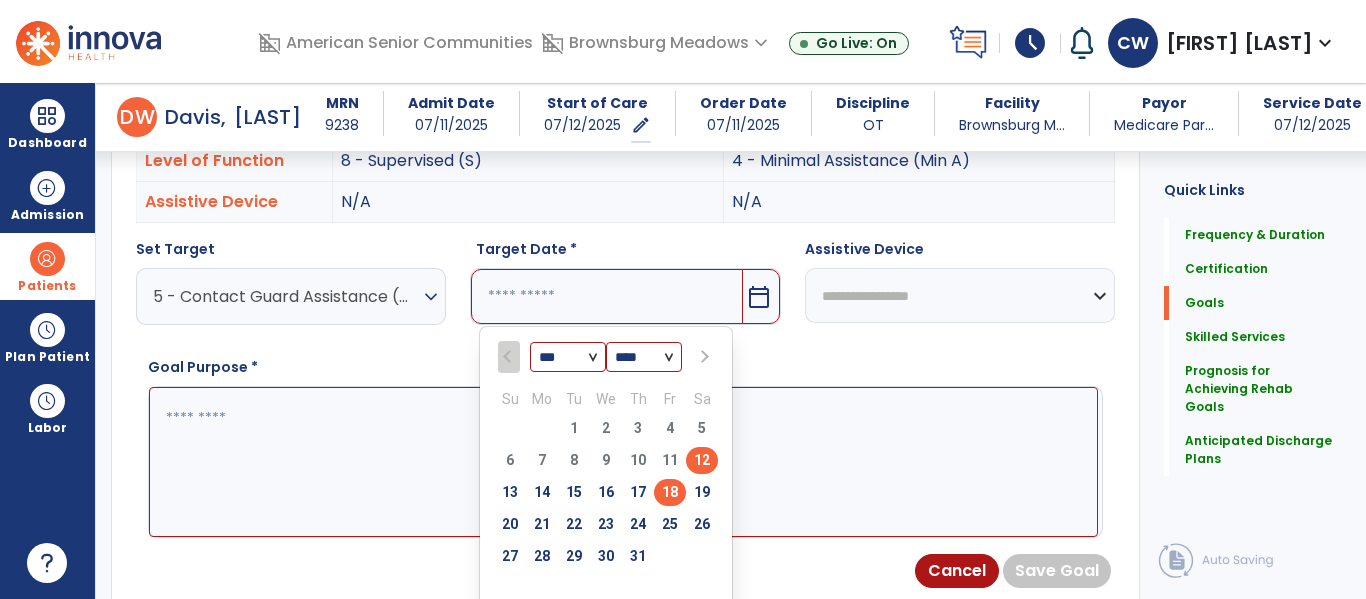 click on "18" at bounding box center [670, 492] 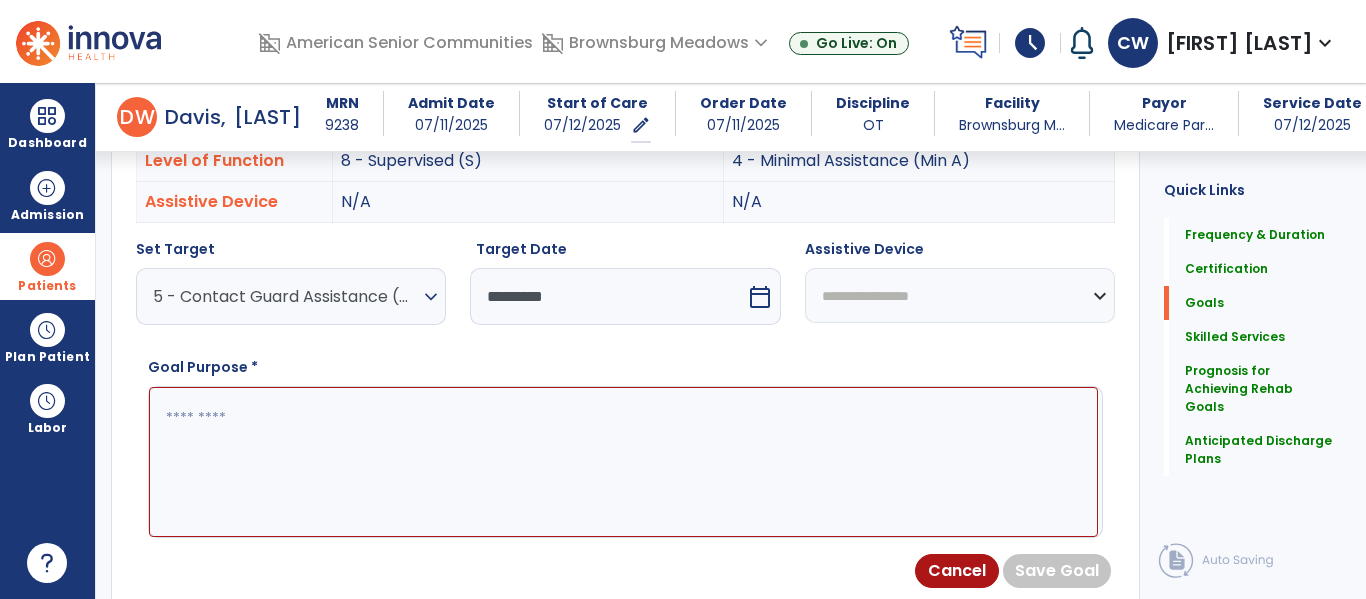 click at bounding box center [623, 462] 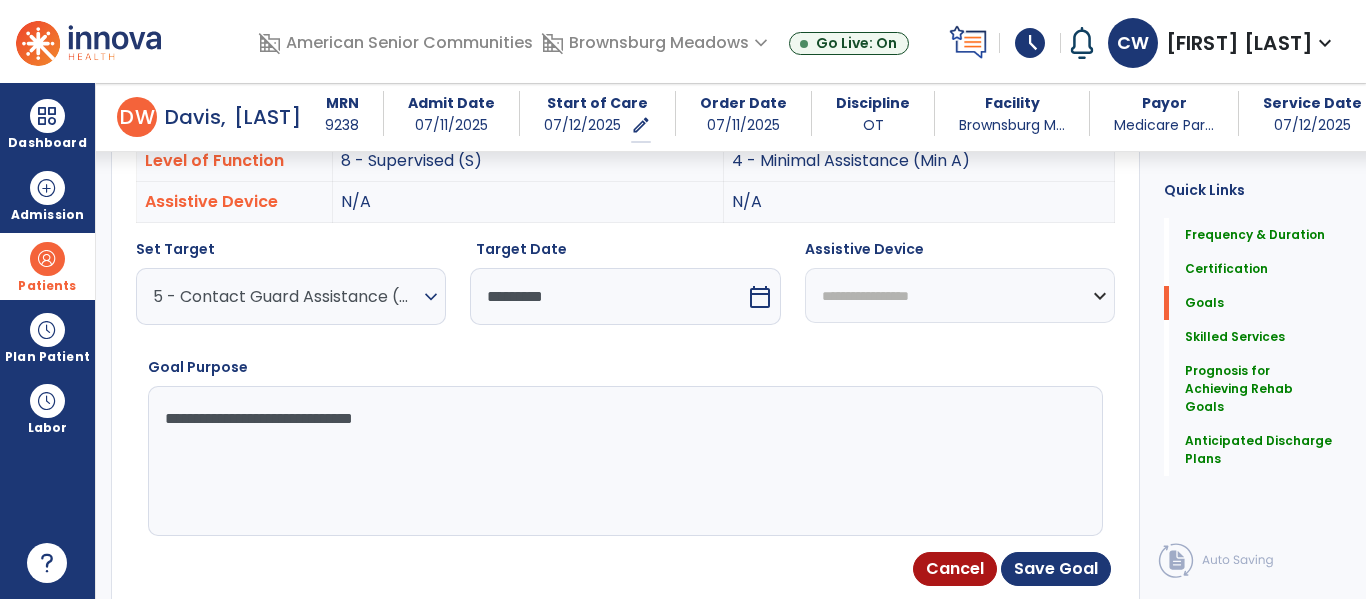 type on "**********" 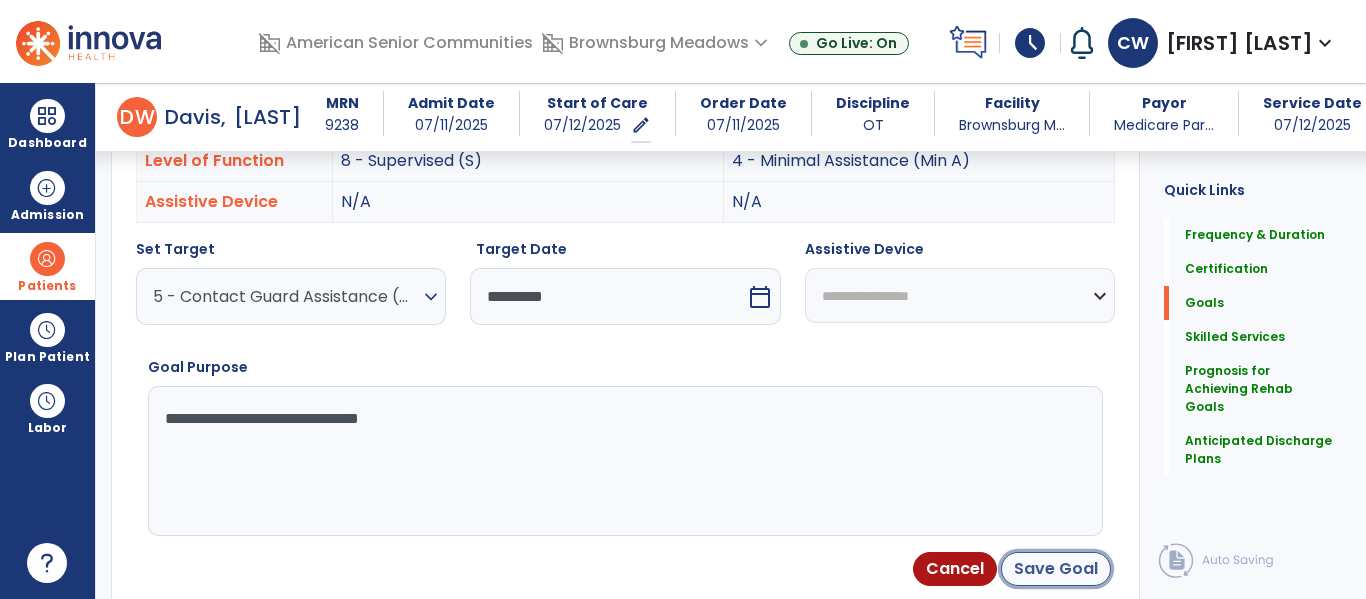 click on "Save Goal" at bounding box center (1056, 569) 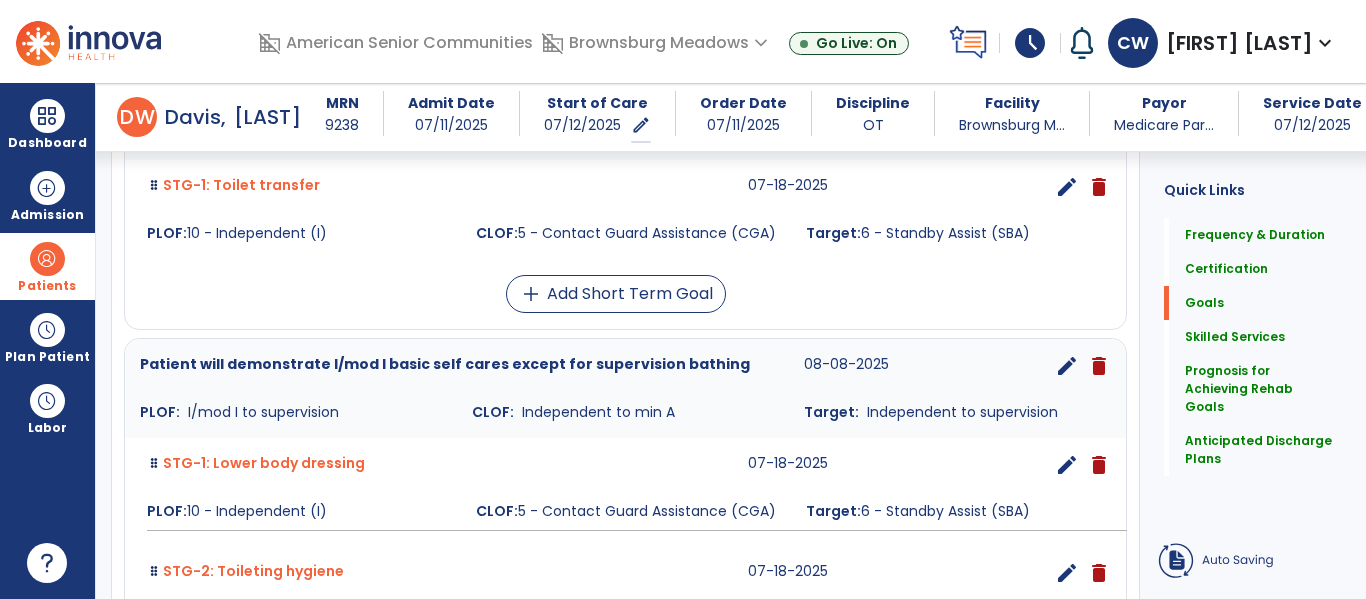 scroll, scrollTop: 639, scrollLeft: 0, axis: vertical 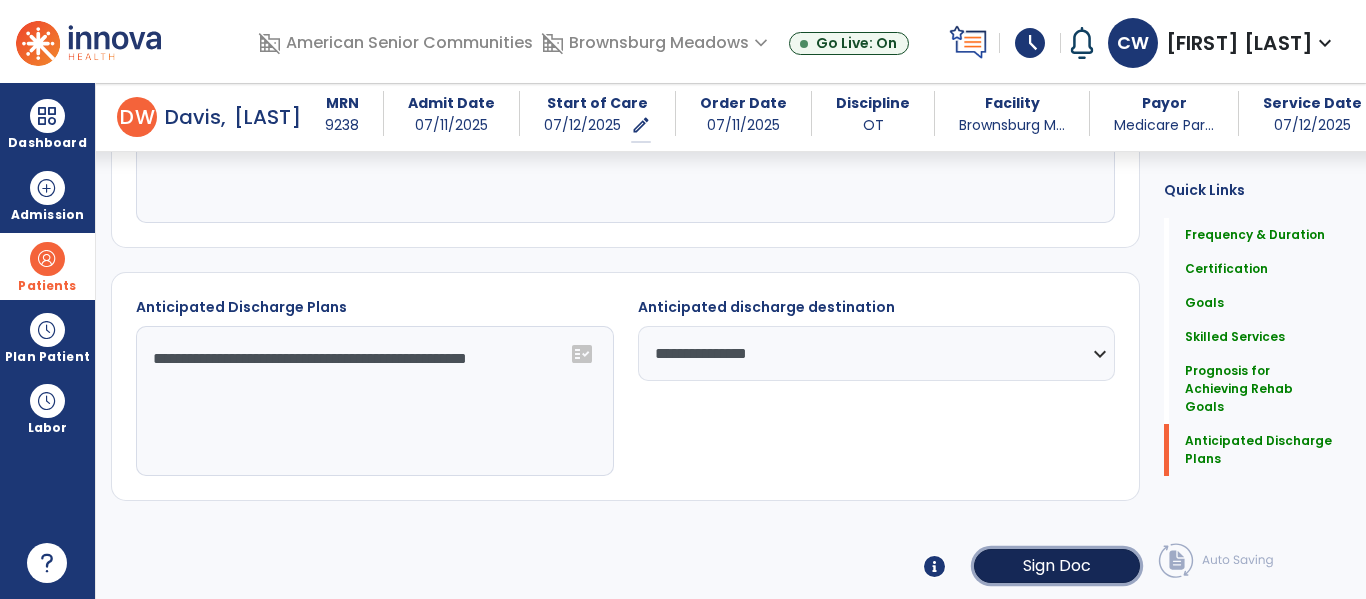 click on "Sign Doc" 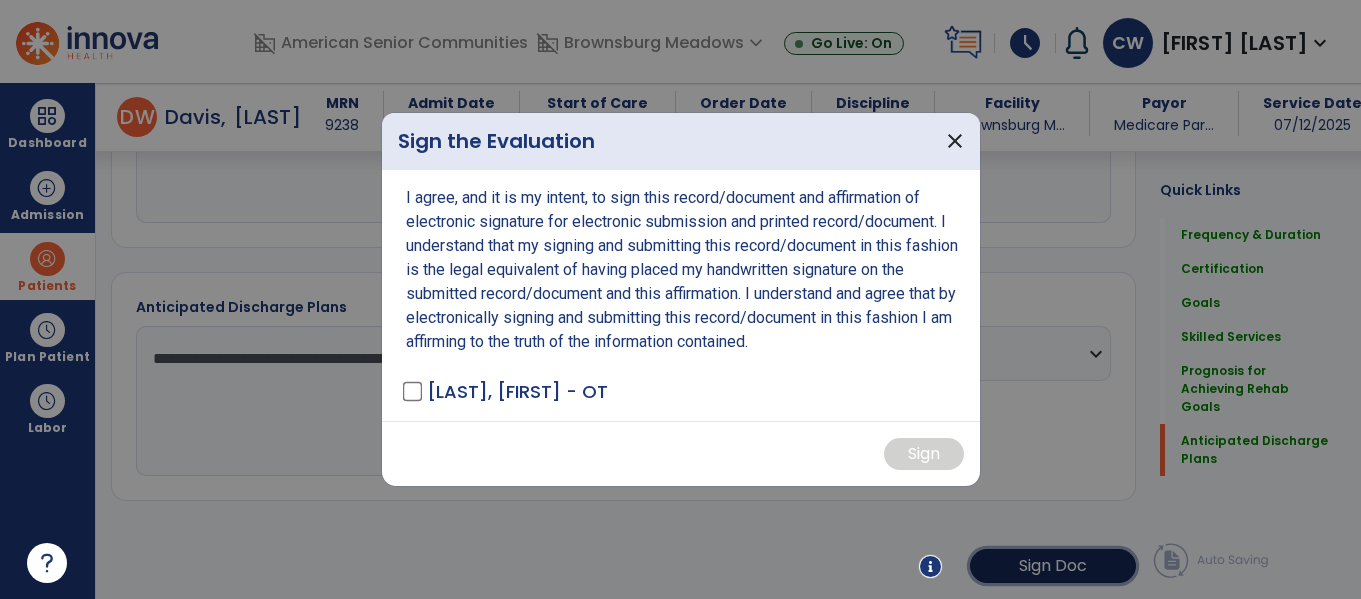 scroll, scrollTop: 2228, scrollLeft: 0, axis: vertical 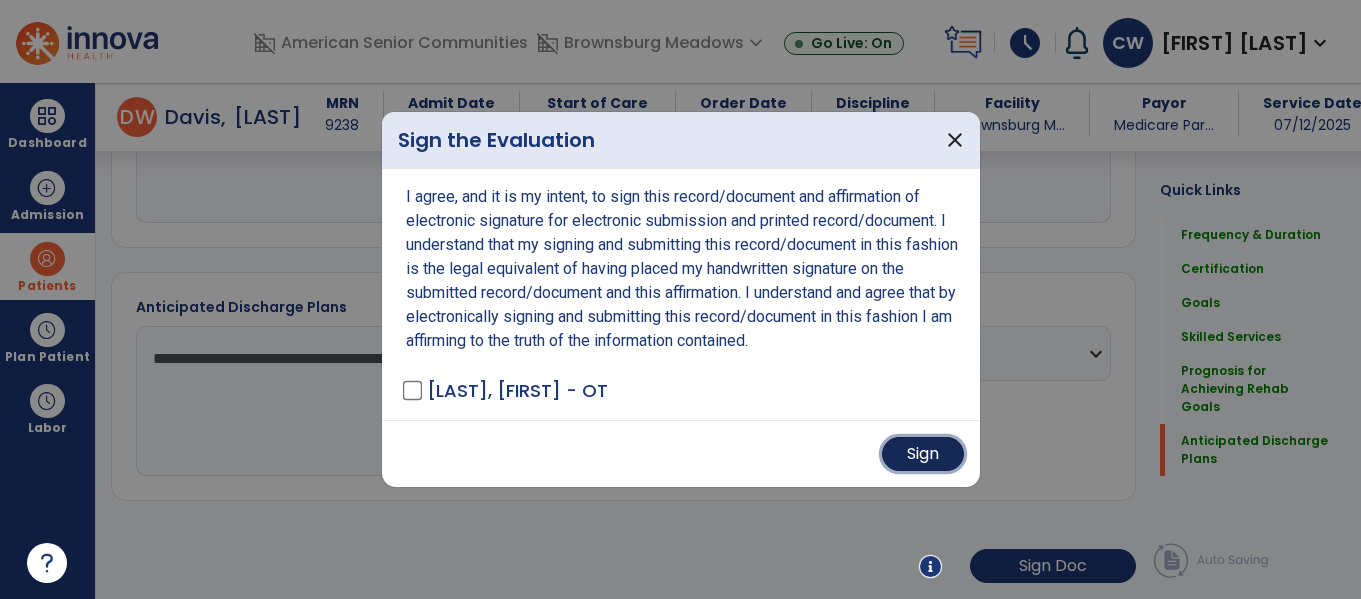 click on "Sign" at bounding box center (923, 454) 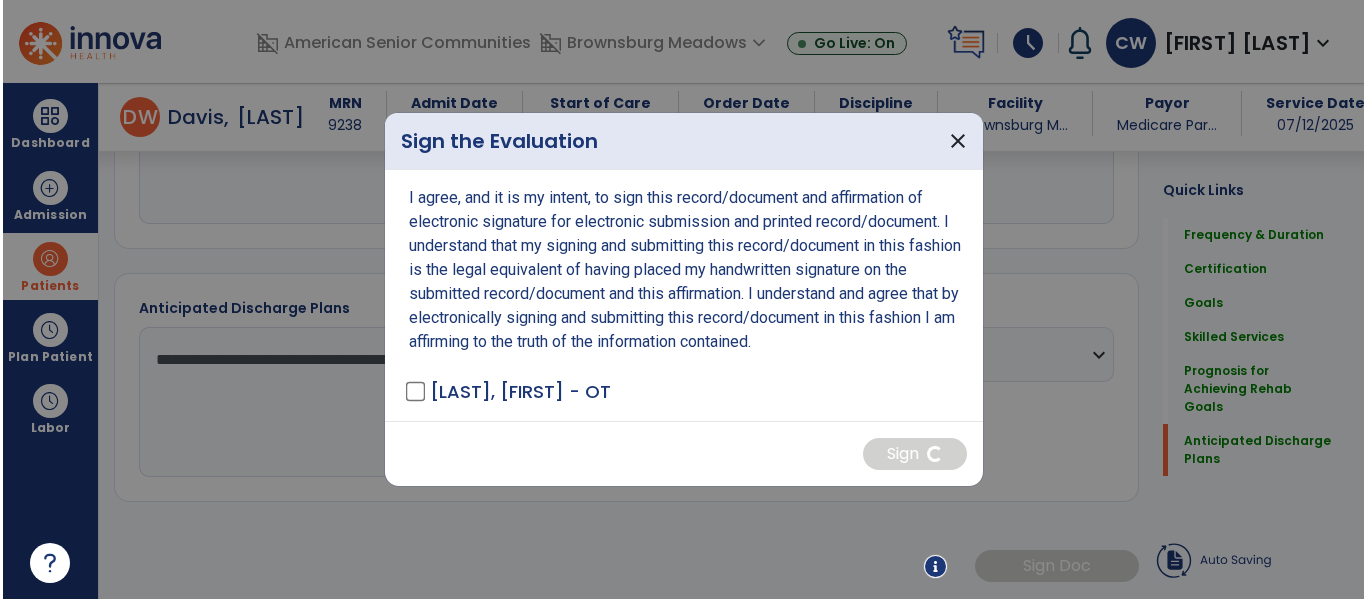 scroll, scrollTop: 2227, scrollLeft: 0, axis: vertical 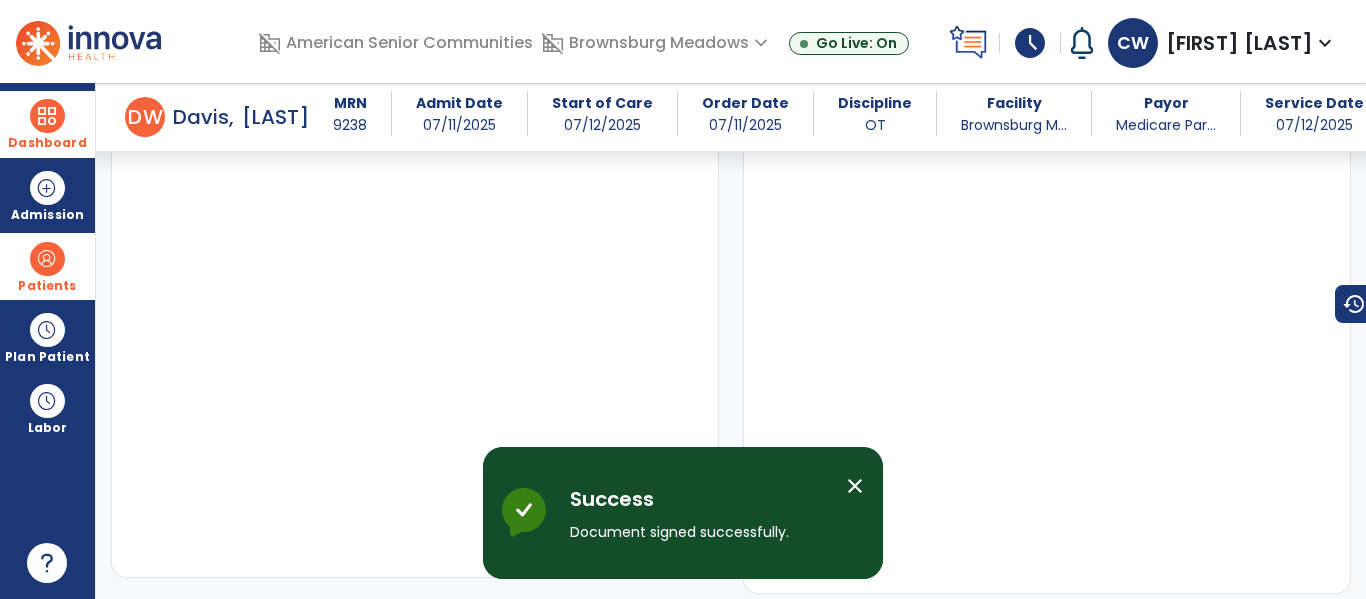 click at bounding box center (47, 116) 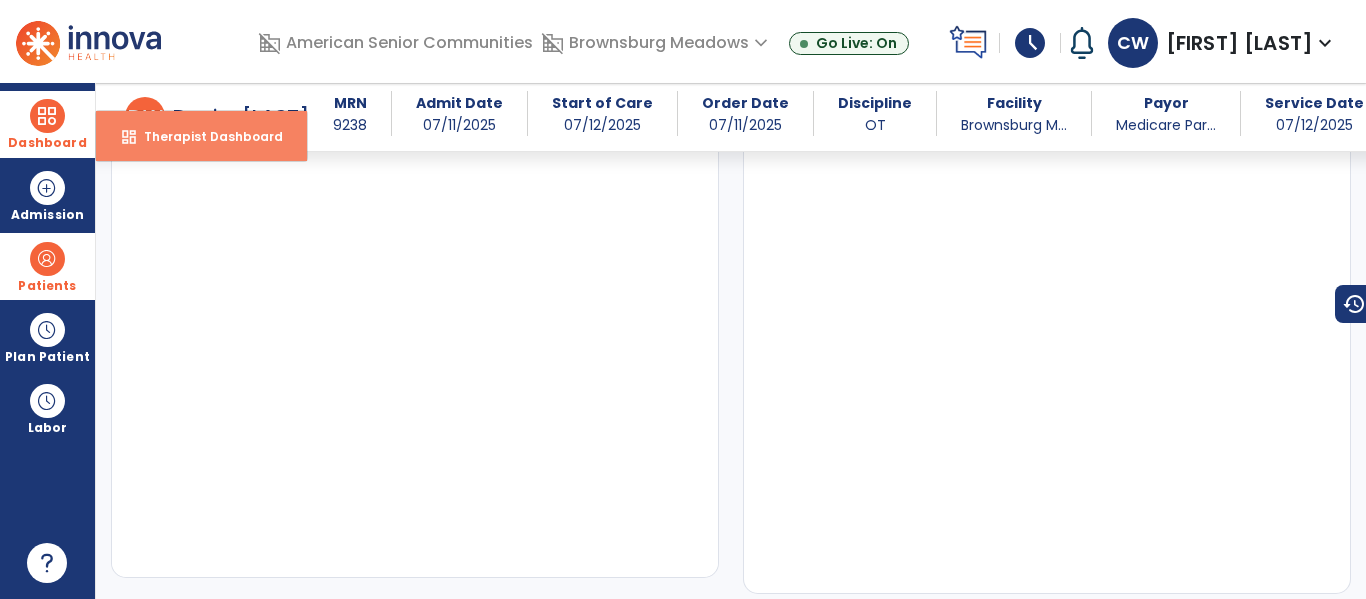 click on "Therapist Dashboard" at bounding box center [205, 136] 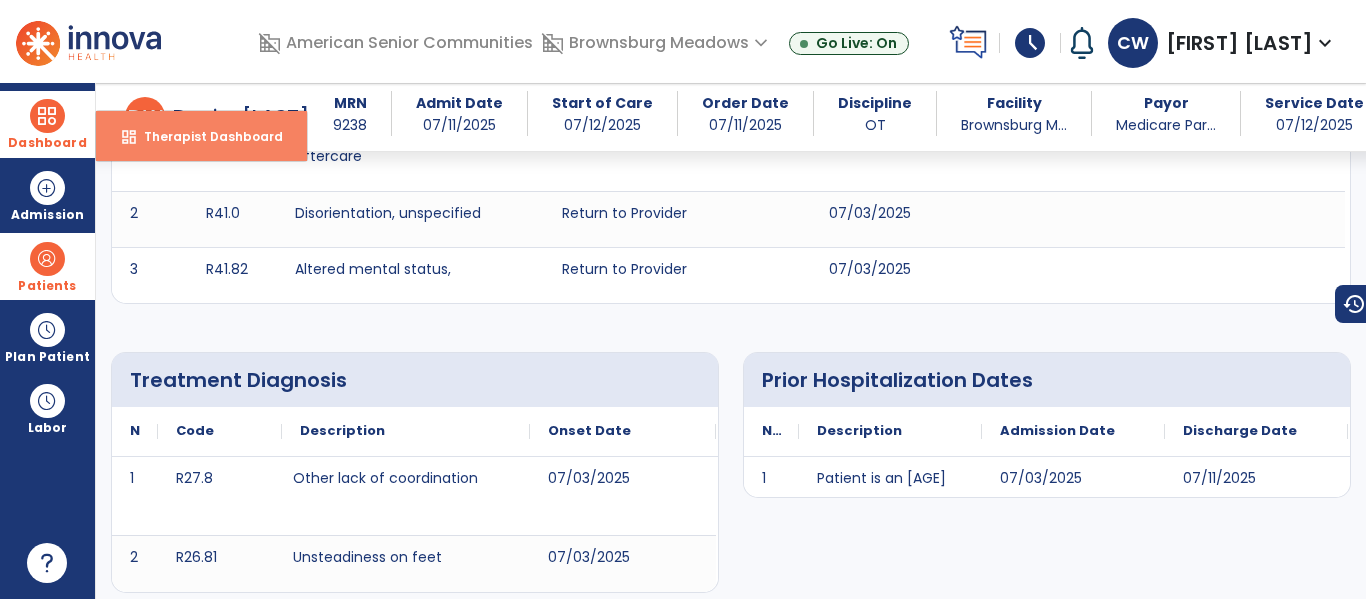 select on "****" 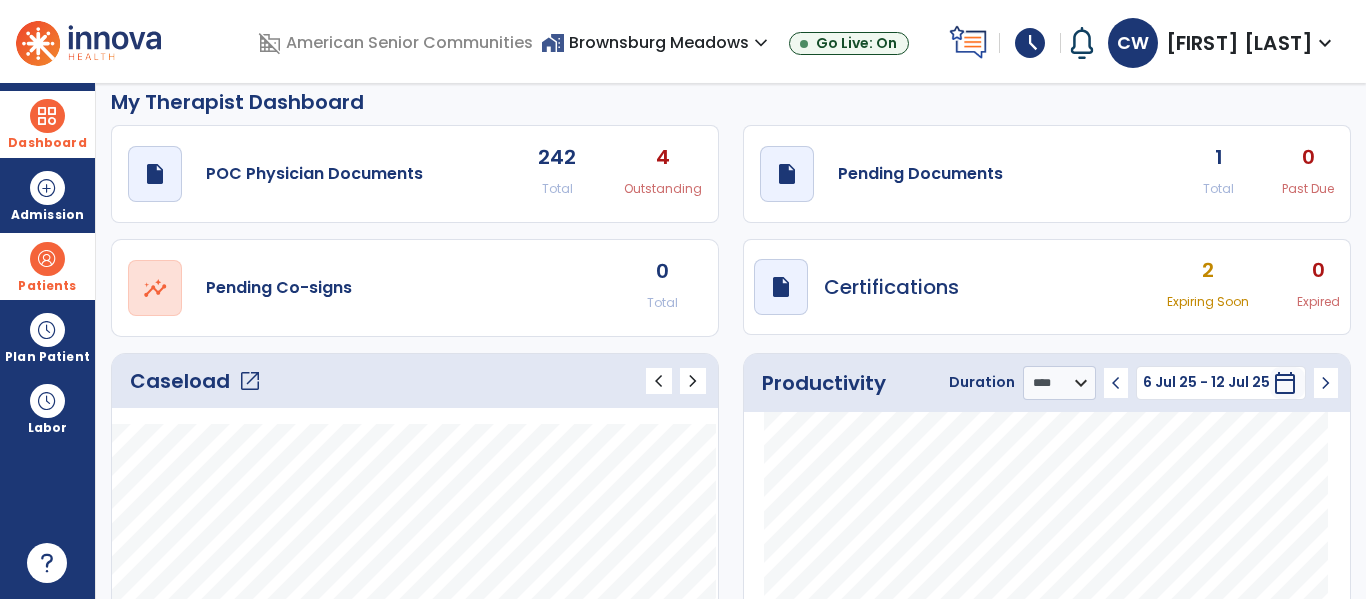 scroll, scrollTop: 0, scrollLeft: 0, axis: both 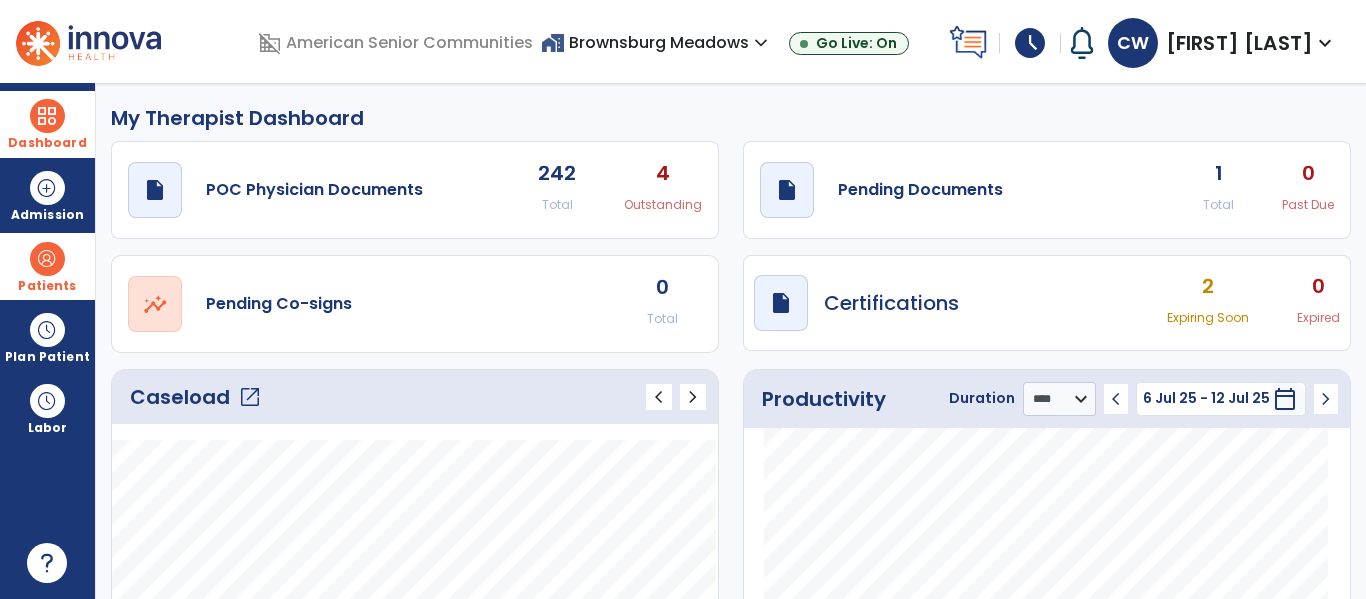 click on "0 Past Due" 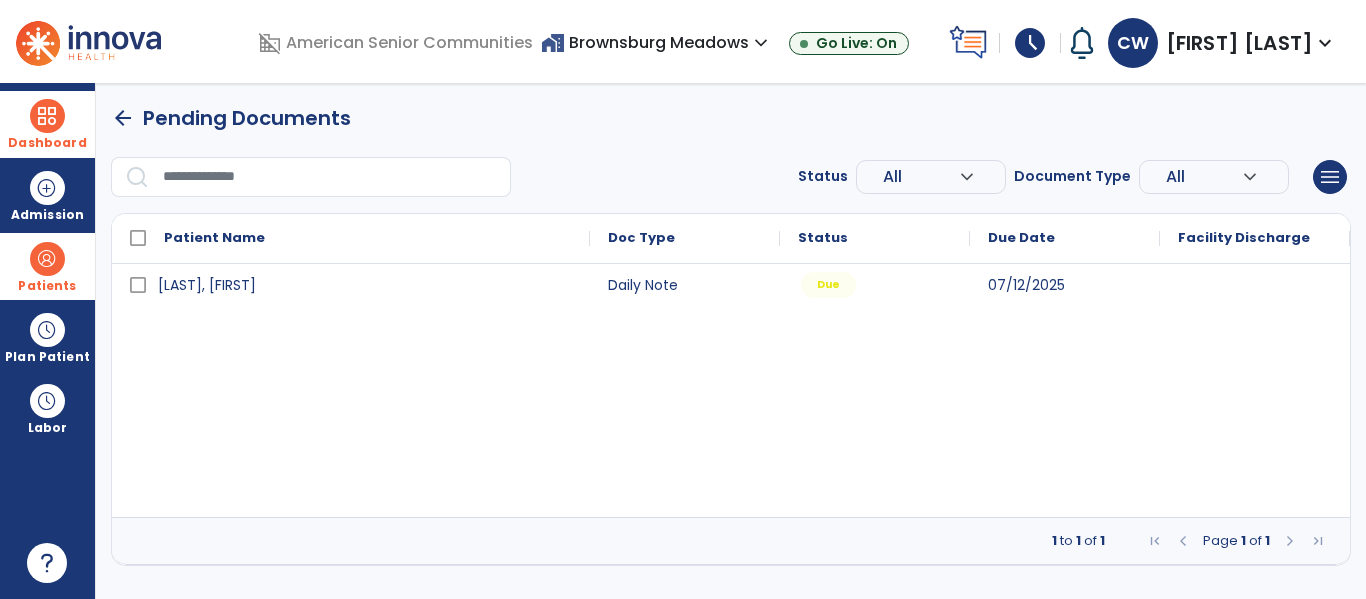 click on "Due" at bounding box center (828, 285) 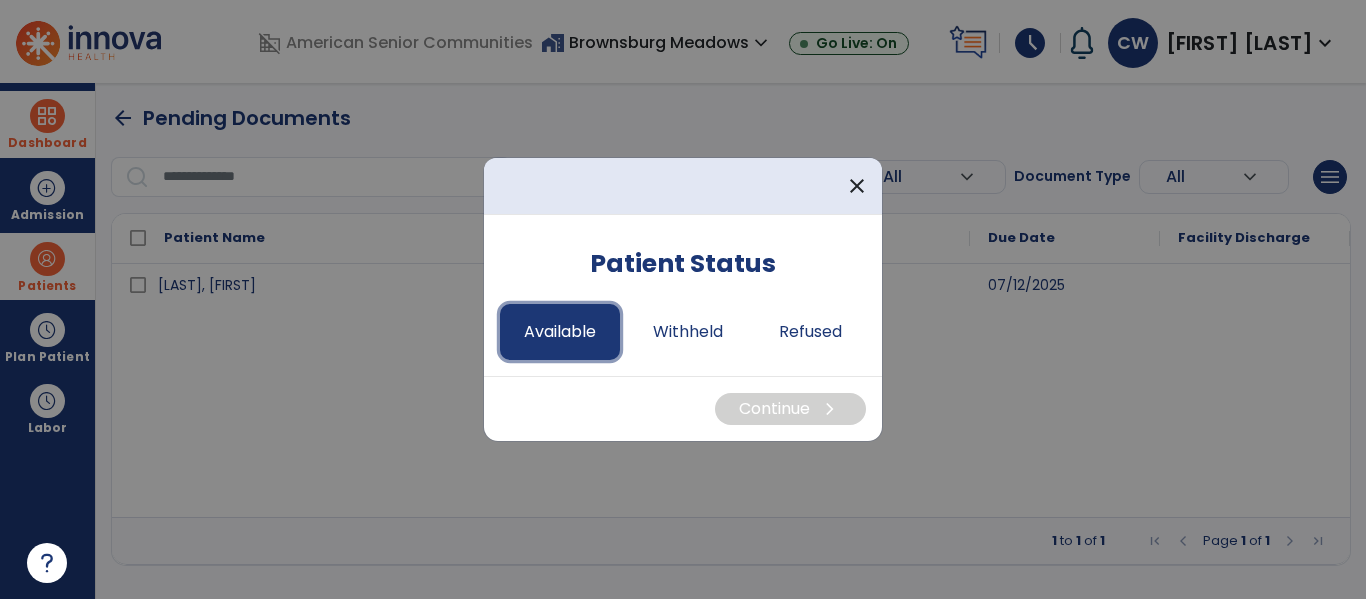 click on "Available" at bounding box center [560, 332] 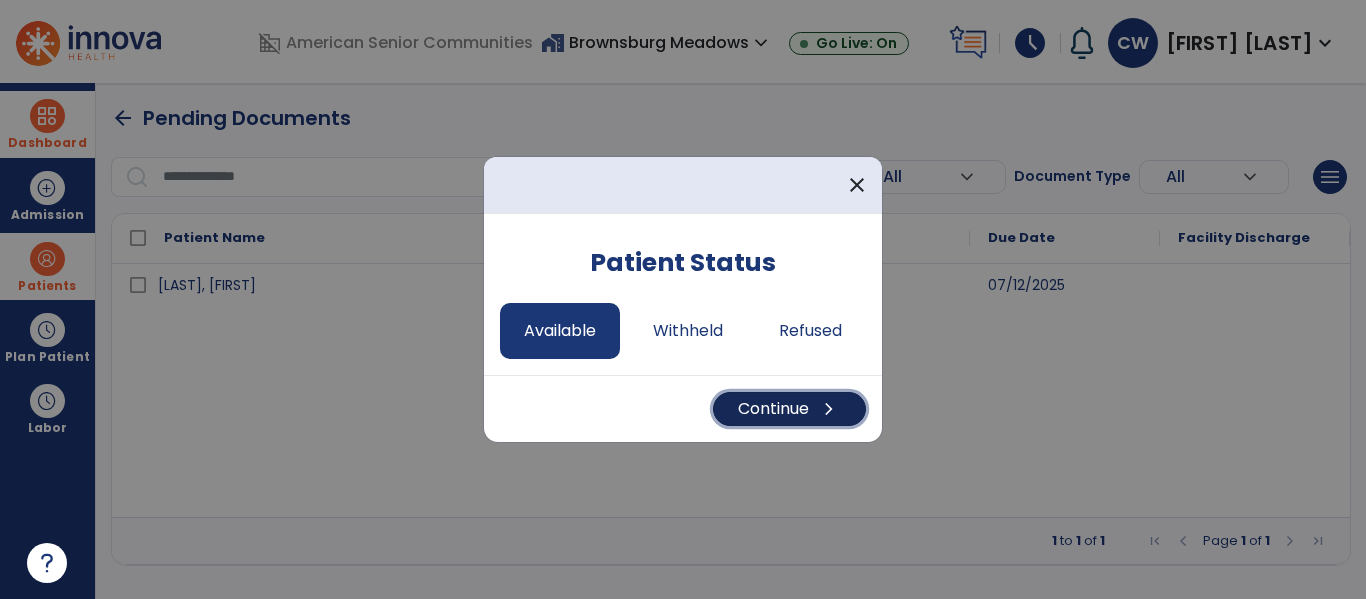 click on "Continue   chevron_right" at bounding box center (789, 409) 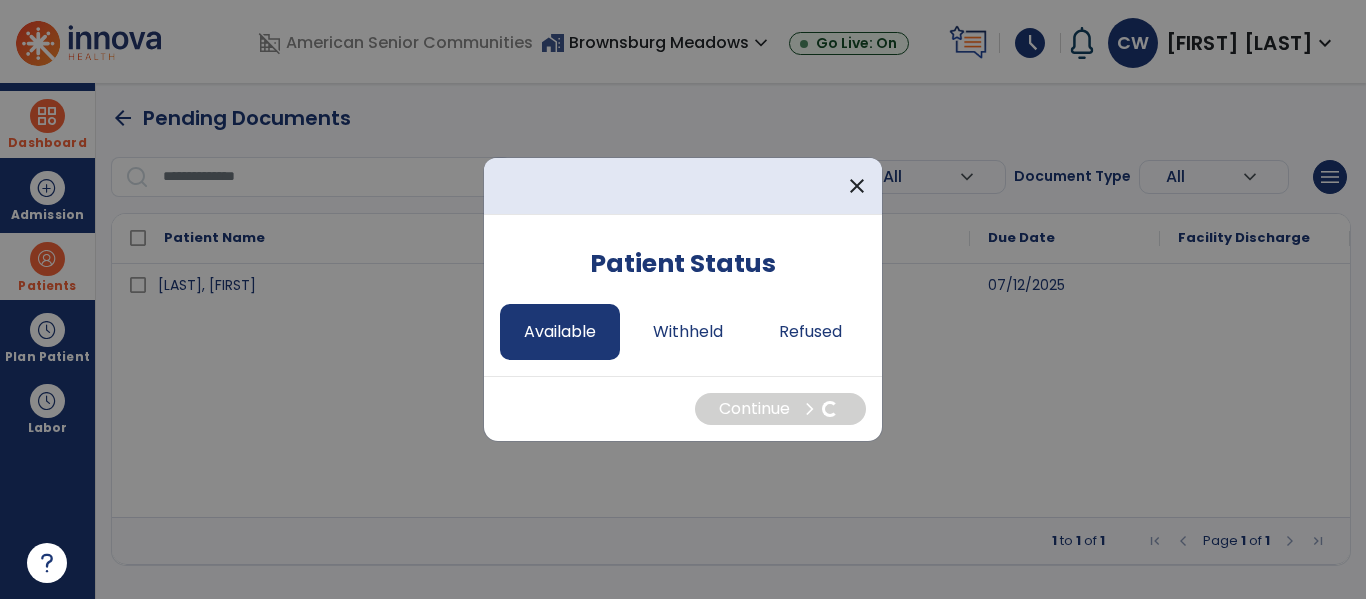 select on "*" 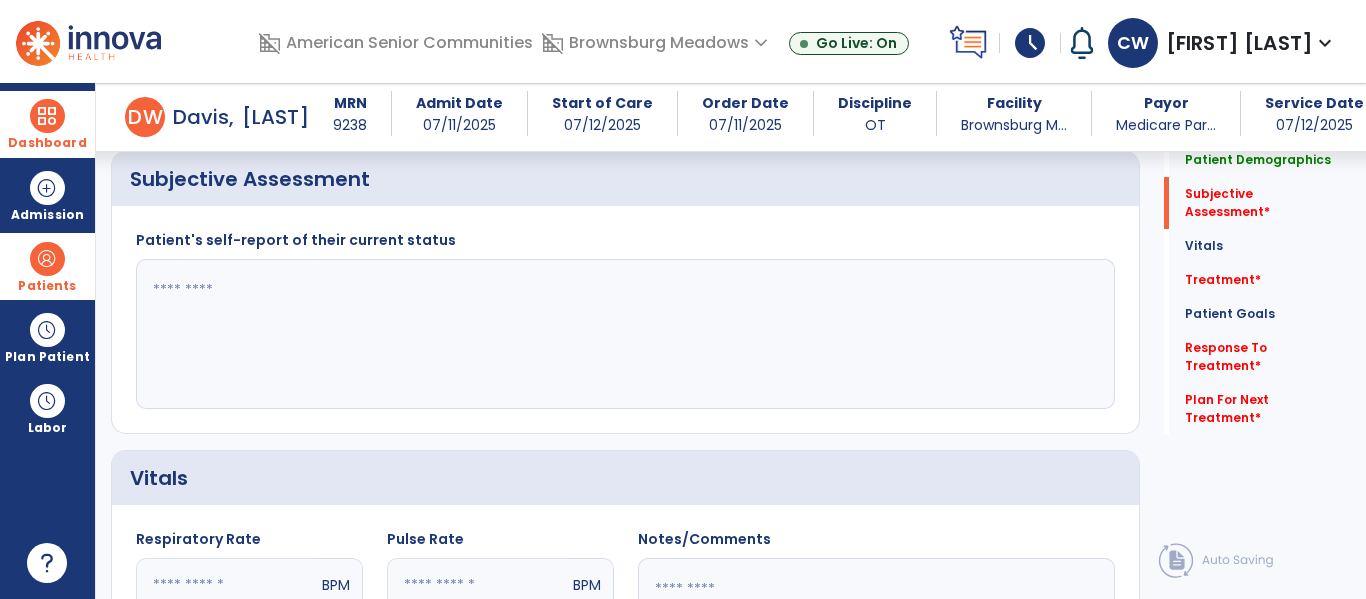 scroll, scrollTop: 463, scrollLeft: 0, axis: vertical 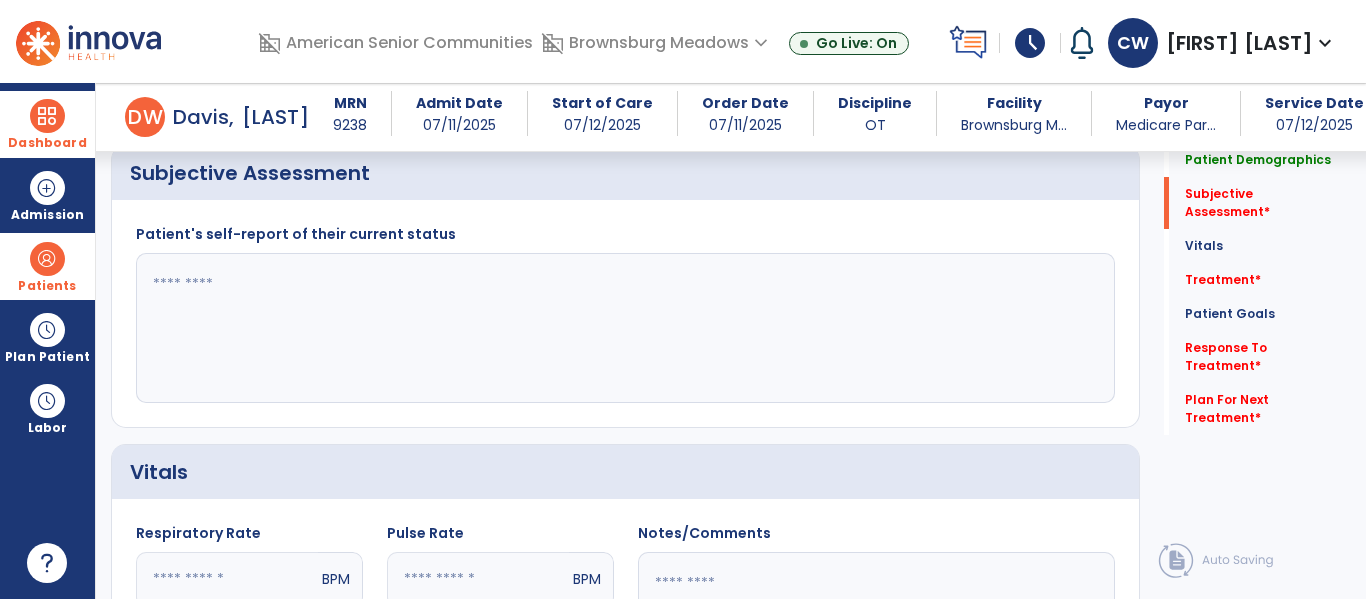 click 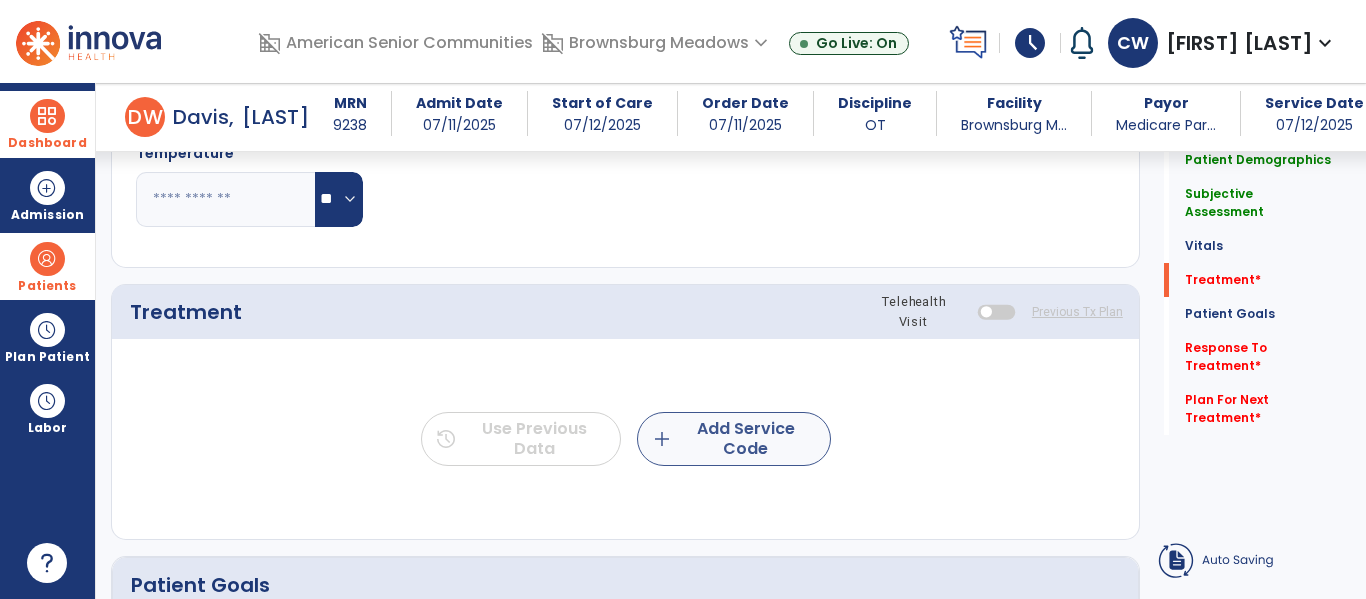 type on "**********" 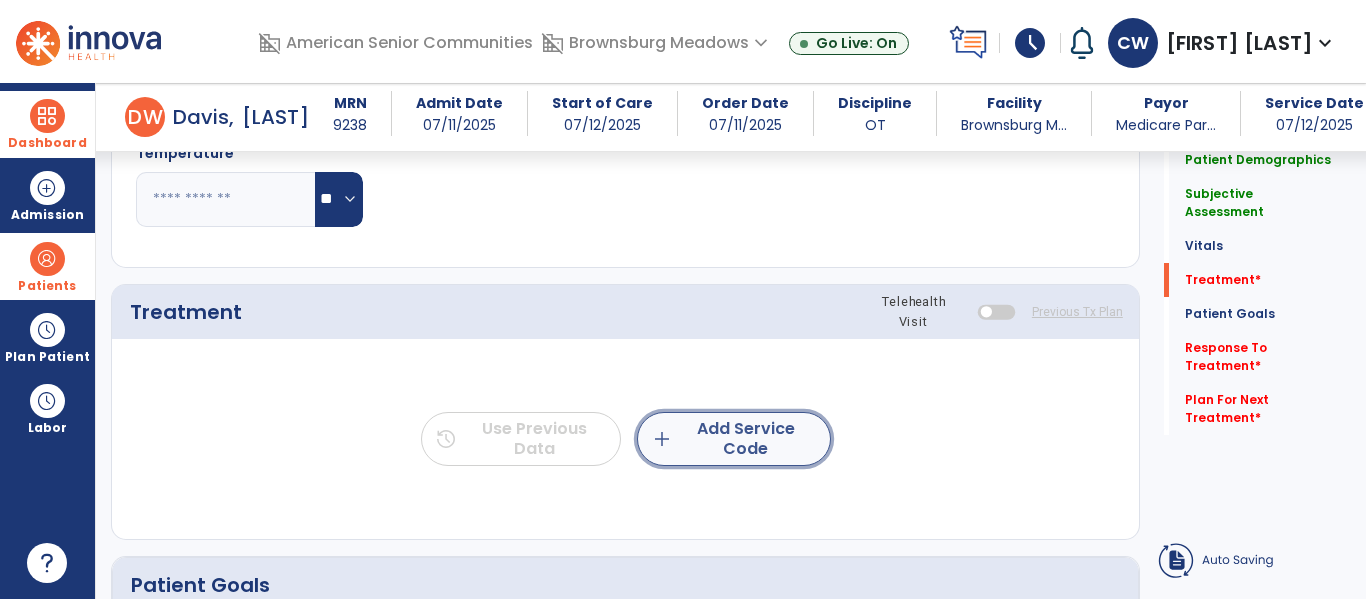 click on "add  Add Service Code" 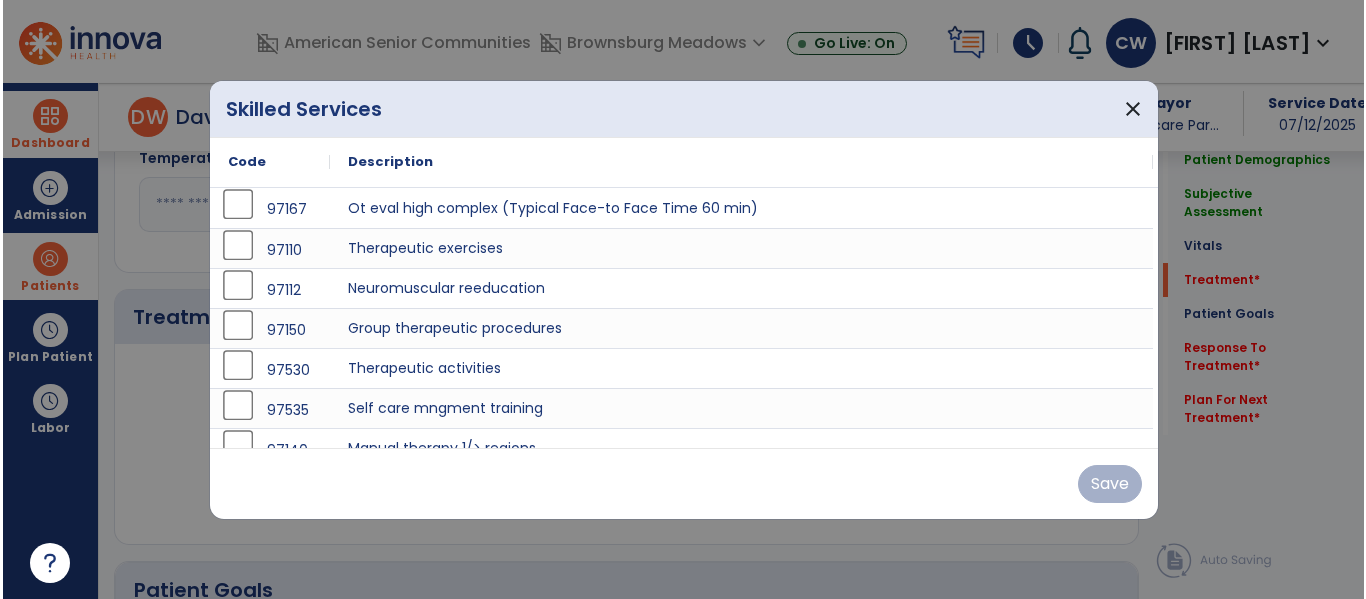 scroll, scrollTop: 1045, scrollLeft: 0, axis: vertical 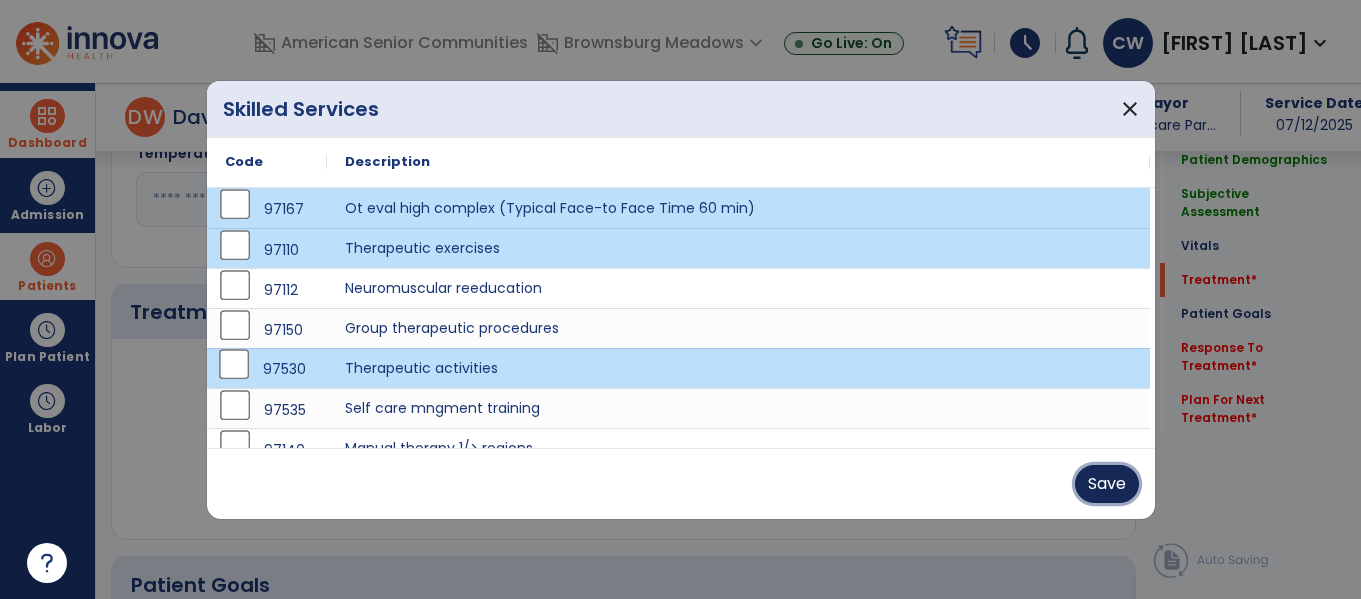 click on "Save" at bounding box center [1107, 484] 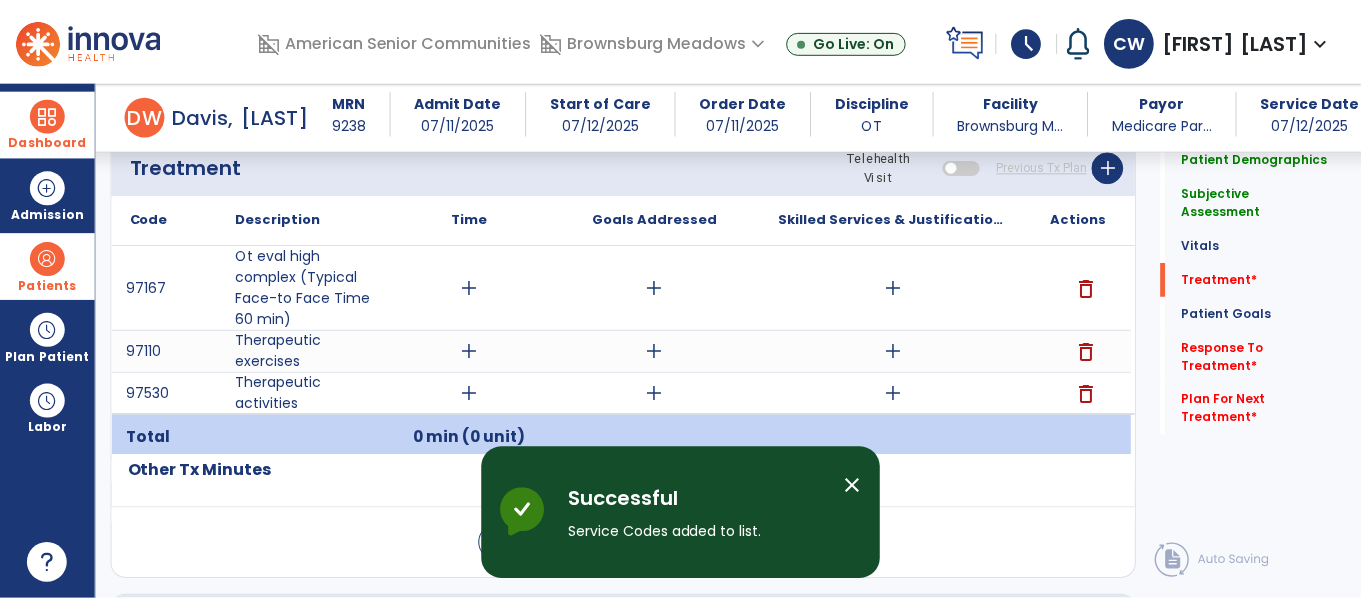 scroll, scrollTop: 1197, scrollLeft: 0, axis: vertical 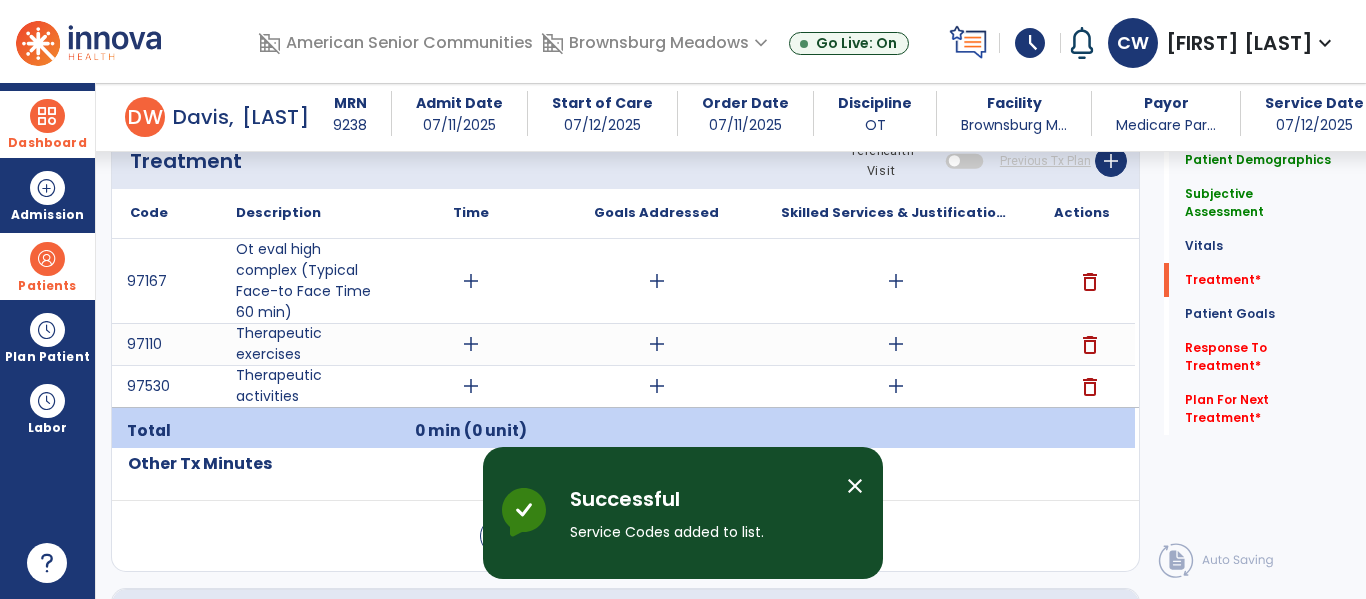 click on "add" at bounding box center [471, 281] 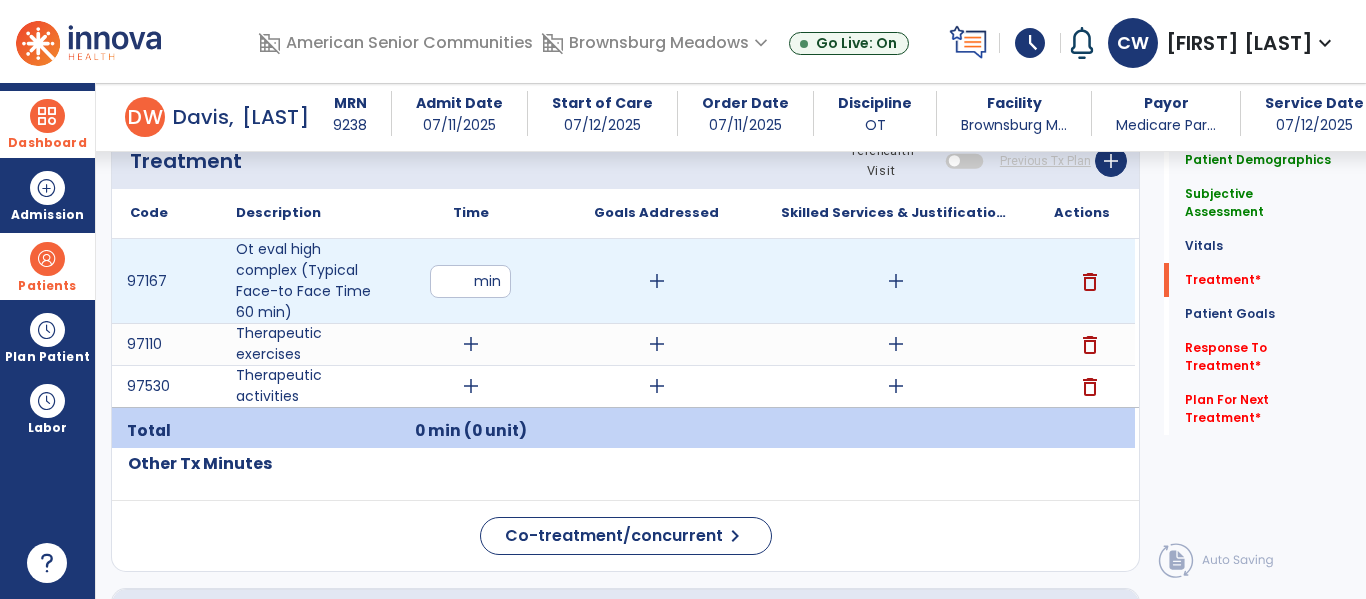 type on "**" 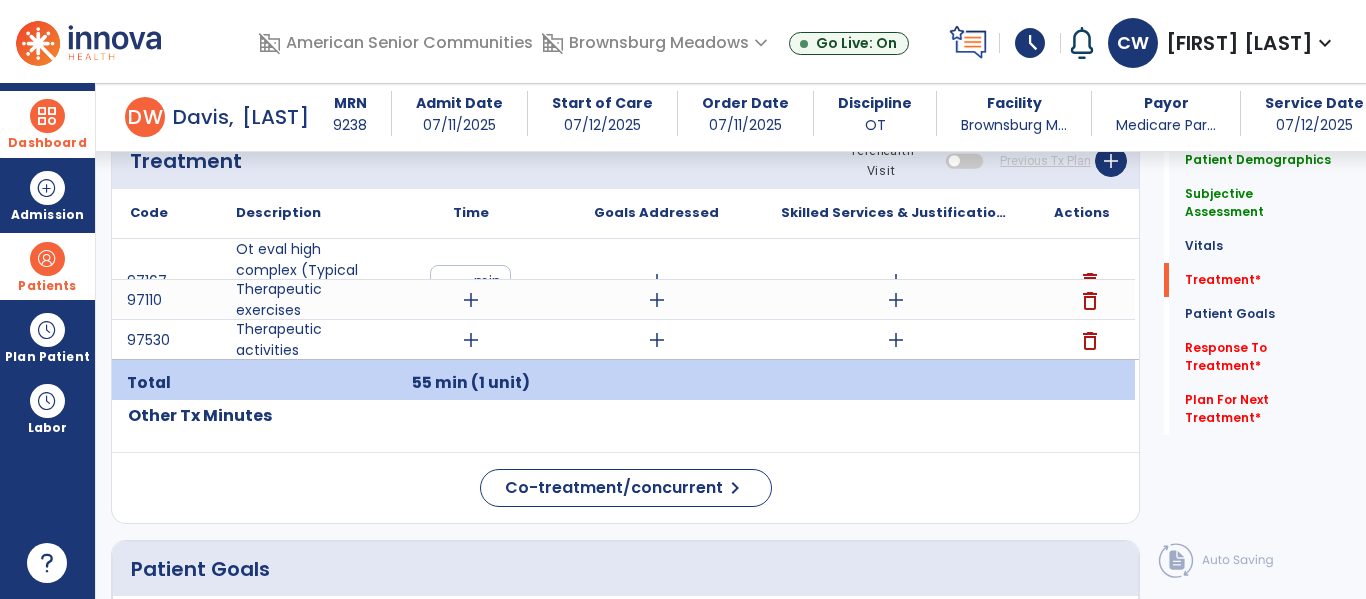 click on "add" at bounding box center [657, 281] 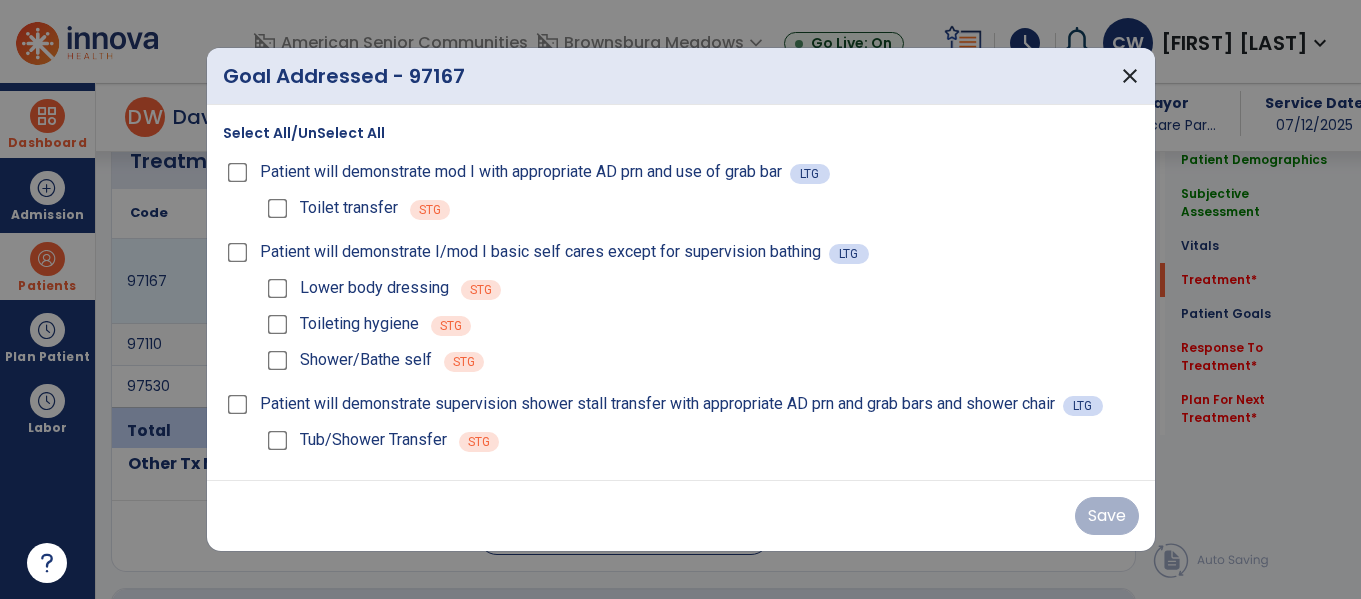 scroll, scrollTop: 1197, scrollLeft: 0, axis: vertical 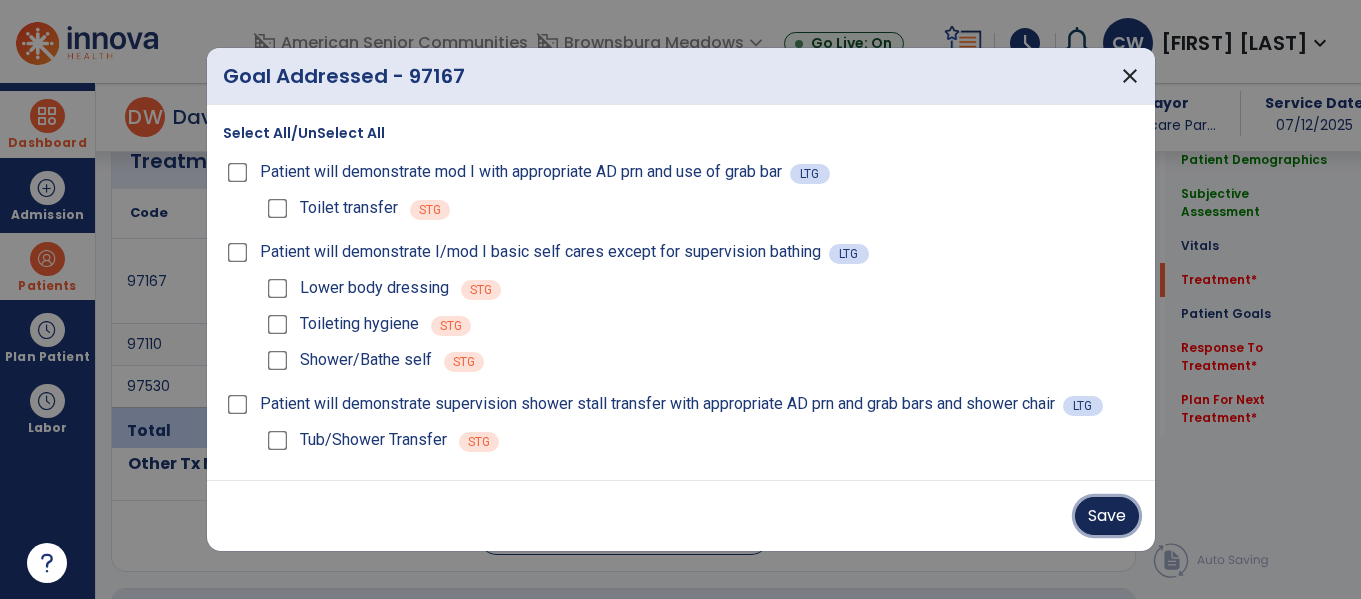click on "Save" at bounding box center (1107, 516) 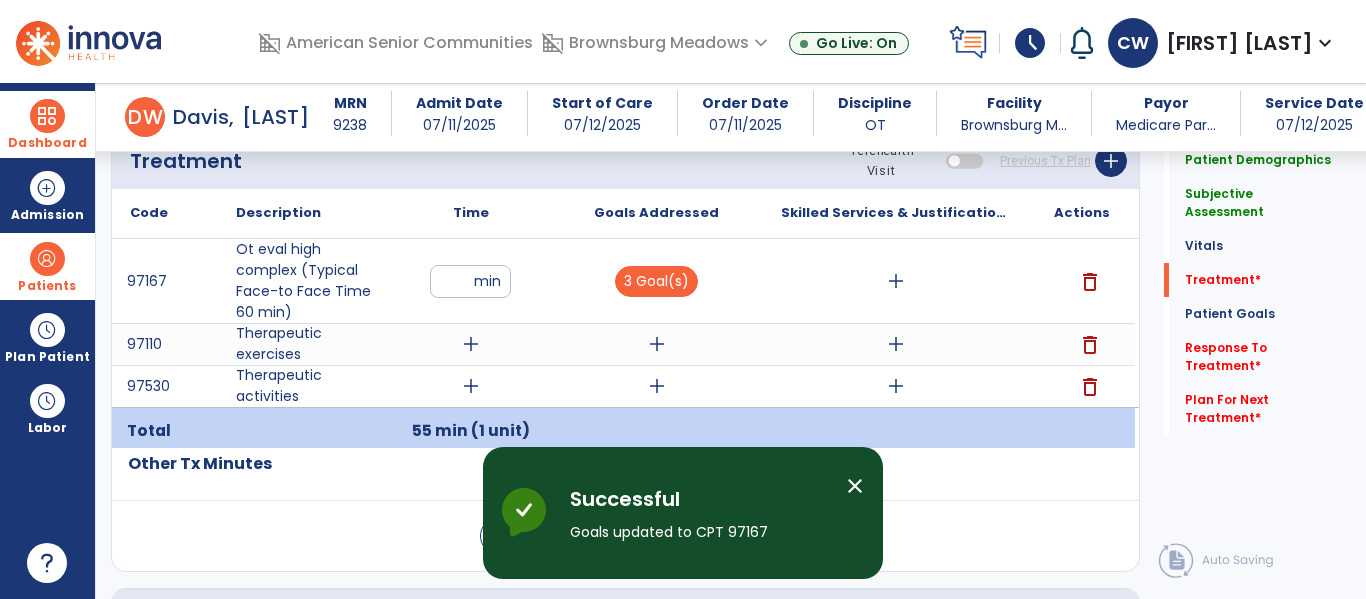 click on "add" at bounding box center [896, 281] 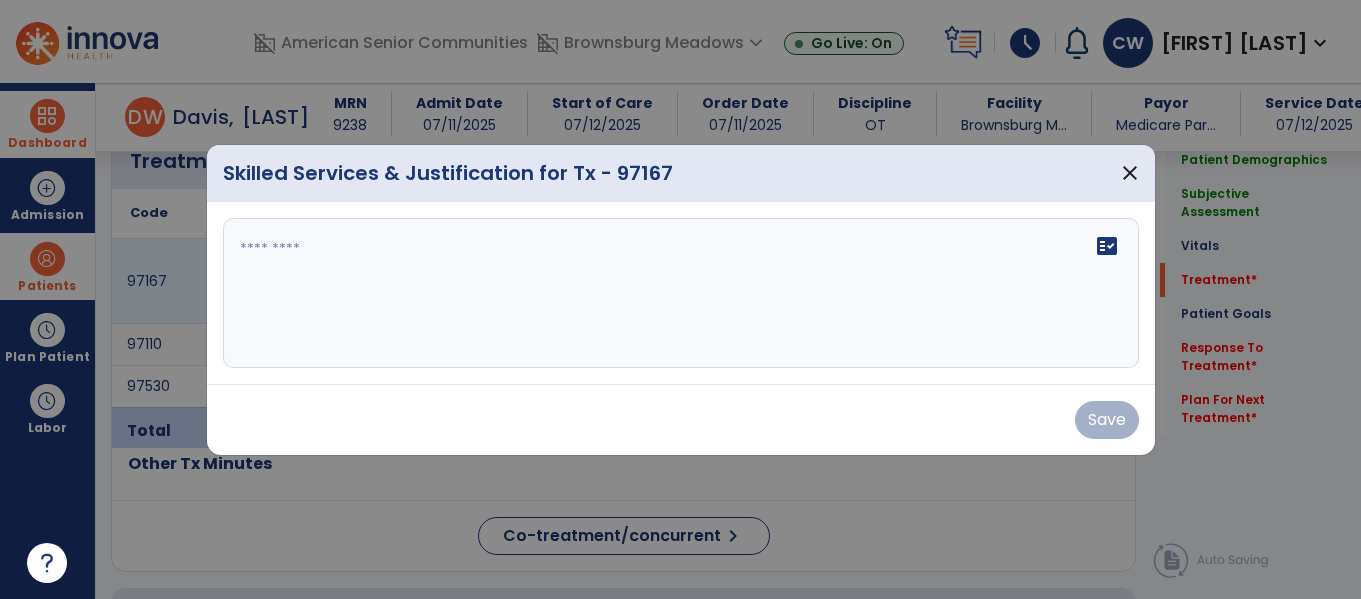 scroll, scrollTop: 1197, scrollLeft: 0, axis: vertical 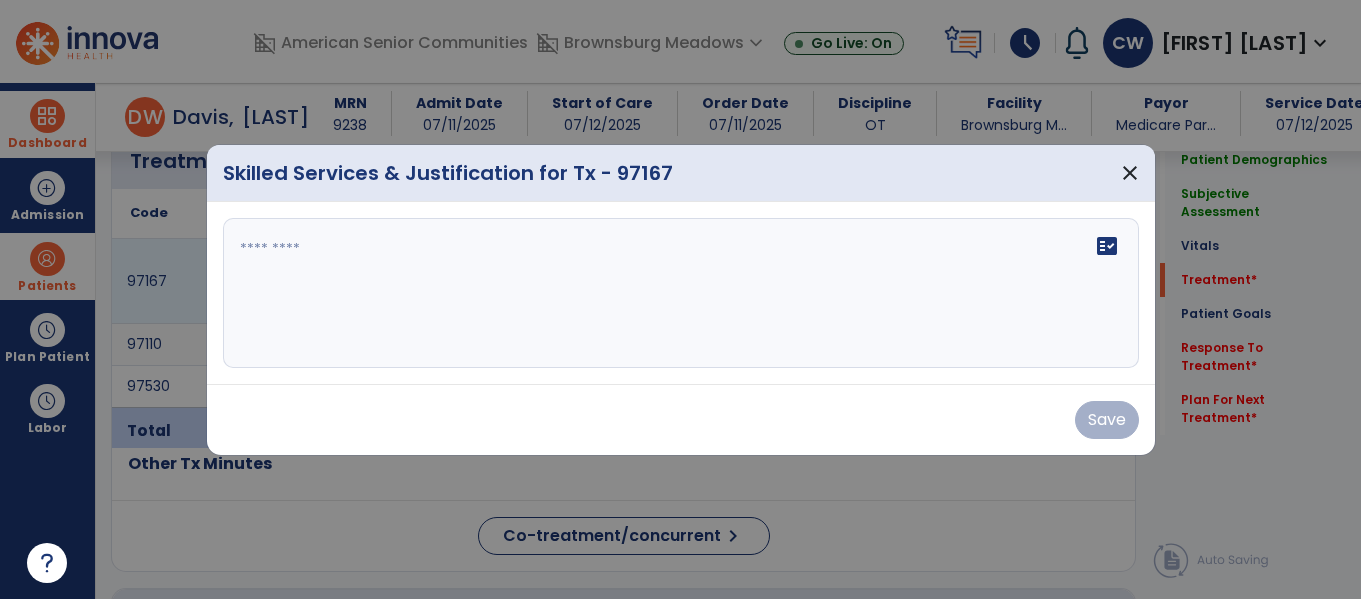 click on "fact_check" at bounding box center [1107, 246] 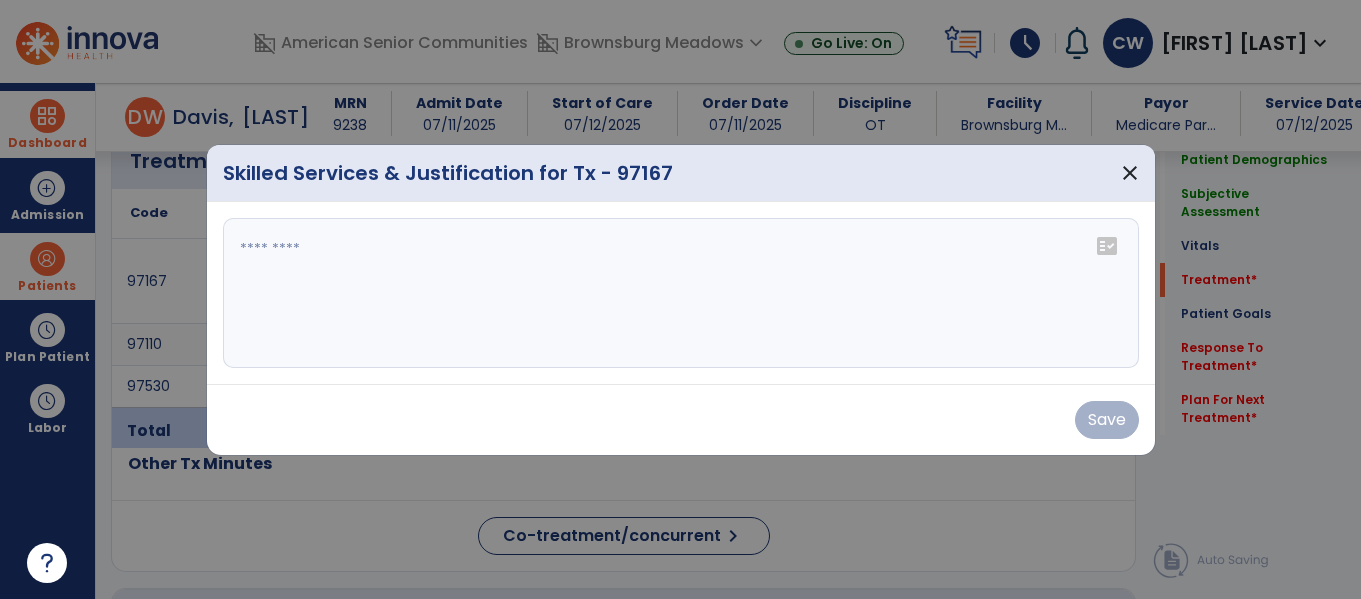click on "fact_check" at bounding box center (1107, 246) 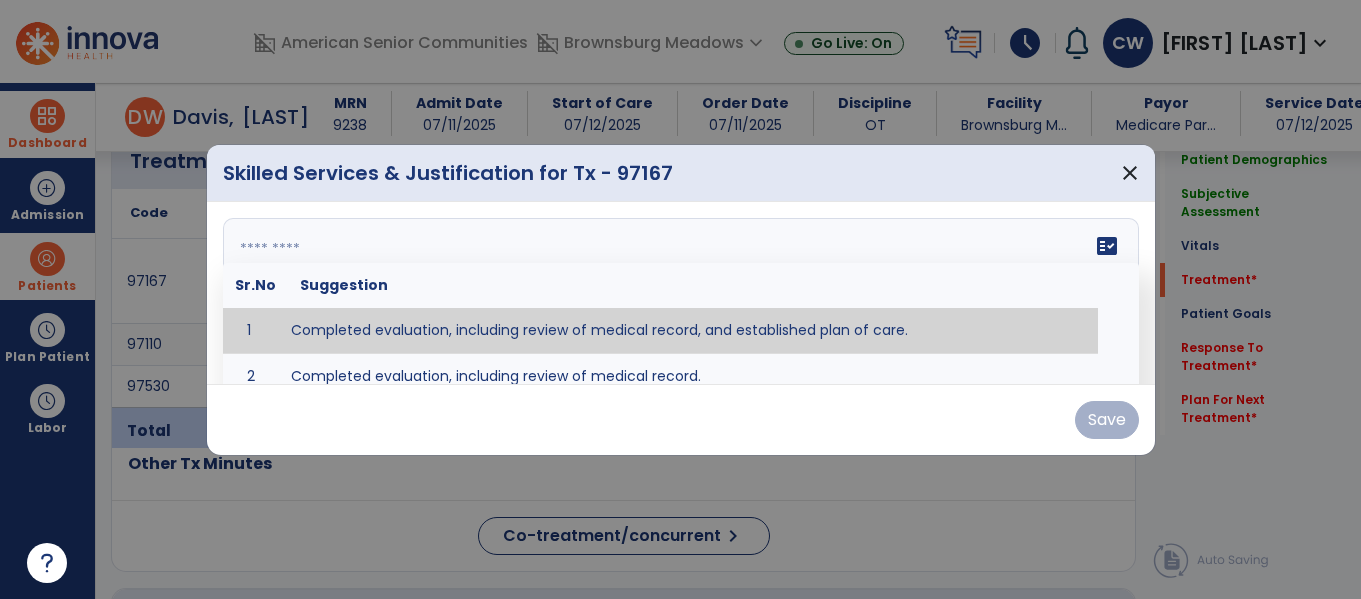 type on "**********" 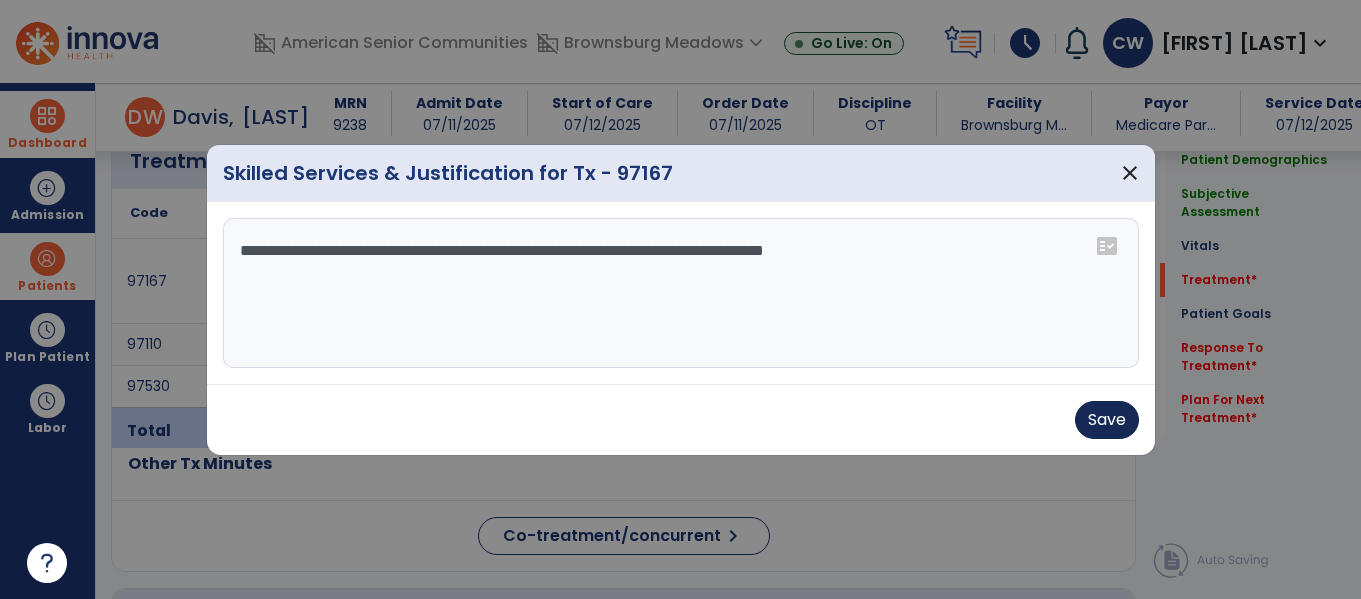 click on "Save" at bounding box center (1107, 420) 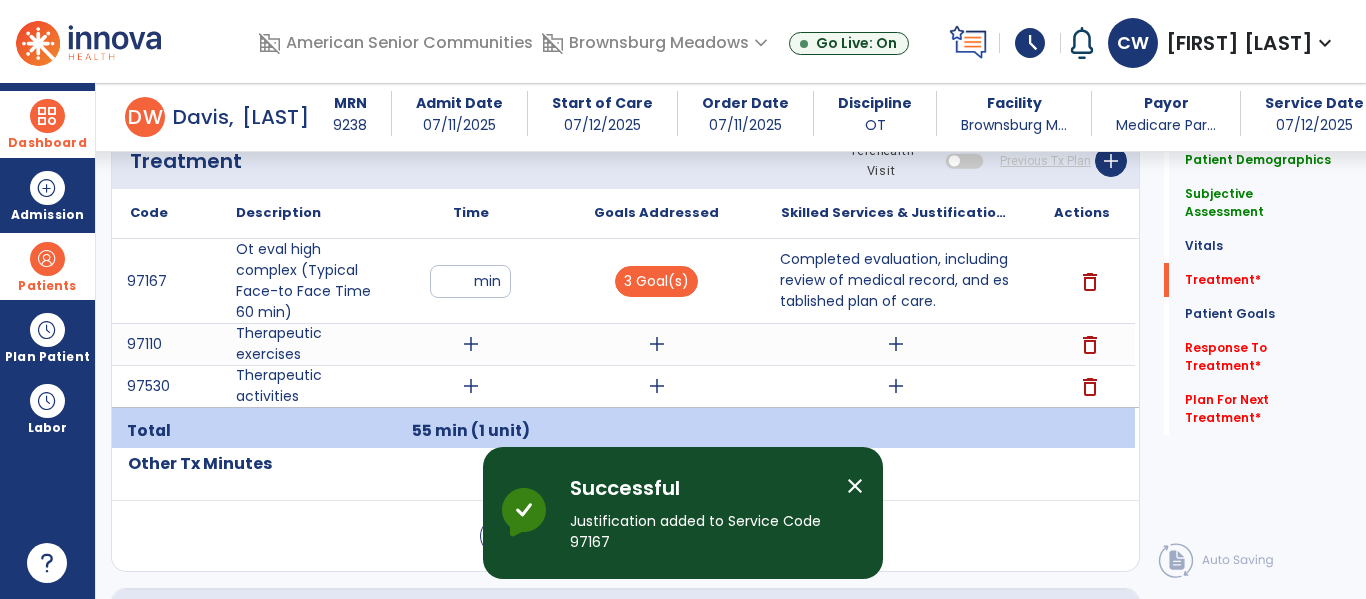 click on "add" at bounding box center (471, 344) 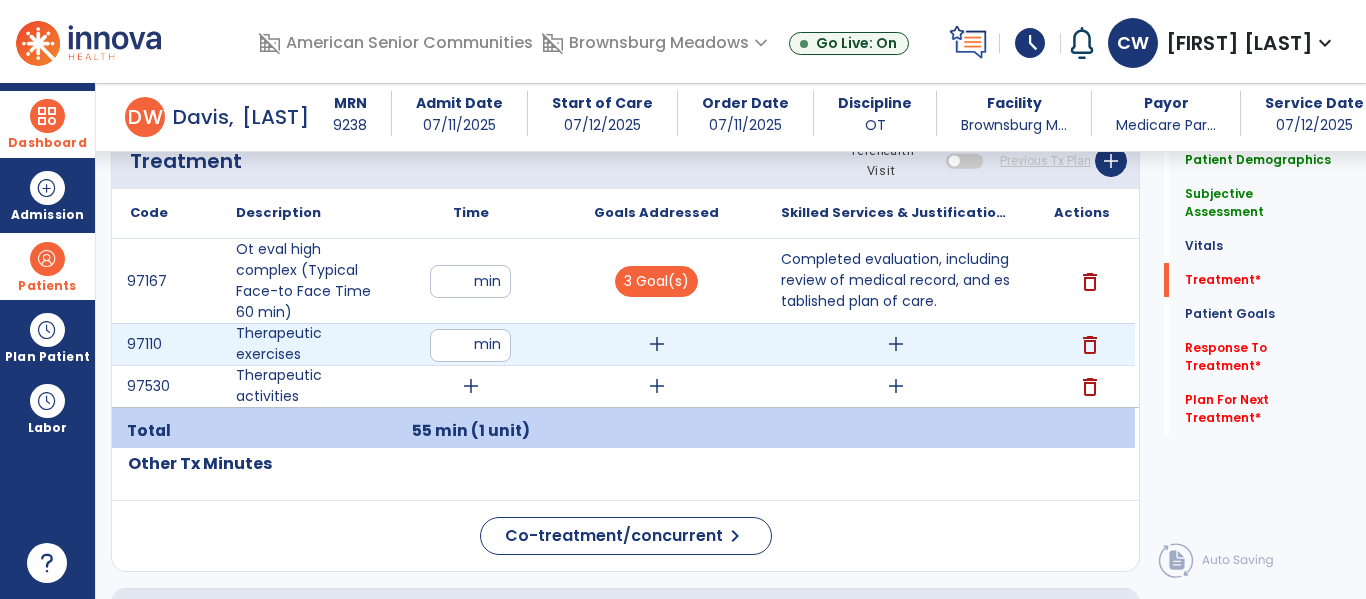 type on "**" 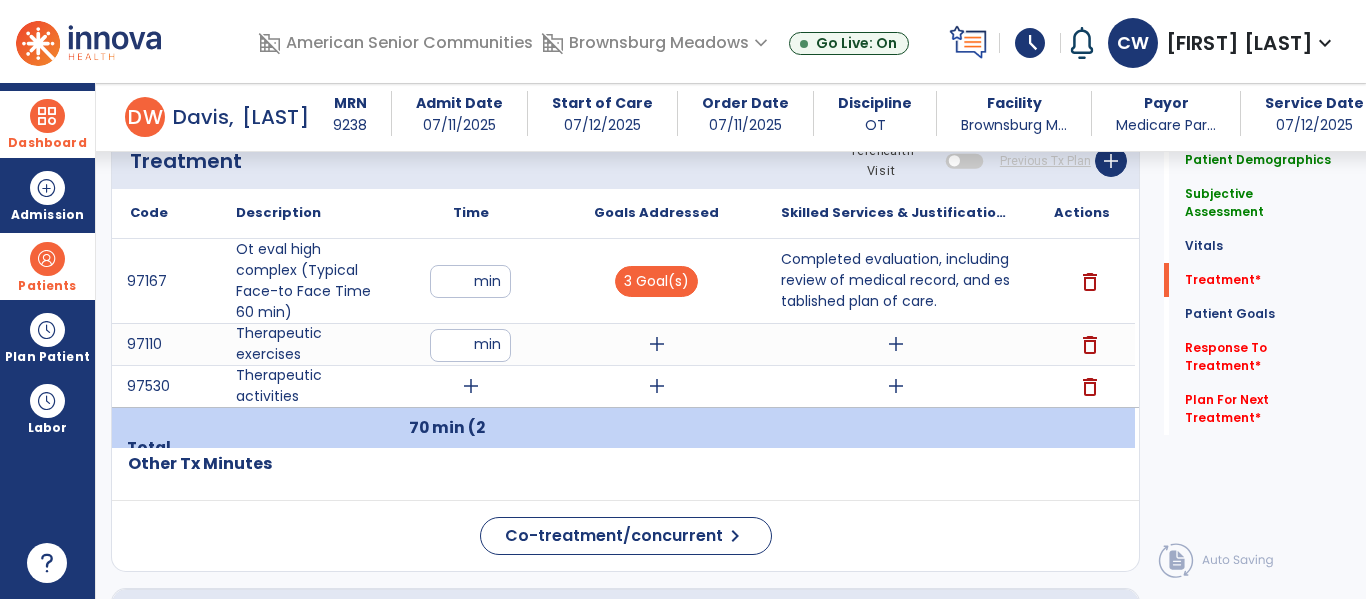 click on "add" at bounding box center (471, 386) 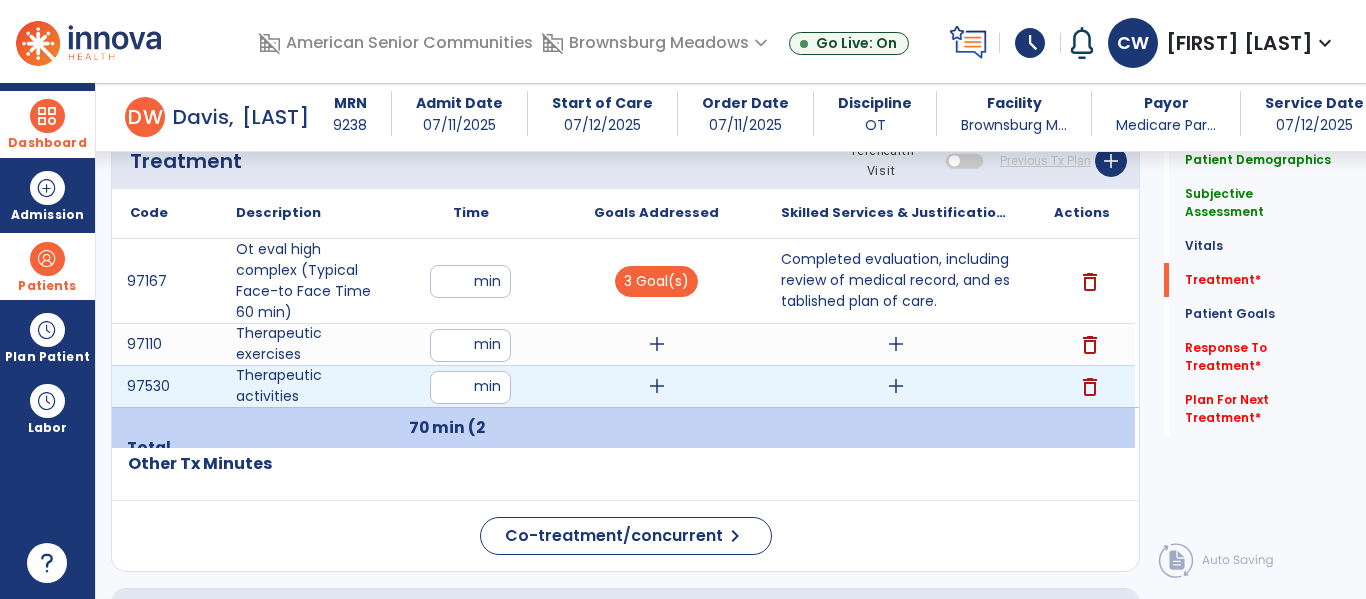 type on "**" 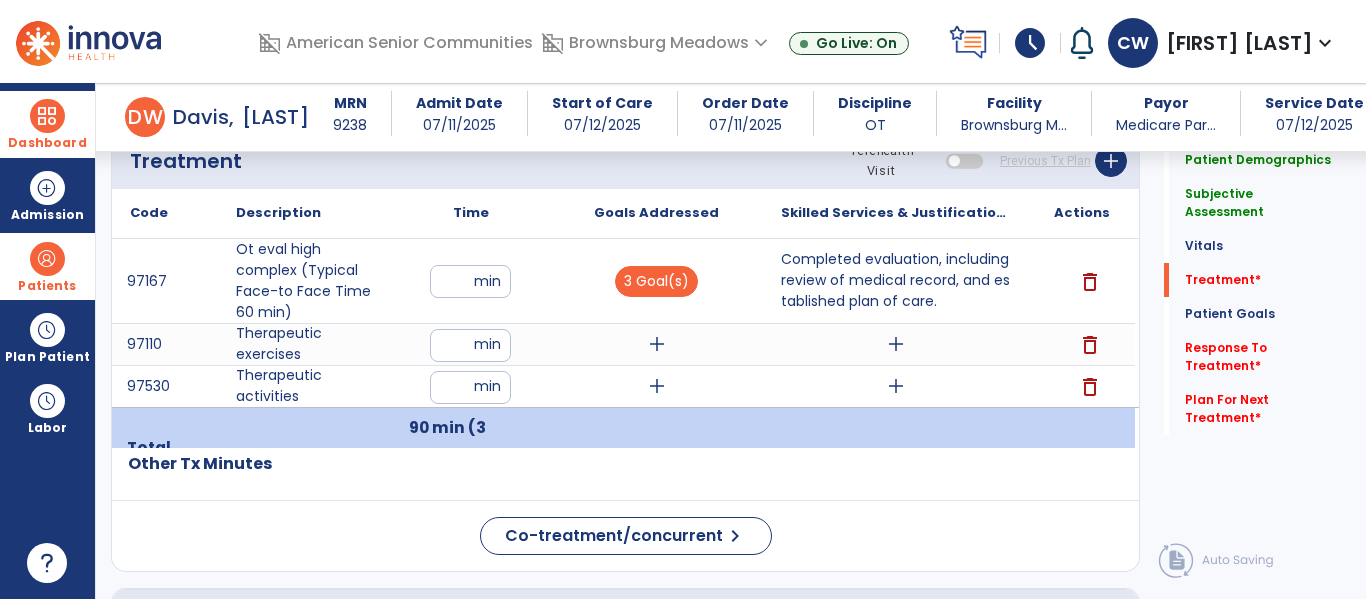 click on "add" at bounding box center (656, 344) 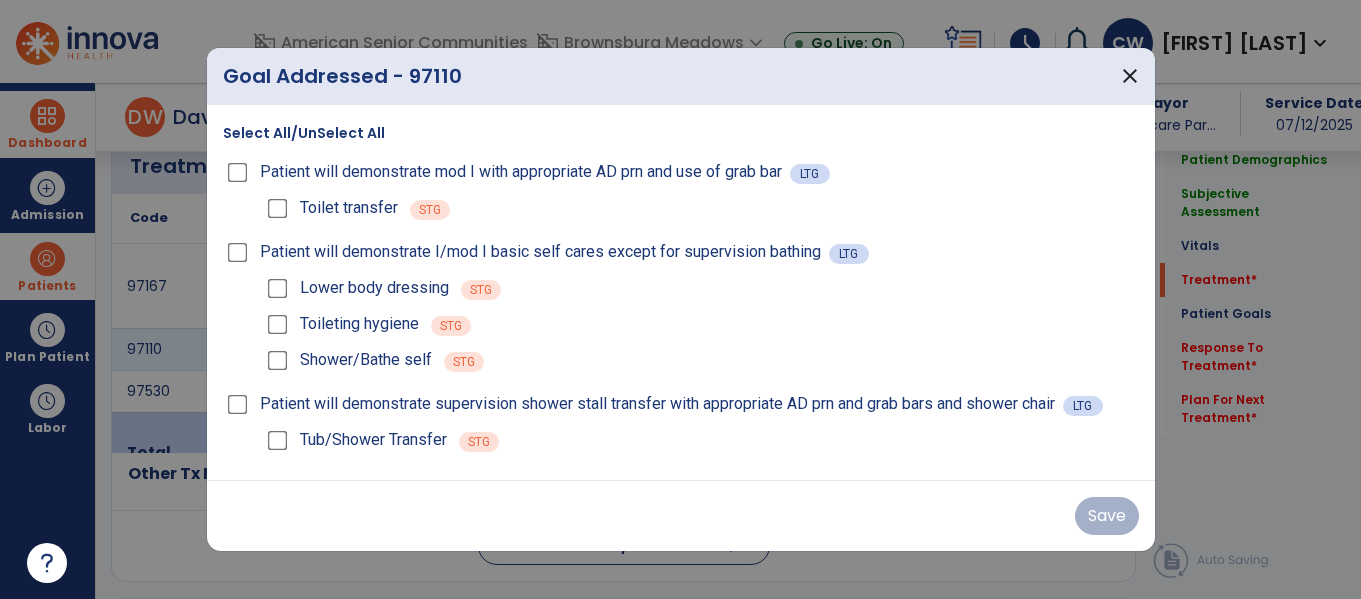scroll, scrollTop: 1197, scrollLeft: 0, axis: vertical 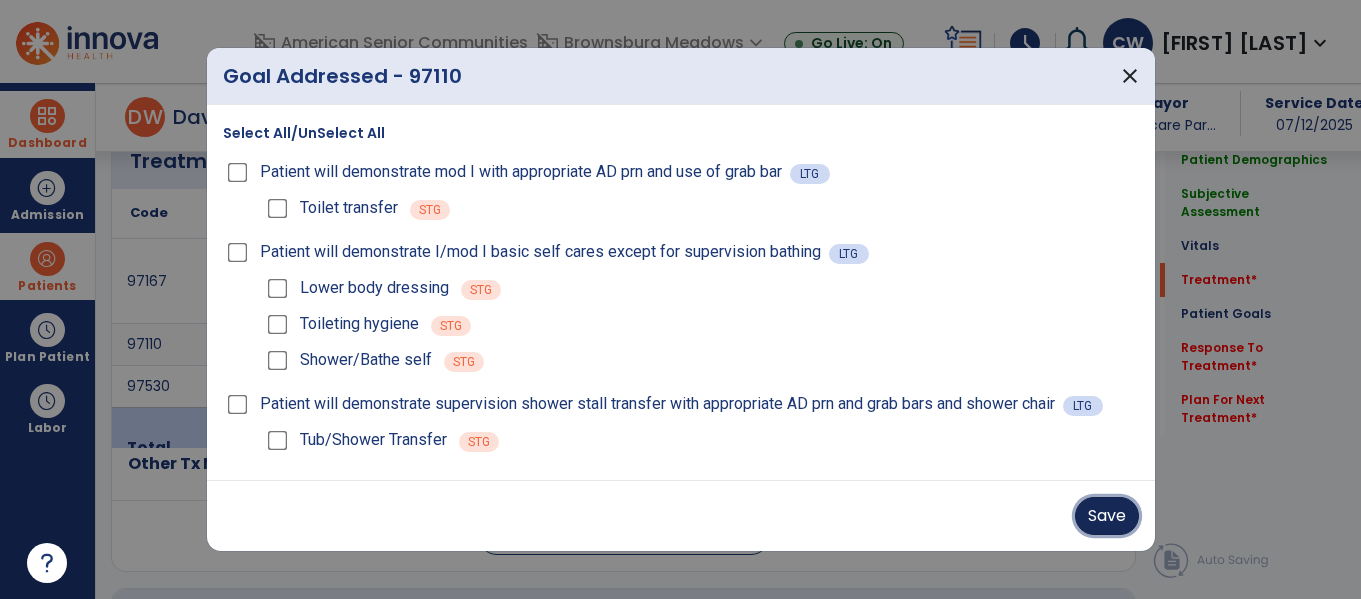 click on "Save" at bounding box center [1107, 516] 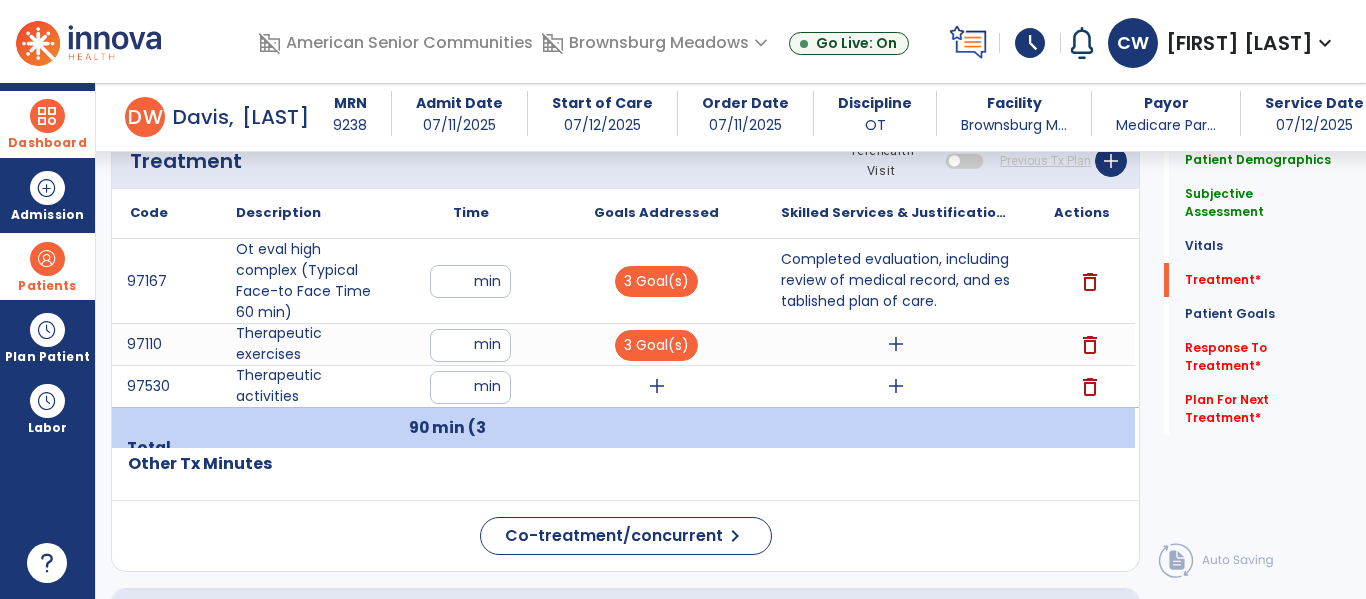 click on "add" at bounding box center (657, 386) 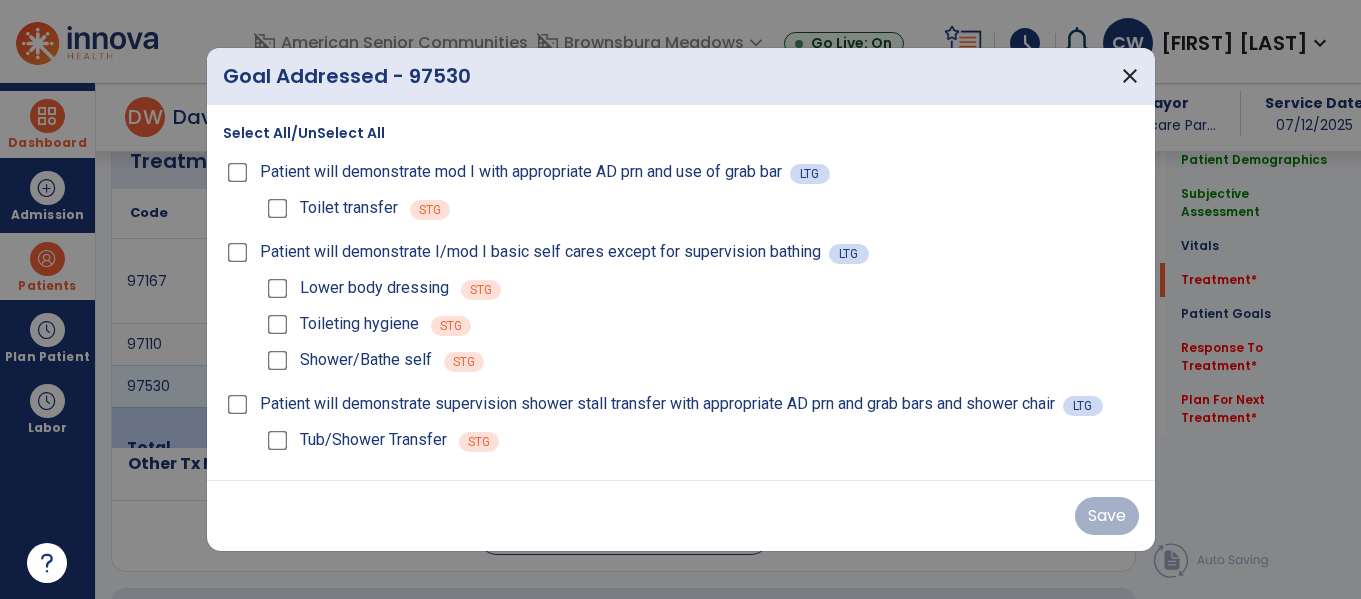 scroll, scrollTop: 1197, scrollLeft: 0, axis: vertical 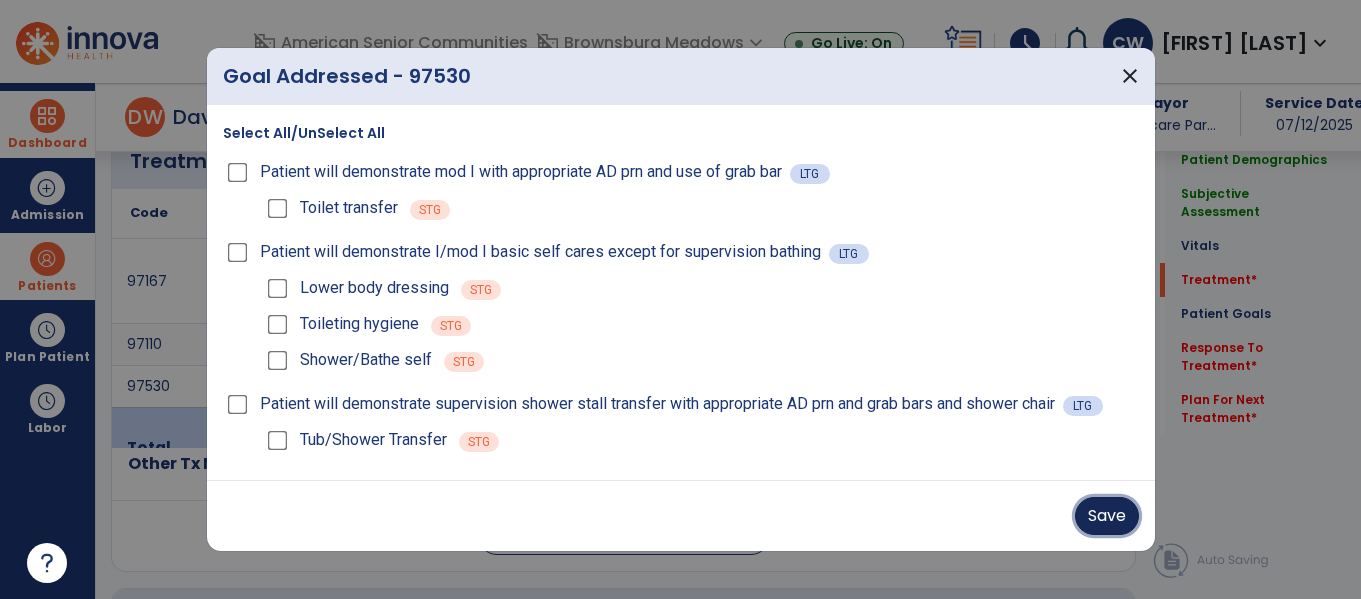 click on "Save" at bounding box center (1107, 516) 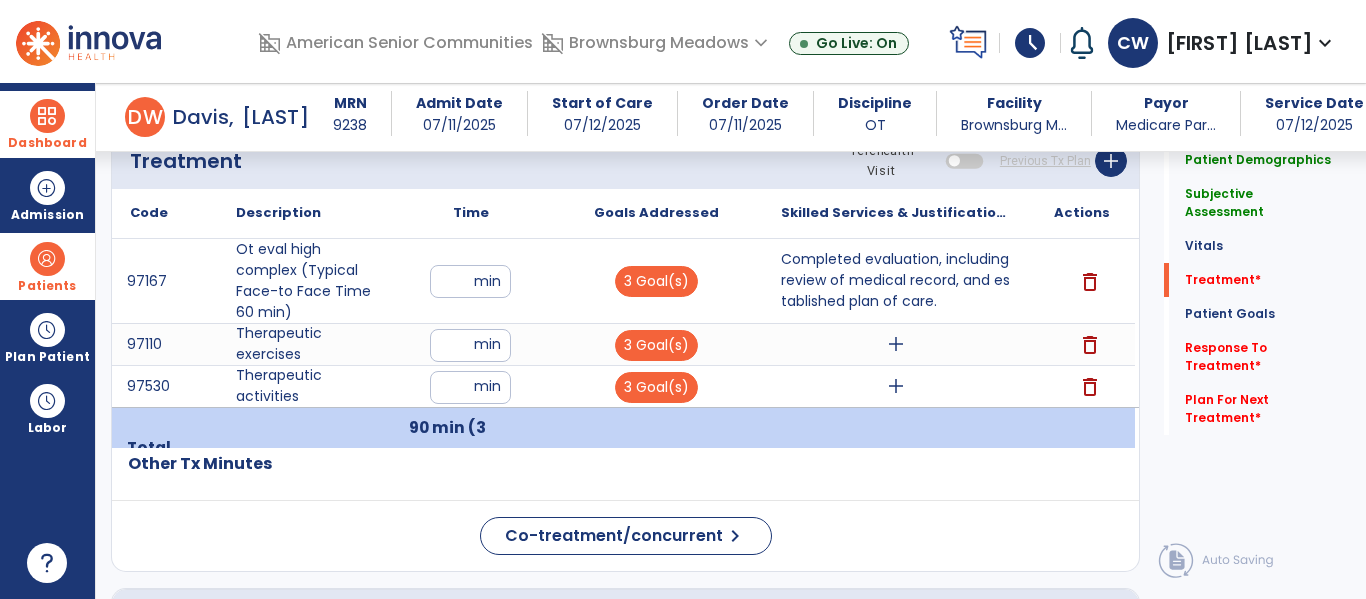 click on "add" at bounding box center [896, 344] 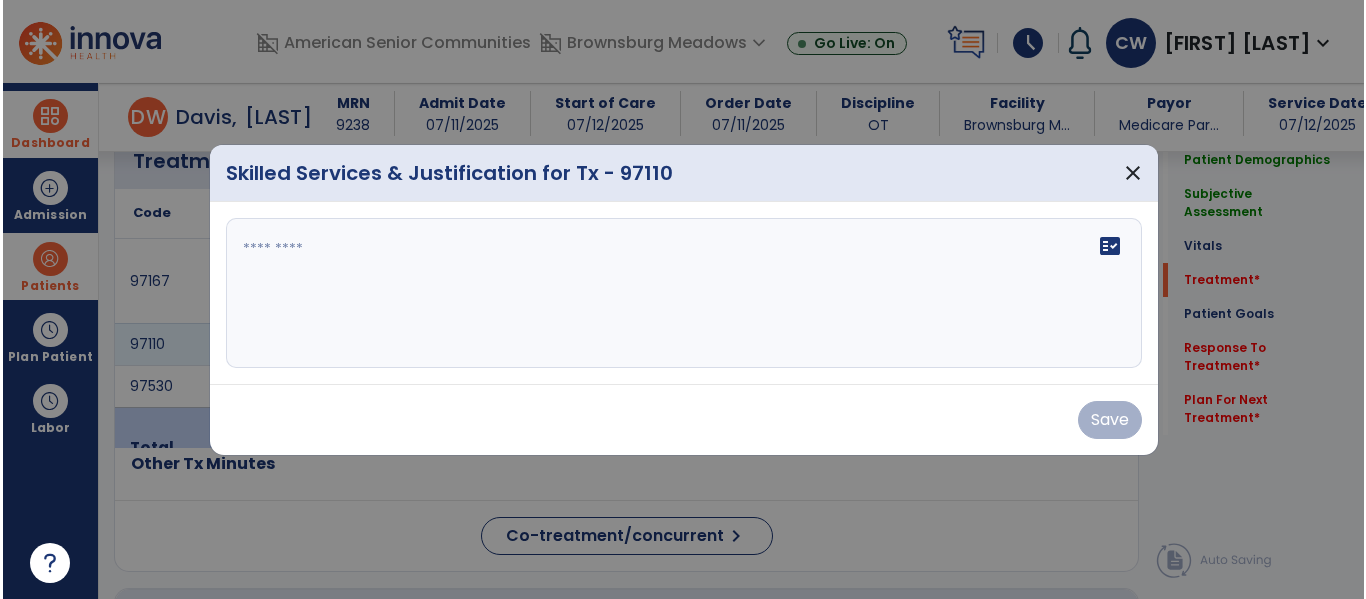 scroll, scrollTop: 1197, scrollLeft: 0, axis: vertical 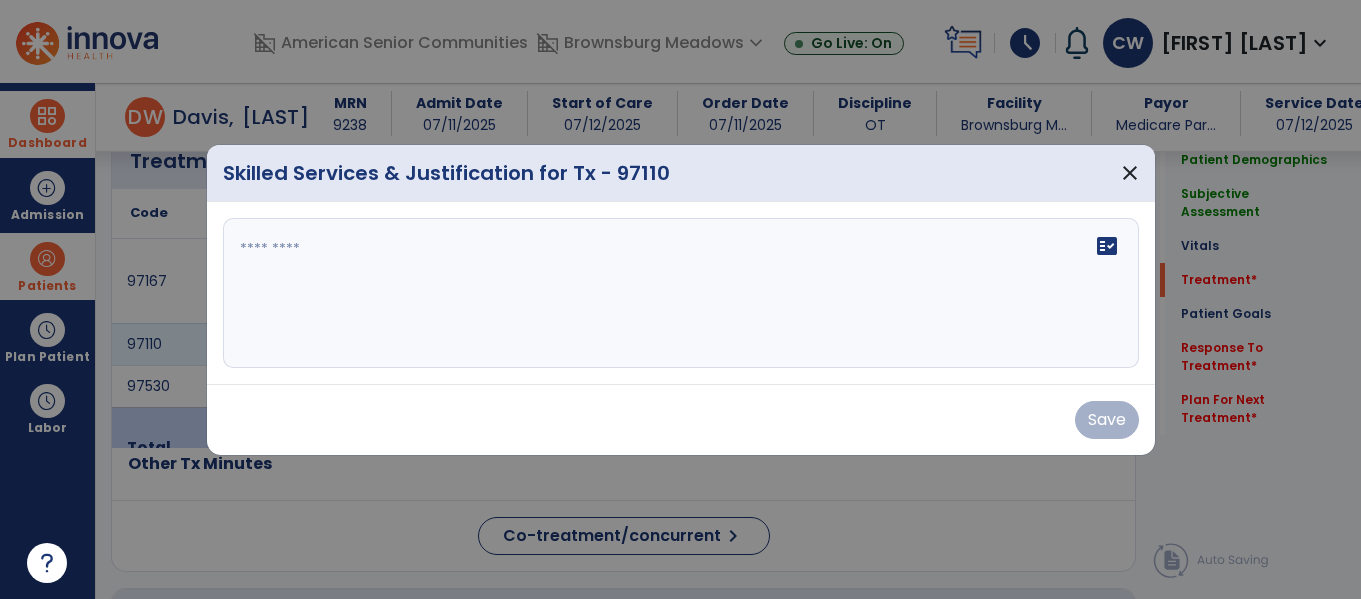 click on "fact_check" at bounding box center (681, 293) 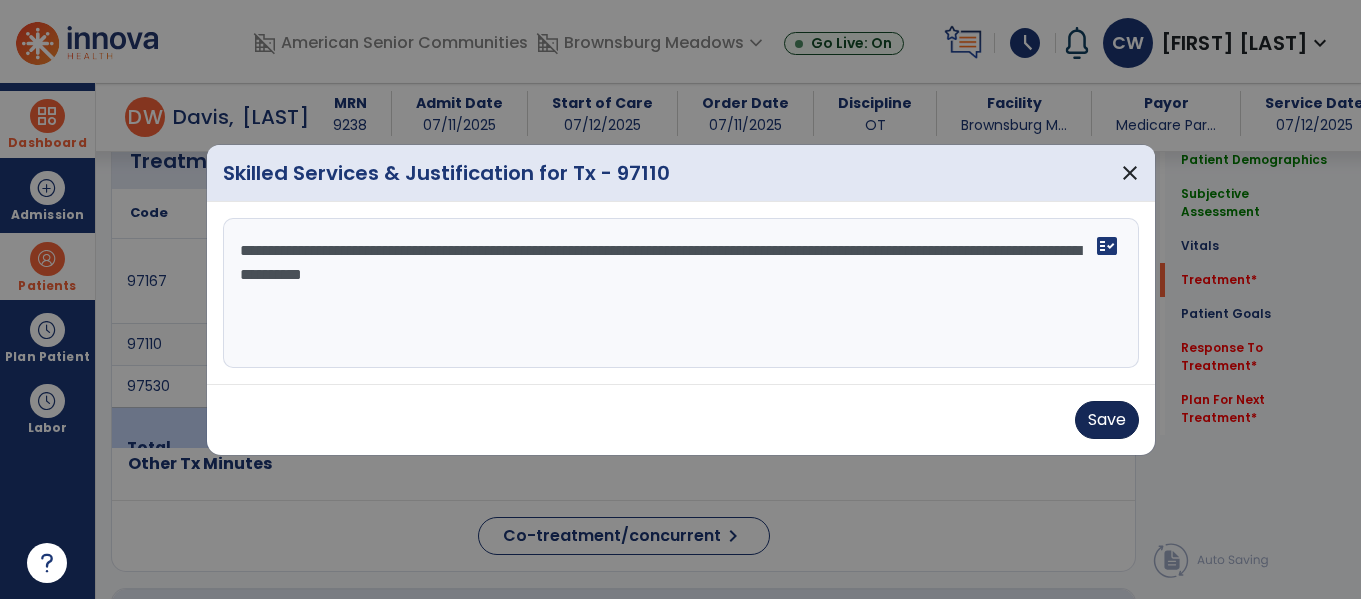 type on "**********" 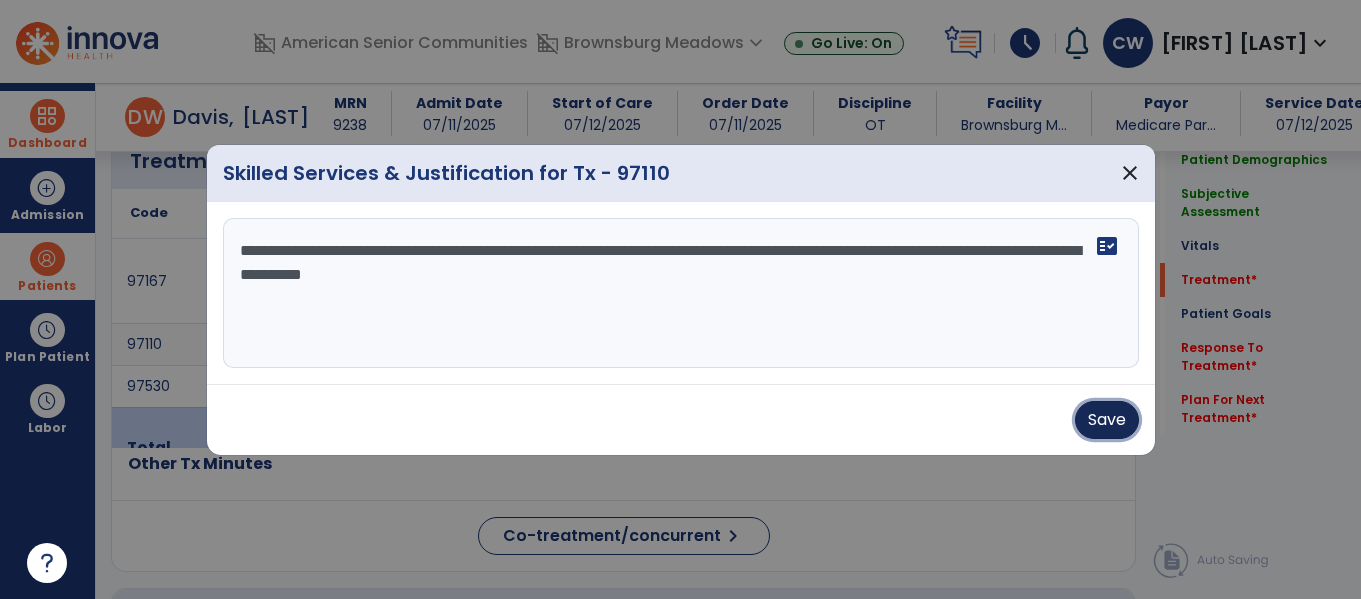 click on "Save" at bounding box center (1107, 420) 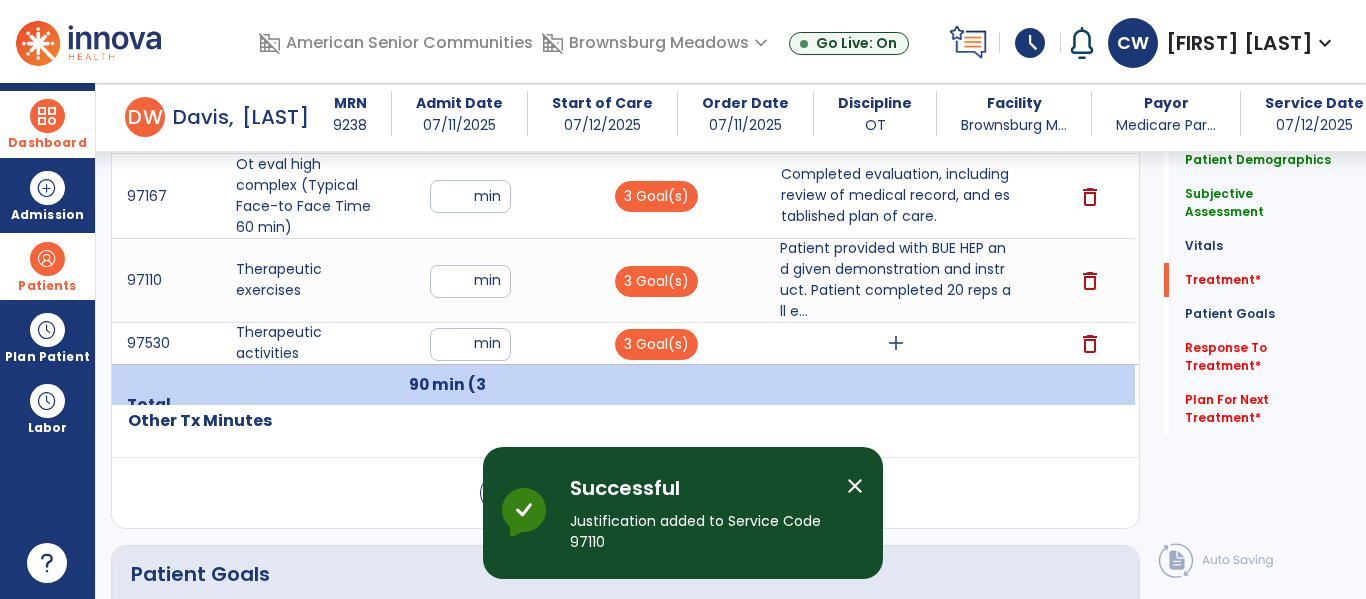 click on "add" at bounding box center [896, 343] 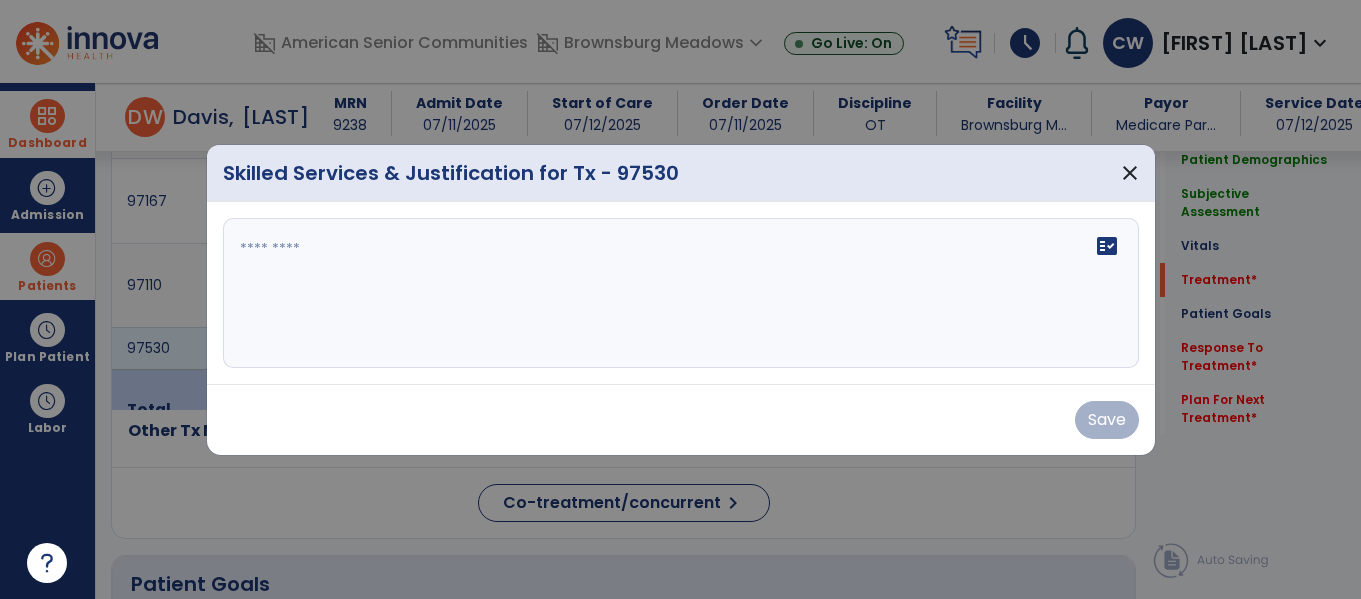 click on "fact_check" at bounding box center (681, 293) 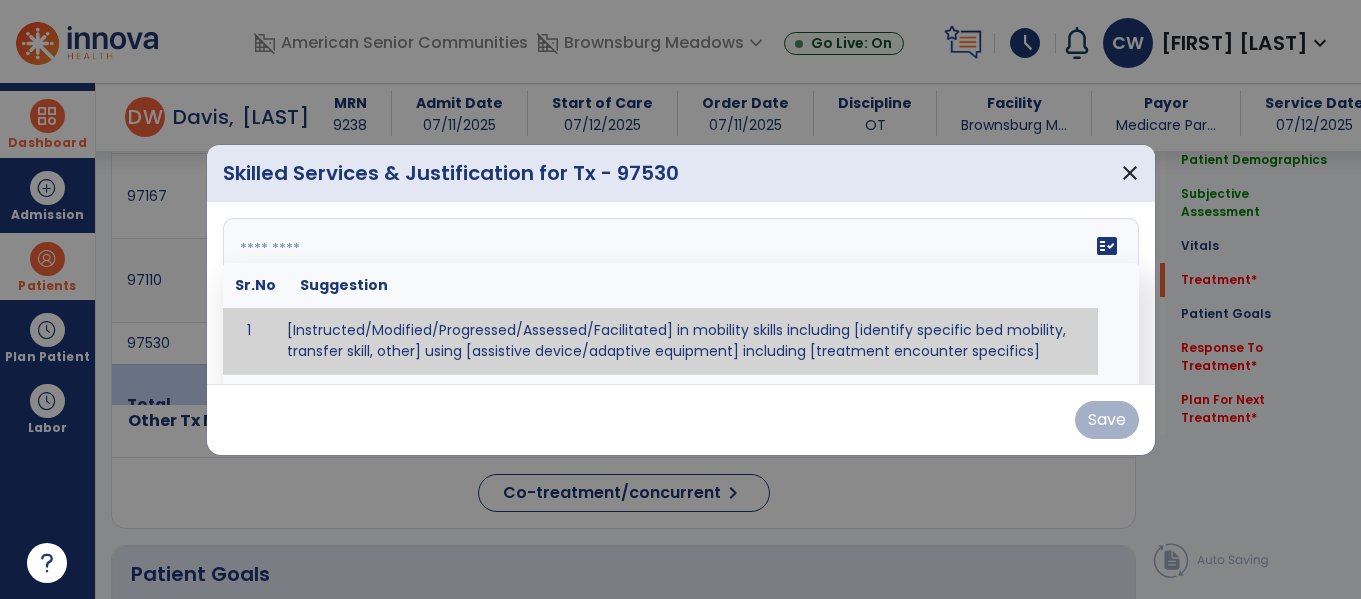 scroll, scrollTop: 1282, scrollLeft: 0, axis: vertical 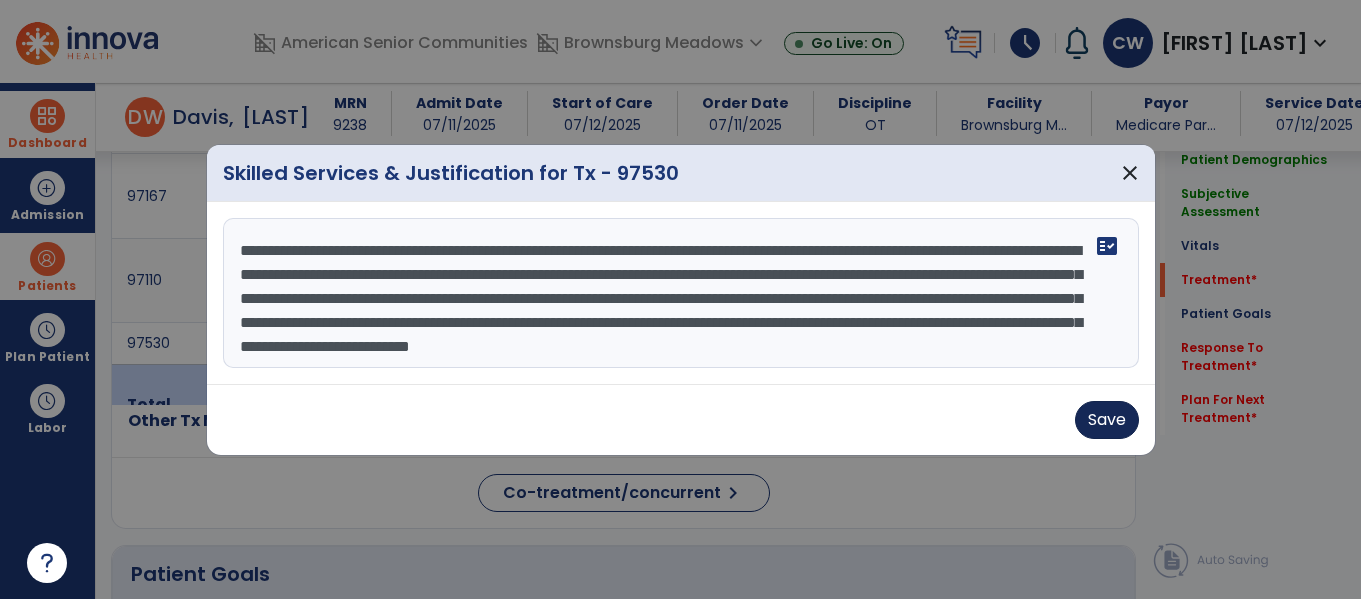 type on "**********" 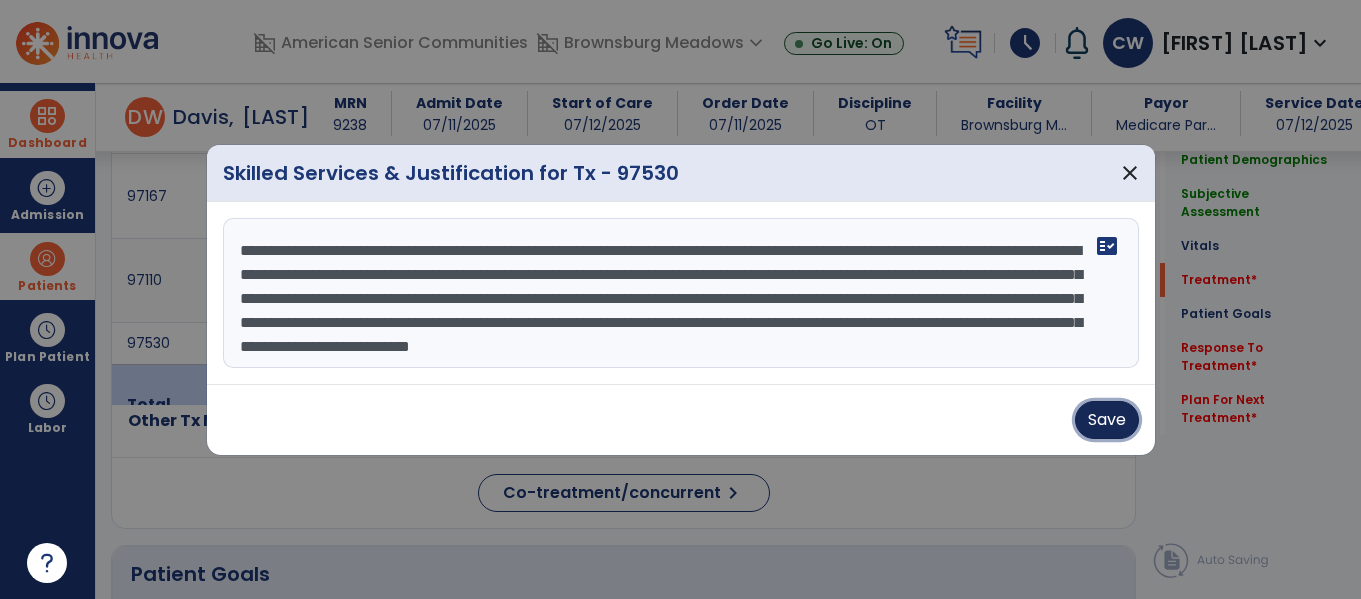 click on "Save" at bounding box center [1107, 420] 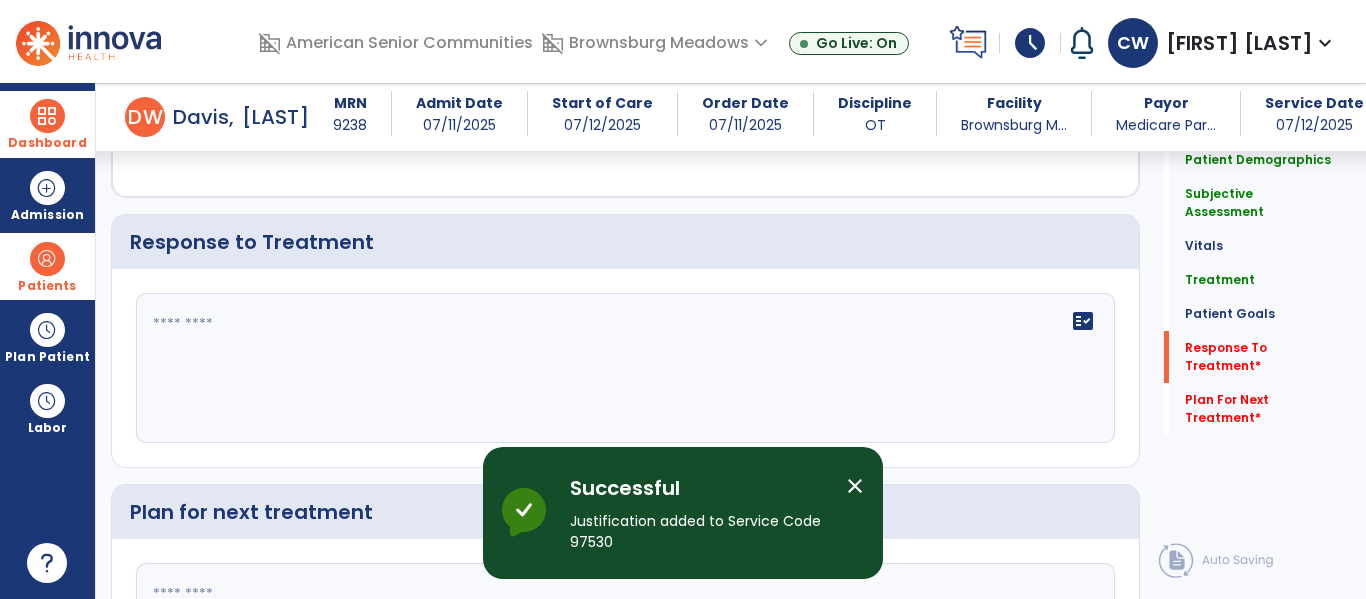 scroll, scrollTop: 2995, scrollLeft: 0, axis: vertical 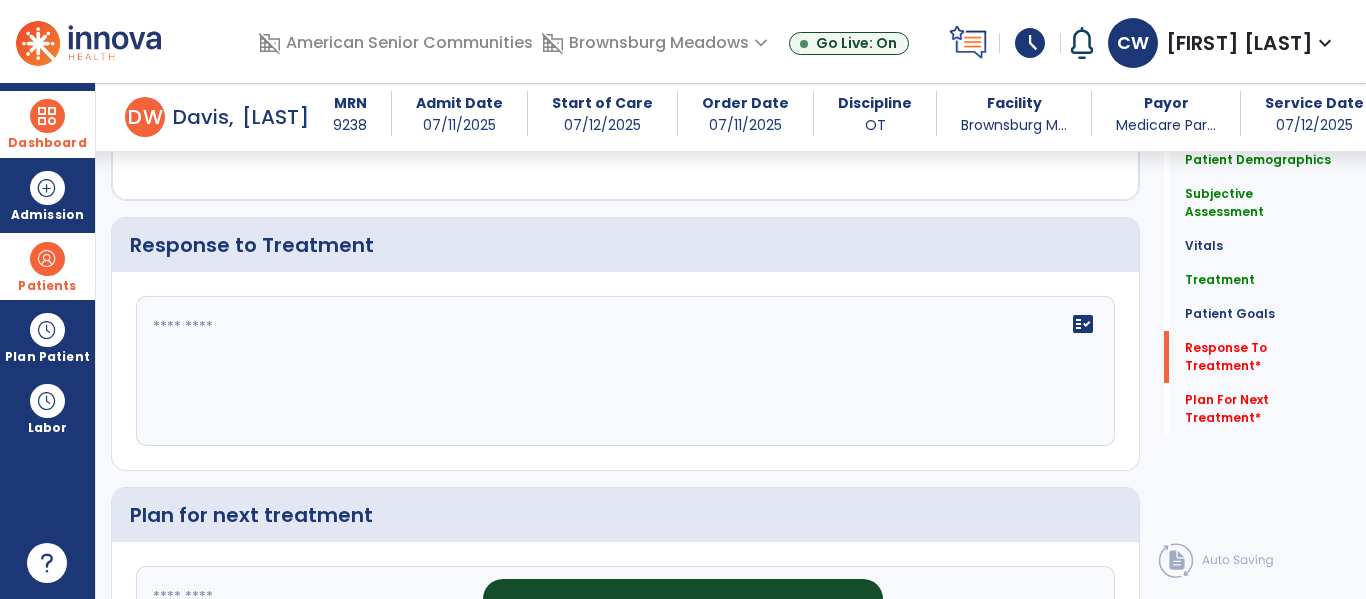 click on "fact_check" 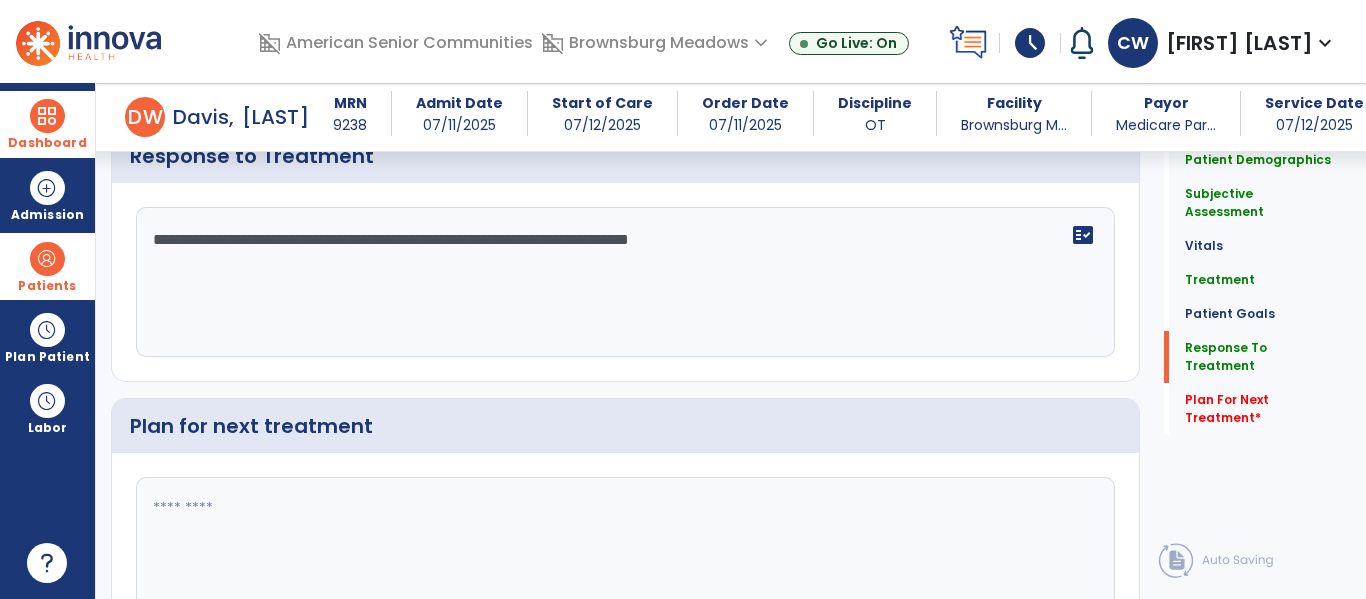 scroll, scrollTop: 3127, scrollLeft: 0, axis: vertical 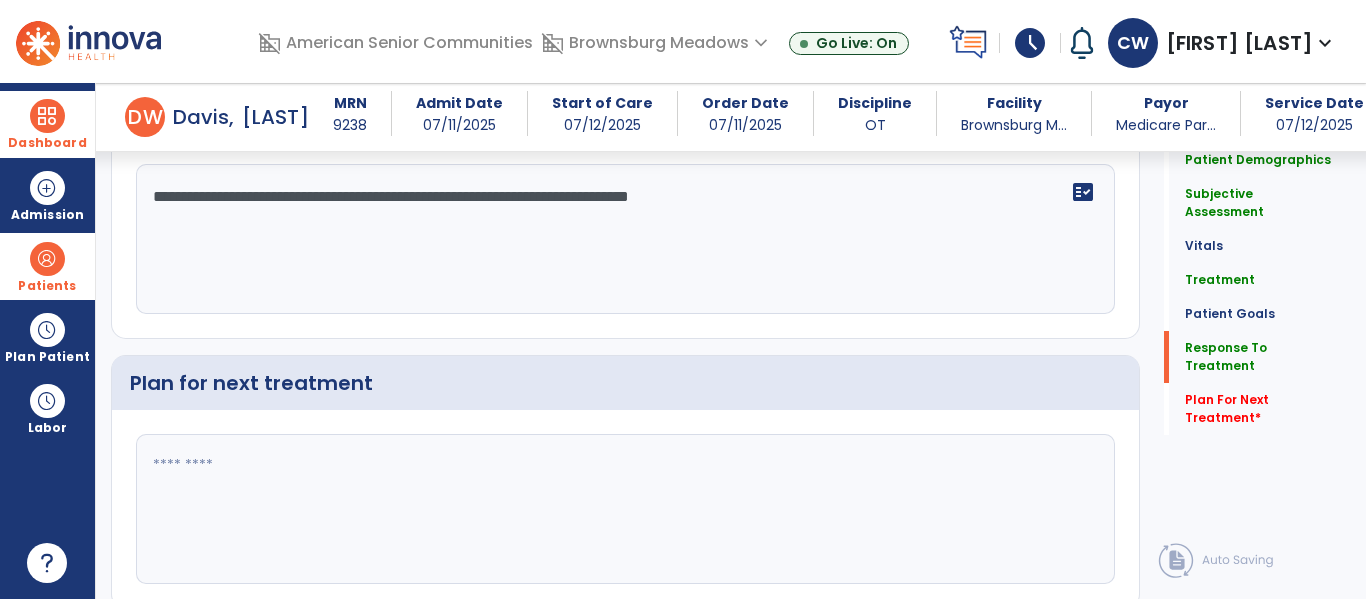 type on "**********" 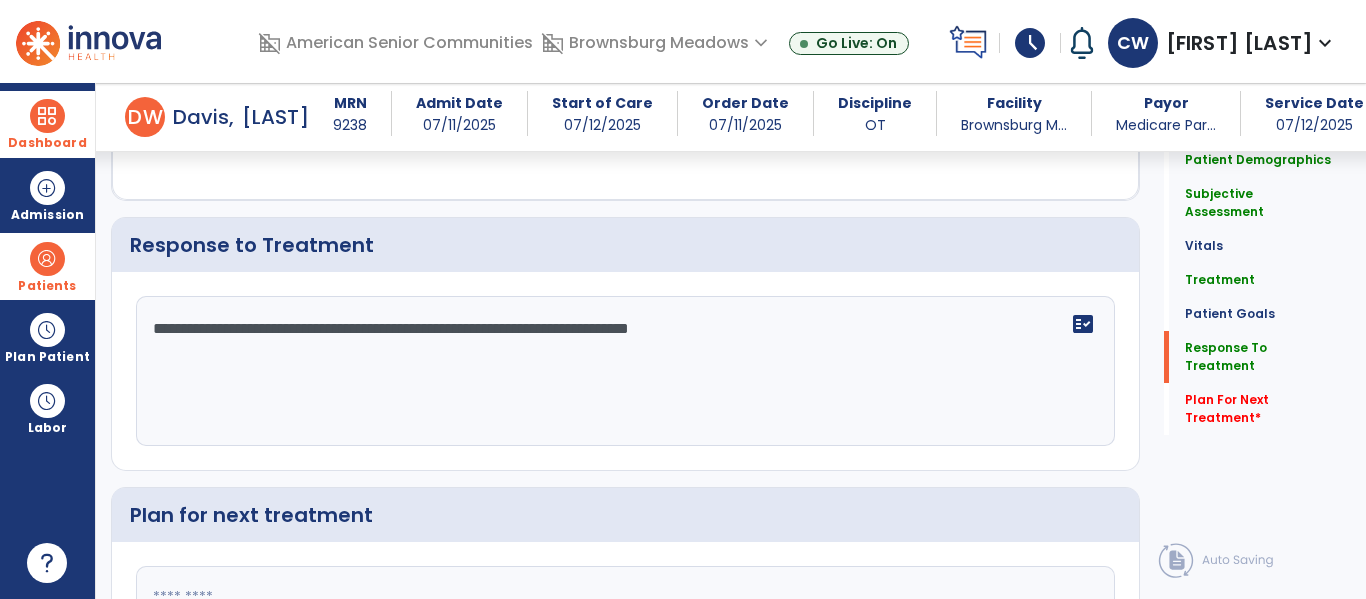 scroll, scrollTop: 3127, scrollLeft: 0, axis: vertical 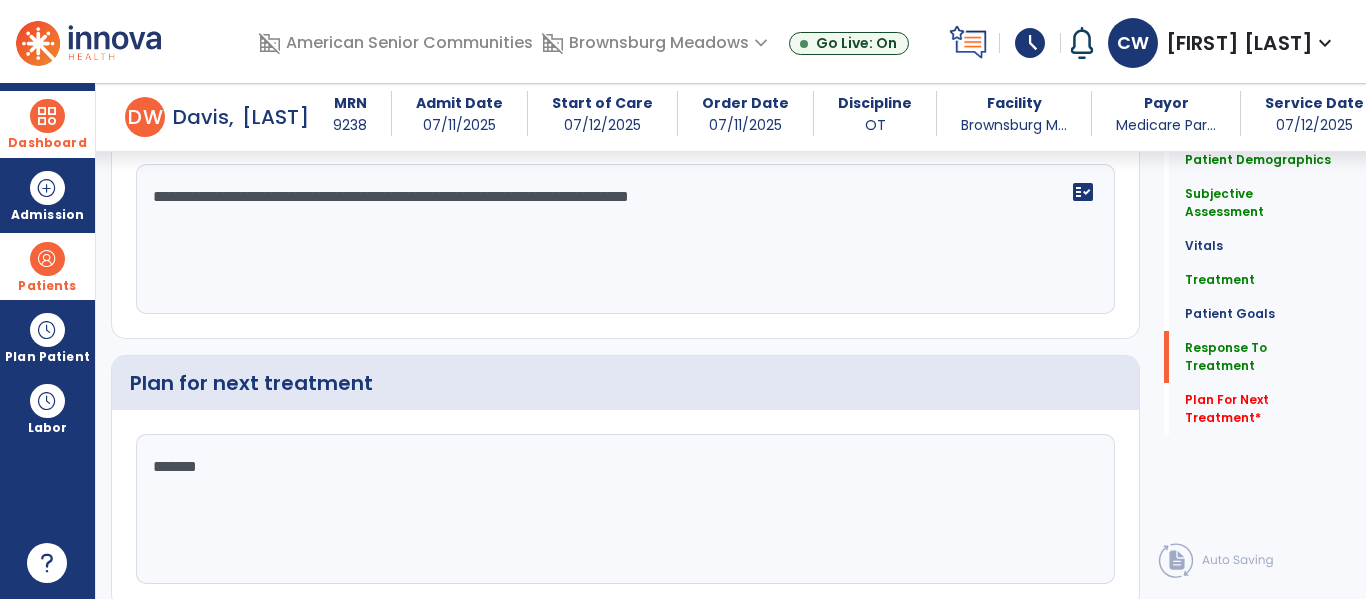 type on "********" 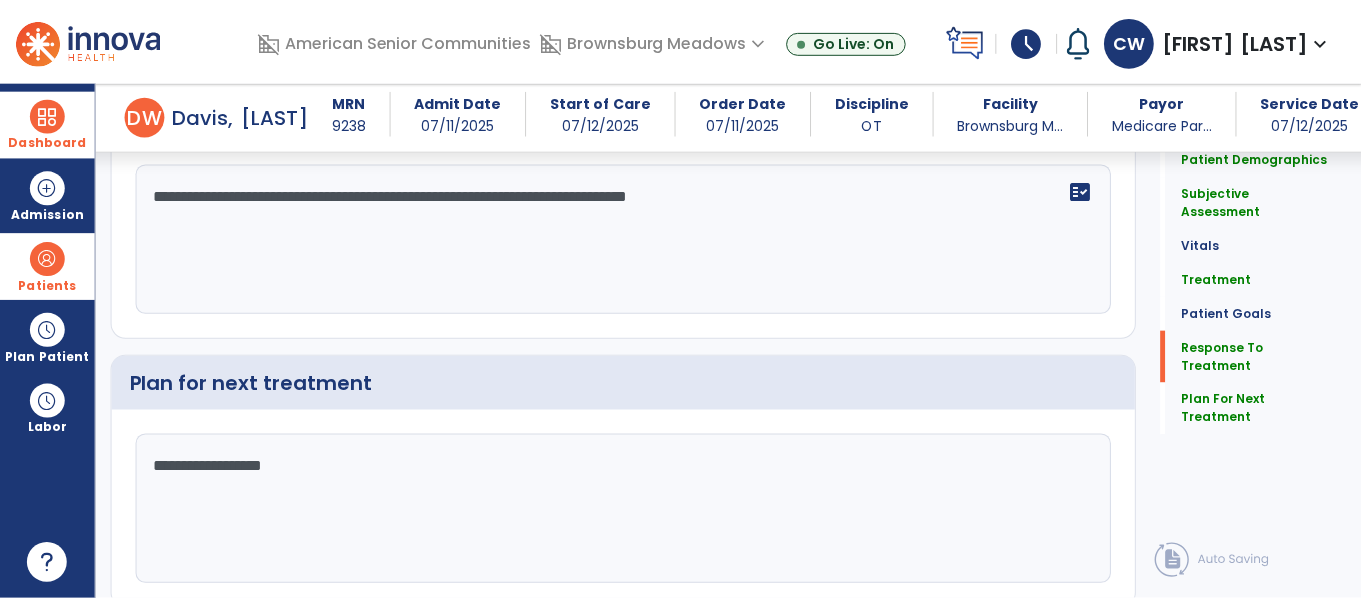 scroll, scrollTop: 3201, scrollLeft: 0, axis: vertical 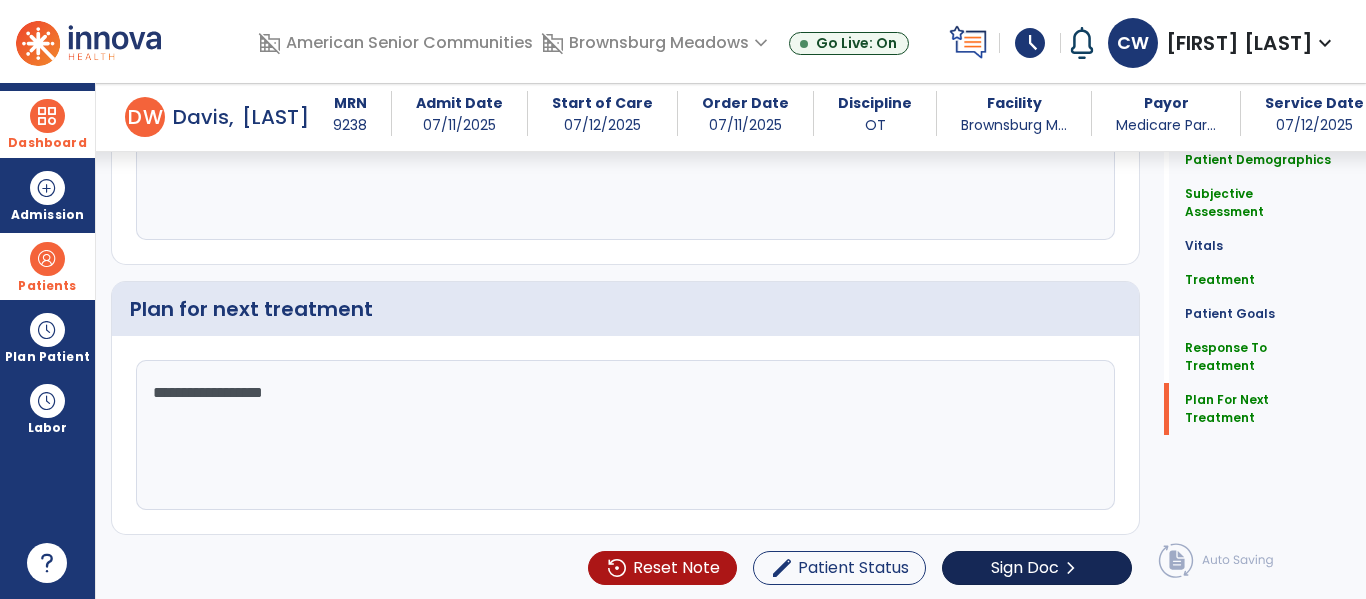type on "**********" 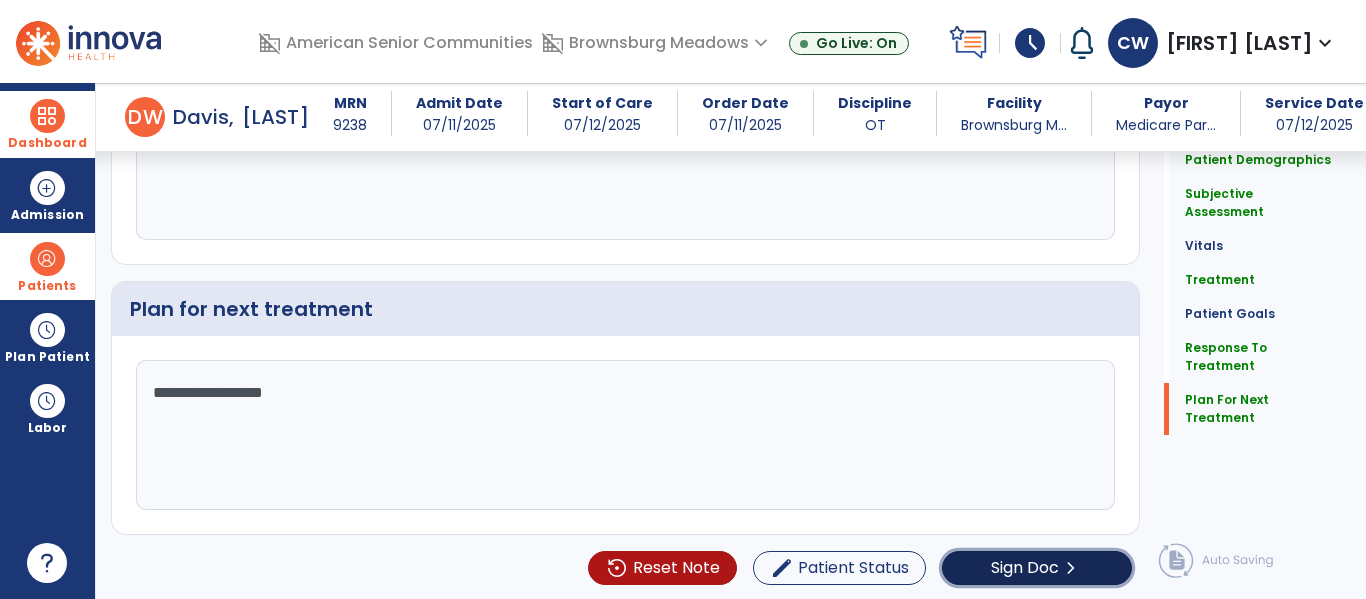 click on "chevron_right" 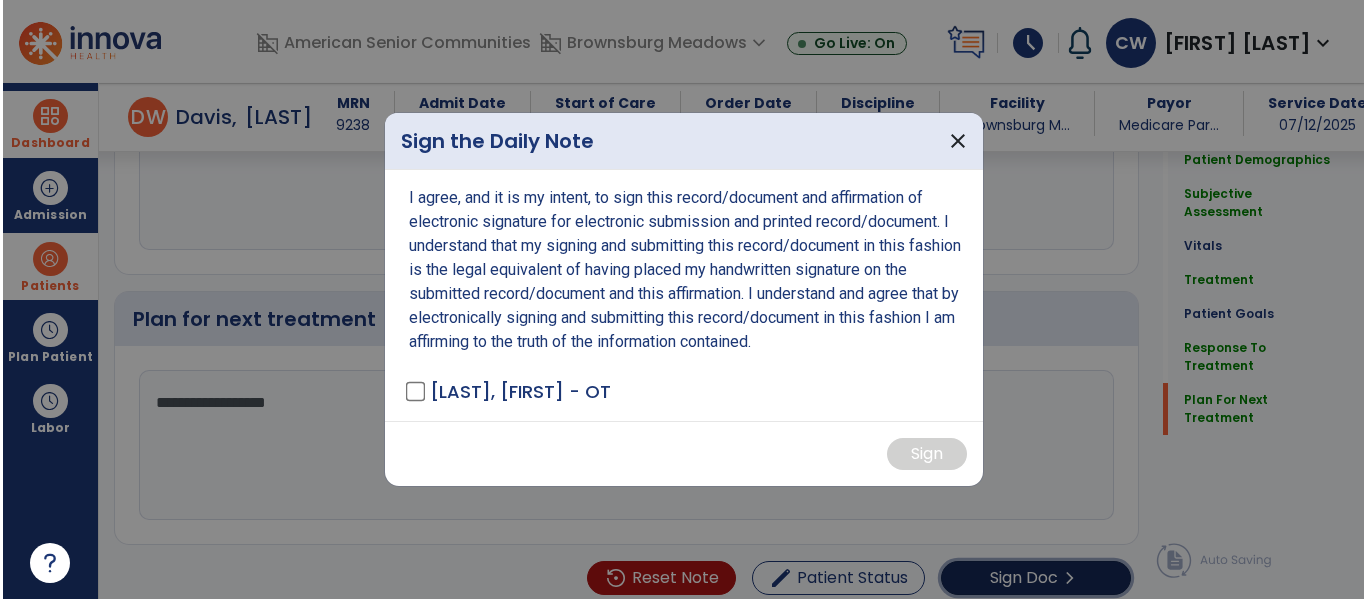 scroll, scrollTop: 3201, scrollLeft: 0, axis: vertical 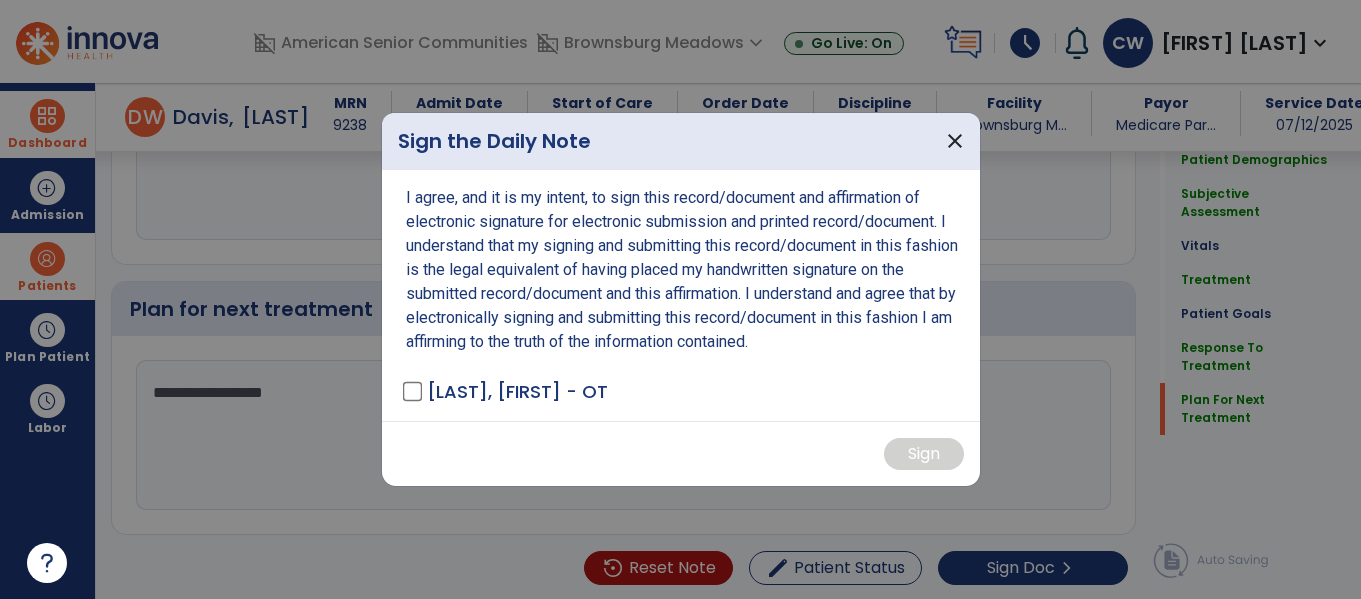 click on "I agree, and it is my intent, to sign this record/document and affirmation of electronic signature for electronic submission and printed record/document. I understand that my signing and submitting this record/document in this fashion is the legal equivalent of having placed my handwritten signature on the submitted record/document and this affirmation. I understand and agree that by electronically signing and submitting this record/document in this fashion I am affirming to the truth of the information contained. Watson, Christina  - OT" at bounding box center (681, 295) 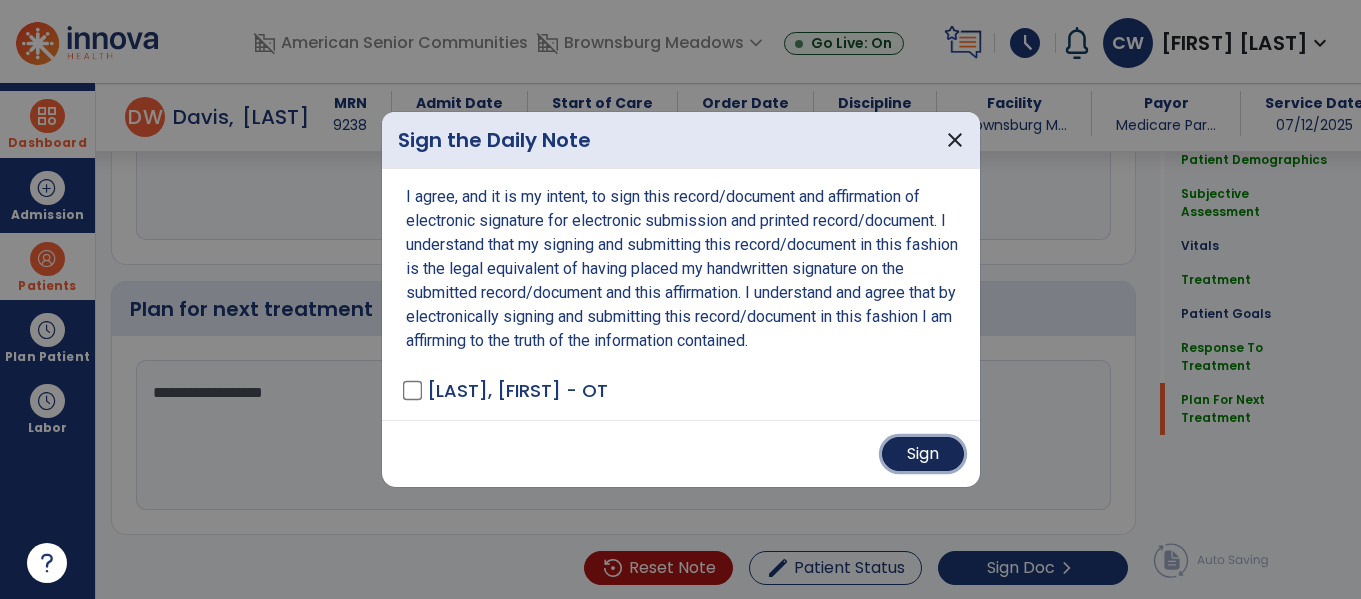 click on "Sign" at bounding box center [923, 454] 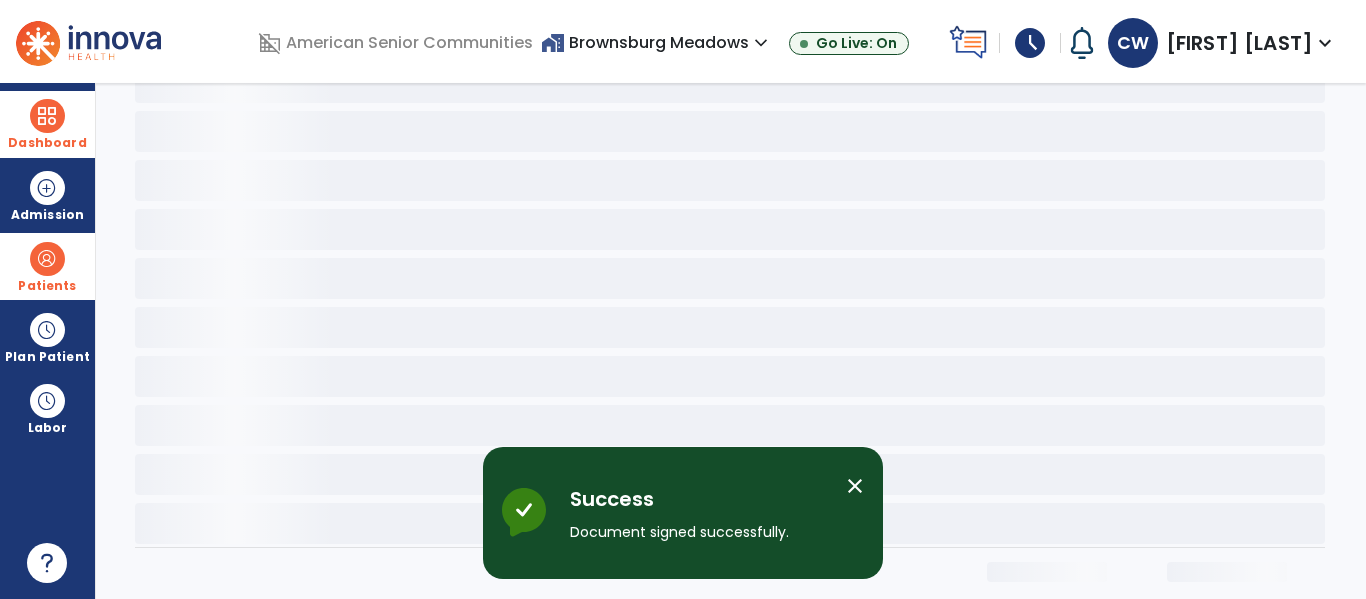 scroll, scrollTop: 0, scrollLeft: 0, axis: both 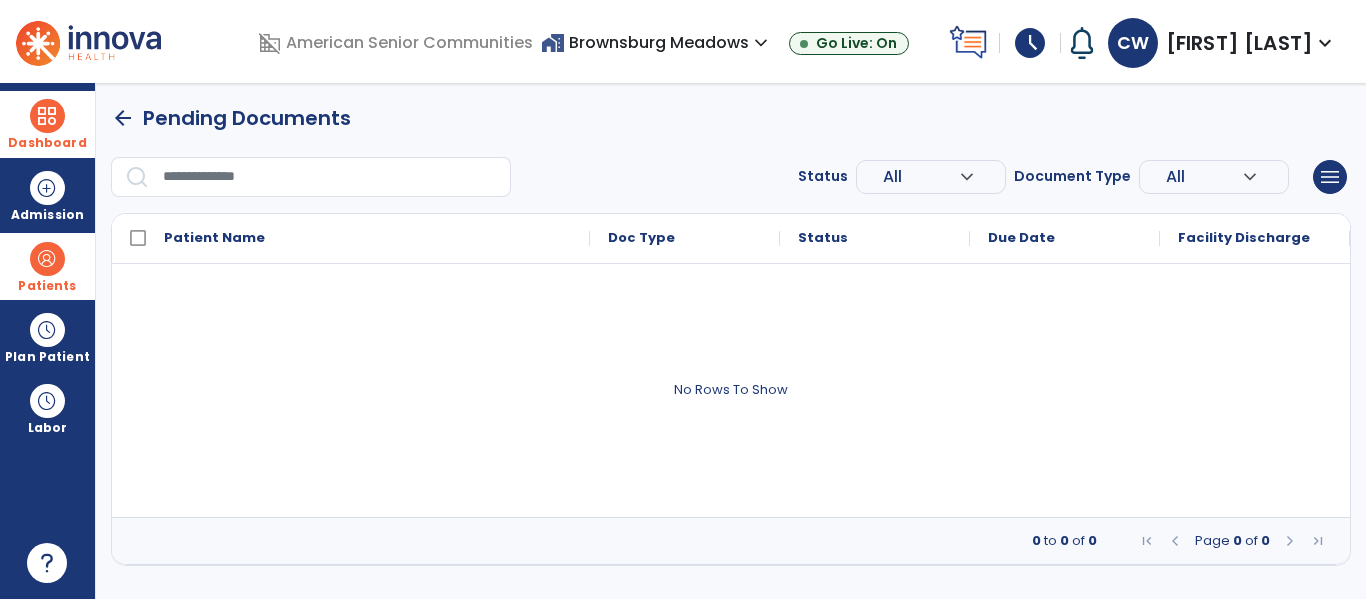 click on "Patients" at bounding box center (47, 266) 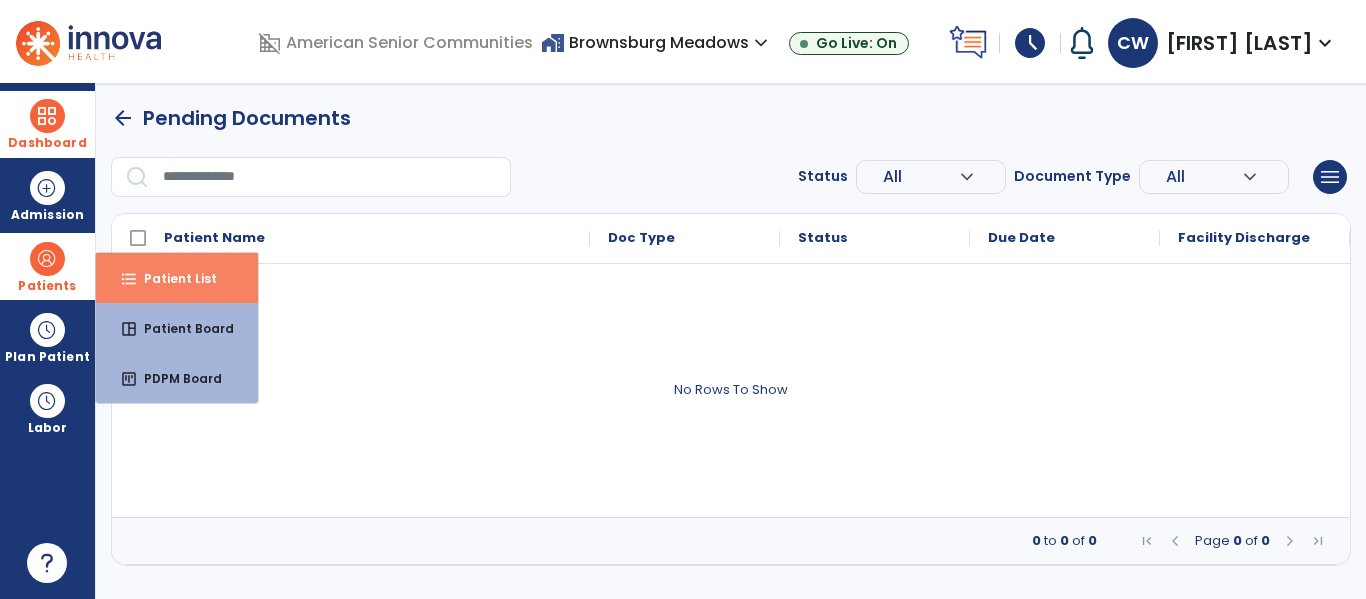 click on "Patient List" at bounding box center [172, 278] 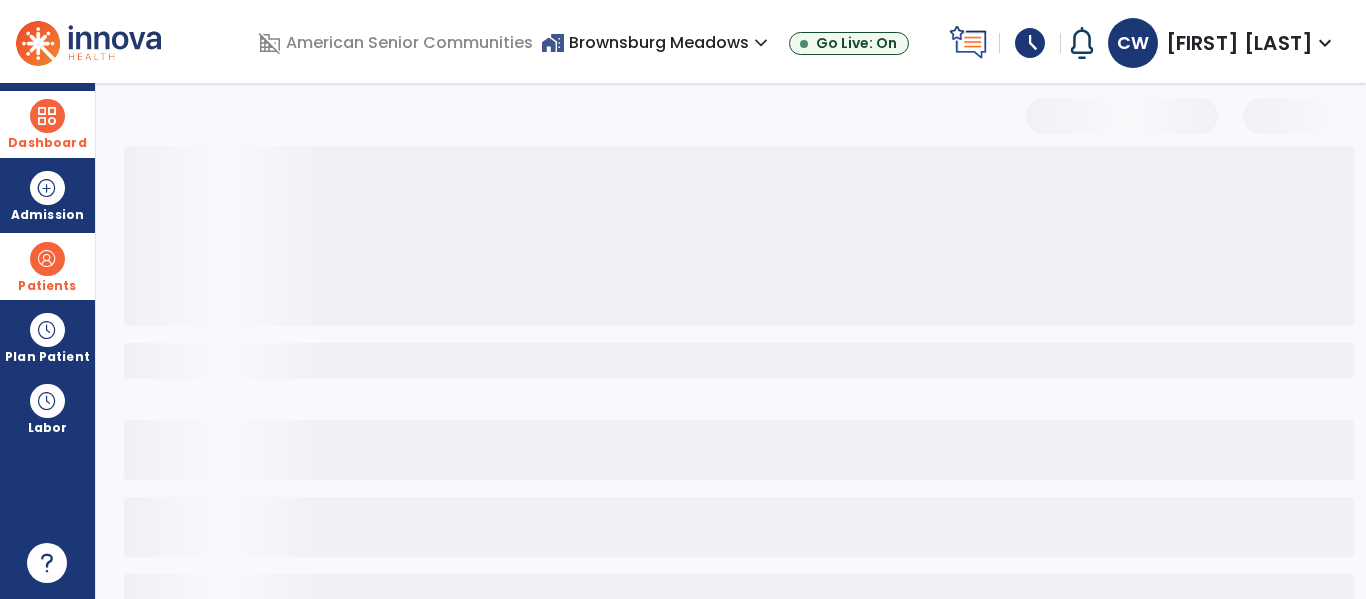select on "***" 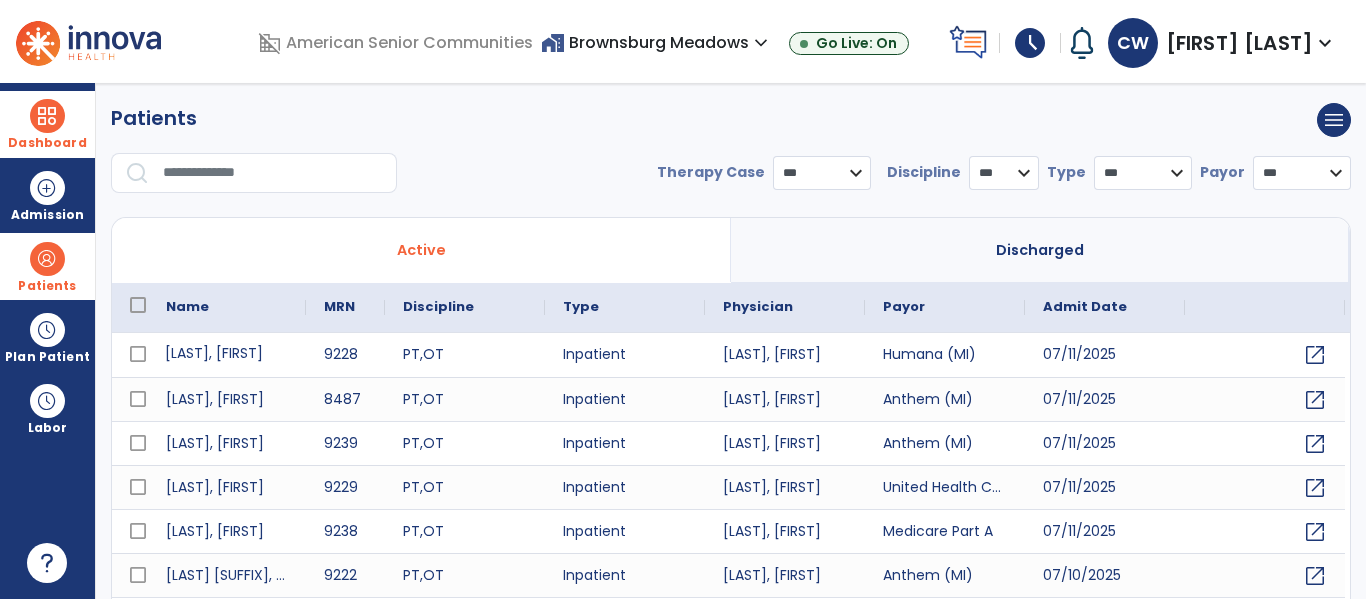 click on "[LAST], [FIRST]" at bounding box center (227, 355) 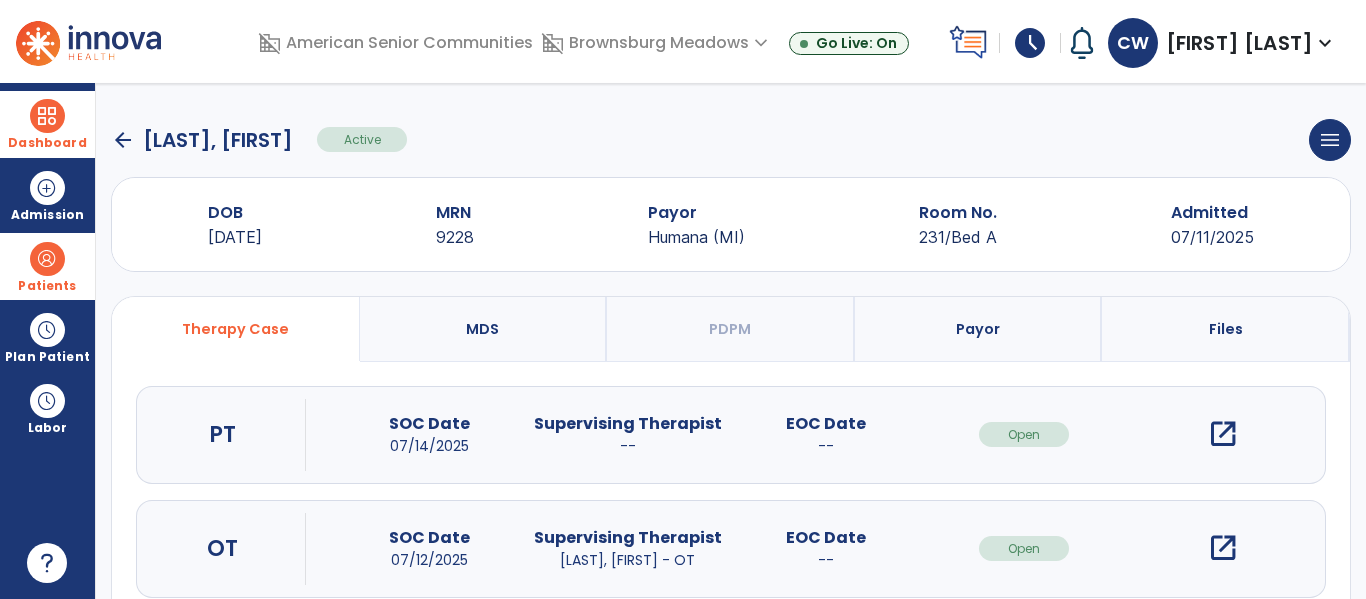 click on "open_in_new" at bounding box center [1223, 548] 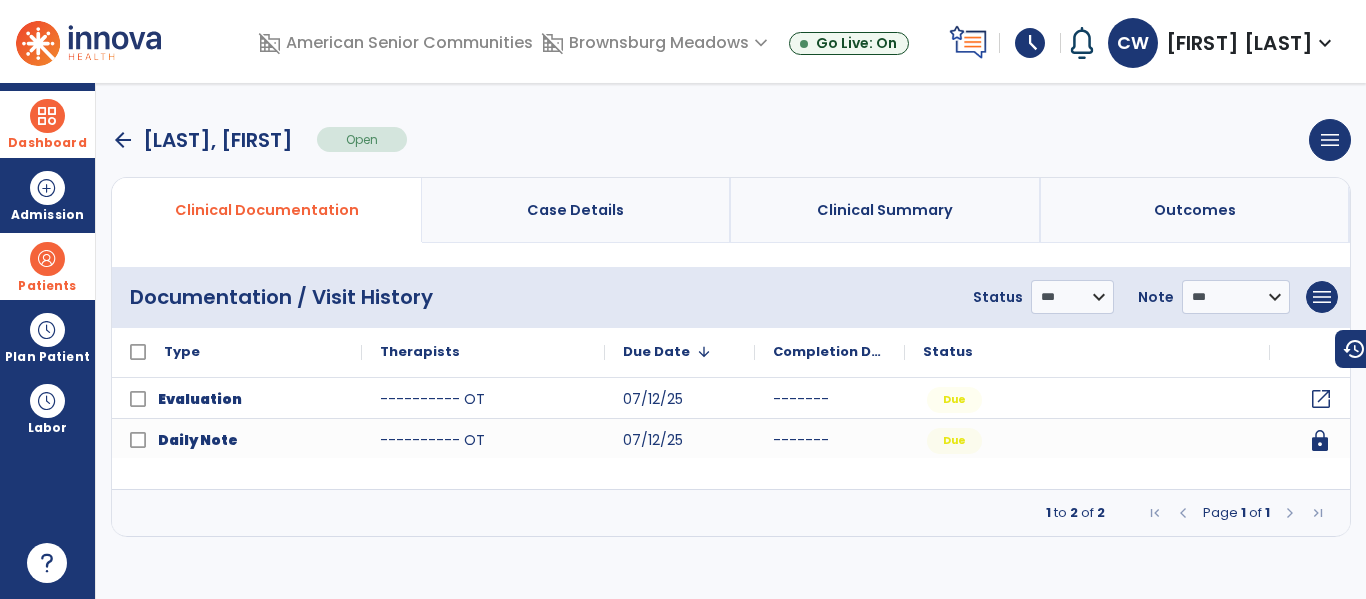 click on "open_in_new" 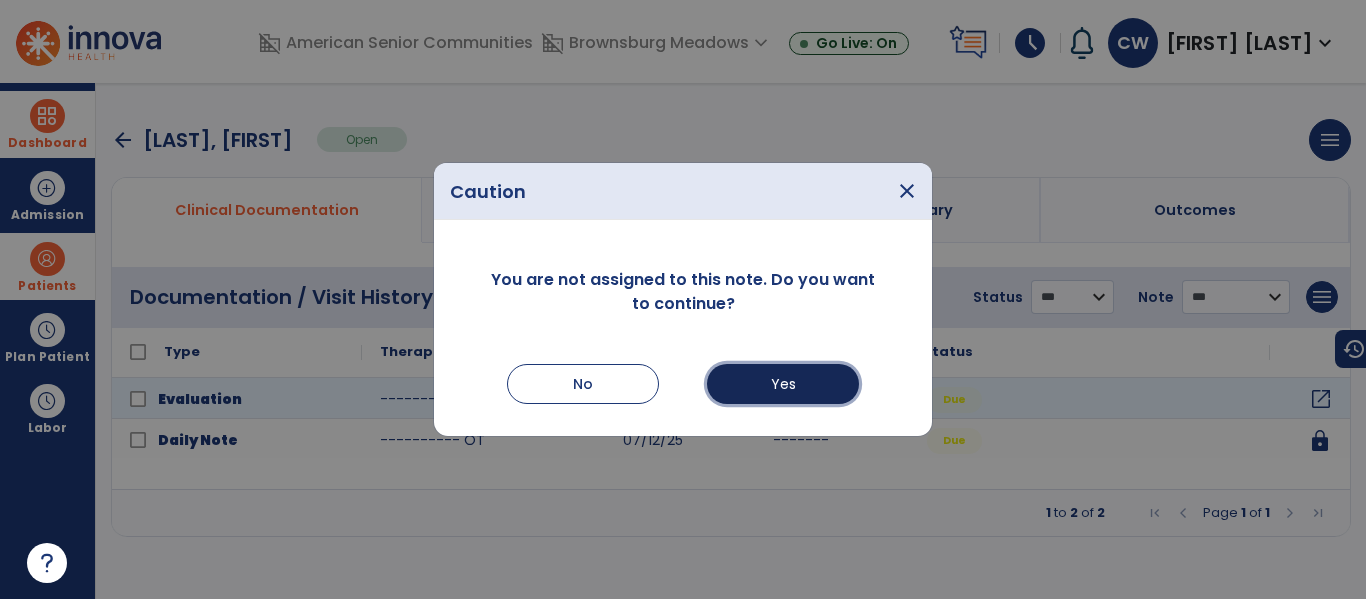 click on "Yes" at bounding box center [783, 384] 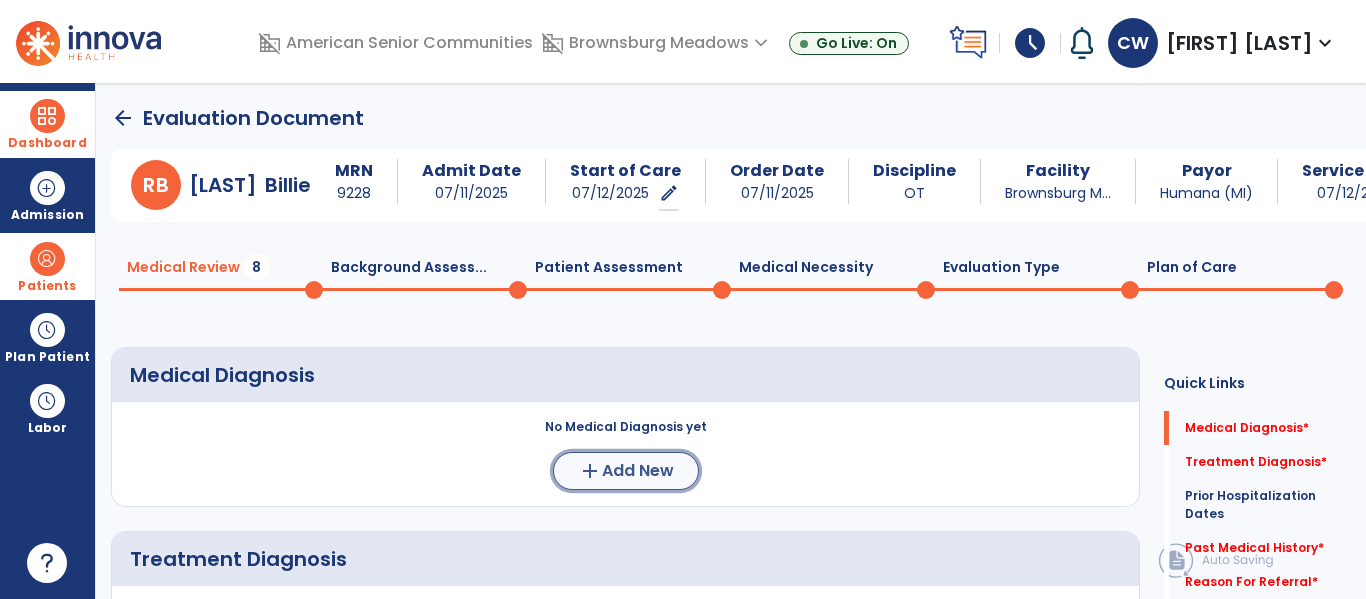 click on "add  Add New" 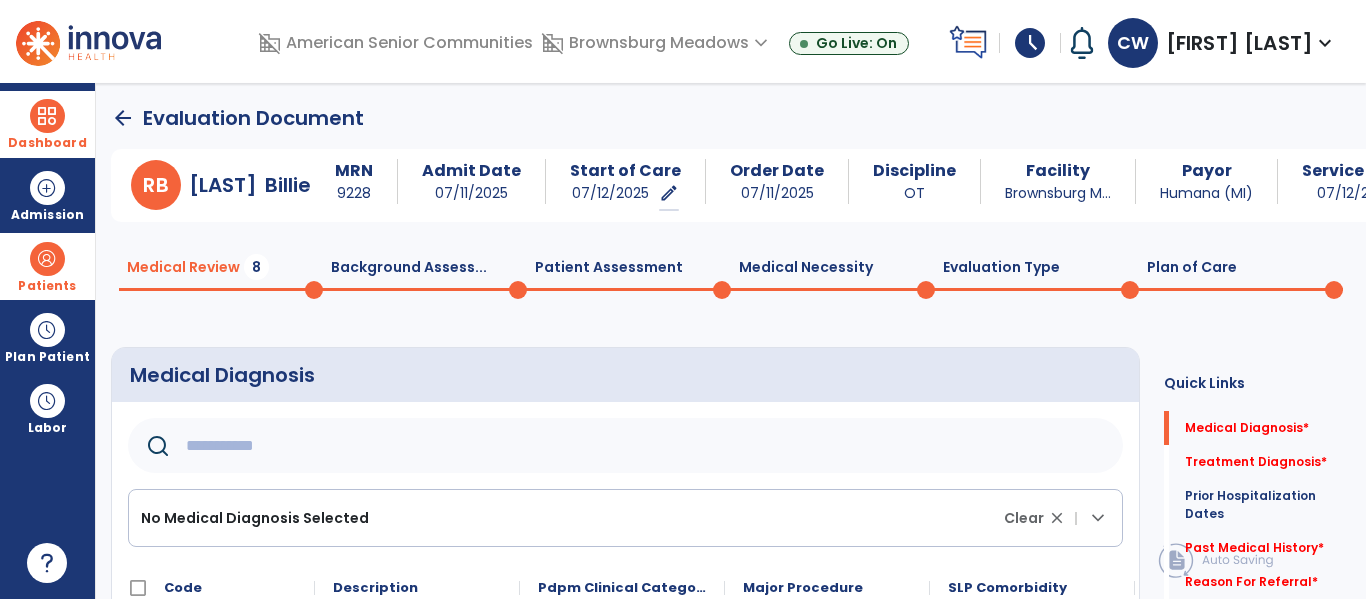 click 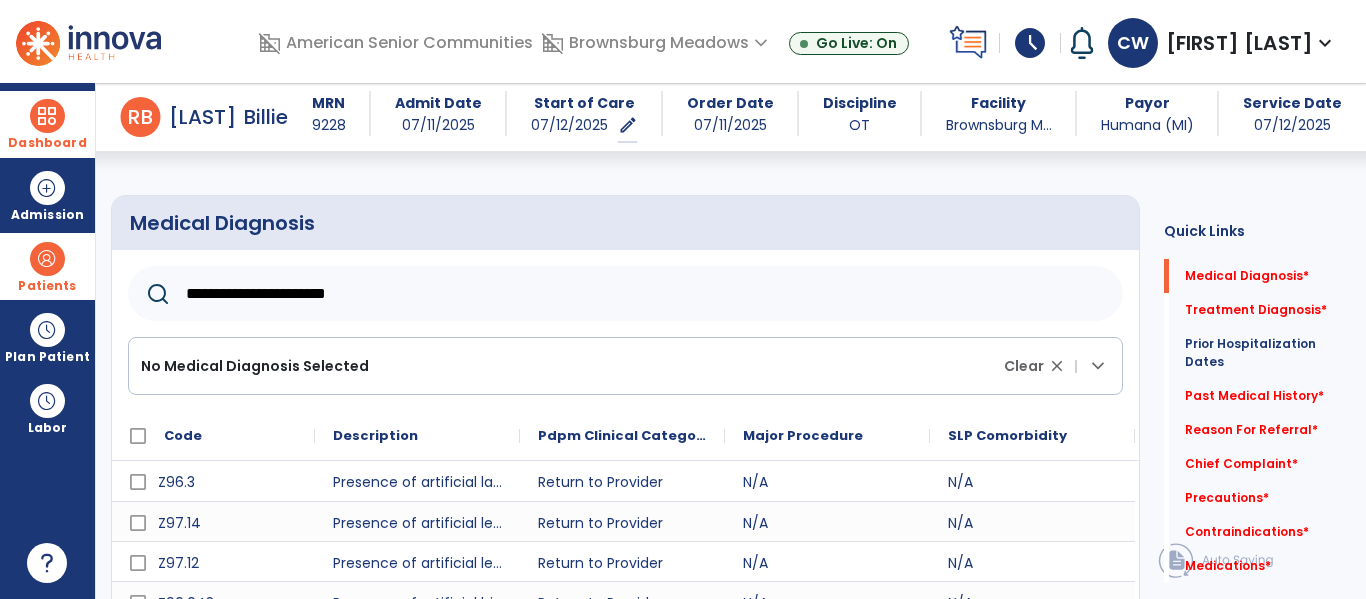scroll, scrollTop: 129, scrollLeft: 0, axis: vertical 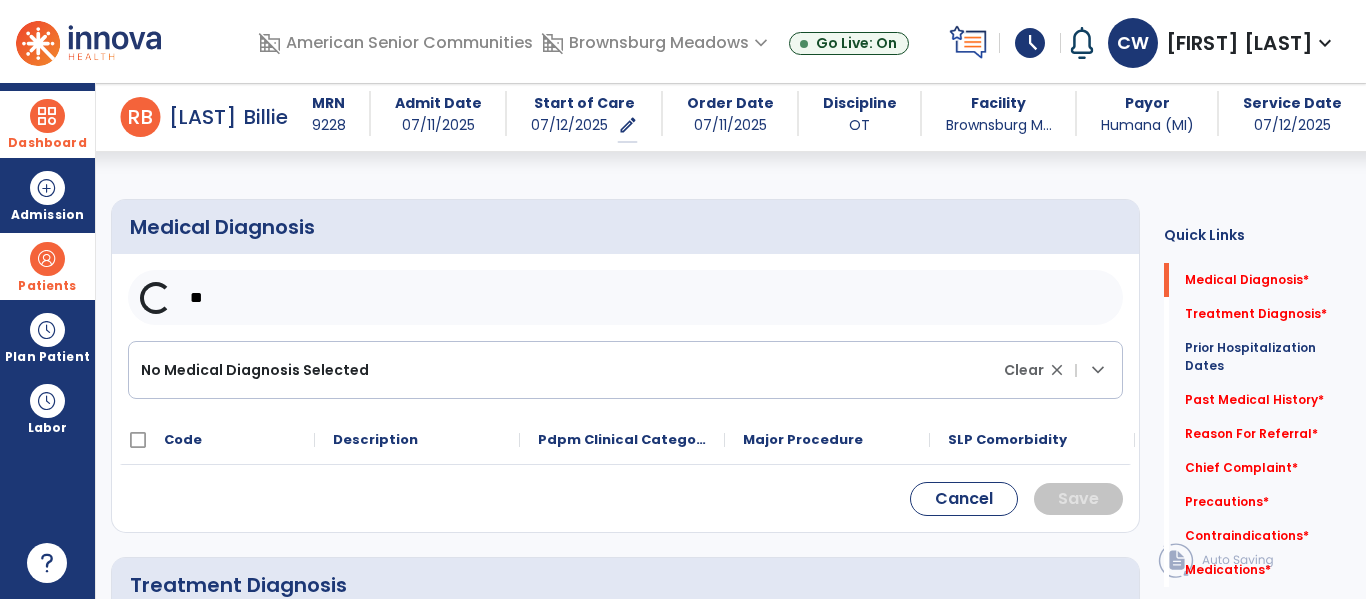 type on "*" 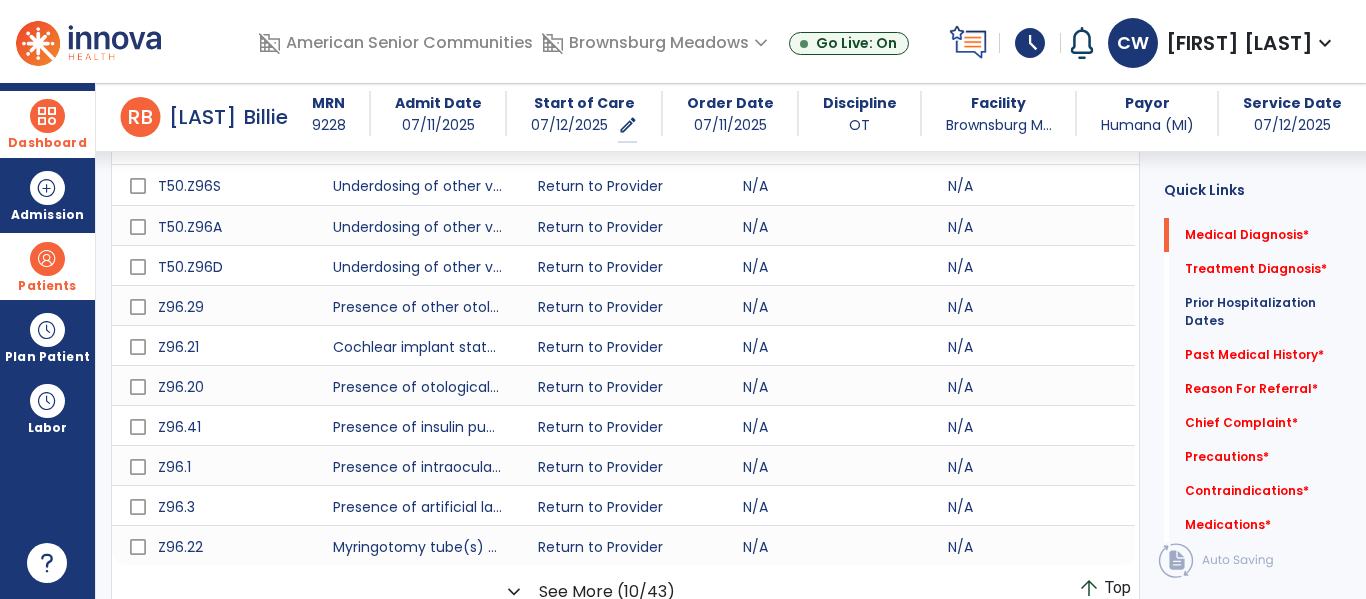 scroll, scrollTop: 441, scrollLeft: 0, axis: vertical 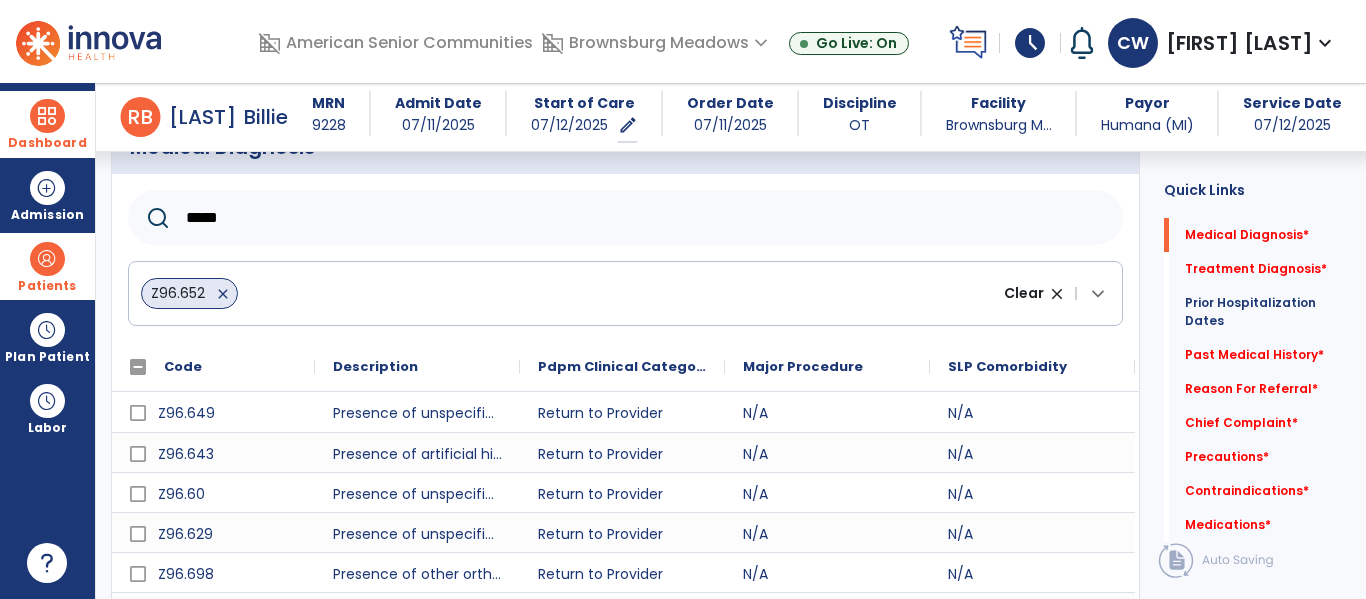 click on "*****" 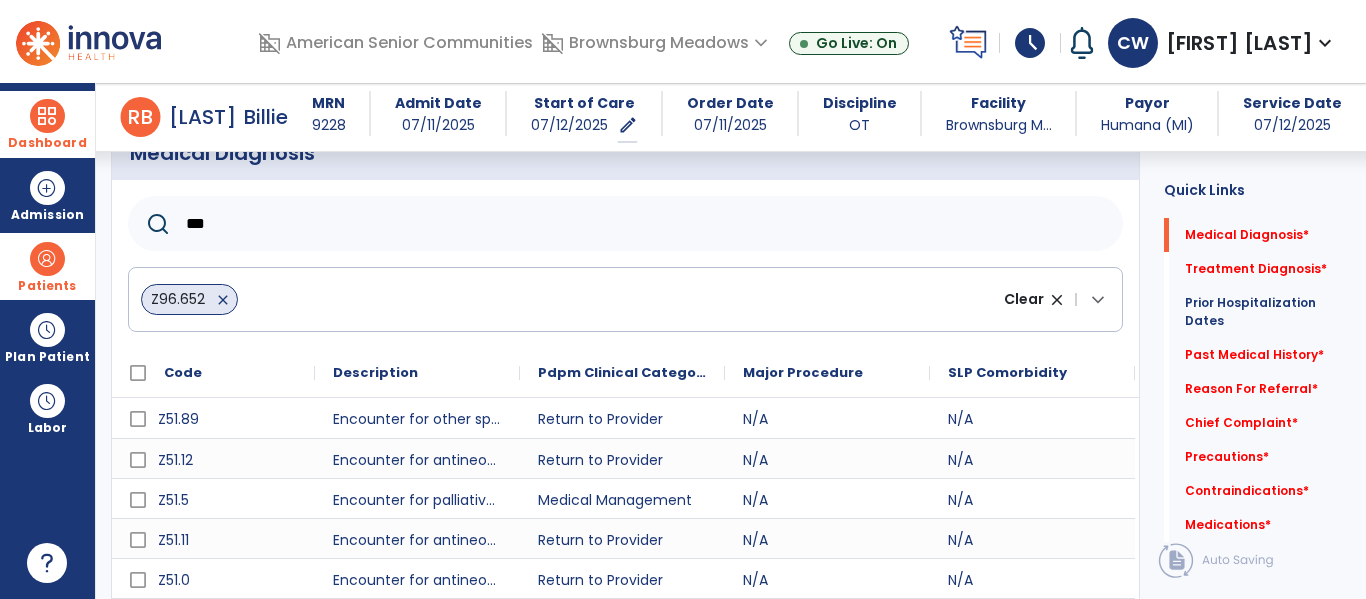 scroll, scrollTop: 197, scrollLeft: 0, axis: vertical 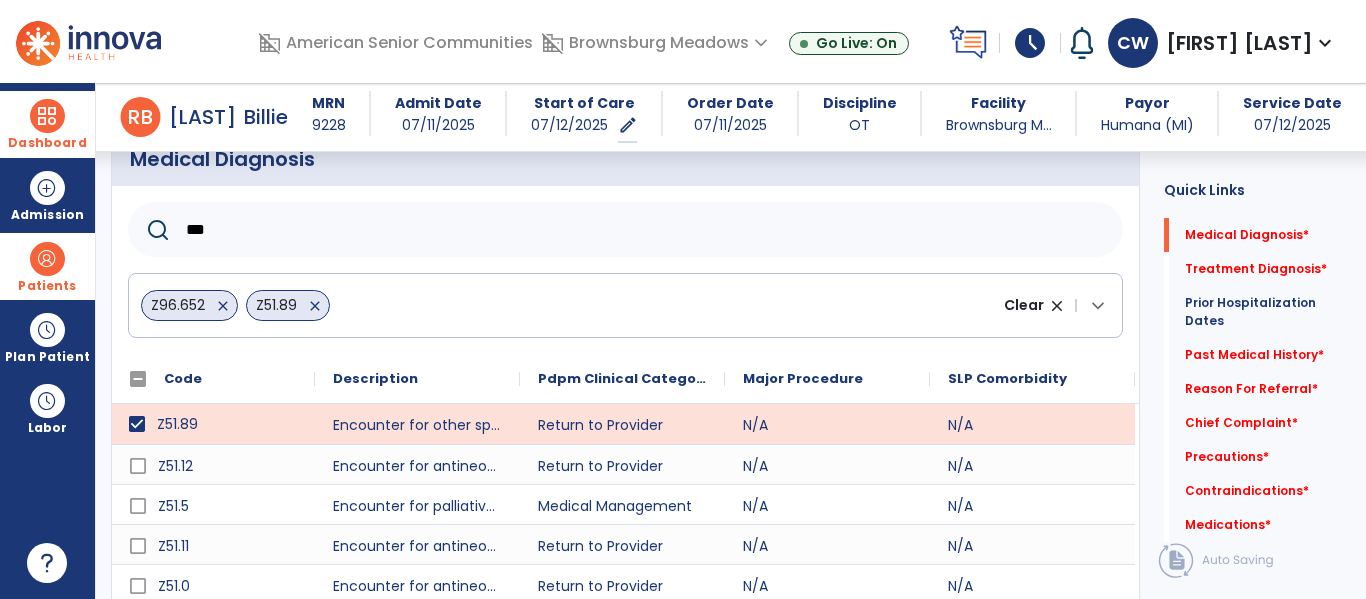 click on "***" 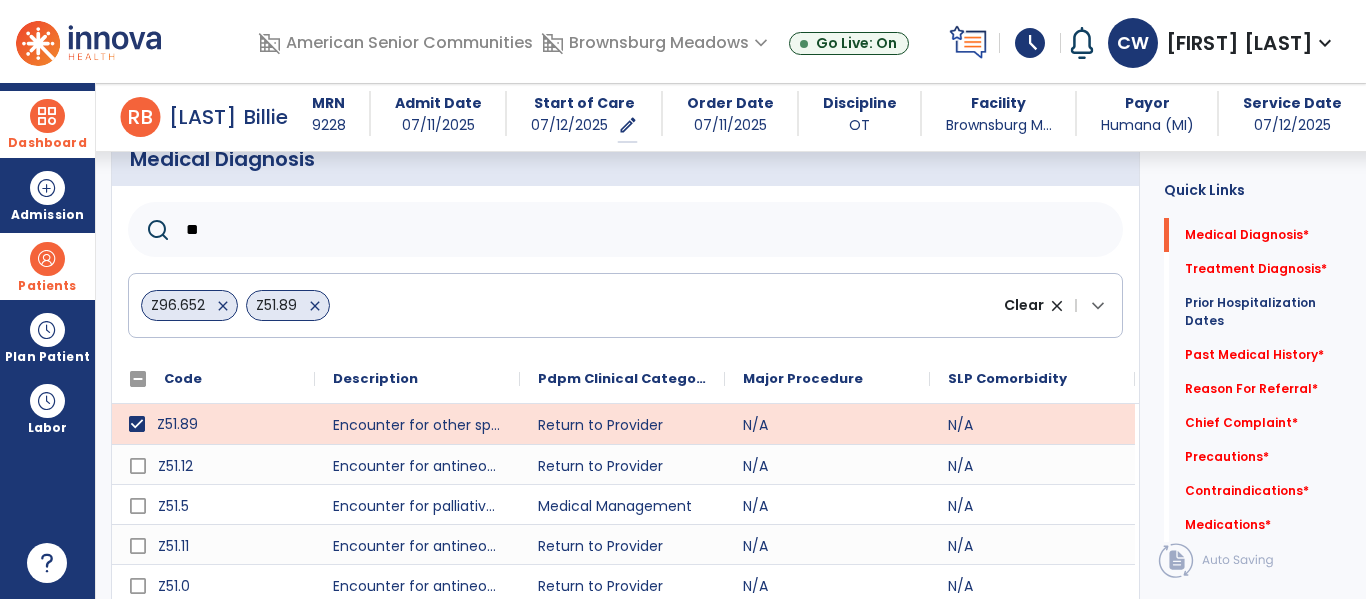 type on "*" 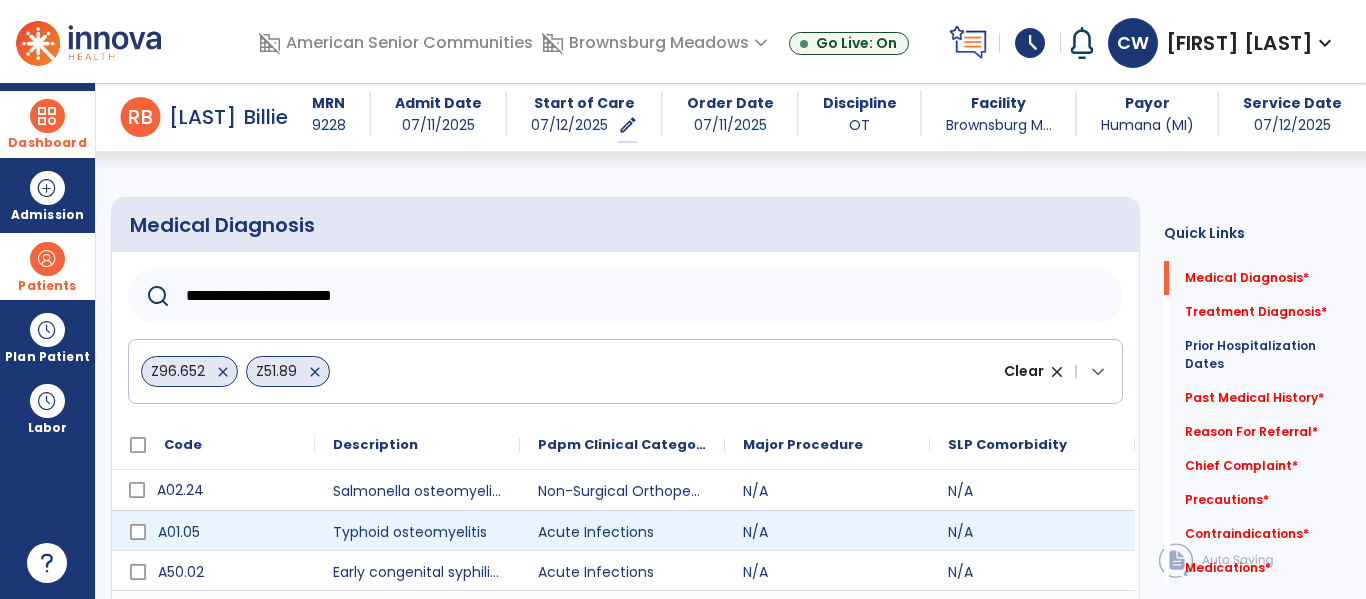scroll, scrollTop: 118, scrollLeft: 0, axis: vertical 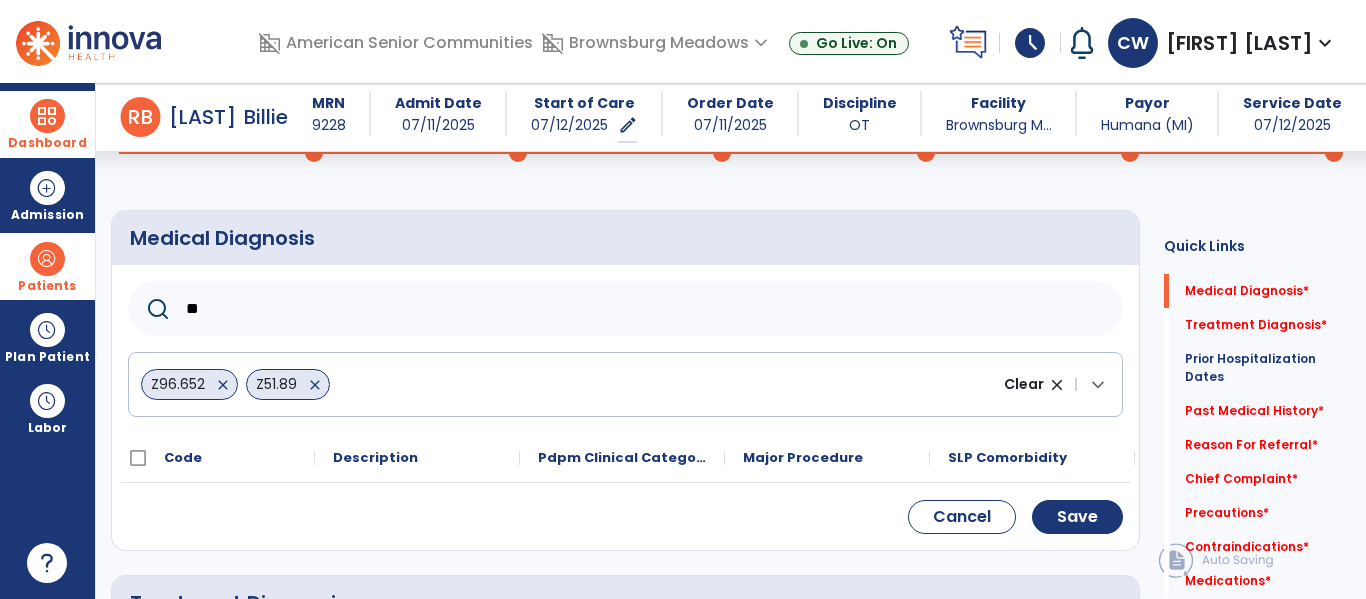 type on "*" 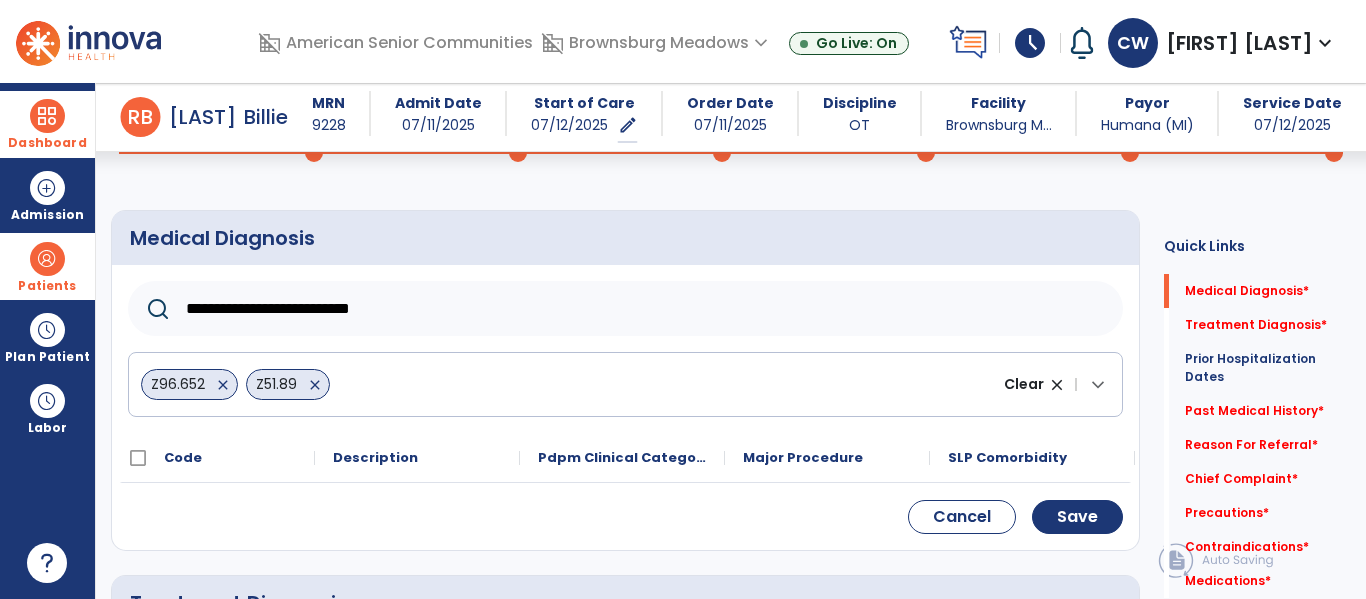 type on "**********" 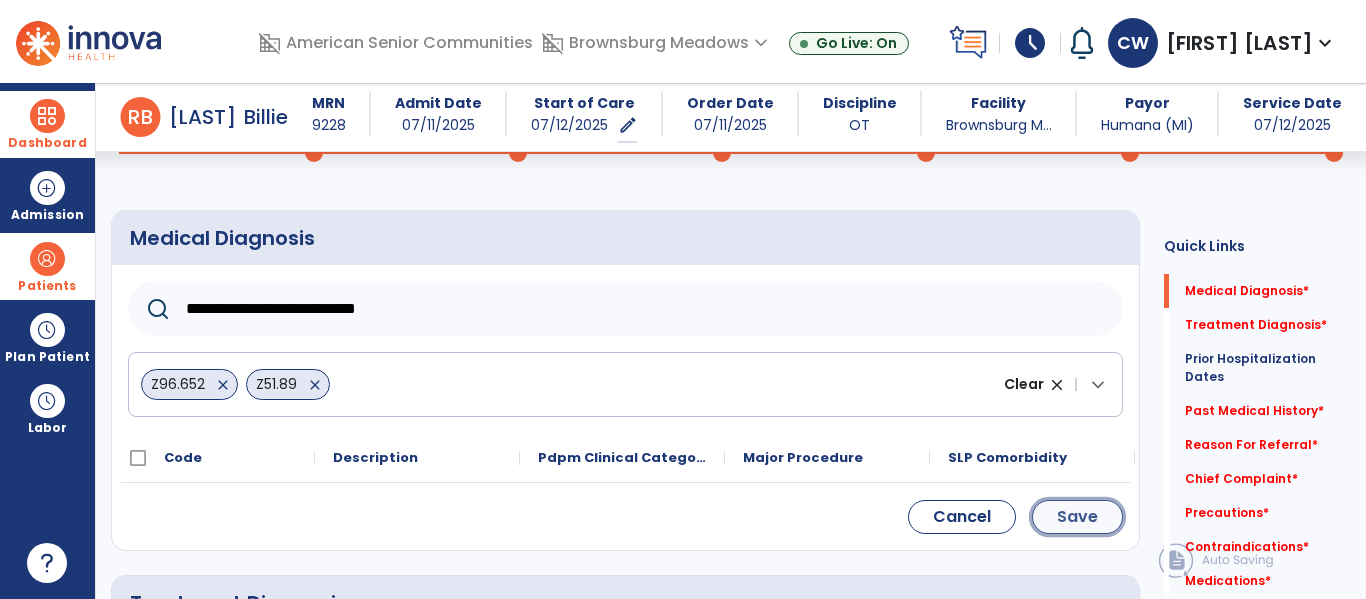 click on "Save" 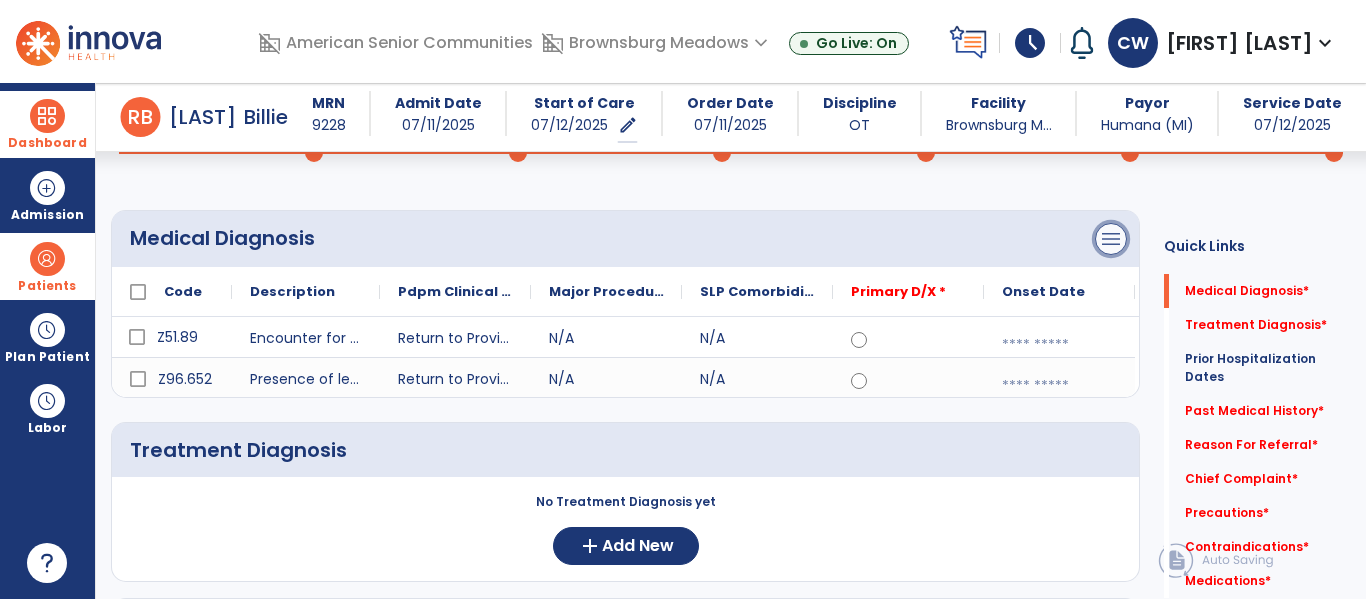 click on "menu" at bounding box center (1111, 239) 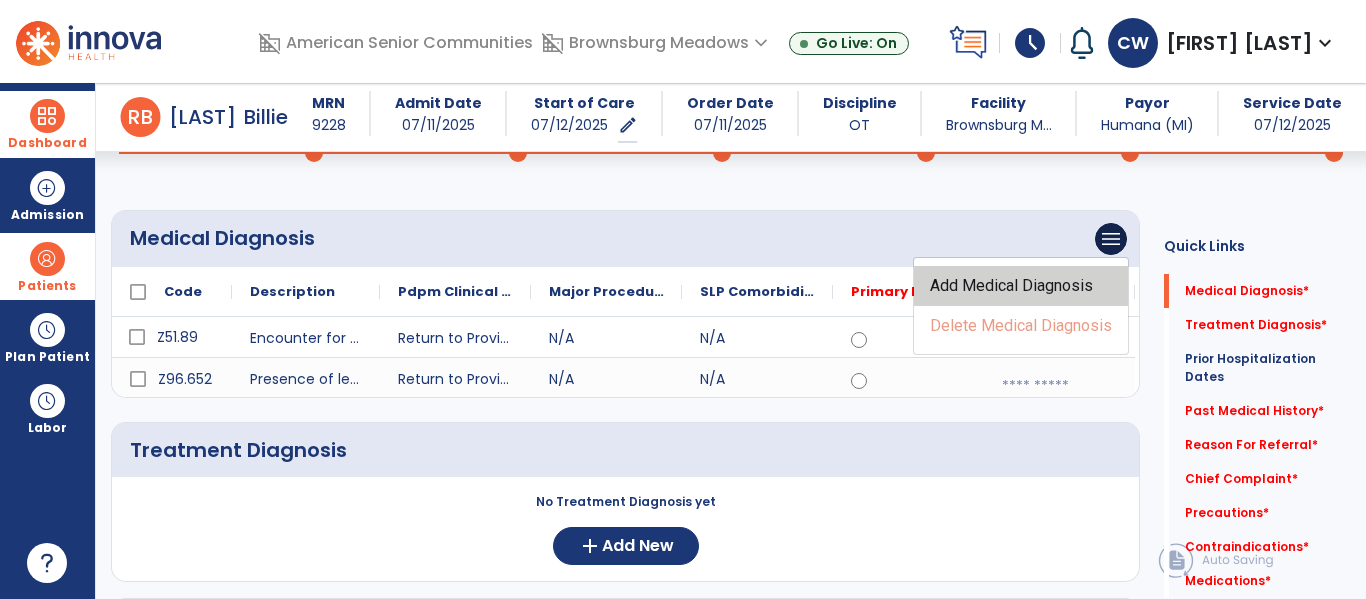click on "Add Medical Diagnosis" 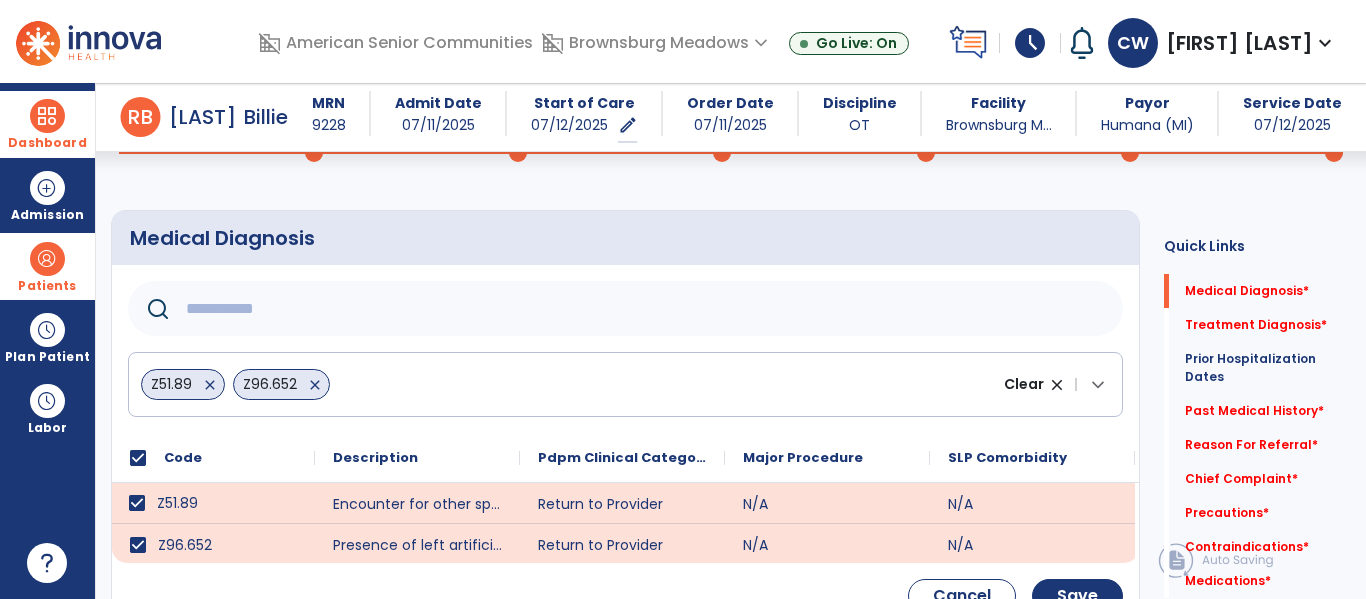 click 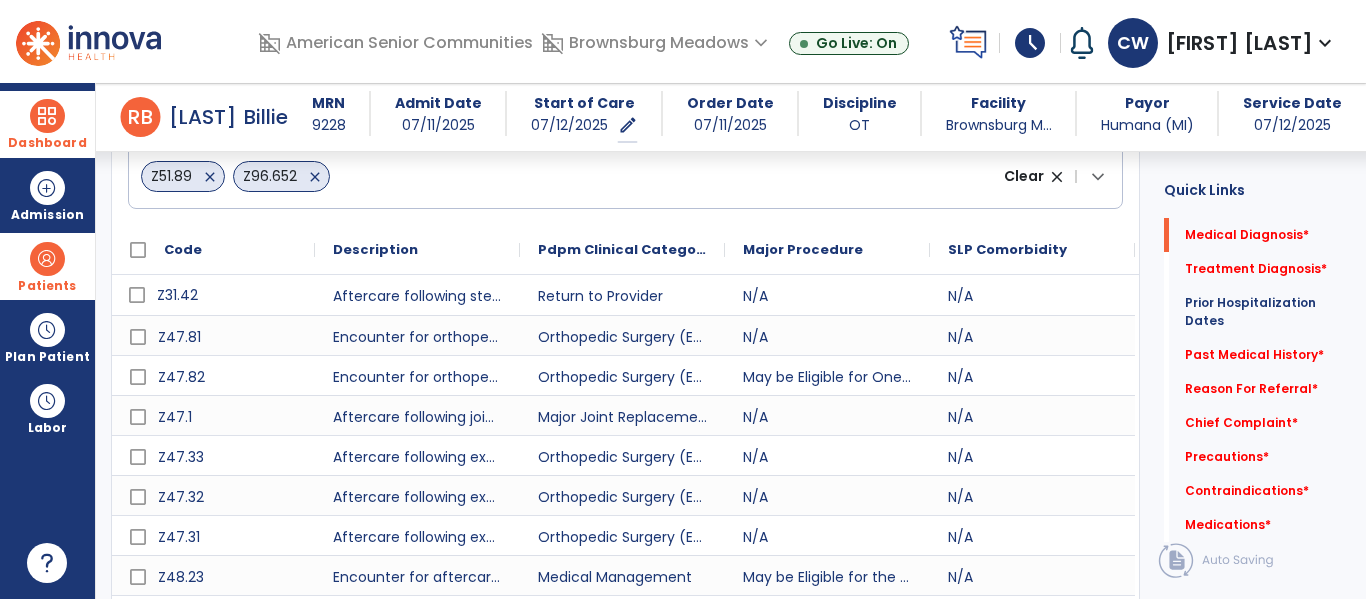scroll, scrollTop: 448, scrollLeft: 0, axis: vertical 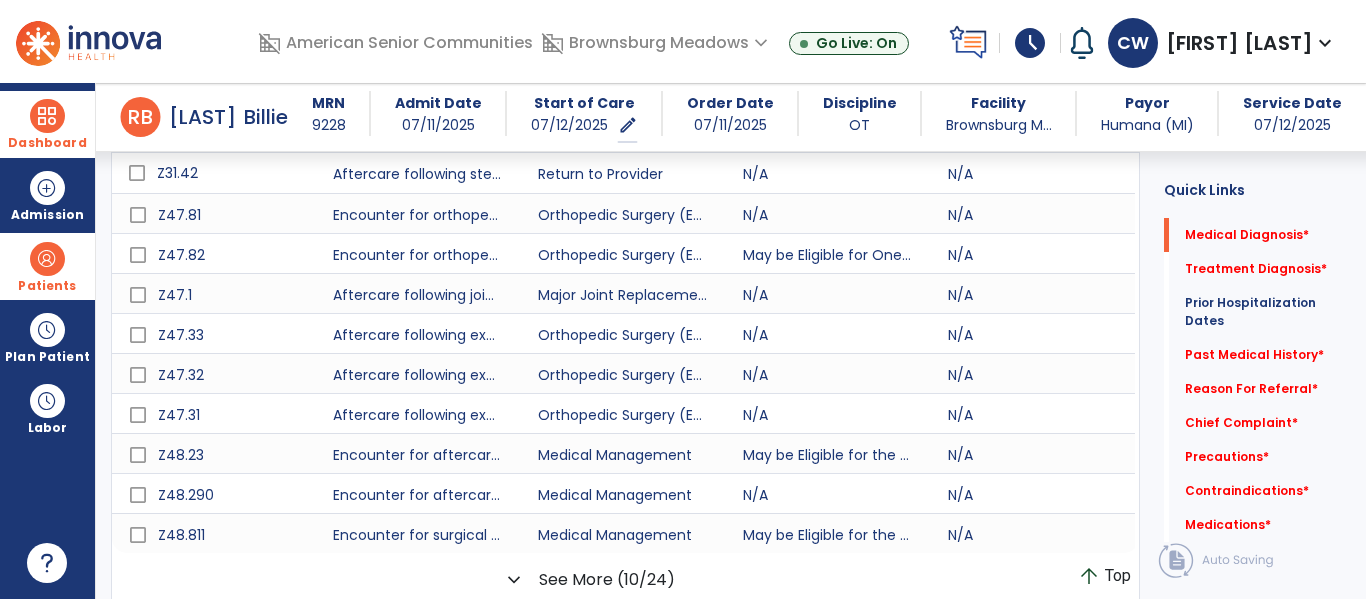 type on "**********" 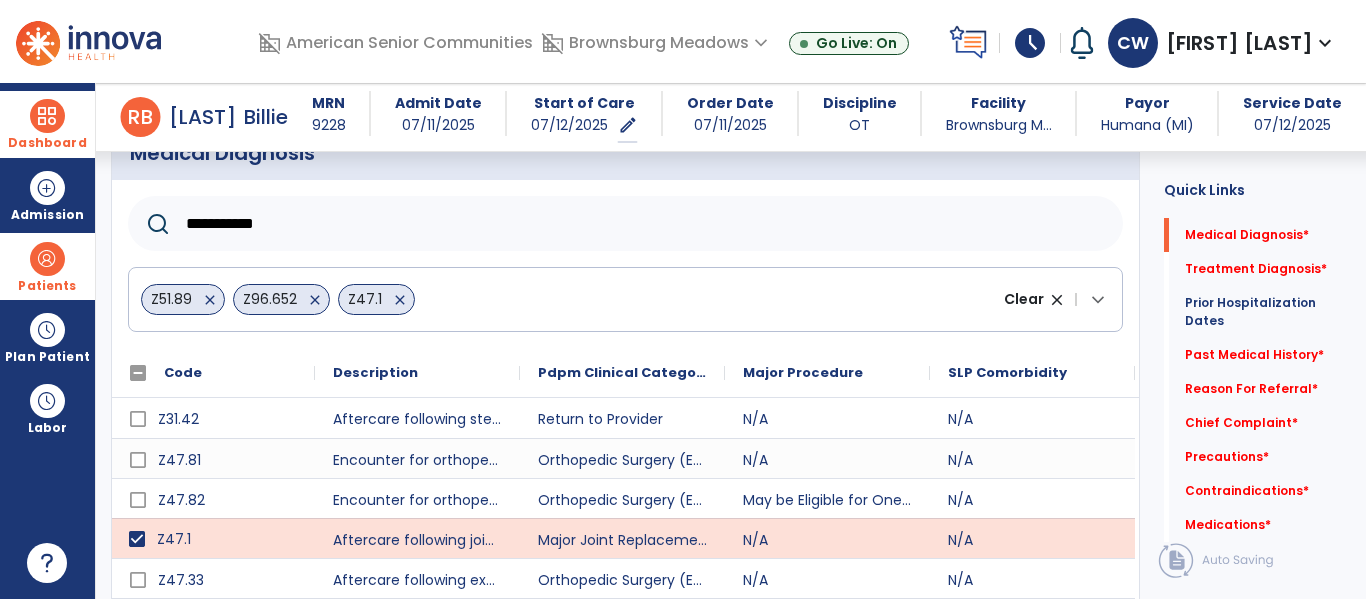 scroll, scrollTop: 201, scrollLeft: 0, axis: vertical 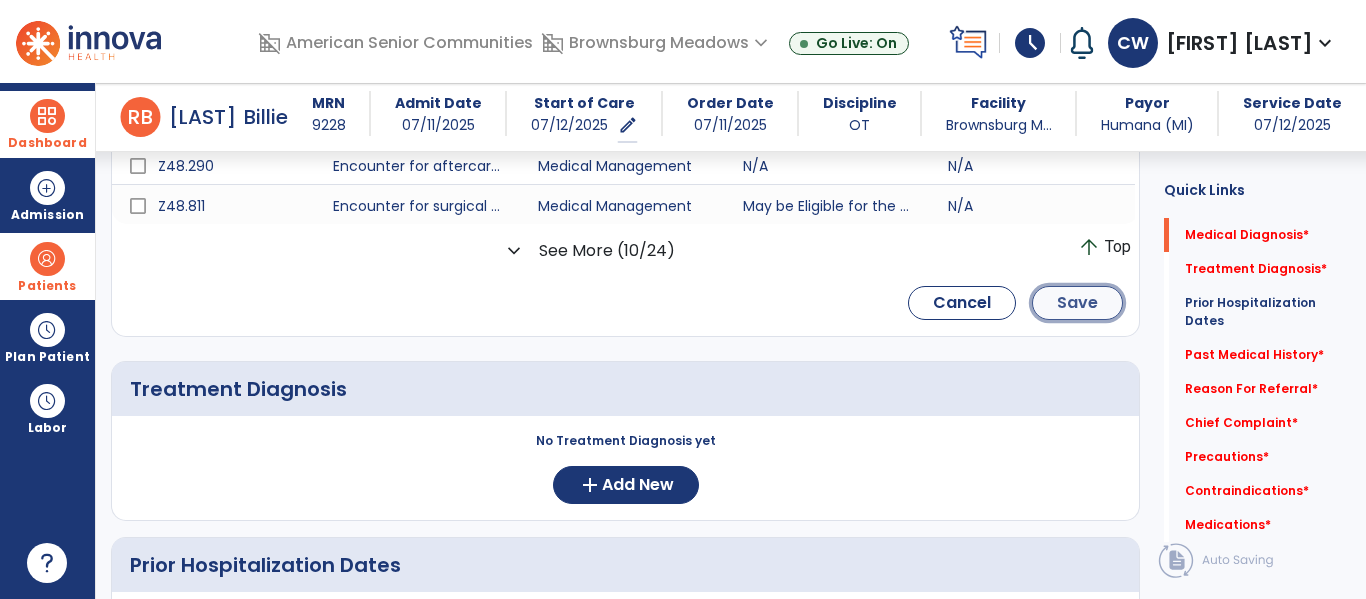 click on "Save" 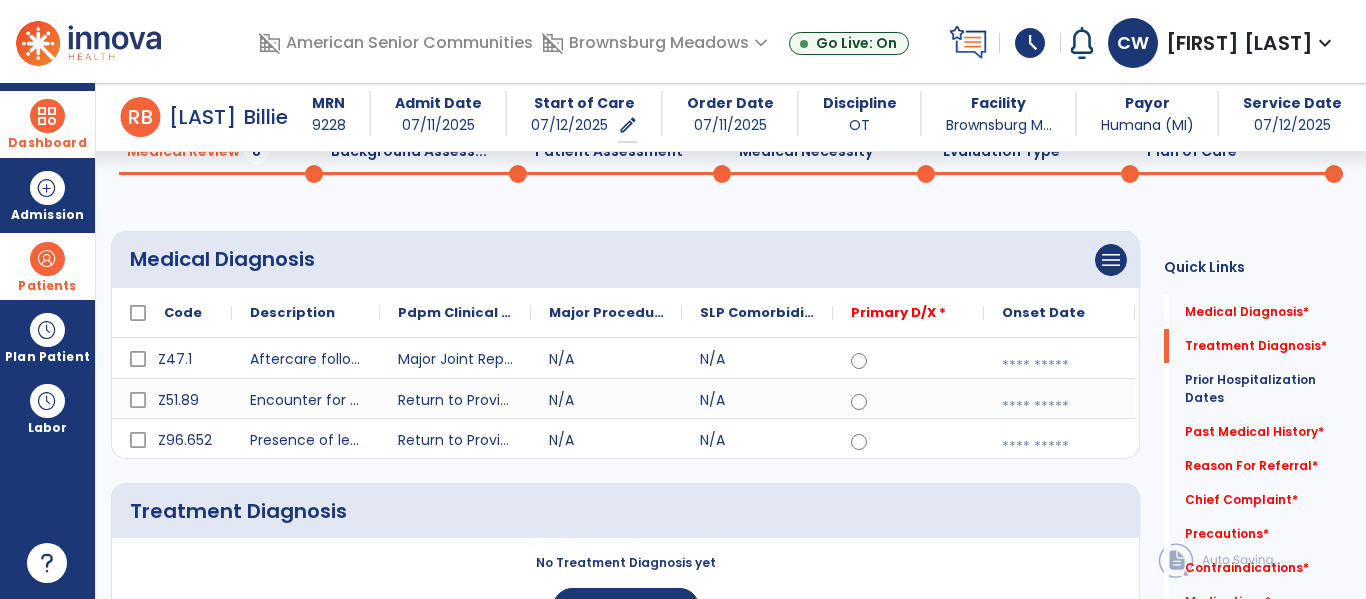 scroll, scrollTop: 89, scrollLeft: 0, axis: vertical 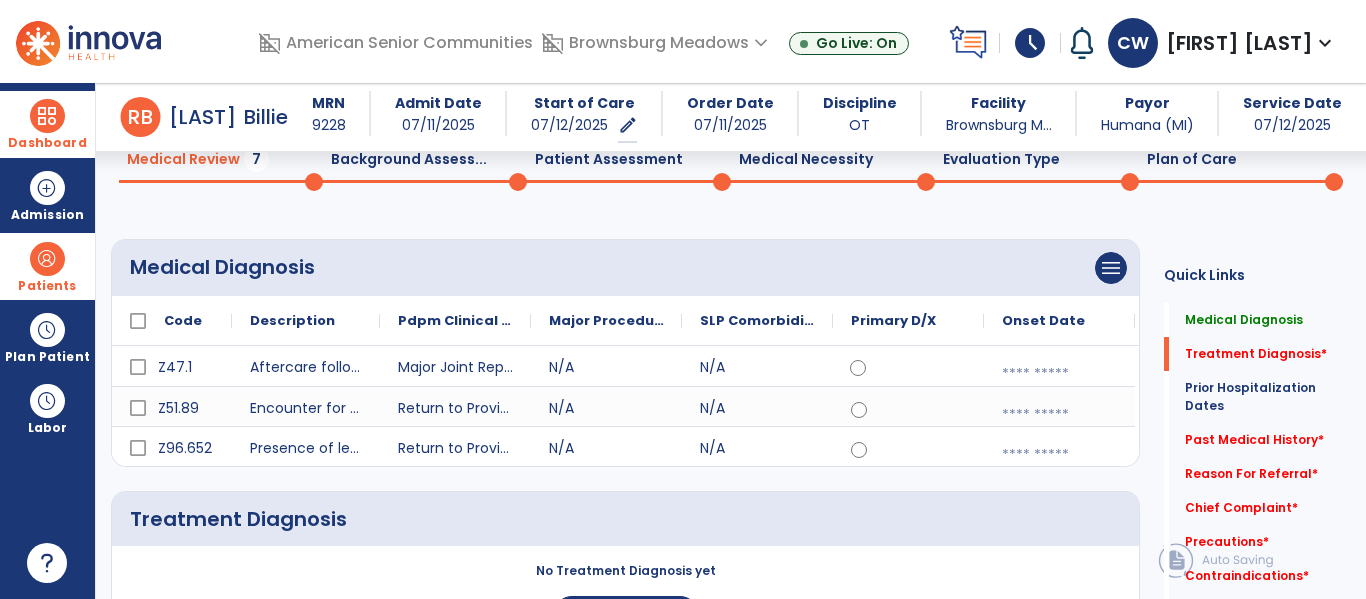 click at bounding box center [1059, 374] 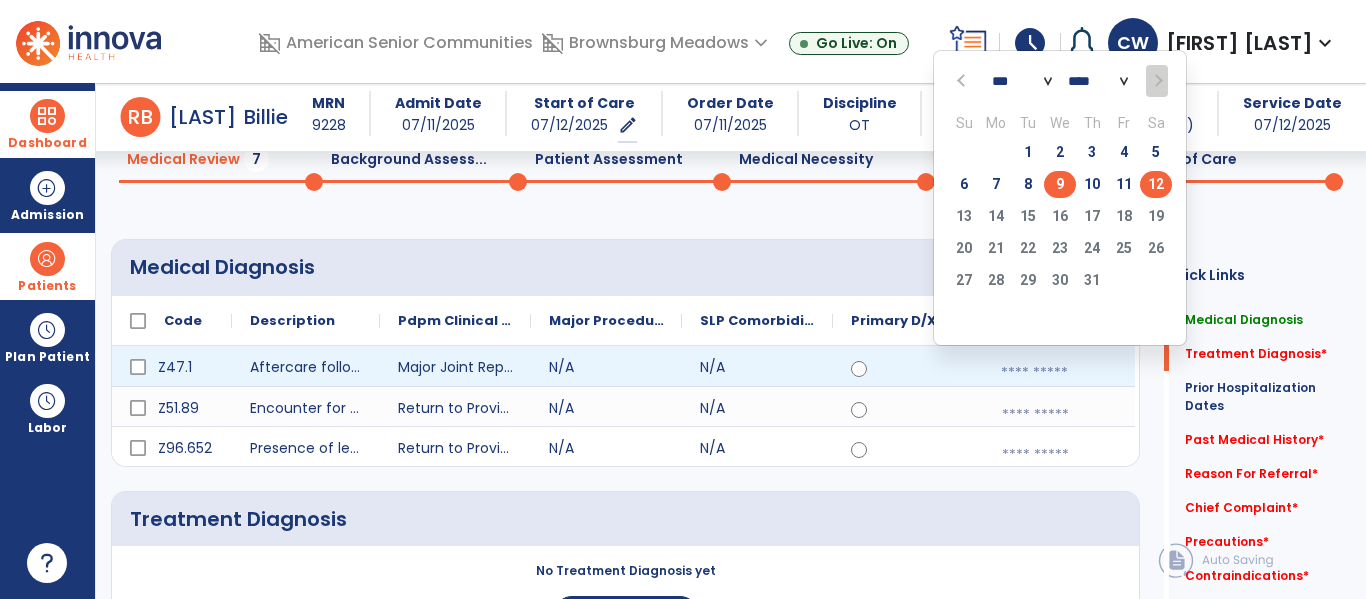 click on "9" 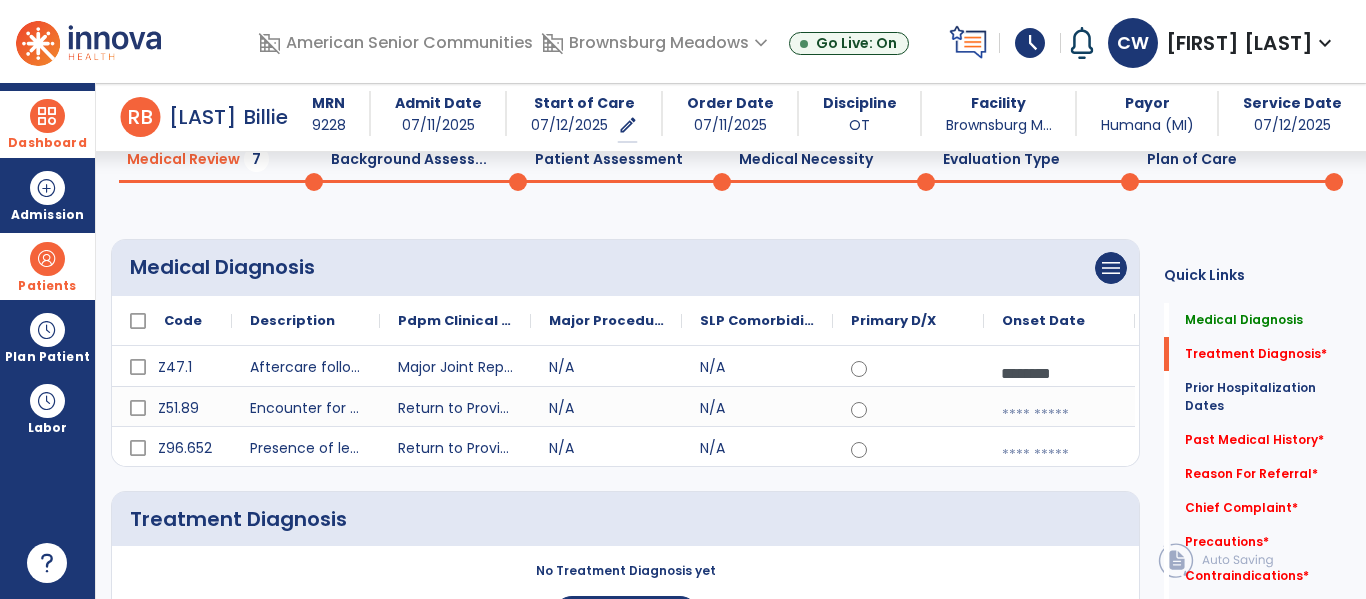click at bounding box center (1059, 415) 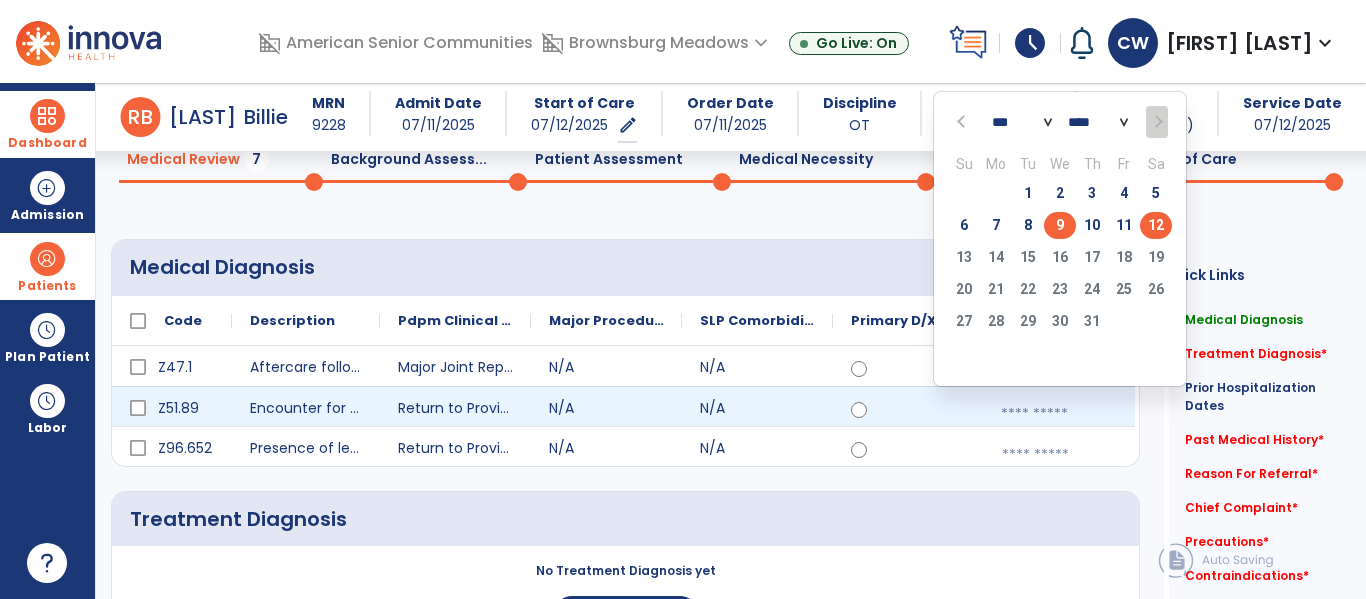 click on "9" 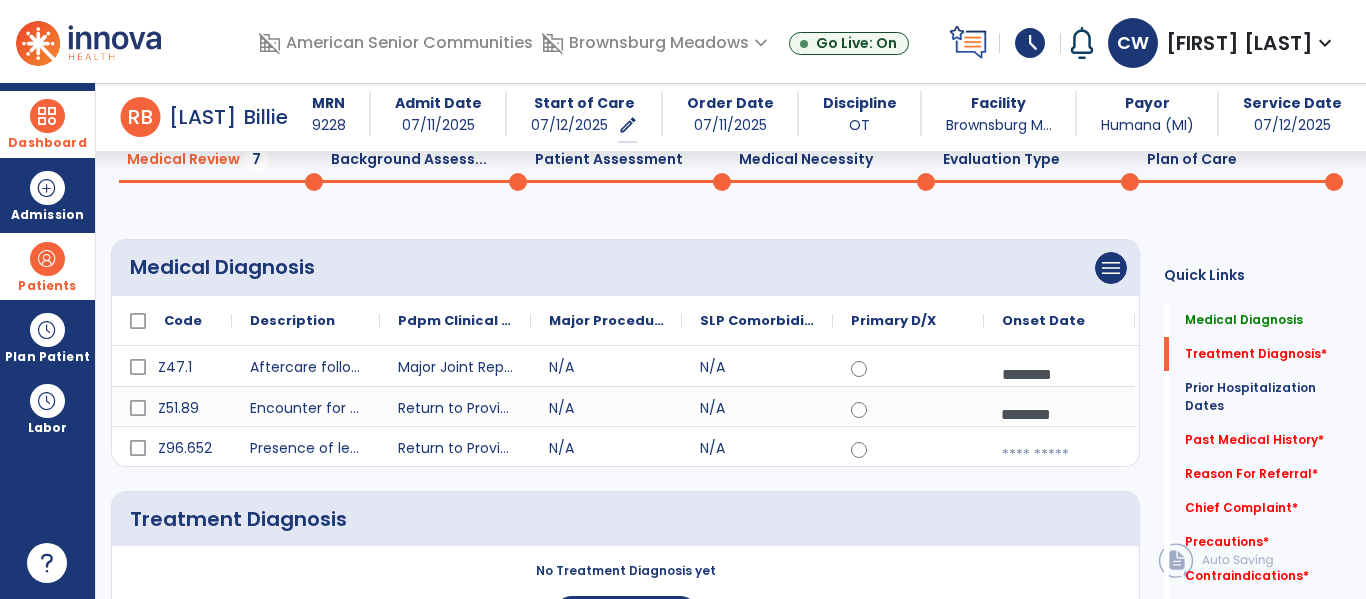 click at bounding box center (1059, 455) 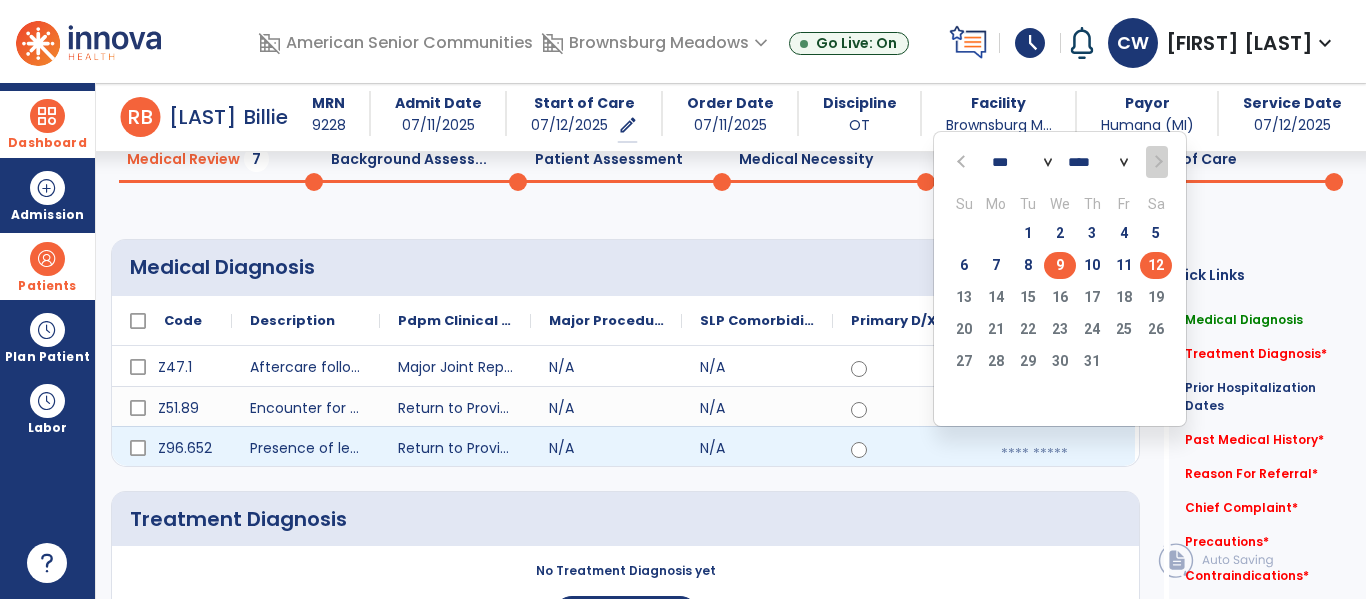 click on "9" 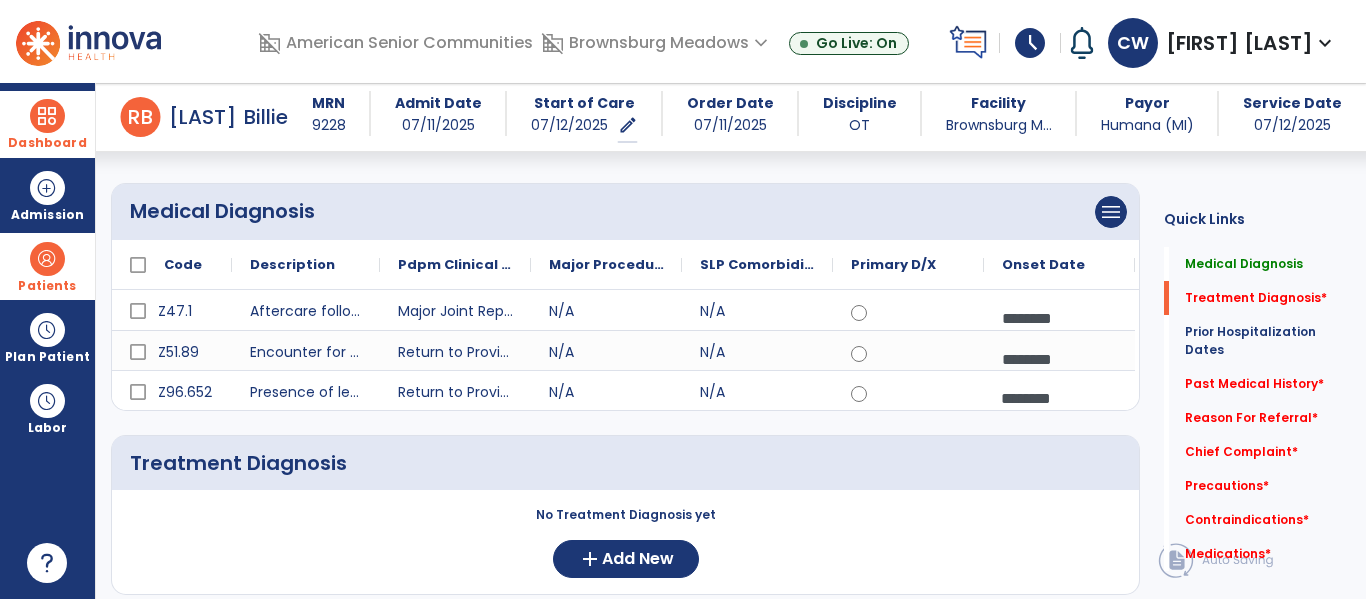 scroll, scrollTop: 346, scrollLeft: 0, axis: vertical 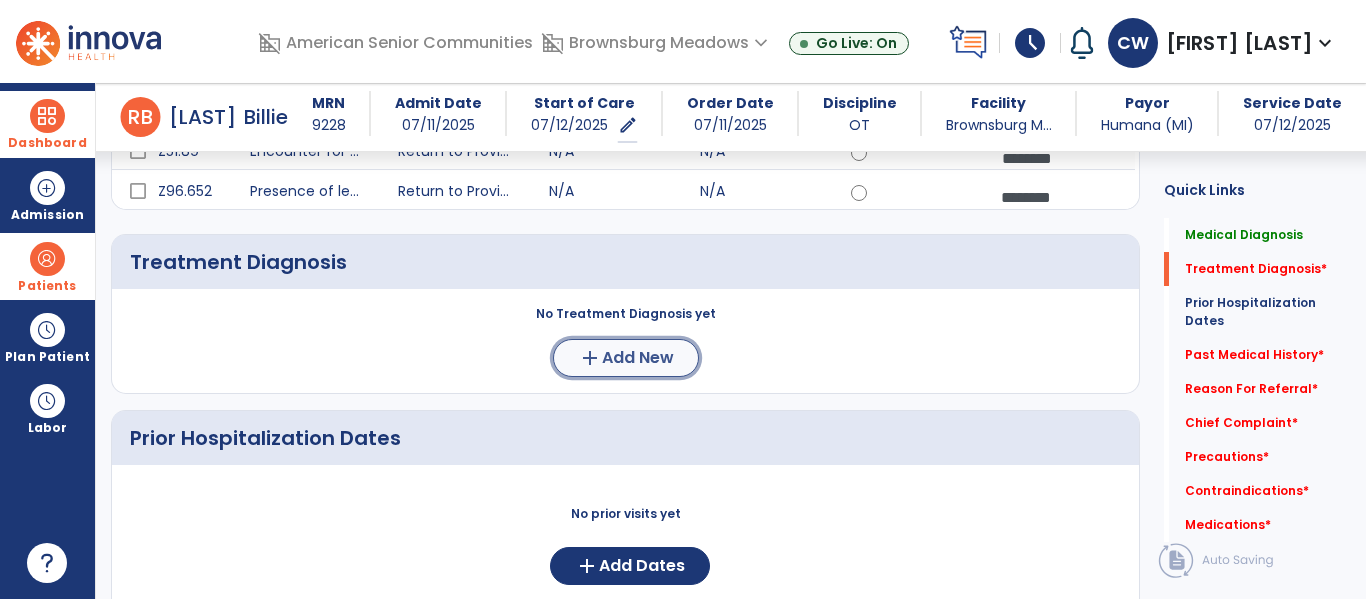 click on "add  Add New" 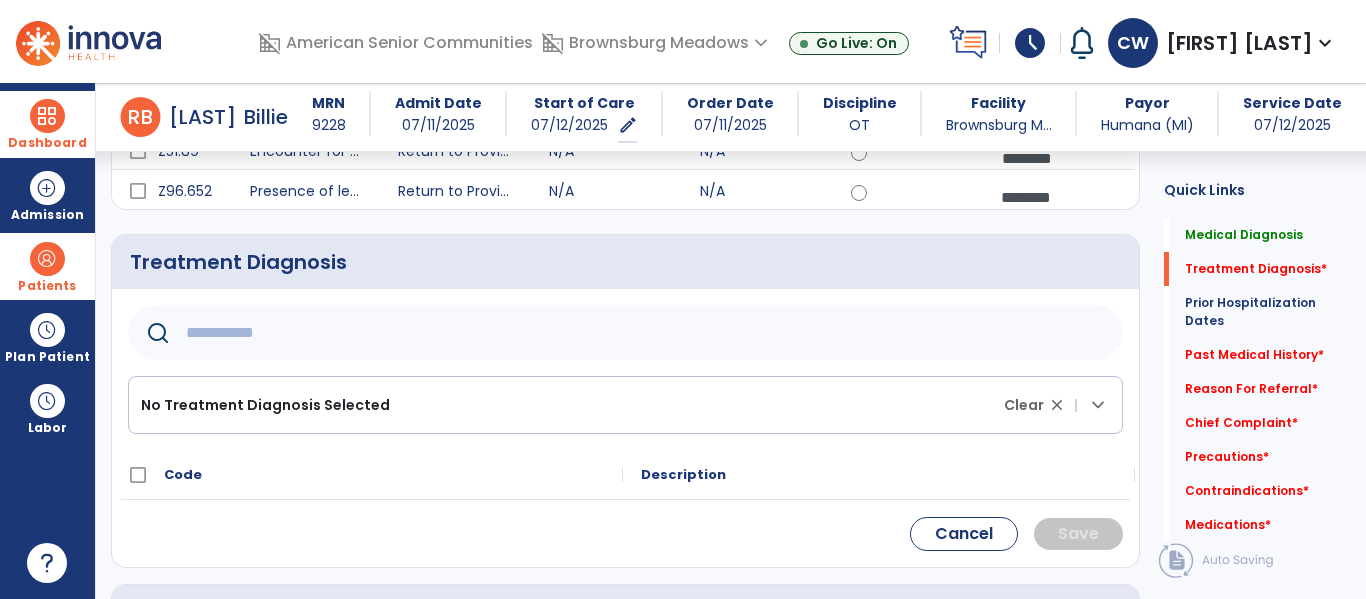 click 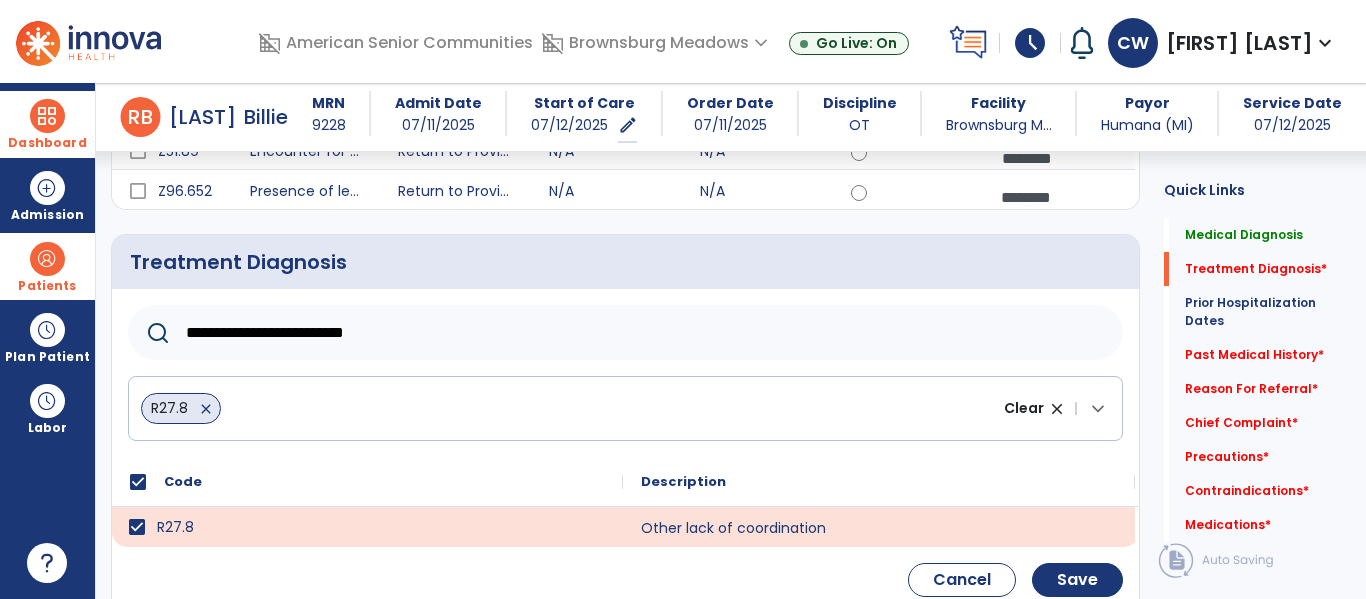 click on "**********" 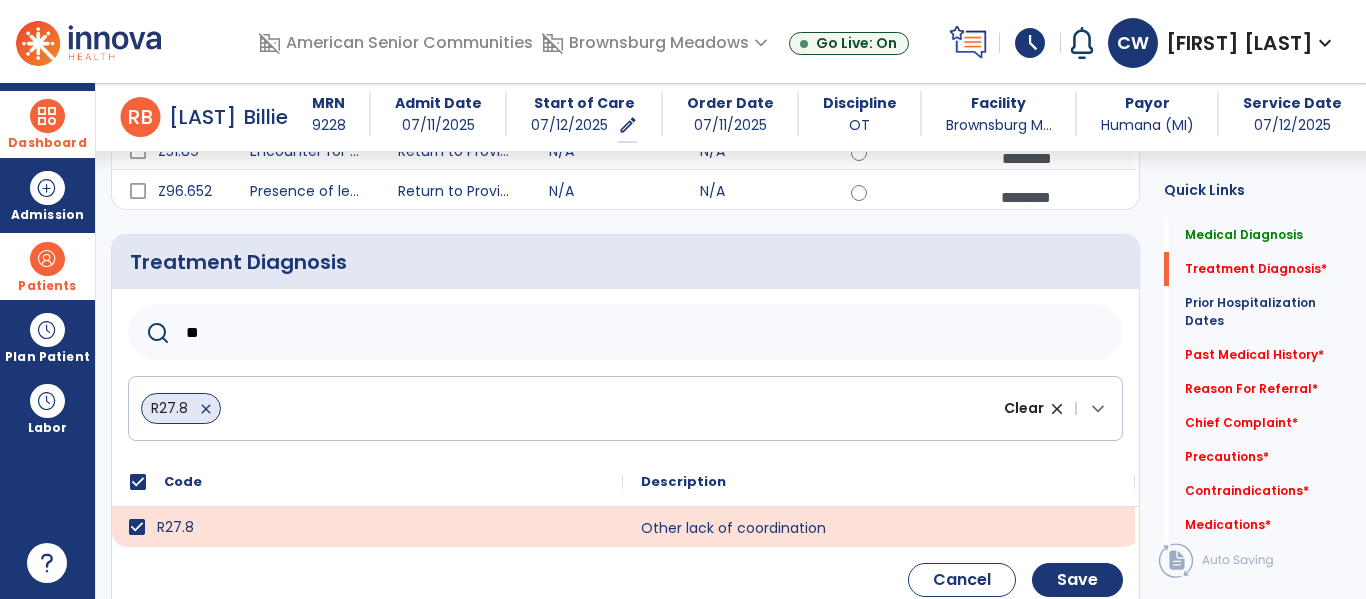 type on "*" 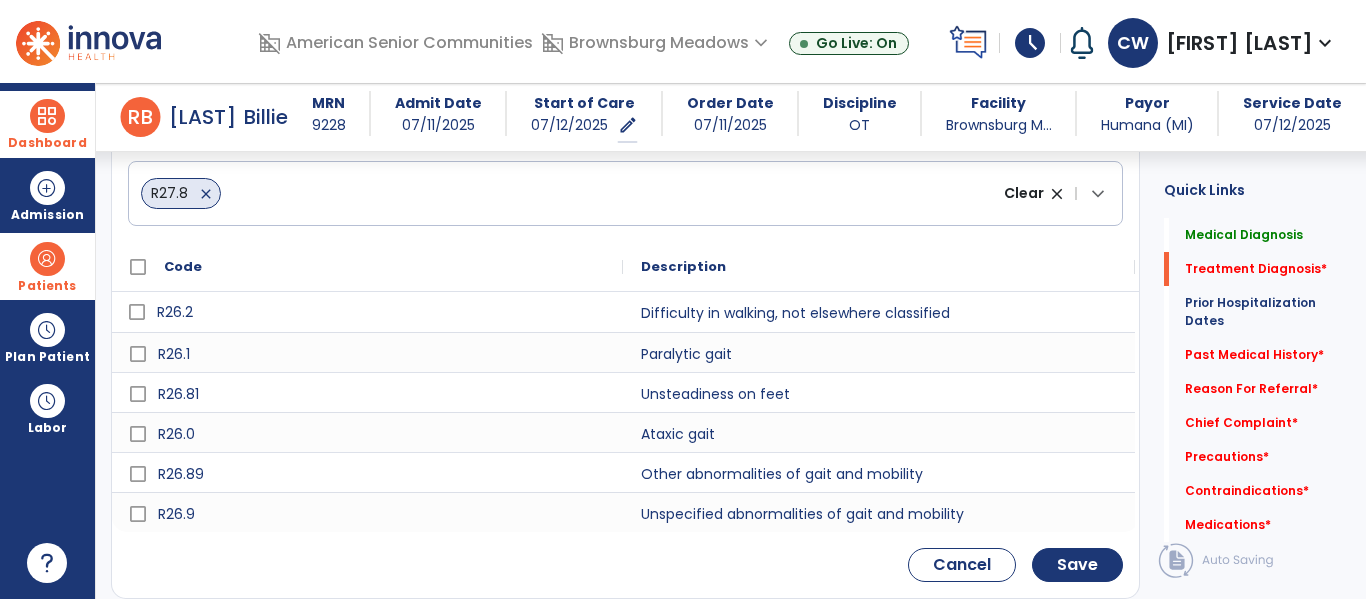 scroll, scrollTop: 599, scrollLeft: 0, axis: vertical 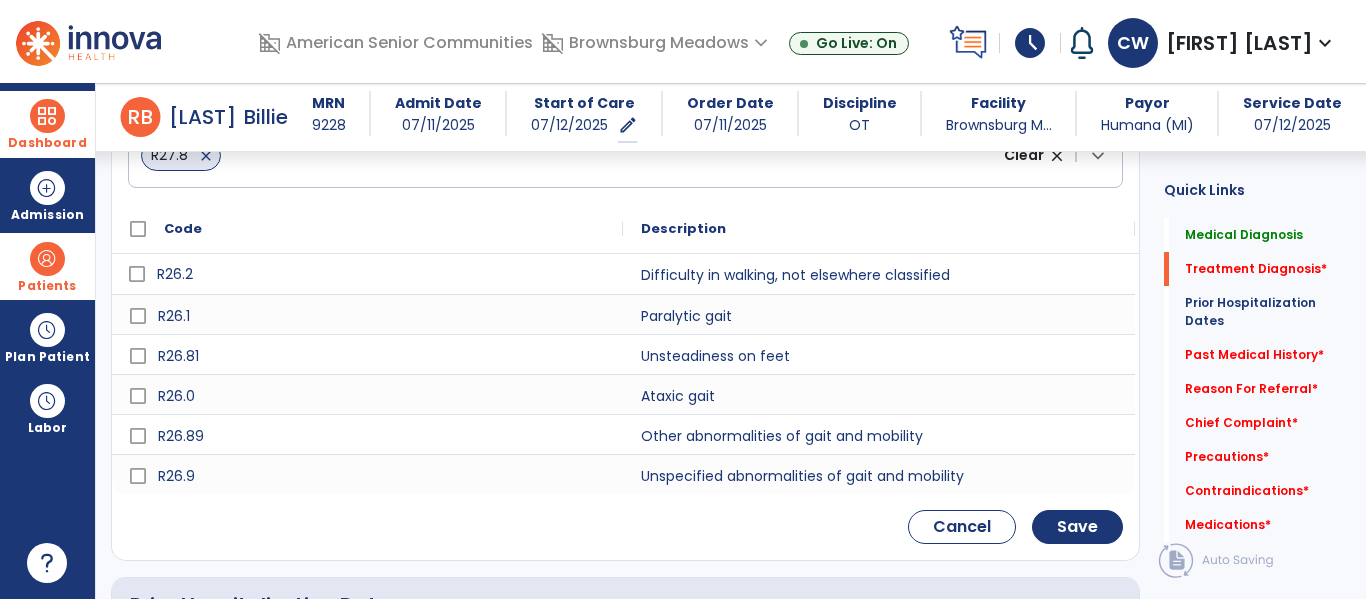 type on "***" 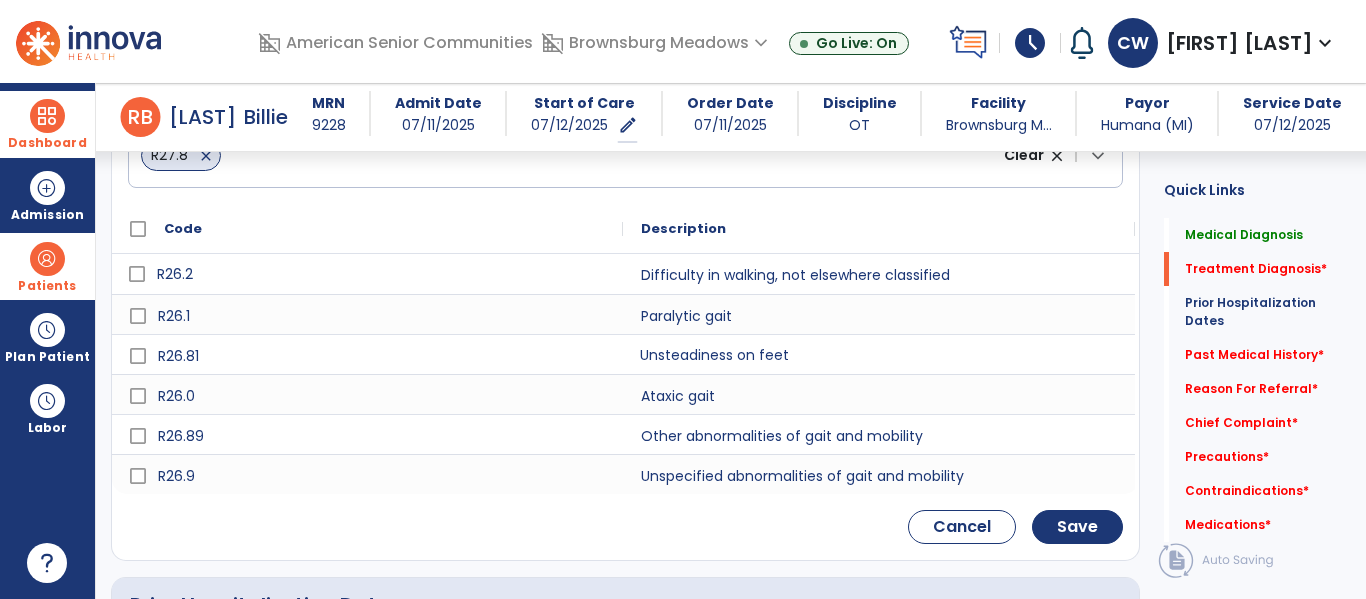 click on "Unsteadiness on feet" 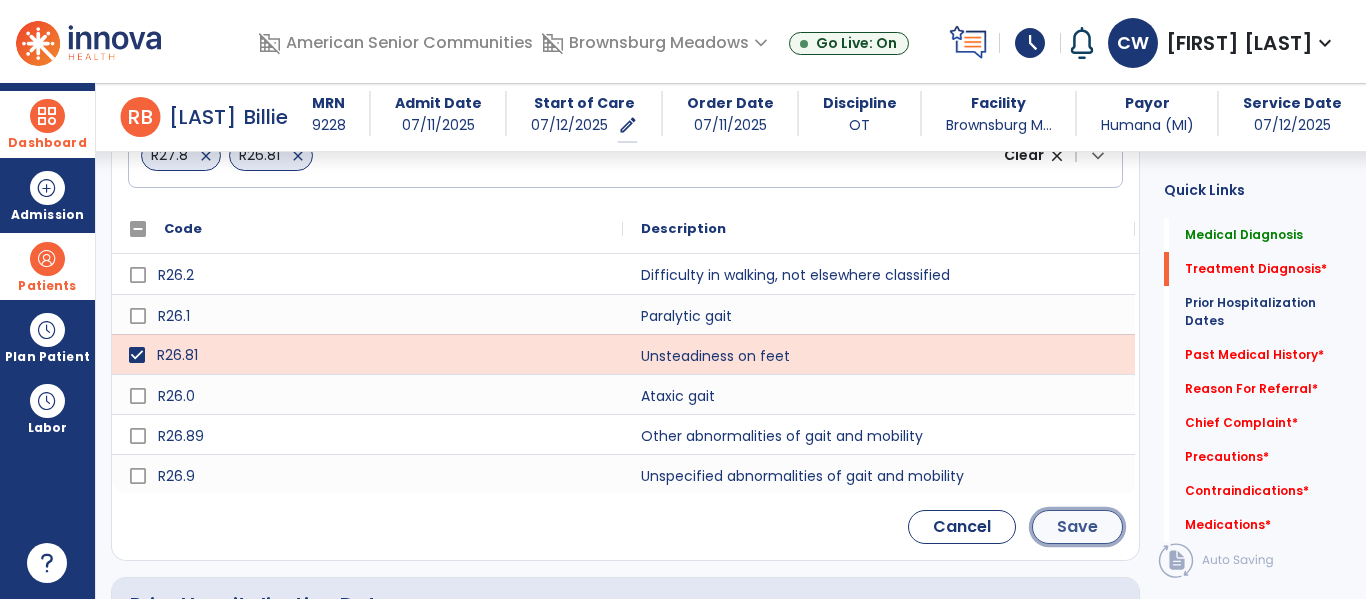 click on "Save" 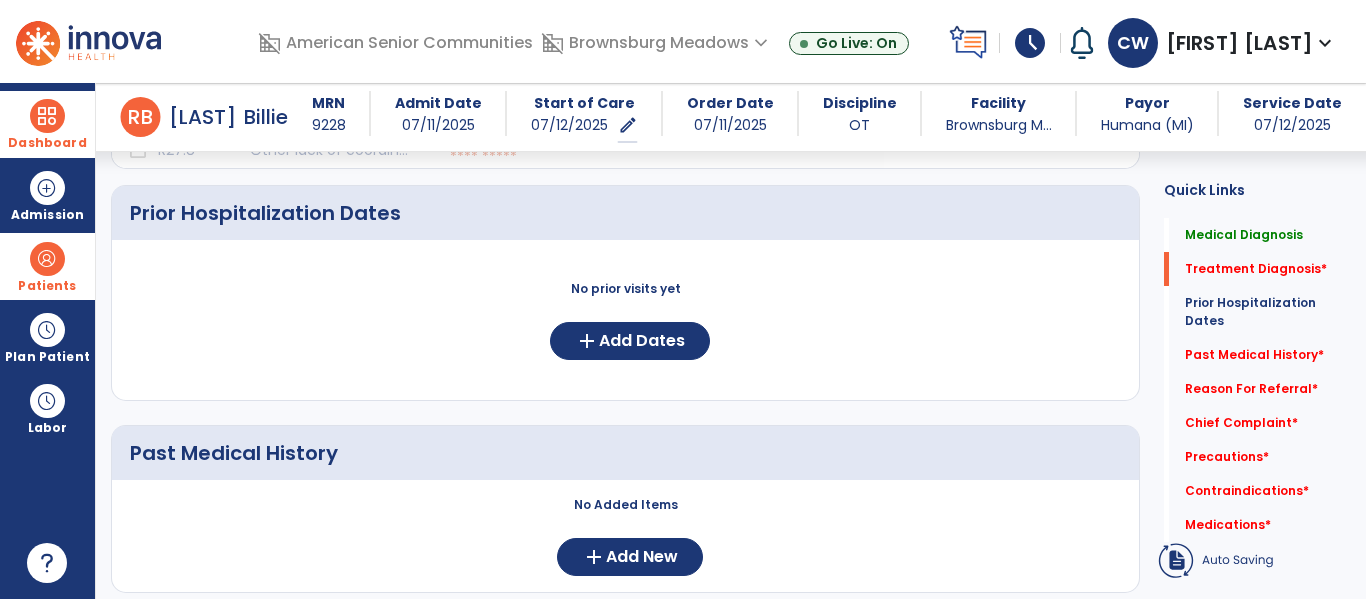 scroll, scrollTop: 433, scrollLeft: 0, axis: vertical 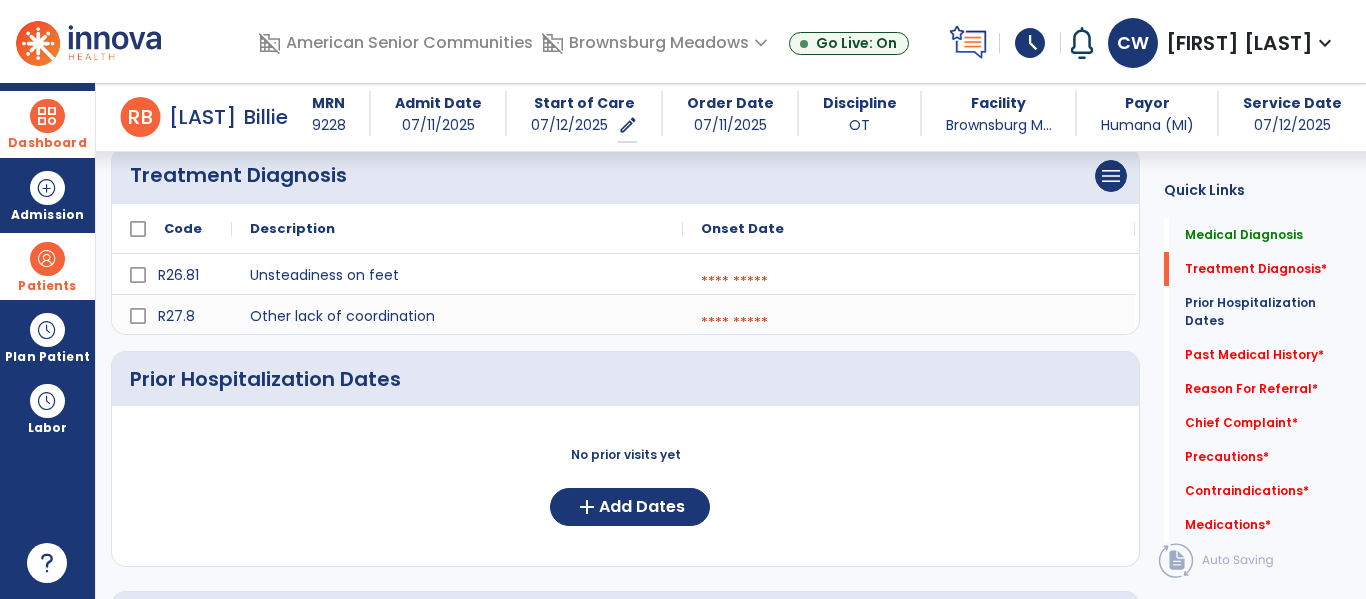 click at bounding box center [909, 282] 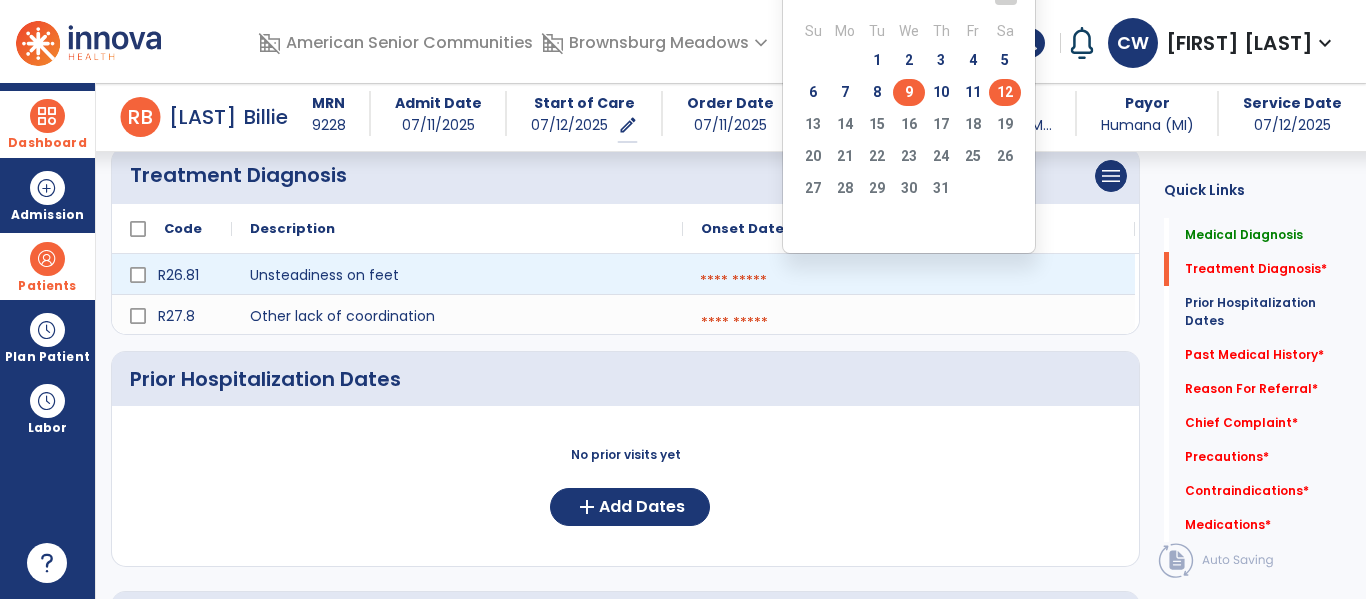 click on "9" 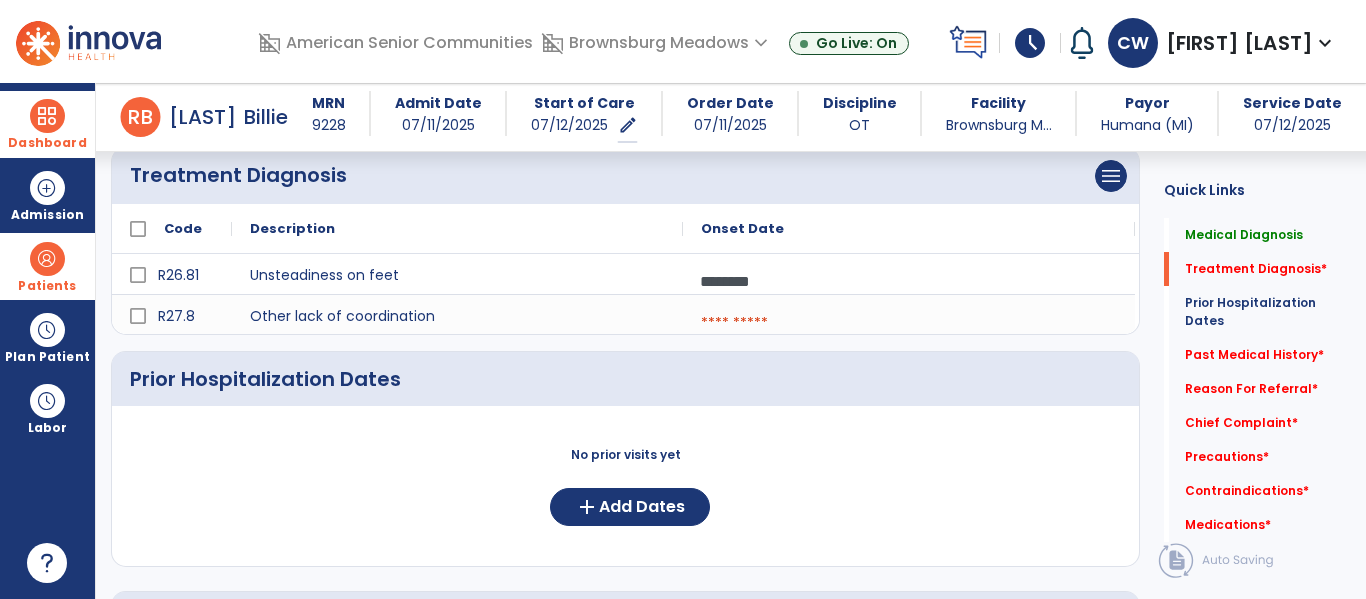 click at bounding box center [909, 323] 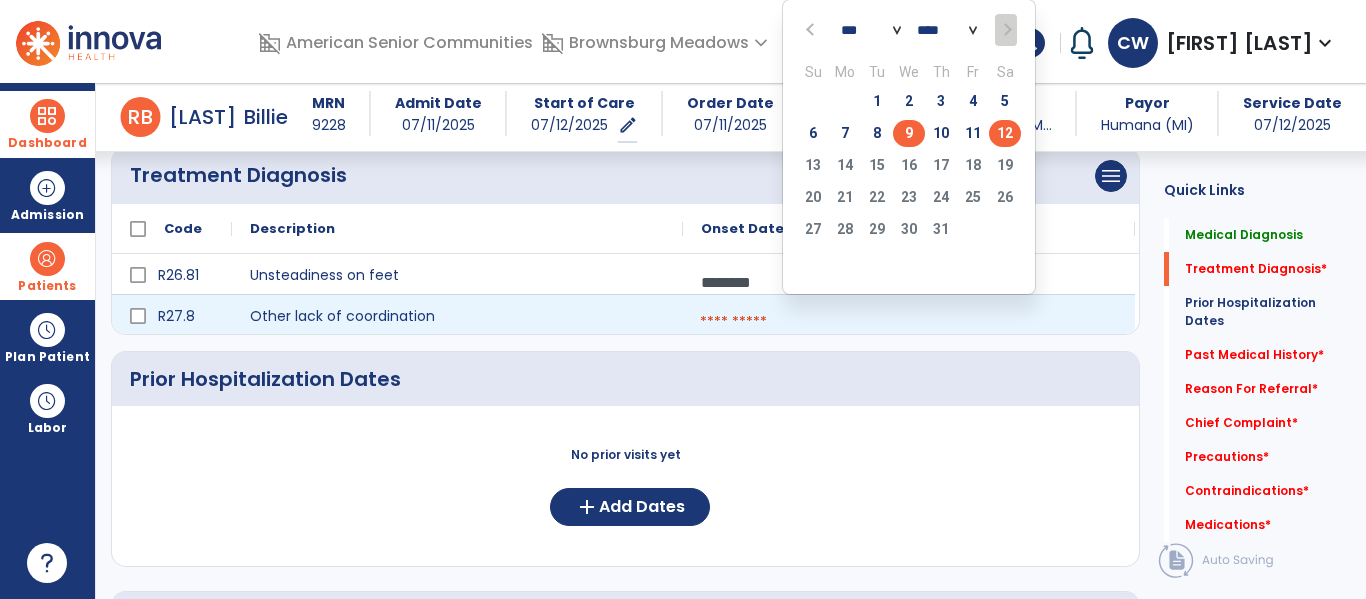 click on "9" 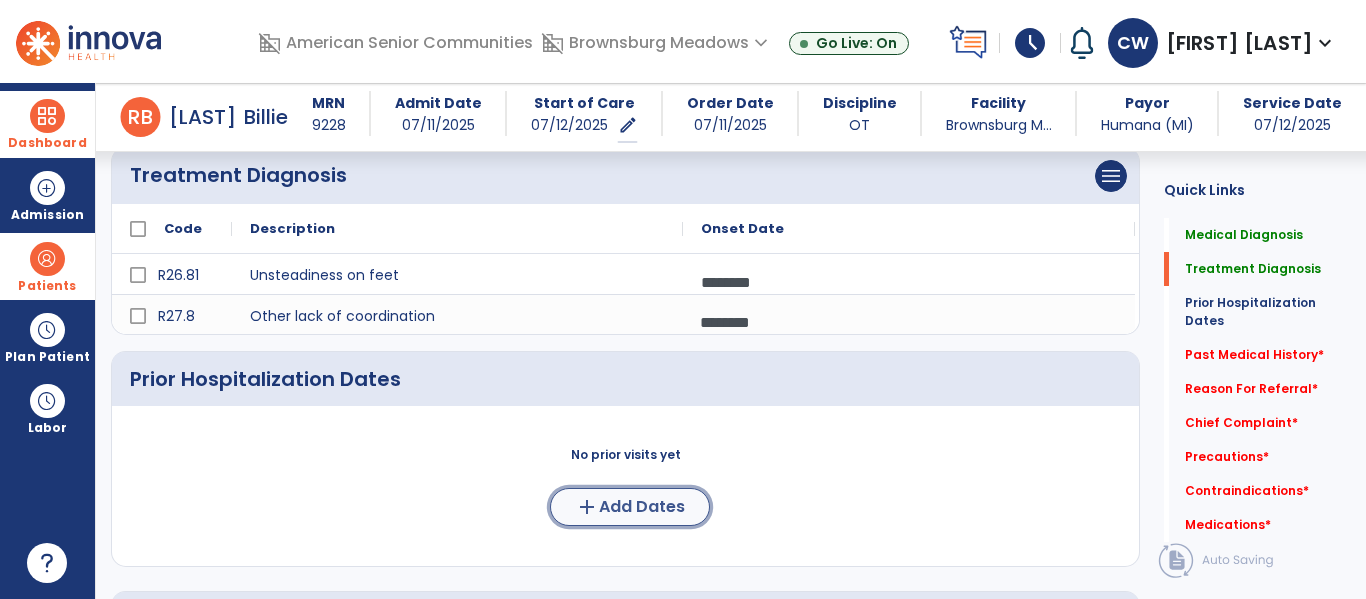 click on "Add Dates" 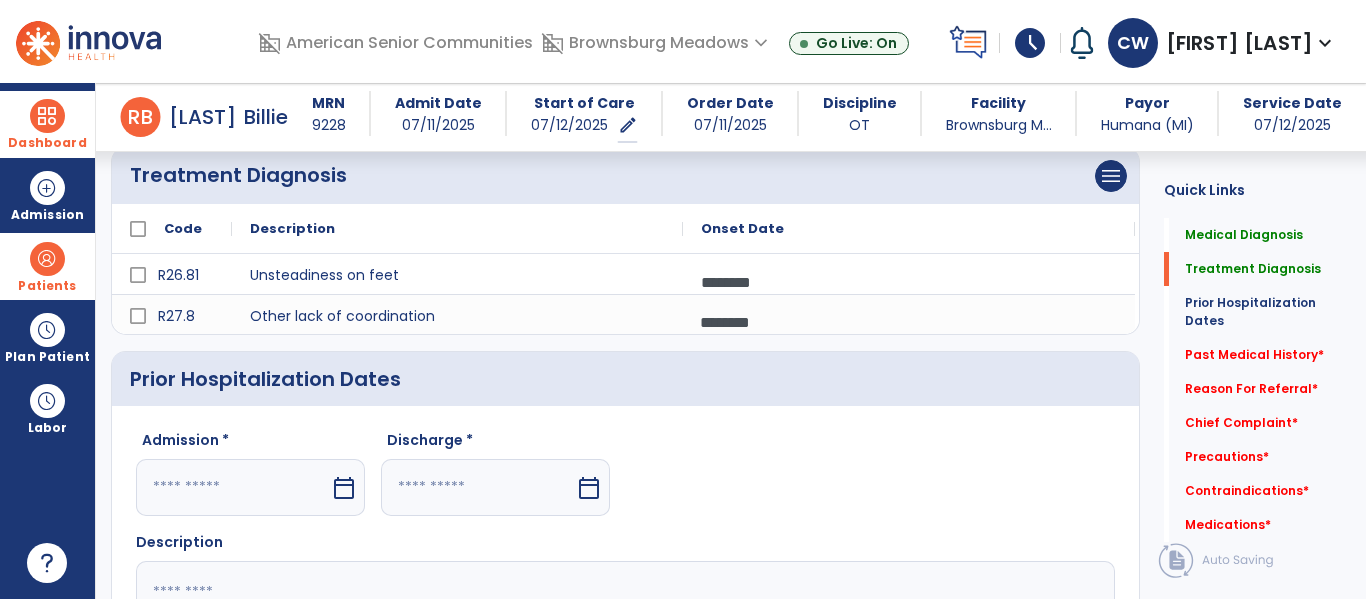 click on "calendar_today" at bounding box center (346, 487) 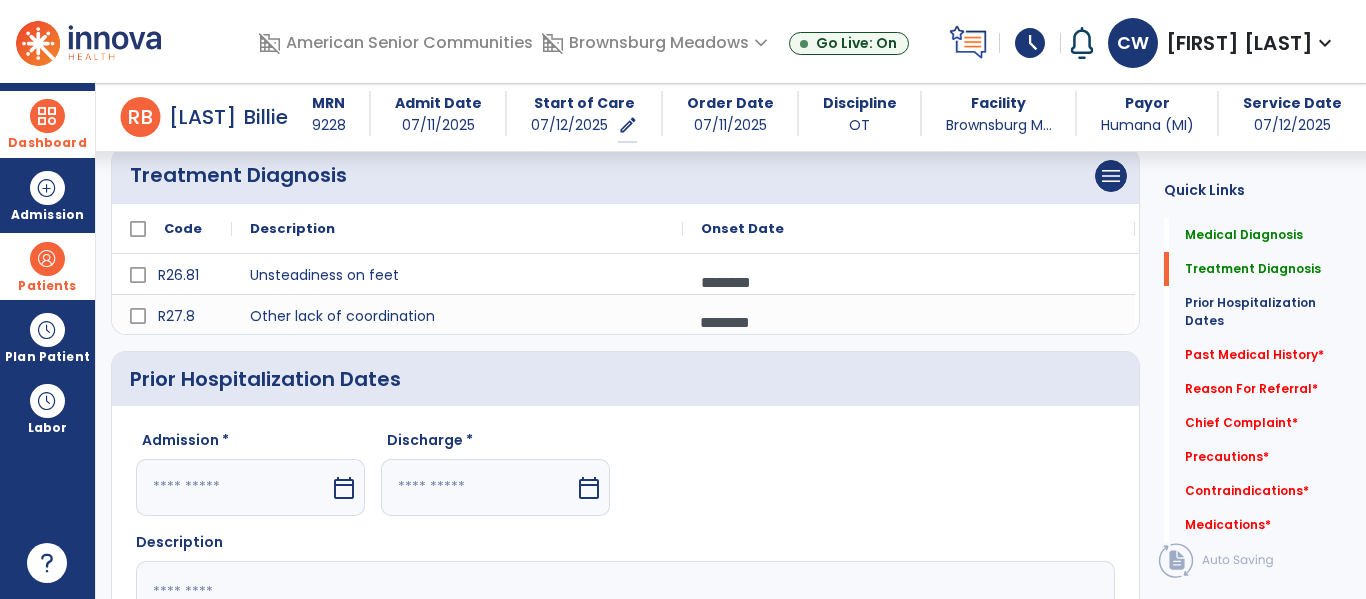 select on "*" 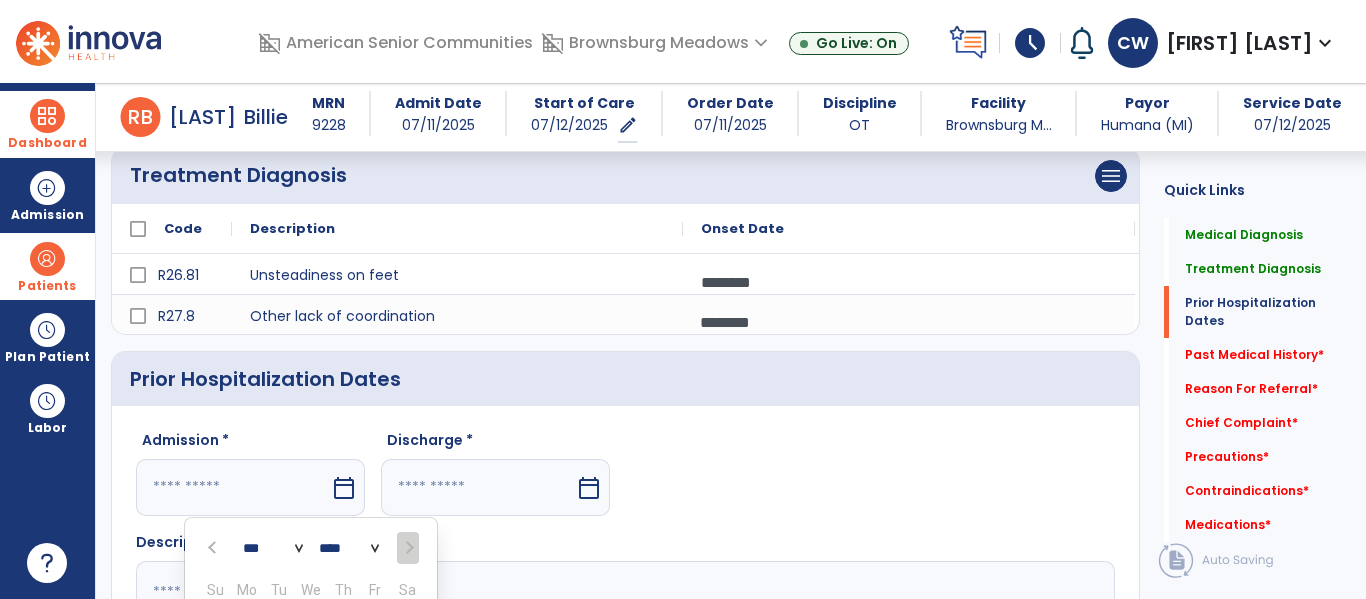 scroll, scrollTop: 747, scrollLeft: 0, axis: vertical 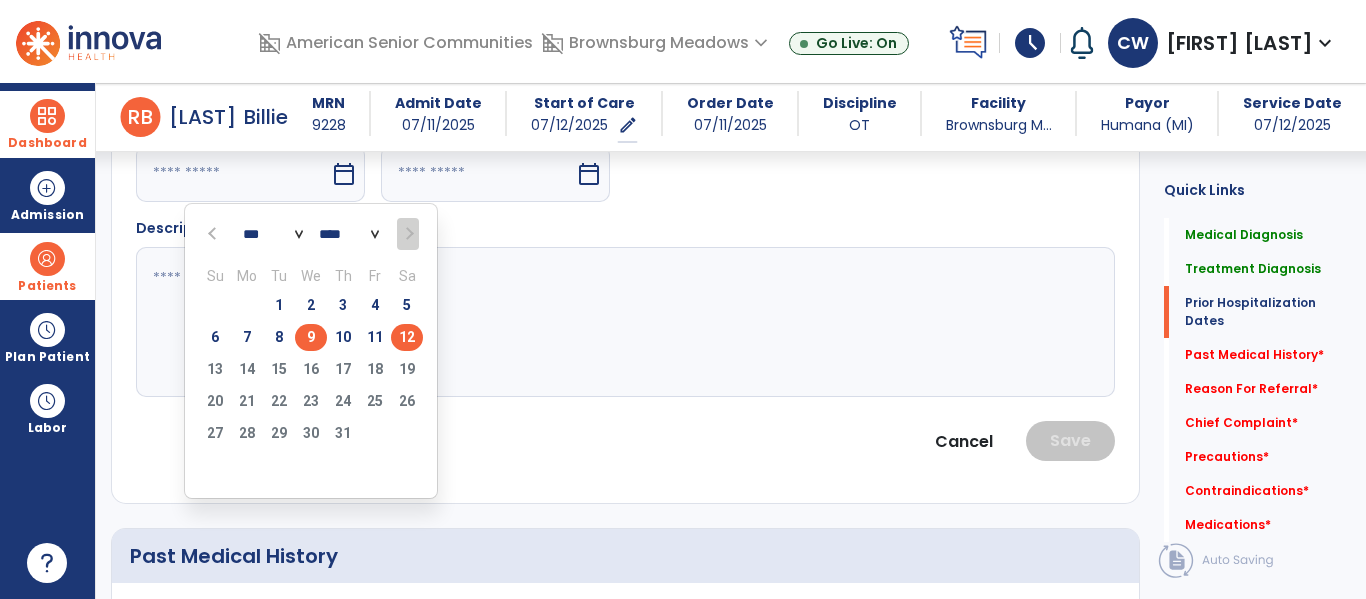 click on "9" at bounding box center (311, 337) 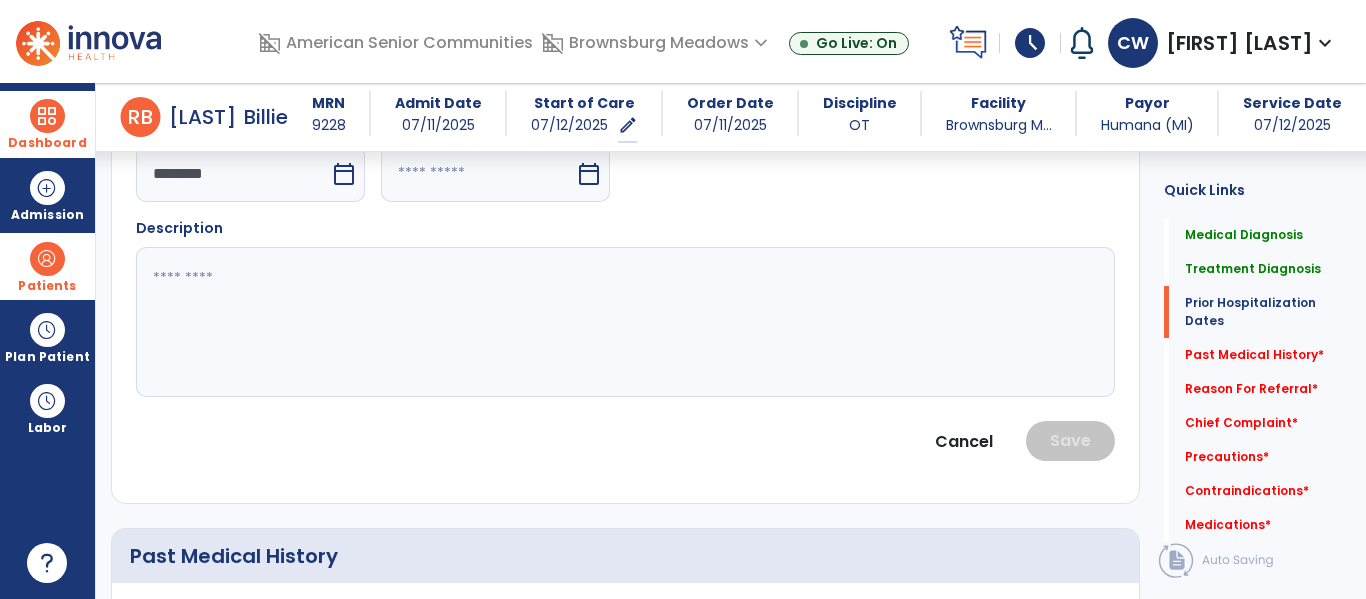 click on "calendar_today" at bounding box center [589, 174] 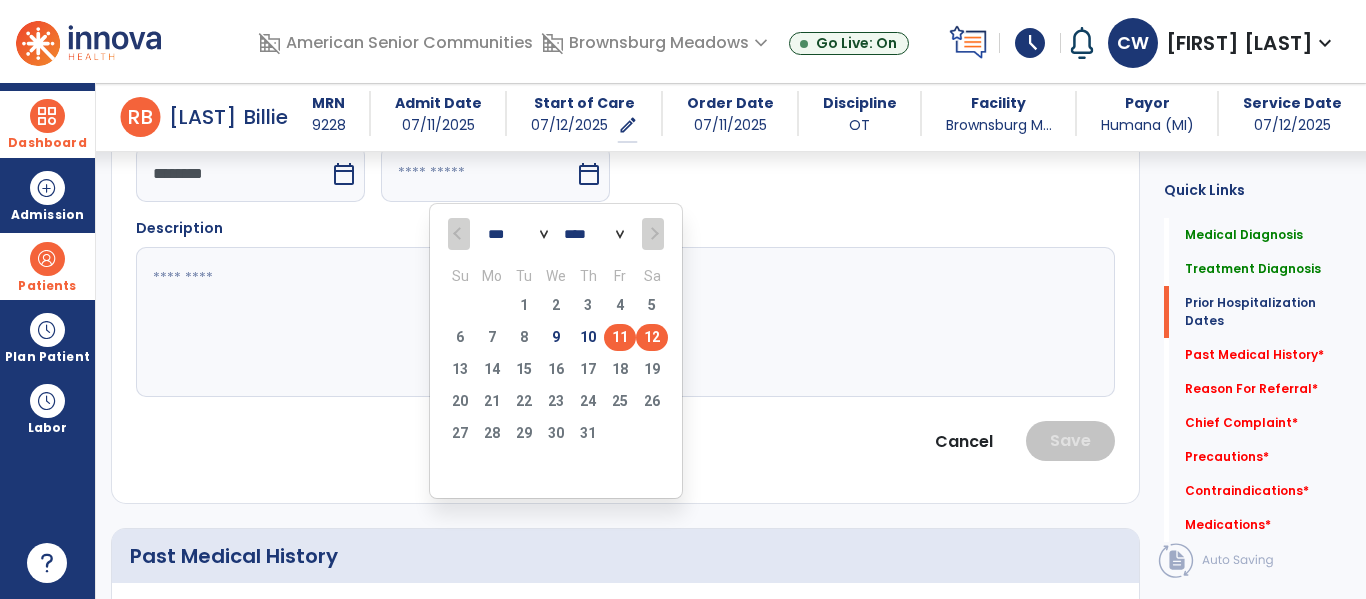 click on "11" at bounding box center (620, 337) 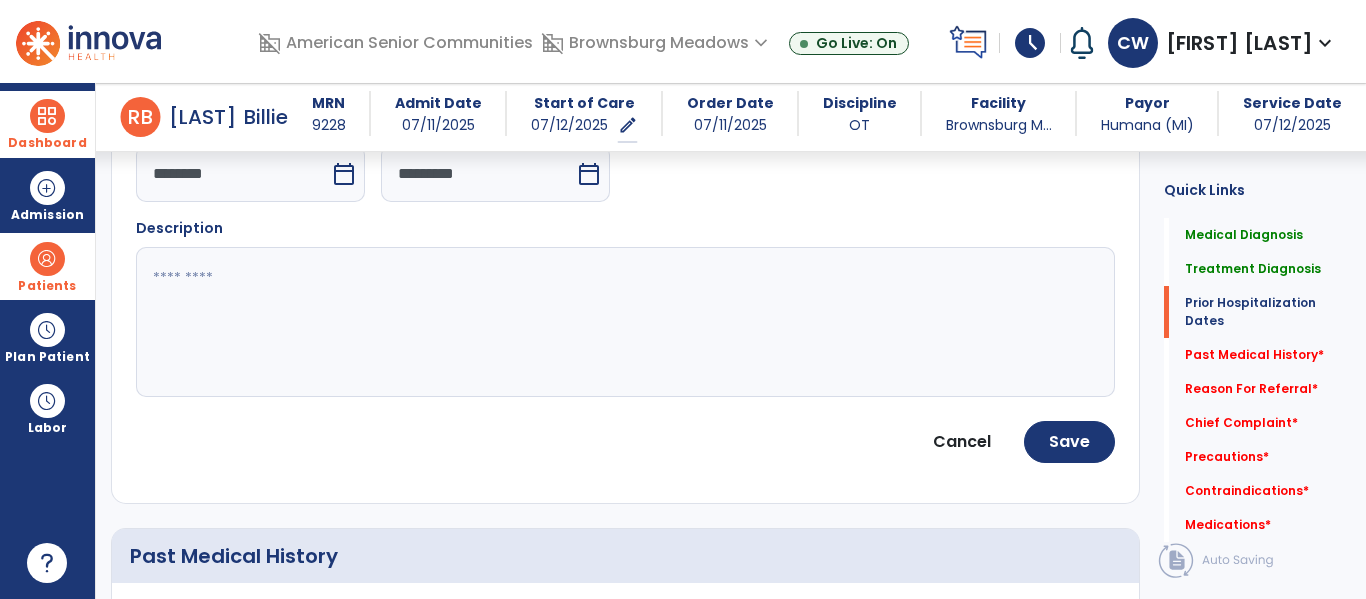 click 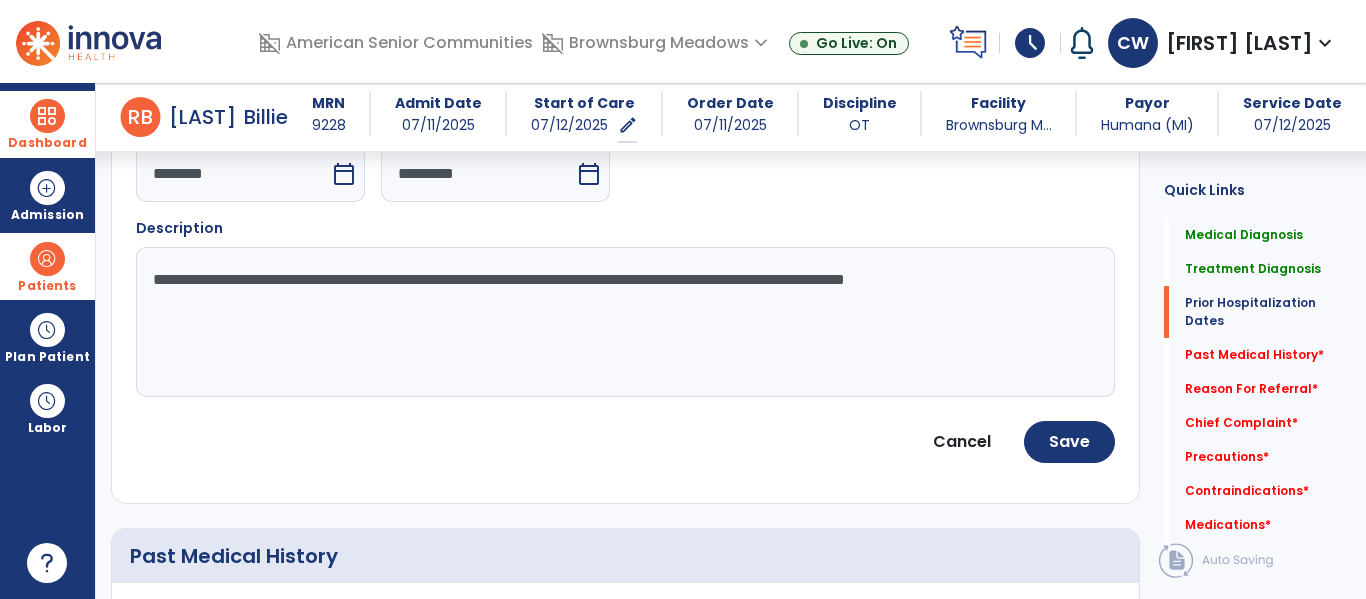 type on "**********" 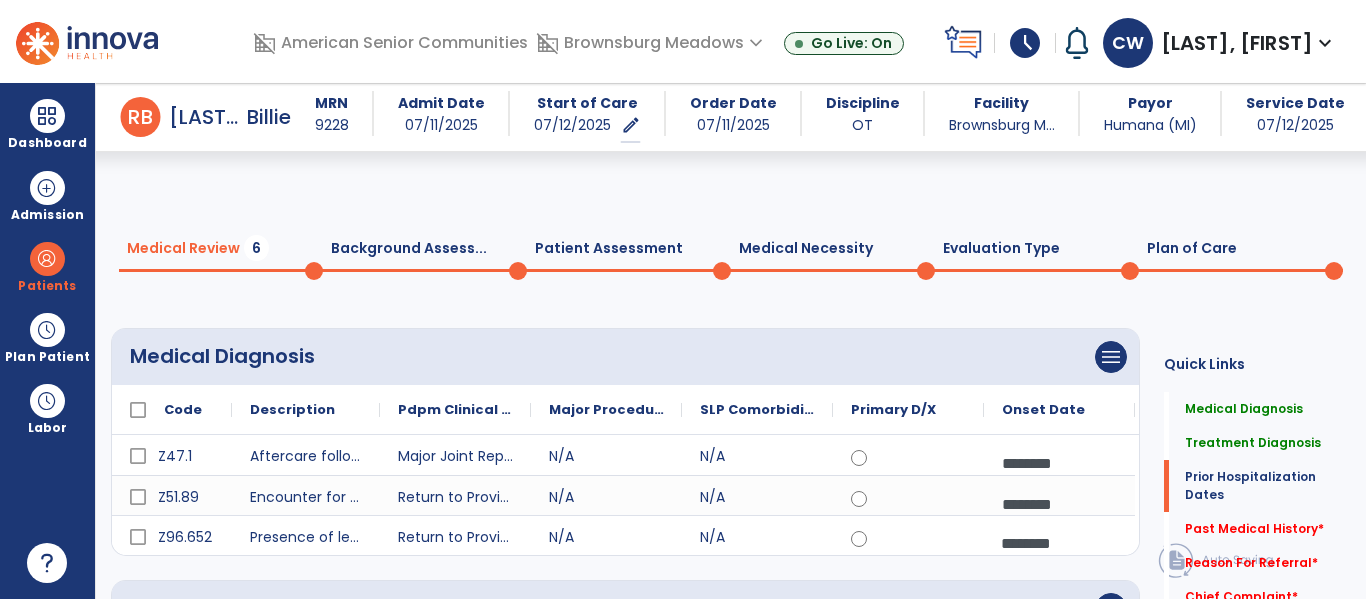 scroll, scrollTop: 0, scrollLeft: 0, axis: both 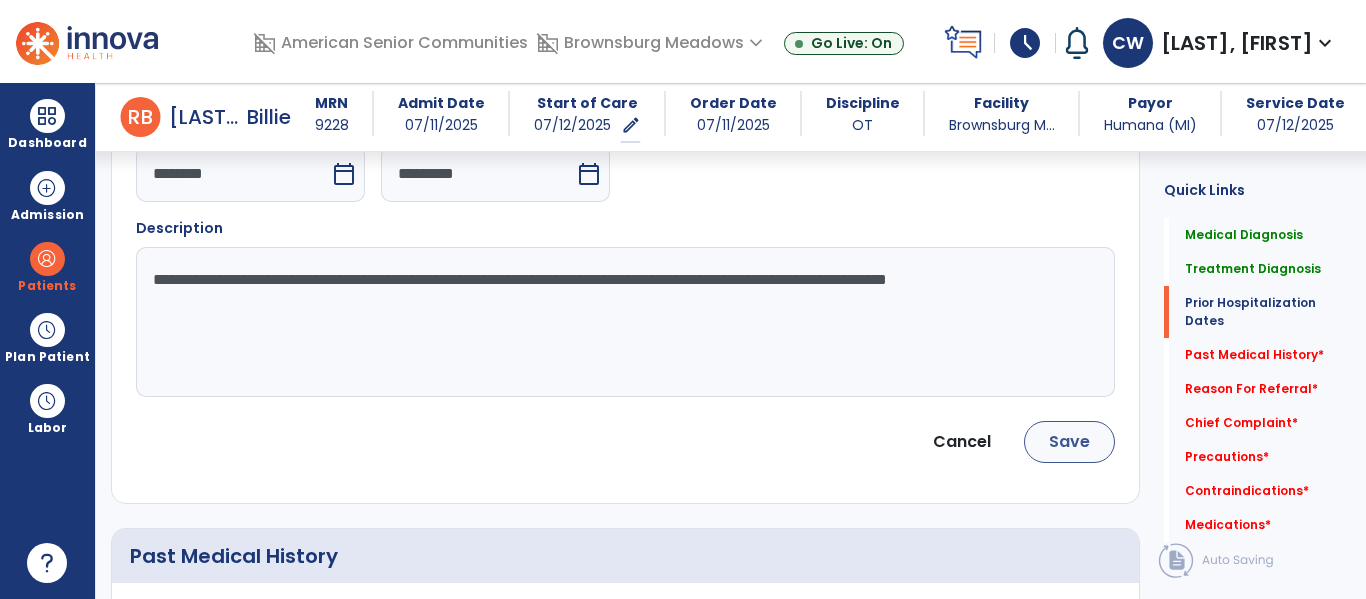 type on "**********" 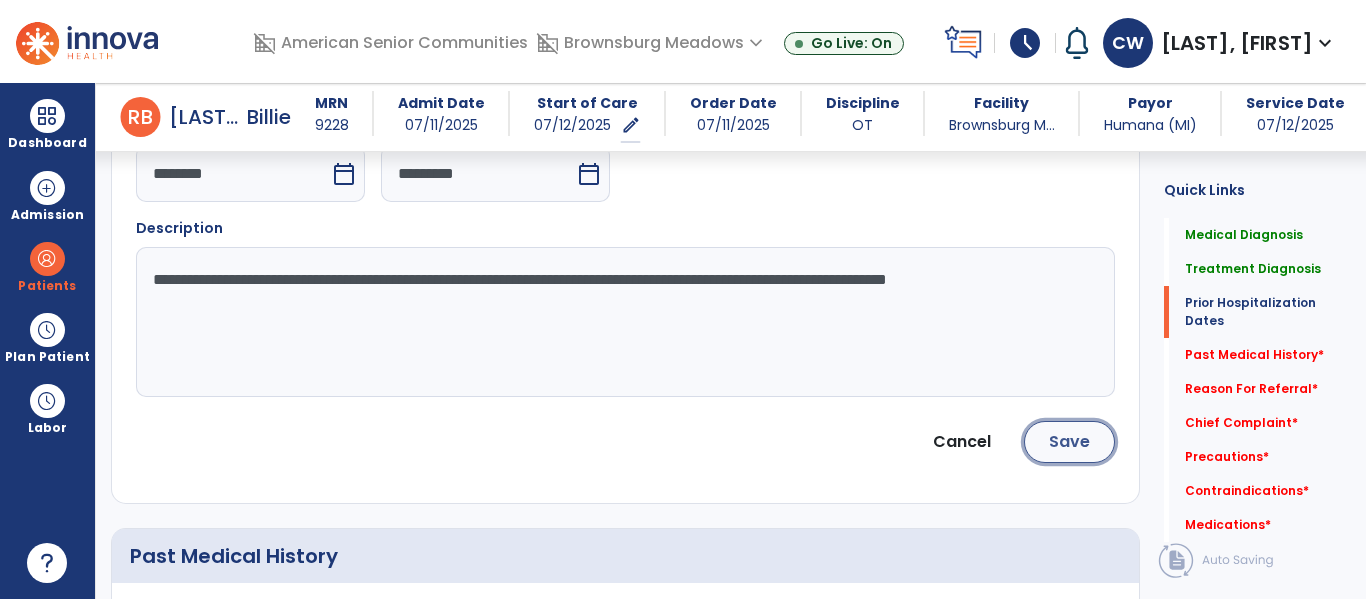 click on "Save" 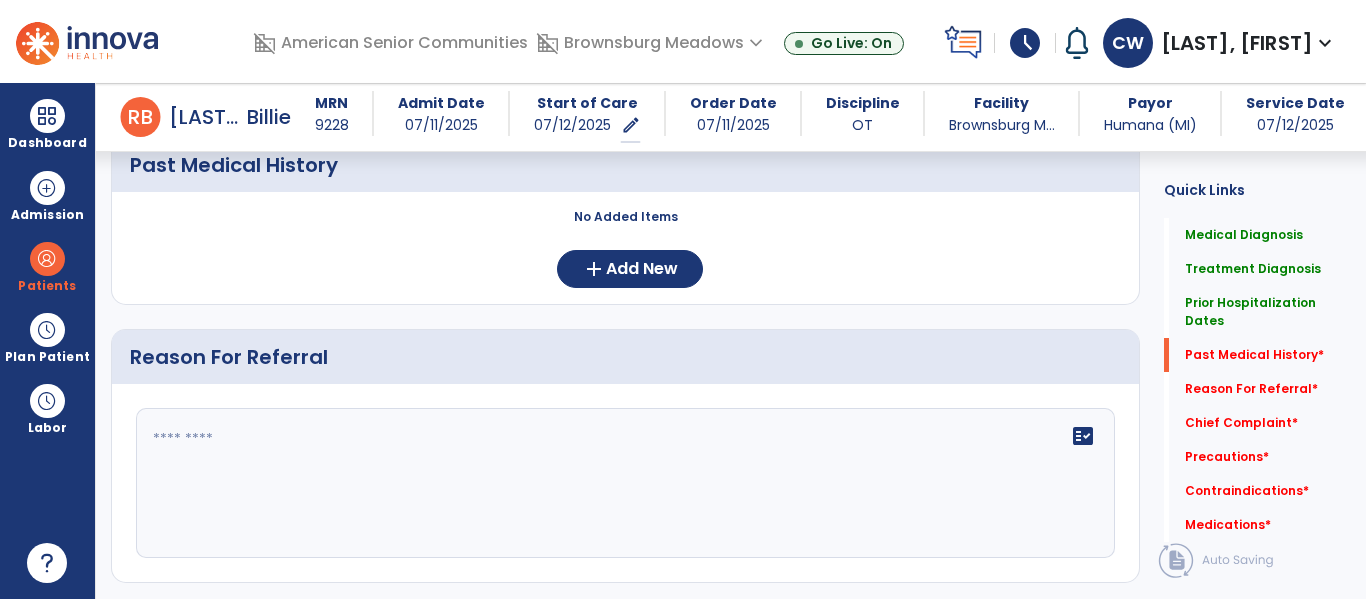 scroll, scrollTop: 880, scrollLeft: 0, axis: vertical 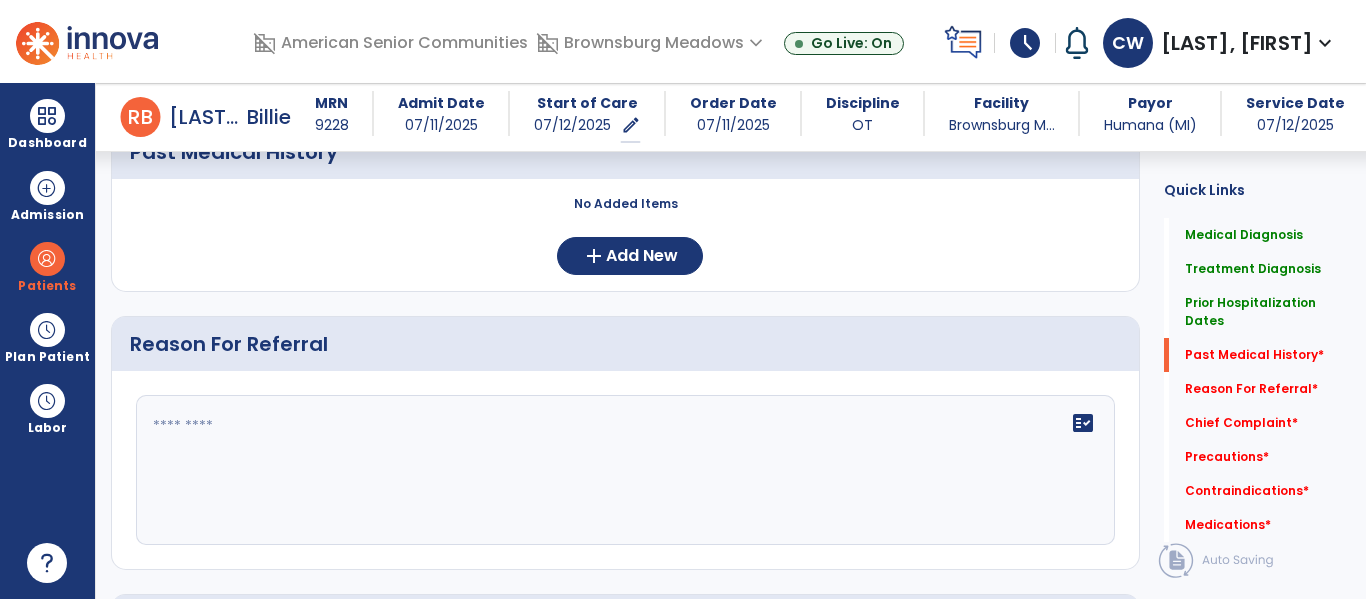 click 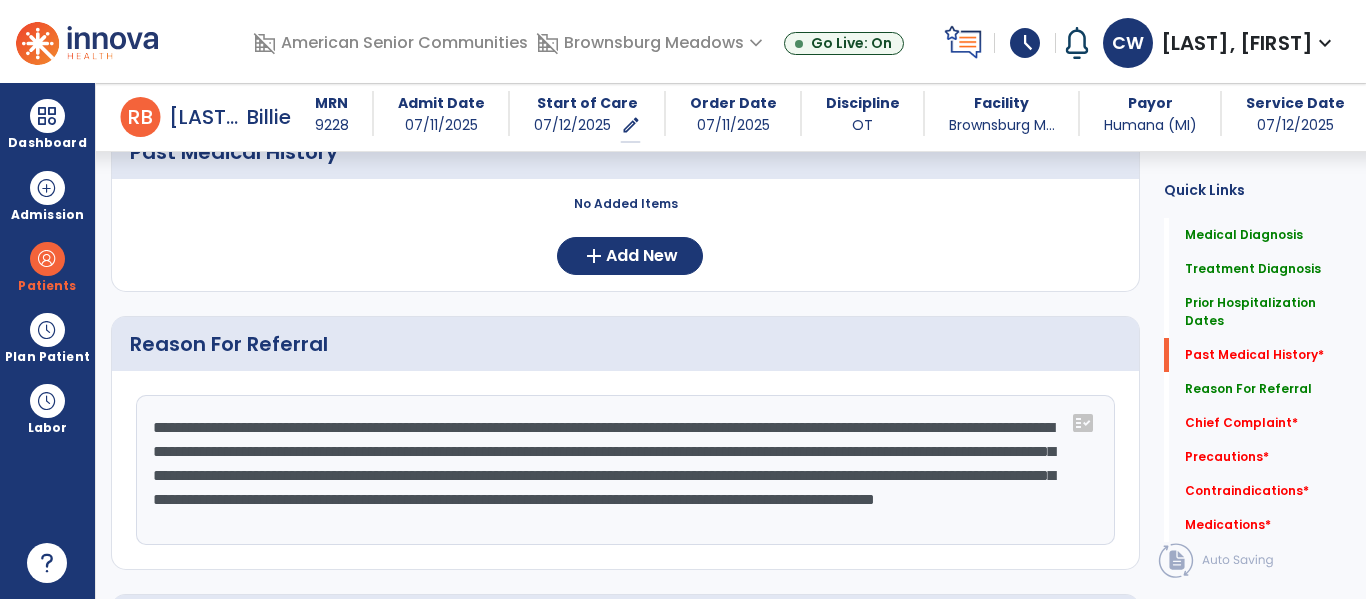 scroll, scrollTop: 16, scrollLeft: 0, axis: vertical 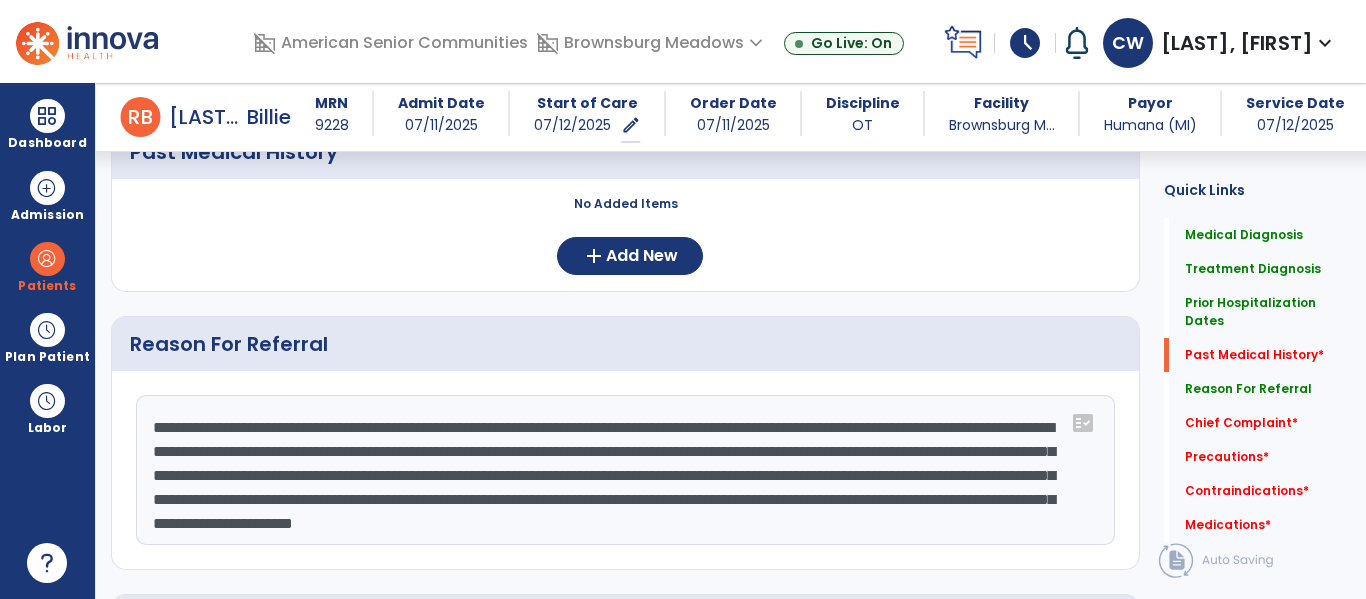 click on "**********" 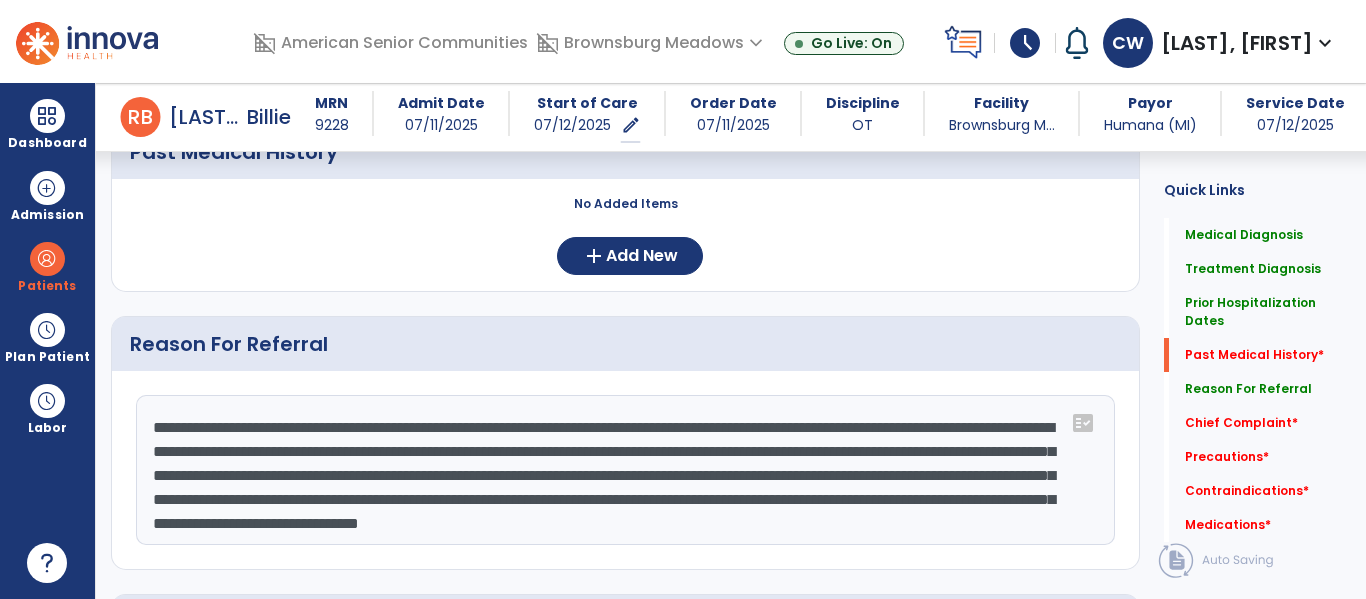 click on "**********" 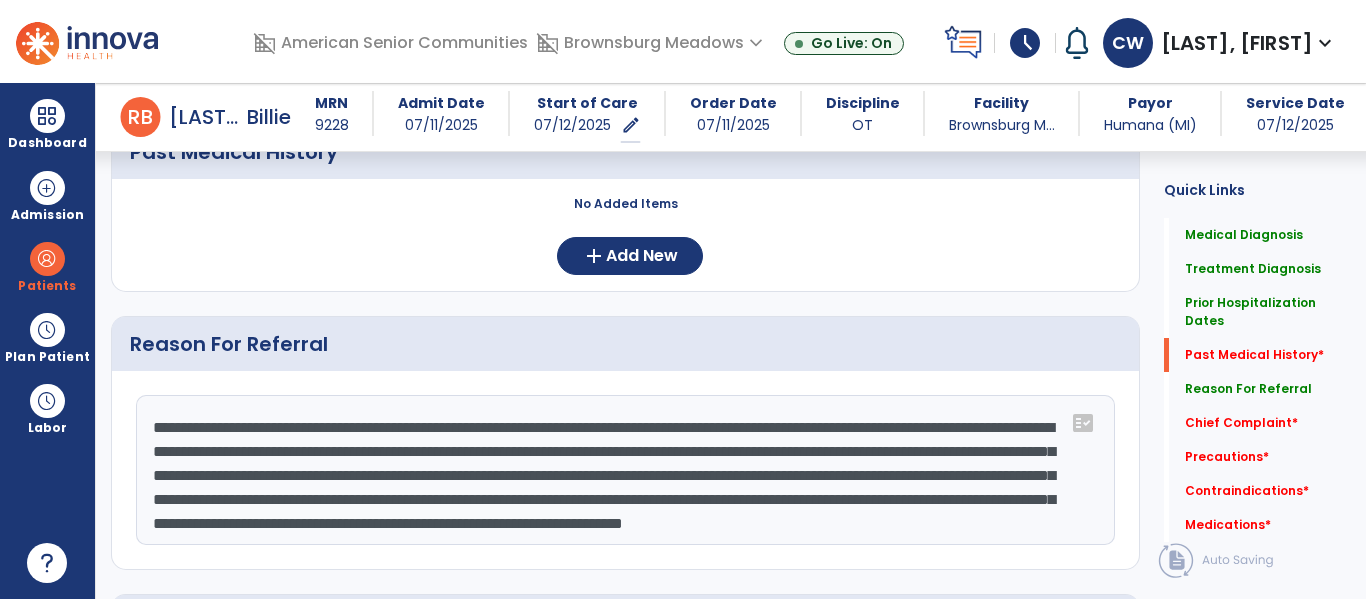 scroll, scrollTop: 40, scrollLeft: 0, axis: vertical 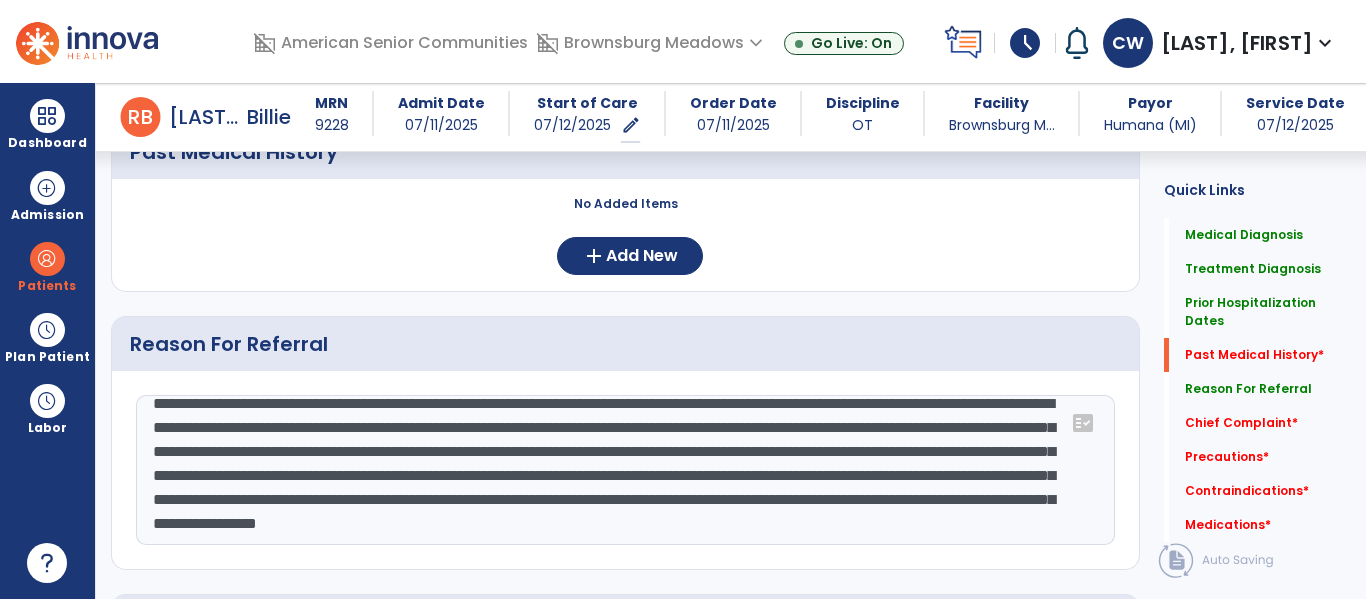 click on "**********" 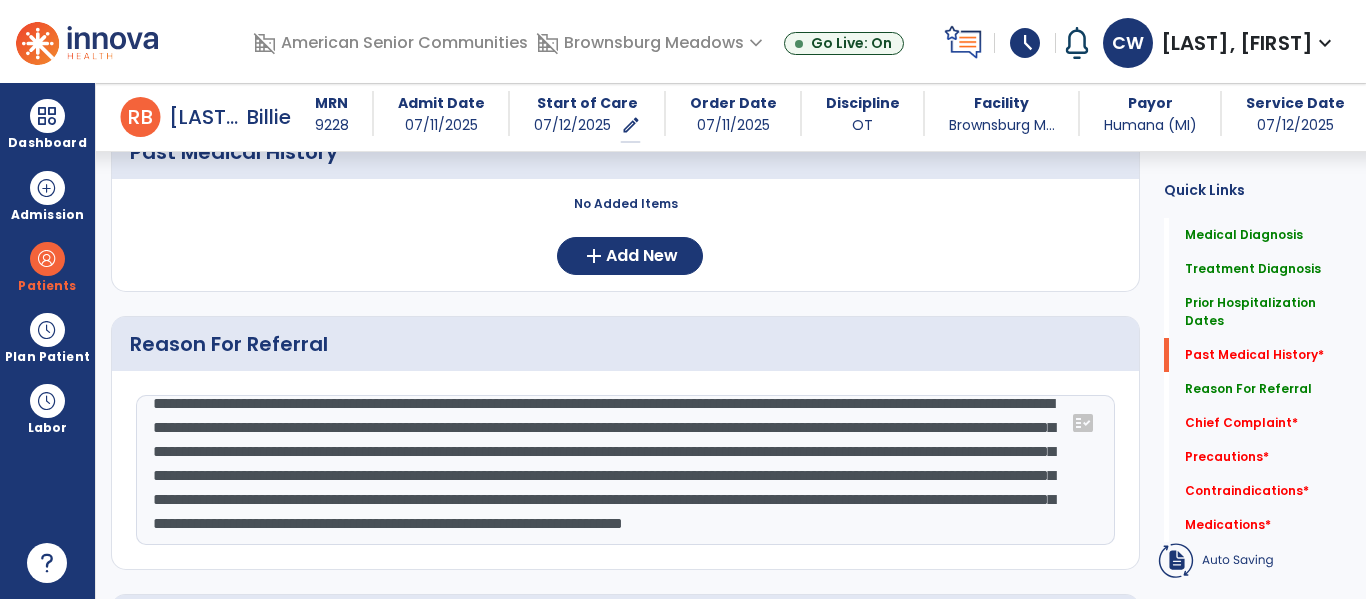 click on "**********" 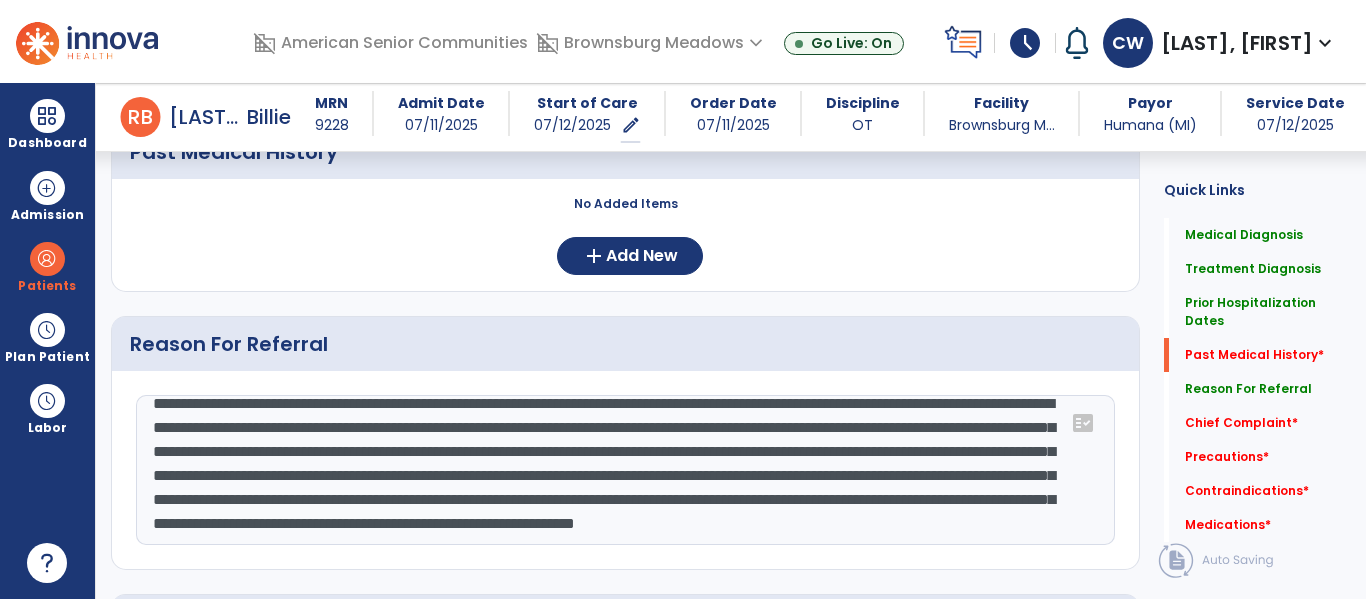 scroll, scrollTop: 72, scrollLeft: 0, axis: vertical 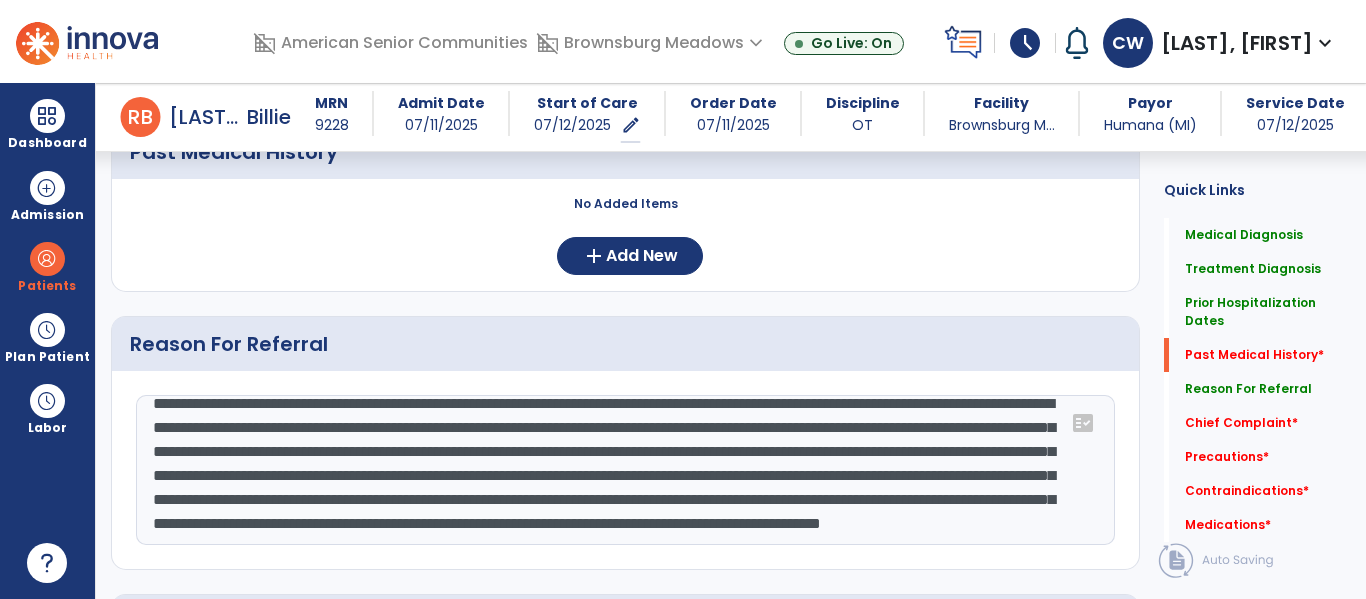 click on "**********" 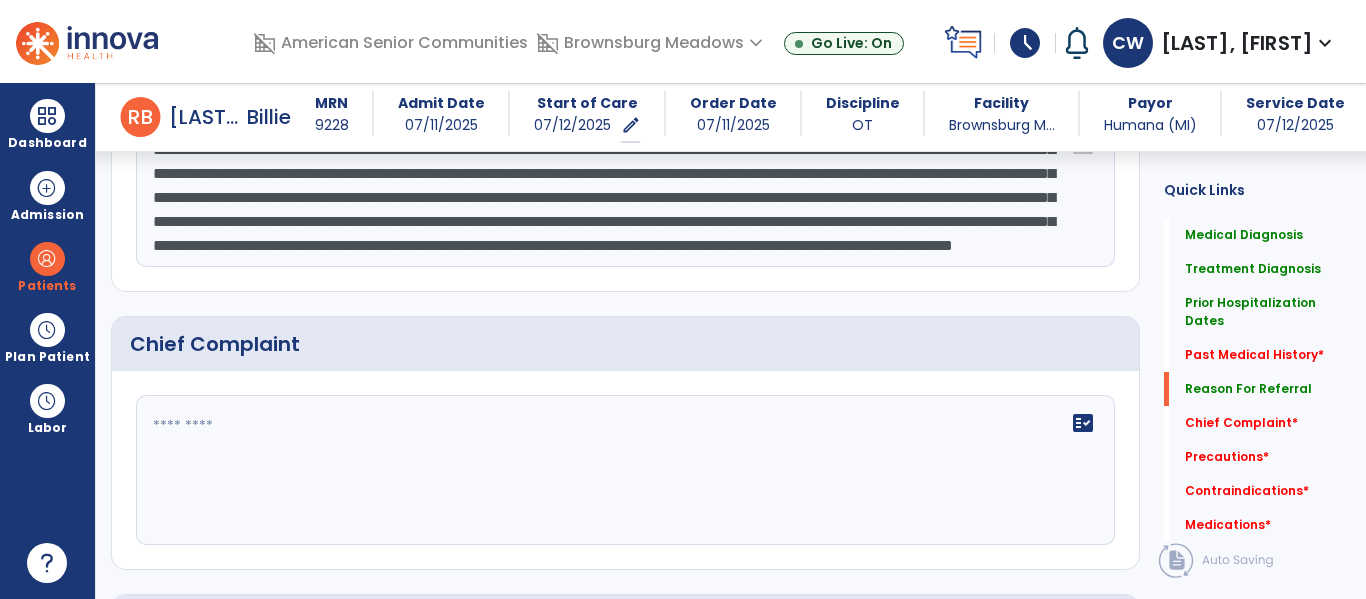 scroll, scrollTop: 1129, scrollLeft: 0, axis: vertical 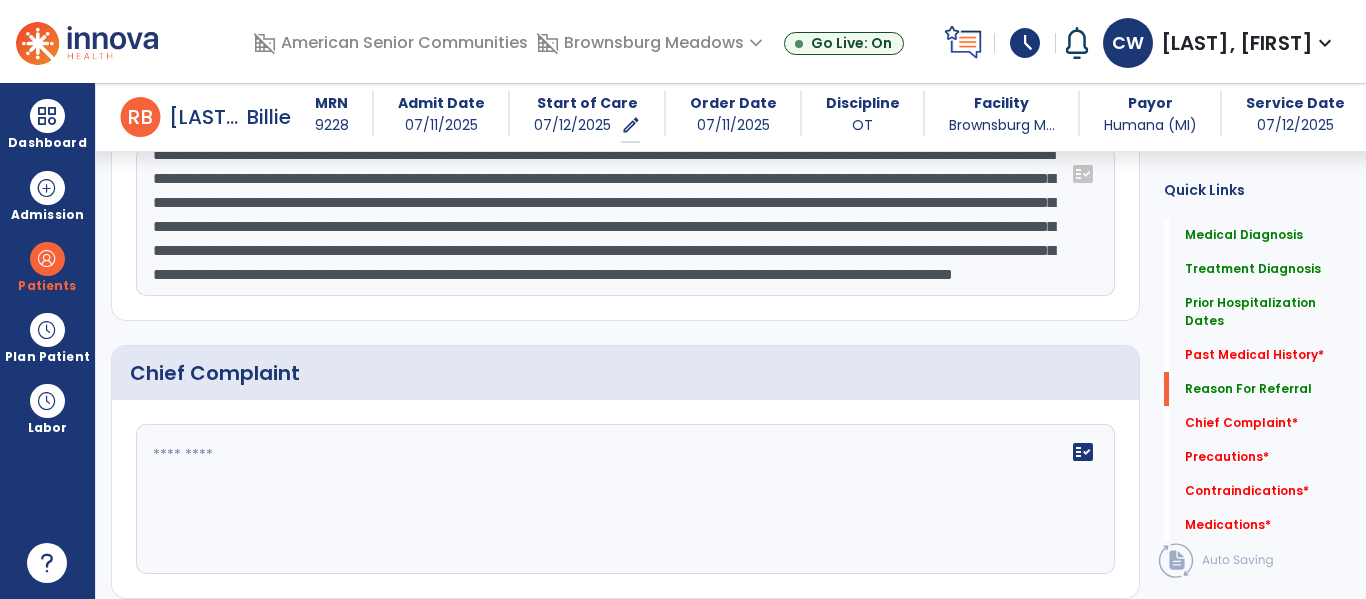 click on "**********" 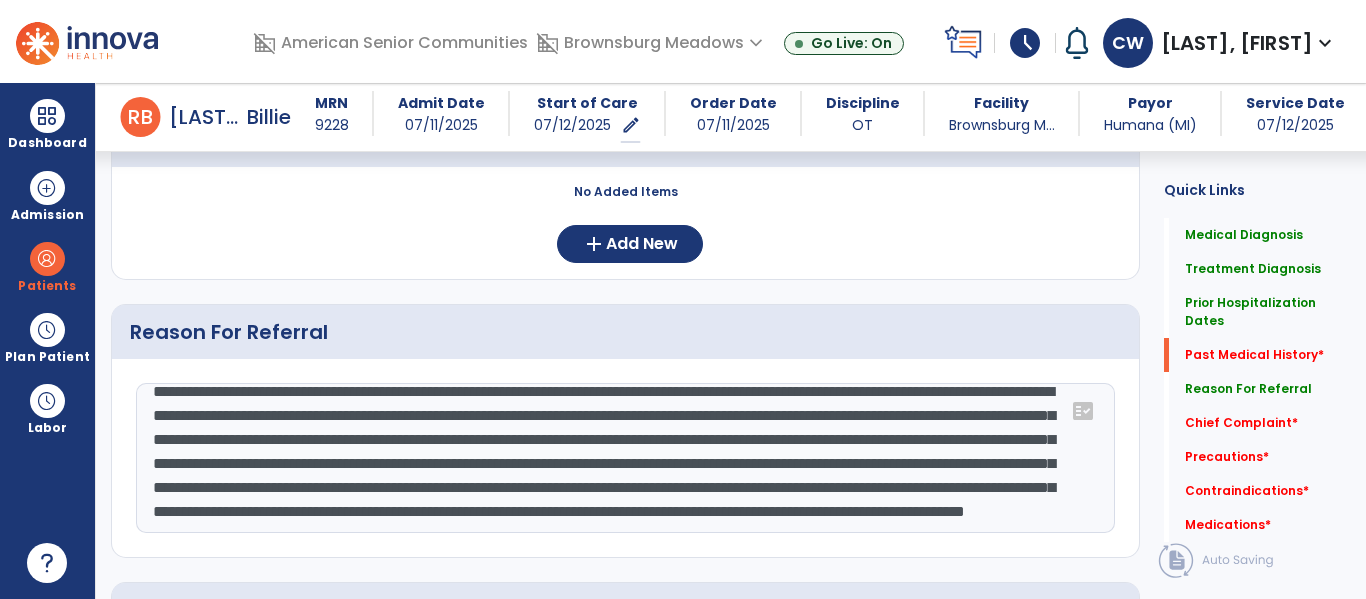 scroll, scrollTop: 901, scrollLeft: 0, axis: vertical 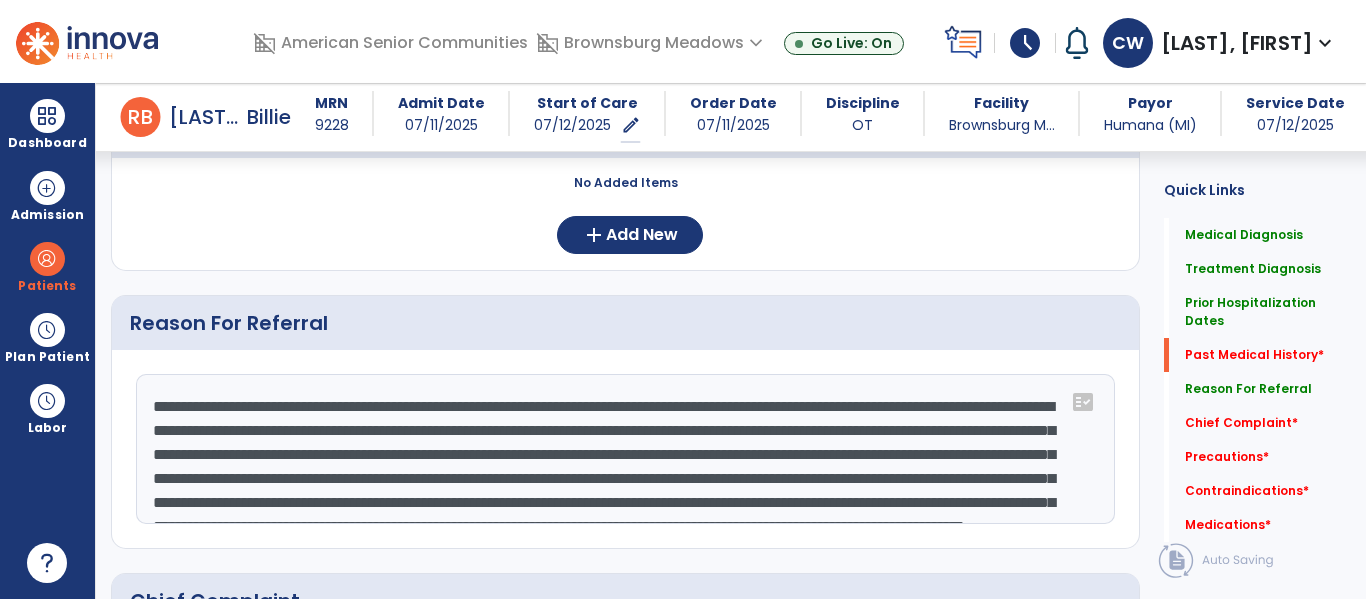 click on "**********" 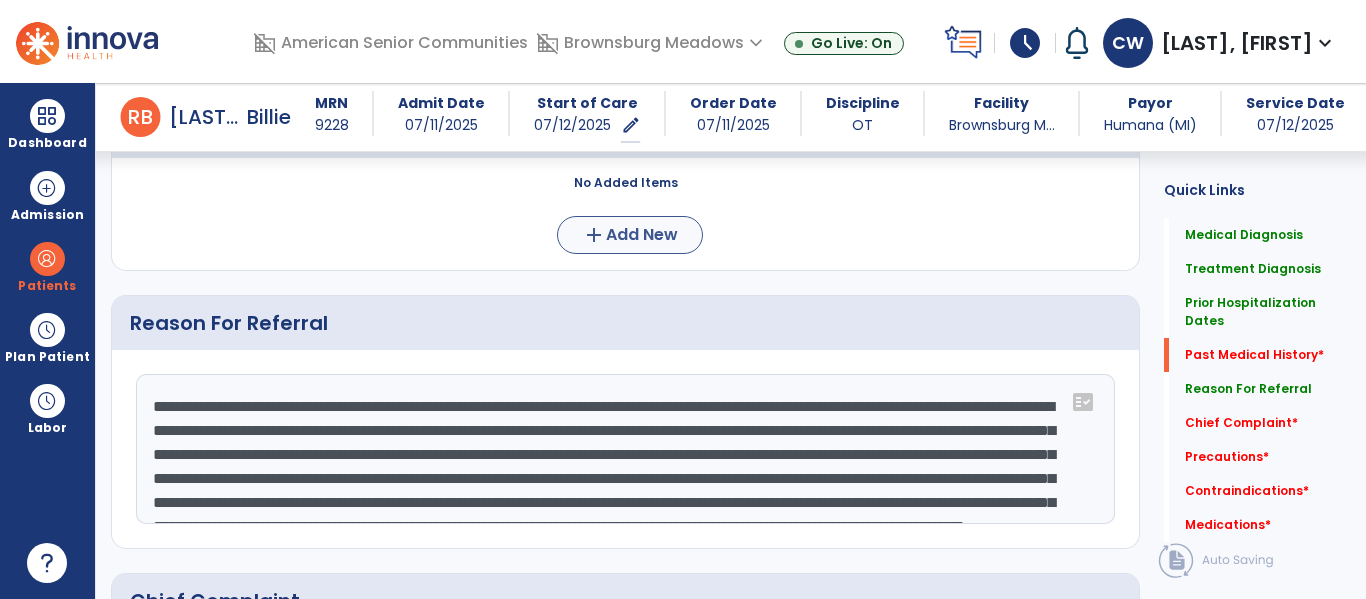 type on "**********" 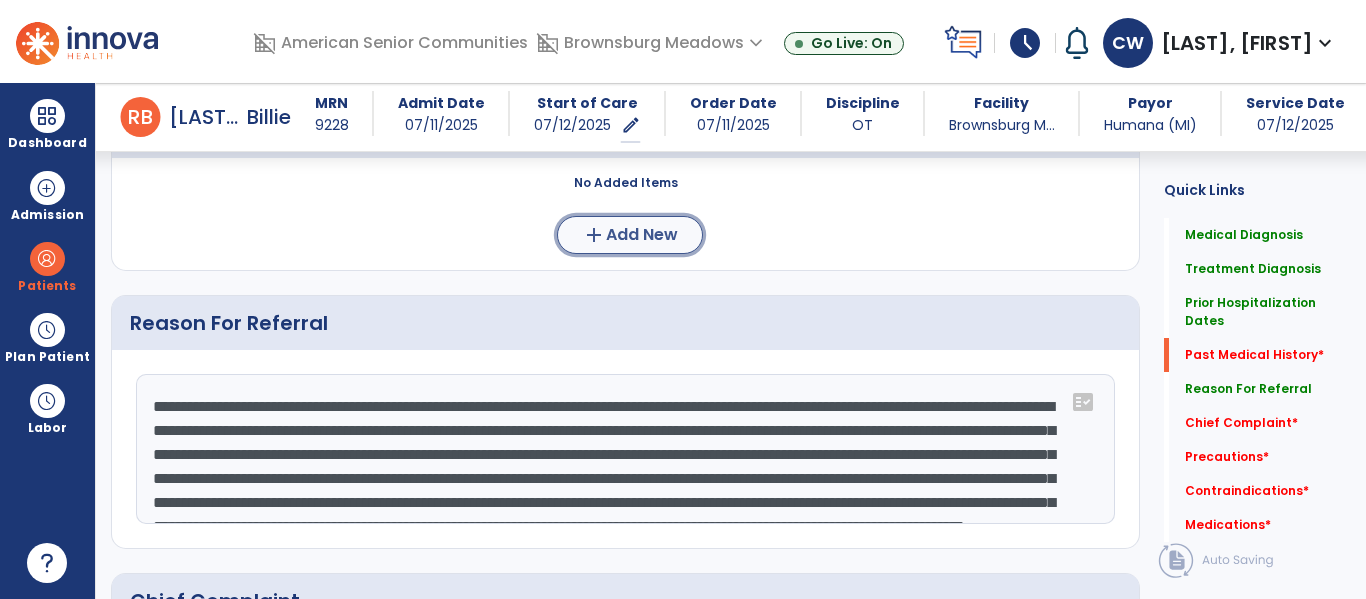 click on "Add New" 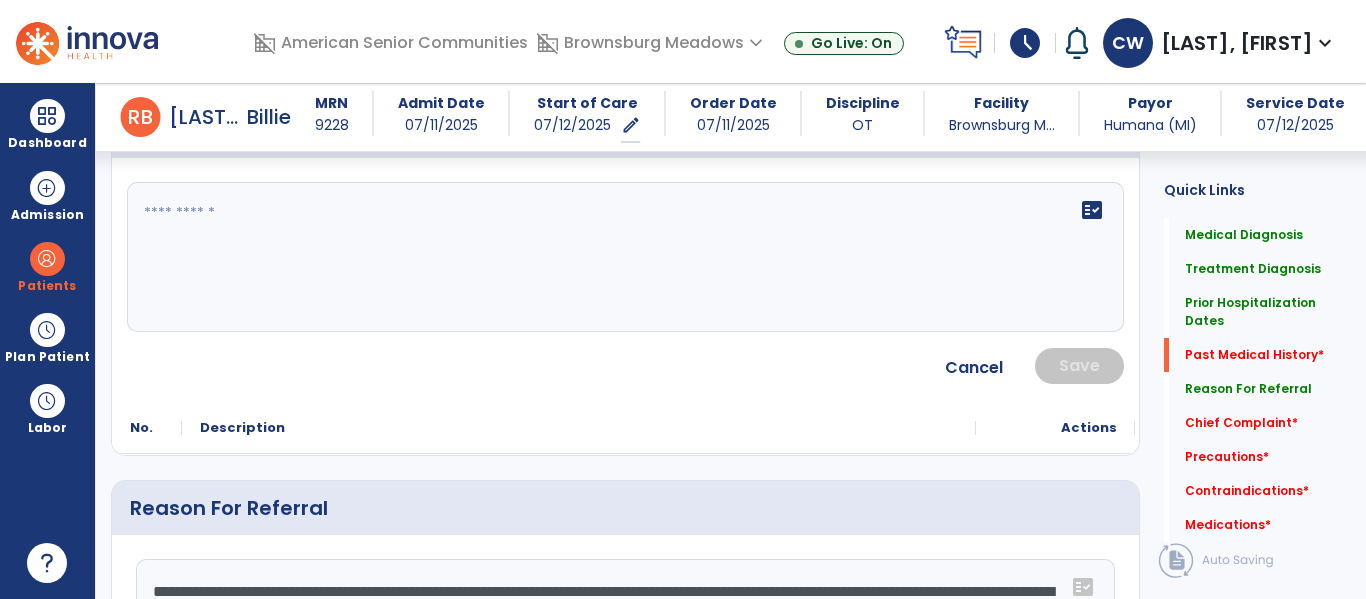 click 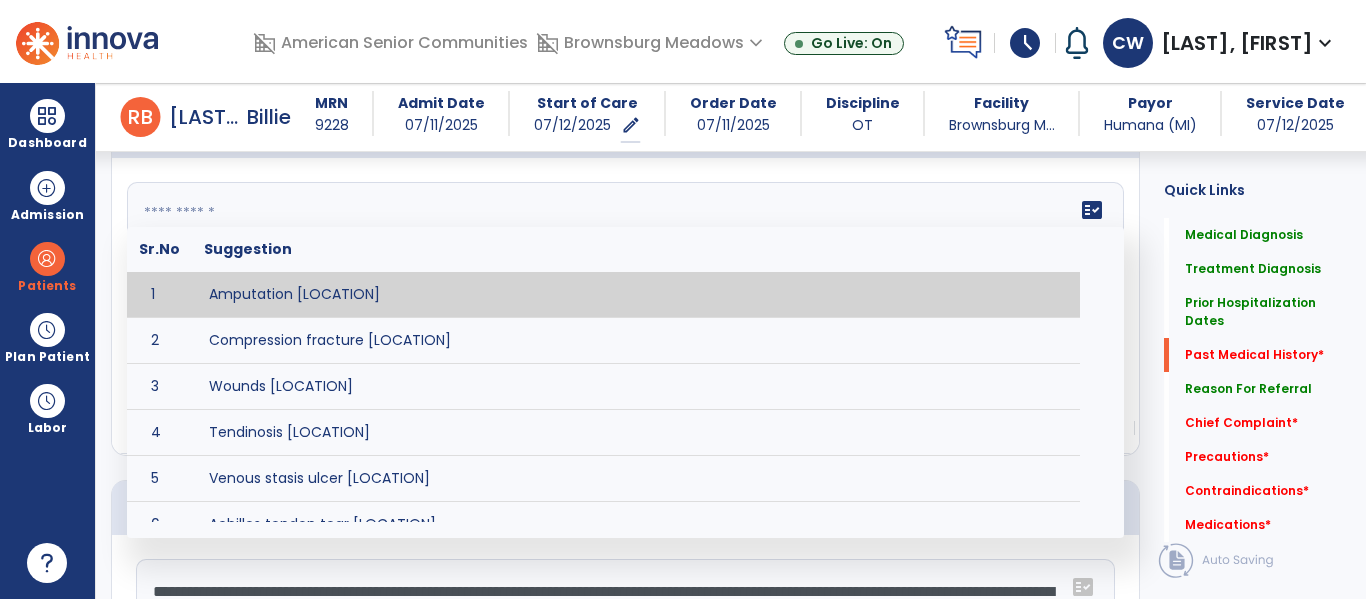 click 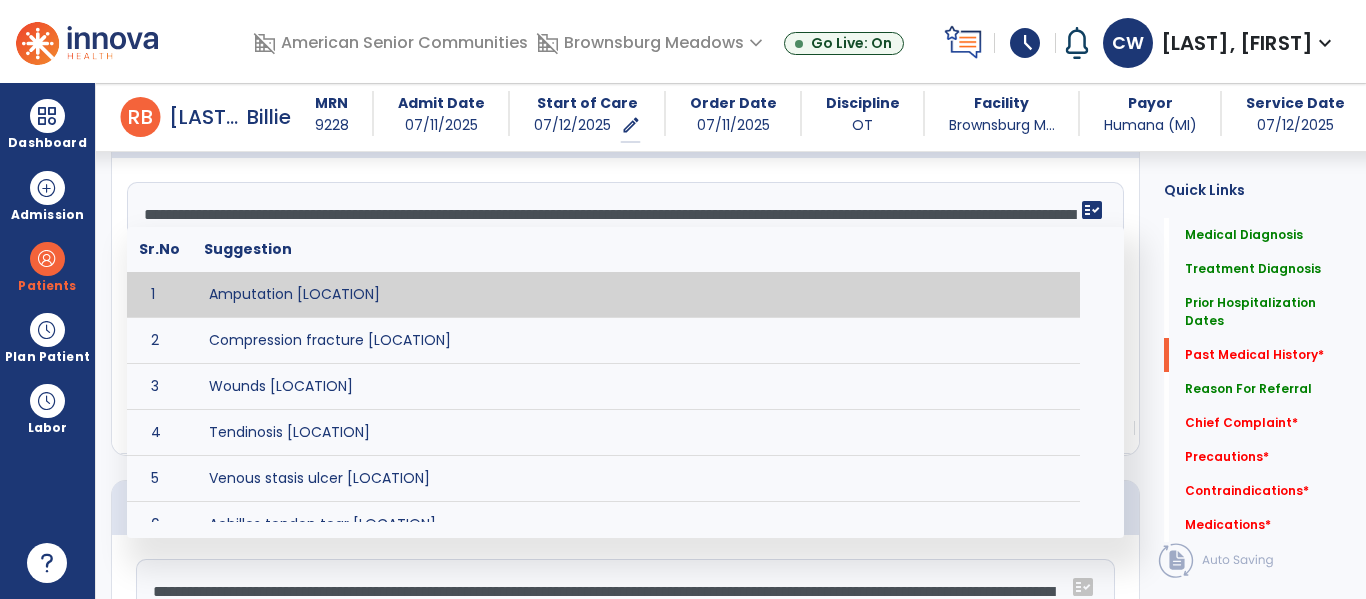 scroll, scrollTop: 64, scrollLeft: 0, axis: vertical 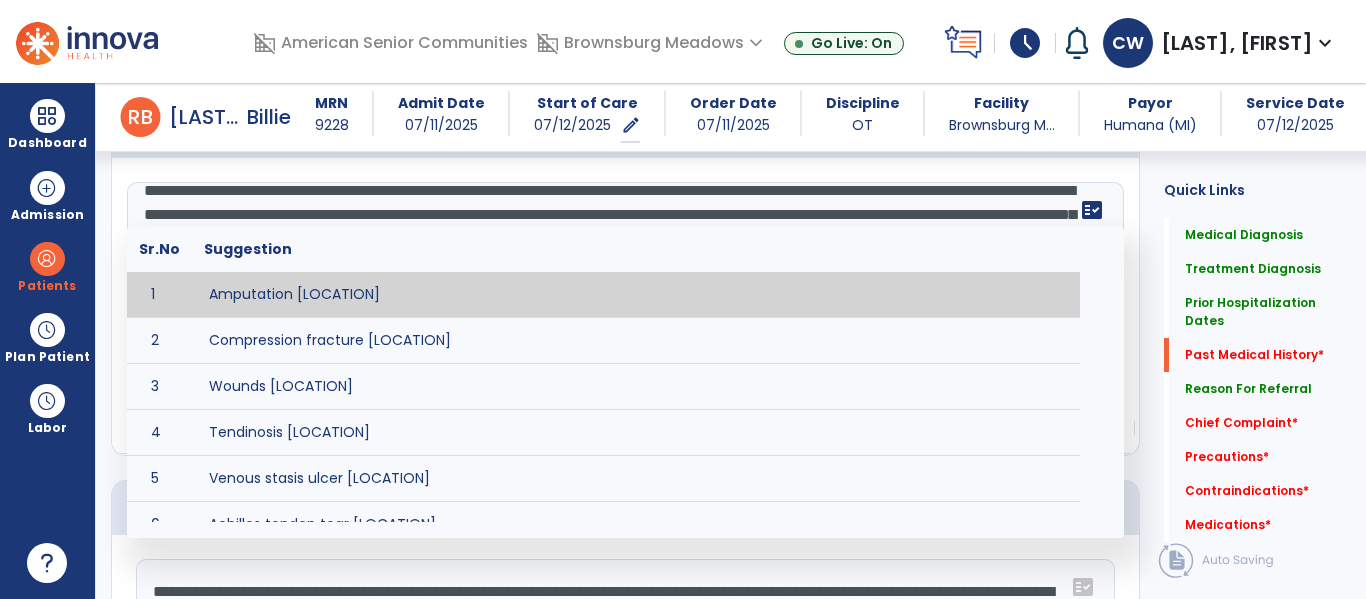 click on "**********" 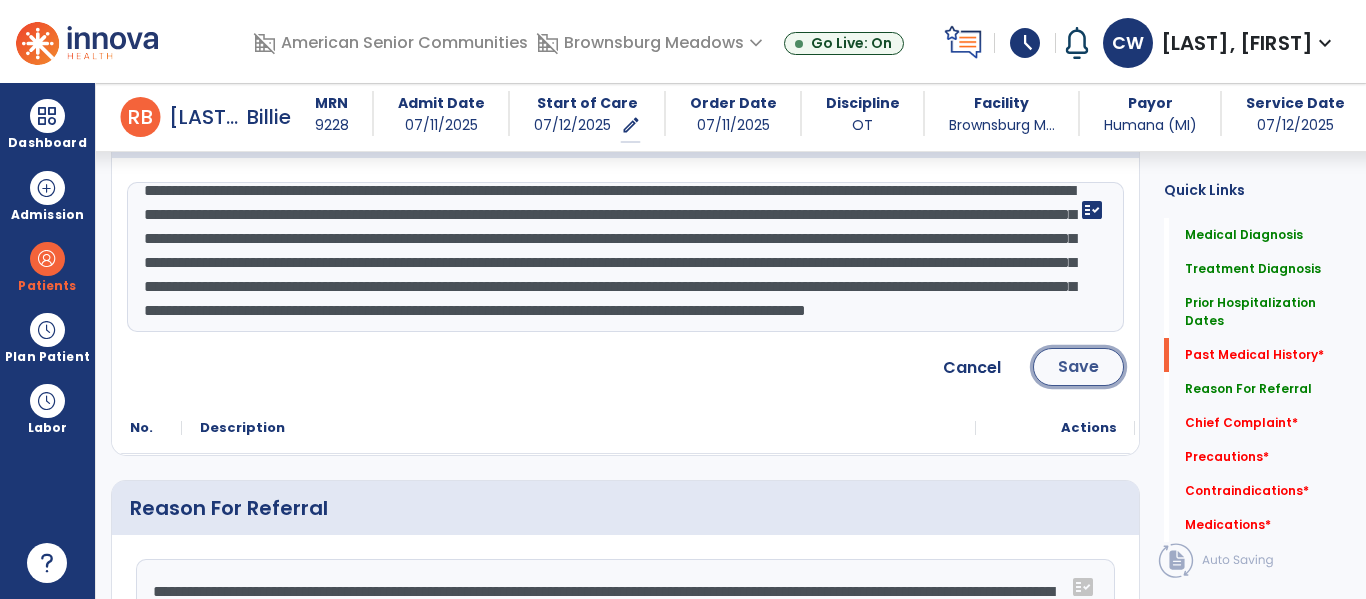 click on "Save" 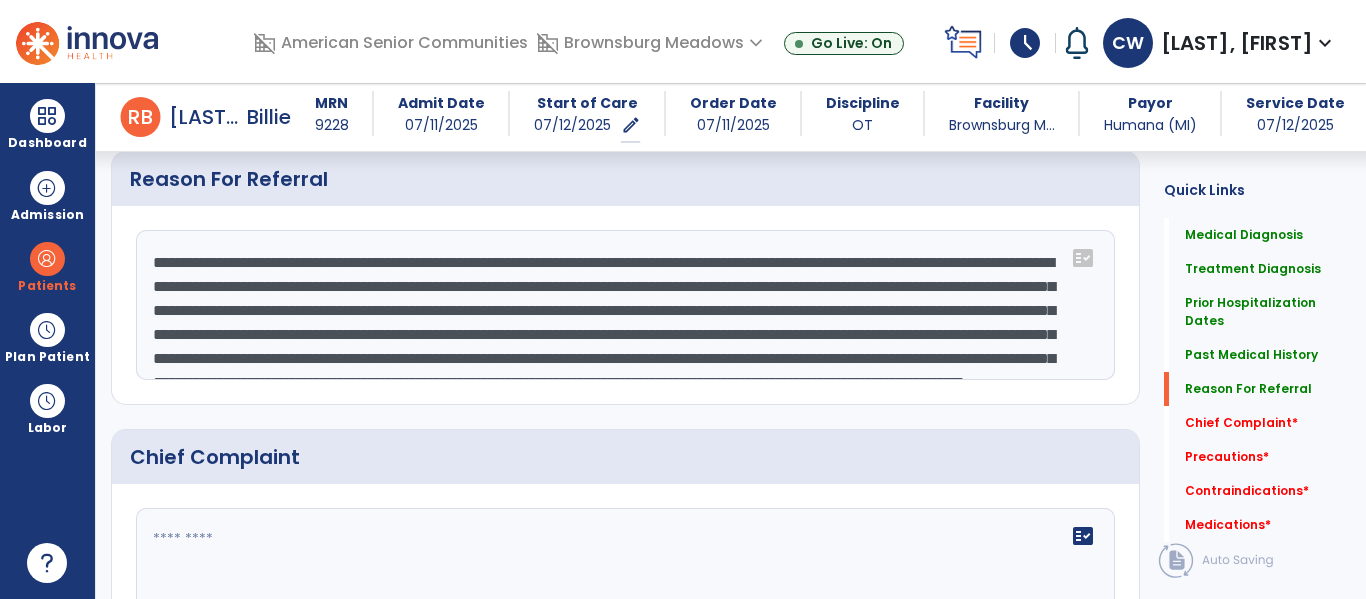 scroll, scrollTop: 1337, scrollLeft: 0, axis: vertical 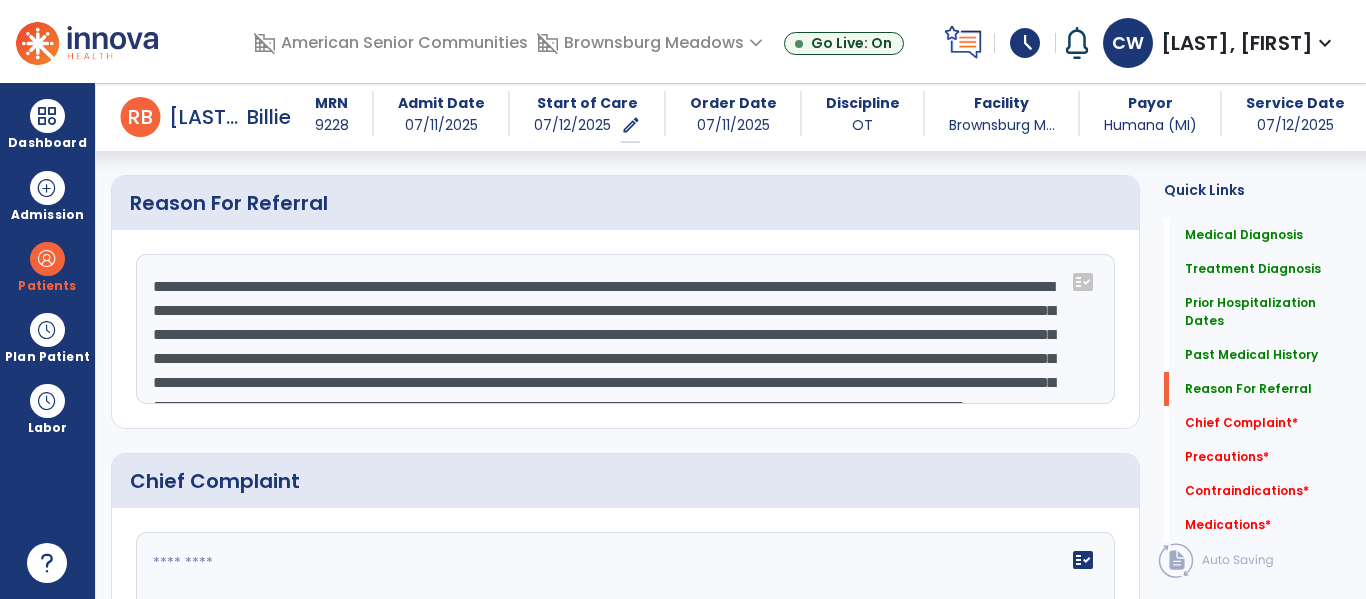 click on "**********" 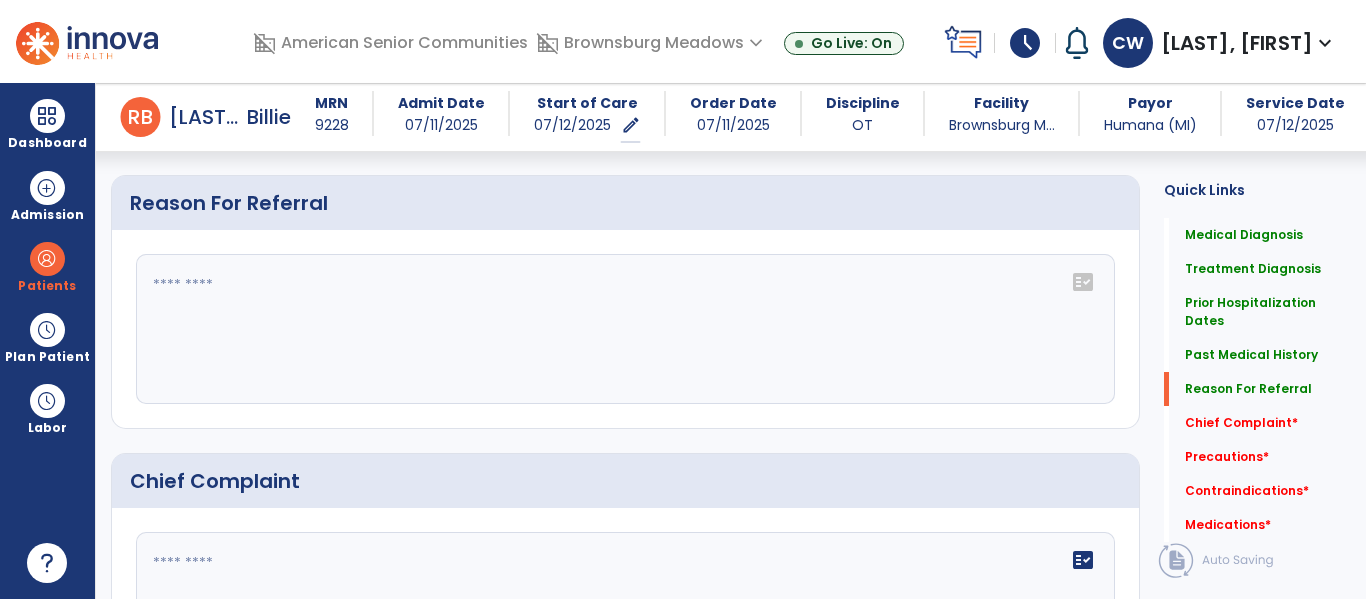 type 